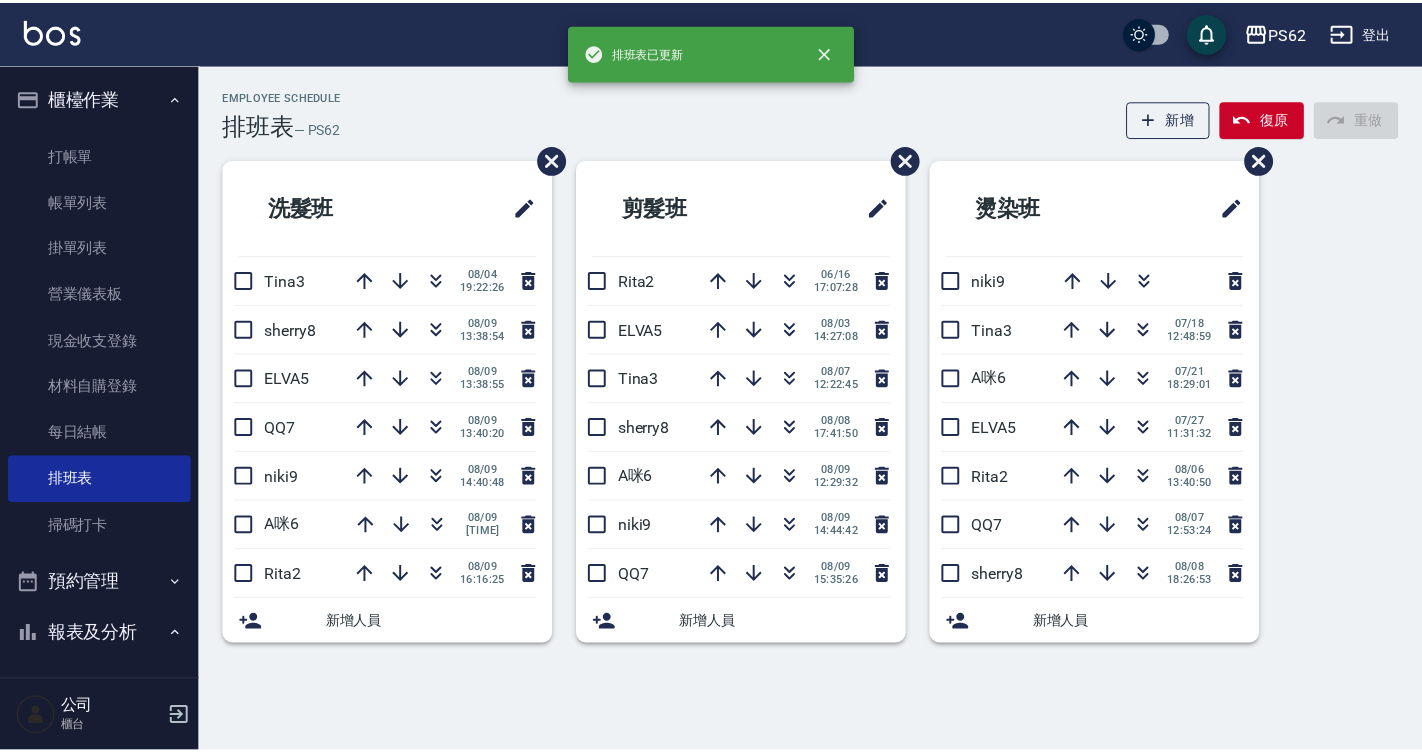 scroll, scrollTop: 0, scrollLeft: 0, axis: both 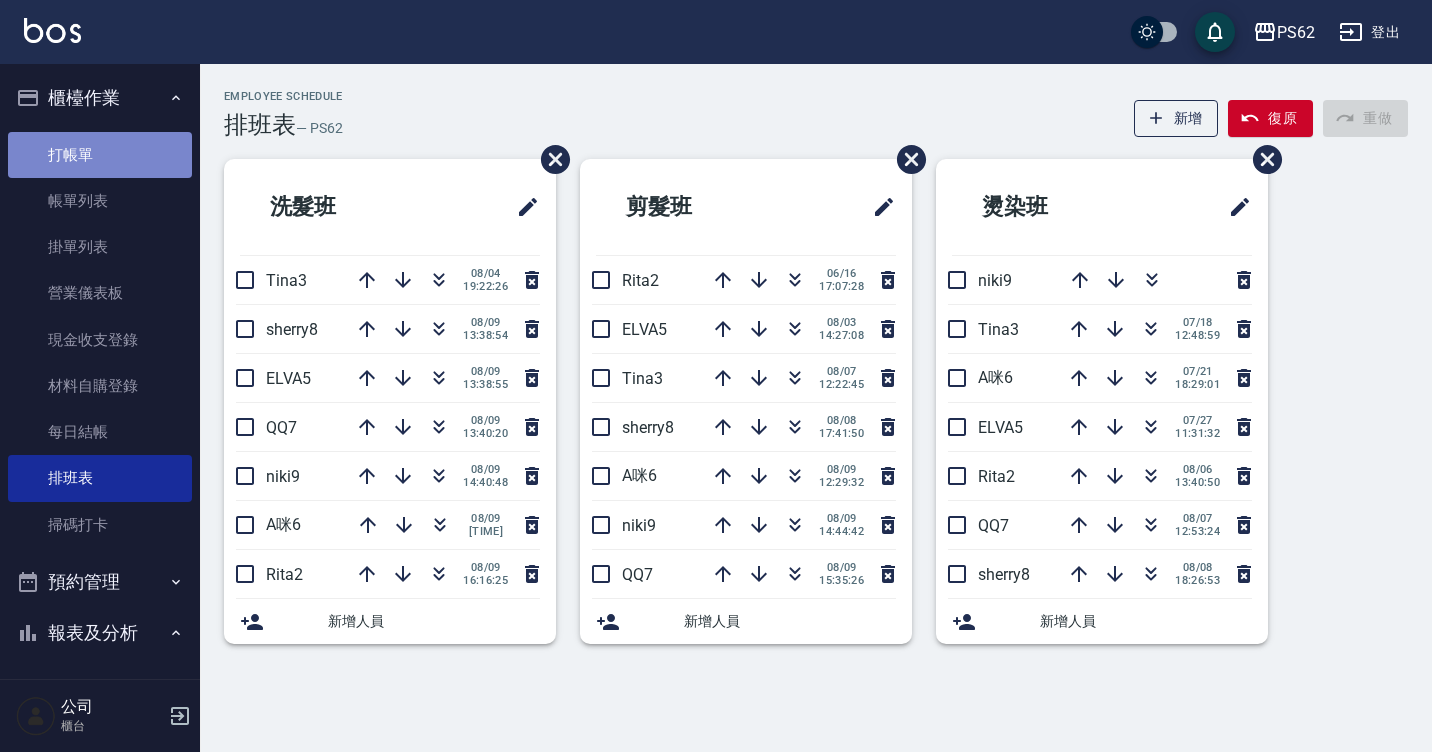 click on "打帳單" at bounding box center [100, 155] 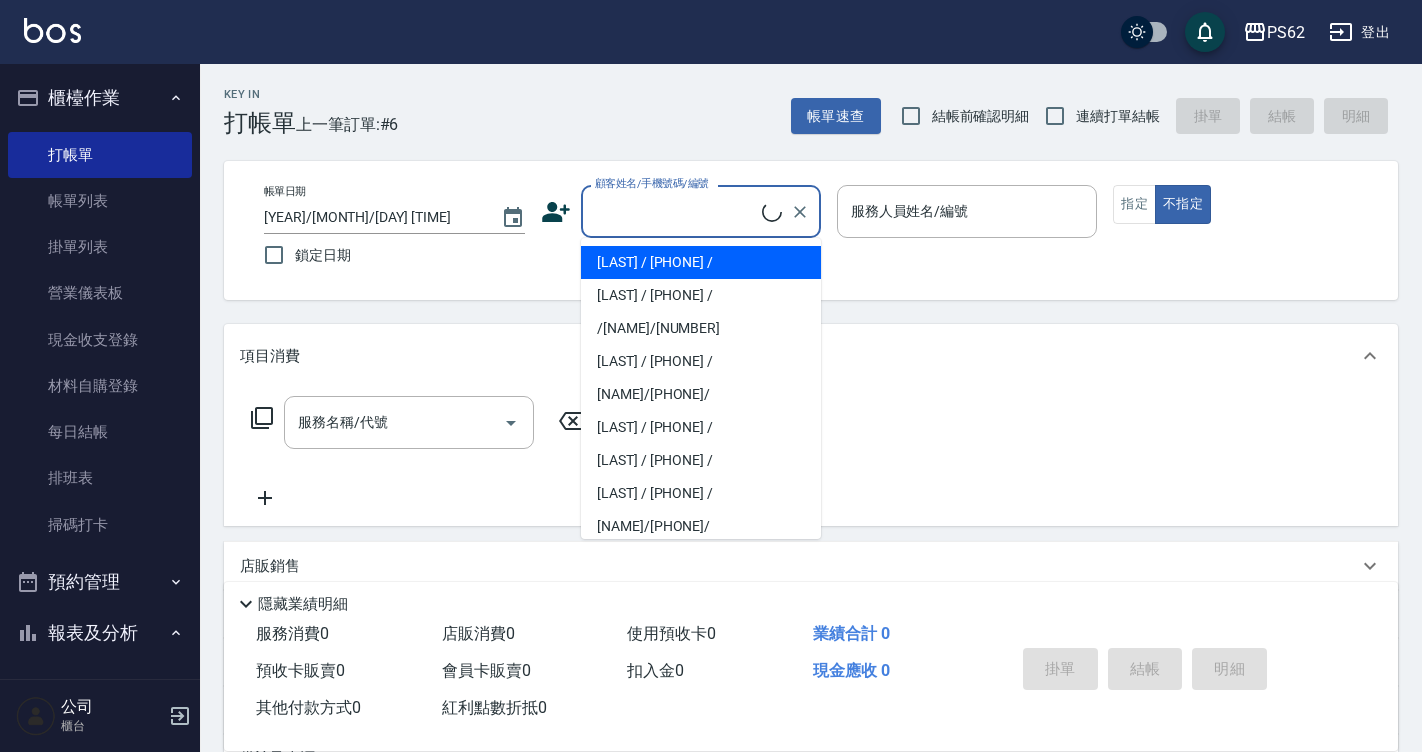 click on "顧客姓名/手機號碼/編號" at bounding box center (676, 211) 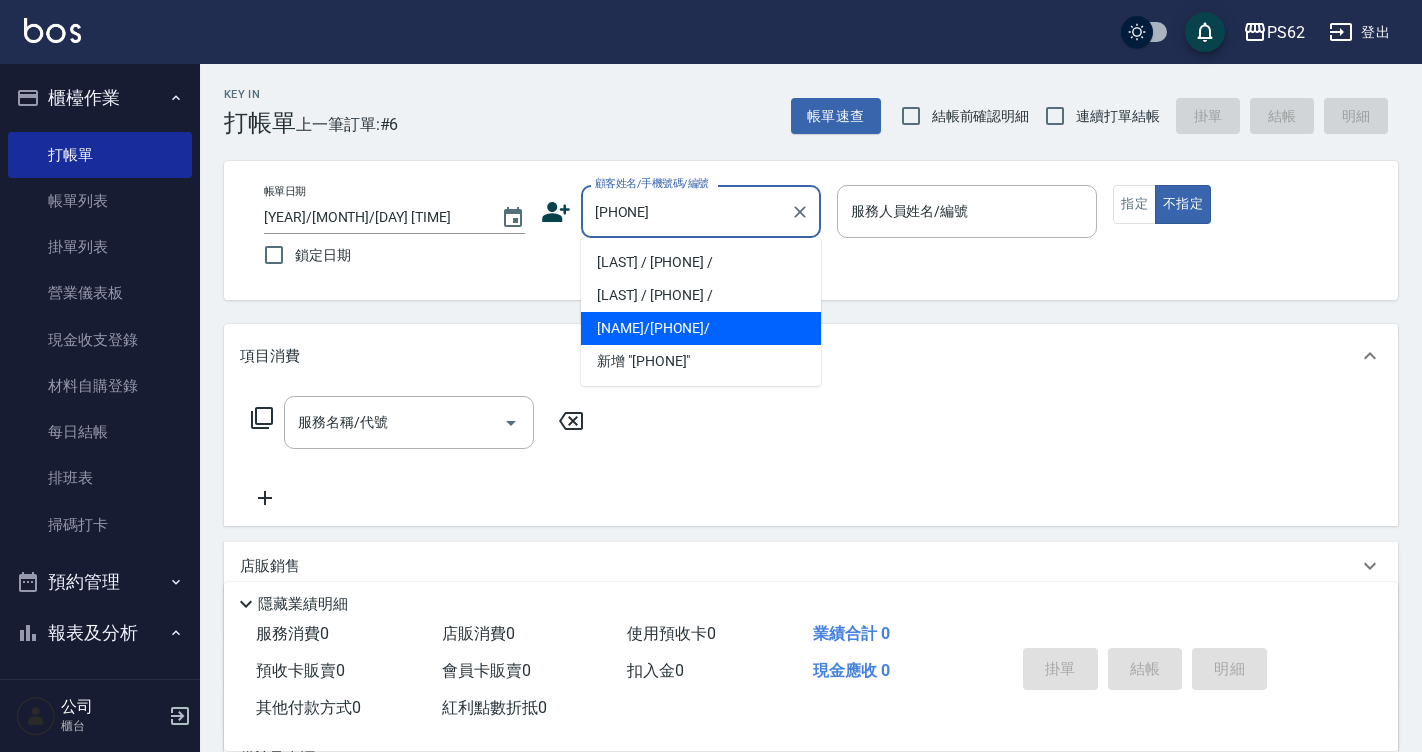 click on "[FIRST] [LAST]/[PHONE]/" at bounding box center [701, 328] 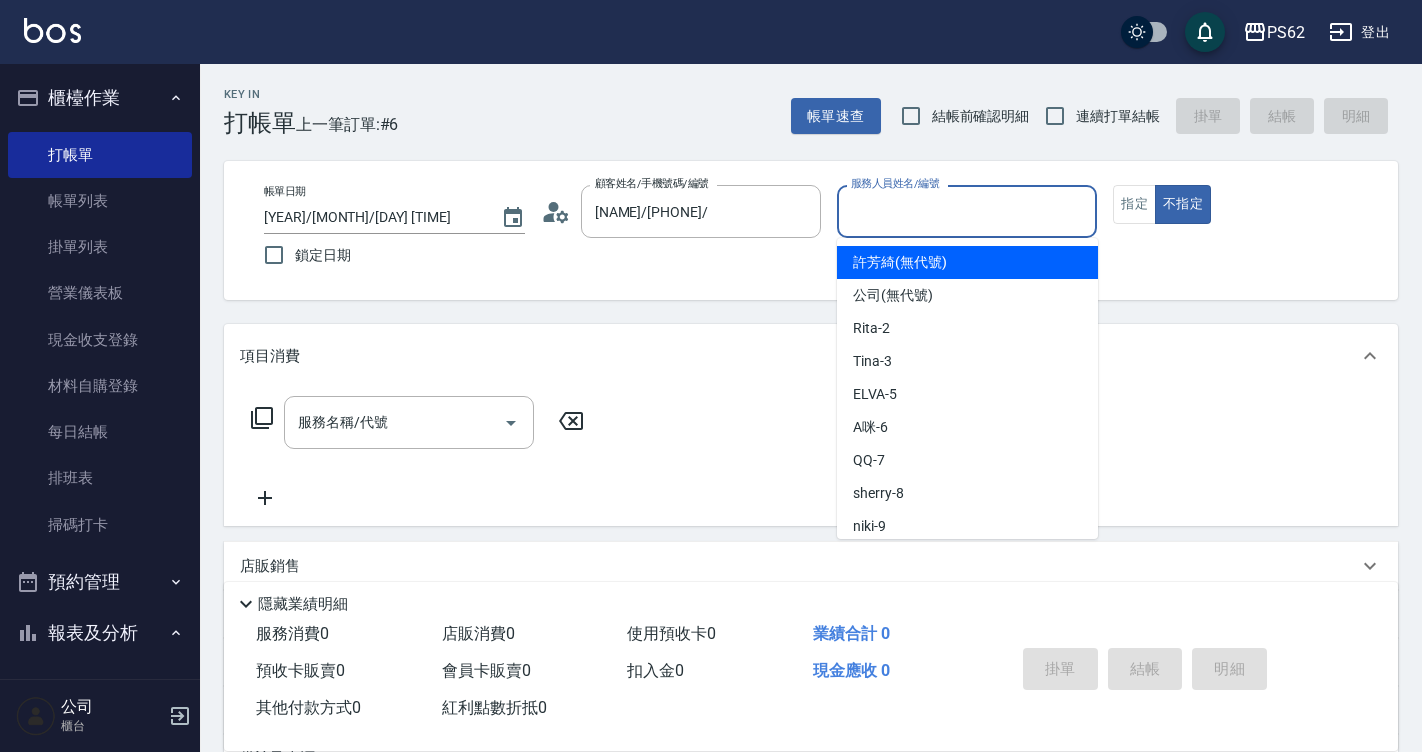 click on "服務人員姓名/編號" at bounding box center (967, 211) 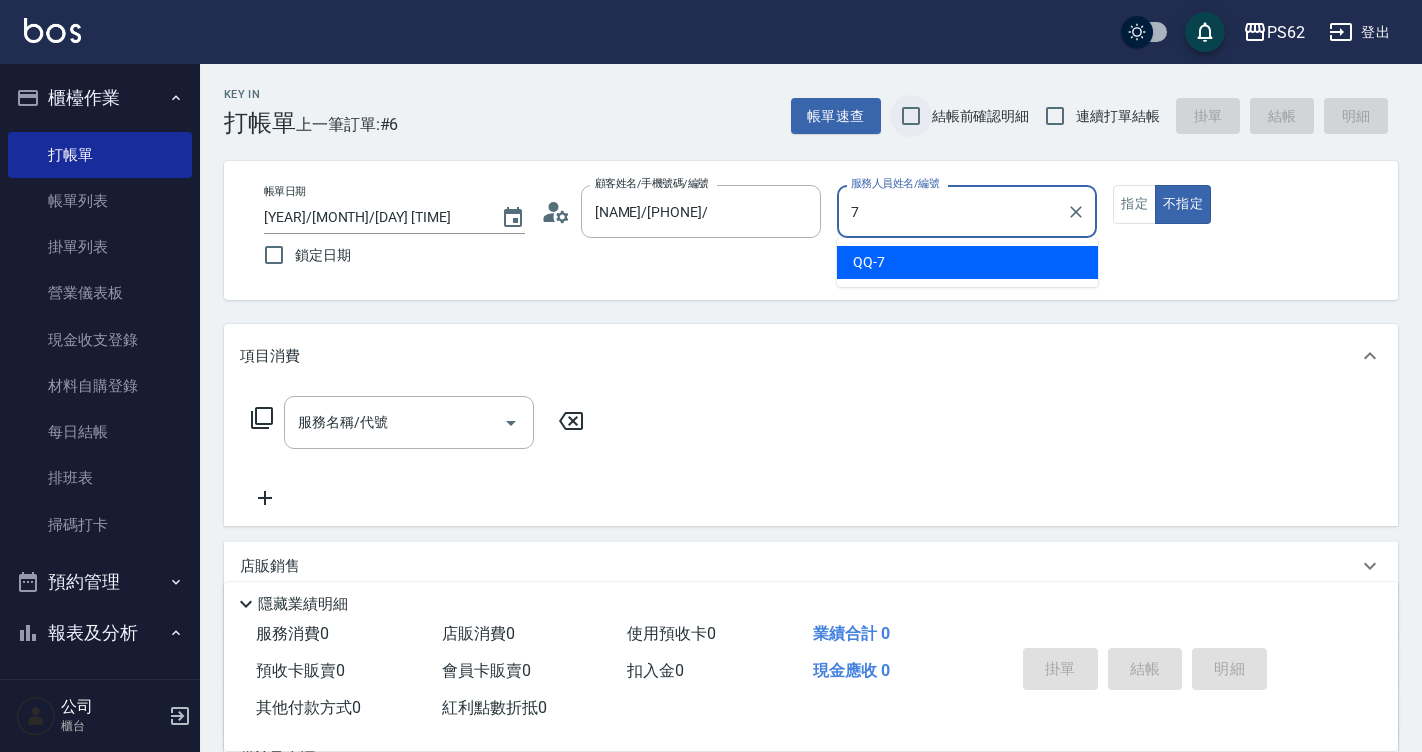 type on "QQ-7" 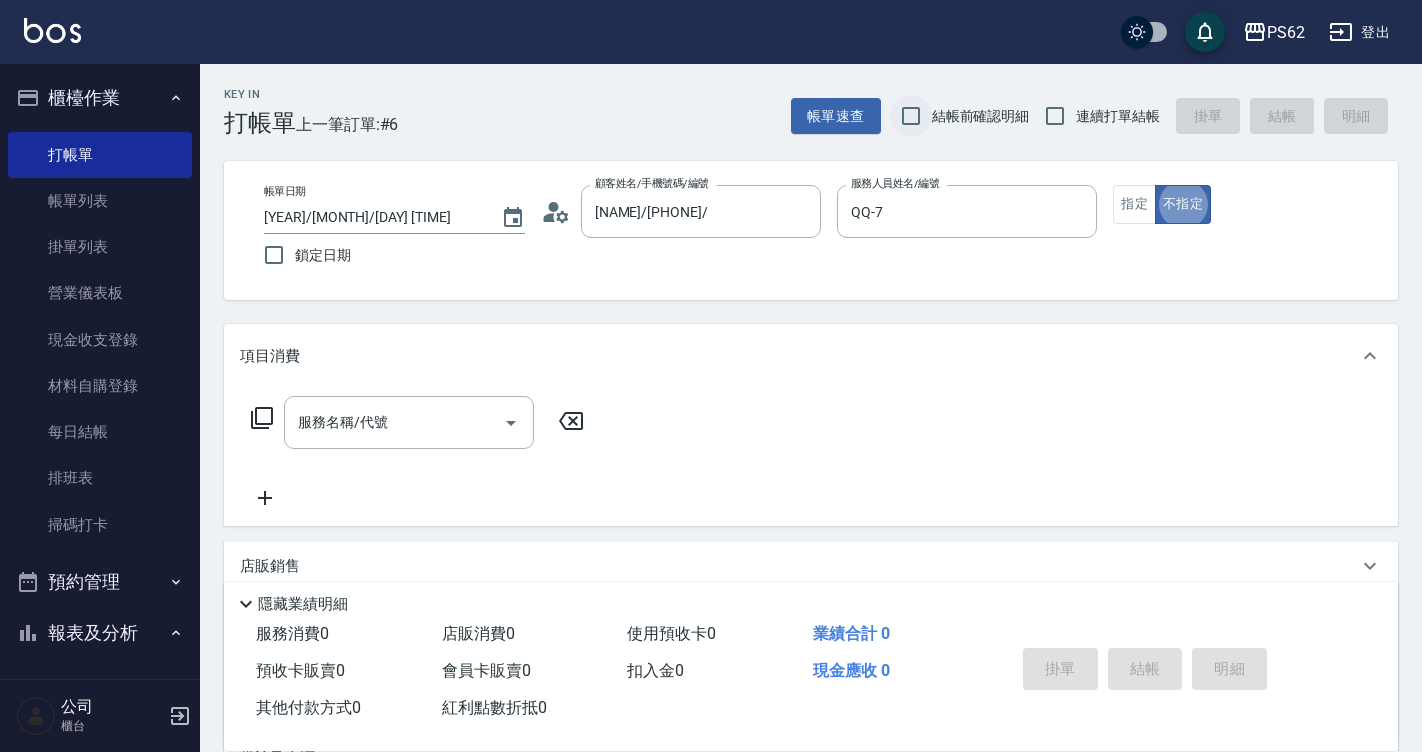 type on "false" 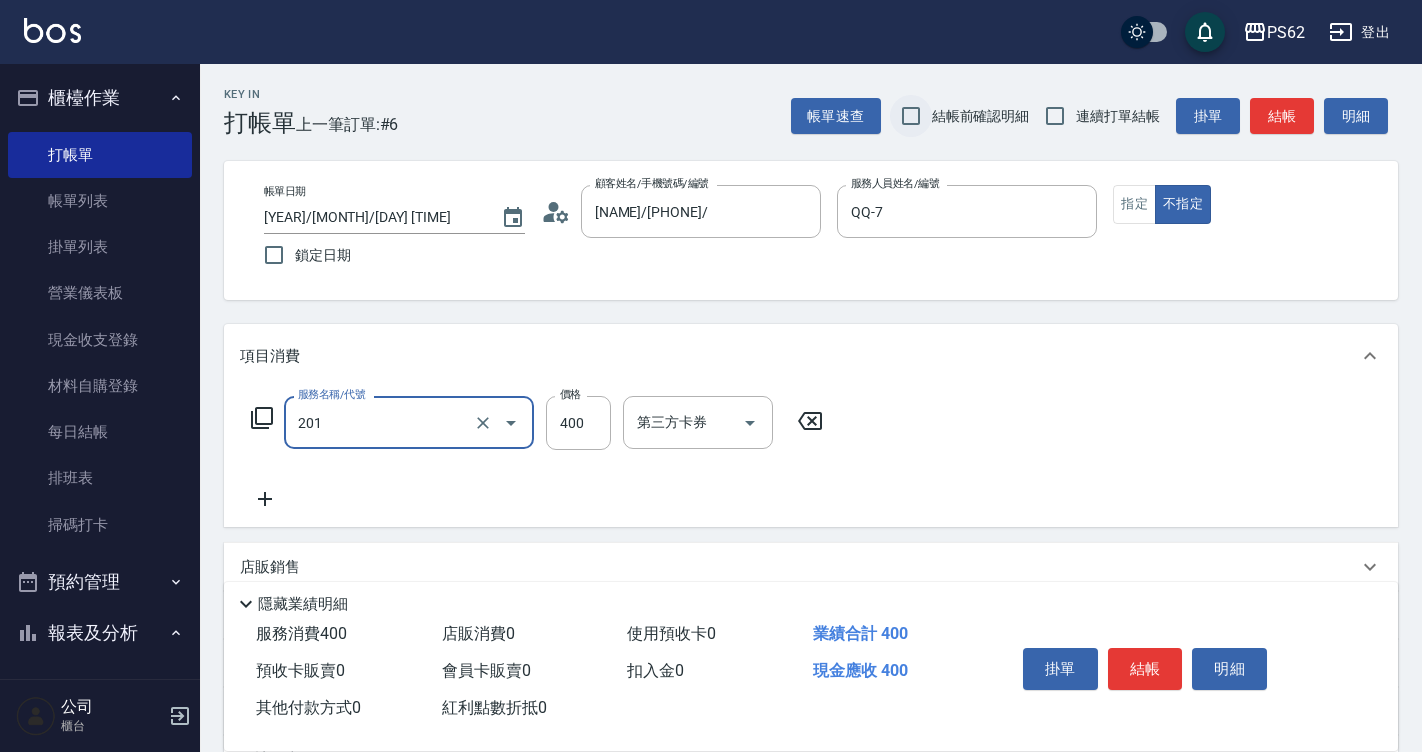 type on "洗剪400(201)" 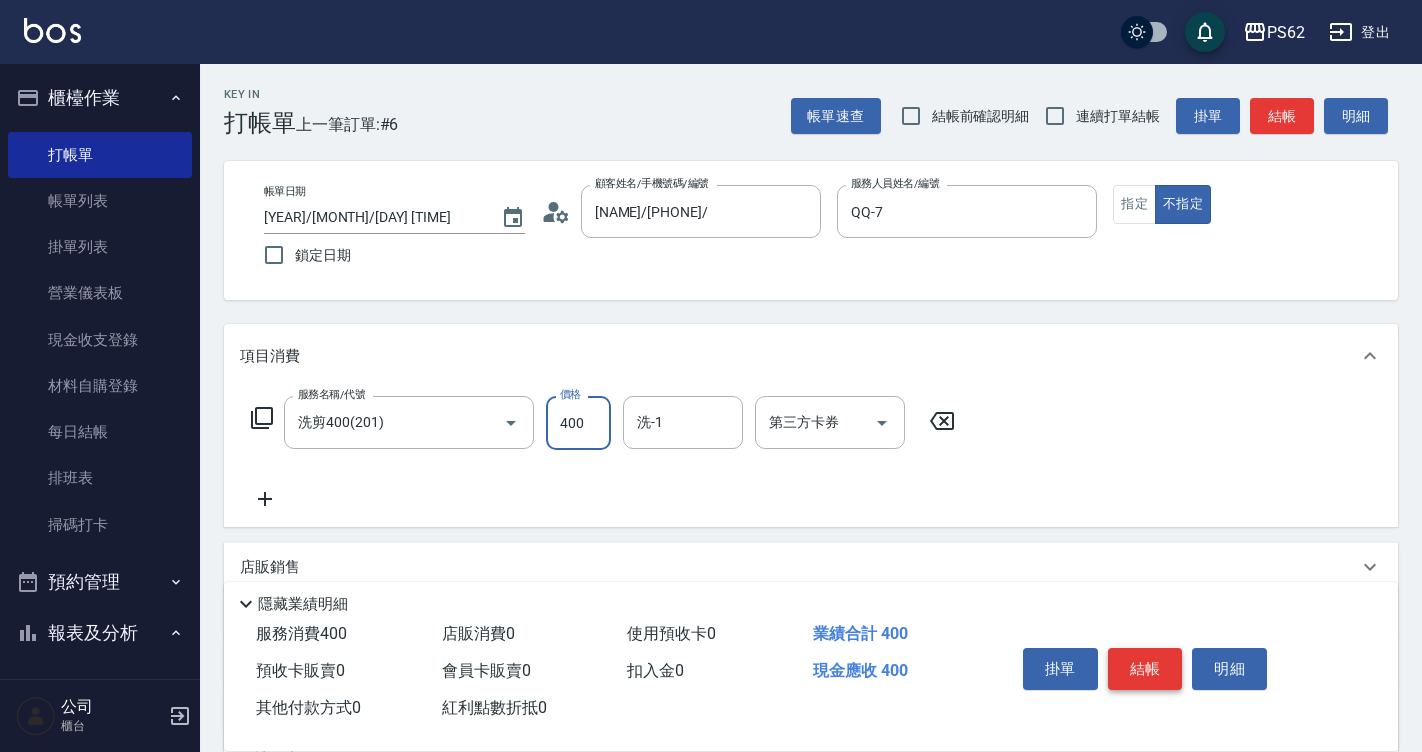 click on "結帳" at bounding box center [1145, 669] 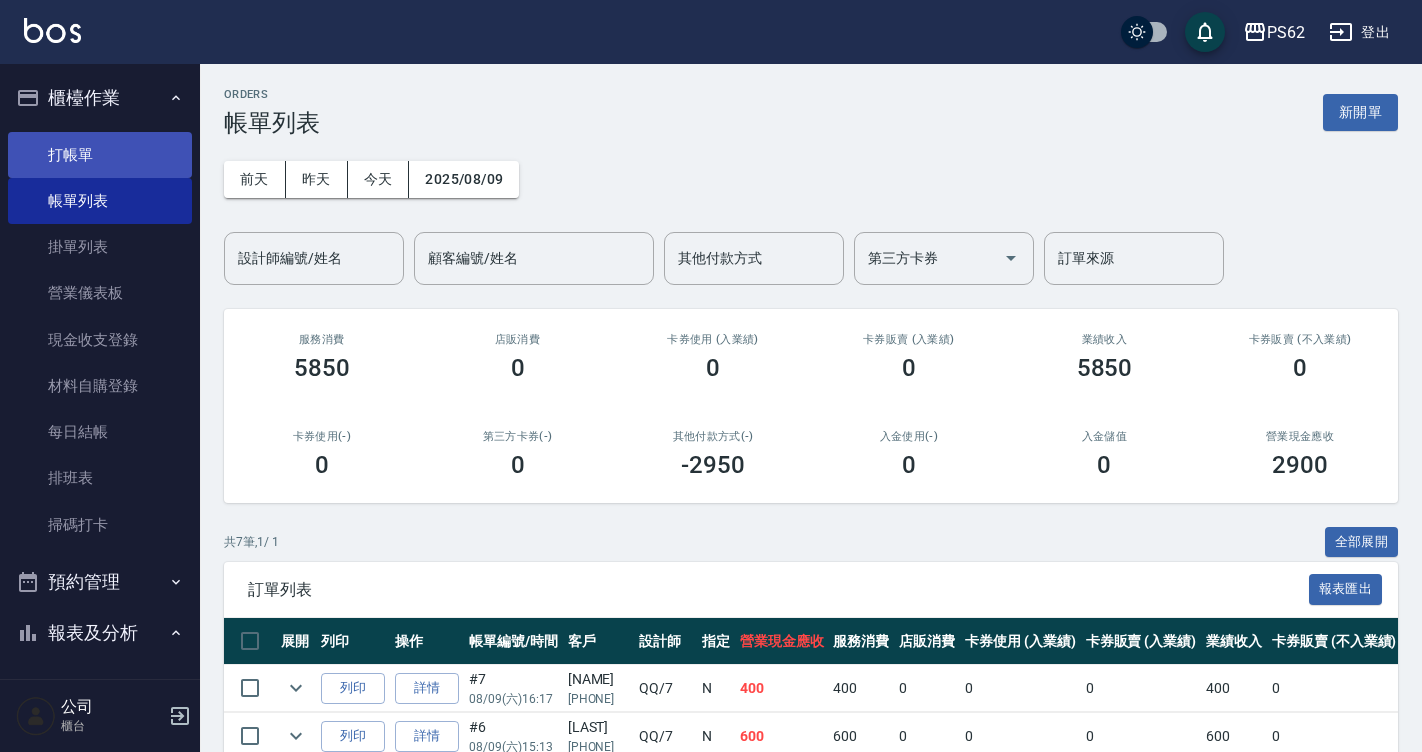 click on "打帳單" at bounding box center (100, 155) 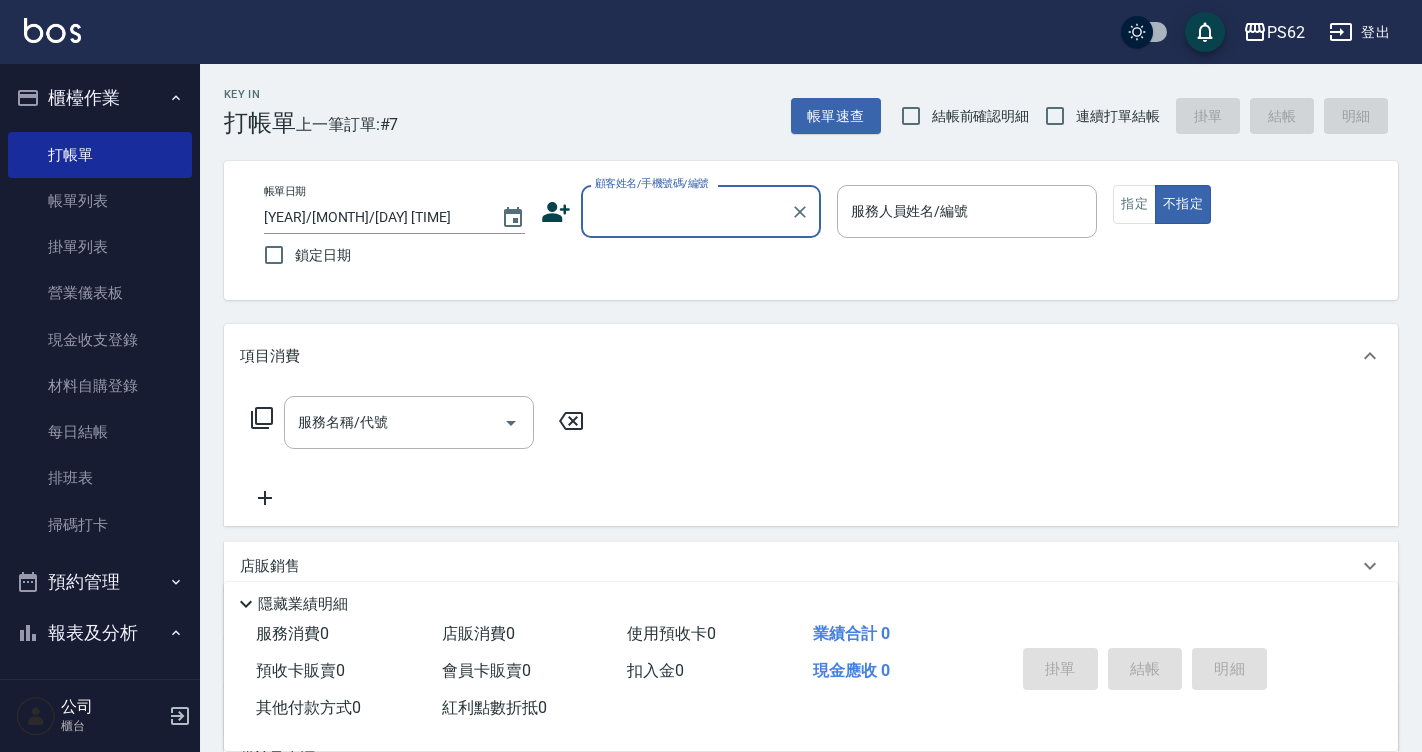 click on "顧客姓名/手機號碼/編號" at bounding box center (701, 211) 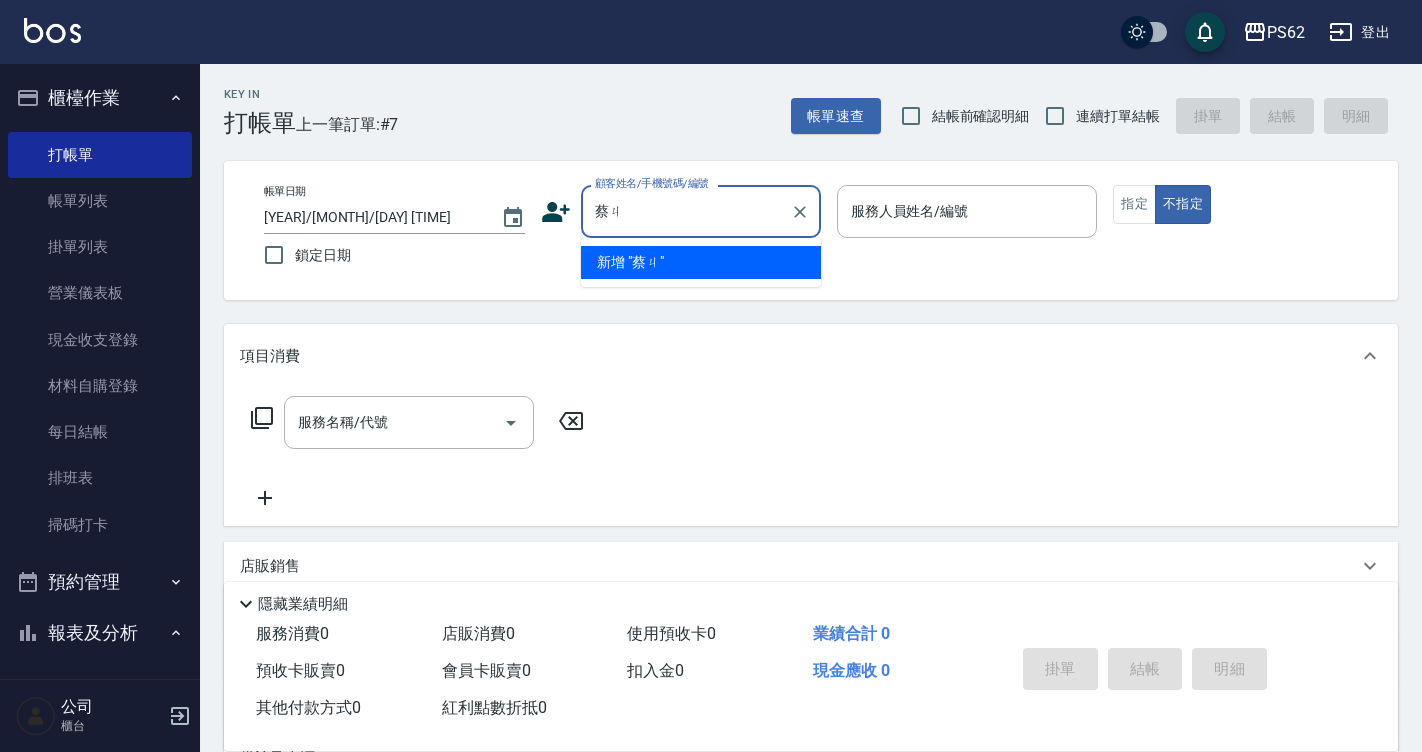 scroll, scrollTop: 0, scrollLeft: 0, axis: both 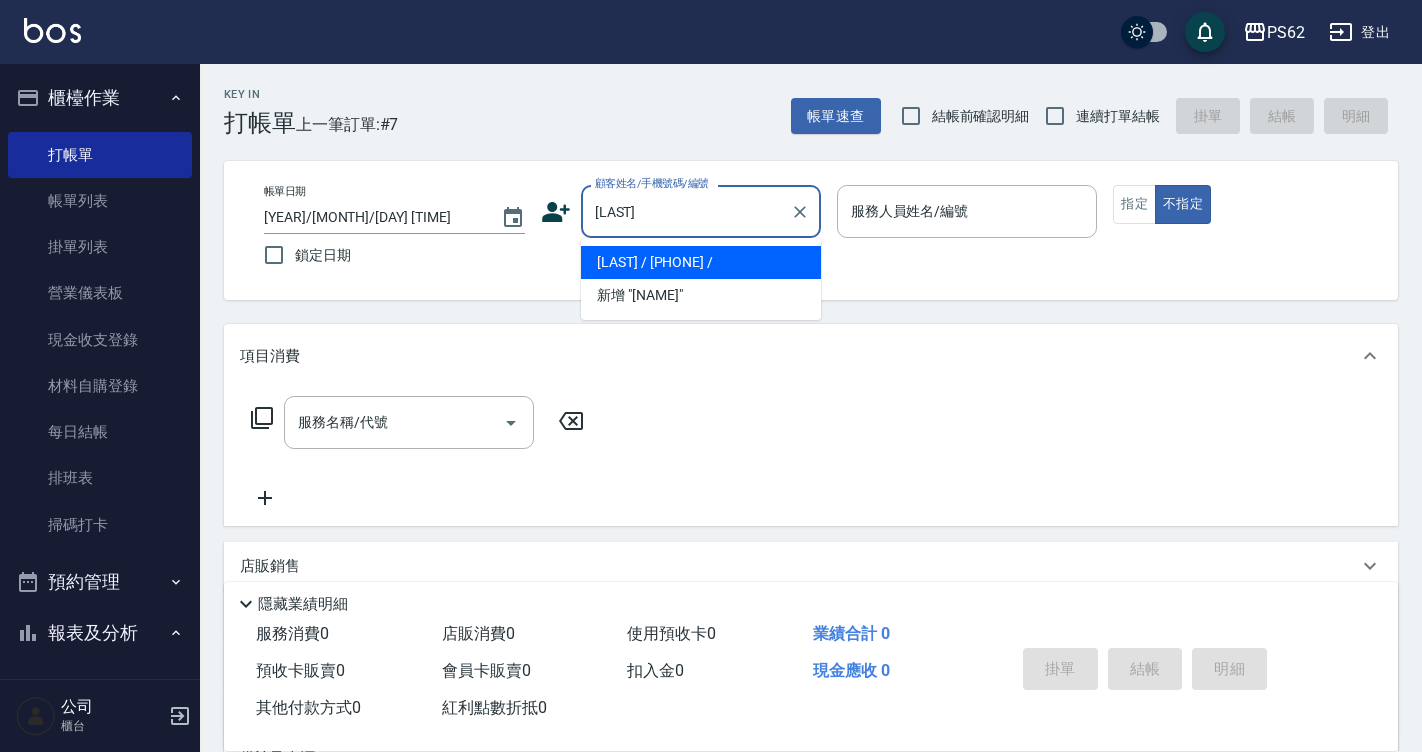 type on "[FIRST] [LAST]/[PHONE]/" 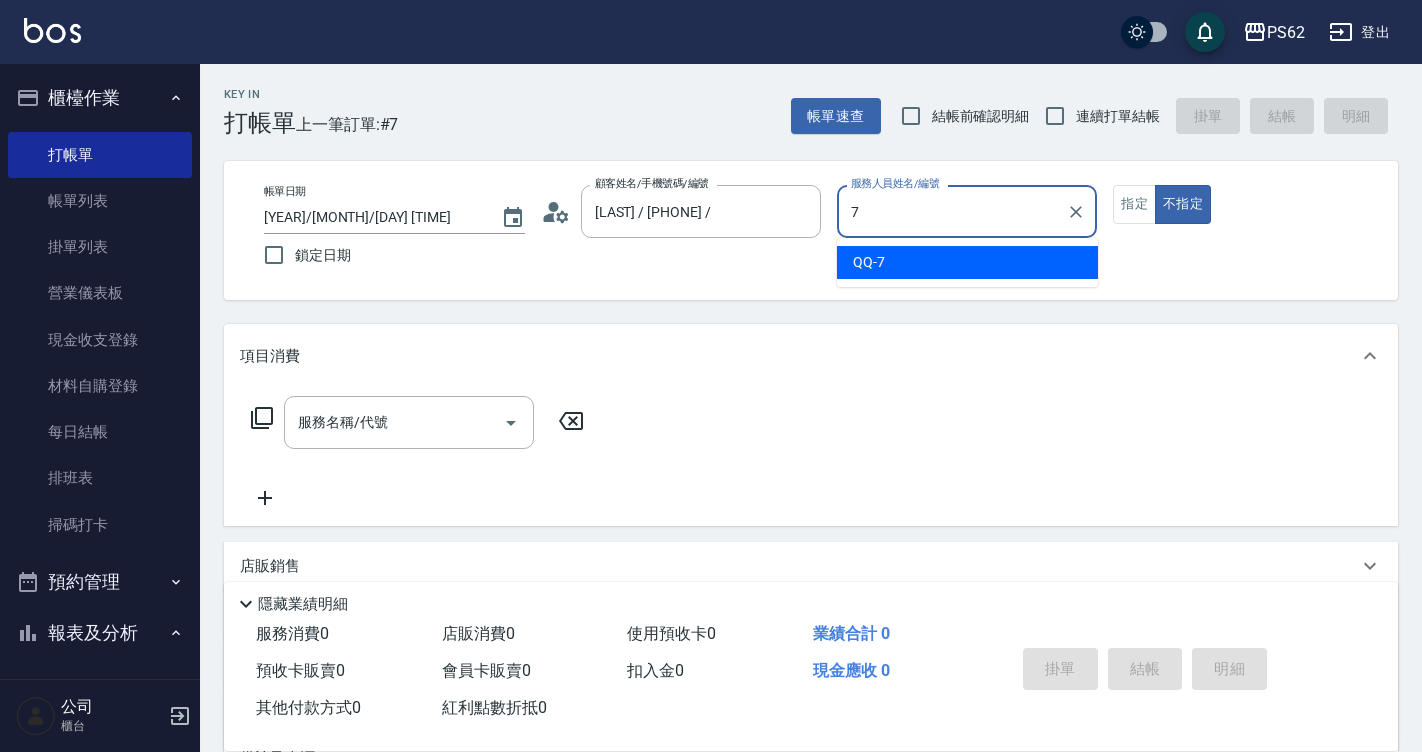 type on "QQ-7" 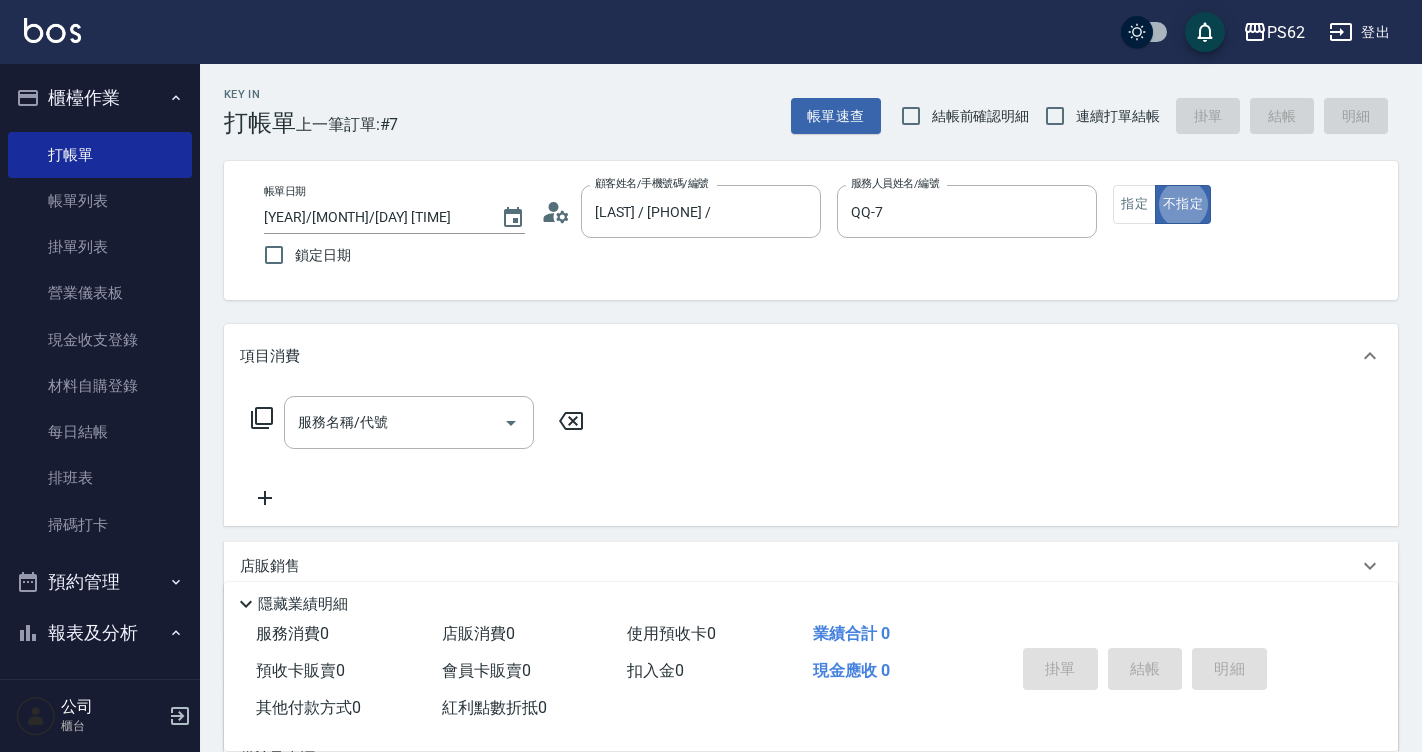 type on "false" 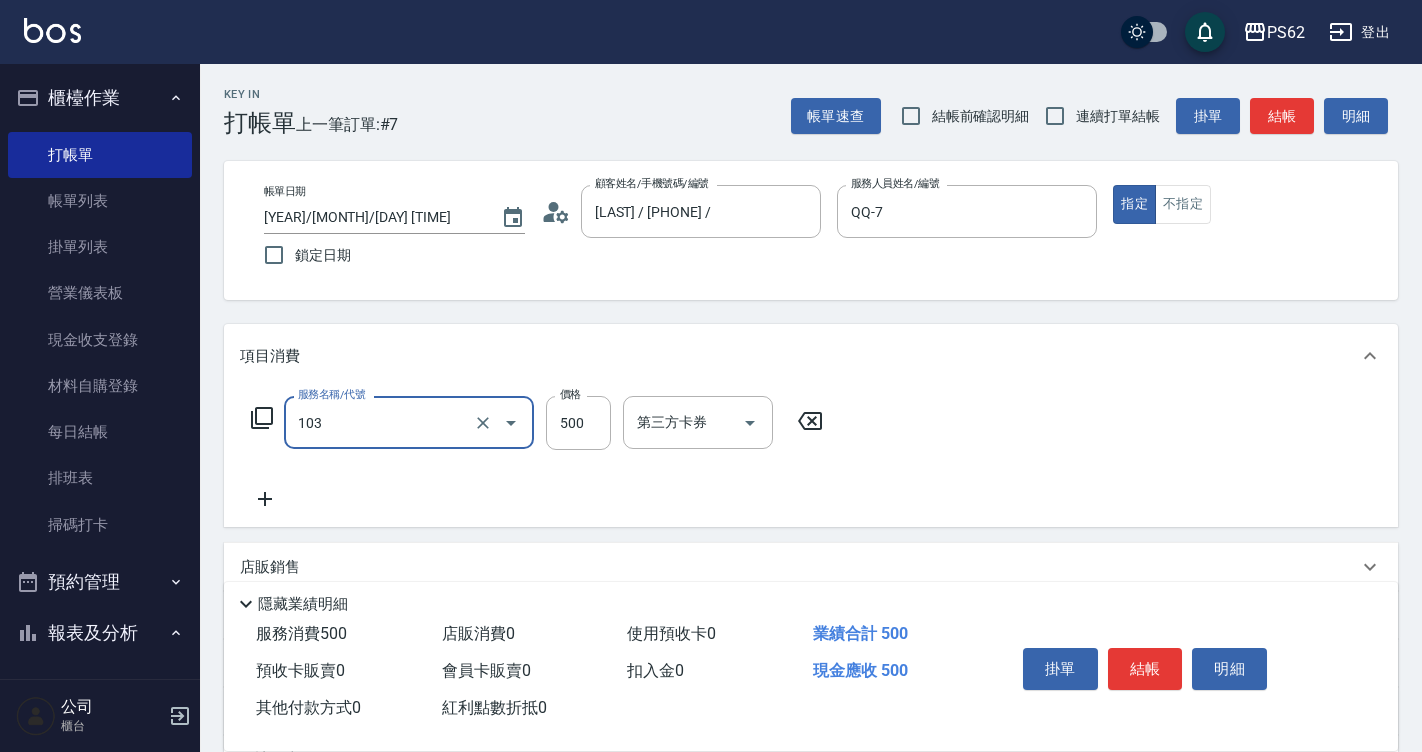 type on "B級洗剪500(103)" 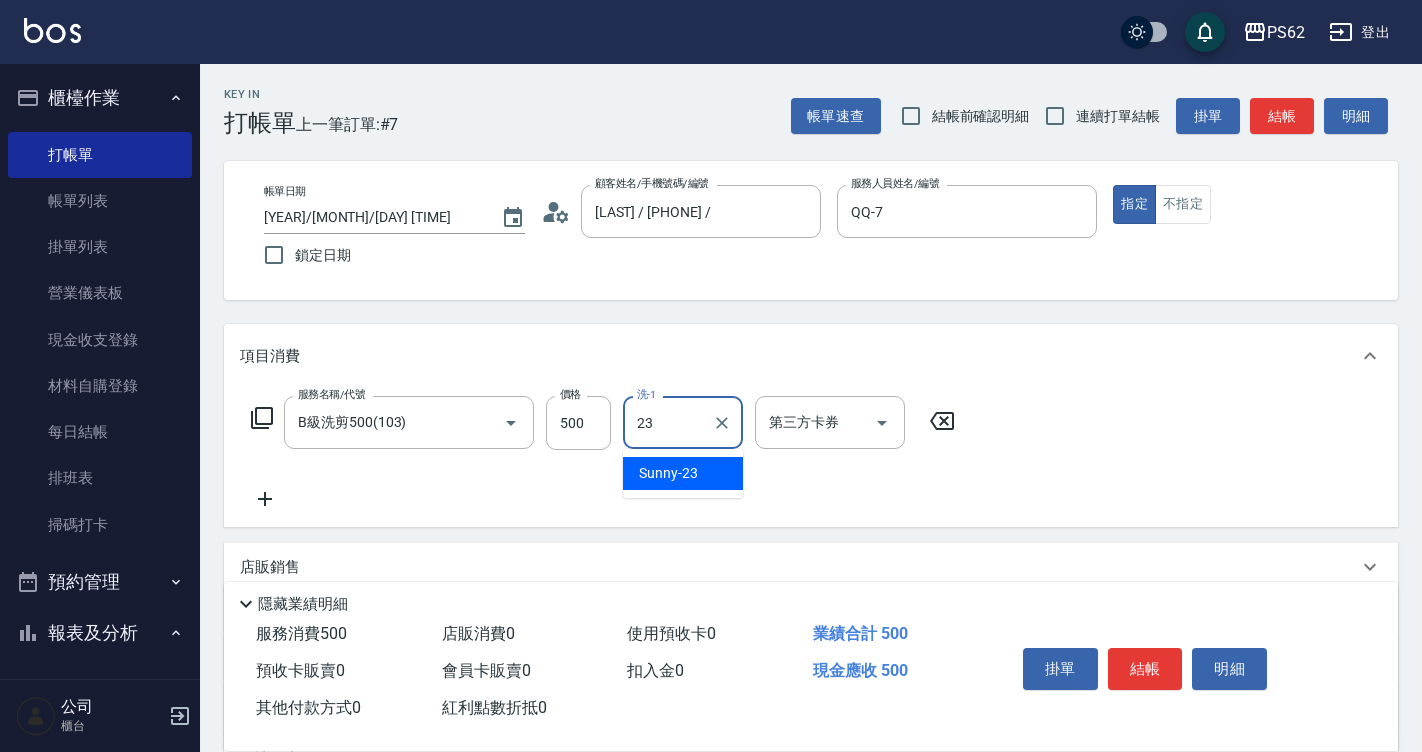 type on "Sunny-23" 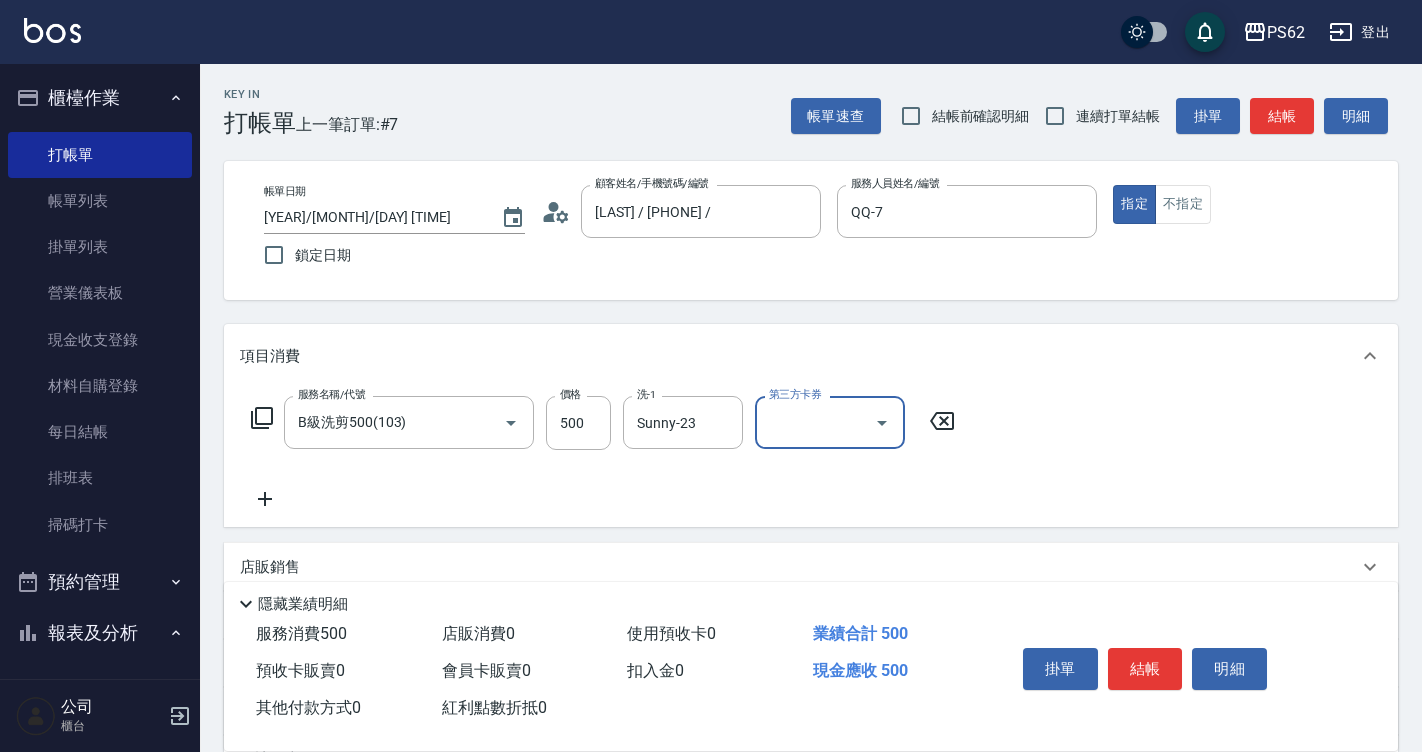 click on "結帳" at bounding box center (1145, 669) 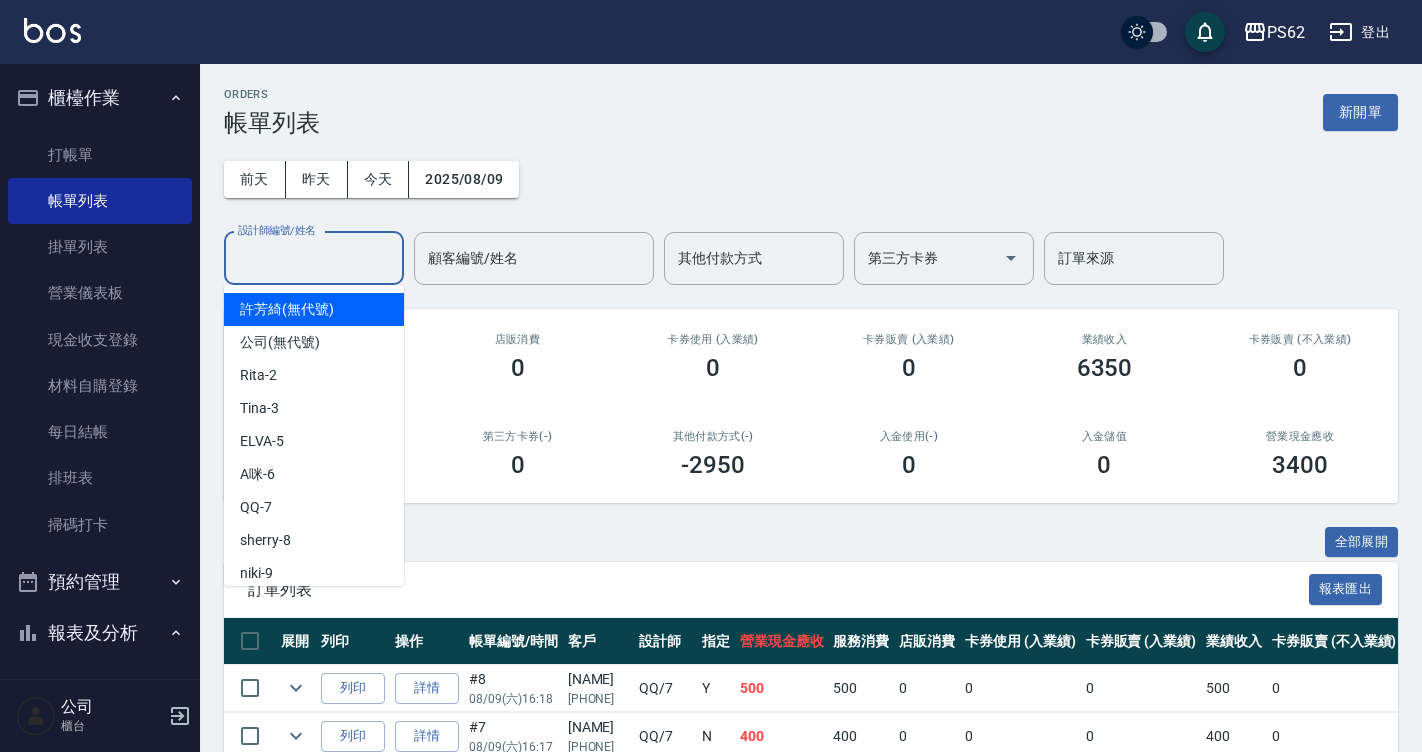 click on "設計師編號/姓名" at bounding box center [314, 258] 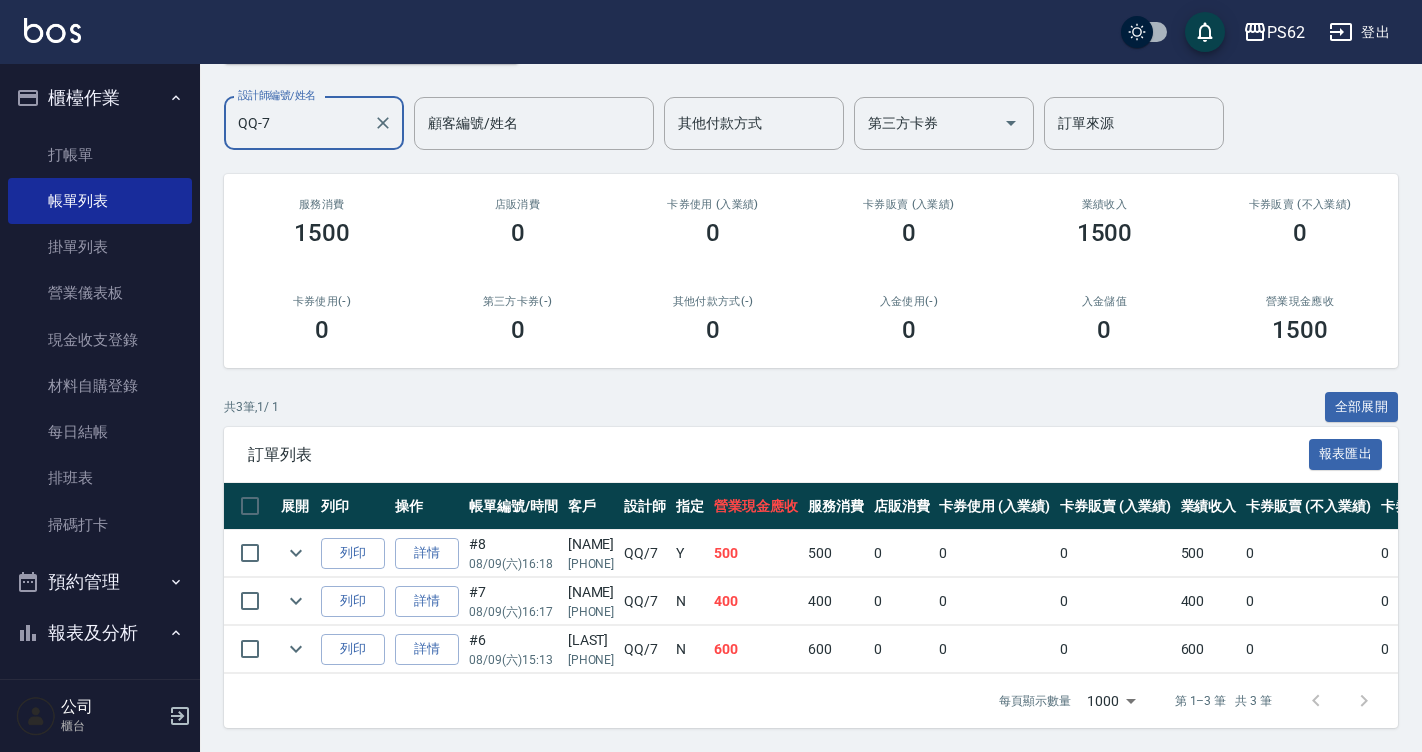 scroll, scrollTop: 150, scrollLeft: 0, axis: vertical 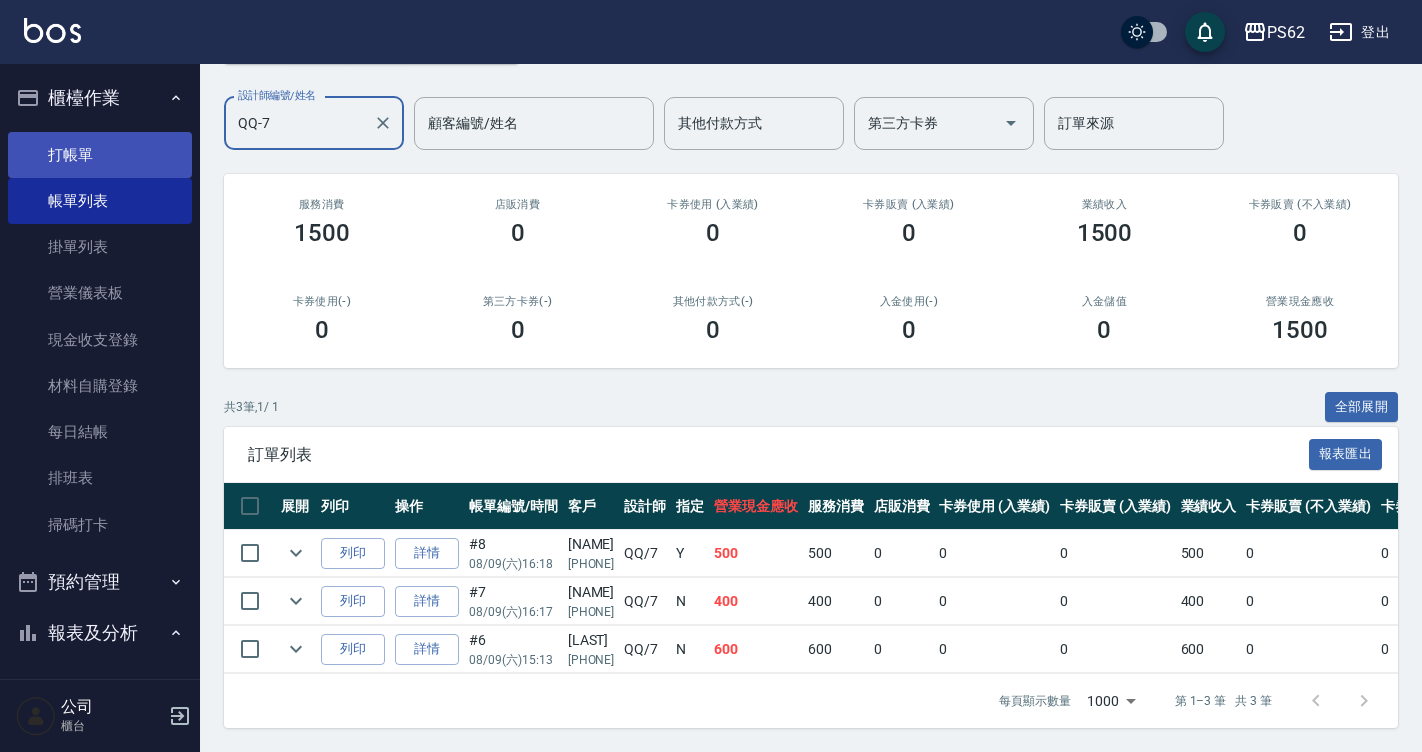 type on "QQ-7" 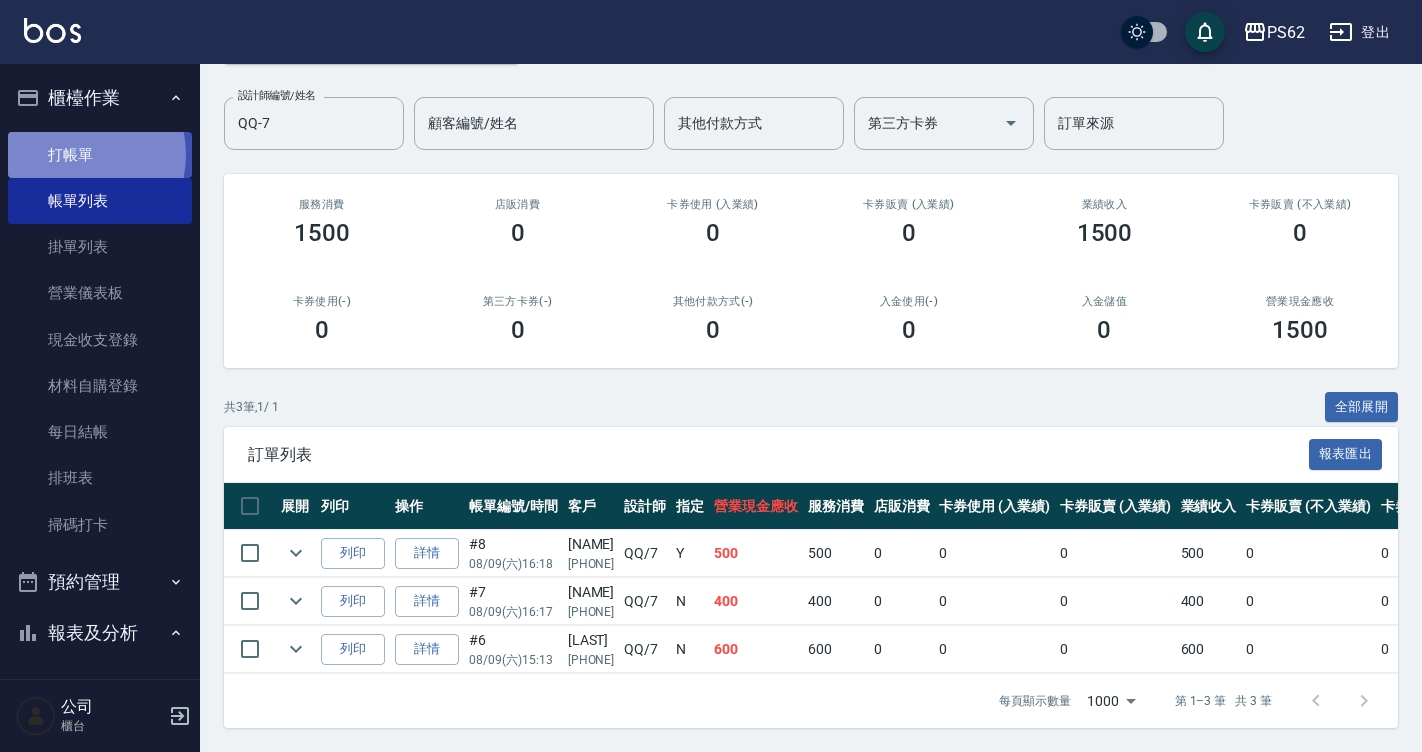 click on "打帳單" at bounding box center (100, 155) 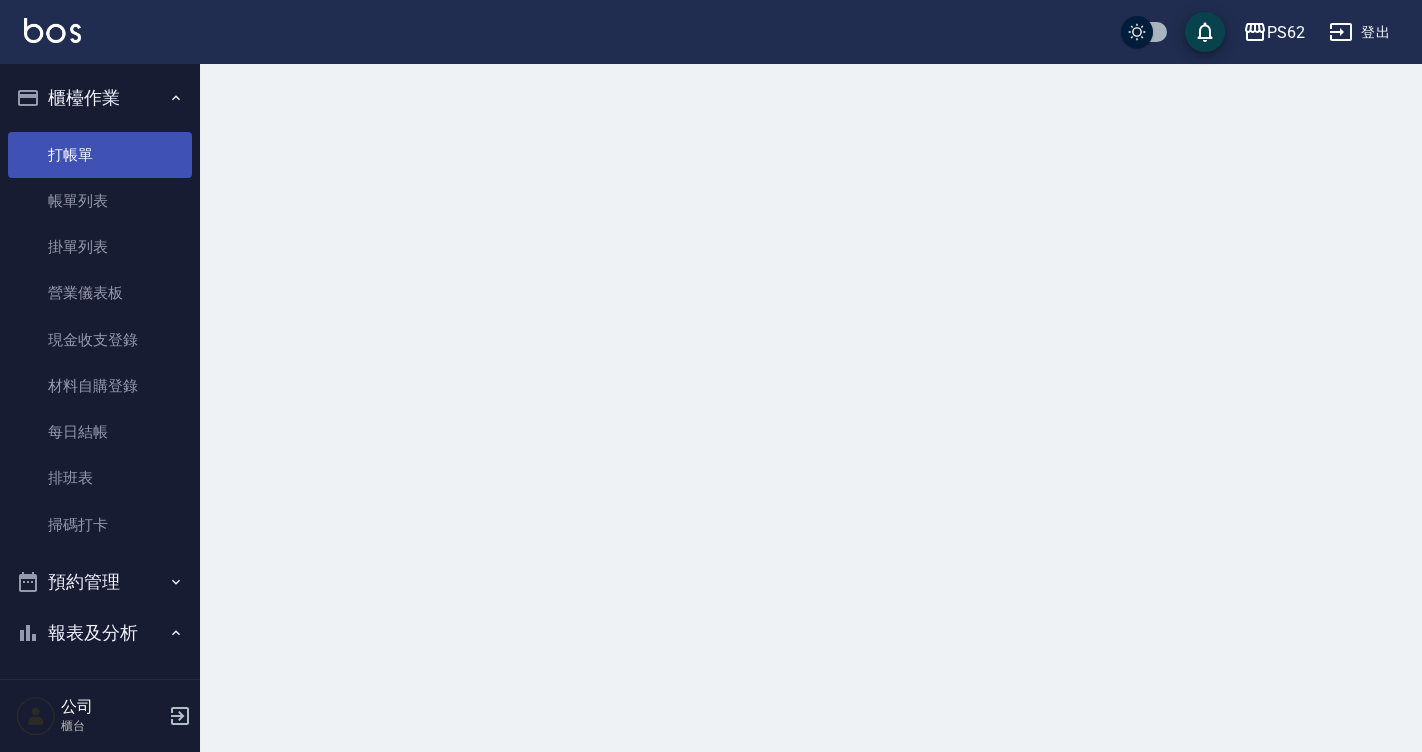 scroll, scrollTop: 0, scrollLeft: 0, axis: both 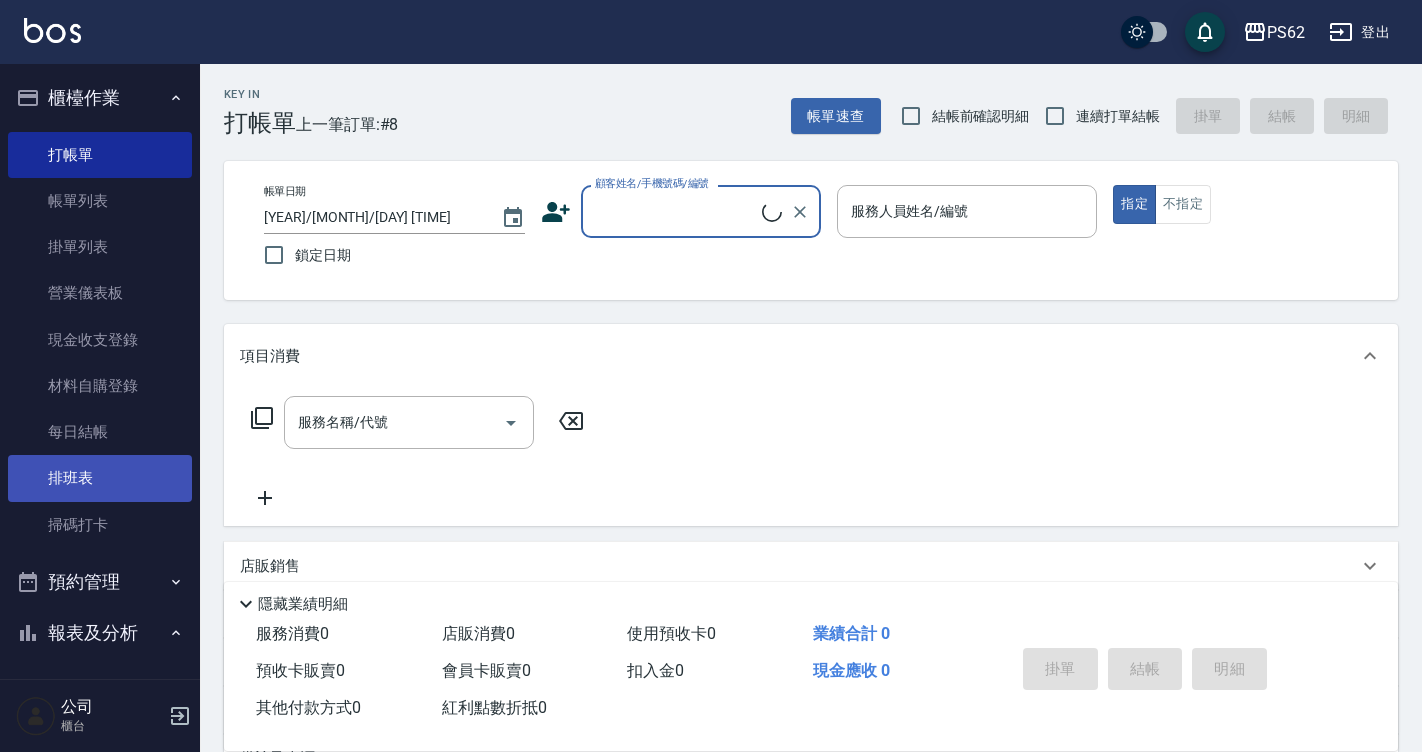 click on "排班表" at bounding box center (100, 478) 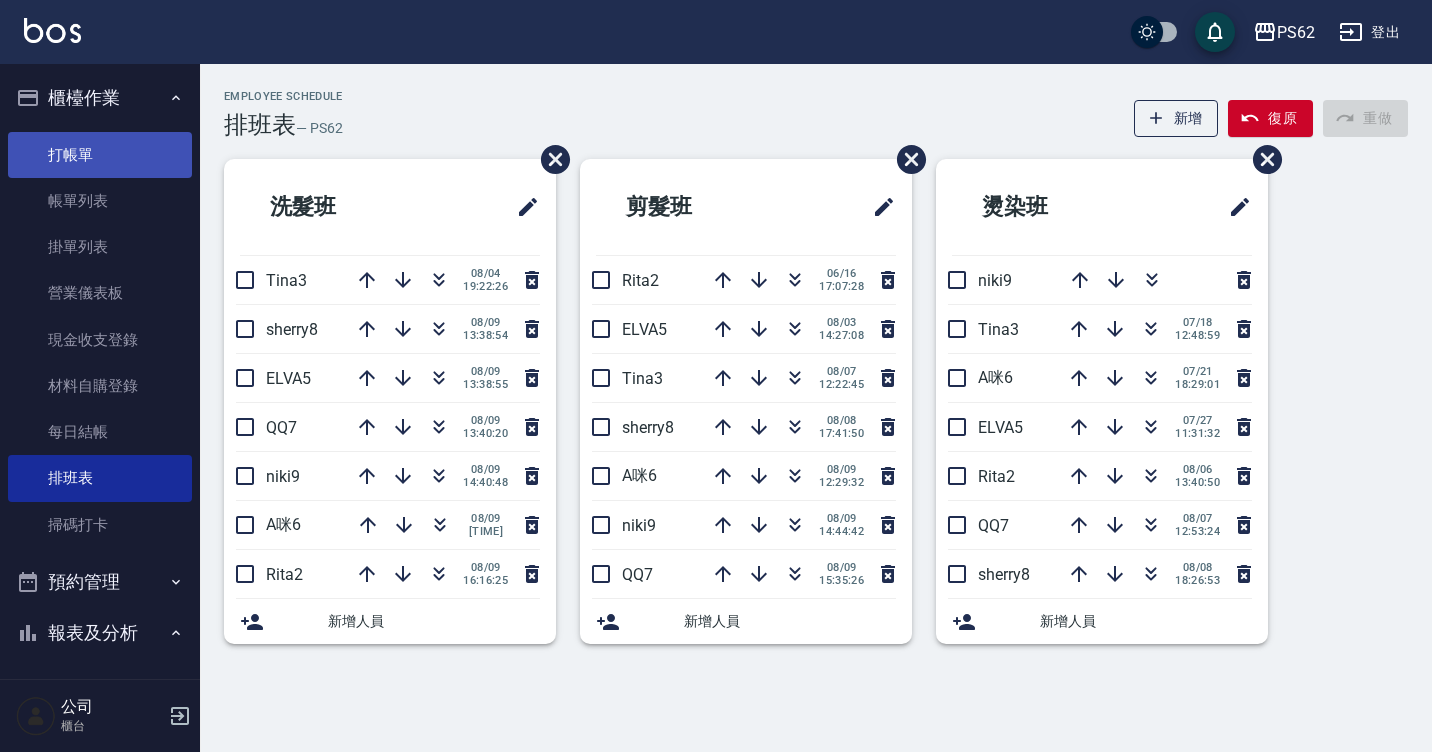 click on "打帳單" at bounding box center (100, 155) 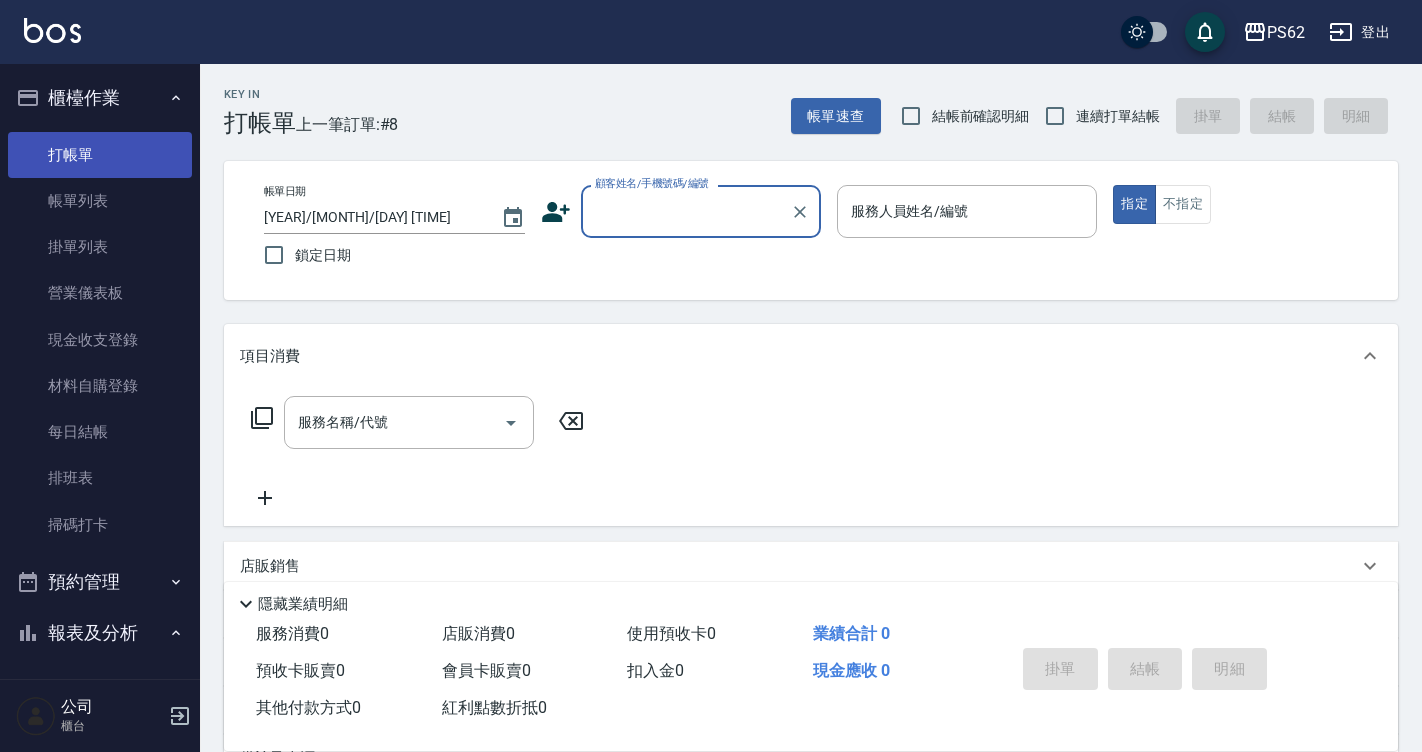 click on "打帳單" at bounding box center [100, 155] 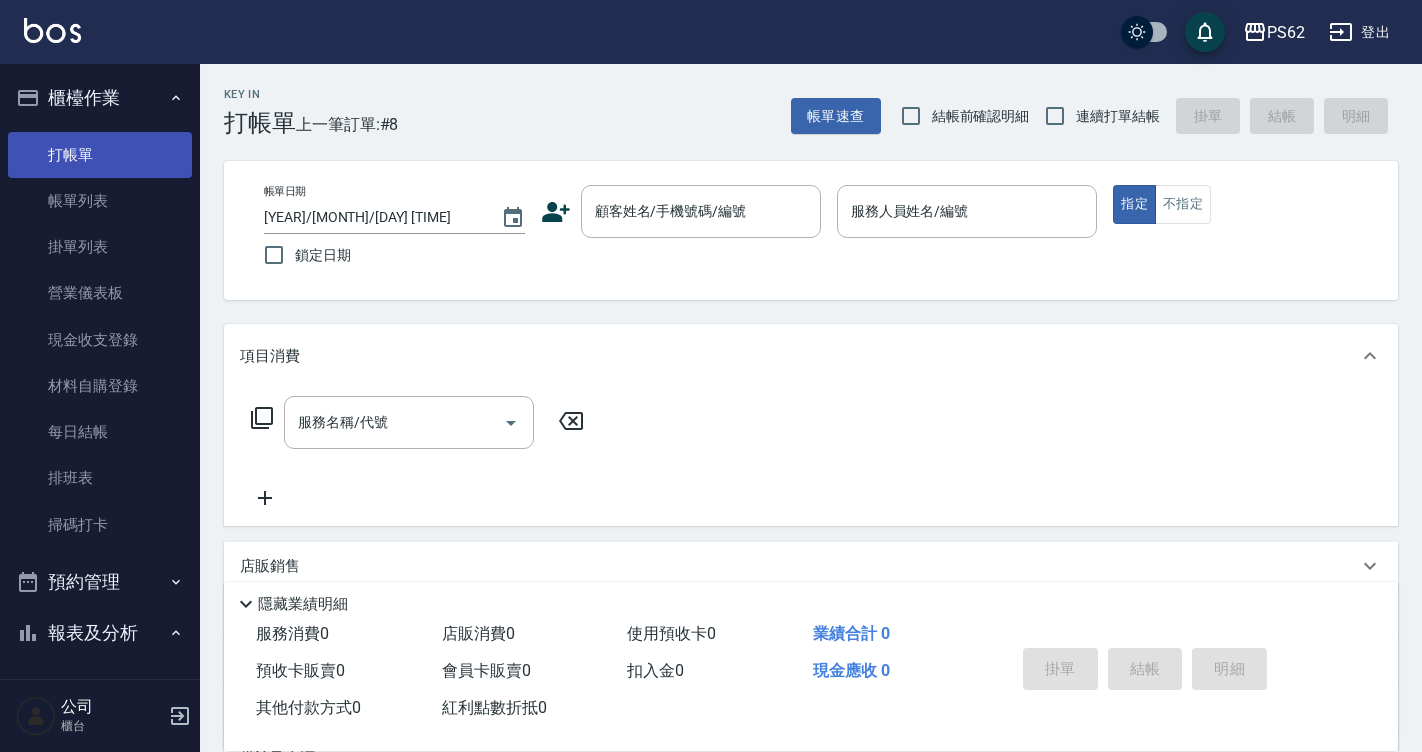 click on "打帳單" at bounding box center (100, 155) 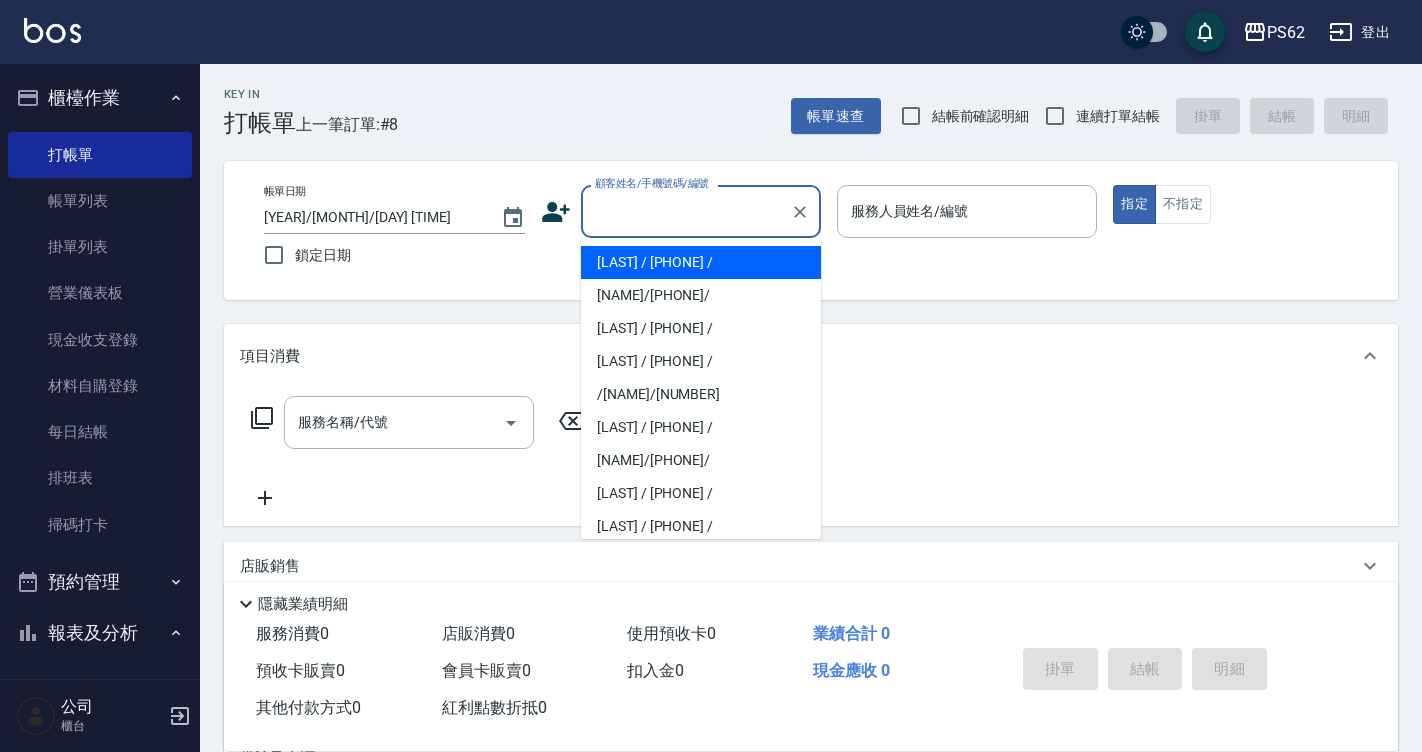 click on "顧客姓名/手機號碼/編號" at bounding box center (686, 211) 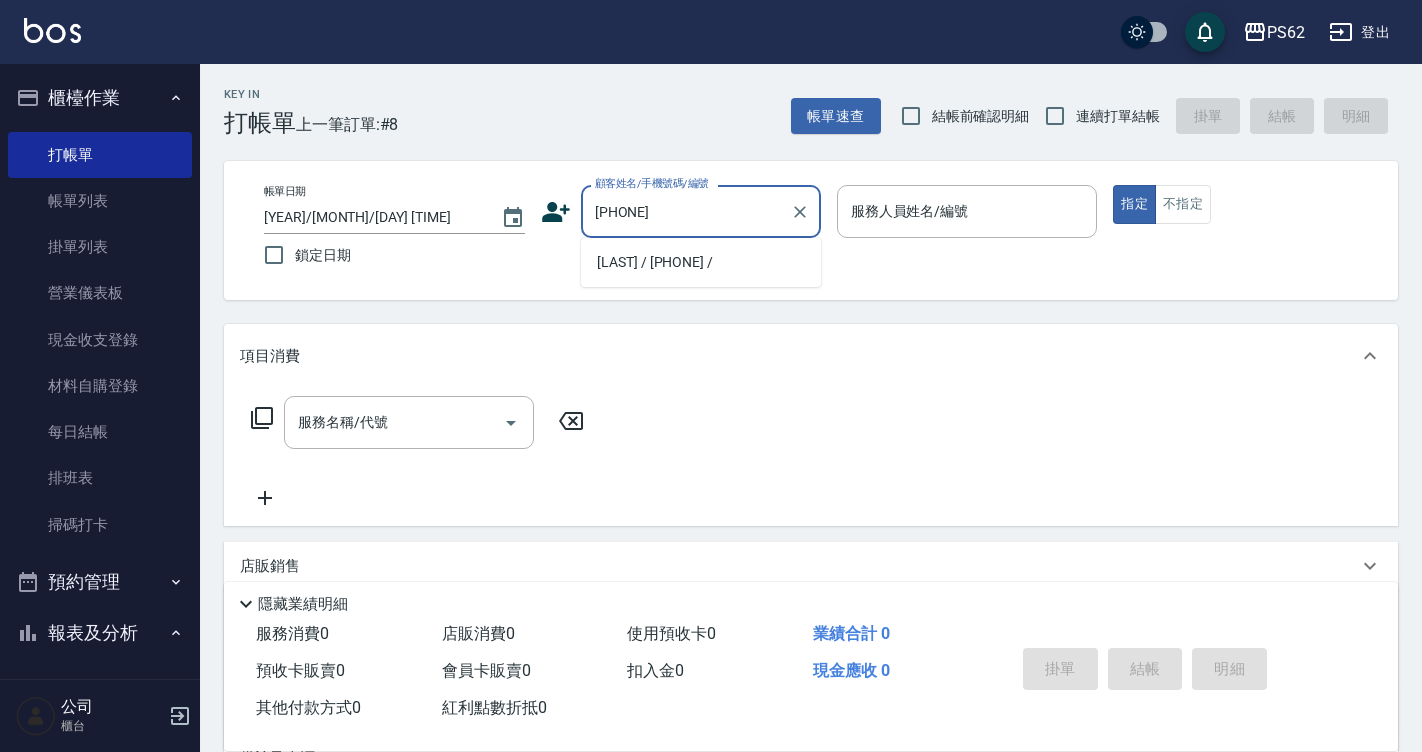 click on "[NAME]/[PHONE]/" at bounding box center [701, 262] 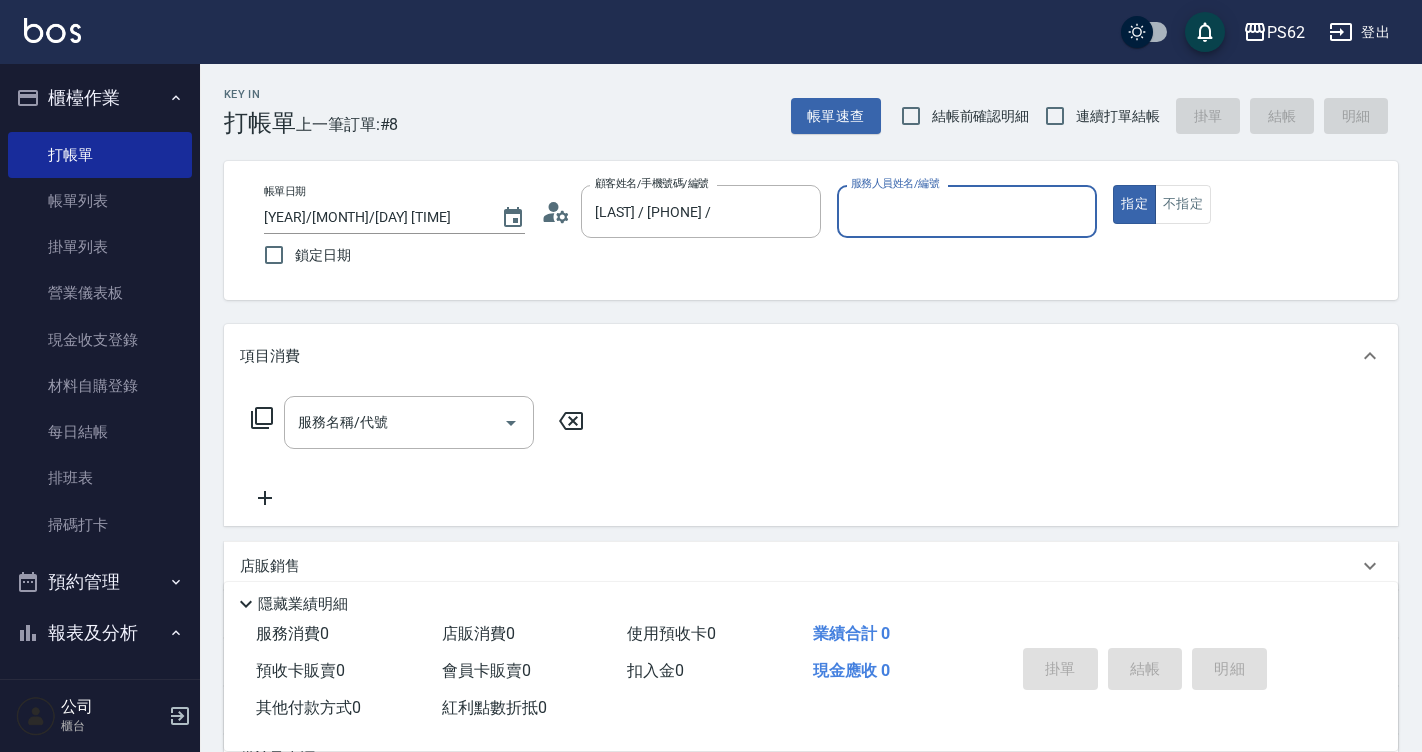type on "A咪-6" 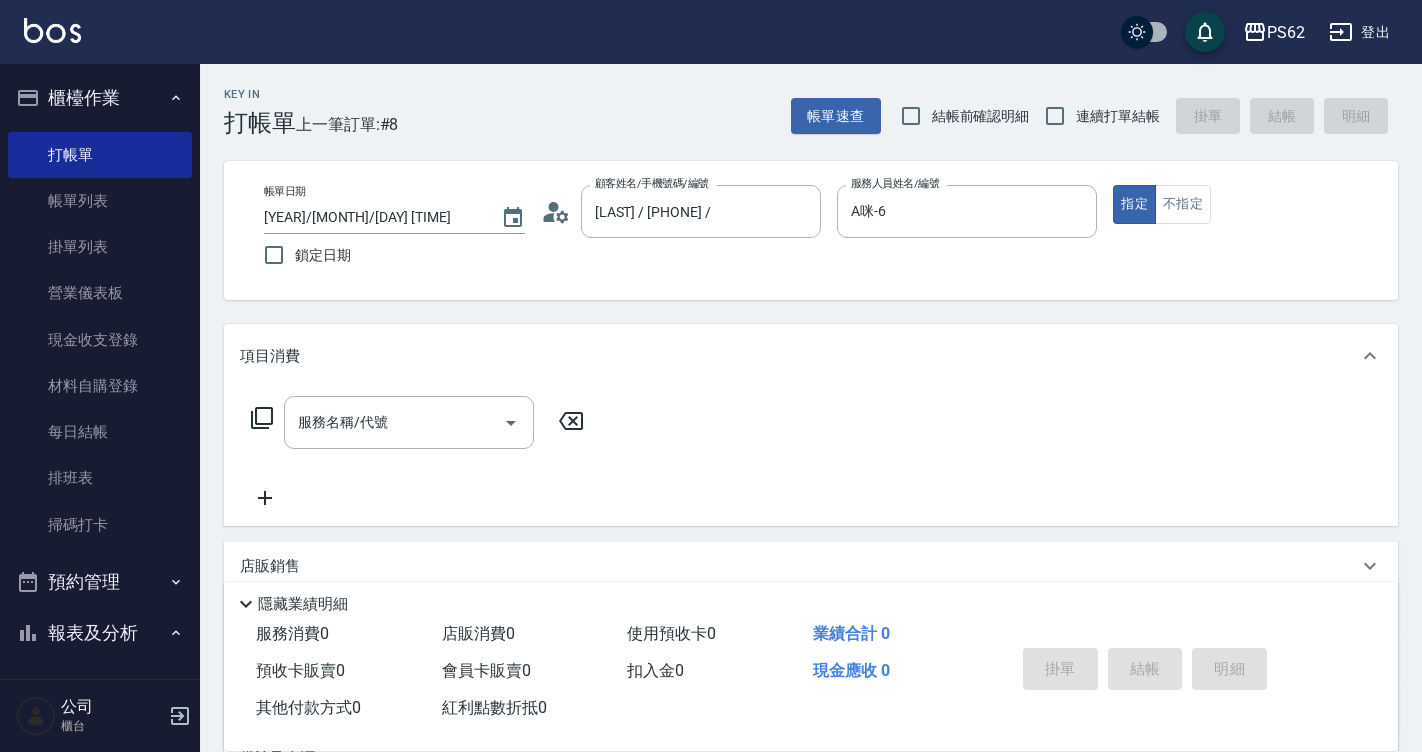 click 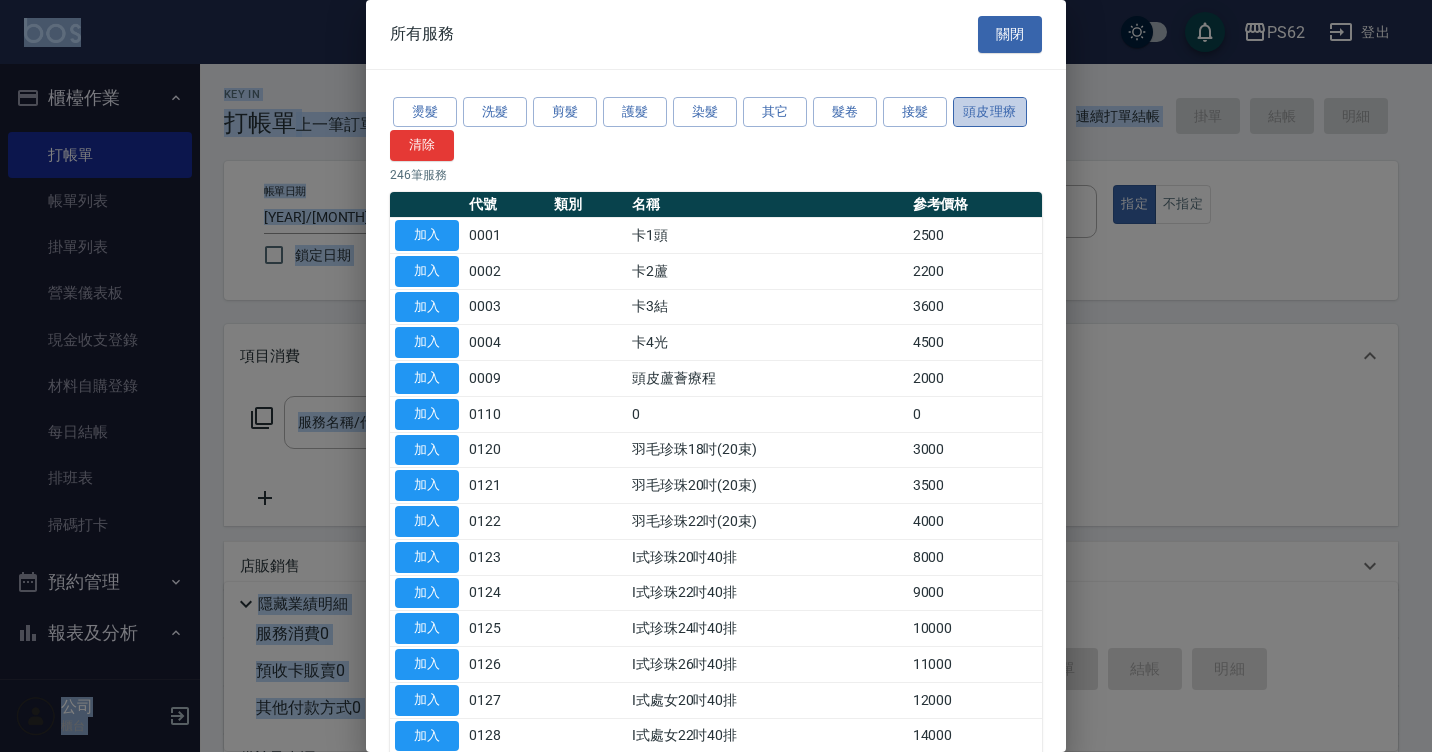 click on "頭皮理療" at bounding box center [990, 112] 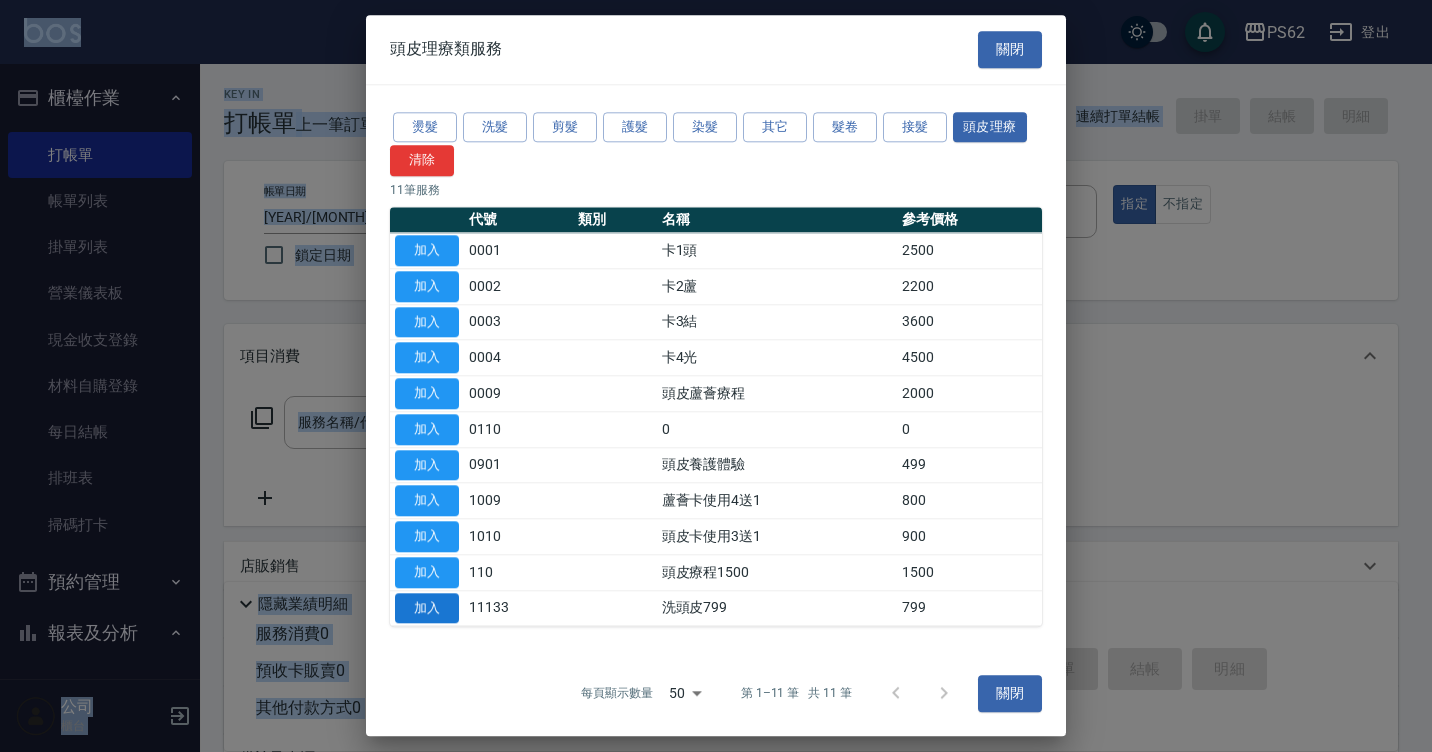 click on "加入" at bounding box center (427, 608) 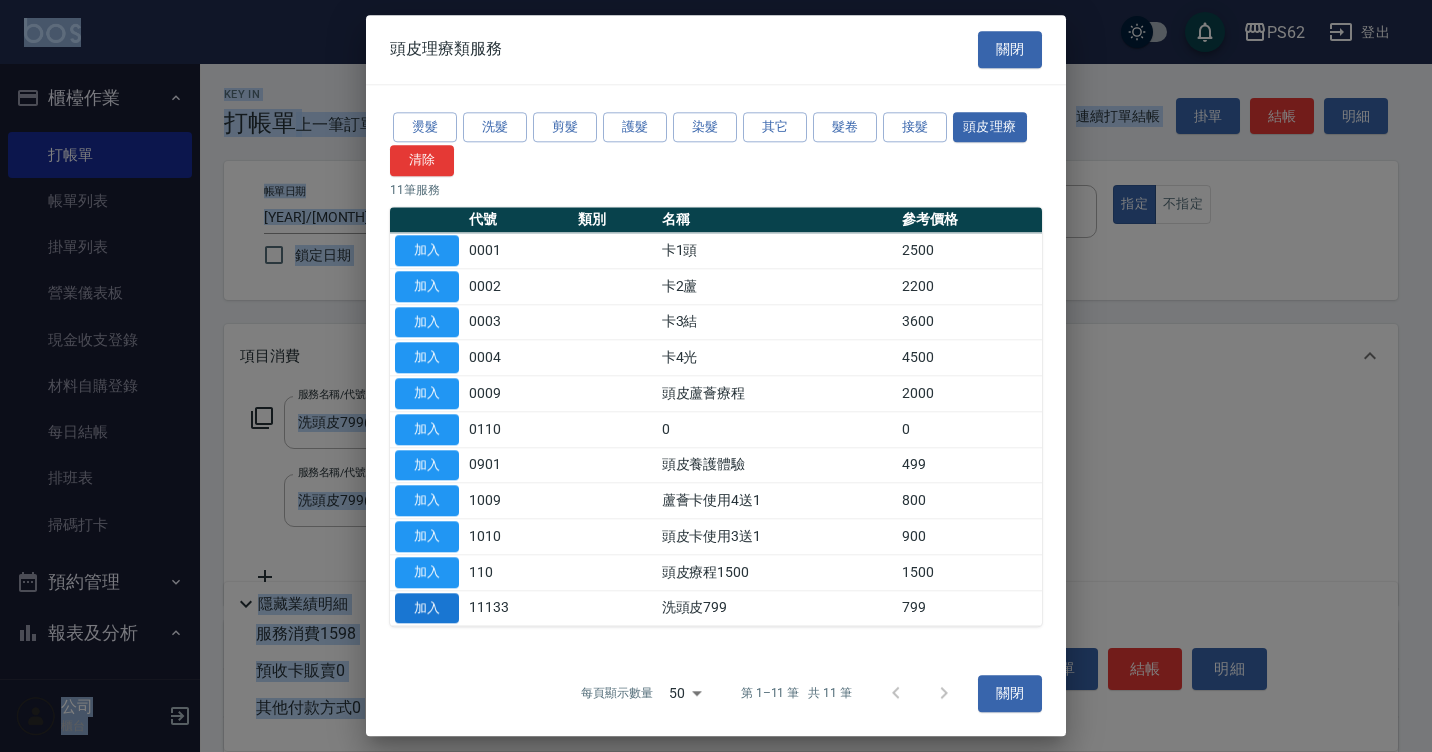 type on "洗頭皮799(11133)" 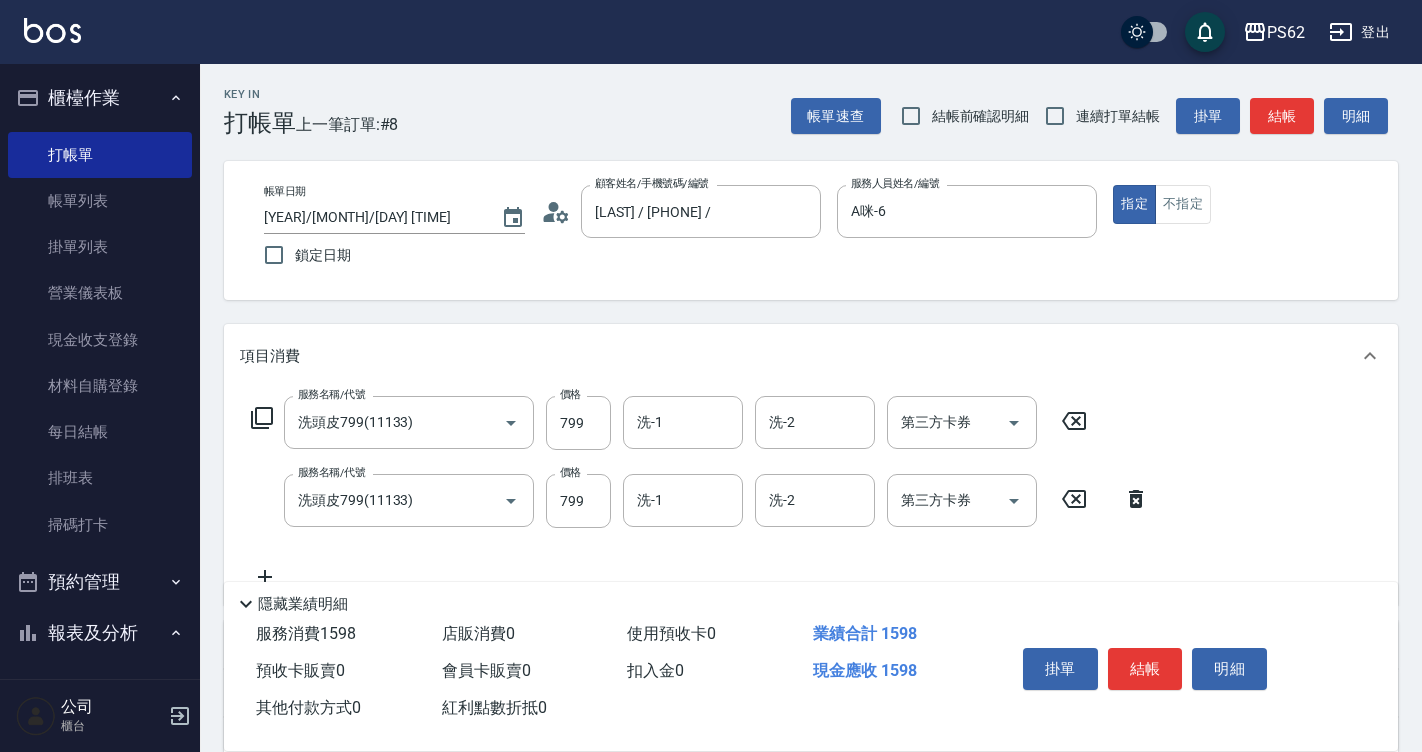 click 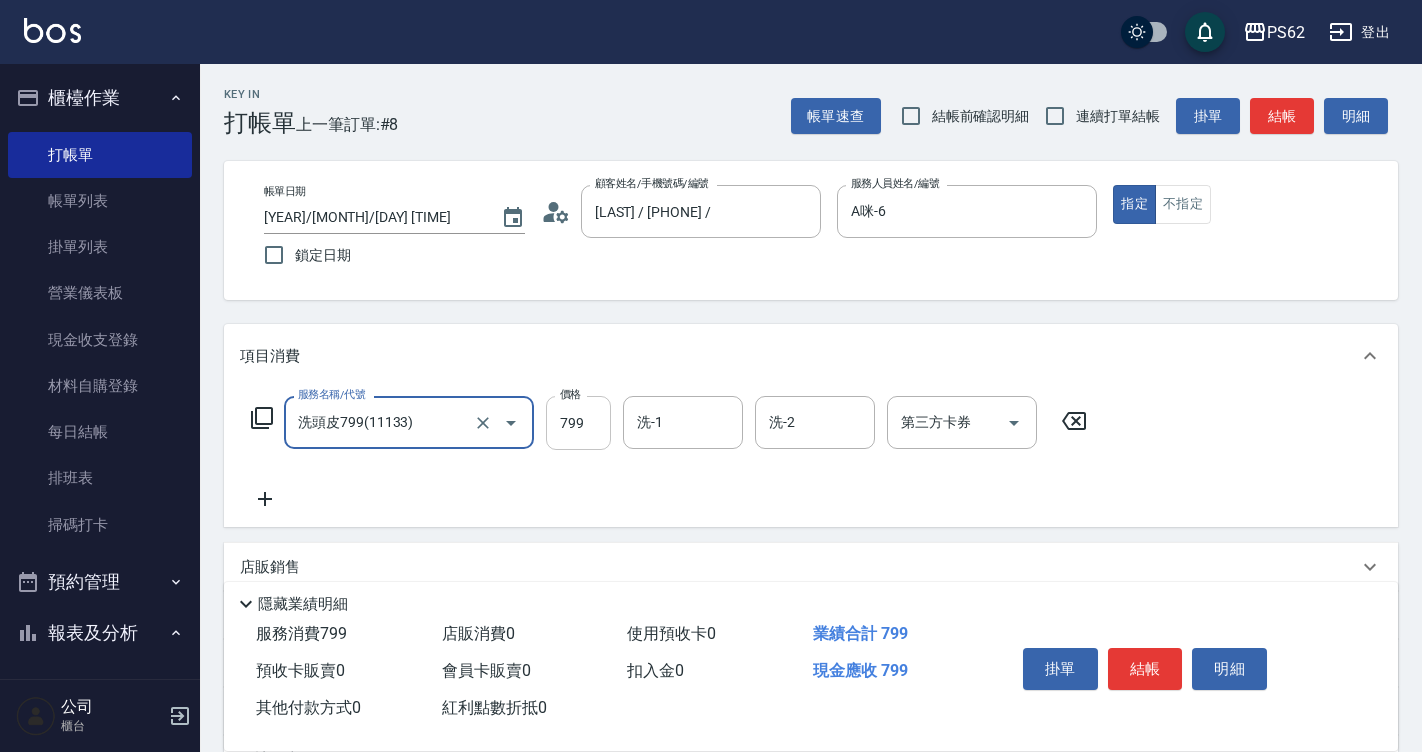 click on "799" at bounding box center [578, 423] 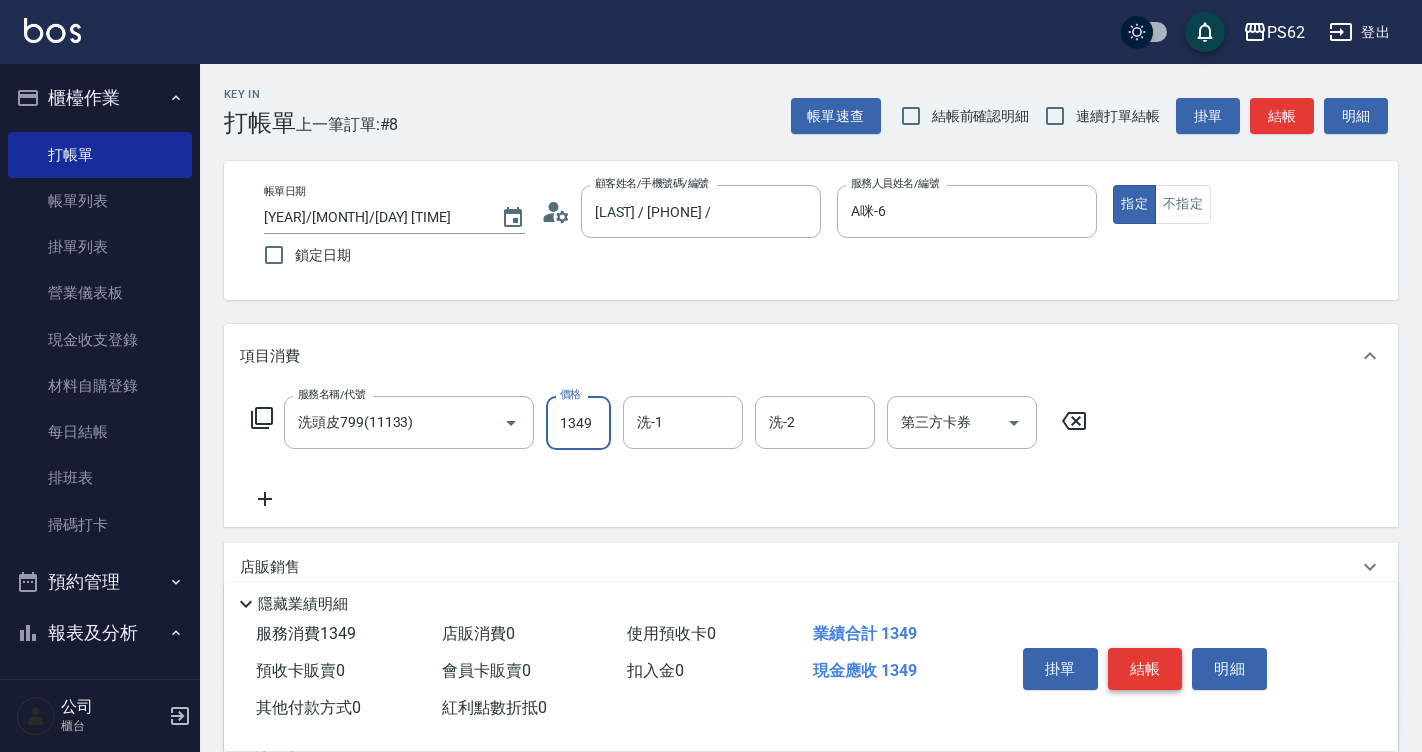 type on "1349" 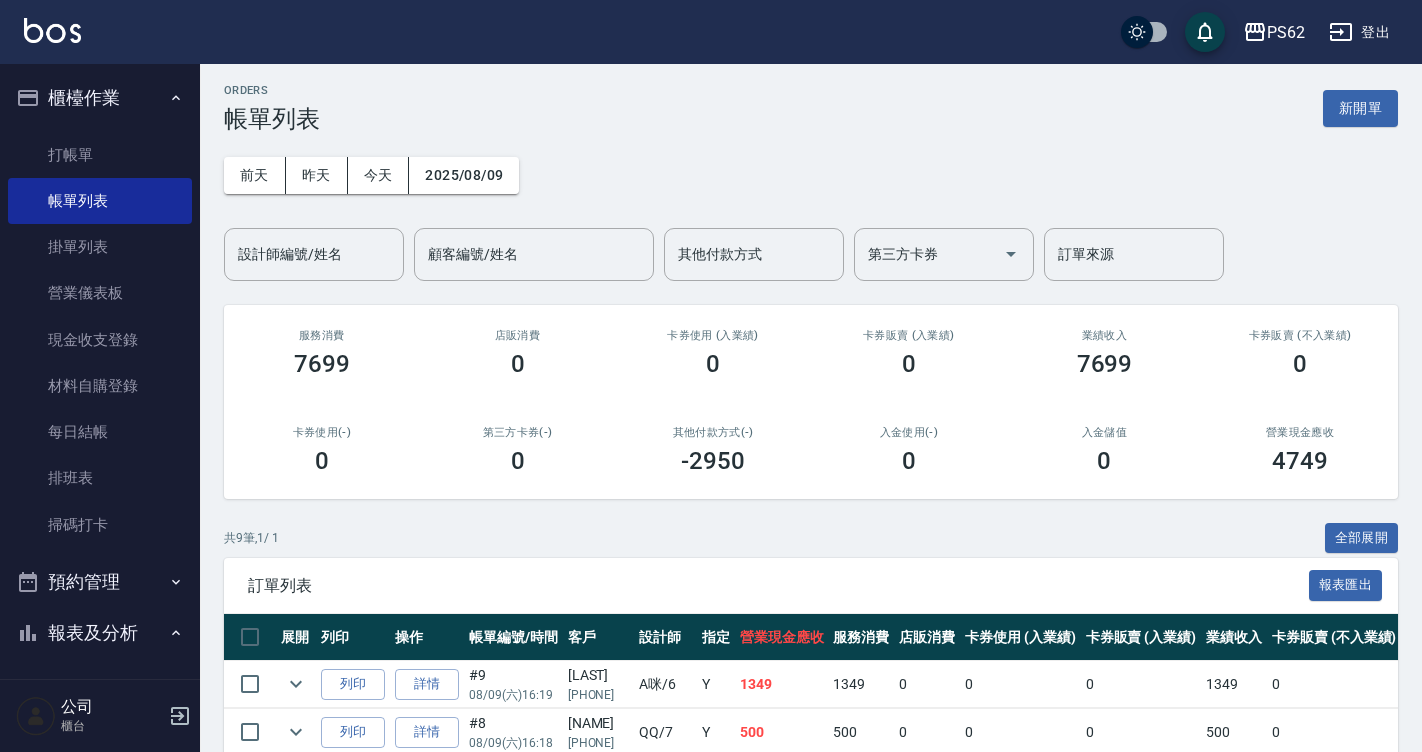 scroll, scrollTop: 0, scrollLeft: 0, axis: both 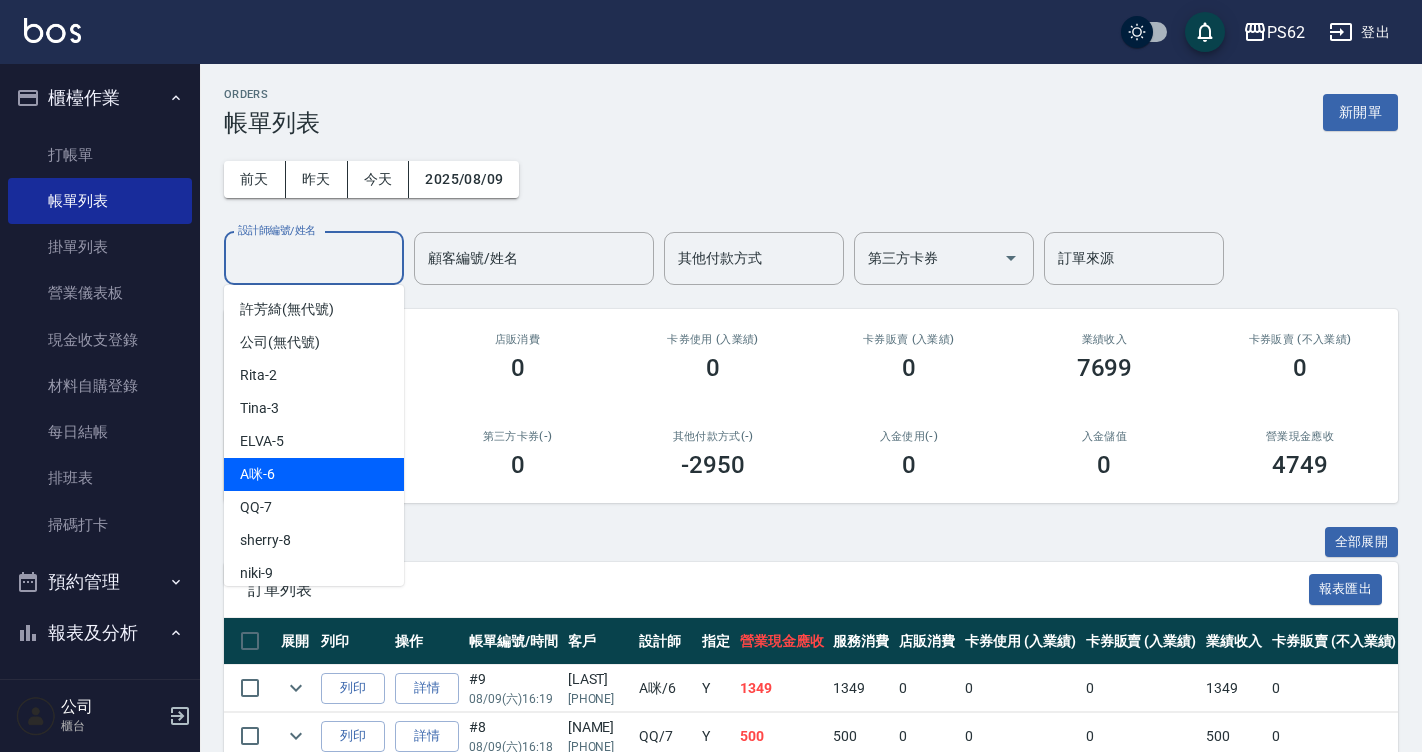 drag, startPoint x: 311, startPoint y: 252, endPoint x: 334, endPoint y: 476, distance: 225.1777 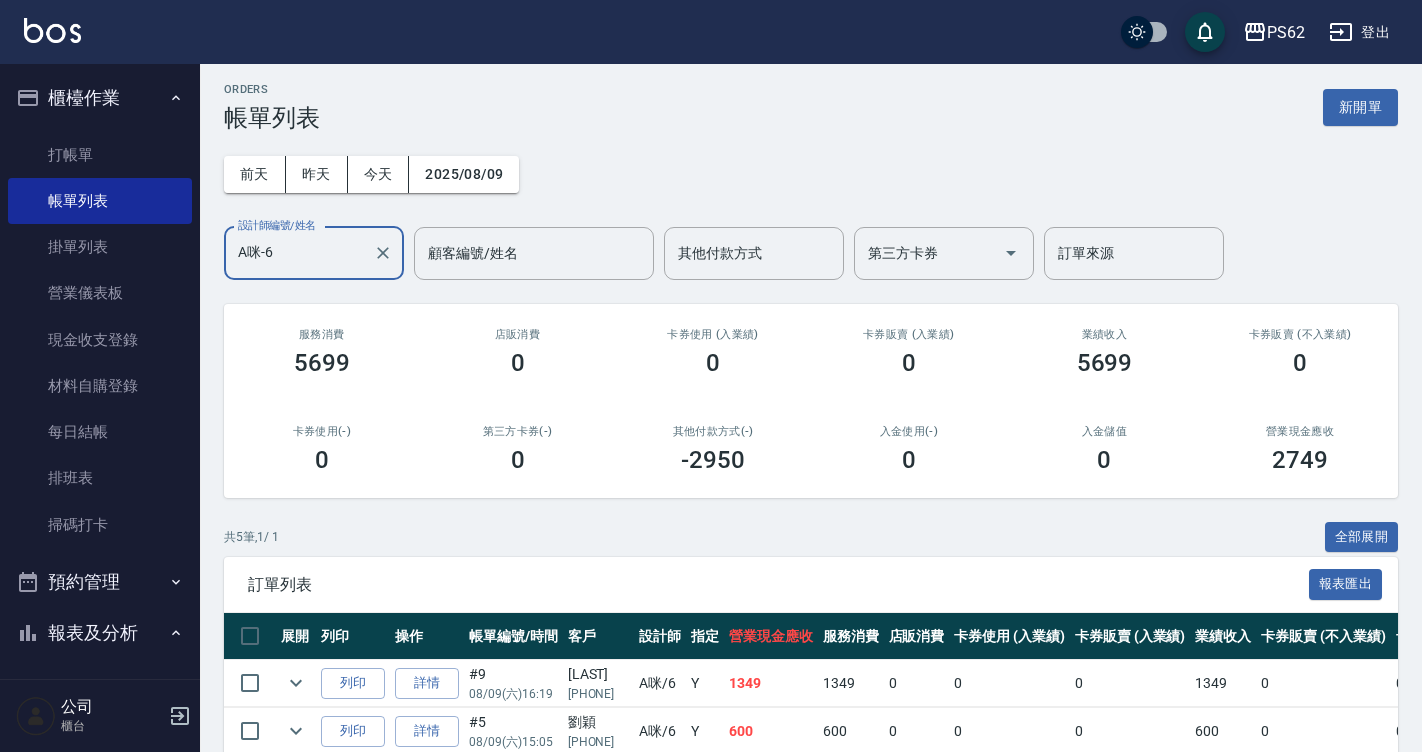 scroll, scrollTop: 0, scrollLeft: 0, axis: both 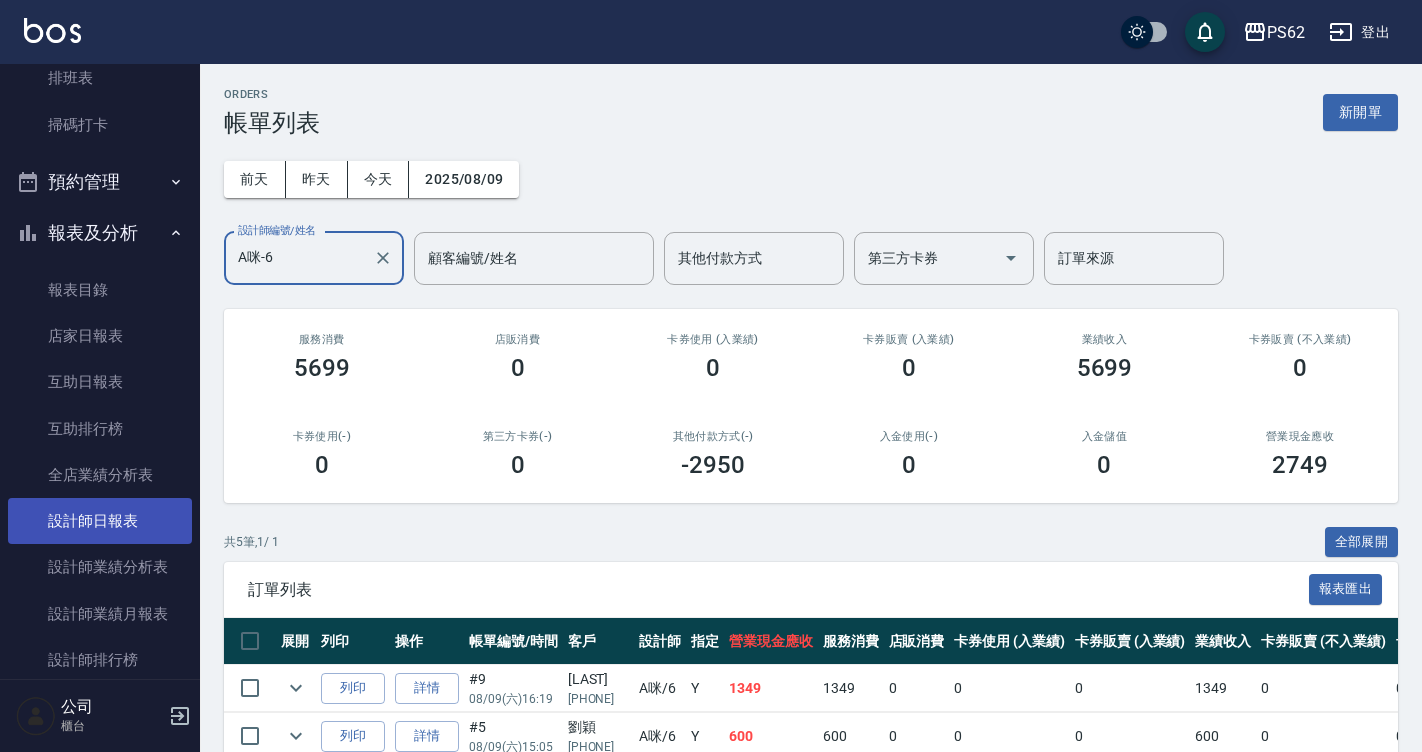 click on "設計師日報表" at bounding box center [100, 521] 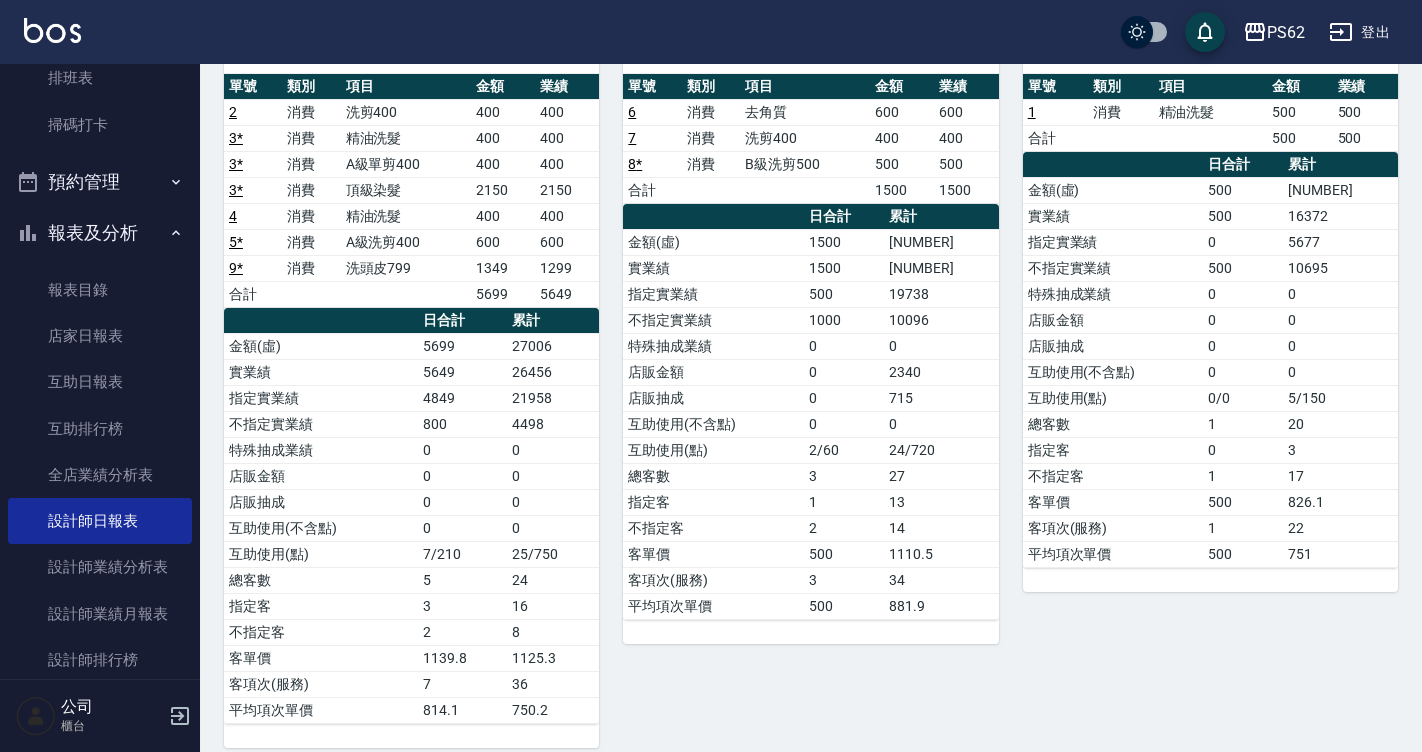 scroll, scrollTop: 0, scrollLeft: 0, axis: both 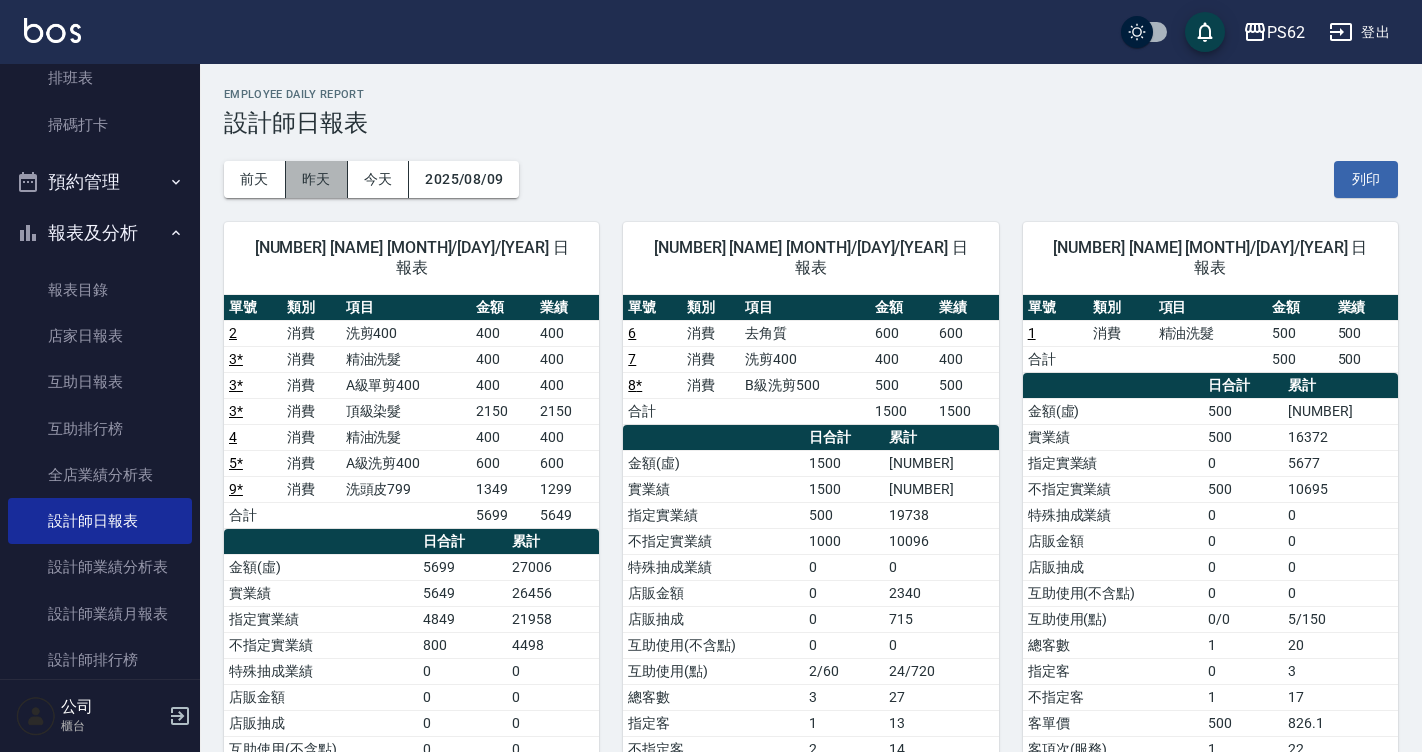 click on "昨天" at bounding box center (317, 179) 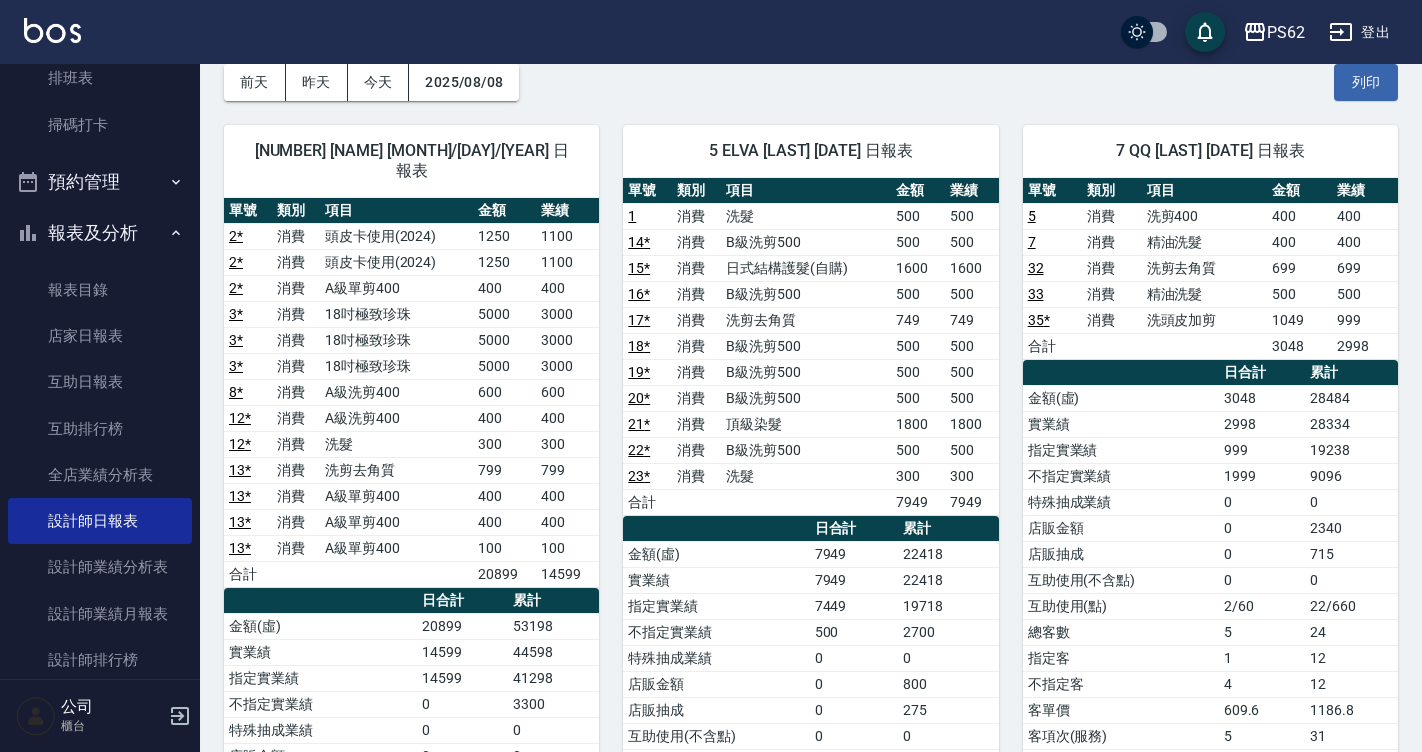 scroll, scrollTop: 100, scrollLeft: 0, axis: vertical 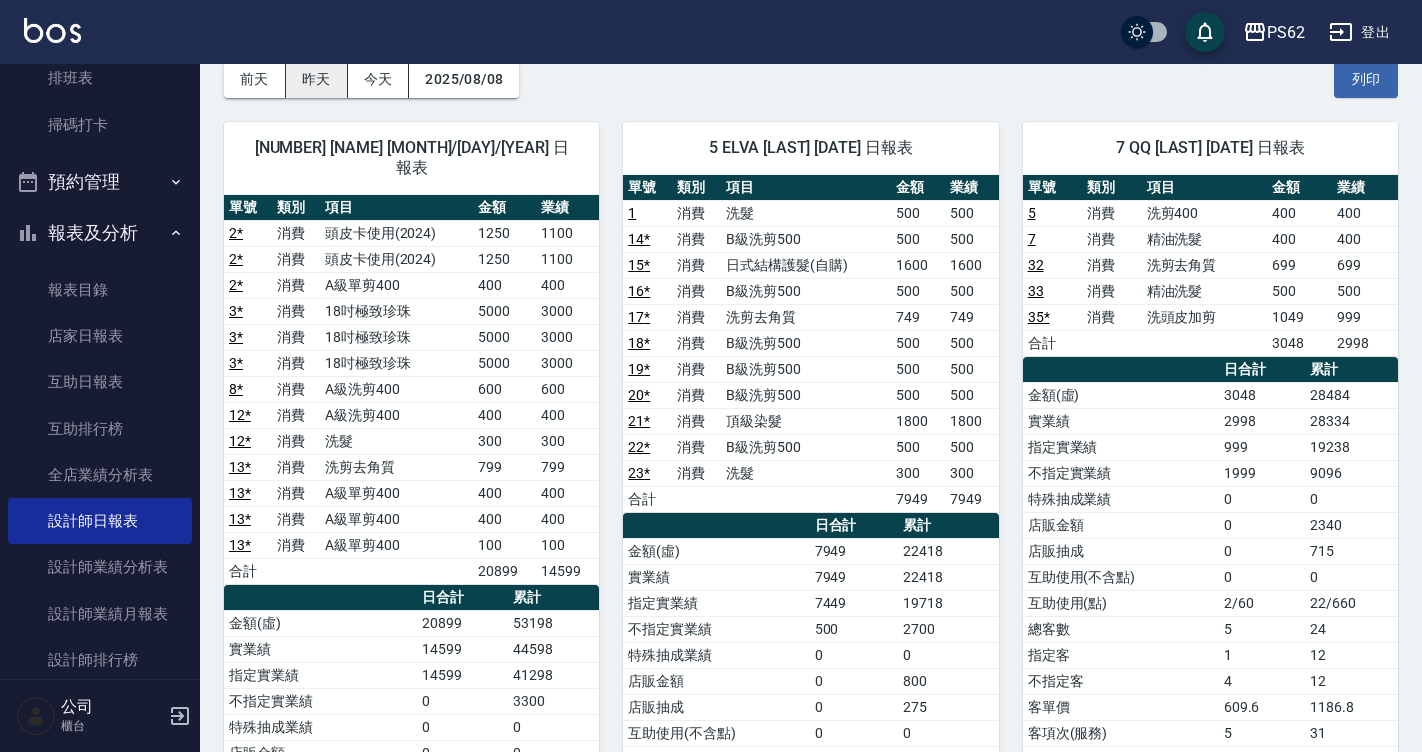 drag, startPoint x: 268, startPoint y: 92, endPoint x: 343, endPoint y: 168, distance: 106.77547 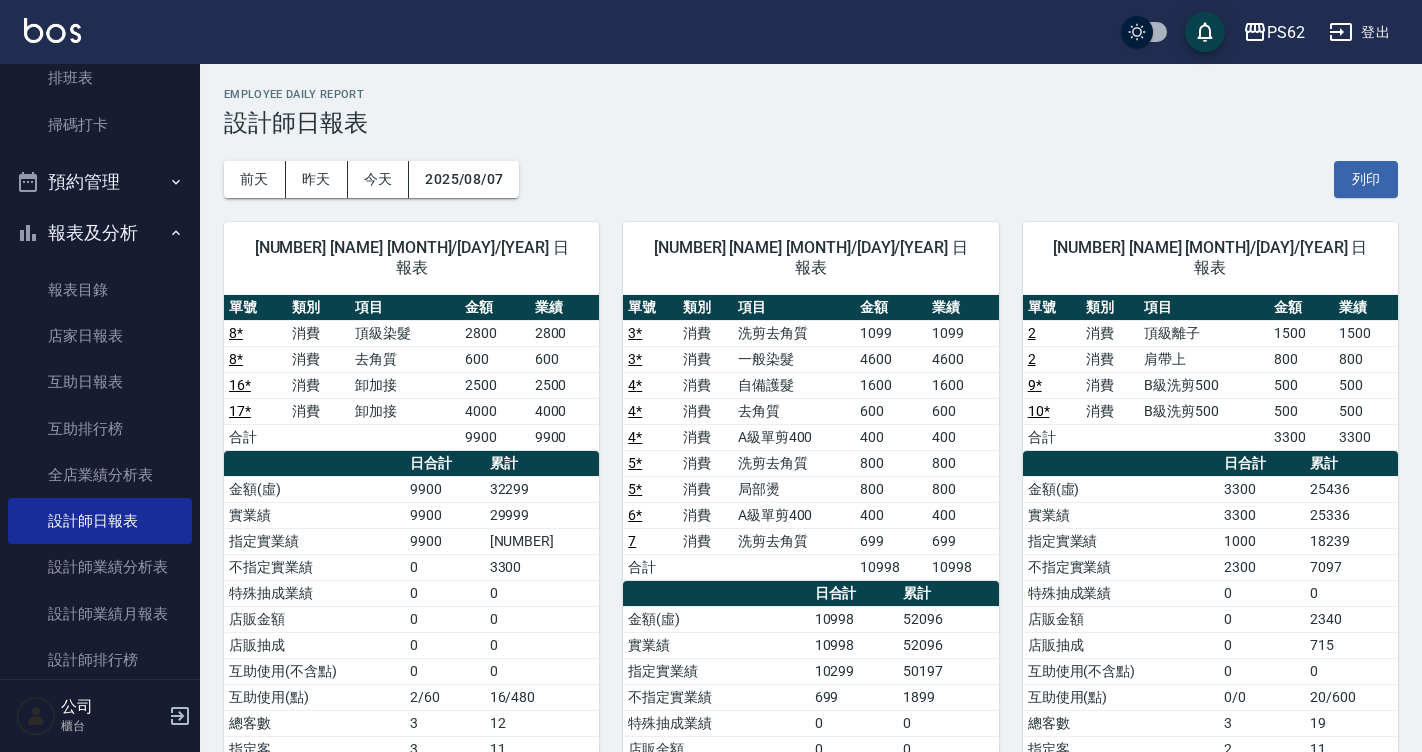 scroll, scrollTop: 100, scrollLeft: 0, axis: vertical 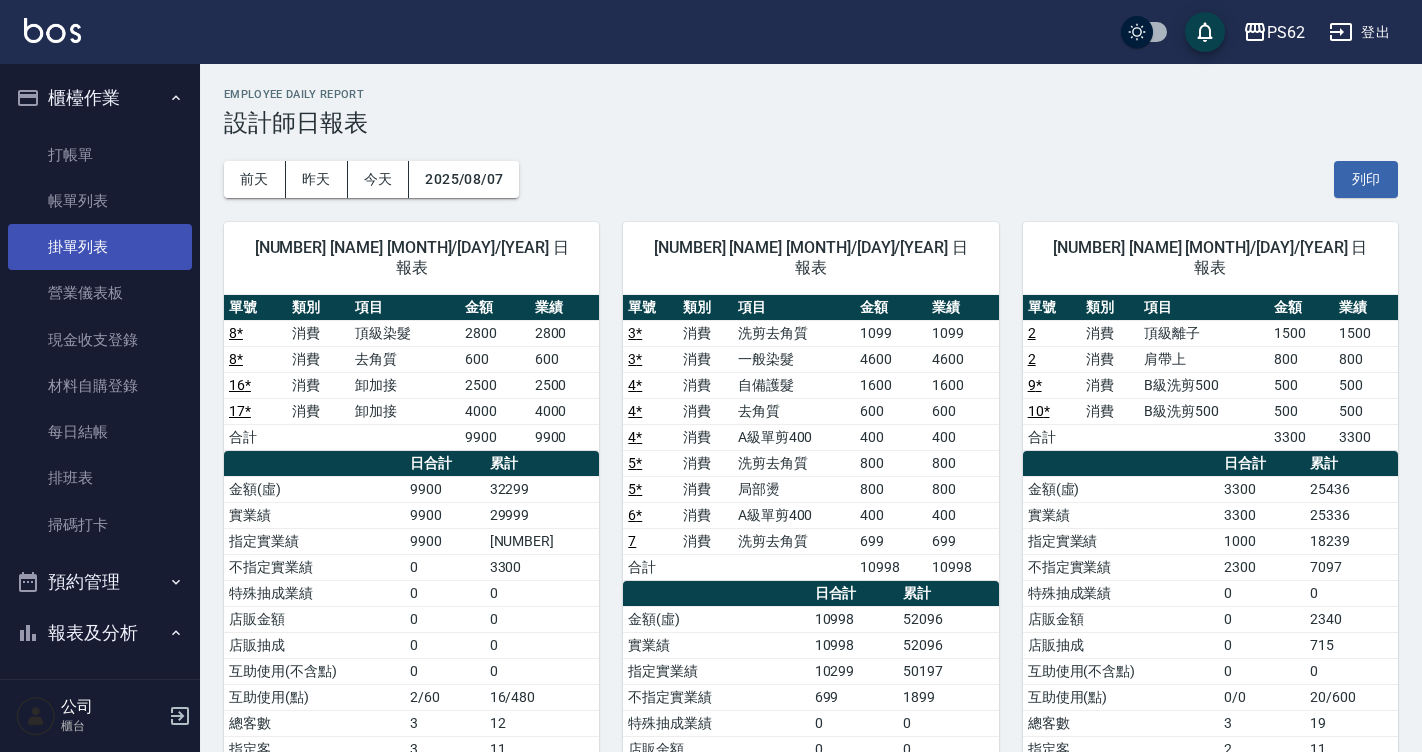 drag, startPoint x: 126, startPoint y: 205, endPoint x: 132, endPoint y: 227, distance: 22.803509 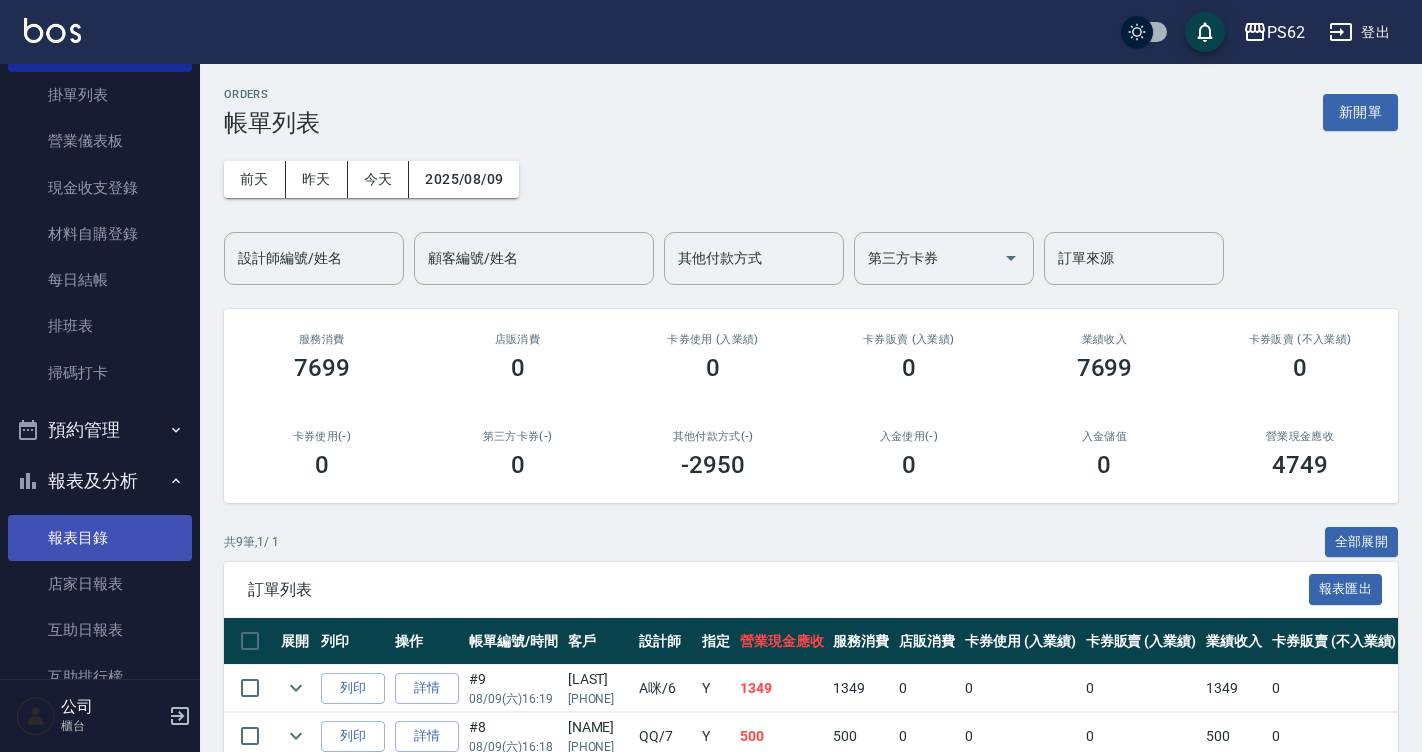scroll, scrollTop: 300, scrollLeft: 0, axis: vertical 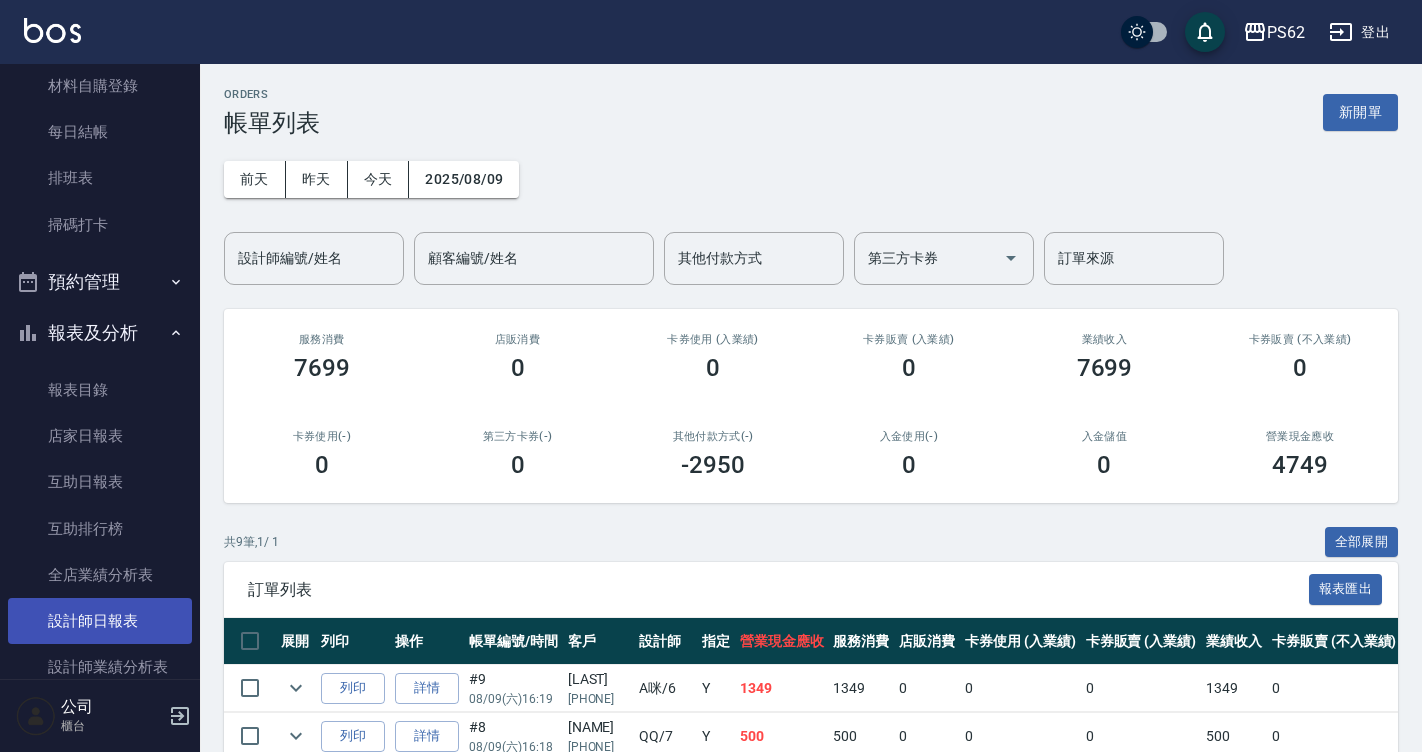 click on "設計師日報表" at bounding box center (100, 621) 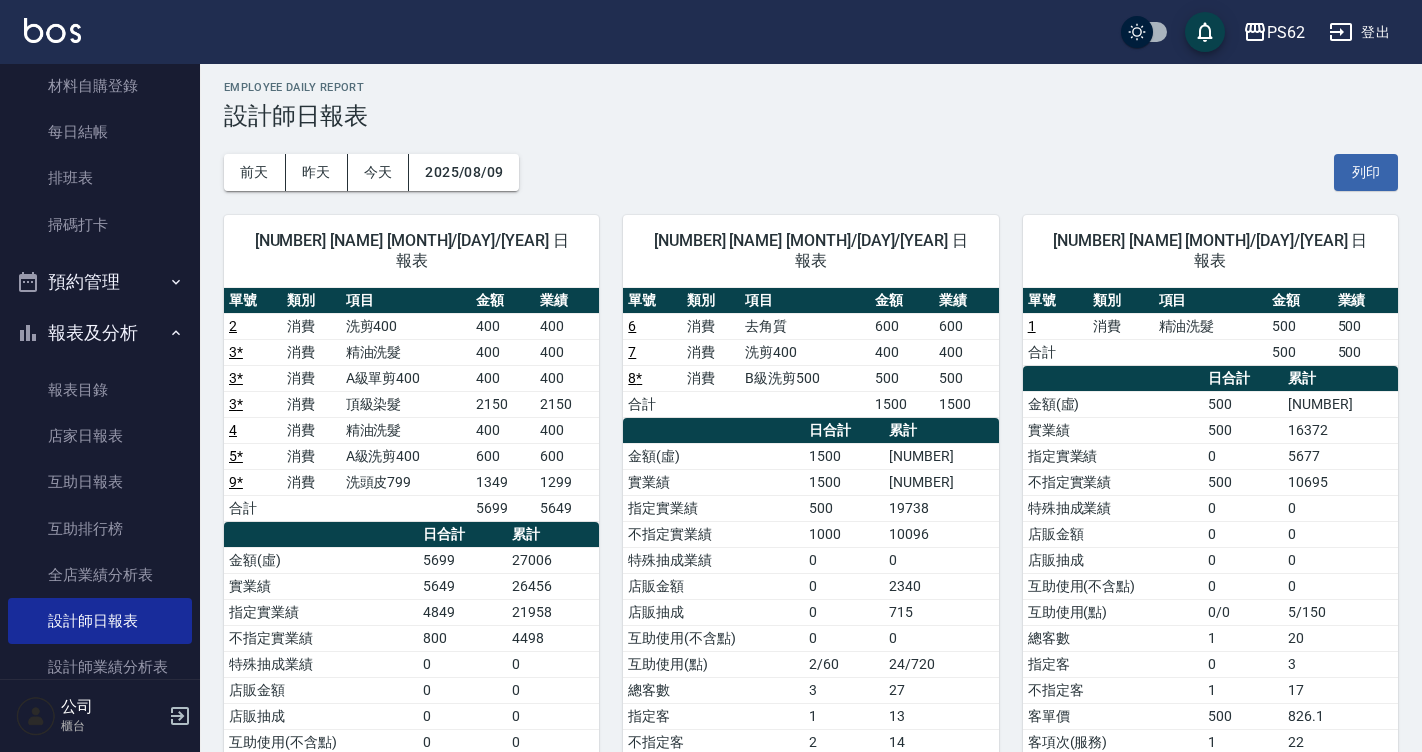 scroll, scrollTop: 0, scrollLeft: 0, axis: both 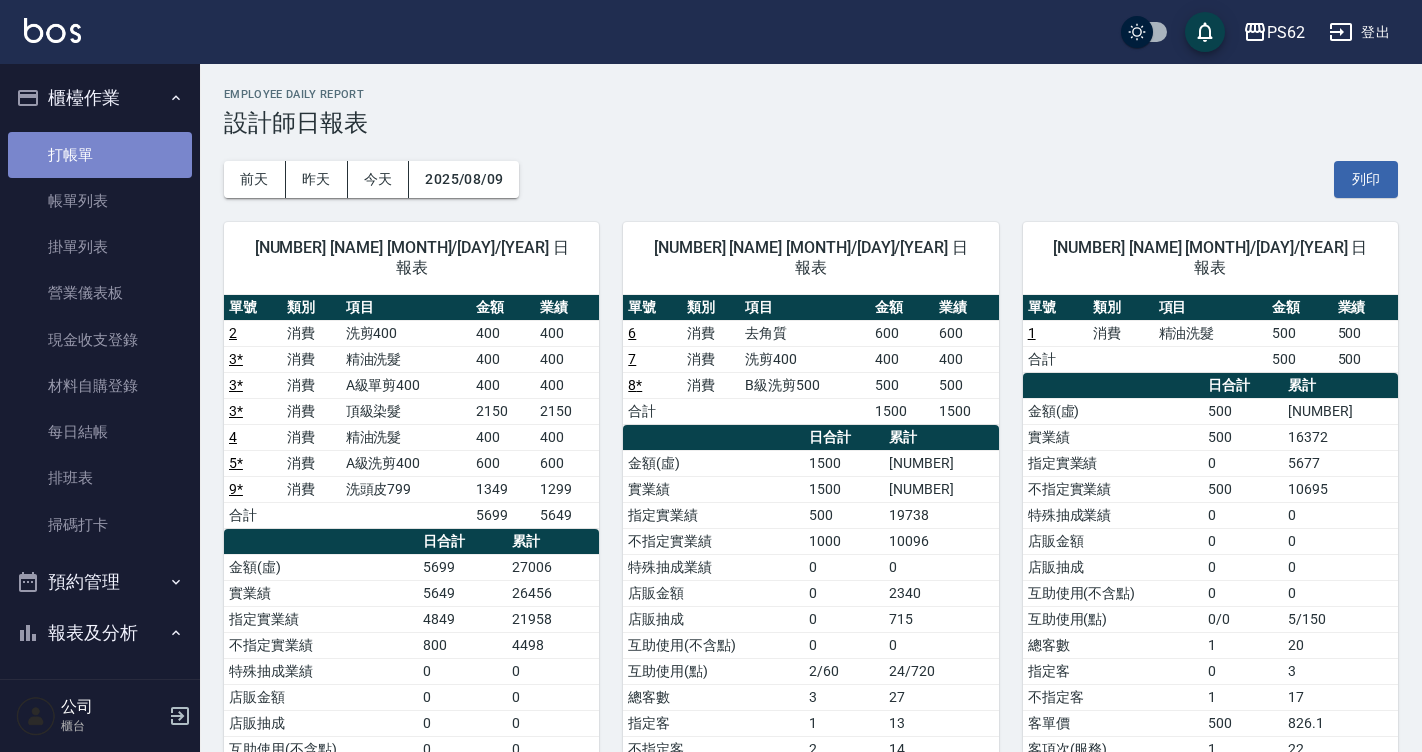 click on "打帳單" at bounding box center [100, 155] 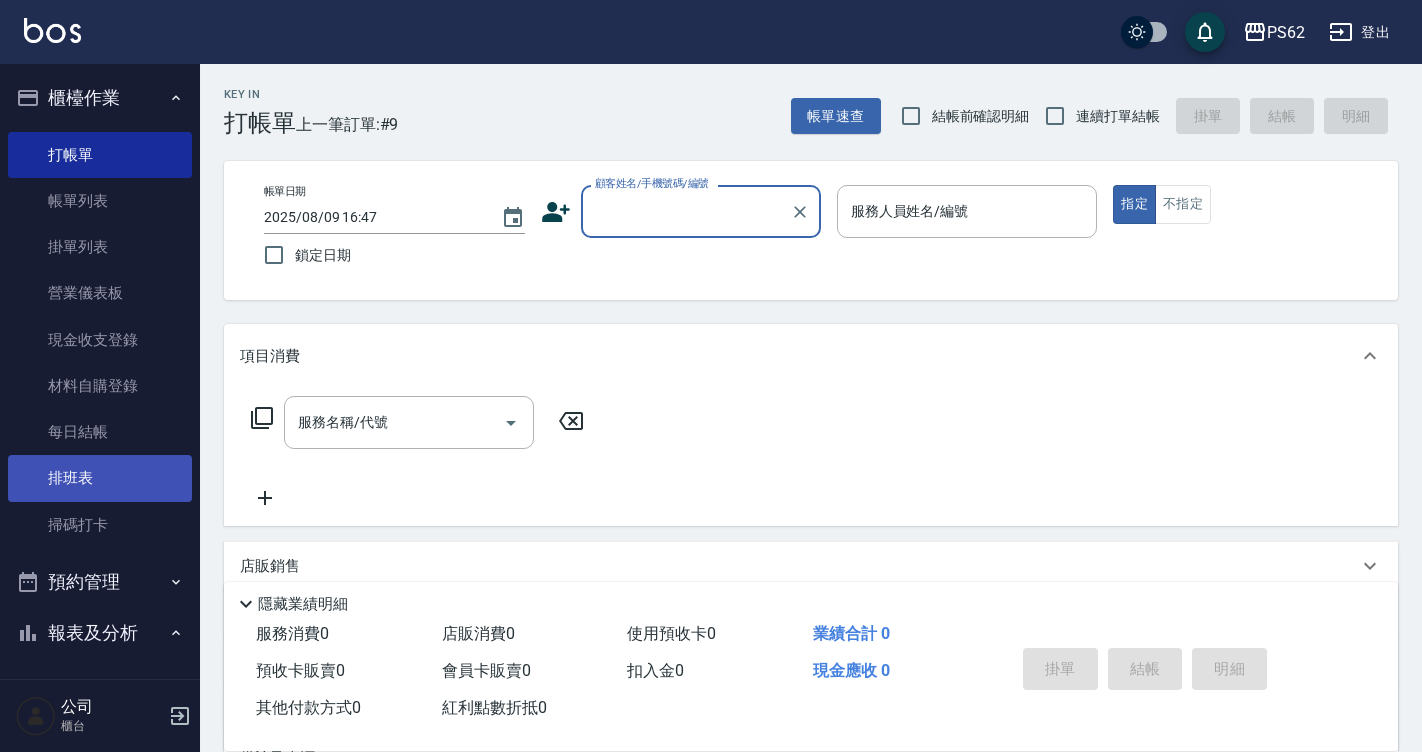 click on "排班表" at bounding box center [100, 478] 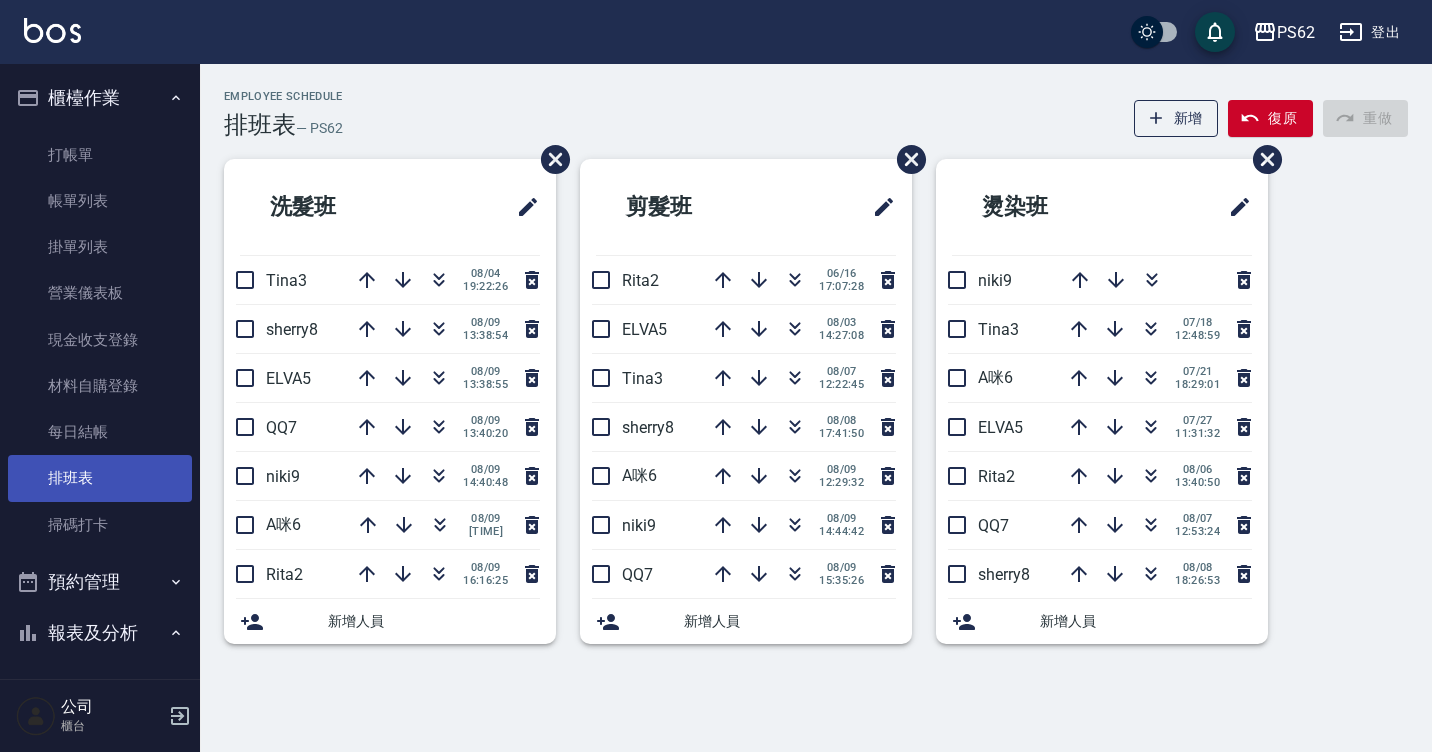 click on "排班表" at bounding box center [100, 478] 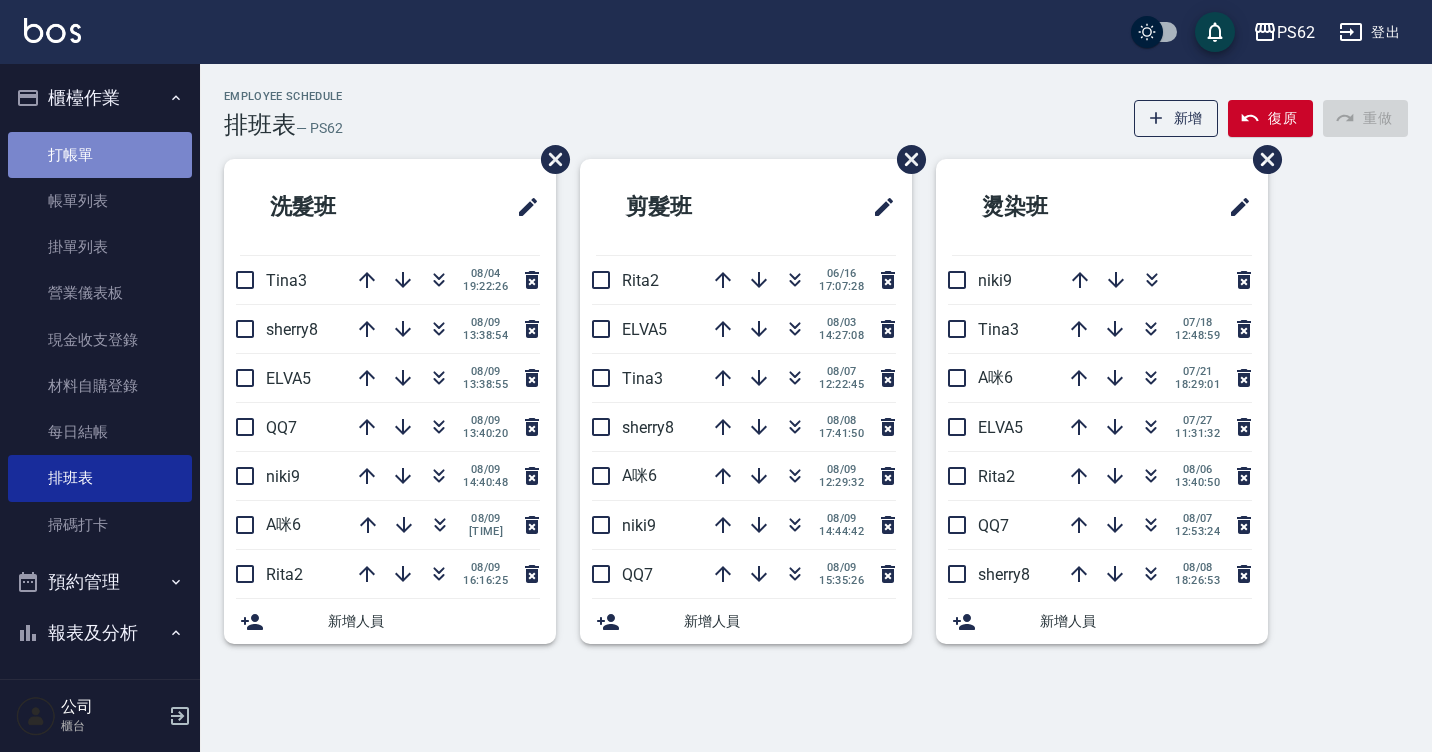 click on "打帳單" at bounding box center (100, 155) 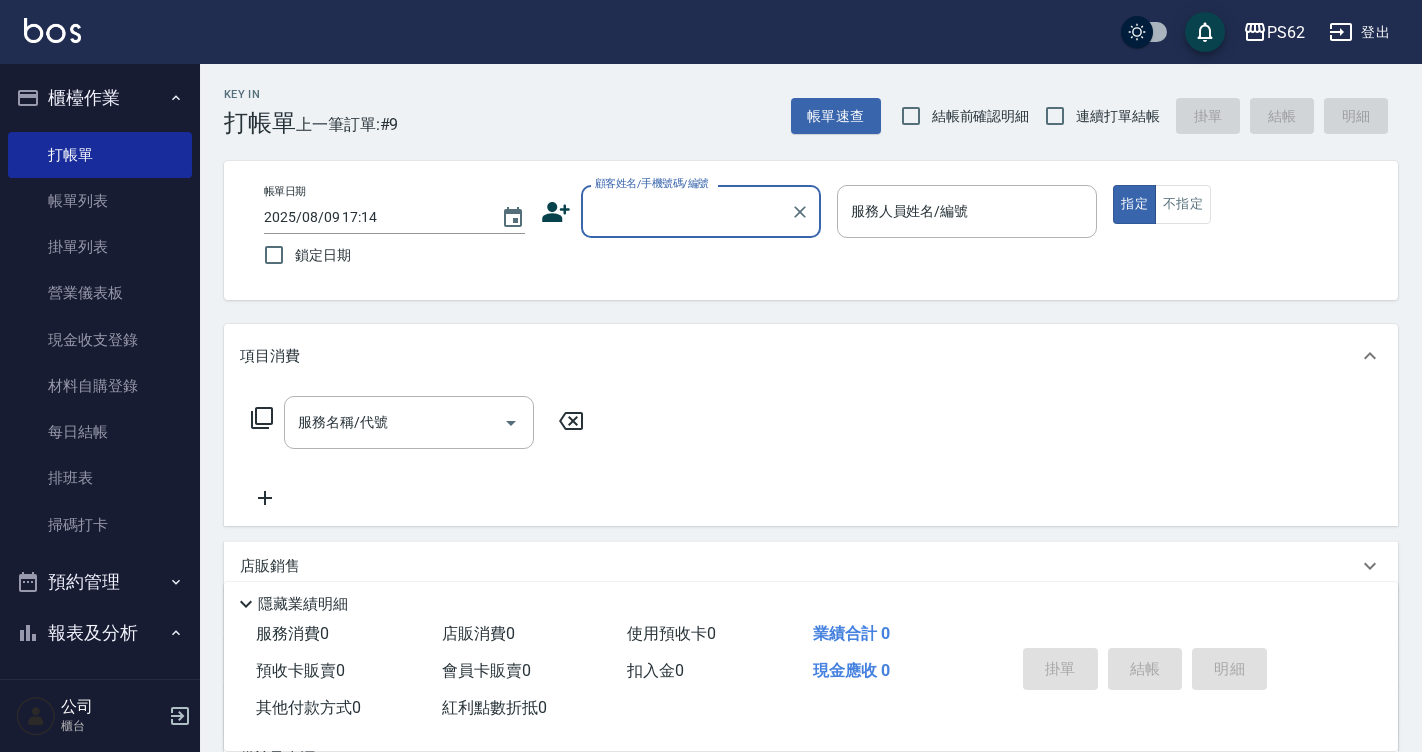 click 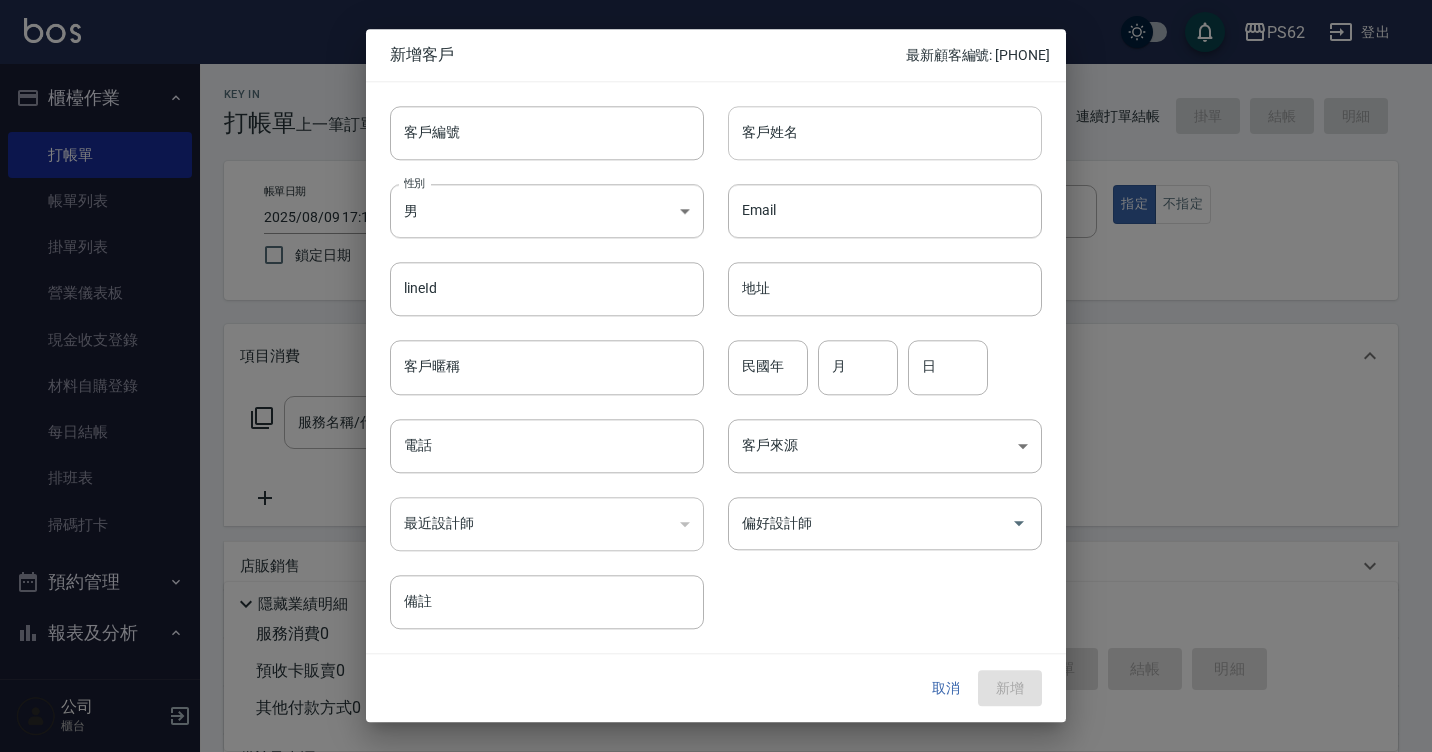 click on "客戶姓名" at bounding box center (885, 133) 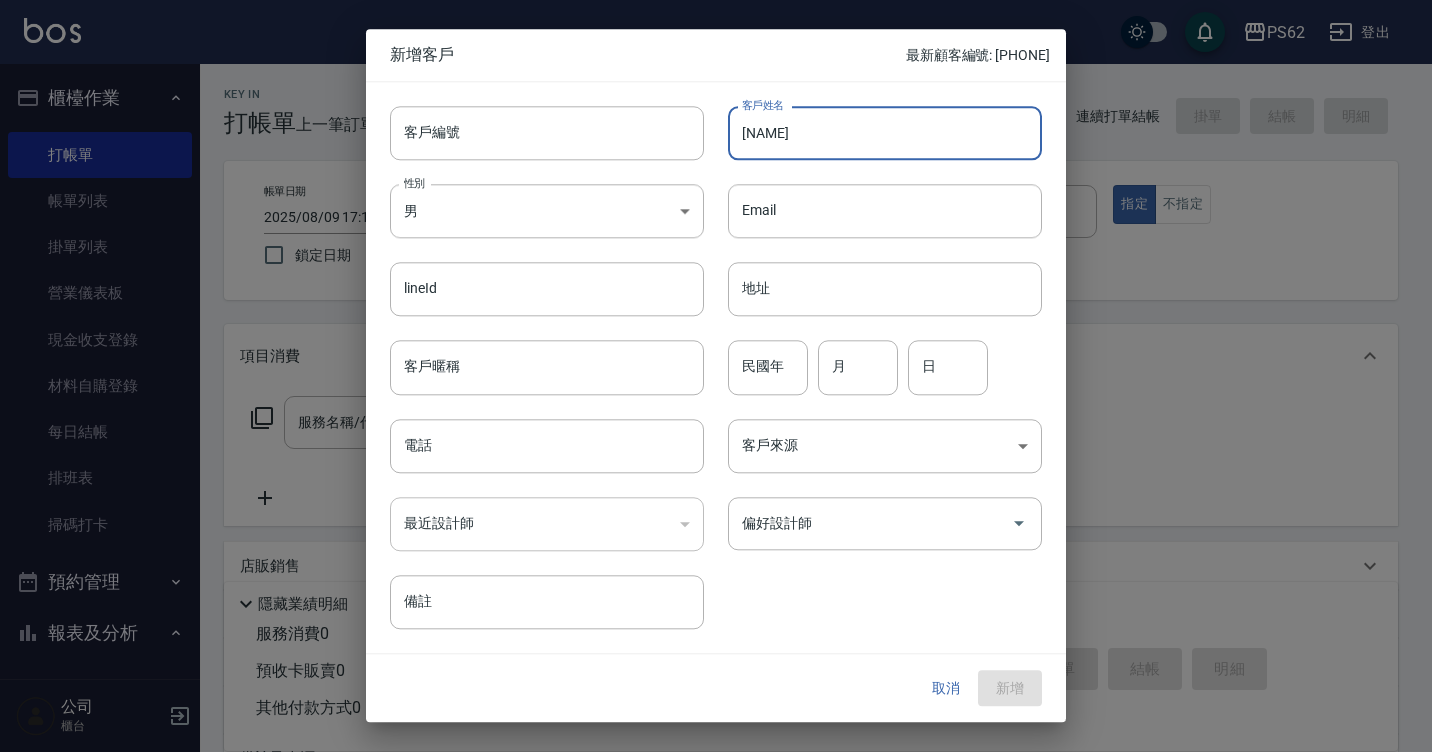 type on "[NAME]" 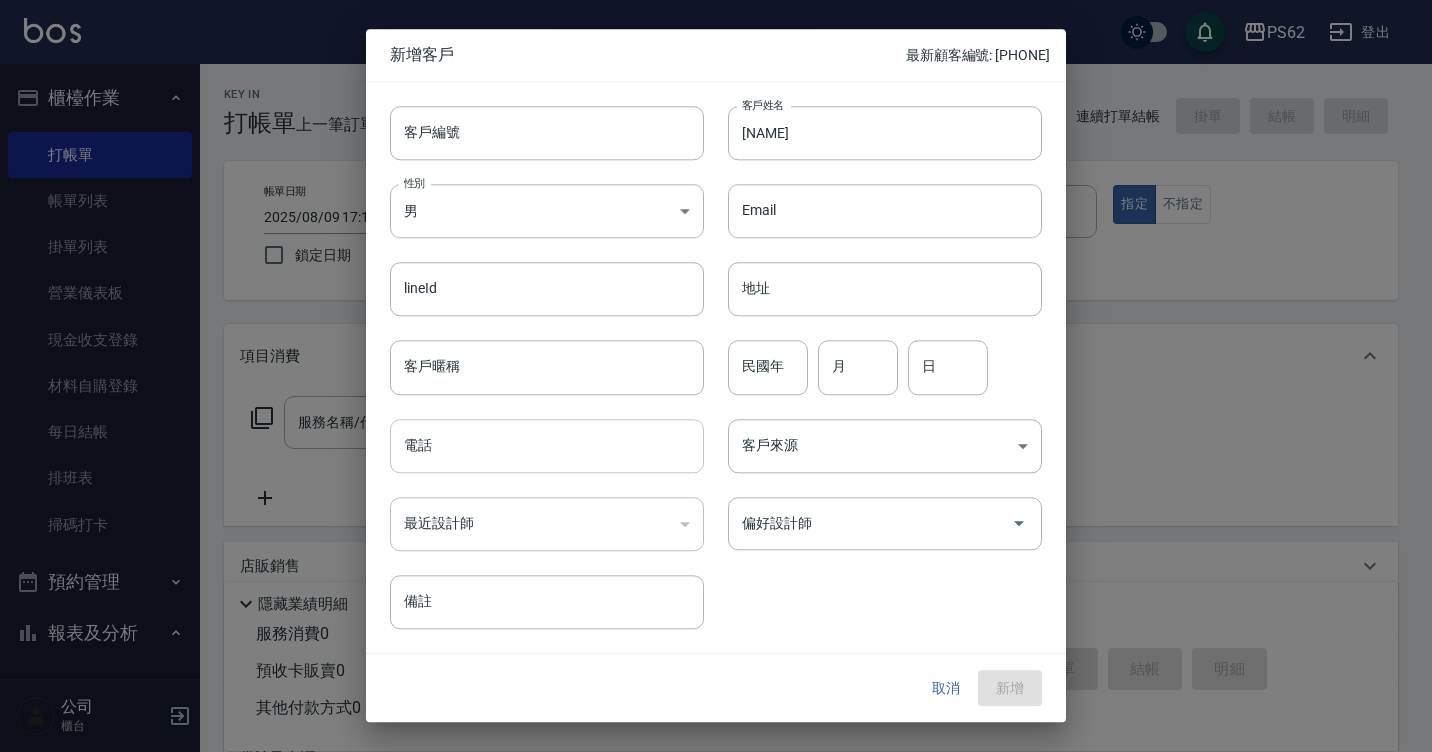 click on "電話" at bounding box center [547, 446] 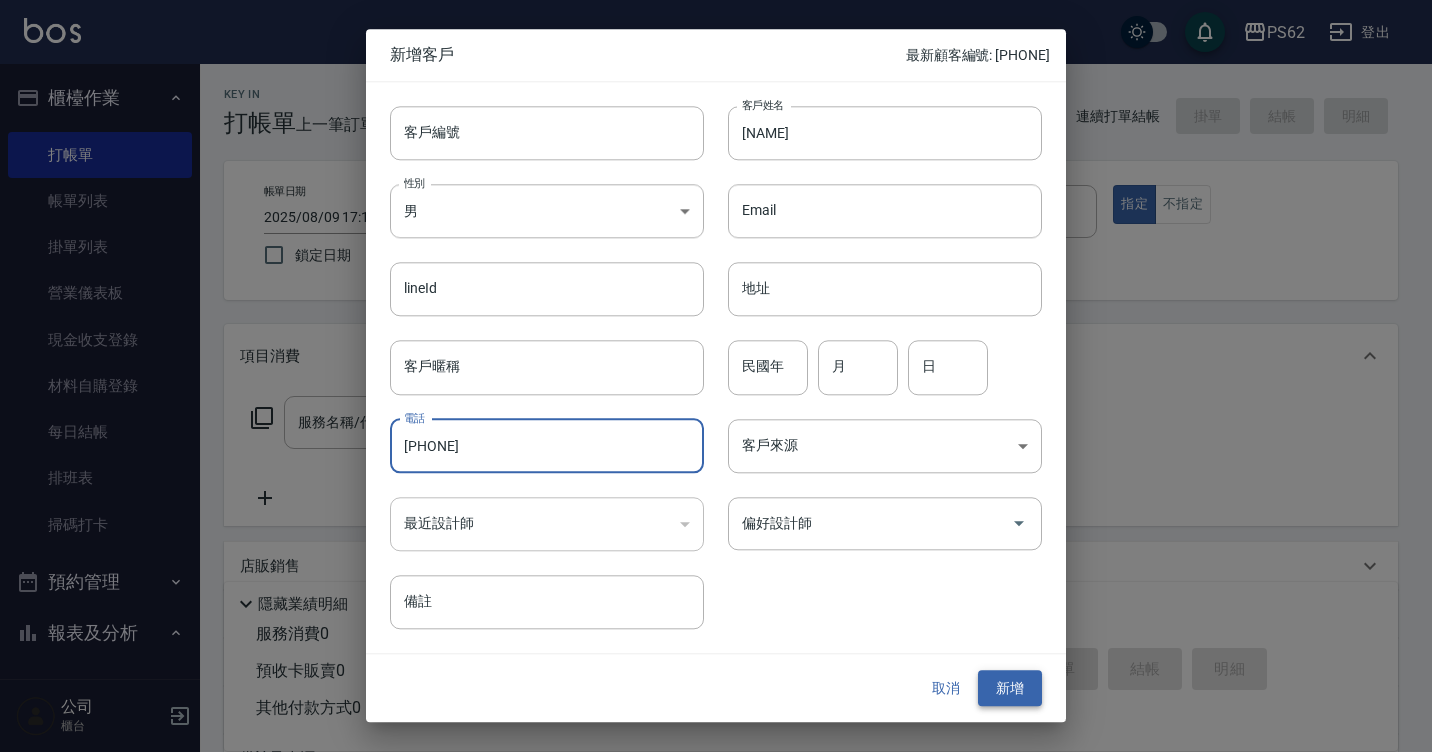 type on "[PHONE]" 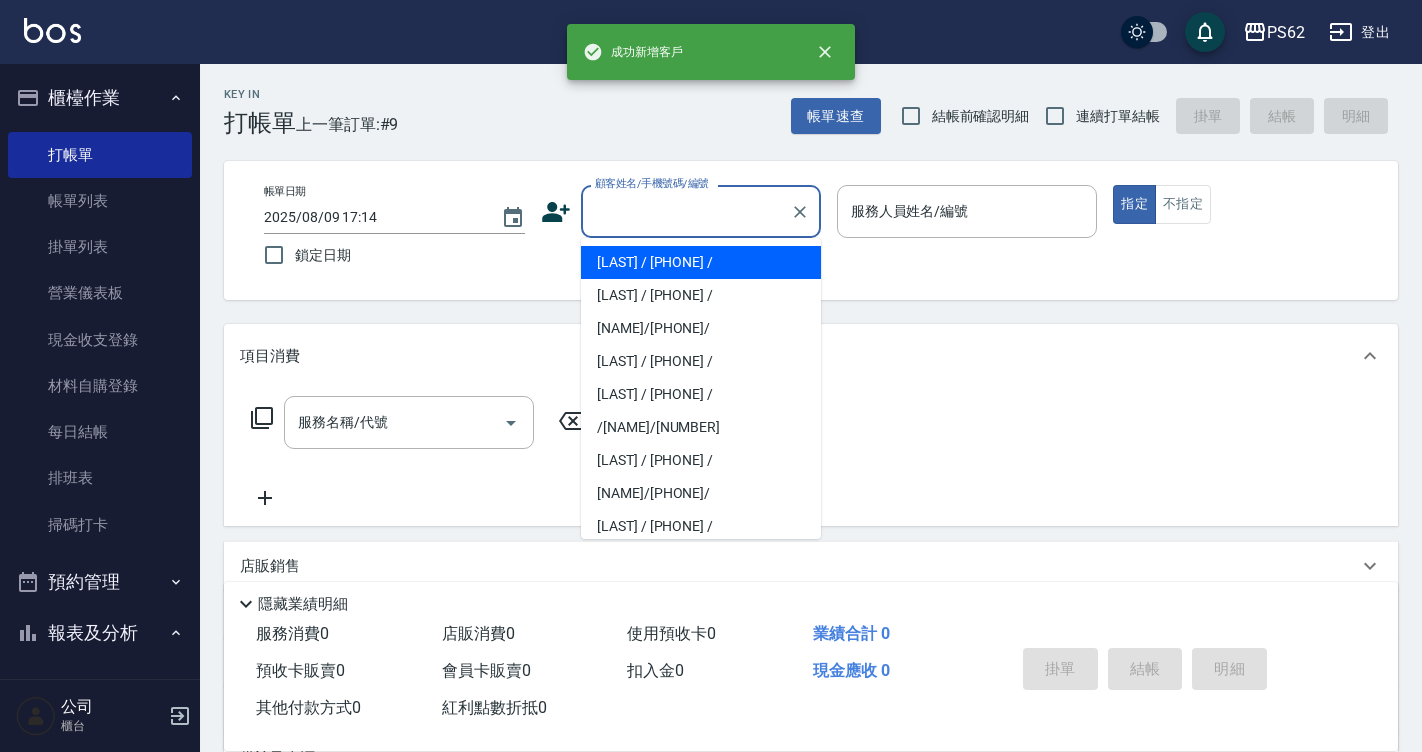 click on "顧客姓名/手機號碼/編號" at bounding box center (686, 211) 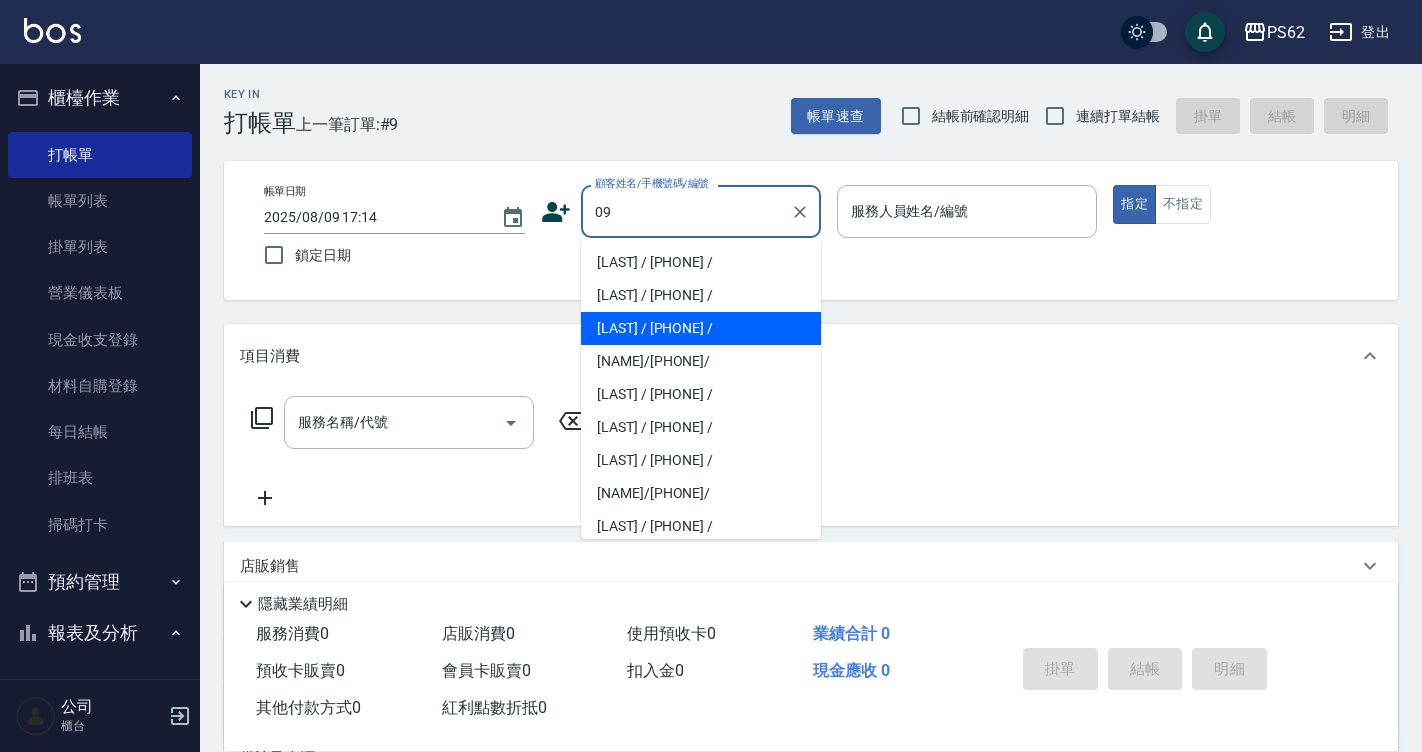 type on "[NAME]/[PHONE]/" 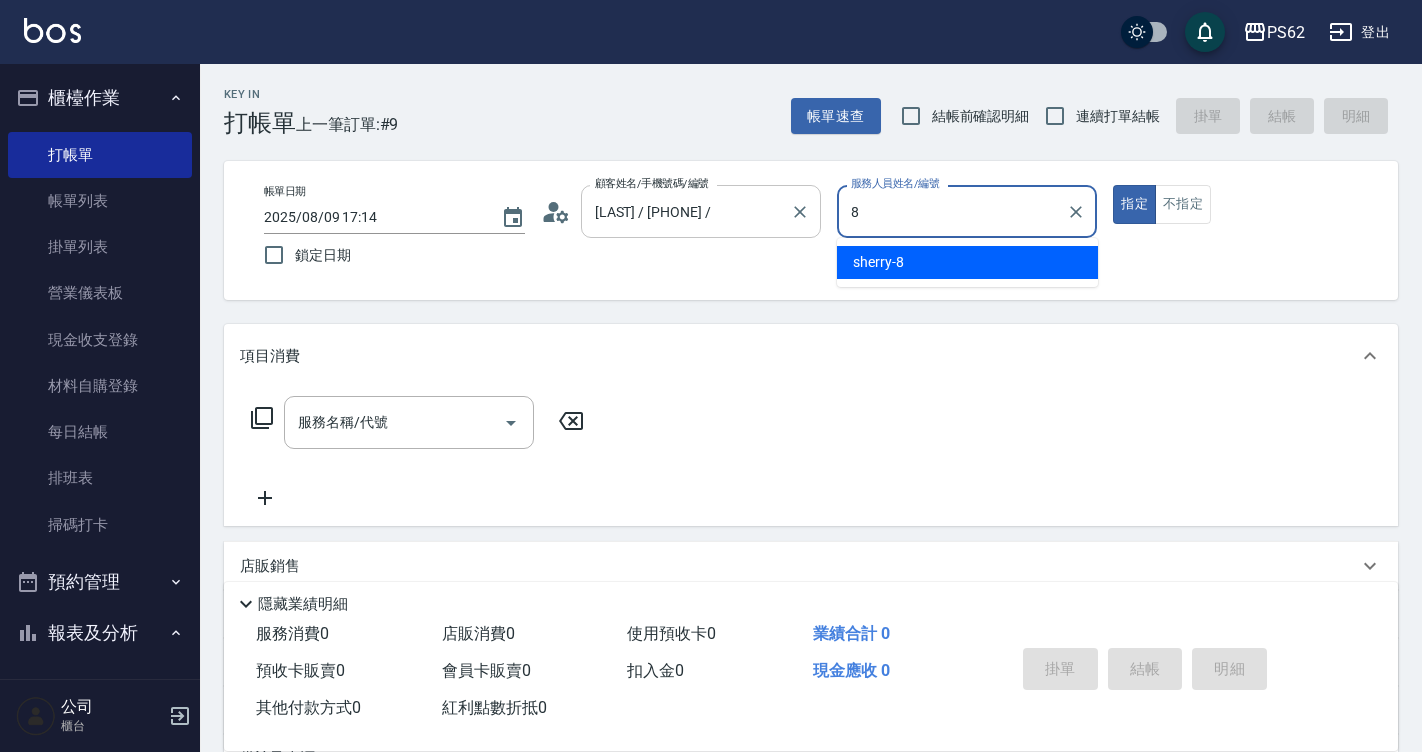 type on "sherry-8" 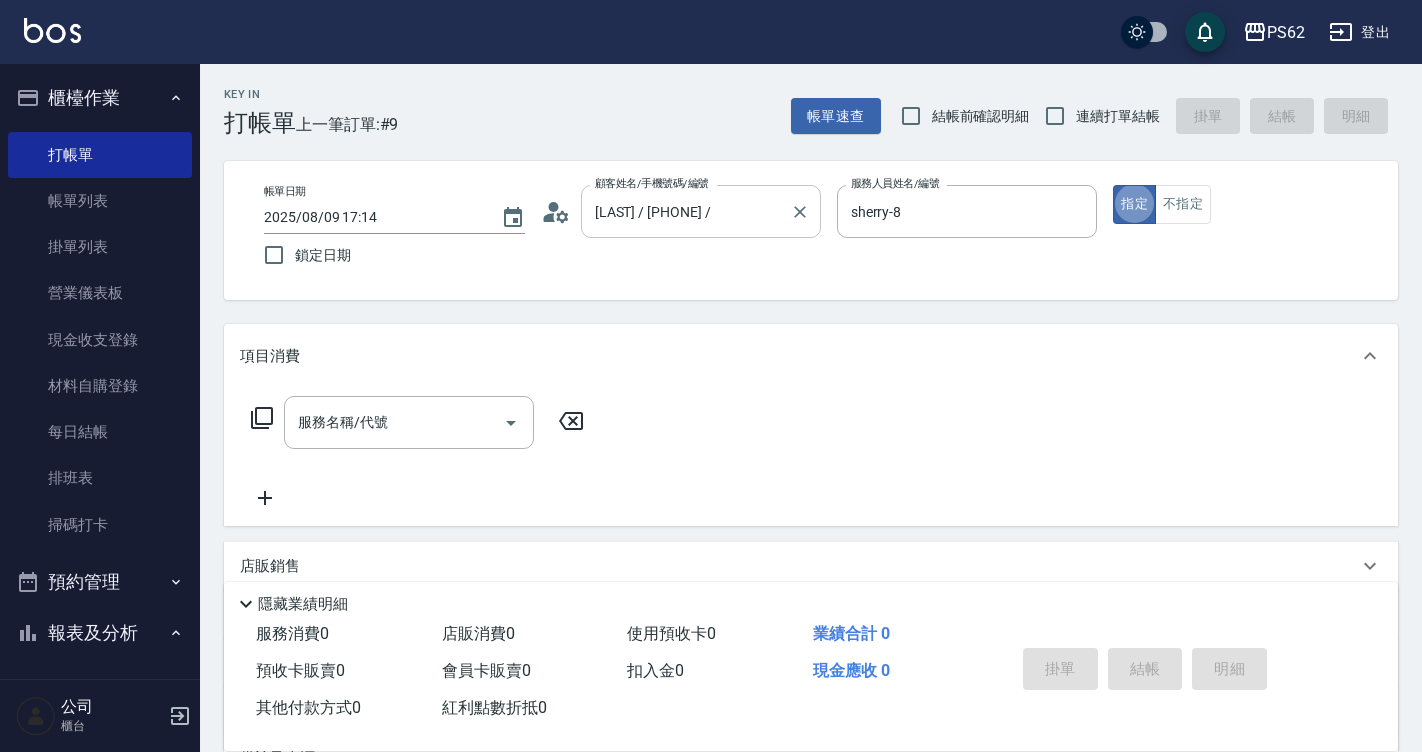 type on "true" 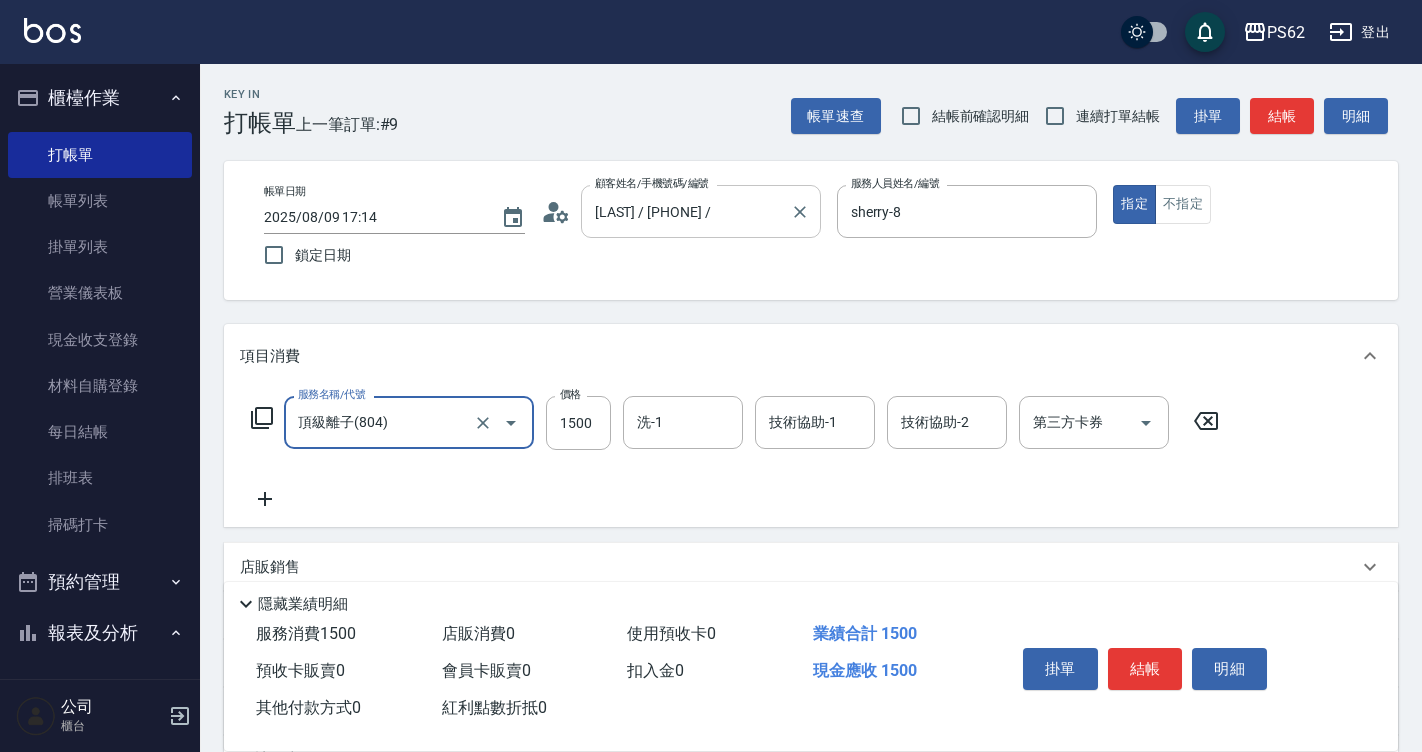 type on "頂級離子(804)" 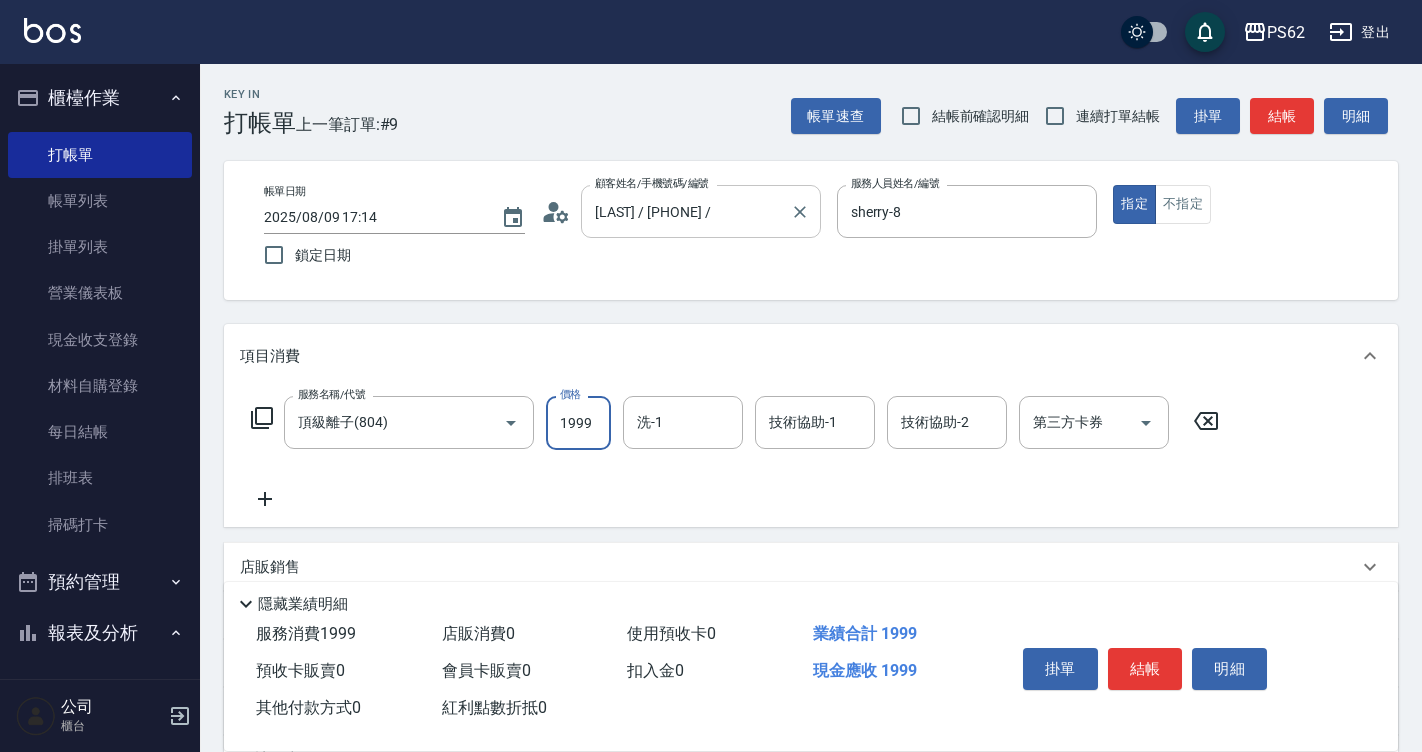 type on "1999" 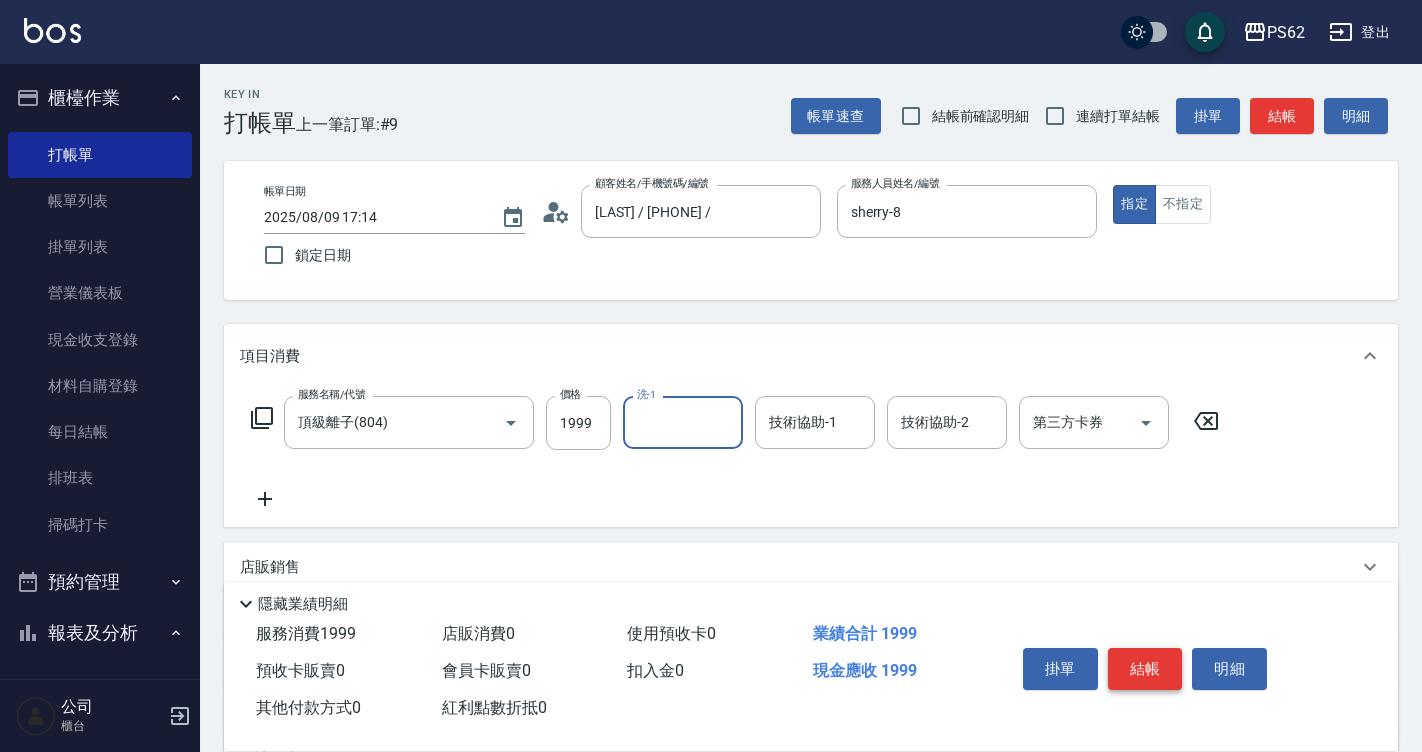 click on "結帳" at bounding box center (1145, 669) 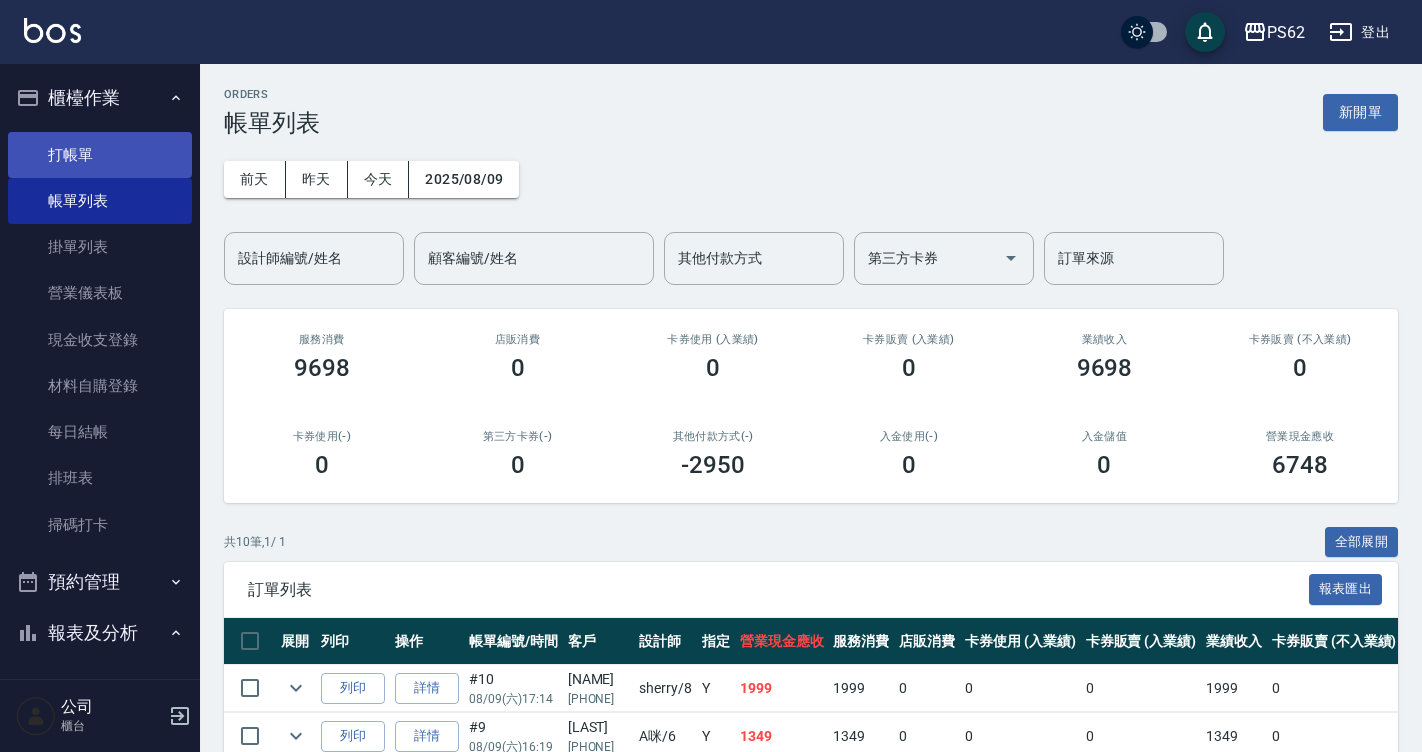 click on "打帳單" at bounding box center [100, 155] 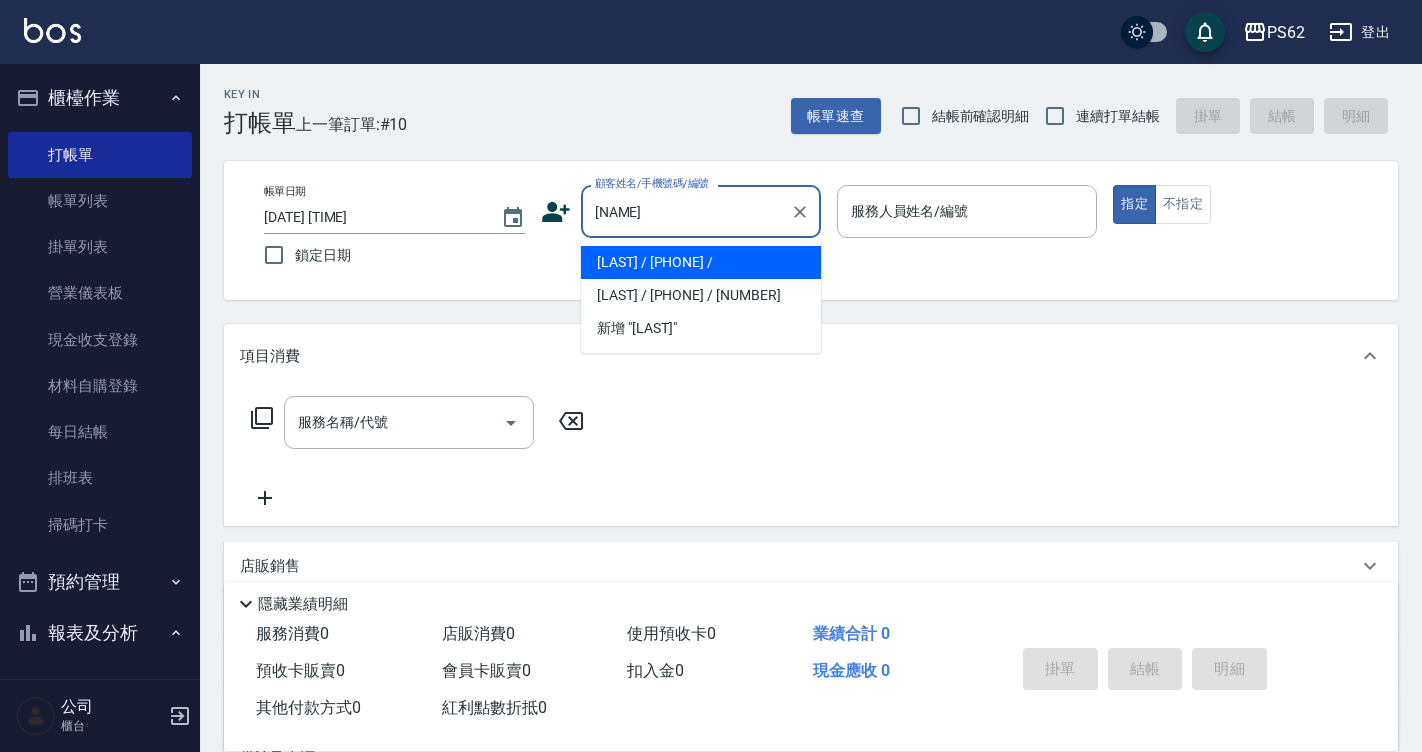type on "[NAME]/[PHONE]/" 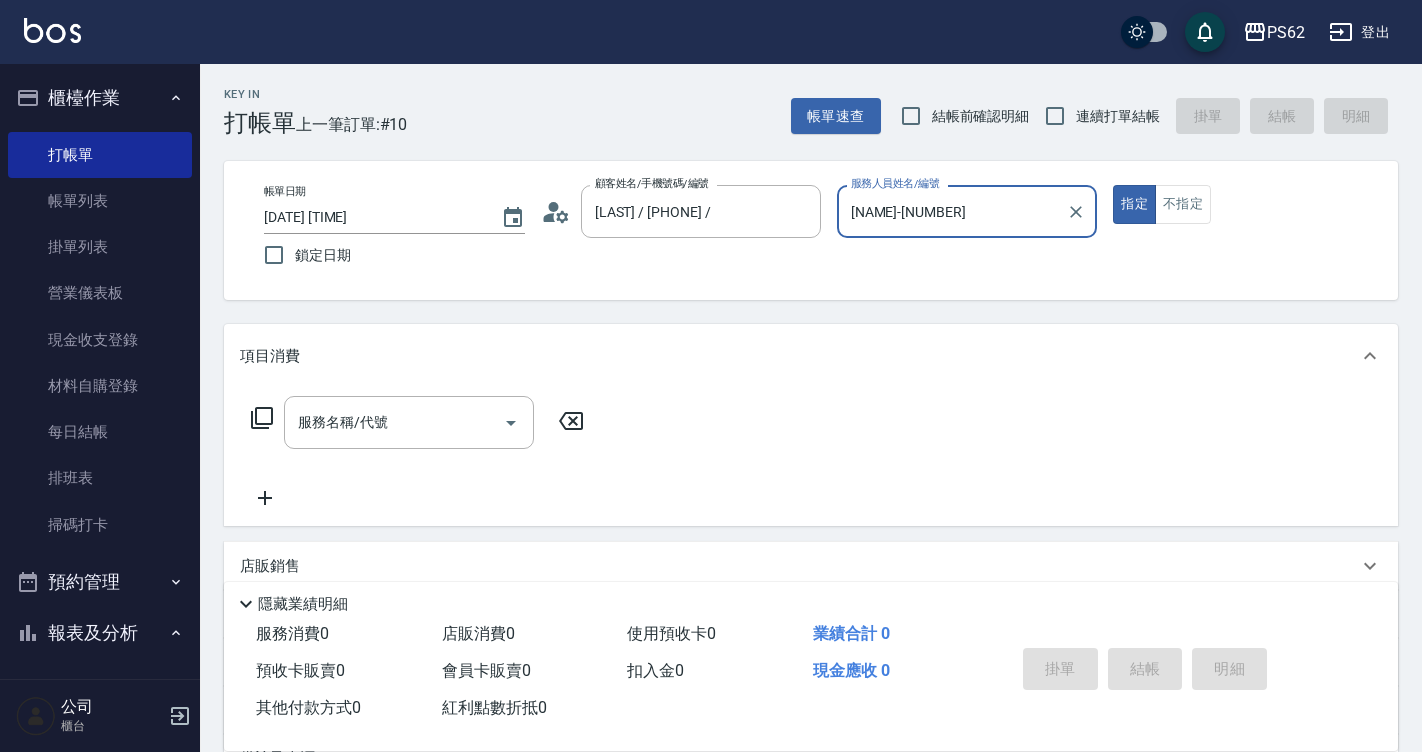 type on "[NAME]-2" 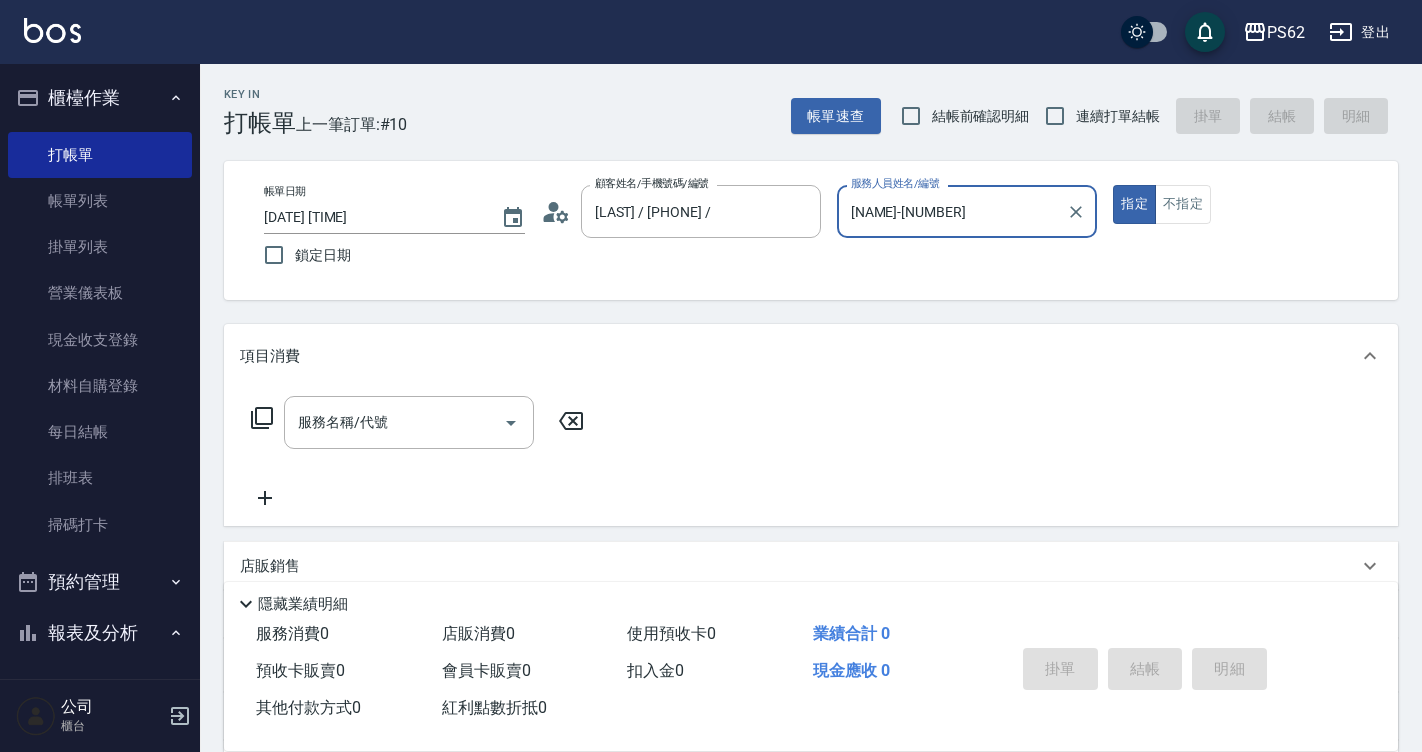 click on "指定" at bounding box center (1134, 204) 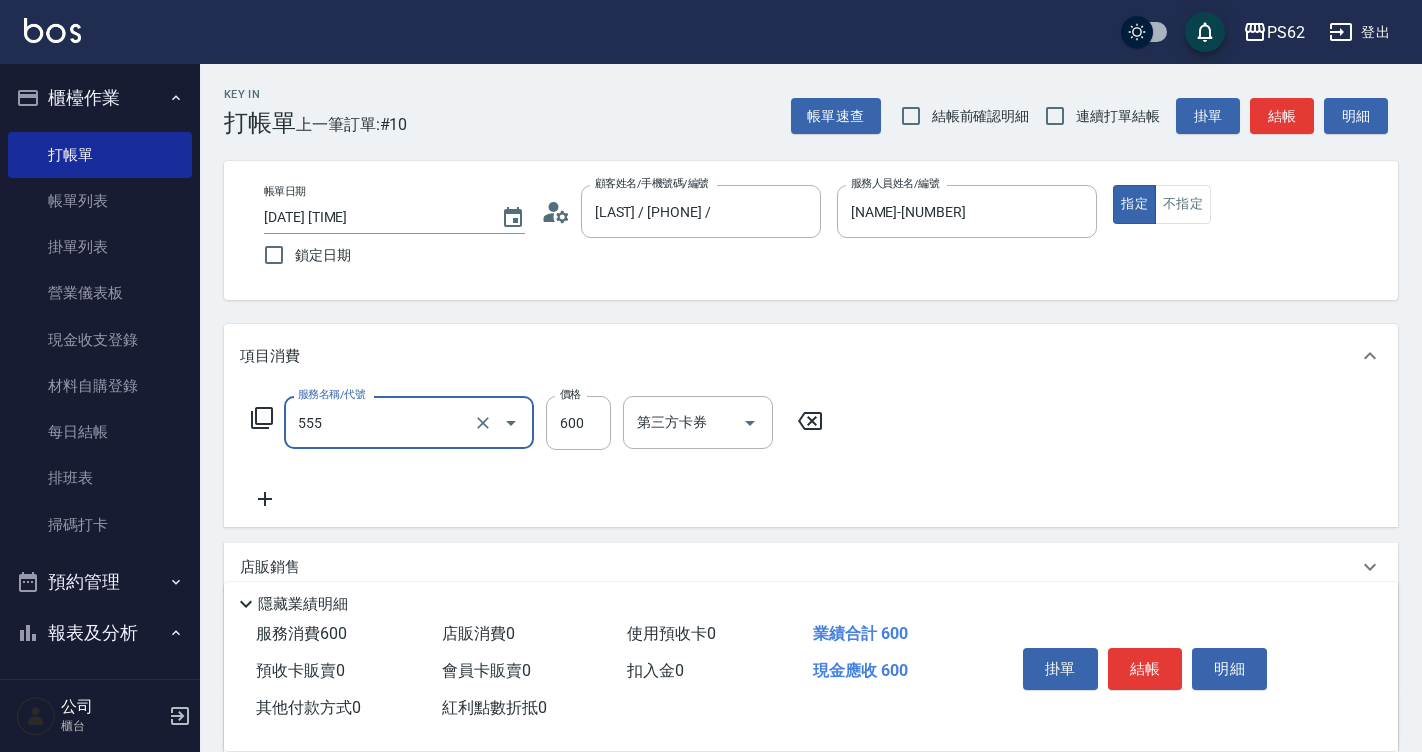 type on "去角質(555)" 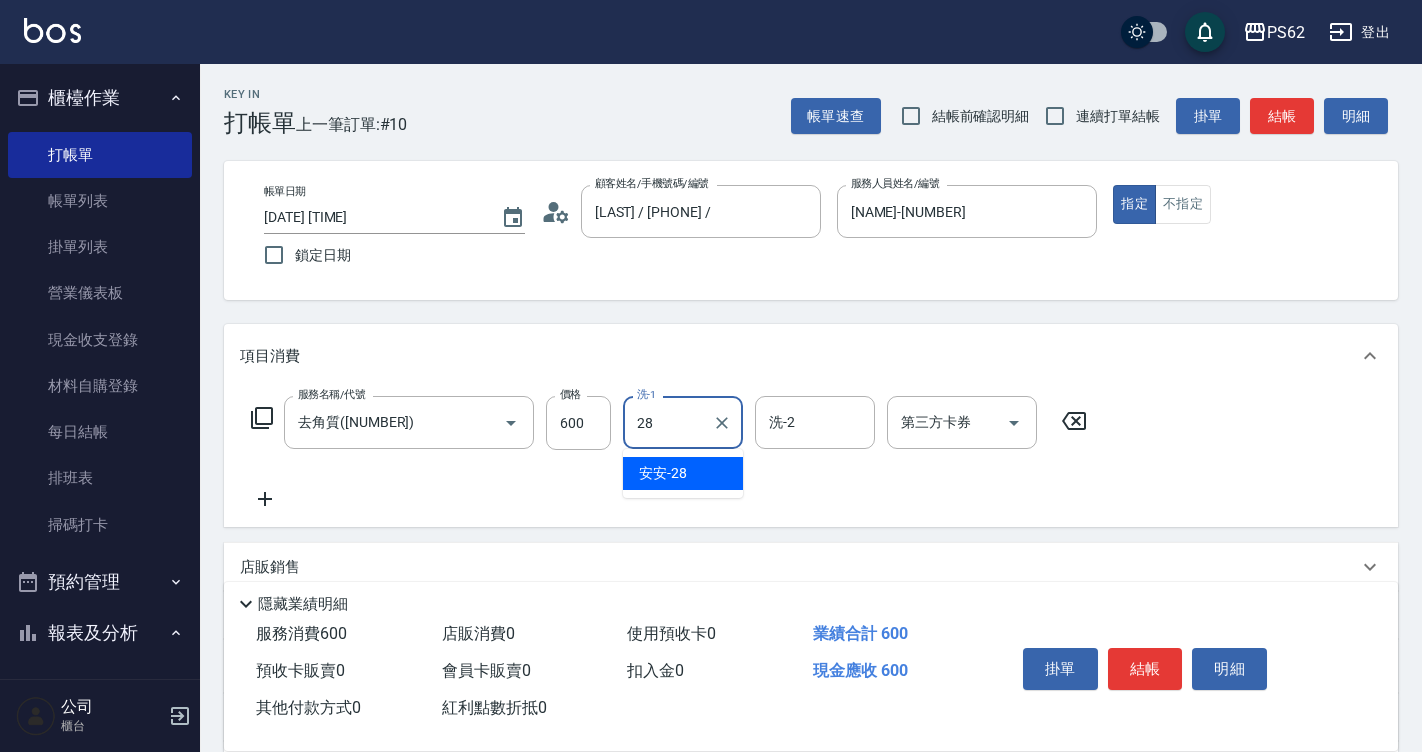 type on "安安-28" 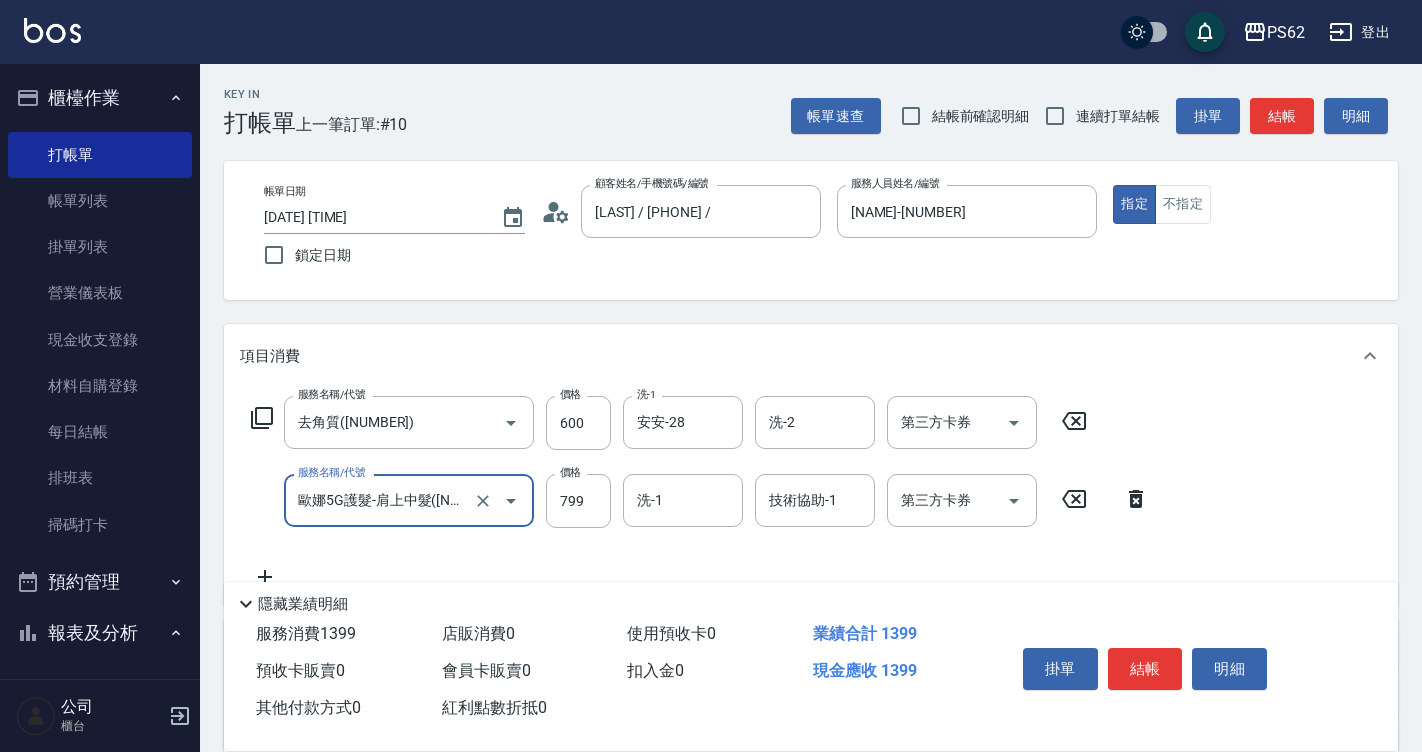 click on "歐娜5G護髮-肩上中髮(1105)" at bounding box center [381, 500] 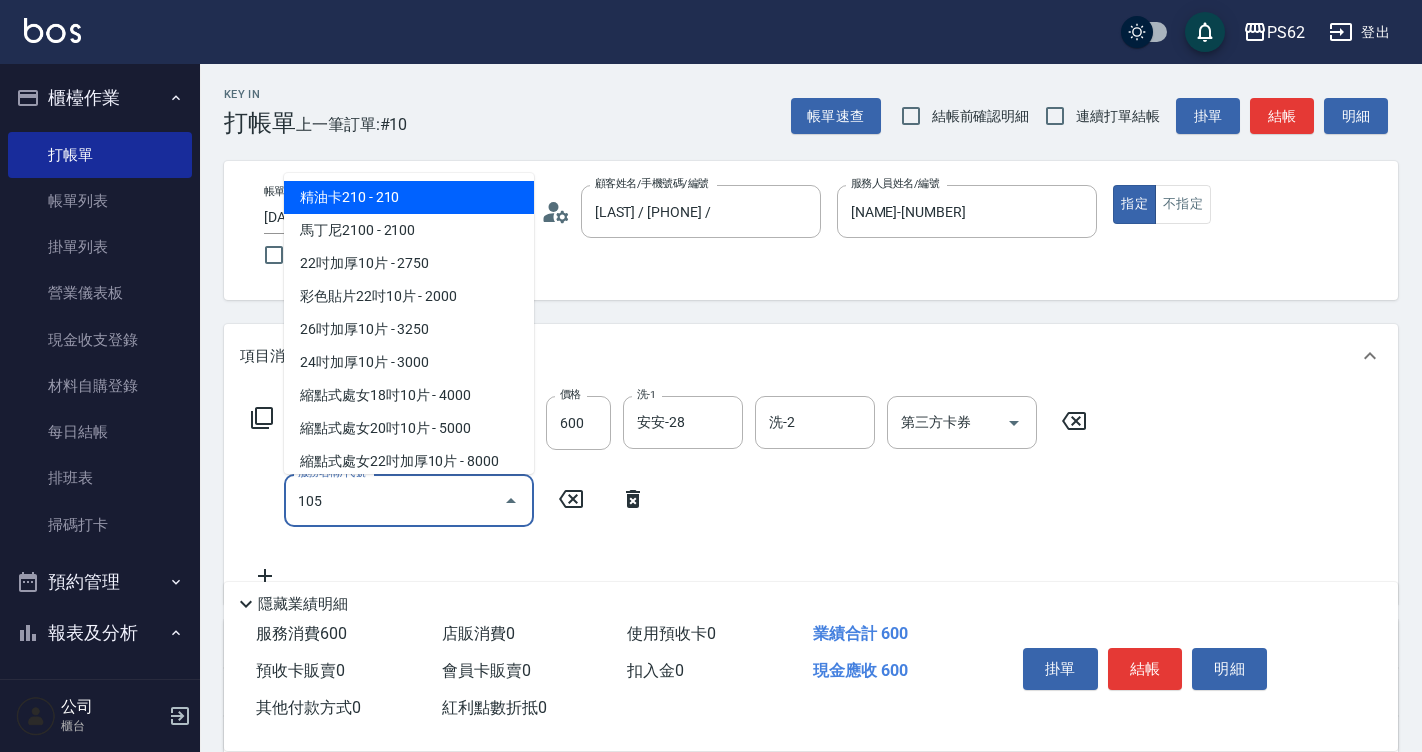 scroll, scrollTop: 0, scrollLeft: 0, axis: both 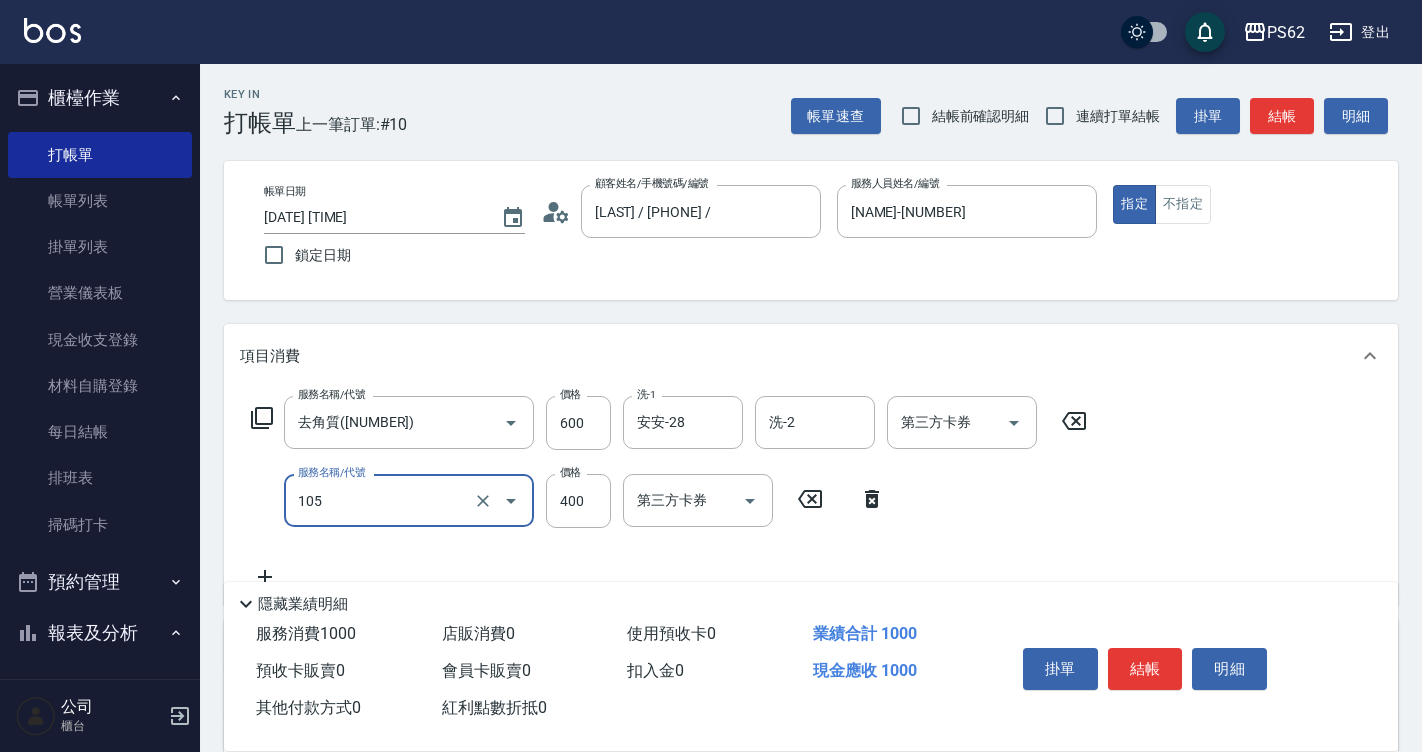 type on "A級單剪400(105)" 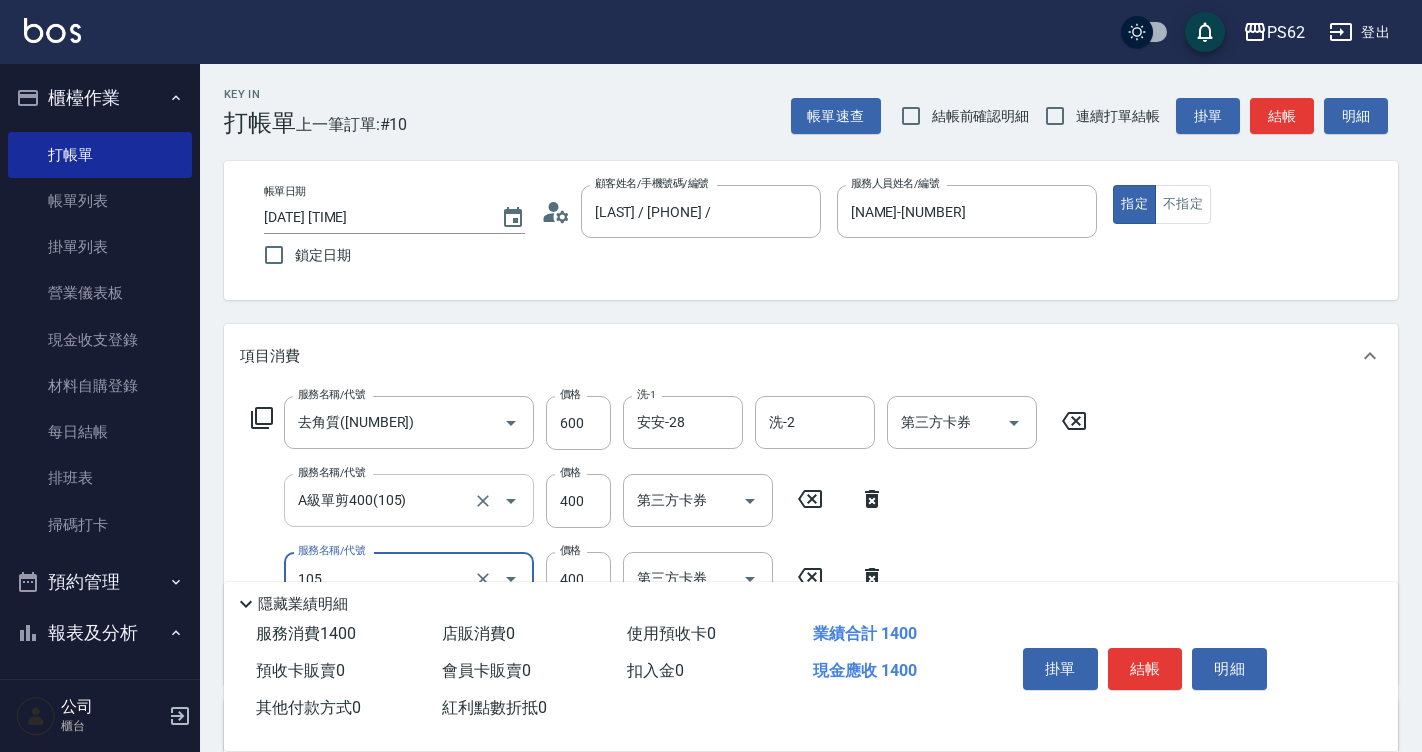 type on "A級單剪400(105)" 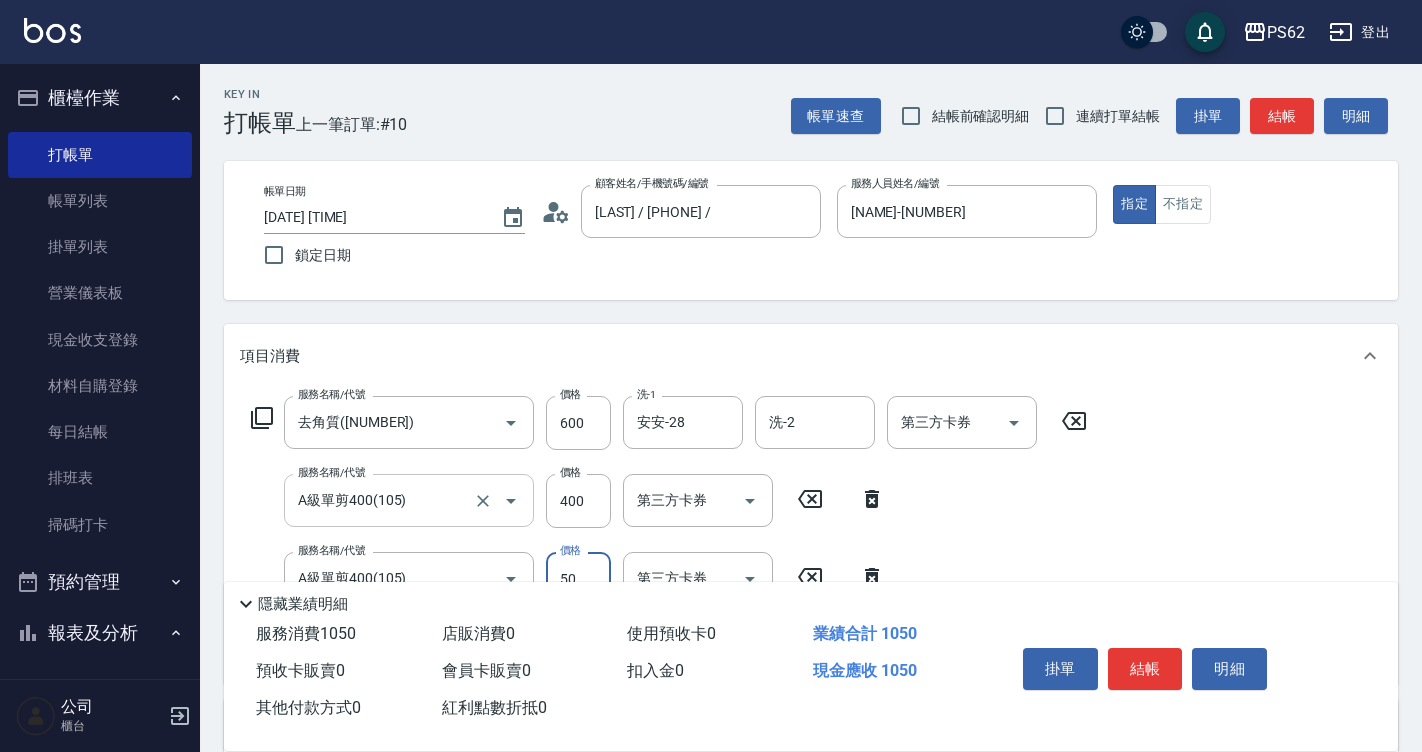 type on "500" 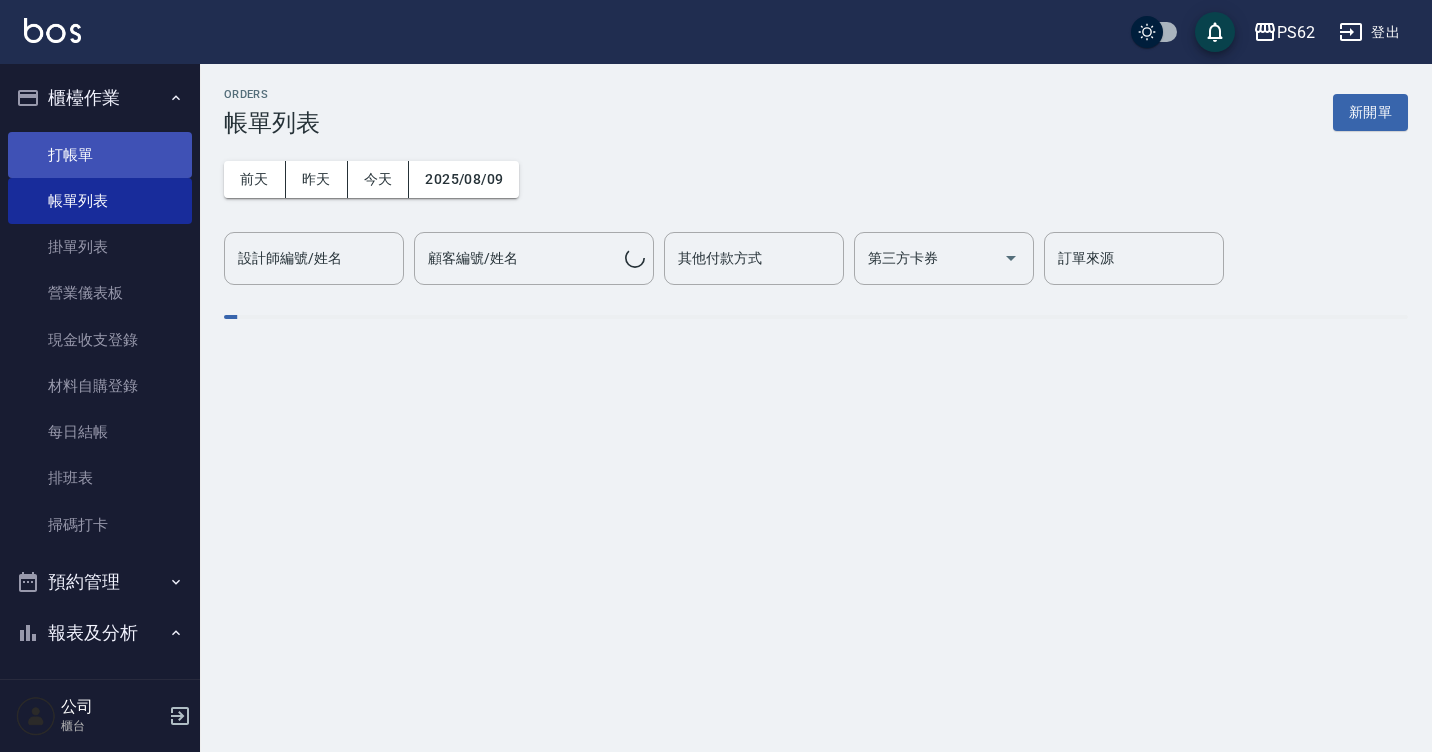 click on "打帳單" at bounding box center [100, 155] 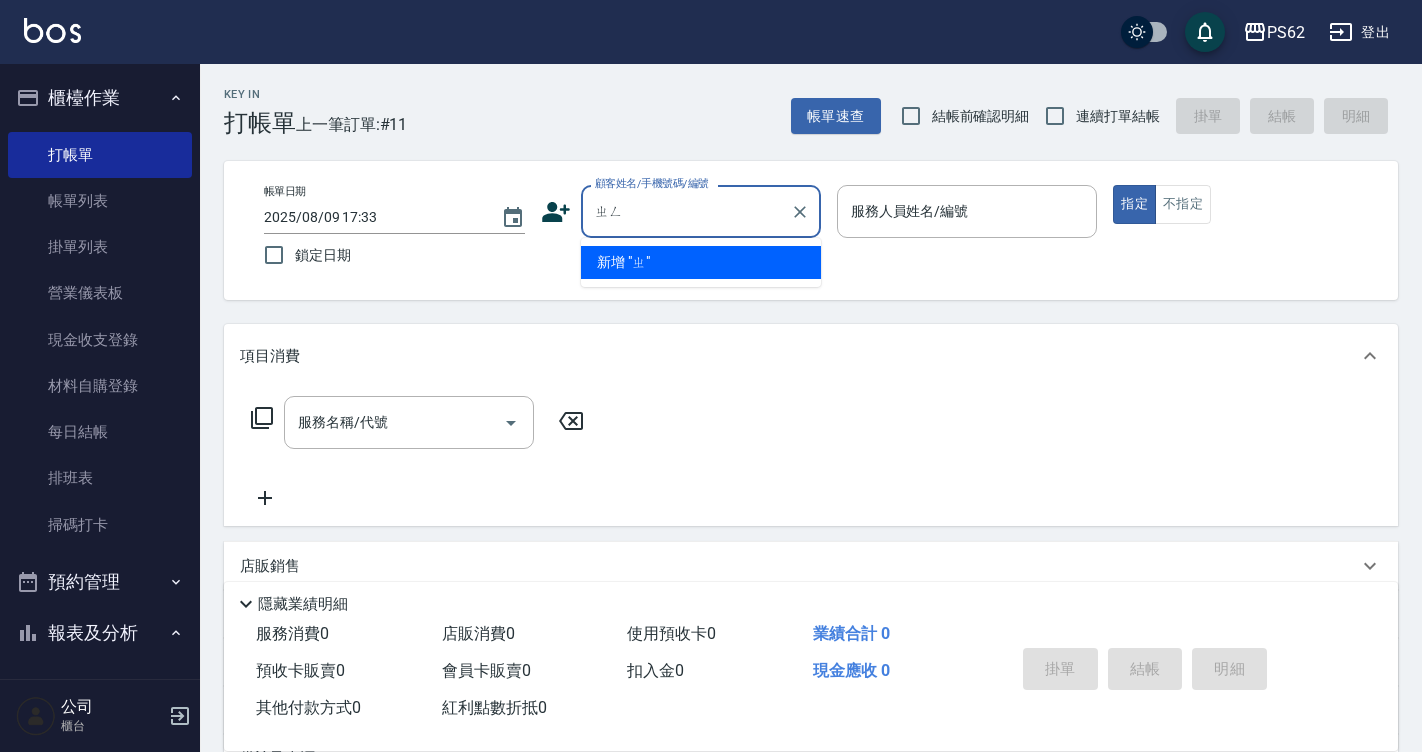 type on "爭" 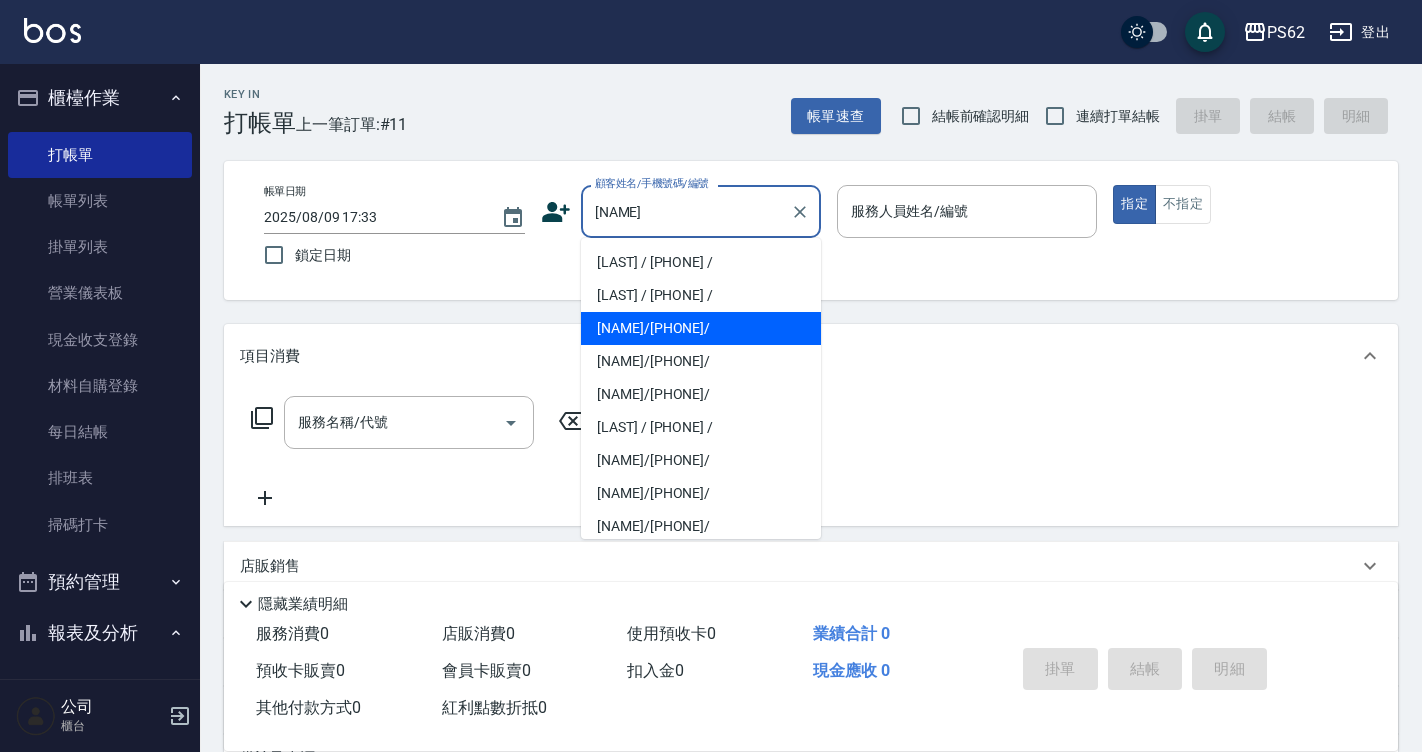 type on "[NAME]/[PHONE]/" 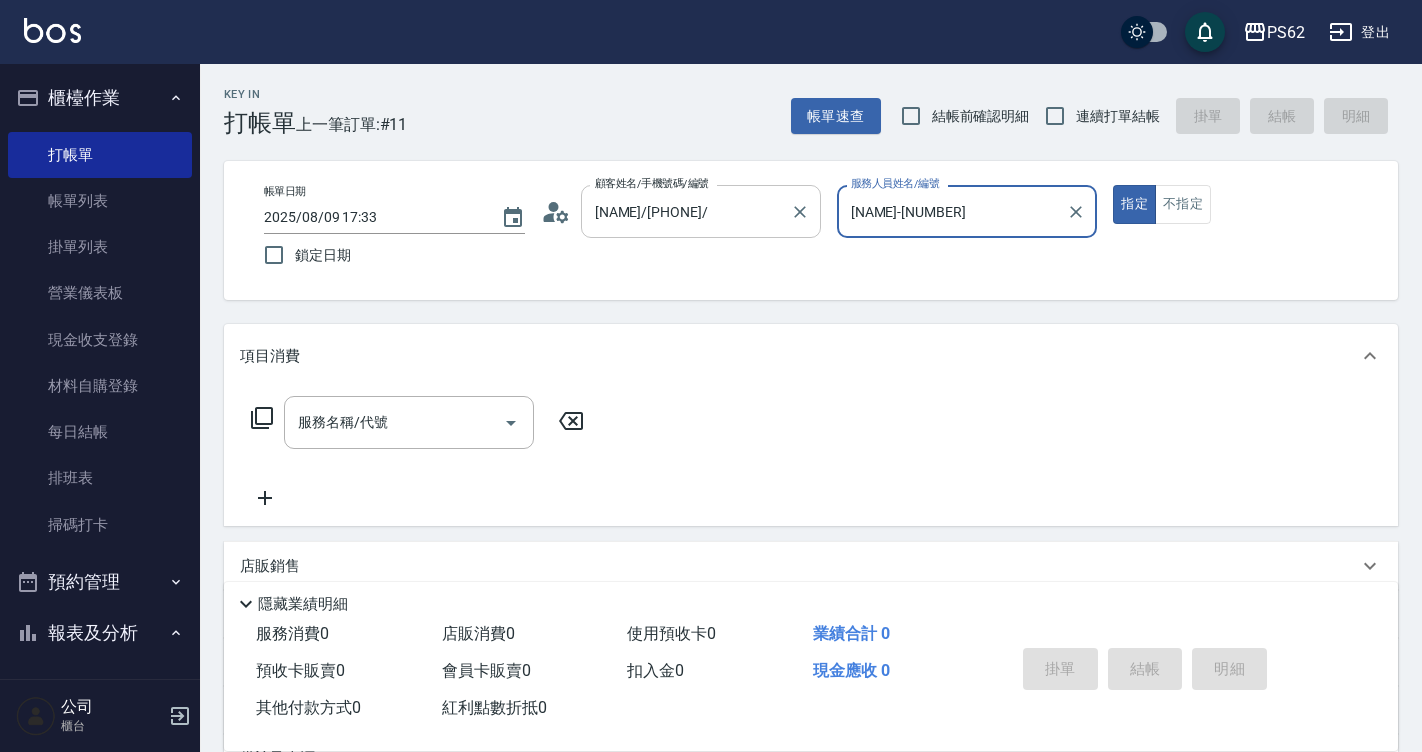 type on "[NAME]-2" 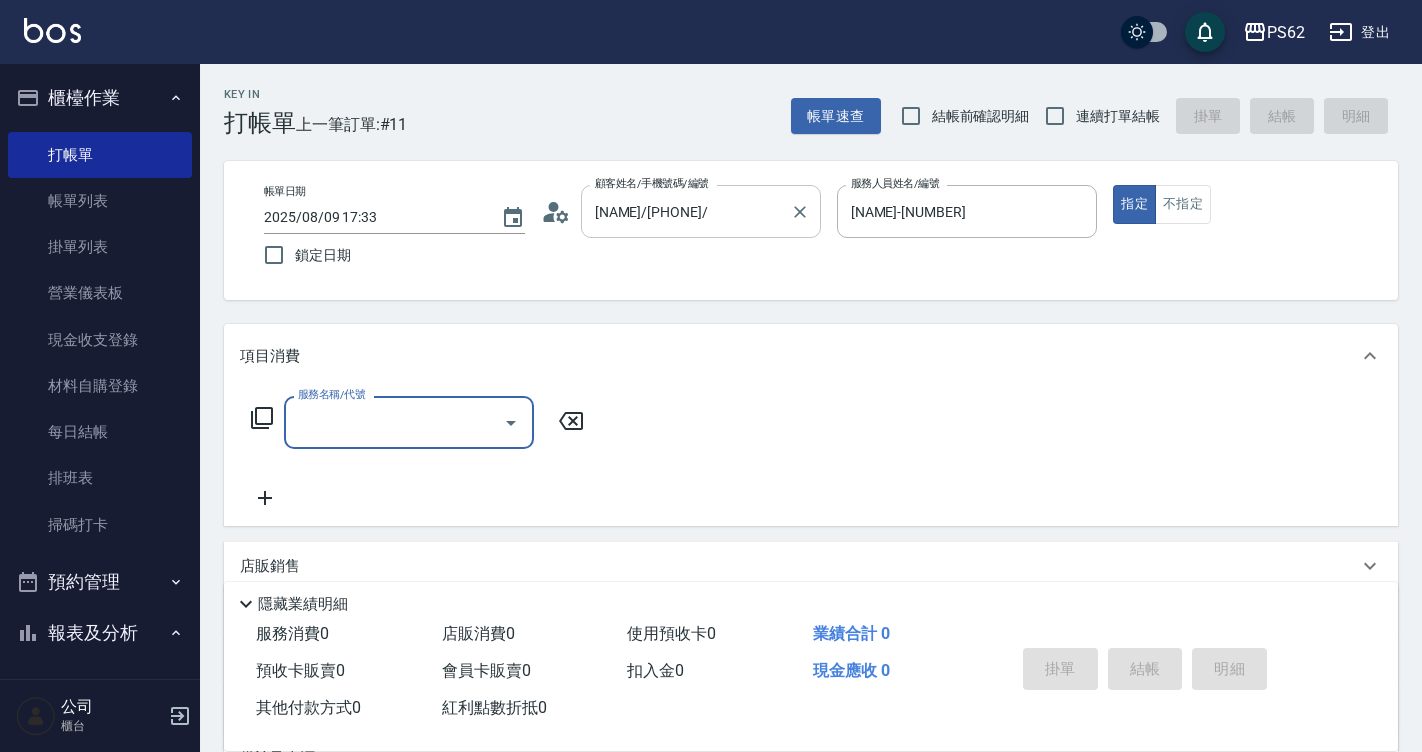 type on "2" 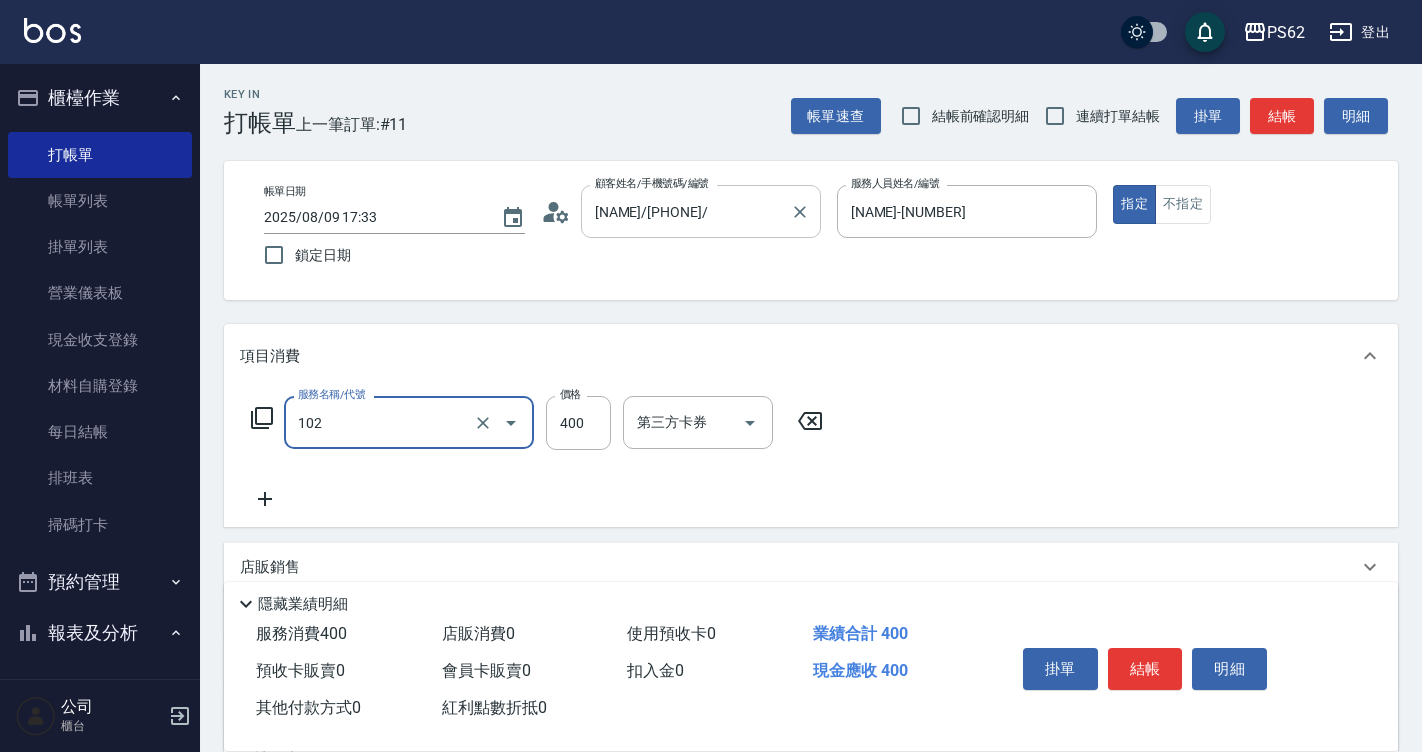 type on "精油洗髮(102)" 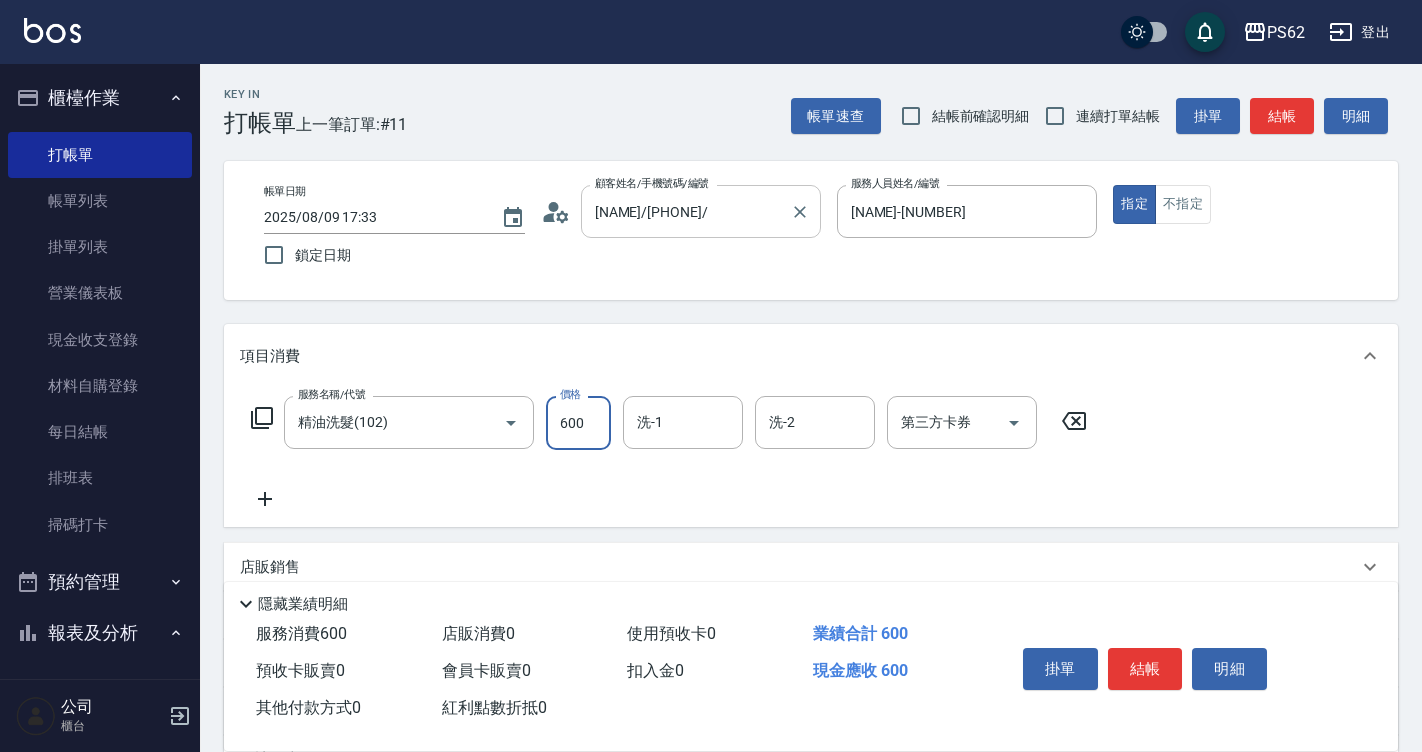 type on "600" 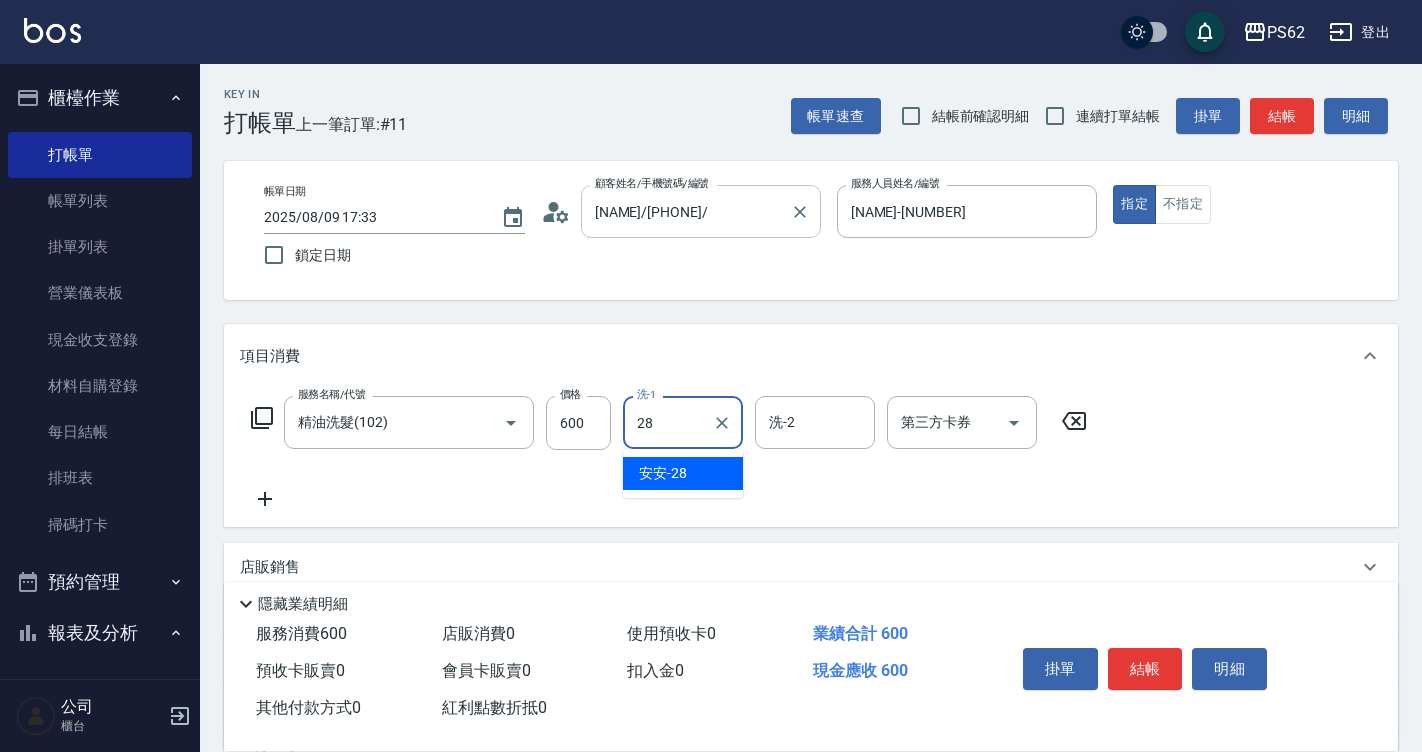 type on "安安-28" 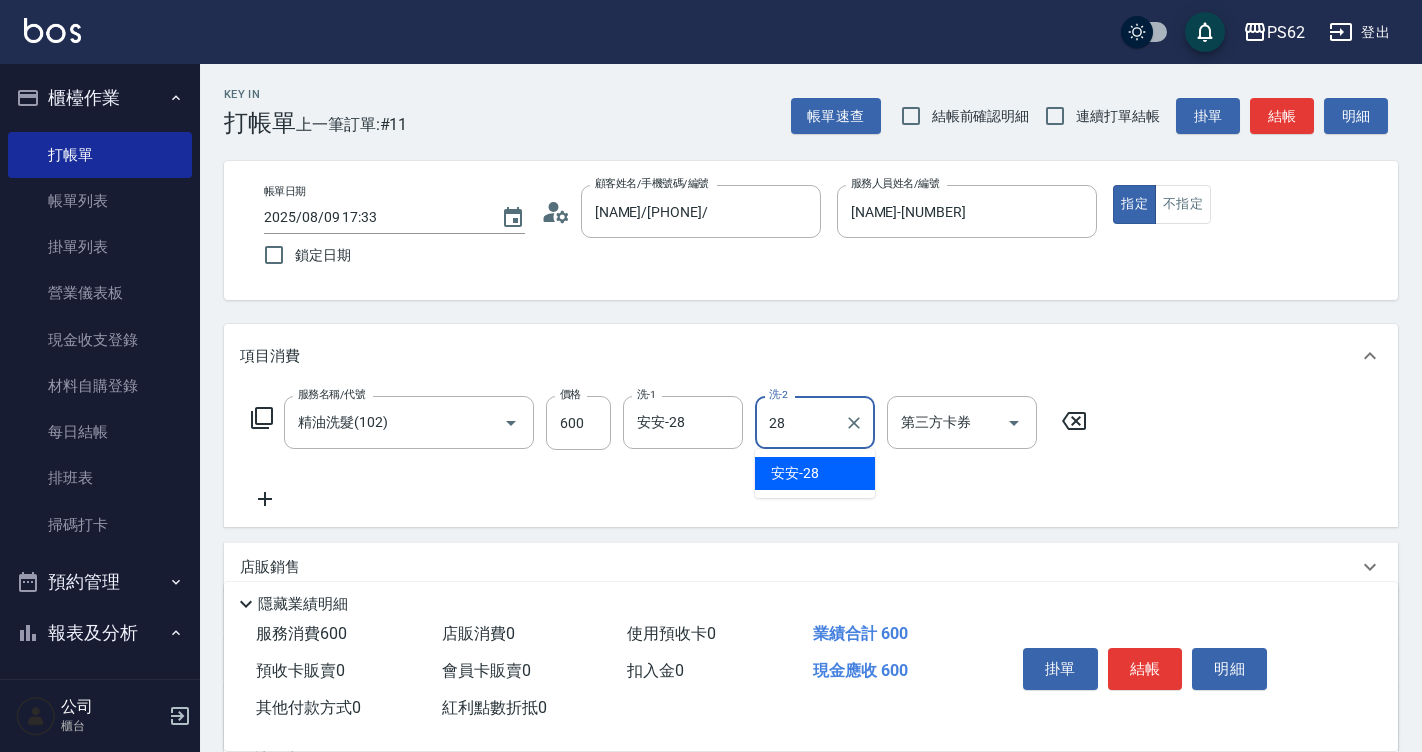 type on "安安-28" 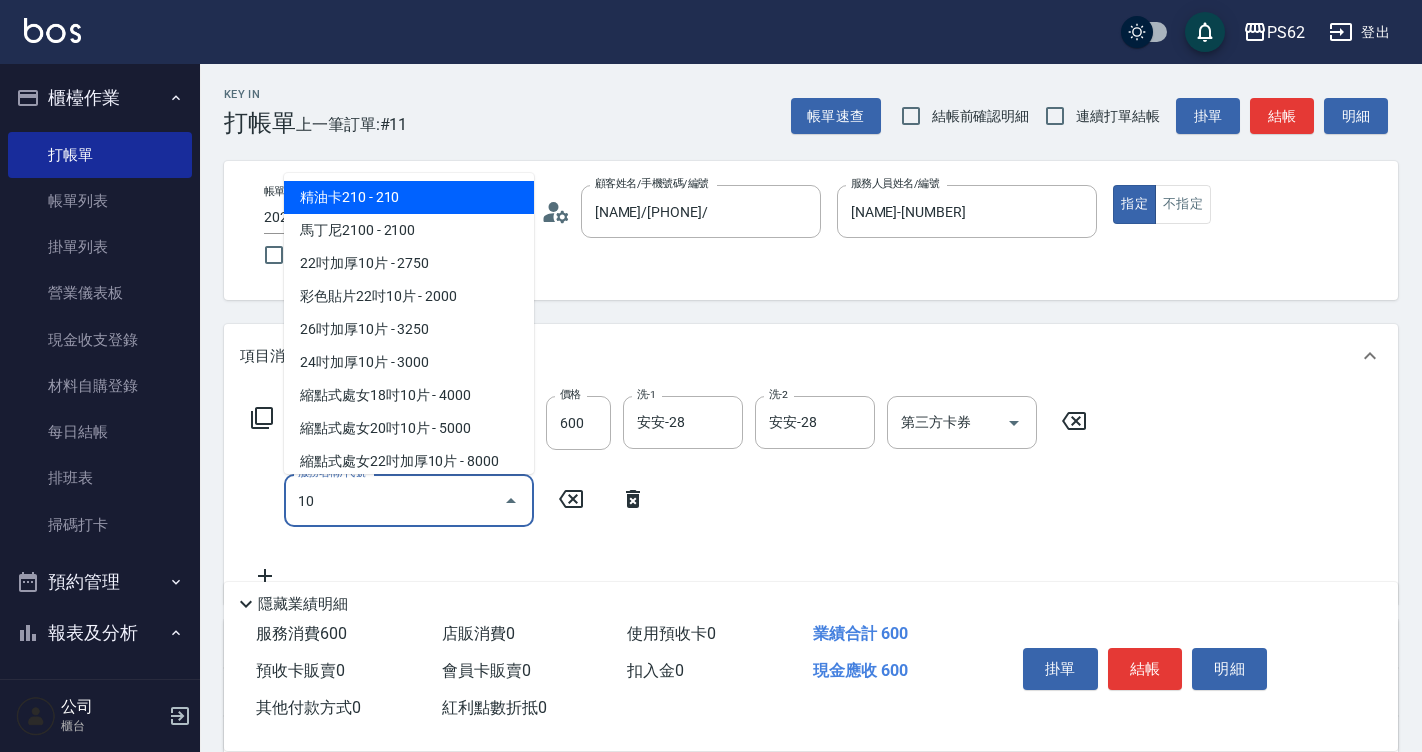 type on "101" 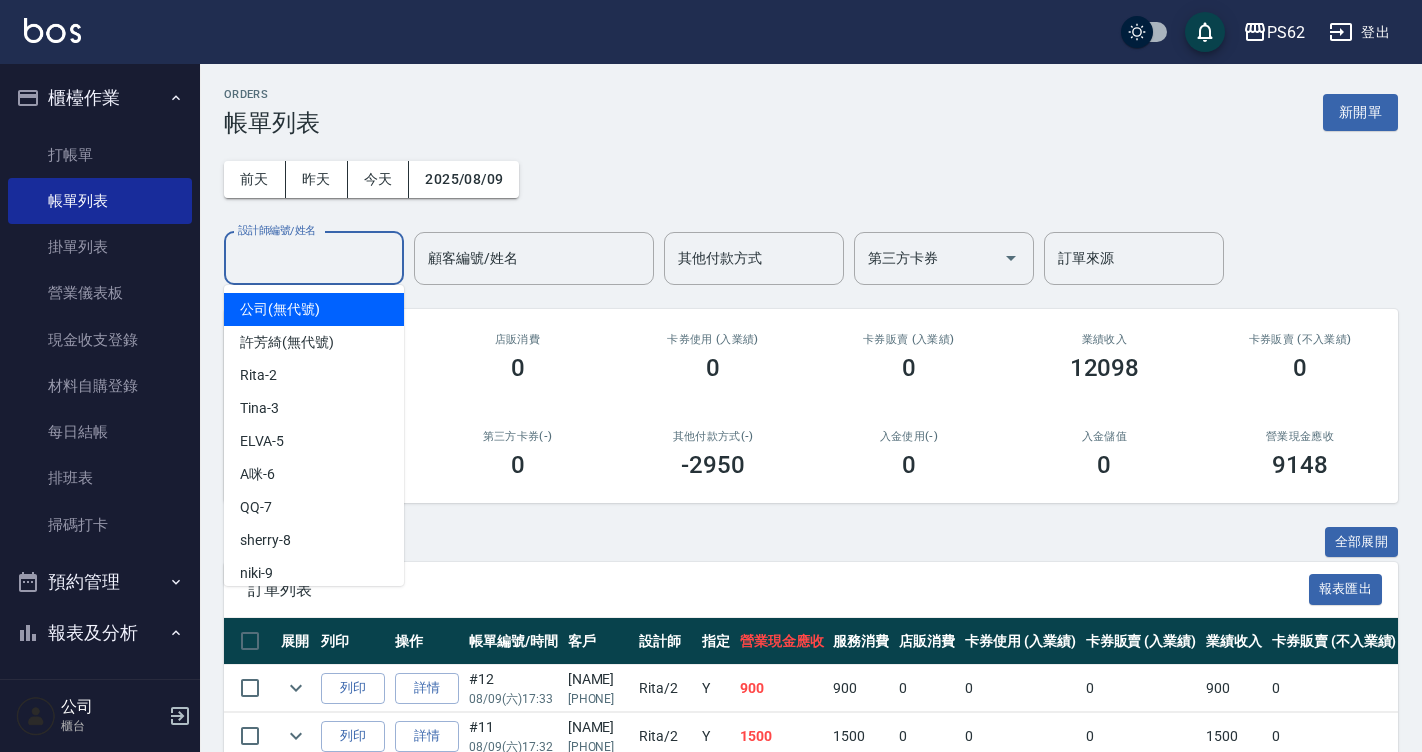 click on "設計師編號/姓名" at bounding box center (314, 258) 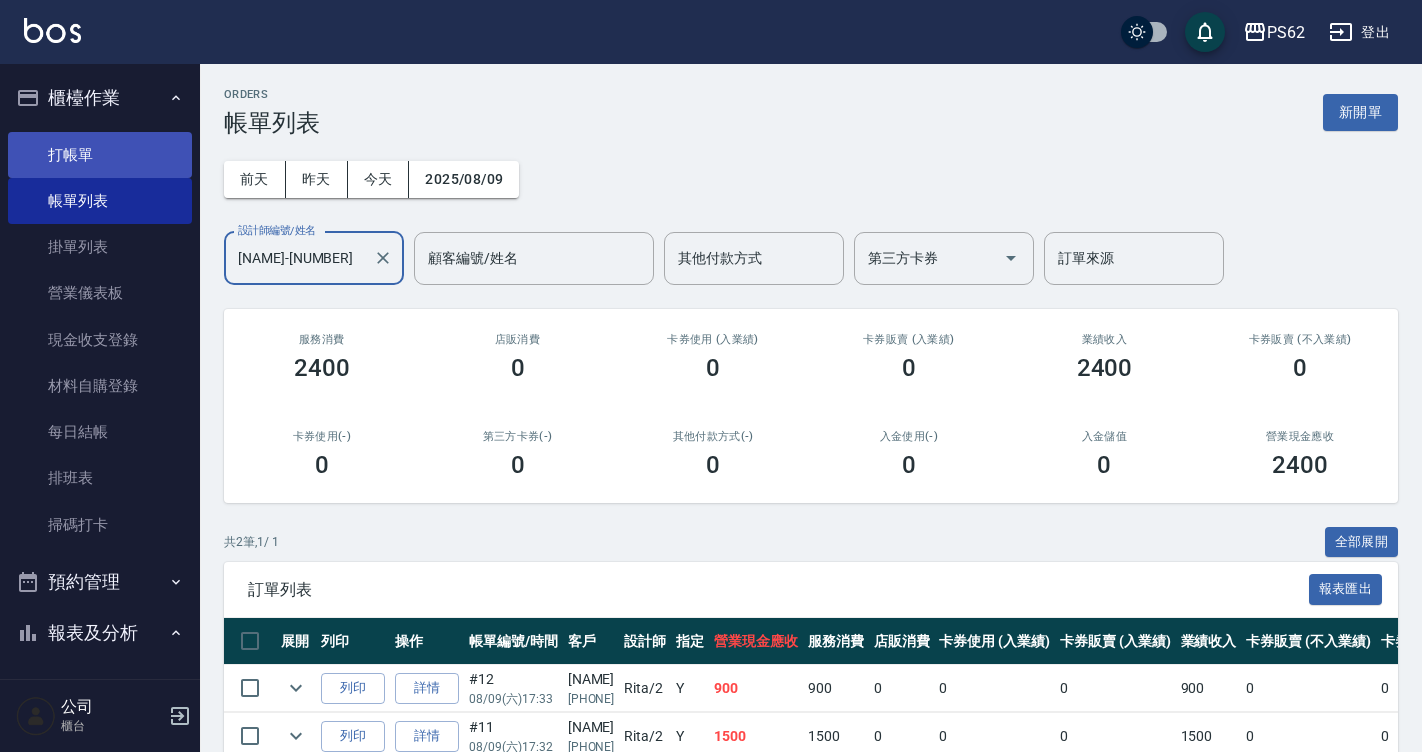 type on "[NAME]-2" 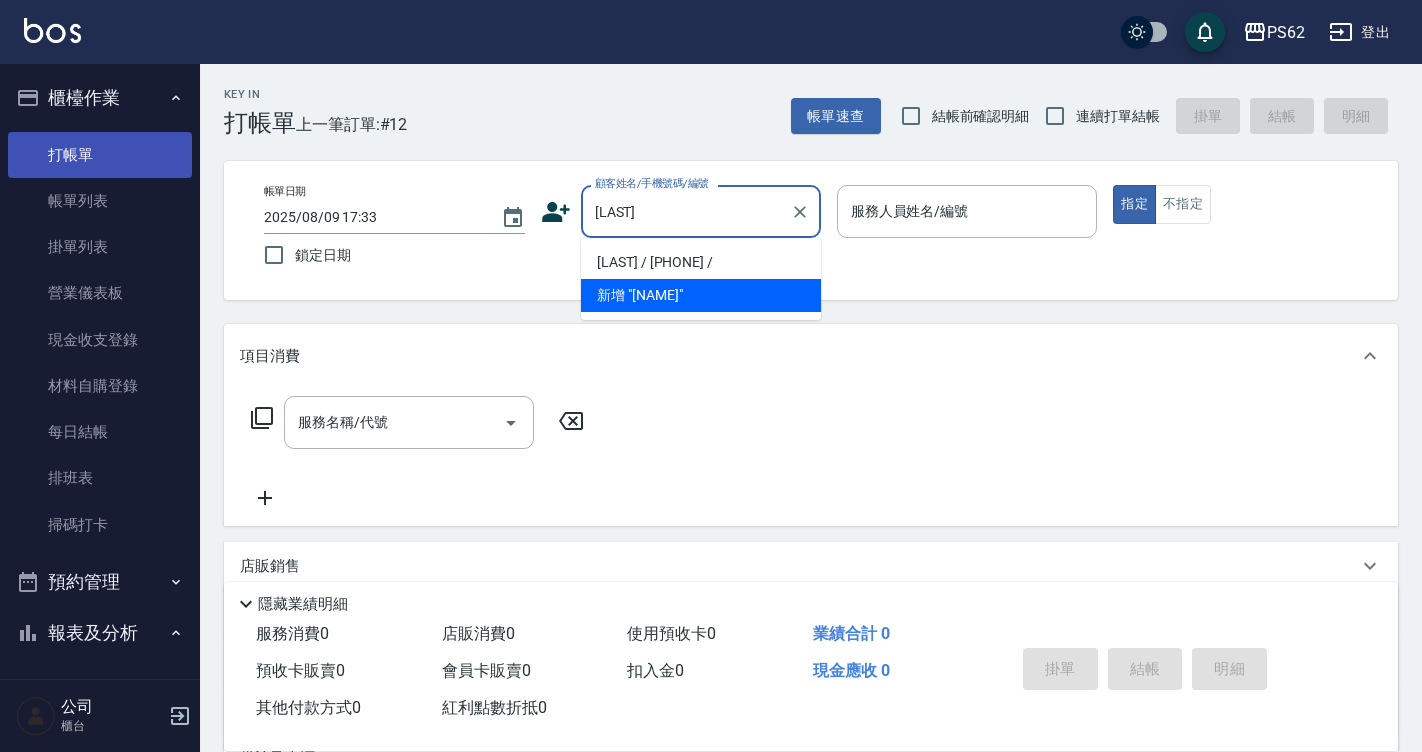 type on "[NAME]/[PHONE]/" 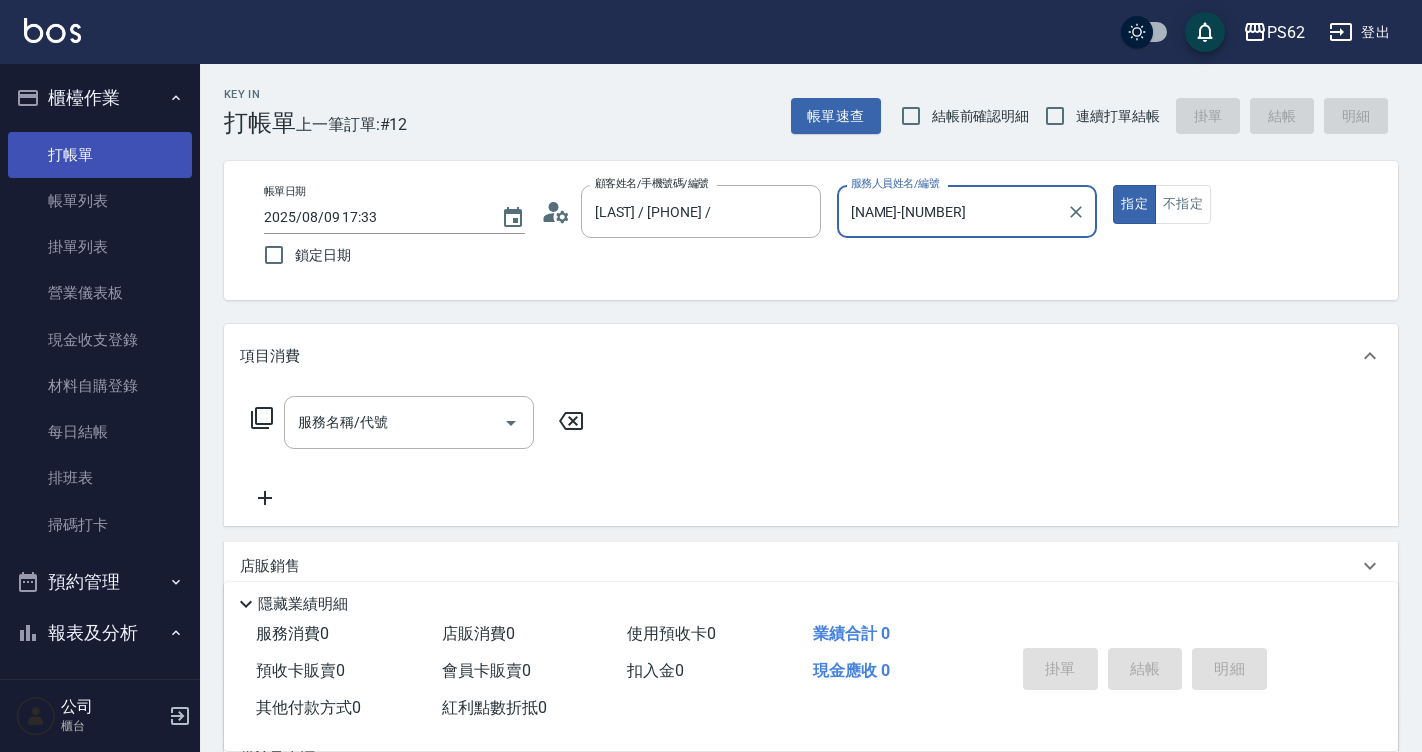 type on "[NAME]-2" 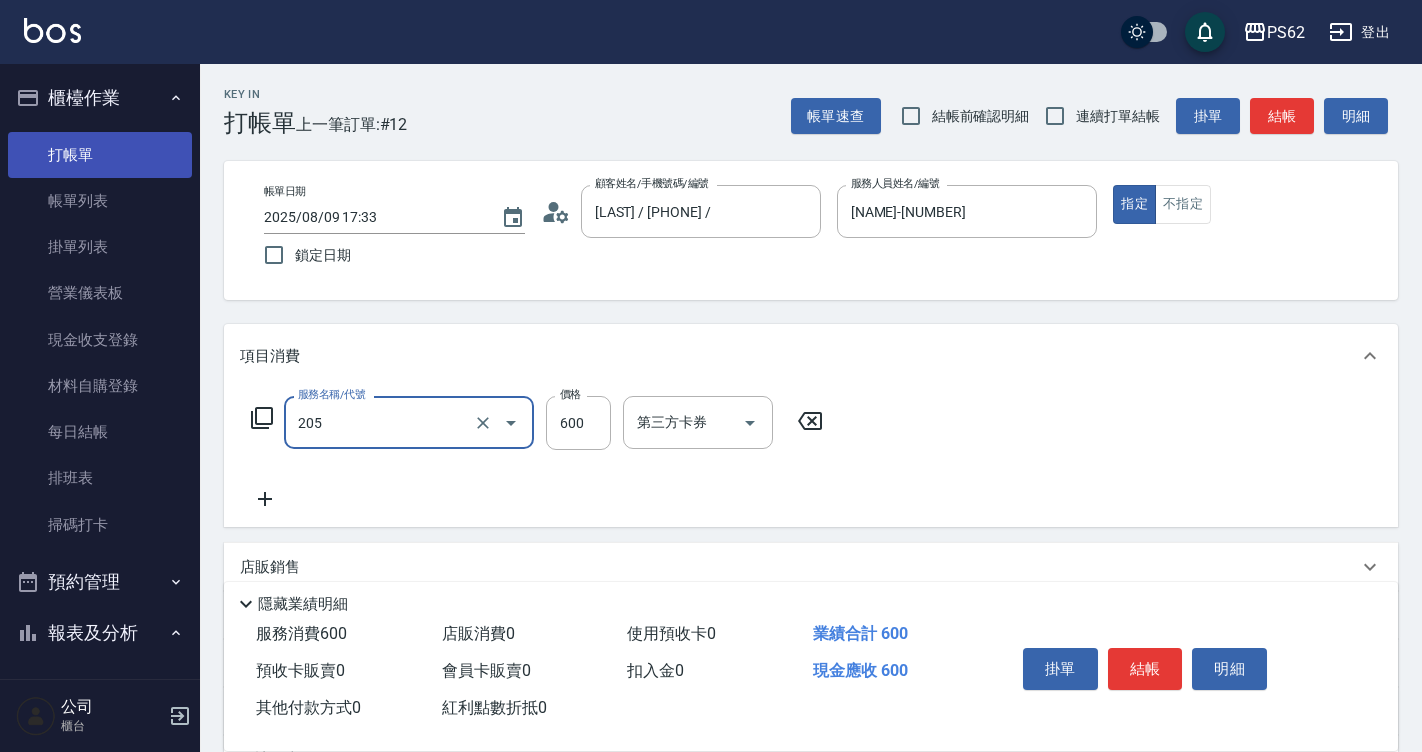 type on "A級洗剪400(205)" 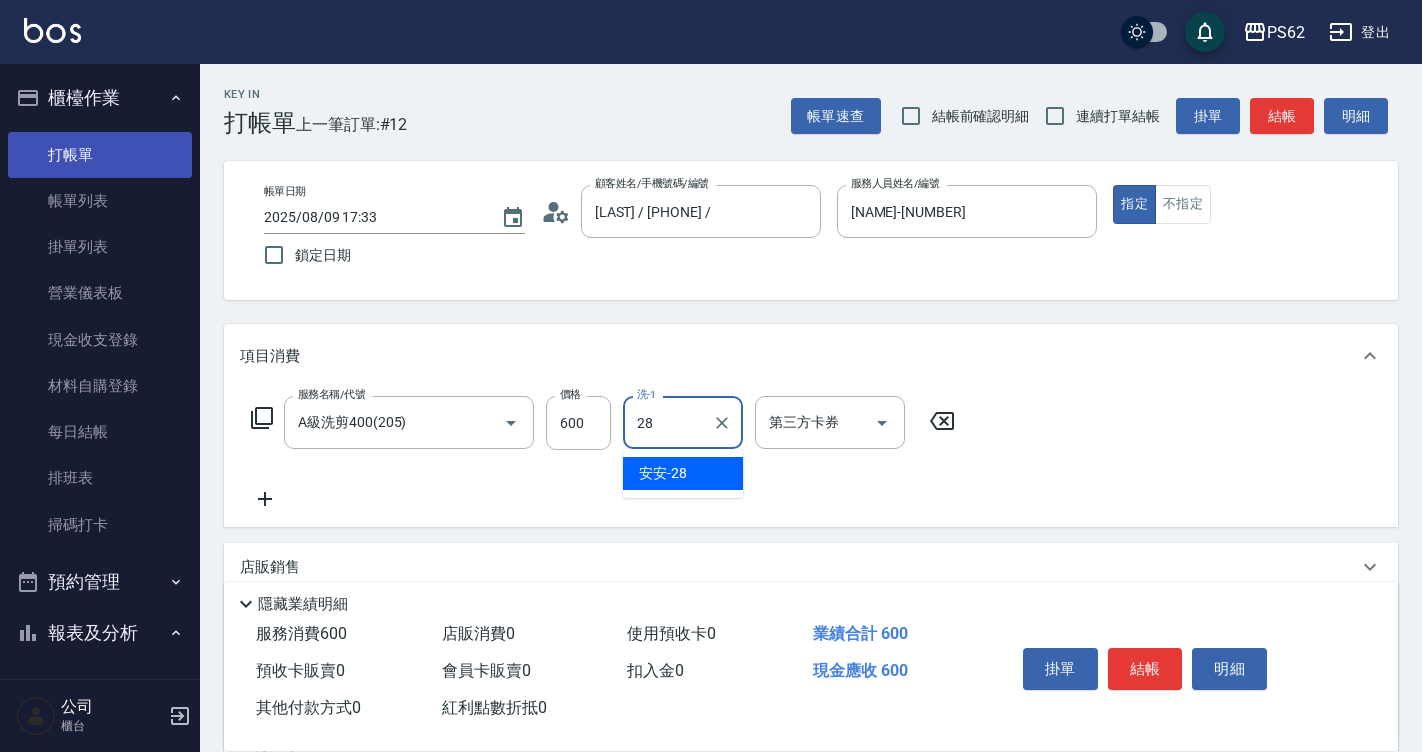 type on "安安-28" 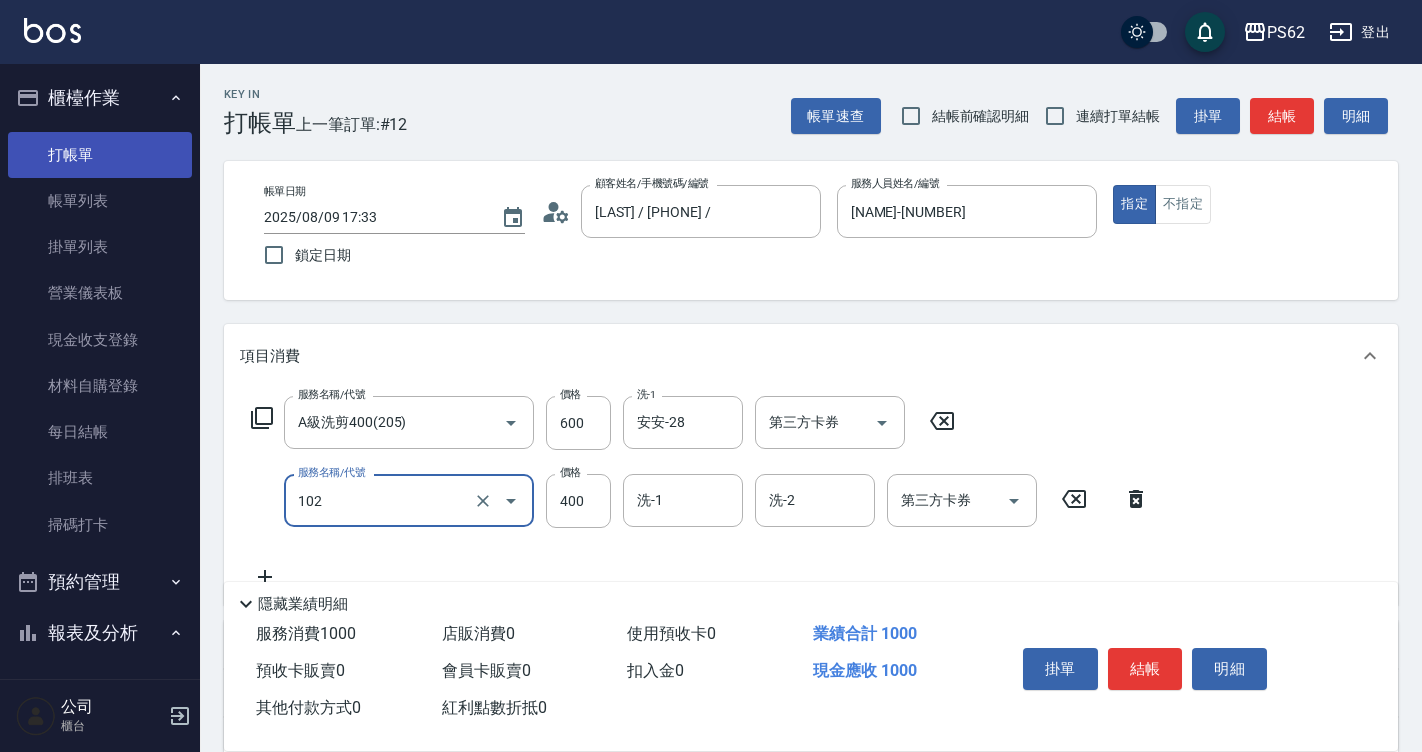 type on "精油洗髮(102)" 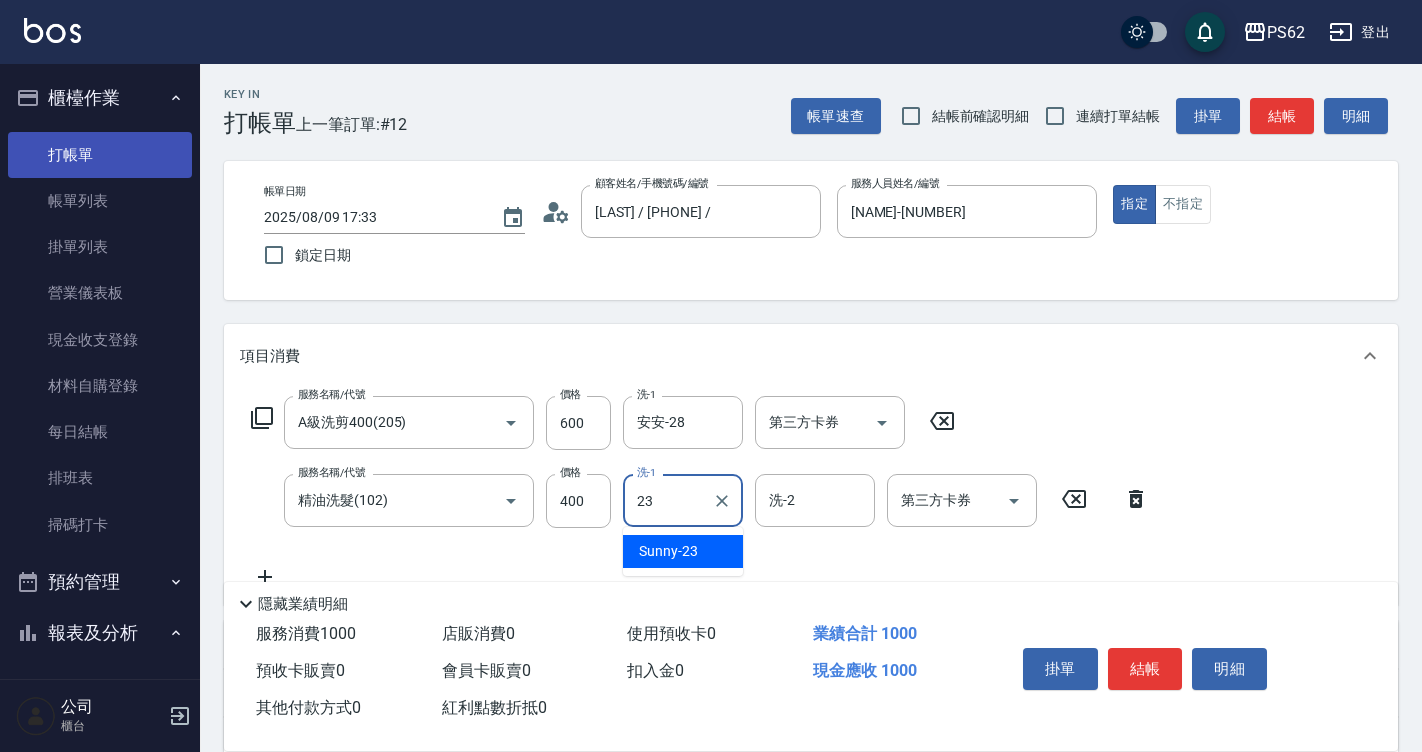 type on "Sunny-23" 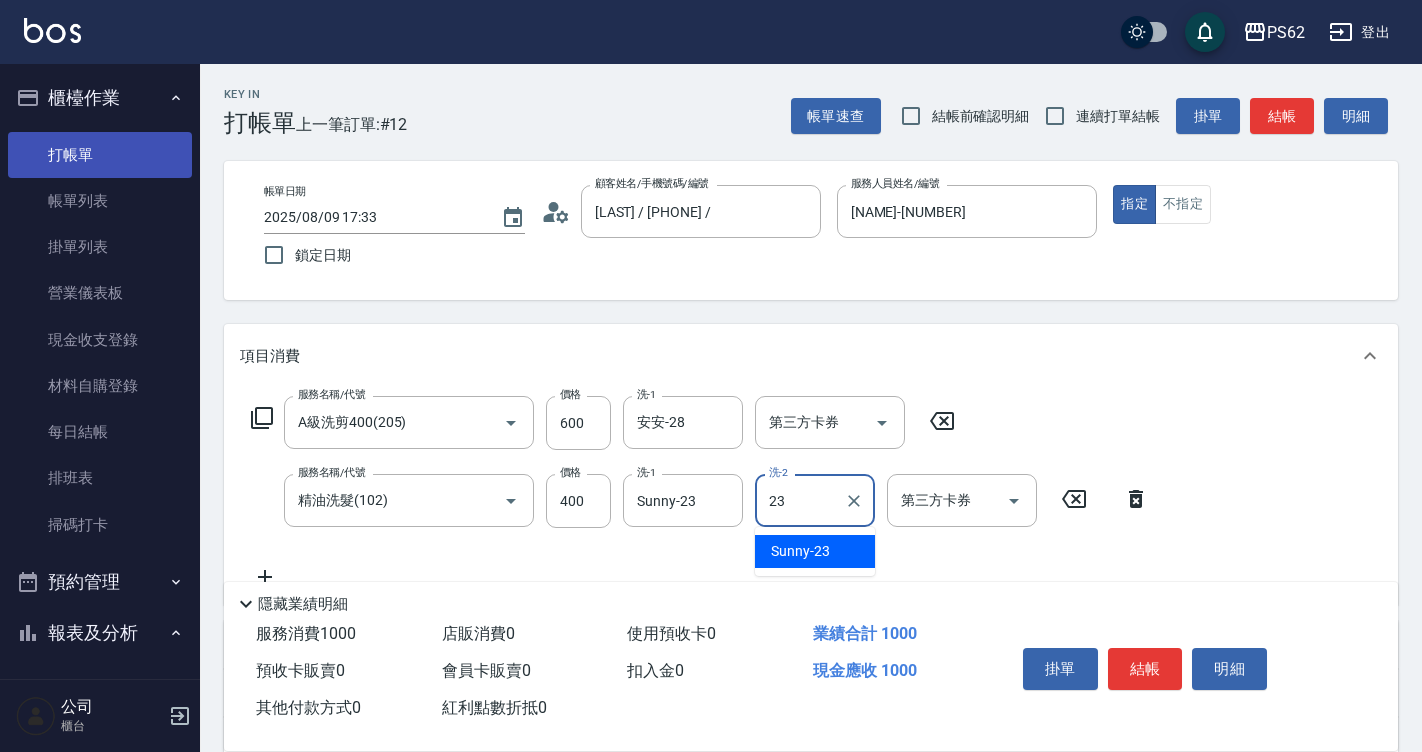 type on "Sunny-23" 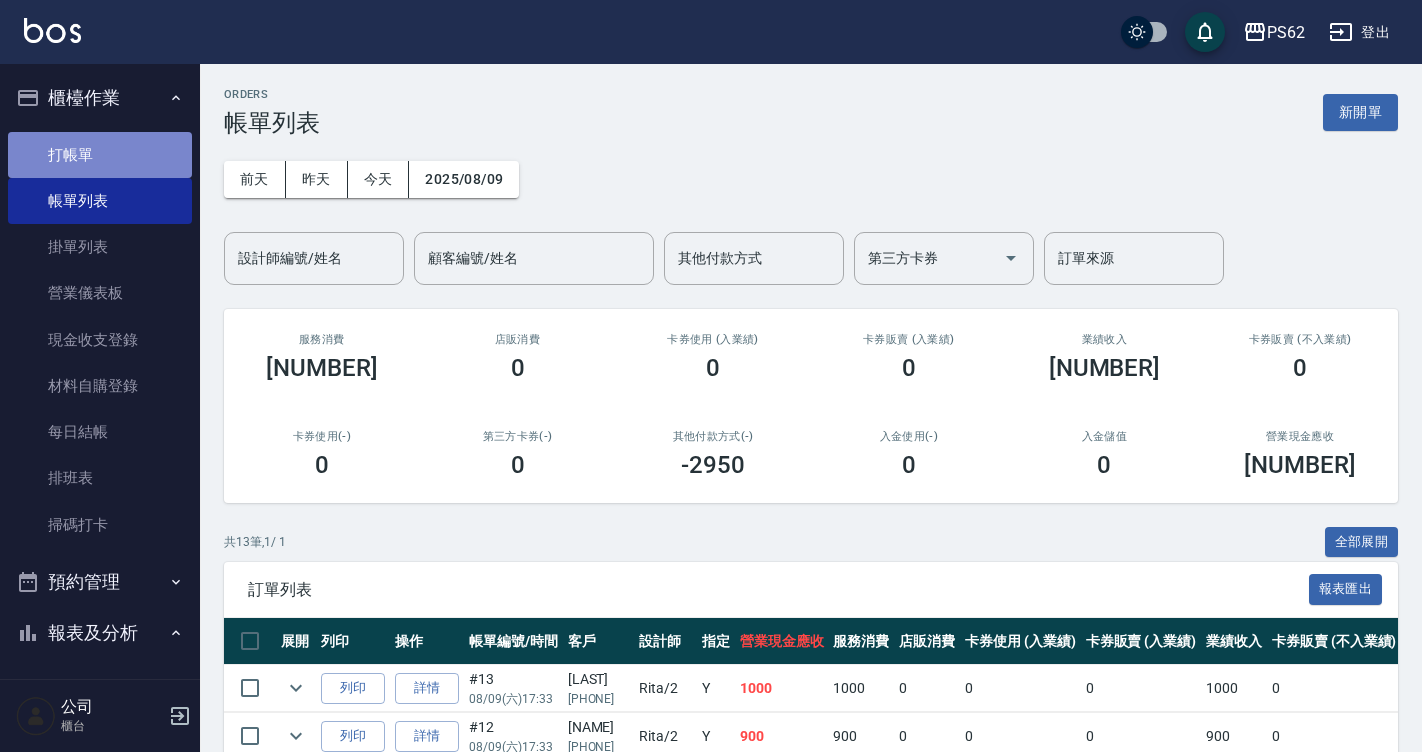 click on "打帳單" at bounding box center [100, 155] 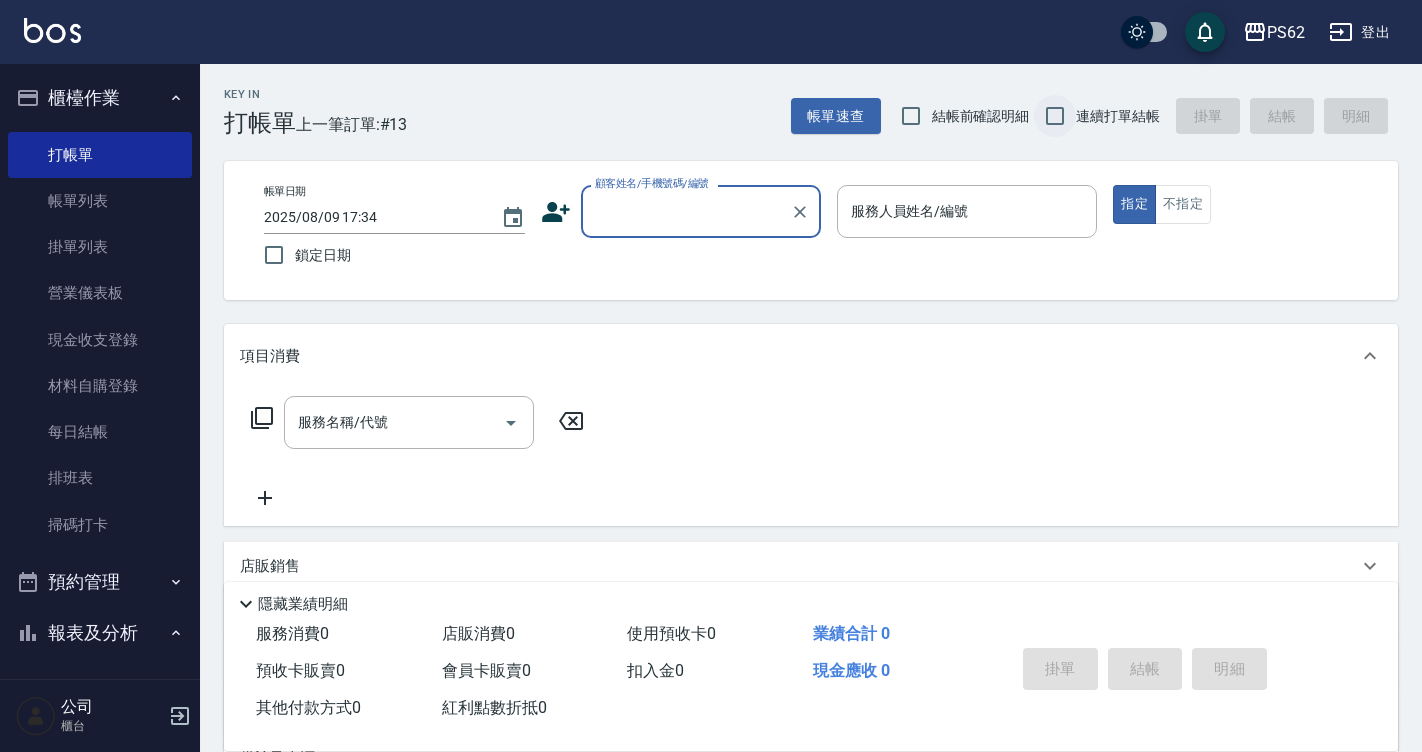 click on "連續打單結帳" at bounding box center (1055, 116) 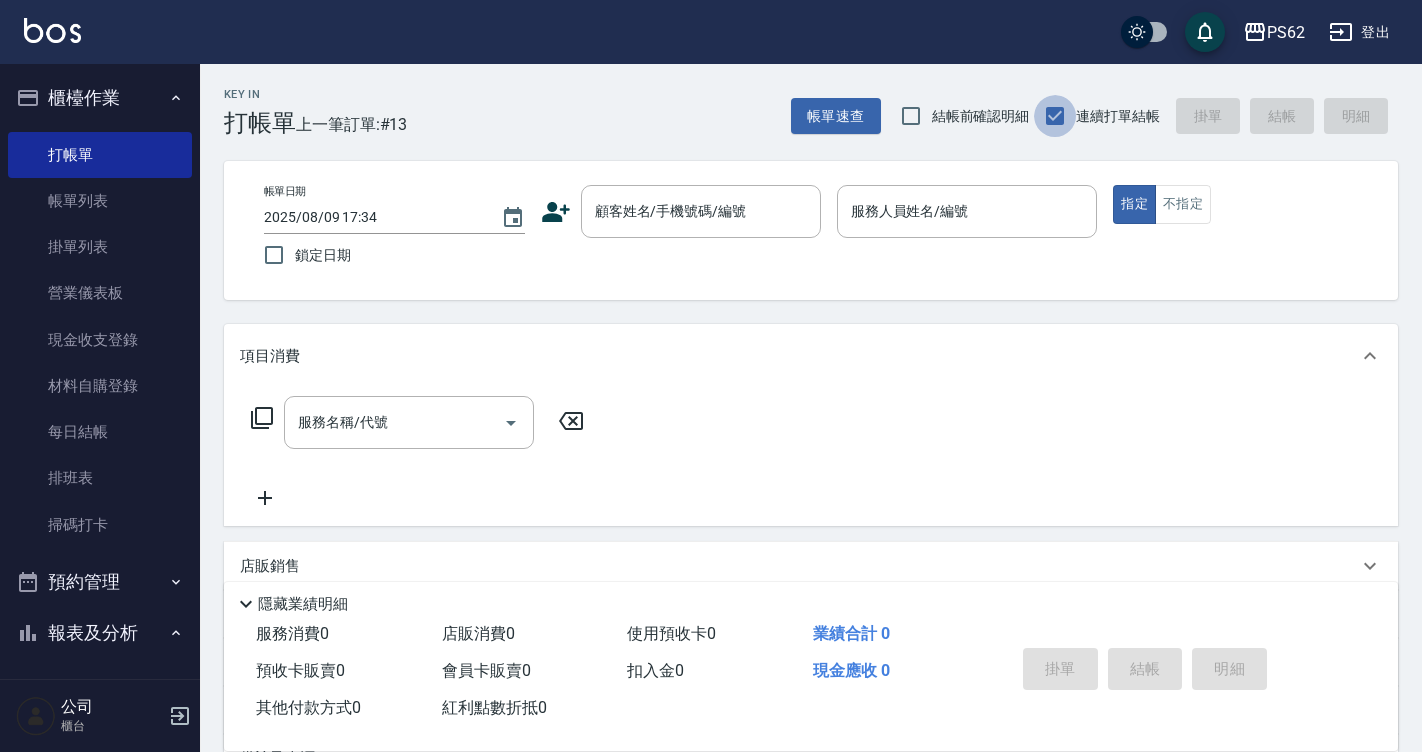 click on "連續打單結帳" at bounding box center [1055, 116] 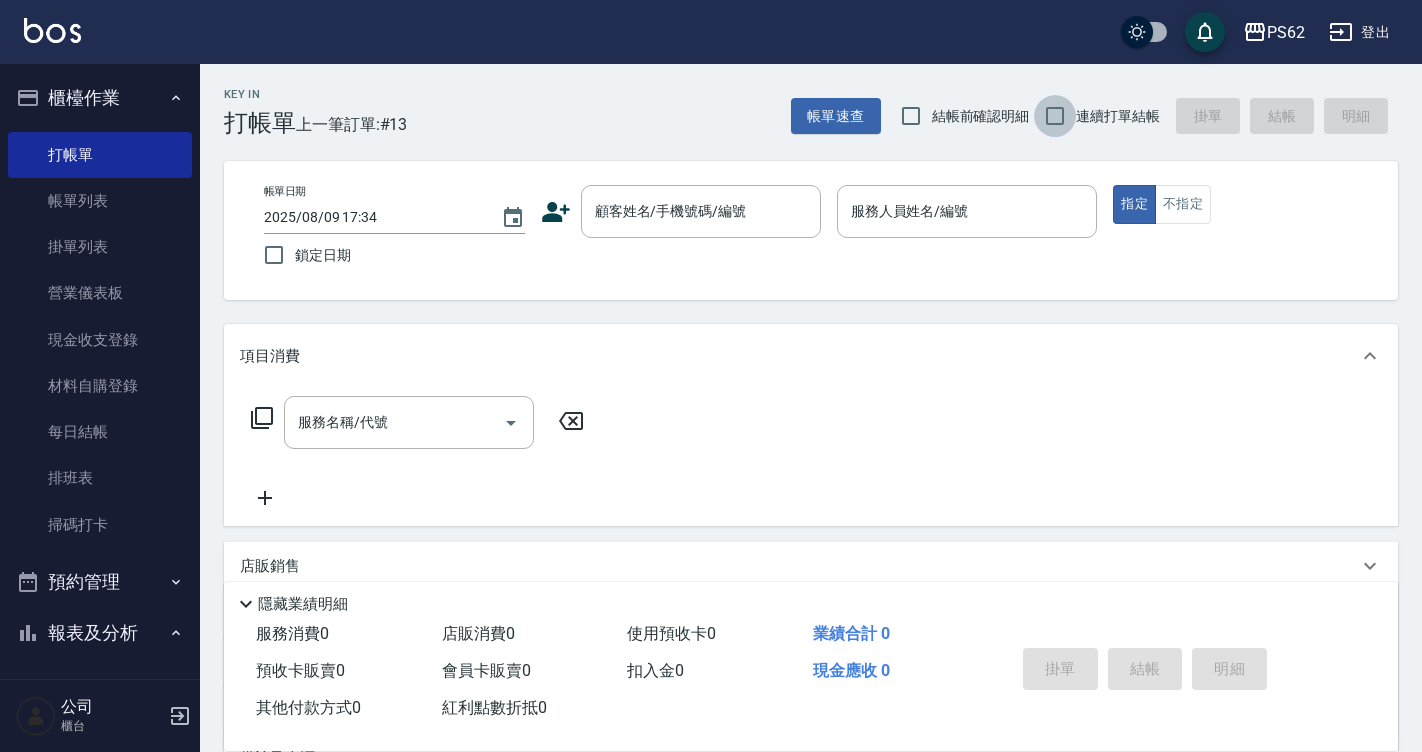click on "連續打單結帳" at bounding box center (1055, 116) 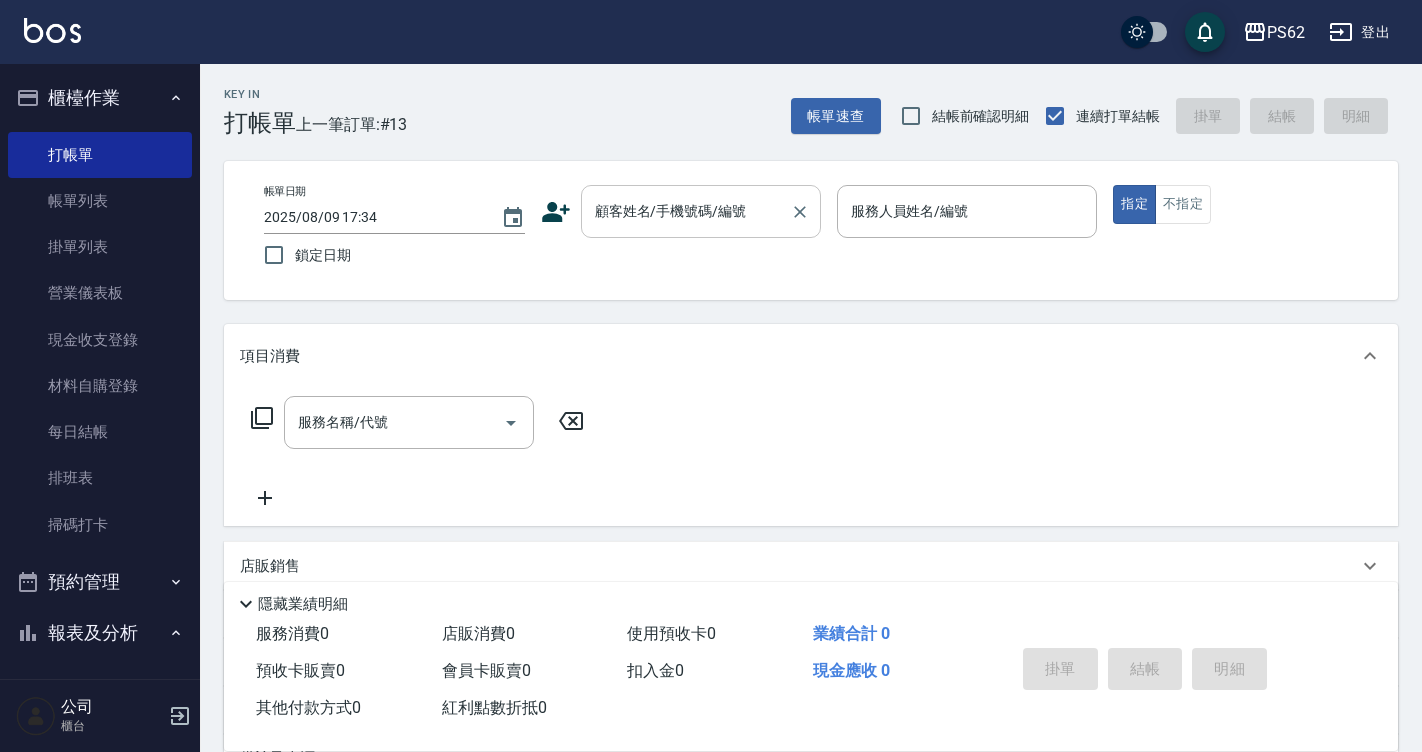 click on "顧客姓名/手機號碼/編號" at bounding box center (686, 211) 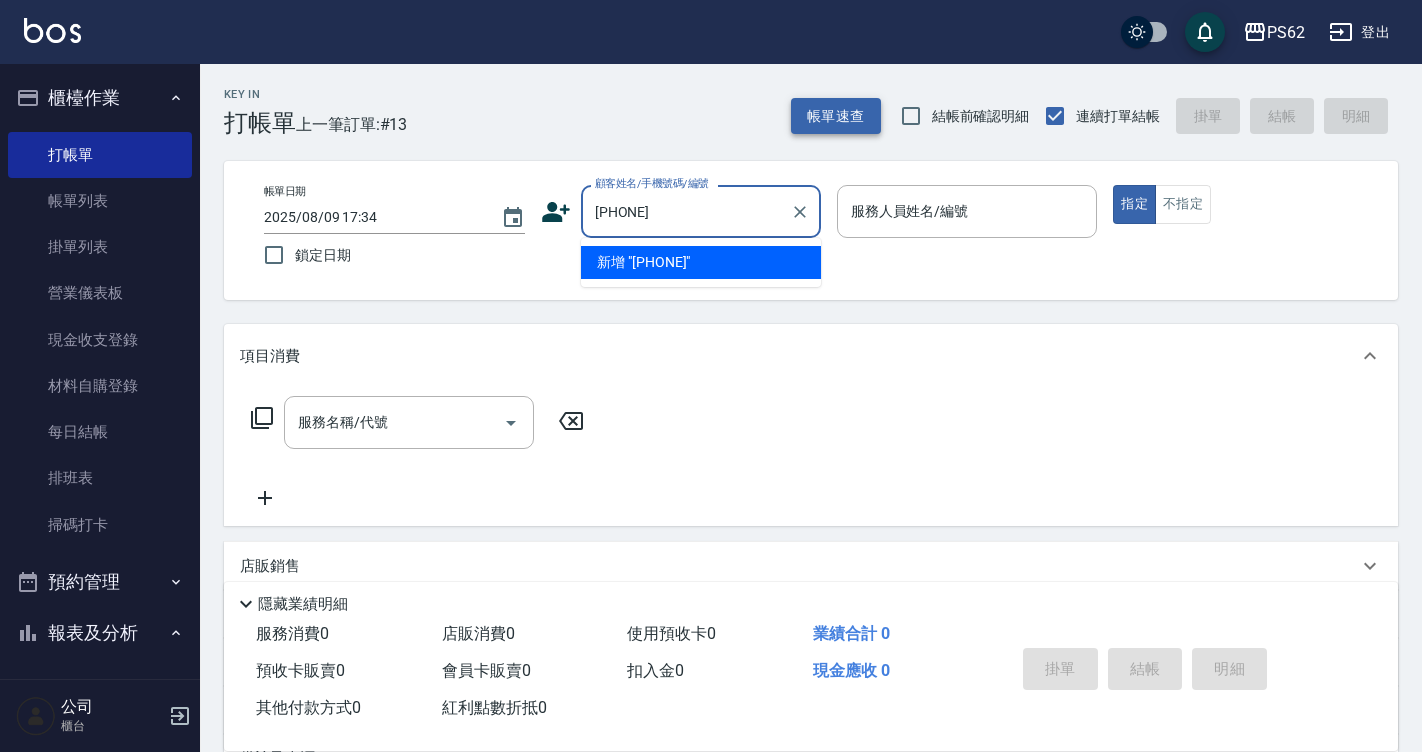 type on "[PHONE]" 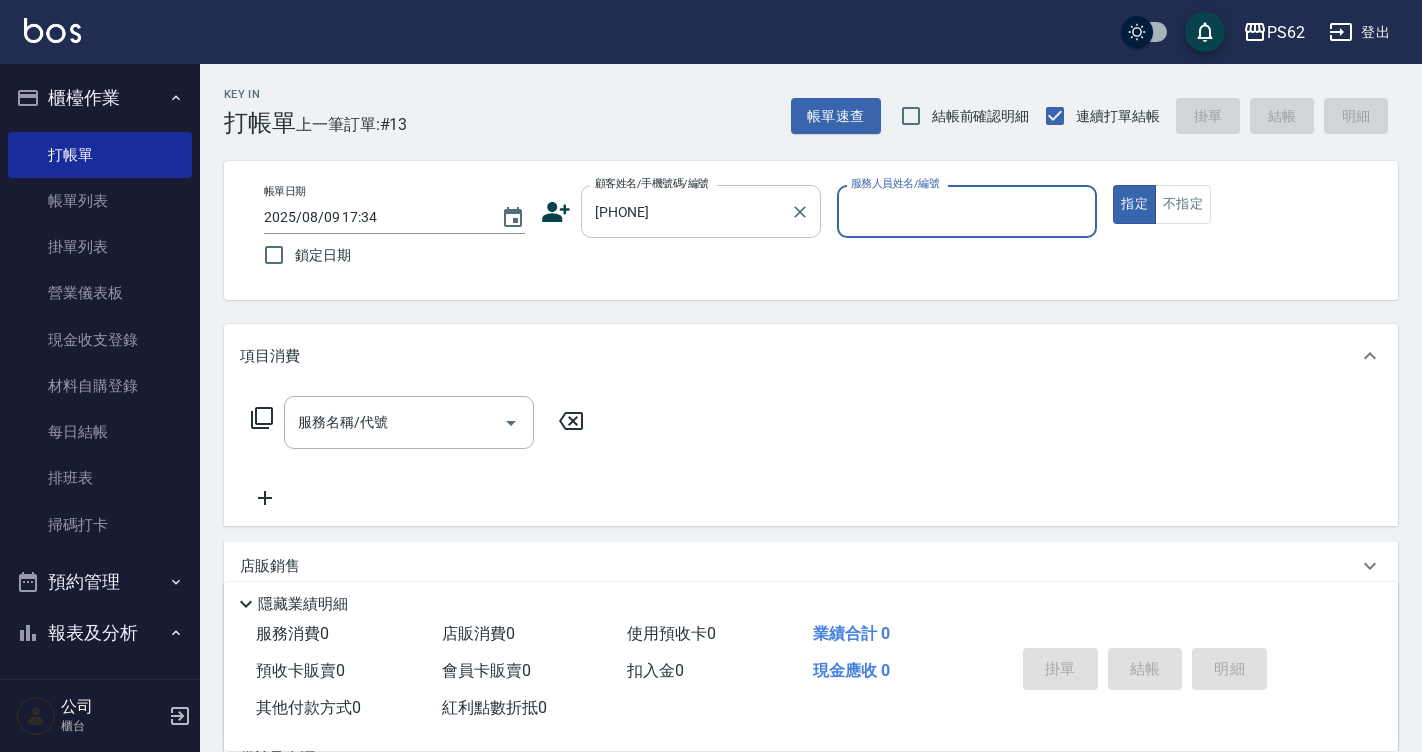 click 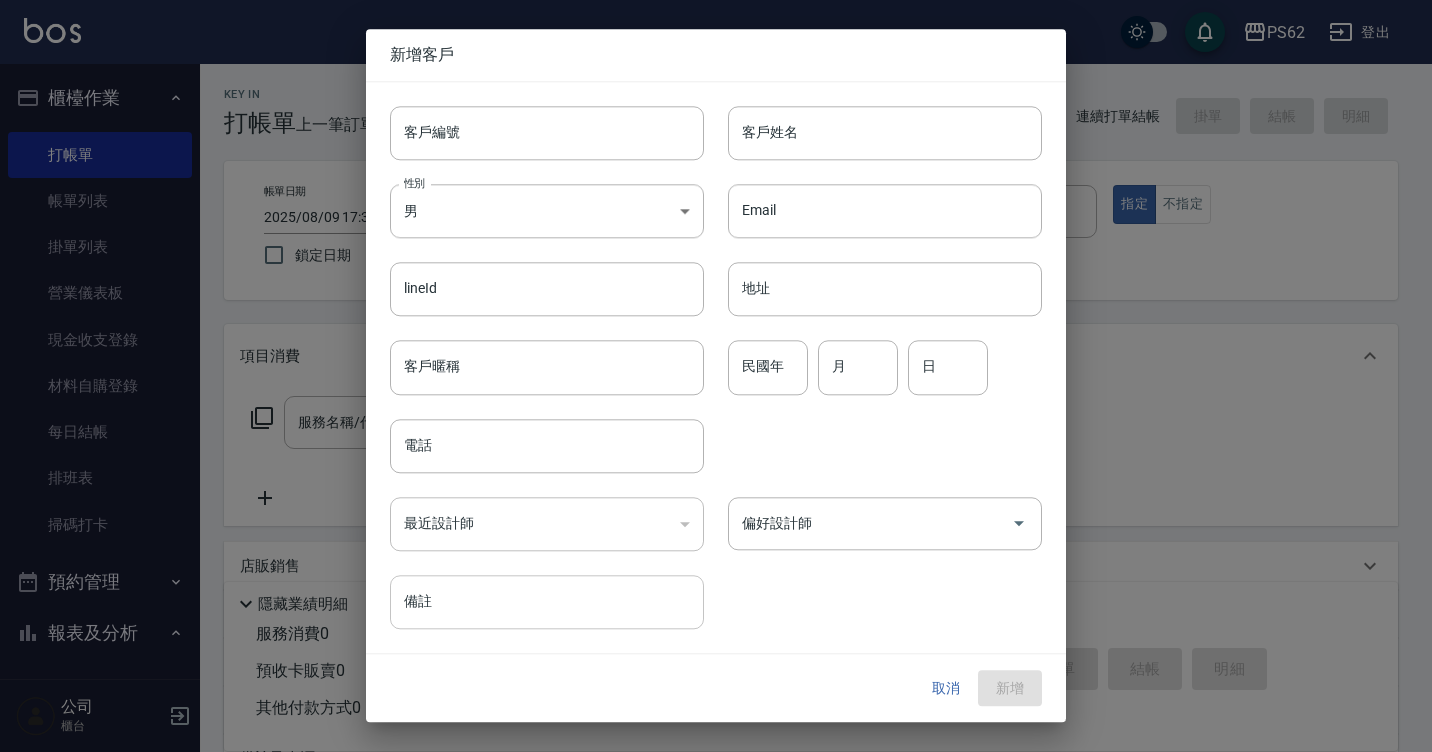 type on "[PHONE]" 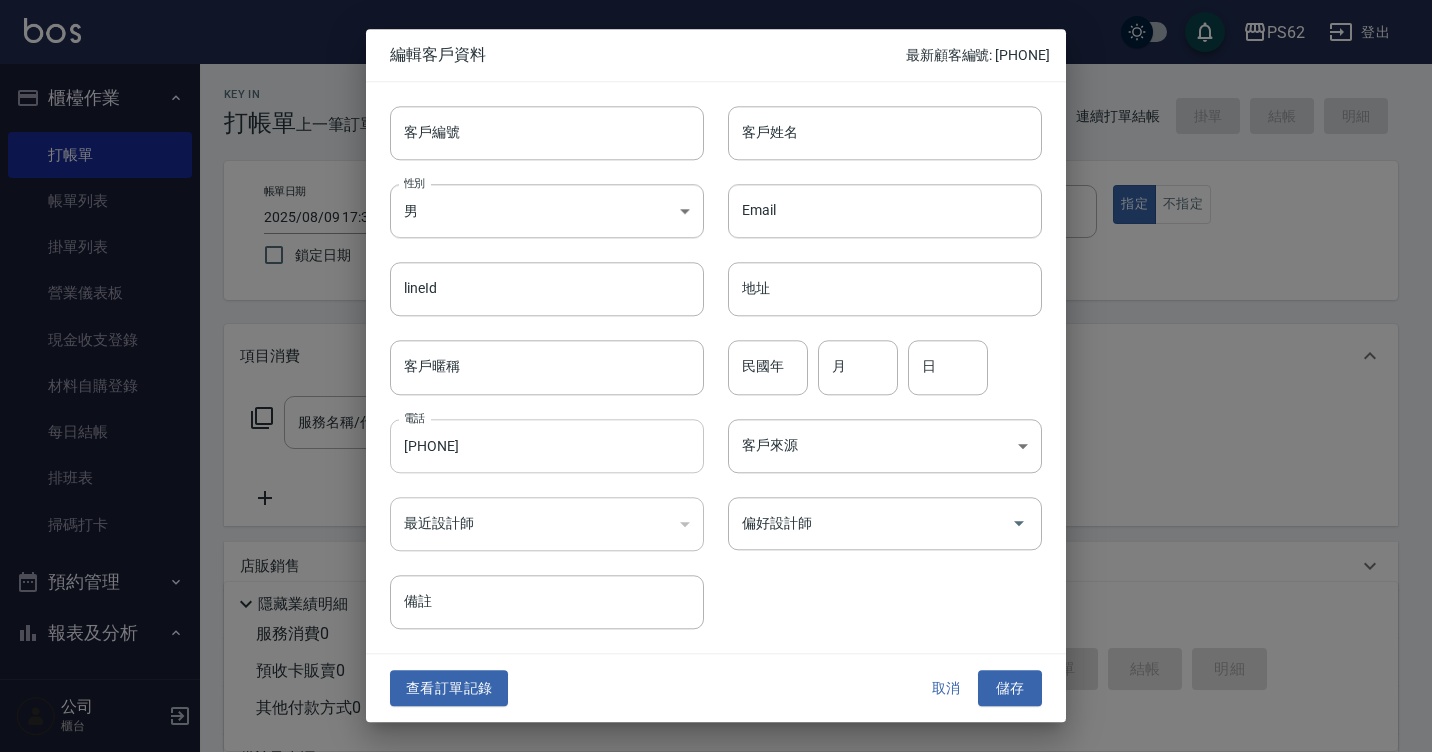 click on "[PHONE]" at bounding box center (547, 446) 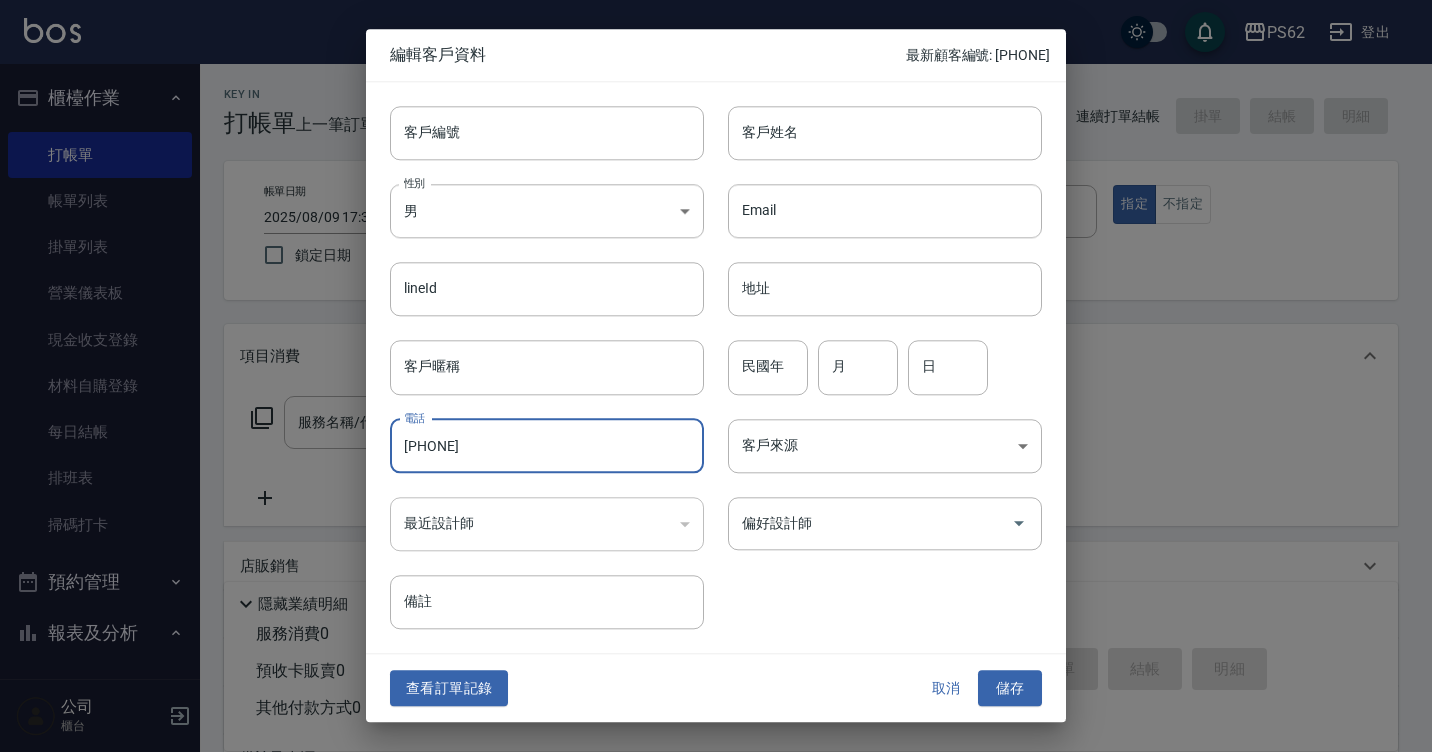 click on "[PHONE]" at bounding box center [547, 446] 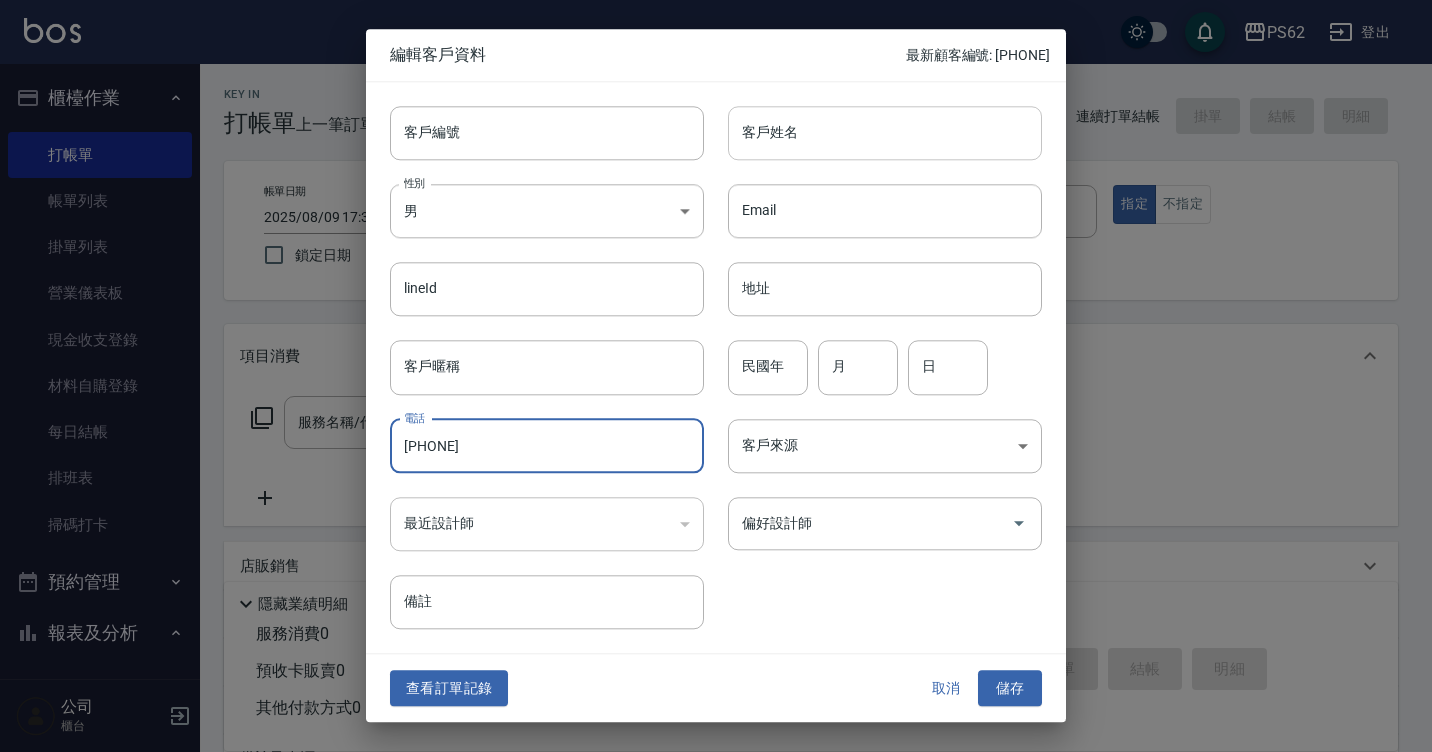 click on "客戶姓名" at bounding box center [885, 133] 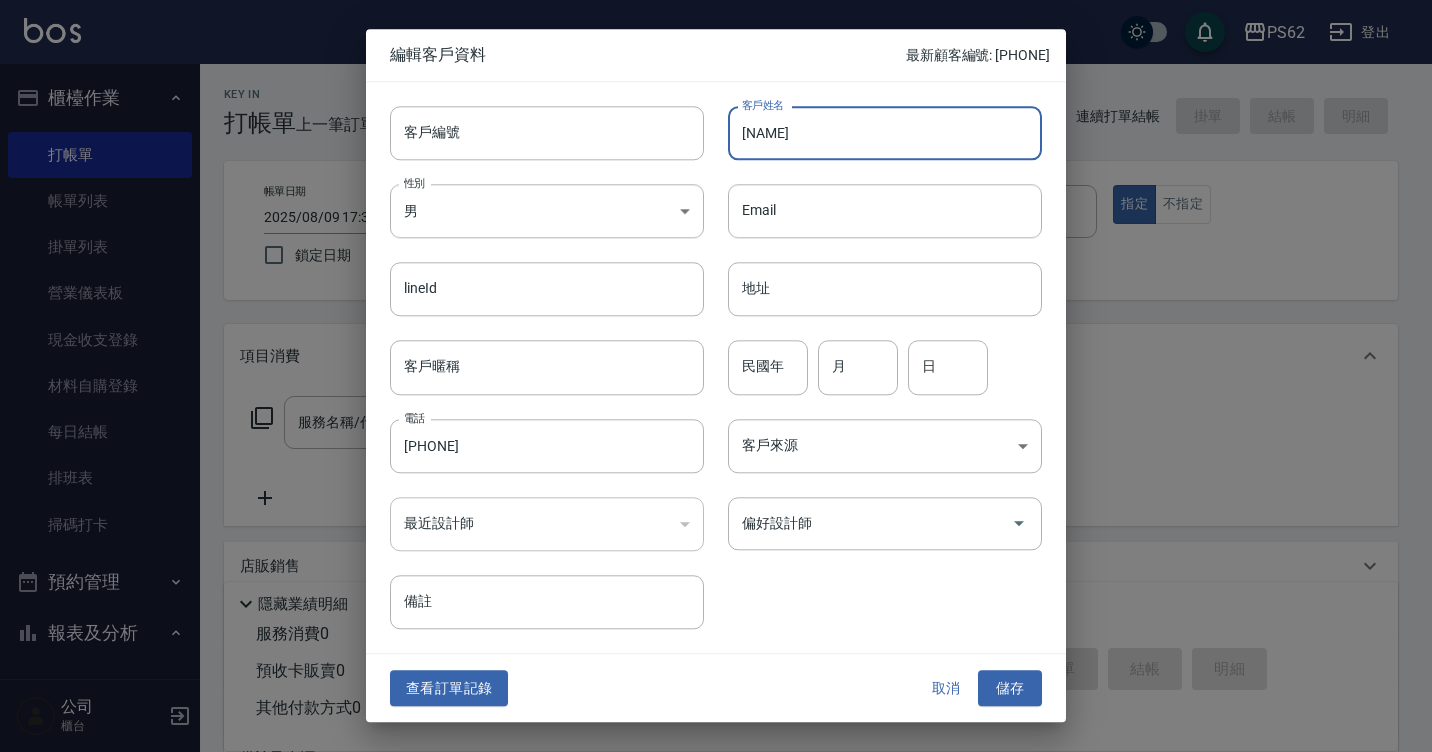 type on "[FIRST] [LAST]" 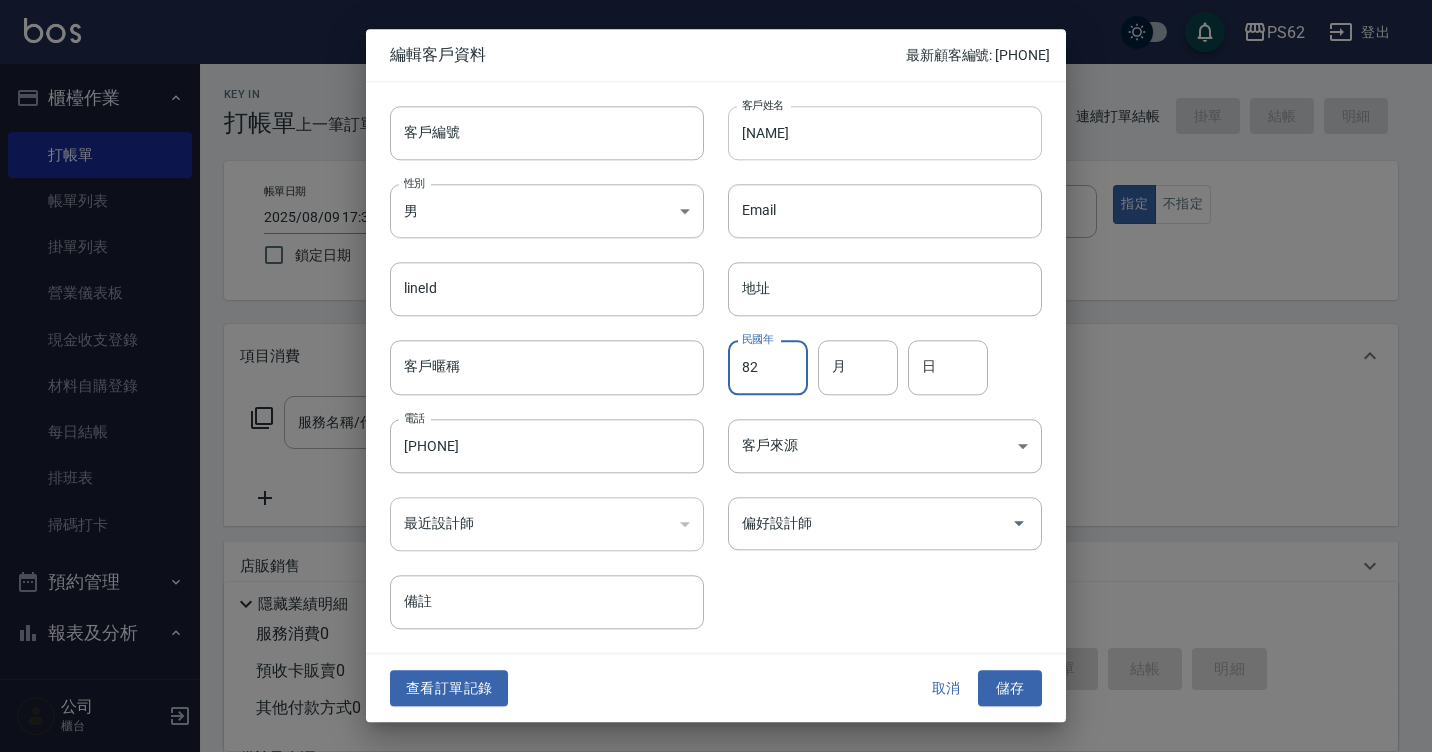 type on "82" 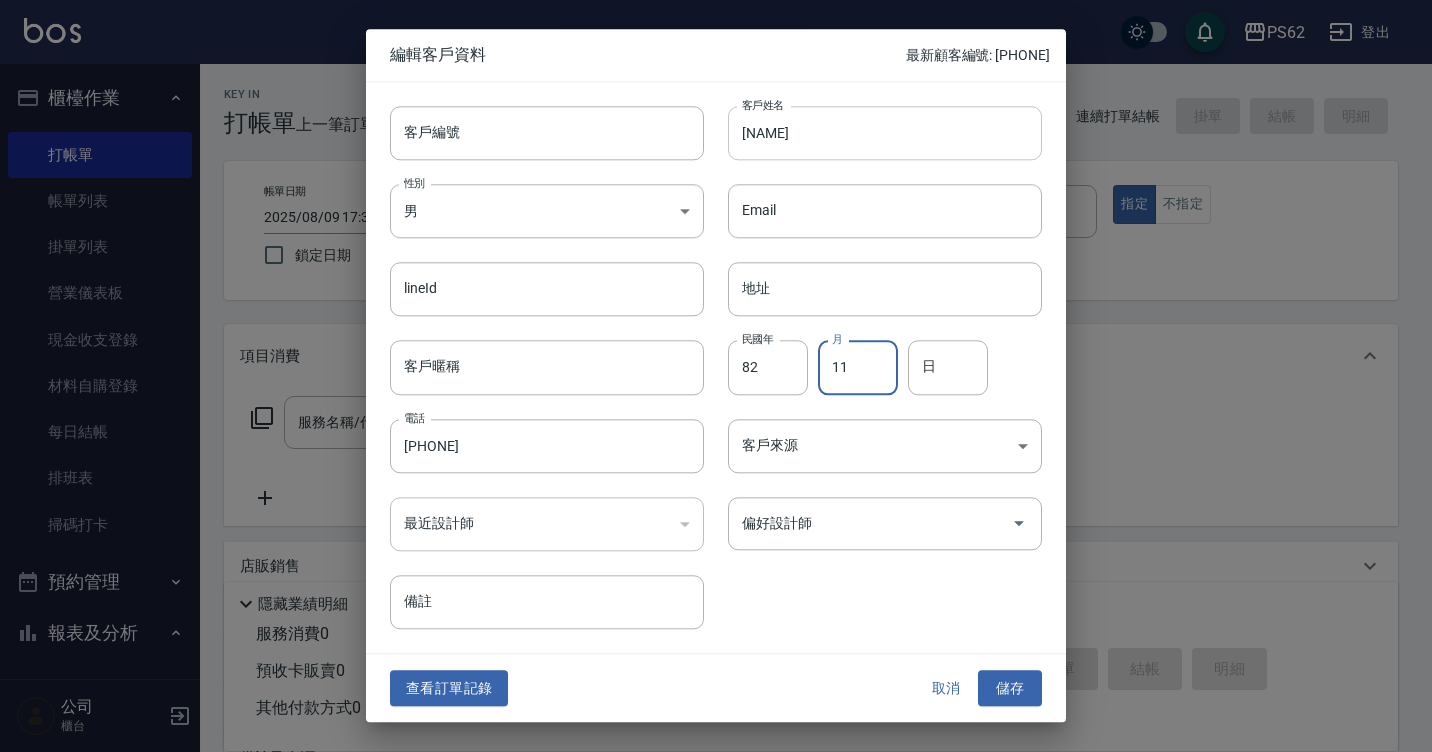 type on "11" 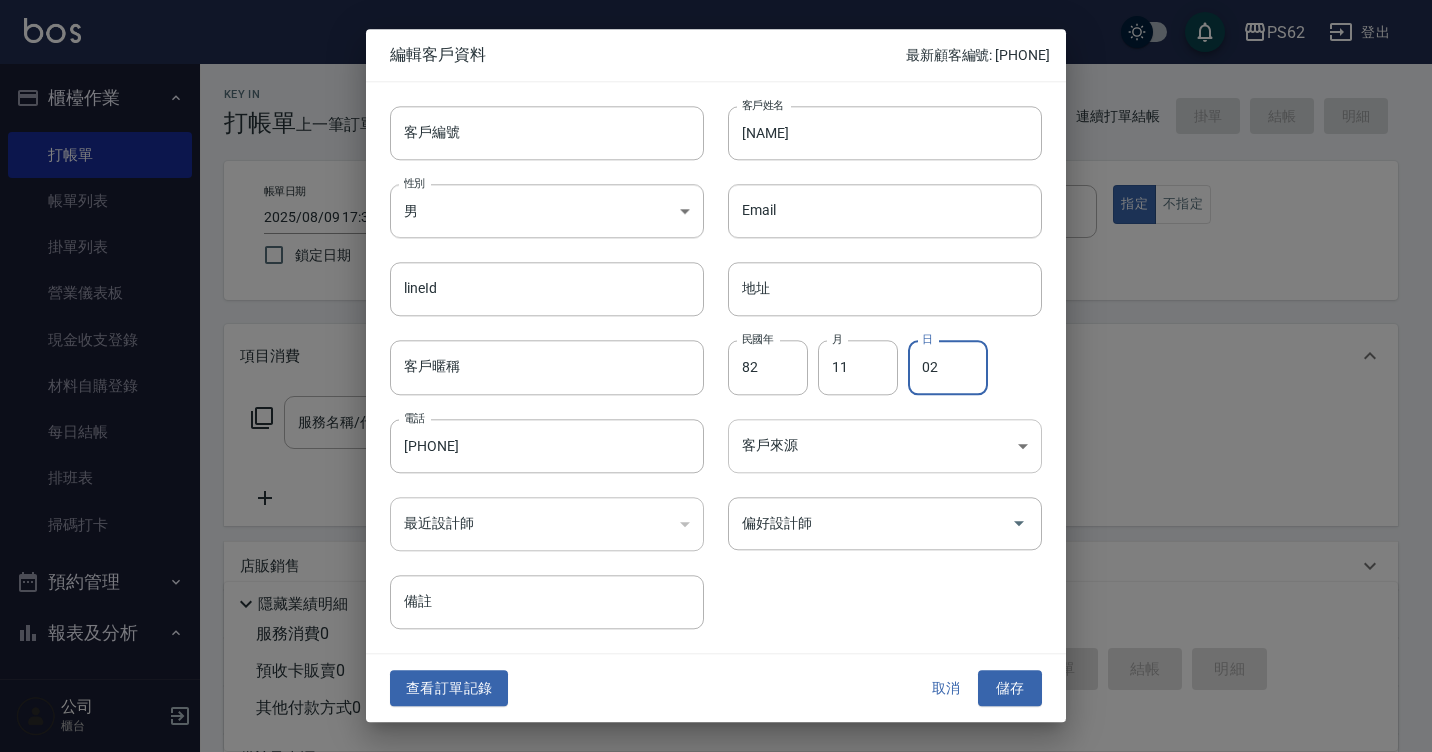 type on "02" 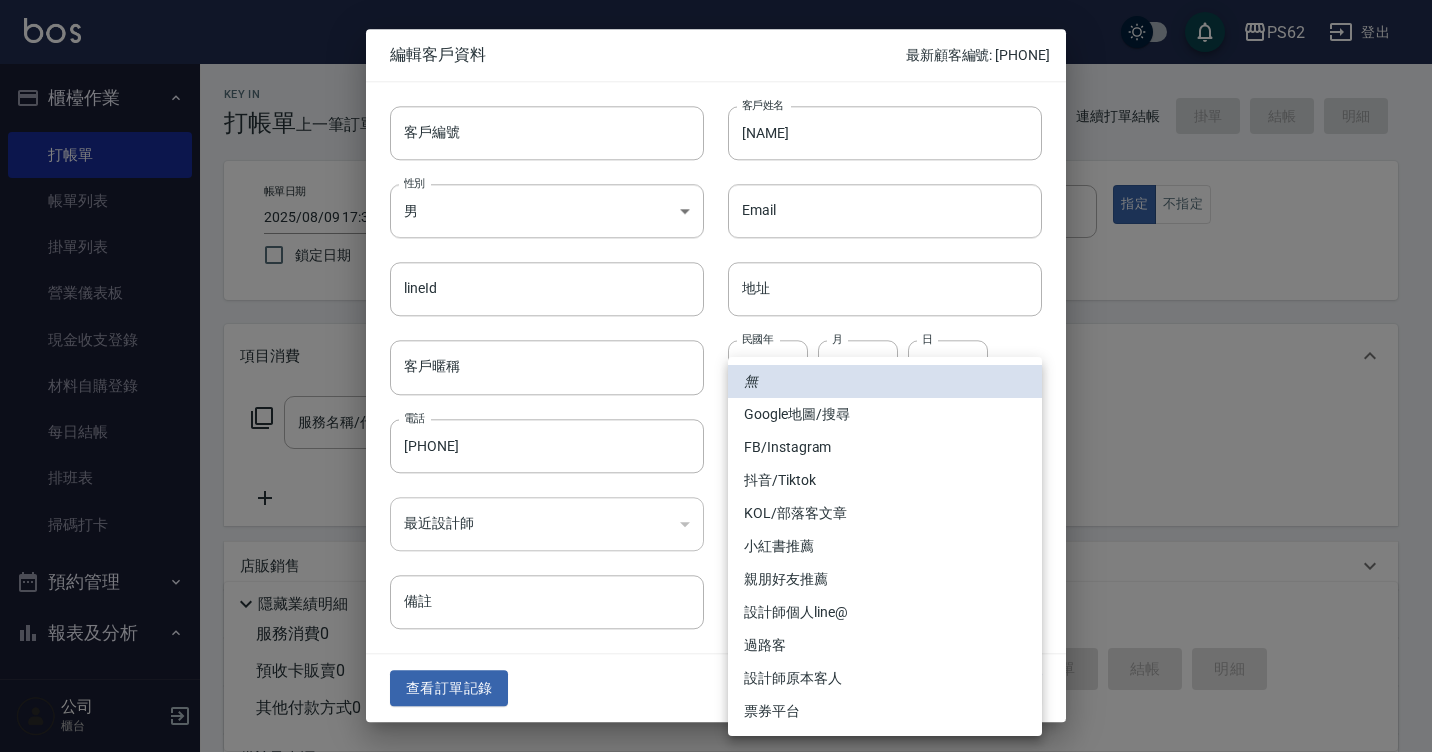 click on "PS62 登出 櫃檯作業 打帳單 帳單列表 掛單列表 營業儀表板 現金收支登錄 材料自購登錄 每日結帳 排班表 掃碼打卡 預約管理 預約管理 單日預約紀錄 單週預約紀錄 報表及分析 報表目錄 店家日報表 互助日報表 互助排行榜 全店業績分析表 設計師日報表 設計師業績分析表 設計師業績月報表 設計師排行榜 每日收支明細 收支分類明細表 客戶管理 客戶列表 卡券管理 入金管理 員工及薪資 員工列表 商品管理 商品分類設定 商品列表 資料設定 服務項目設定 公司 櫃台 Key In 打帳單 上一筆訂單:#13 帳單速查 結帳前確認明細 連續打單結帳 掛單 結帳 明細 帳單日期 2025/08/09 17:34 鎖定日期 顧客姓名/手機號碼/編號 0965650705 顧客姓名/手機號碼/編號 服務人員姓名/編號 服務人員姓名/編號 指定 不指定 項目消費 服務名稱/代號 服務名稱/代號 店販銷售 服務人員姓名/編號 預收卡販賣" at bounding box center [716, 487] 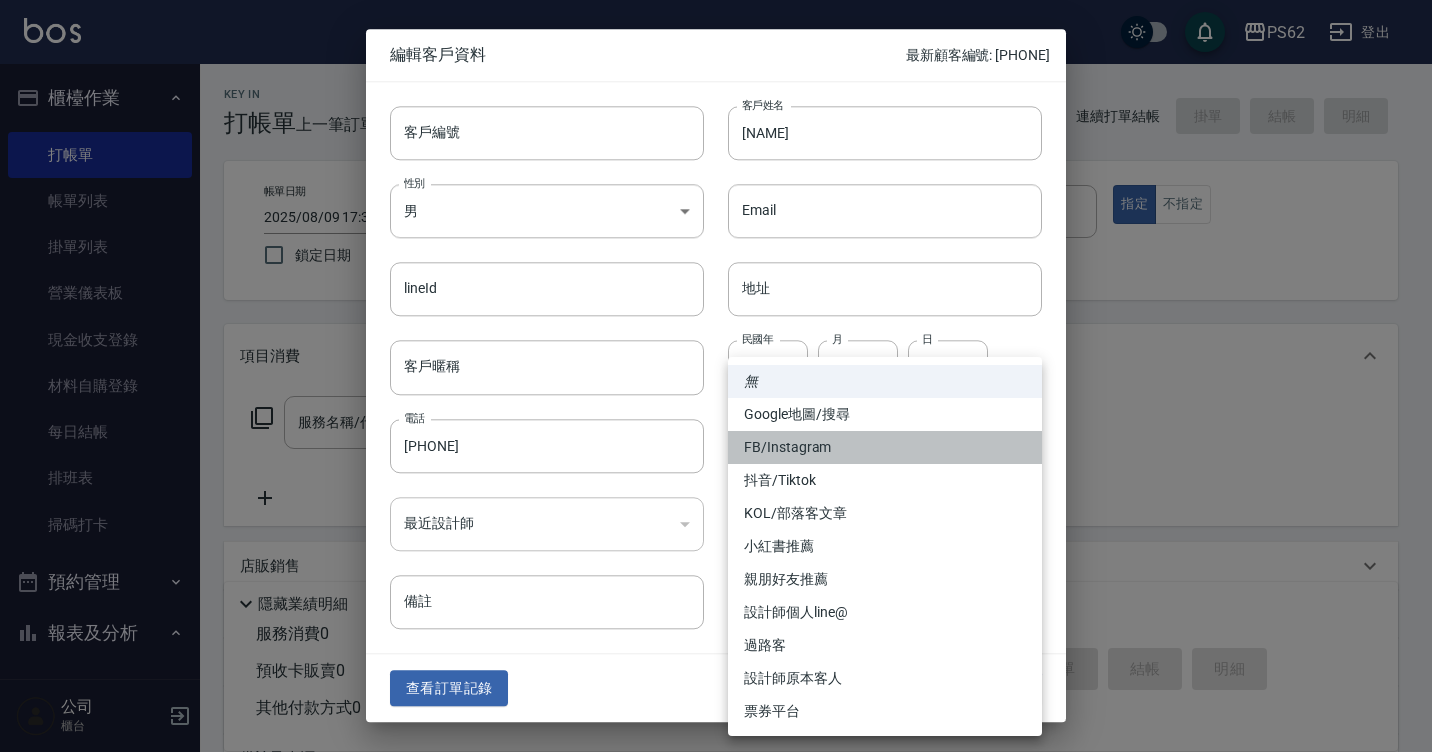 click on "FB/Instagram" at bounding box center (885, 447) 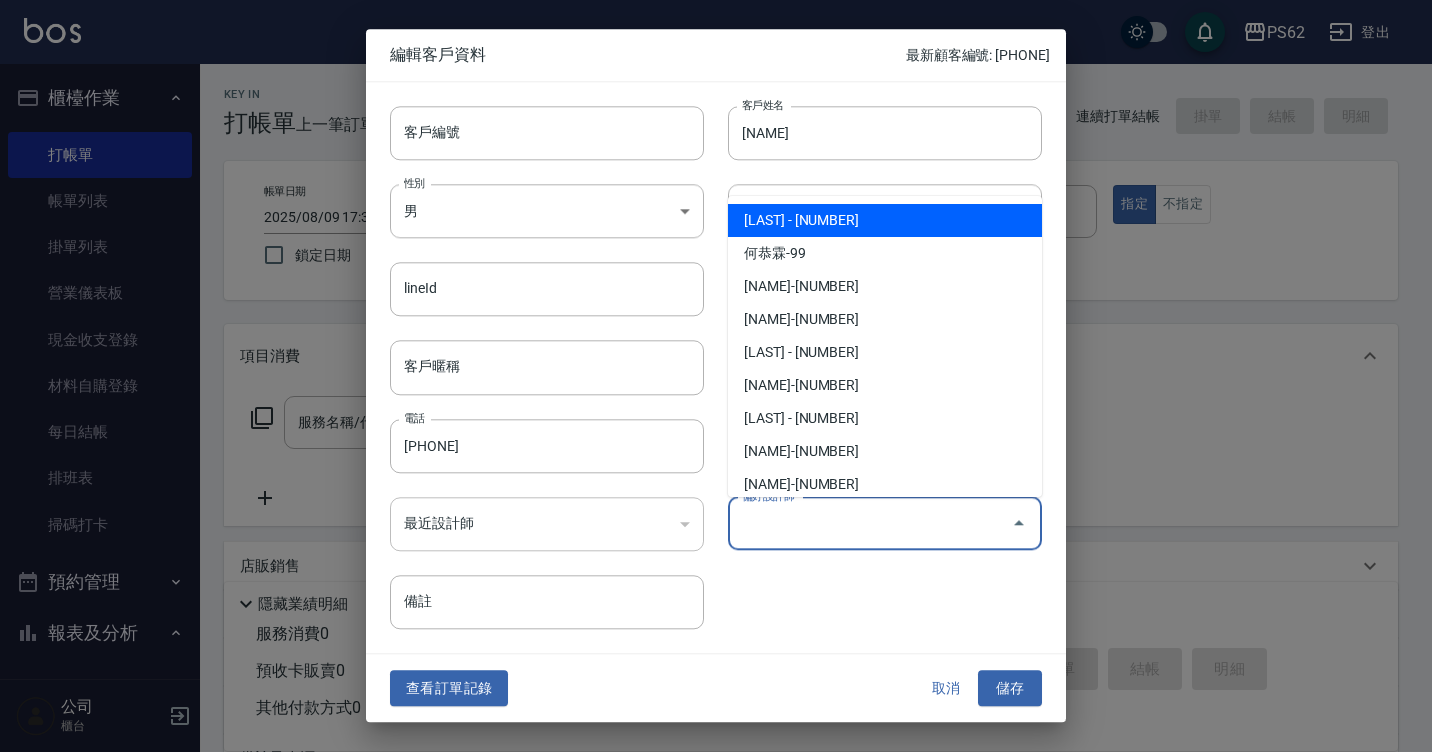 click on "偏好設計師" at bounding box center (870, 523) 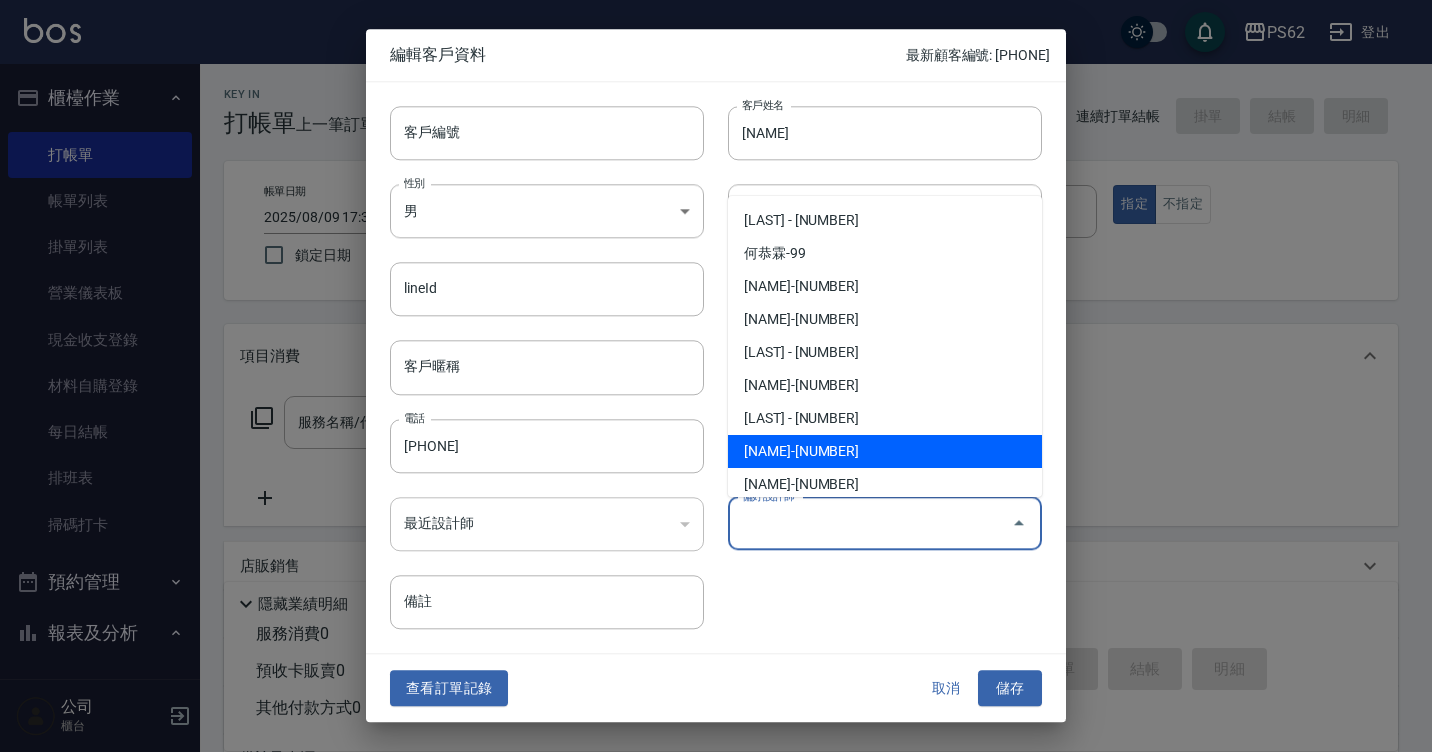 click on "雅云顧-2" at bounding box center [885, 451] 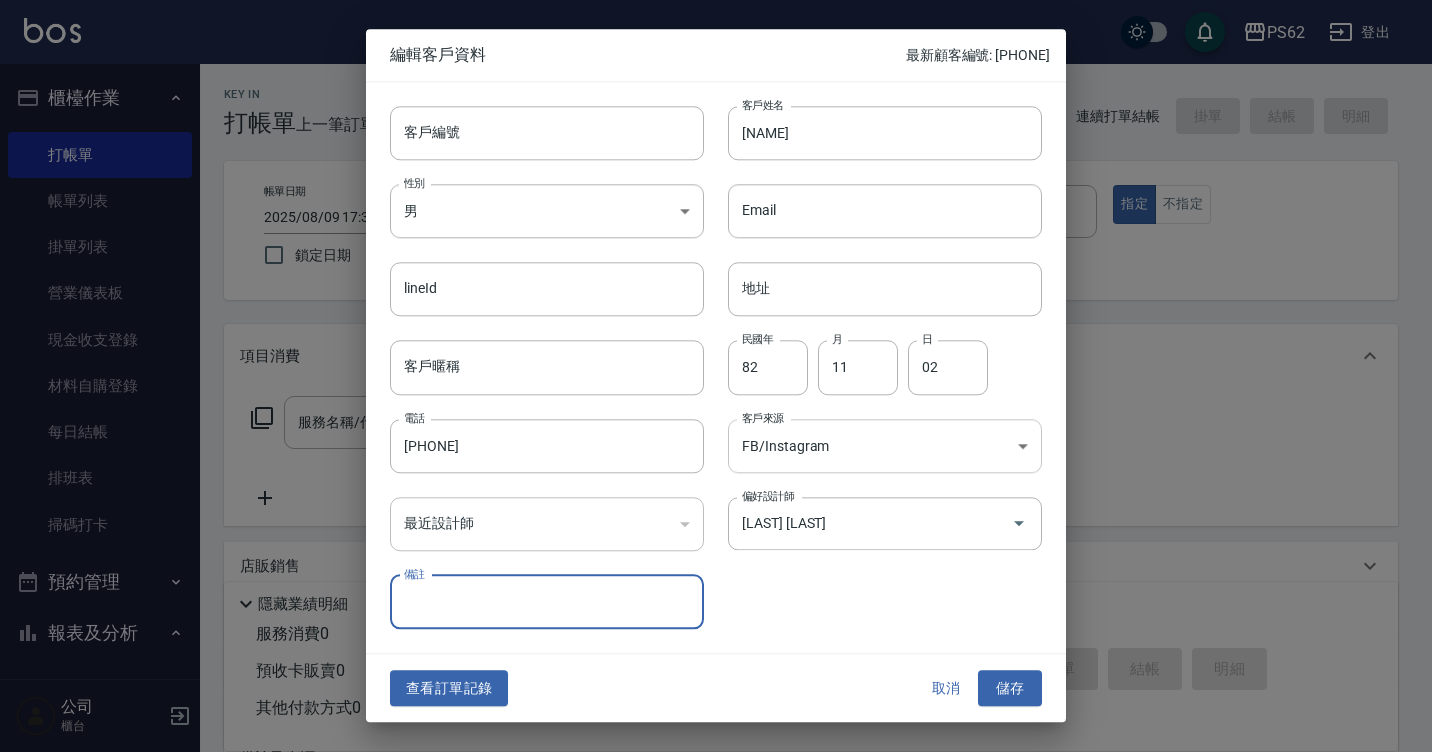 click on "PS62 登出 櫃檯作業 打帳單 帳單列表 掛單列表 營業儀表板 現金收支登錄 材料自購登錄 每日結帳 排班表 掃碼打卡 預約管理 預約管理 單日預約紀錄 單週預約紀錄 報表及分析 報表目錄 店家日報表 互助日報表 互助排行榜 全店業績分析表 設計師日報表 設計師業績分析表 設計師業績月報表 設計師排行榜 每日收支明細 收支分類明細表 客戶管理 客戶列表 卡券管理 入金管理 員工及薪資 員工列表 商品管理 商品分類設定 商品列表 資料設定 服務項目設定 公司 櫃台 Key In 打帳單 上一筆訂單:#13 帳單速查 結帳前確認明細 連續打單結帳 掛單 結帳 明細 帳單日期 2025/08/09 17:34 鎖定日期 顧客姓名/手機號碼/編號 0965650705 顧客姓名/手機號碼/編號 服務人員姓名/編號 服務人員姓名/編號 指定 不指定 項目消費 服務名稱/代號 服務名稱/代號 店販銷售 服務人員姓名/編號 預收卡販賣" at bounding box center (716, 487) 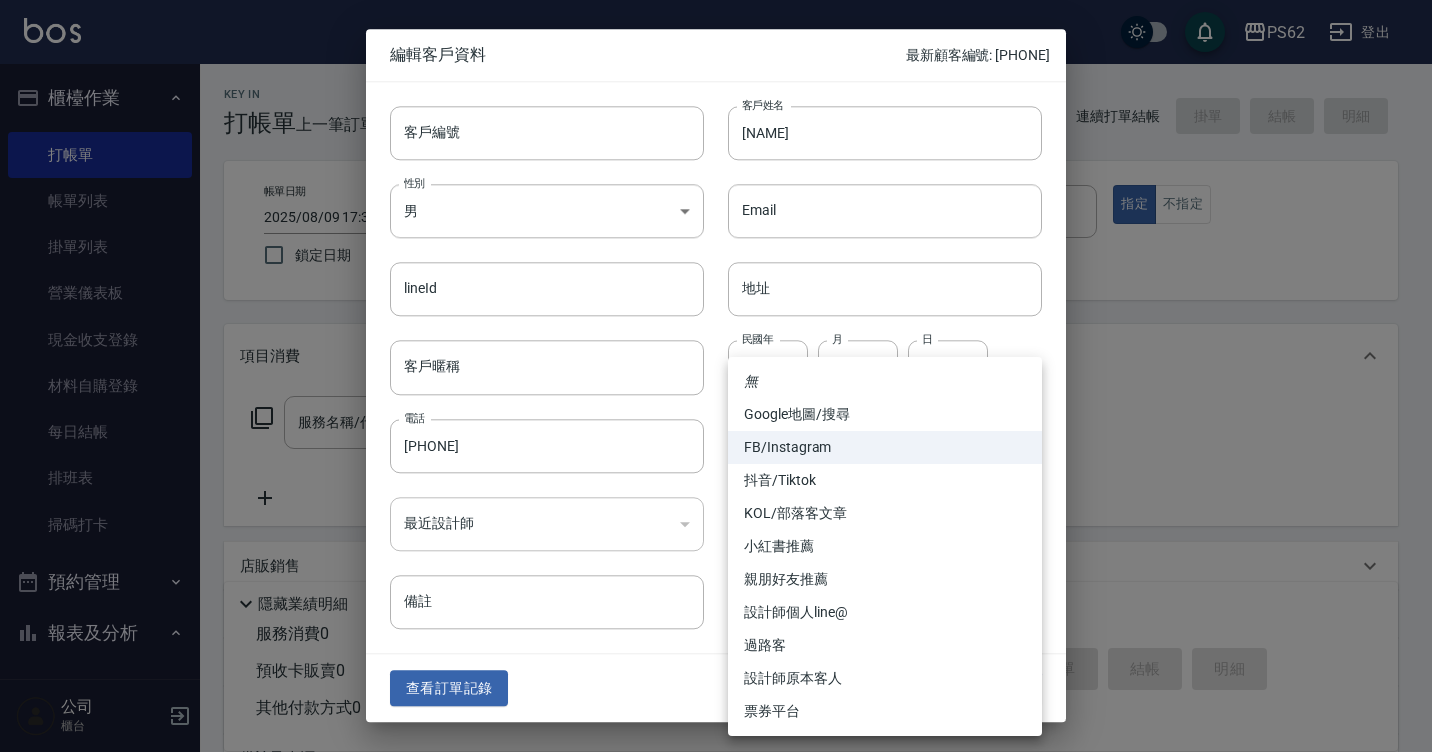 click on "設計師原本客人" at bounding box center (885, 678) 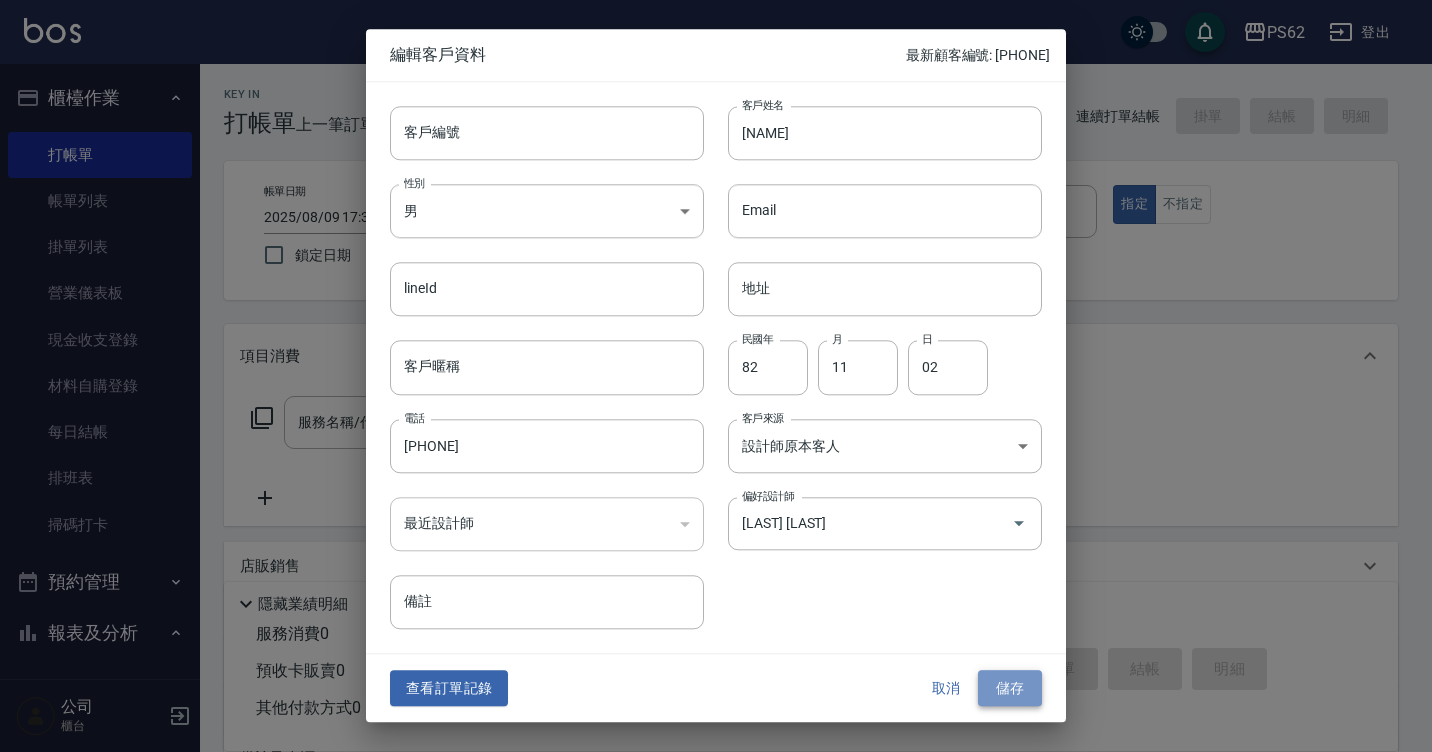 click on "儲存" at bounding box center (1010, 688) 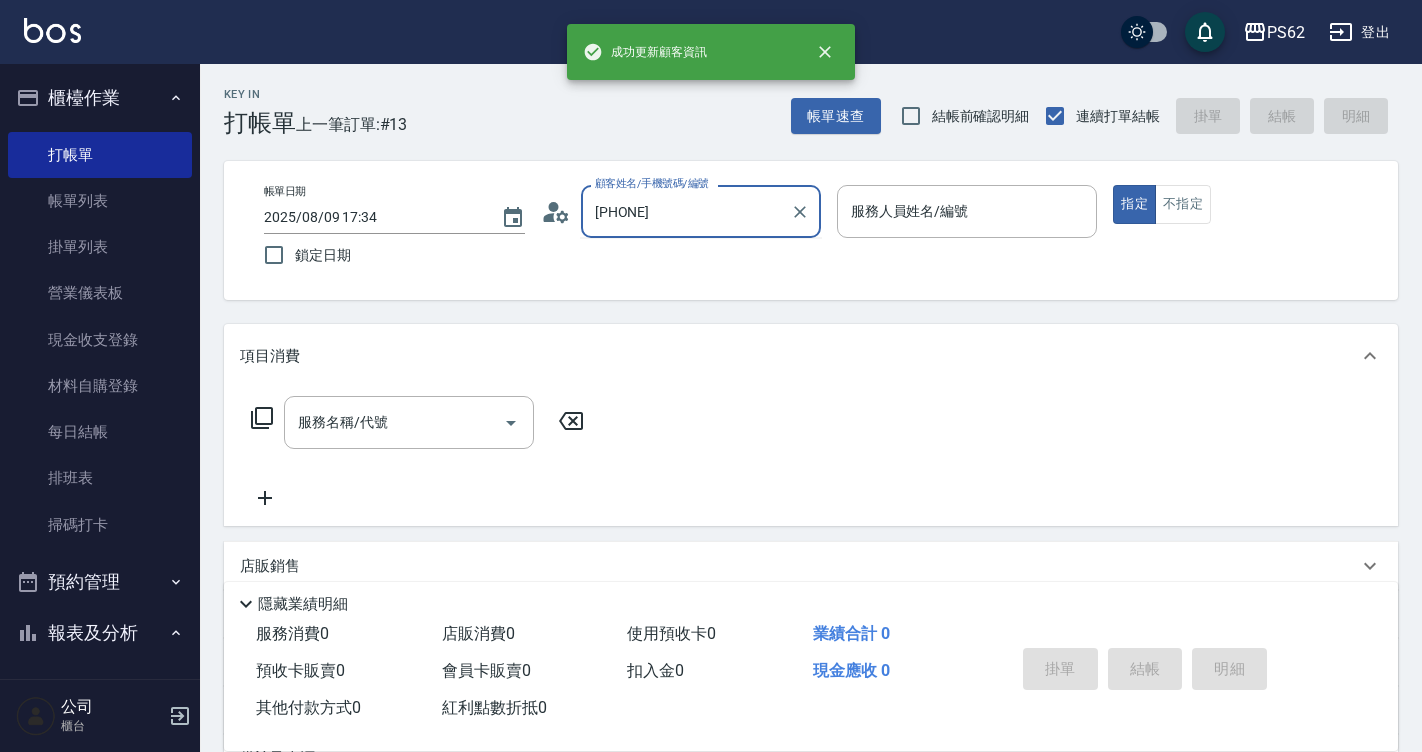 click on "[PHONE]" at bounding box center [686, 211] 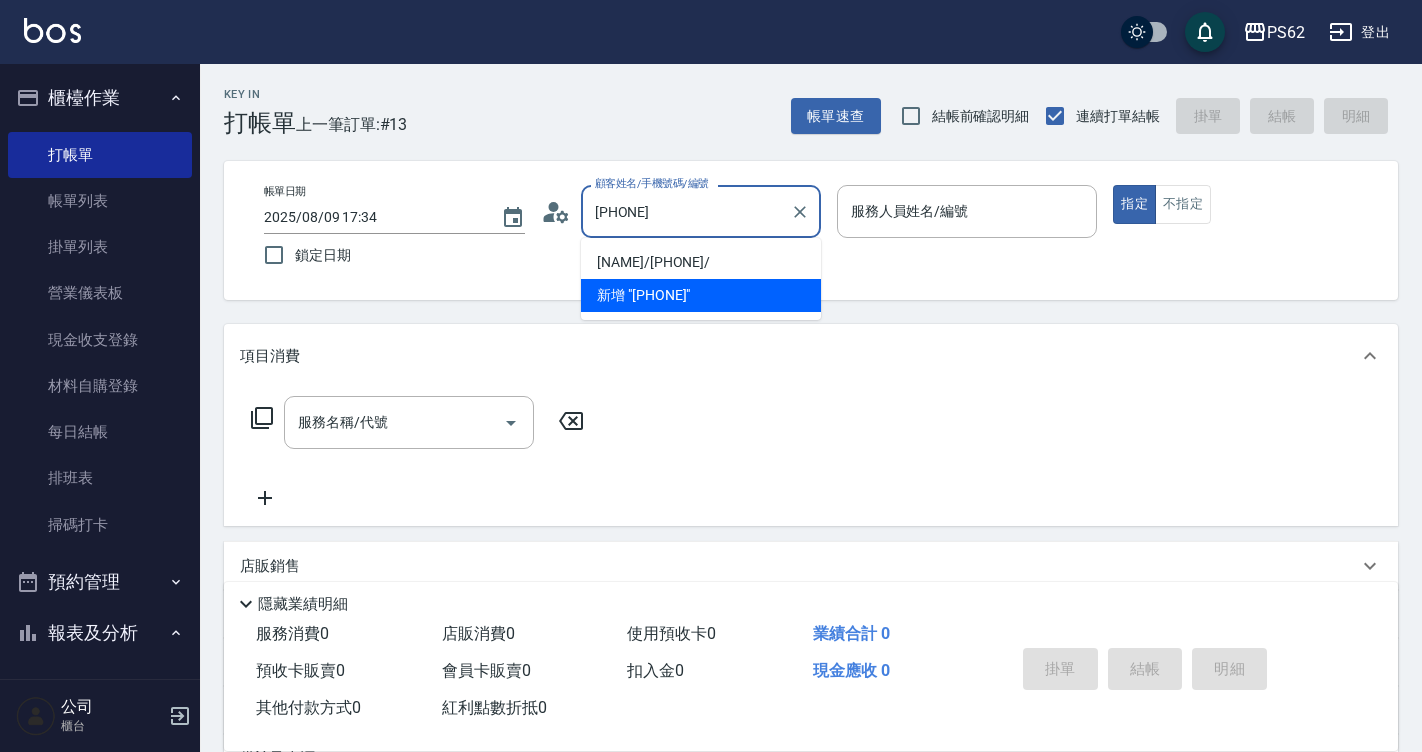 click on "[NAME]/[PHONE]/" at bounding box center (701, 262) 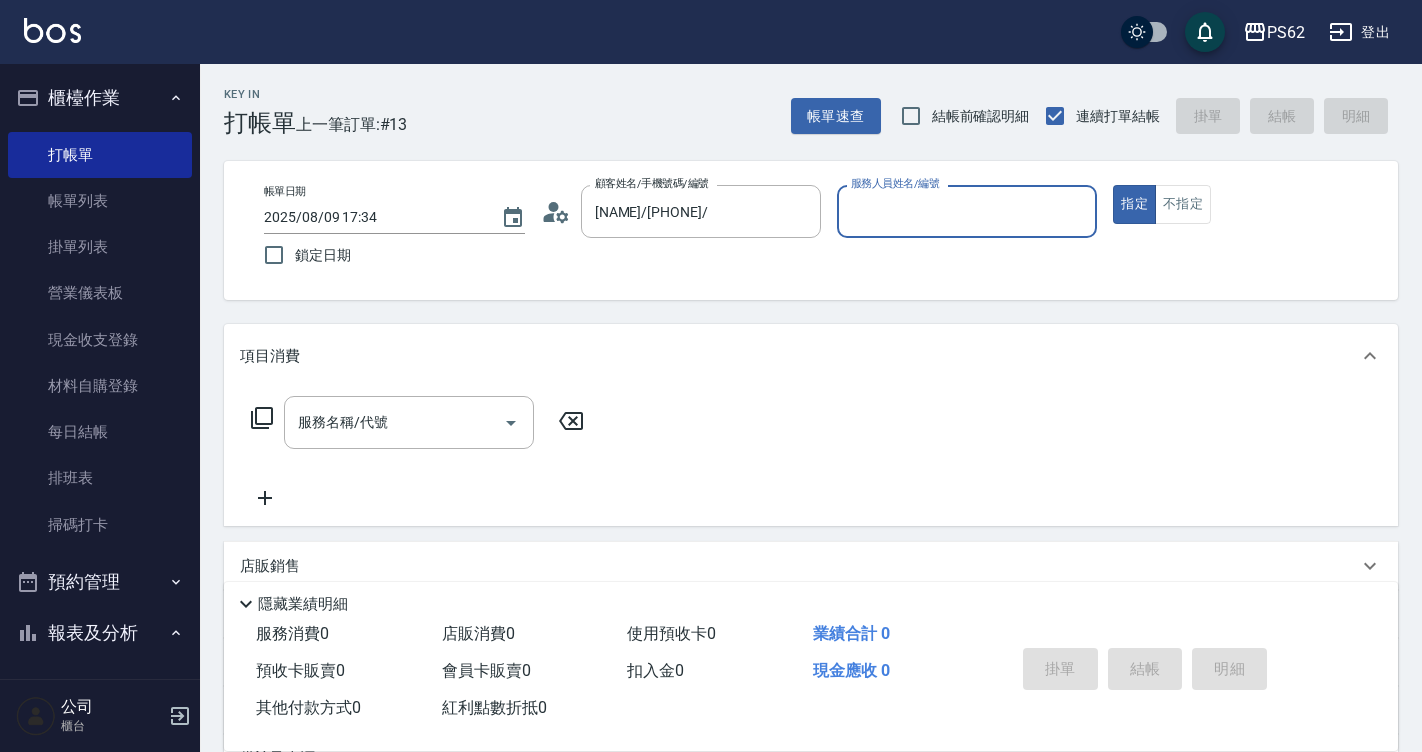 type on "[NAME]-2" 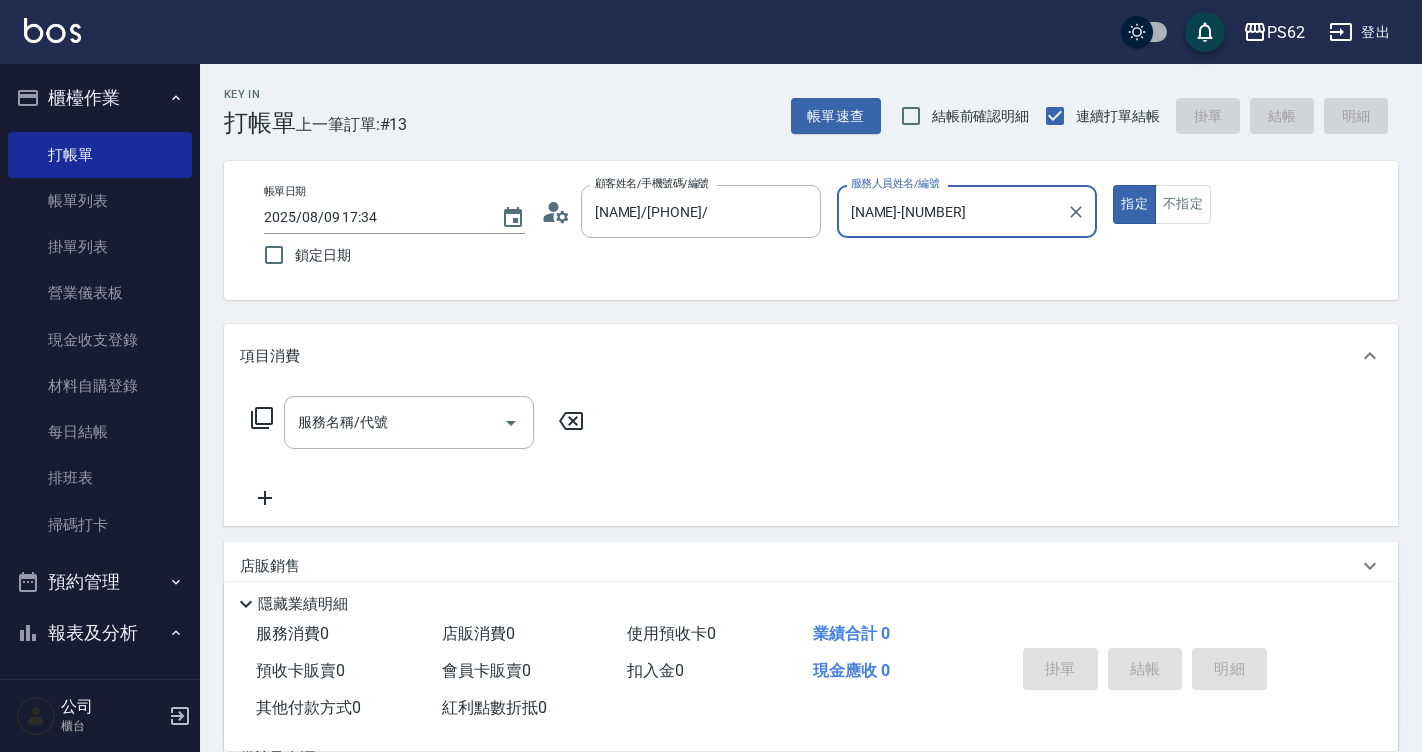 click on "指定" at bounding box center (1134, 204) 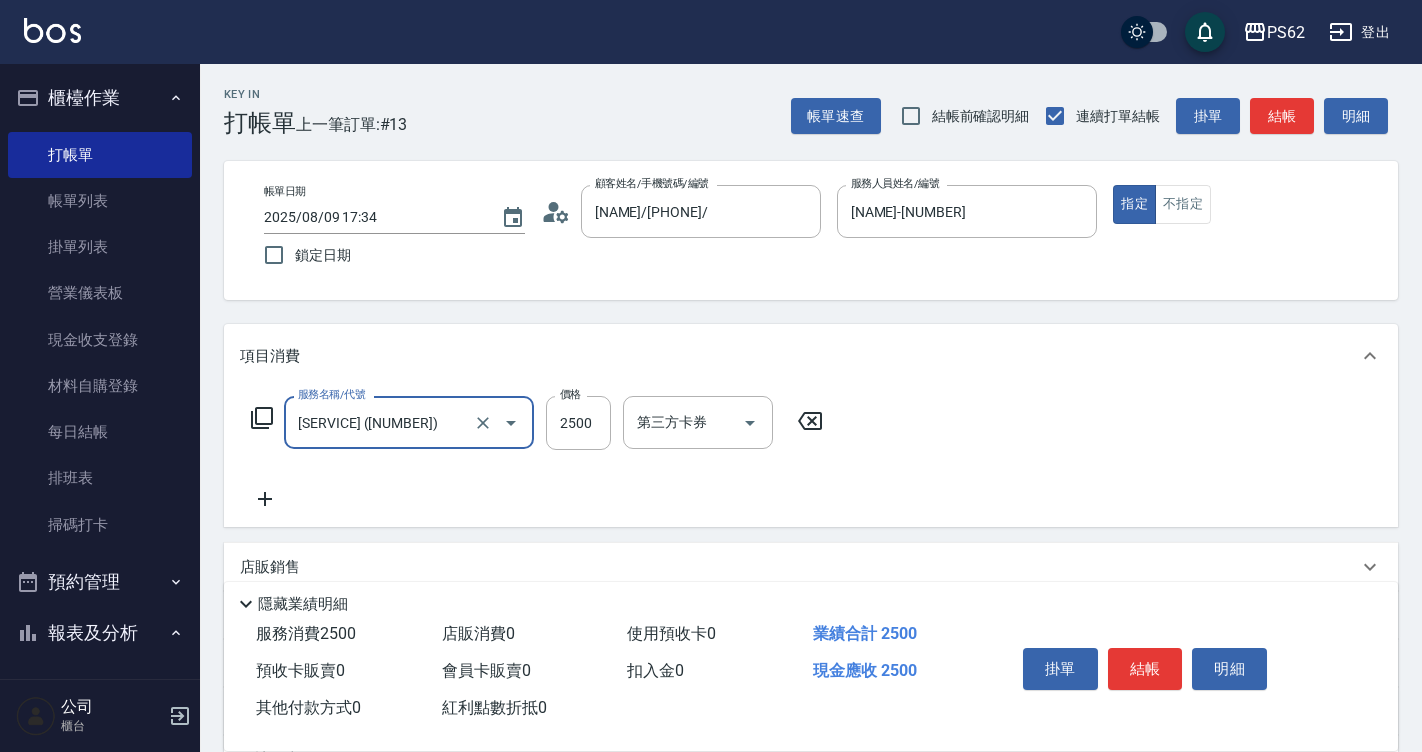 type on "旗艦離子(805)" 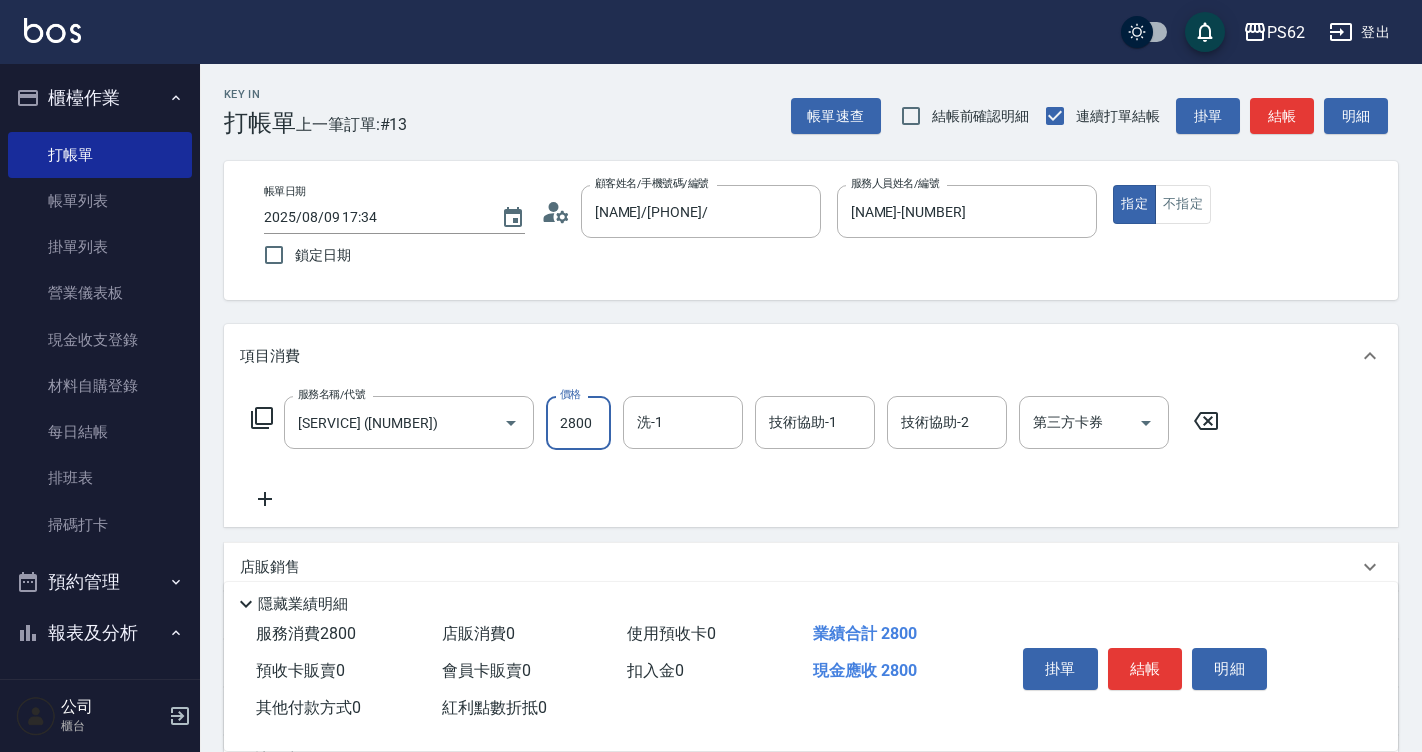 type on "2800" 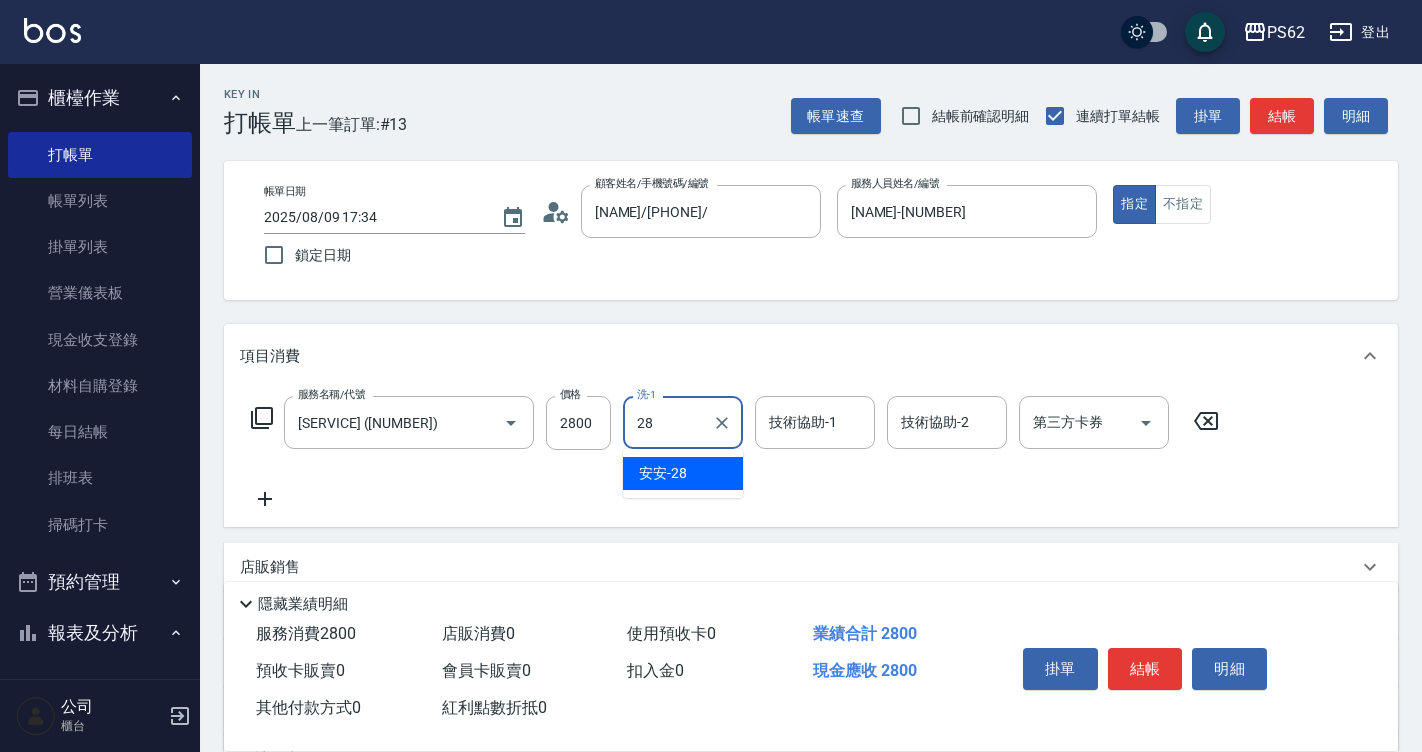 type on "安安-28" 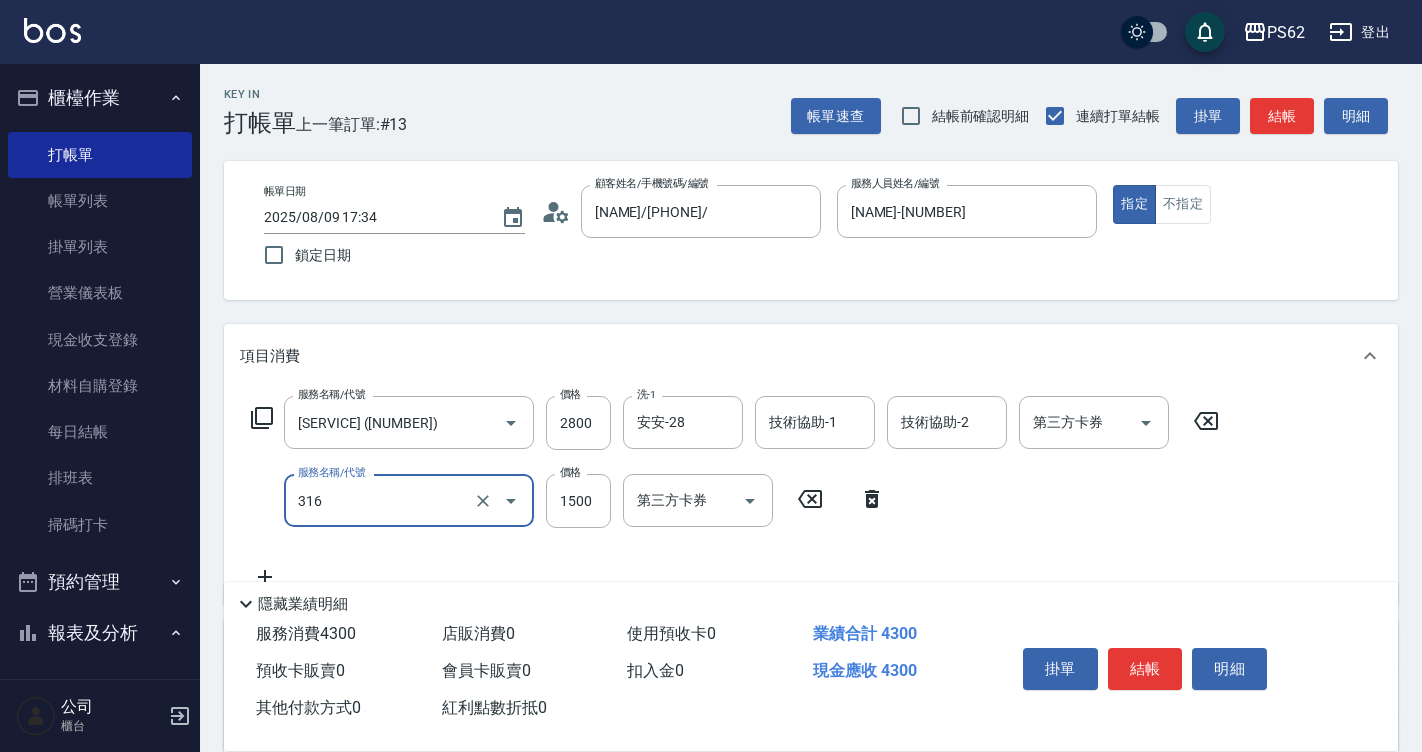 type on "頂級染髮(316)" 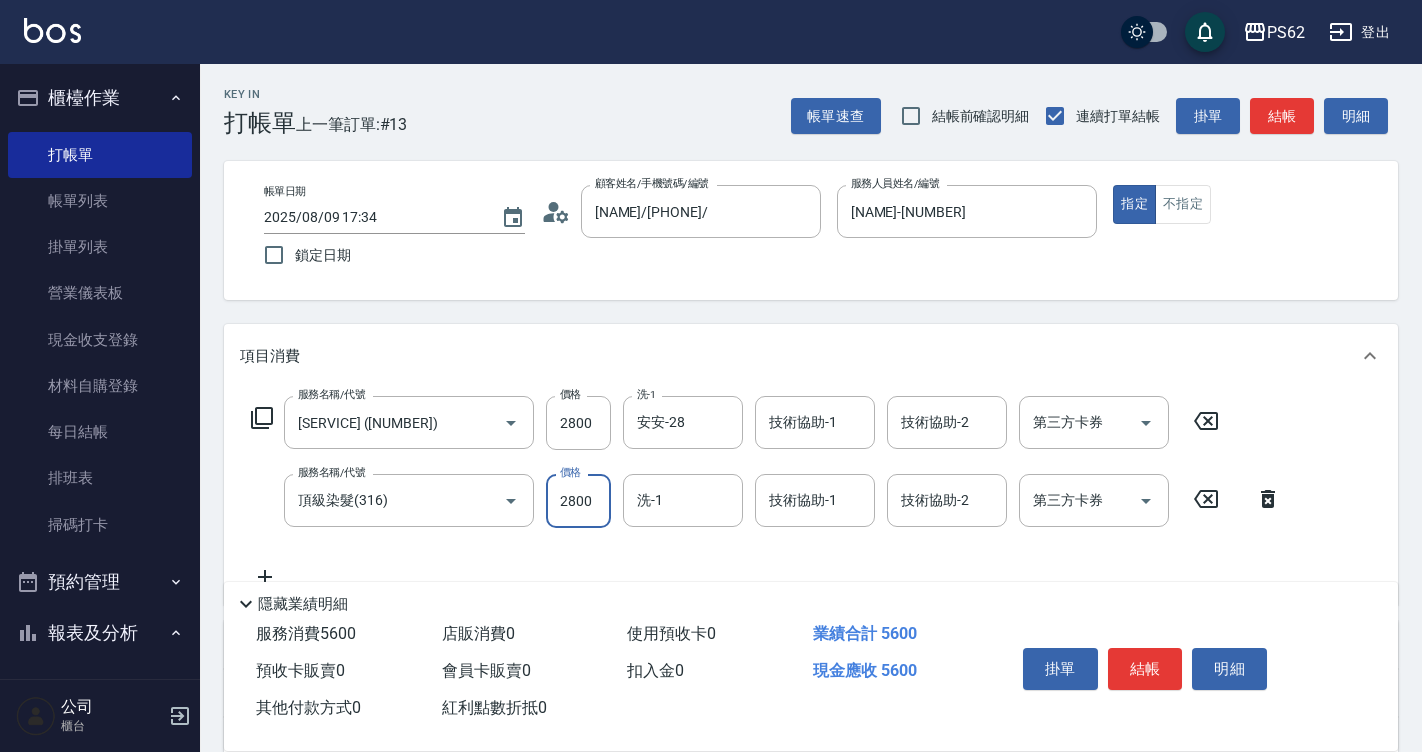 type on "2800" 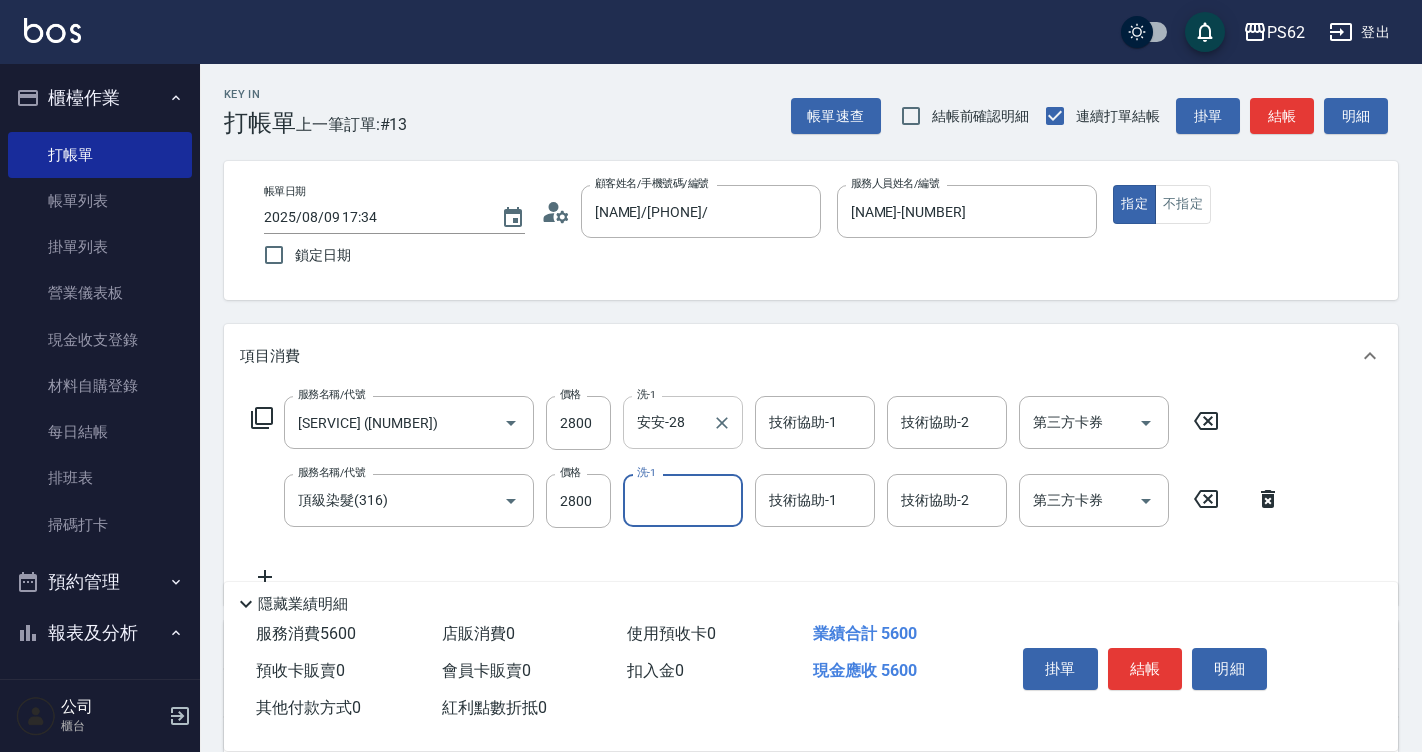 click at bounding box center (721, 422) 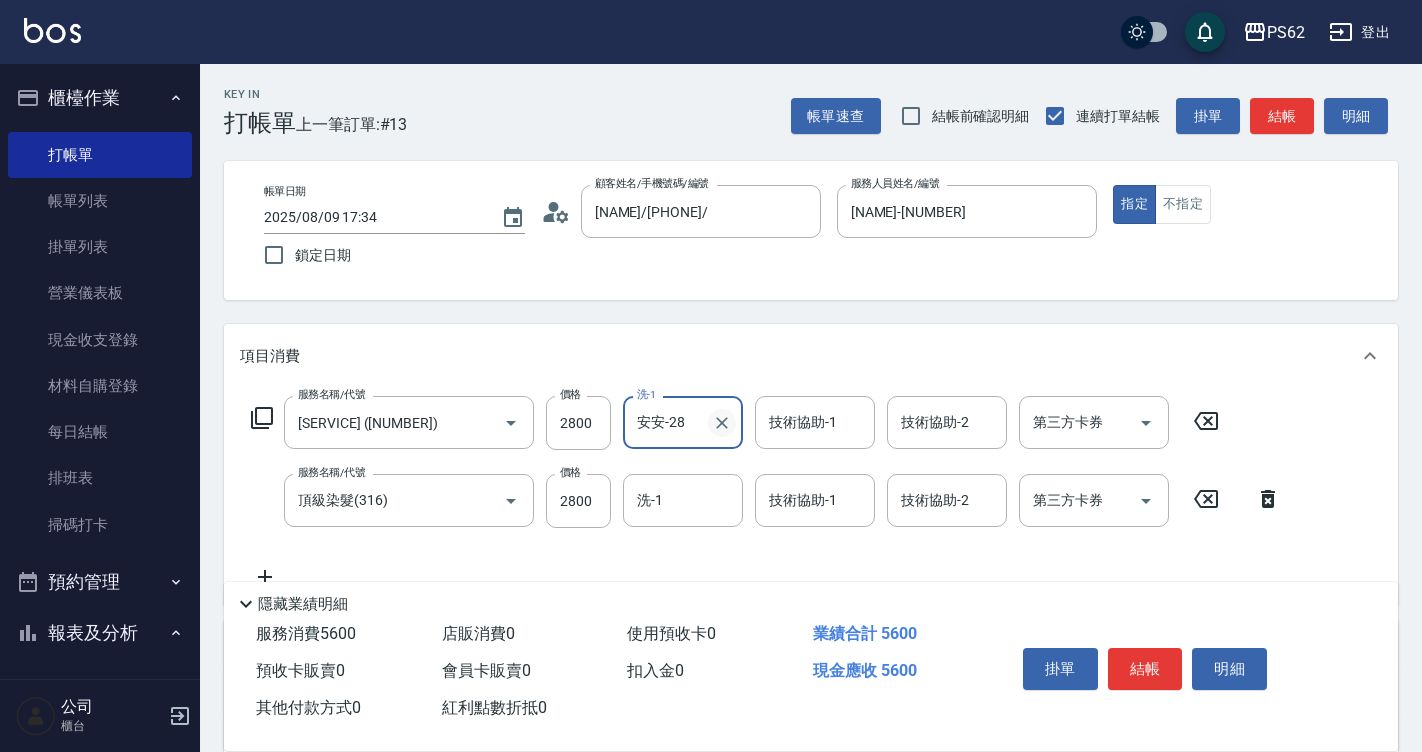 click at bounding box center [722, 423] 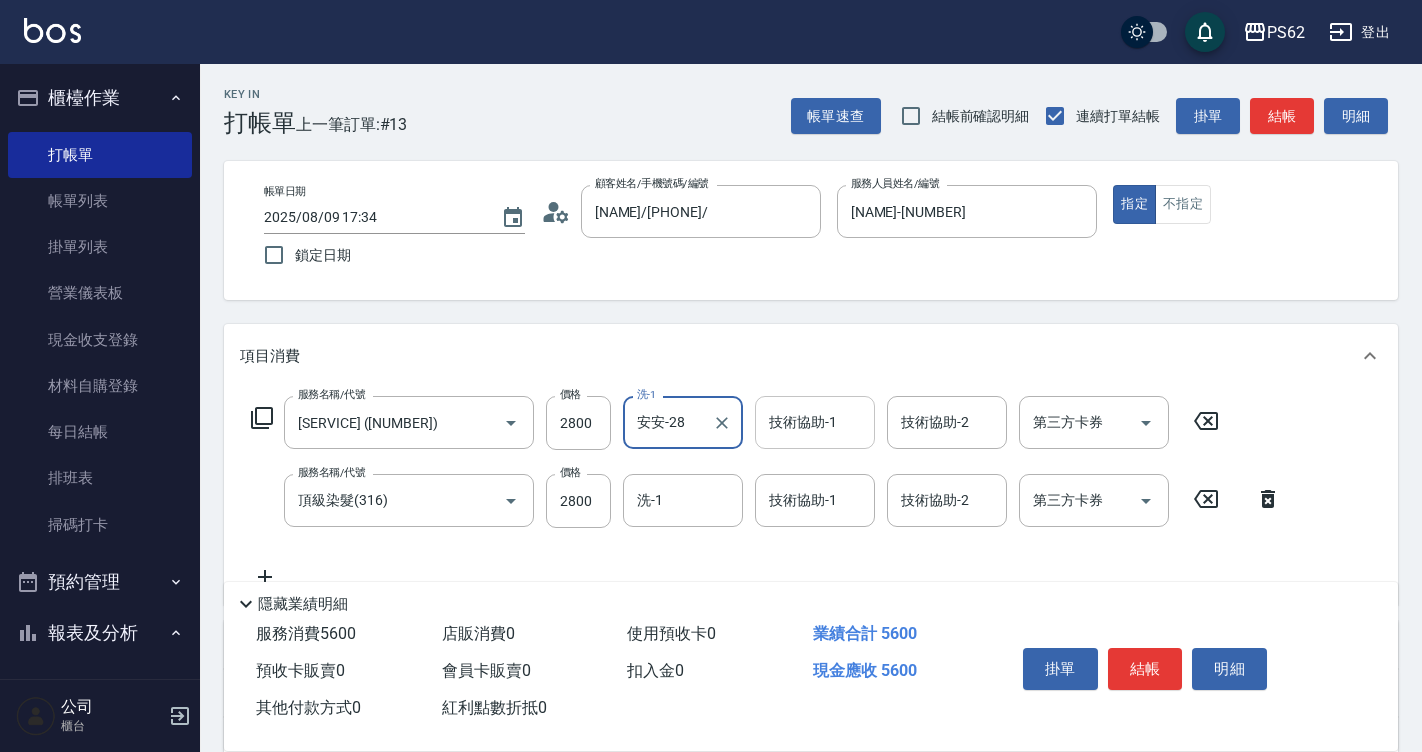 type 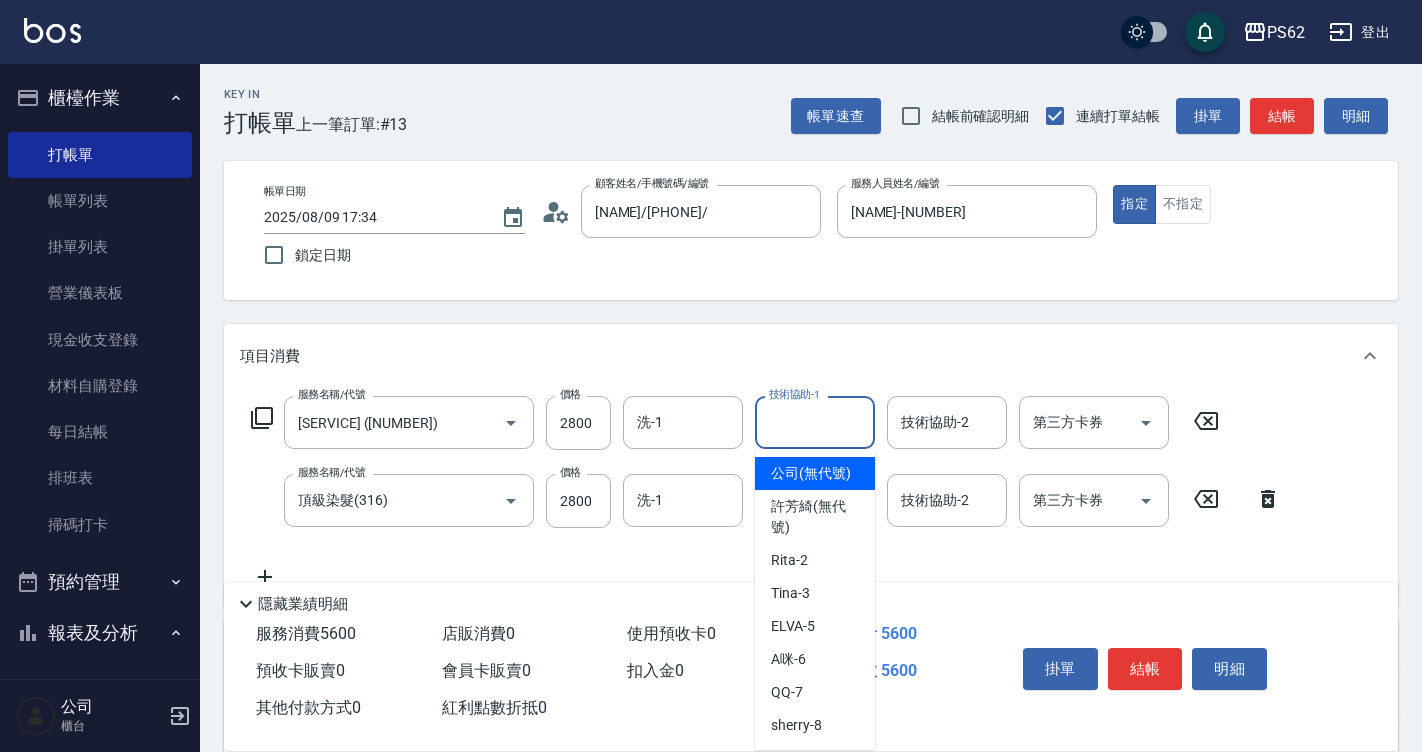click on "技術協助-1 技術協助-1" at bounding box center [815, 422] 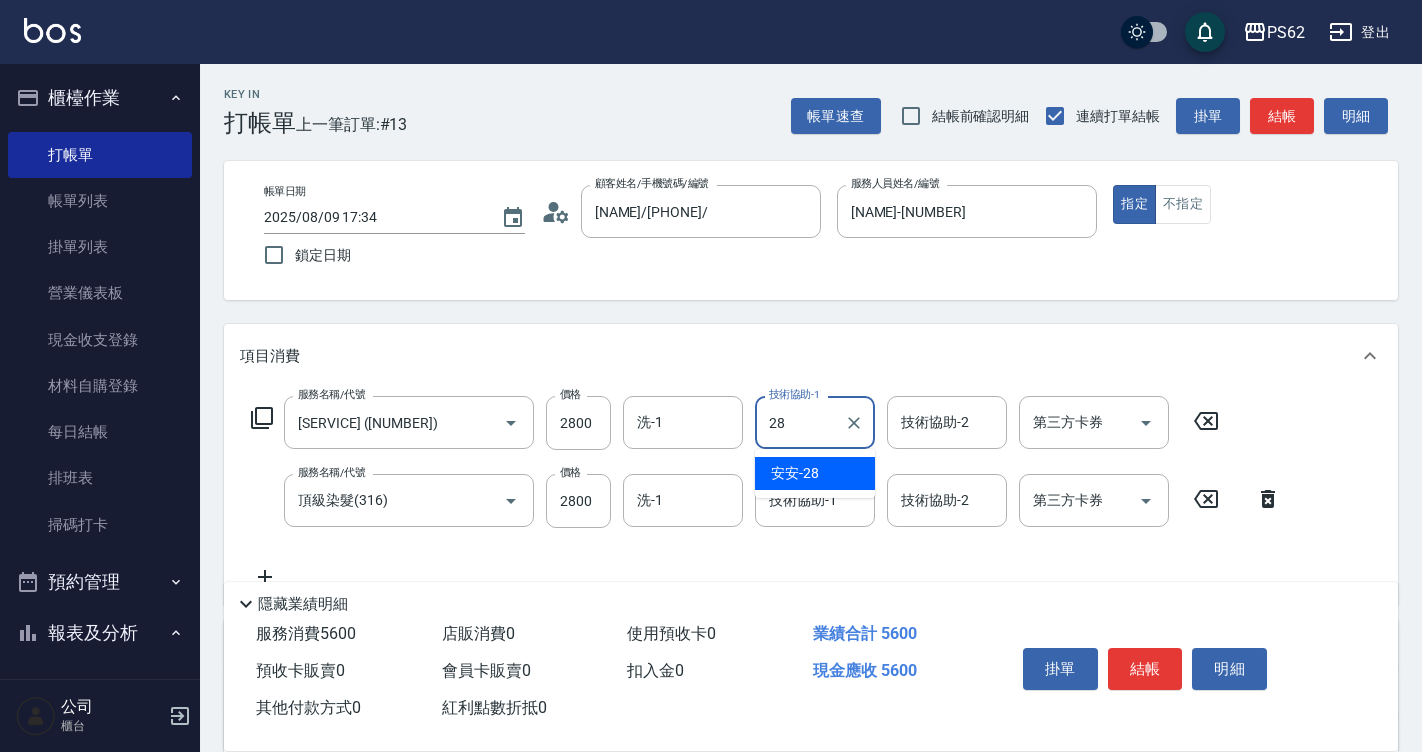 type on "安安-28" 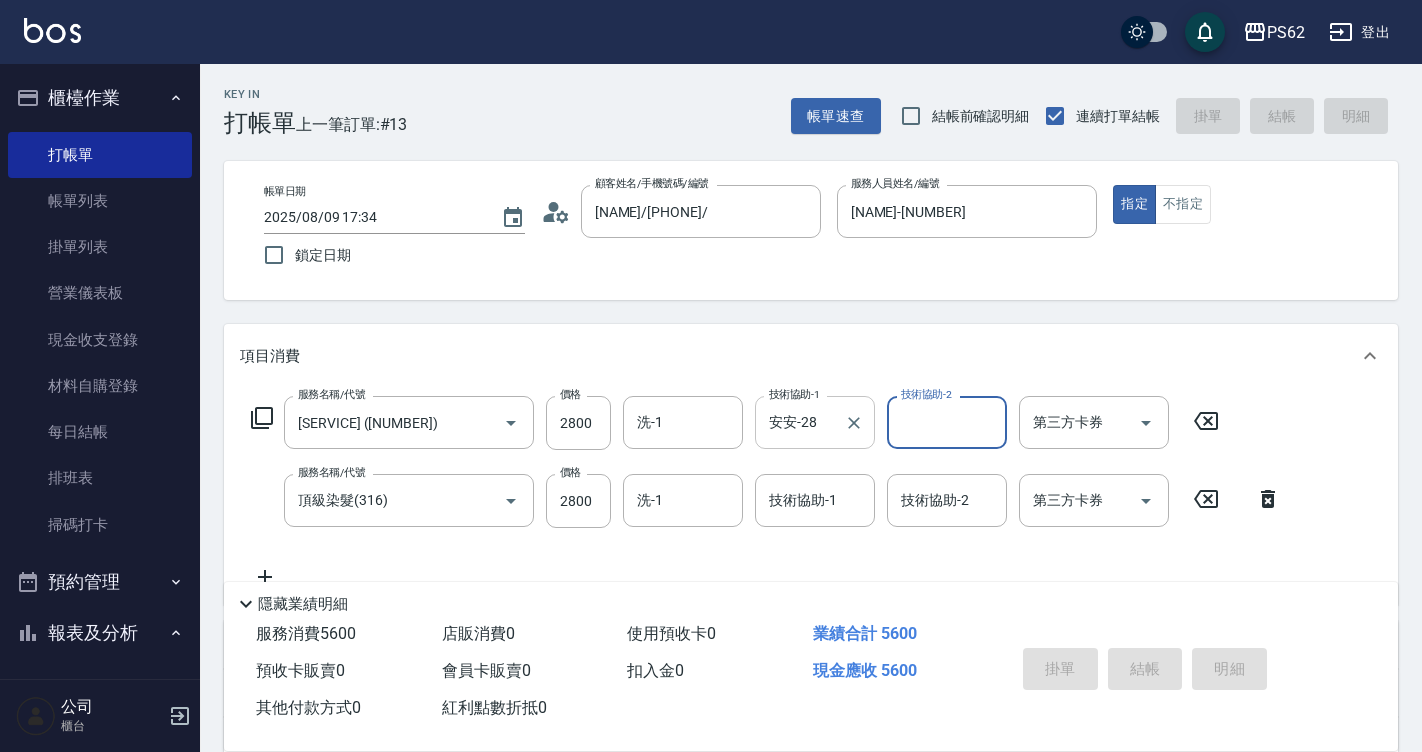 type on "2025/08/09 17:35" 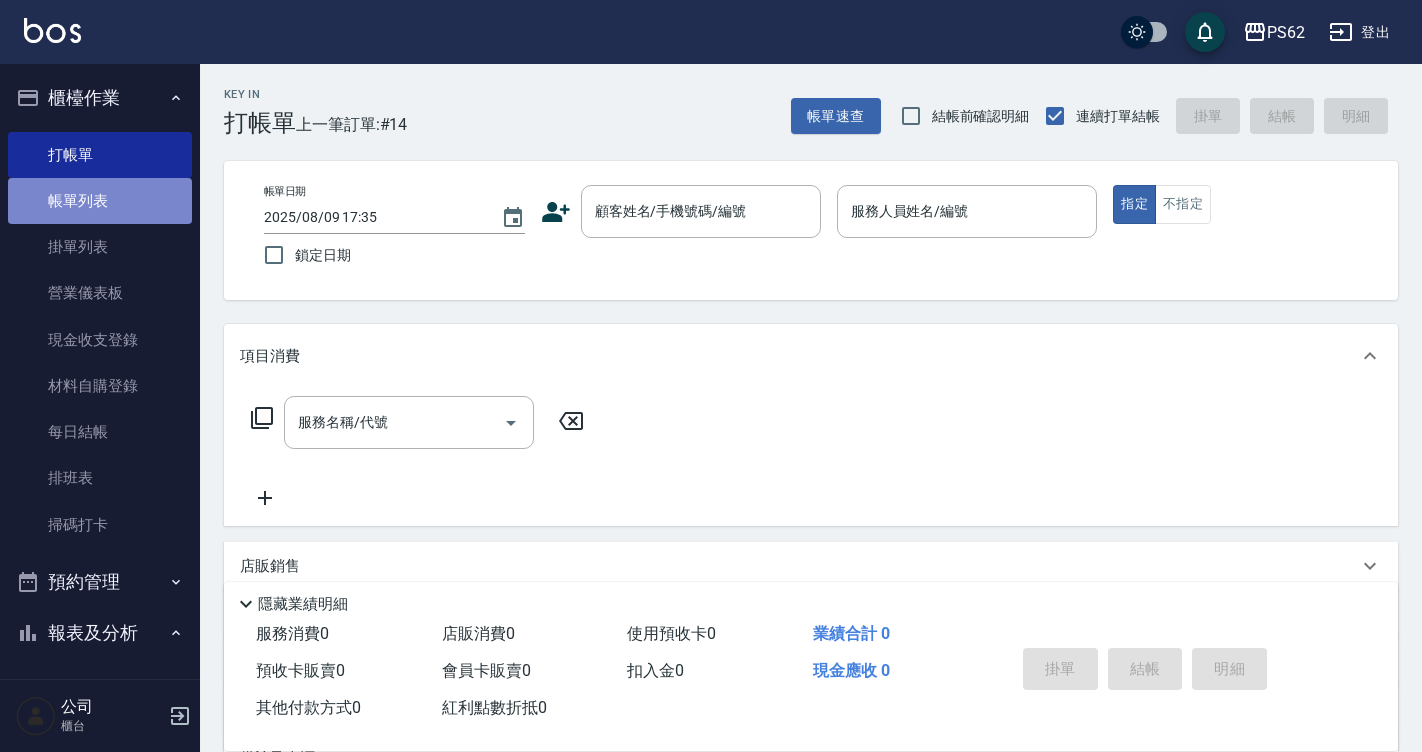click on "帳單列表" at bounding box center [100, 201] 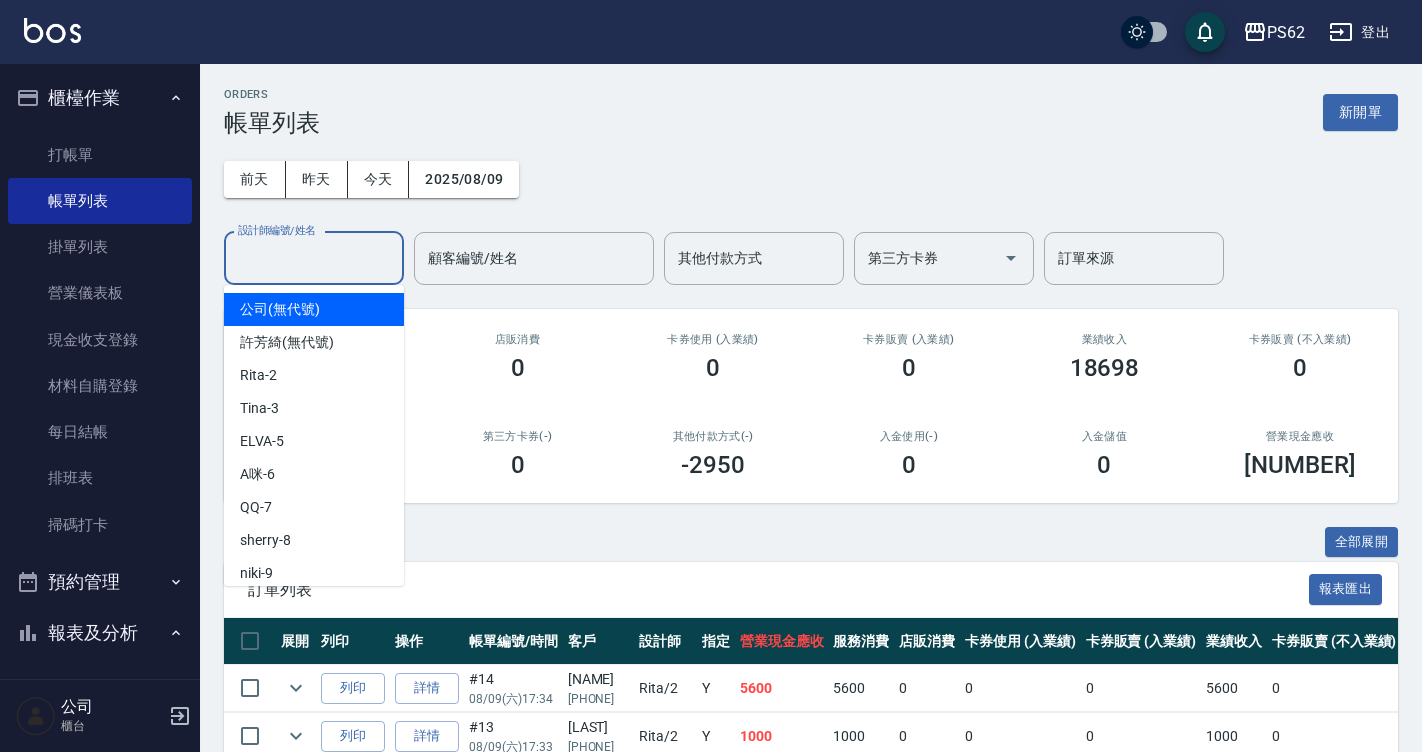 click on "設計師編號/姓名" at bounding box center [314, 258] 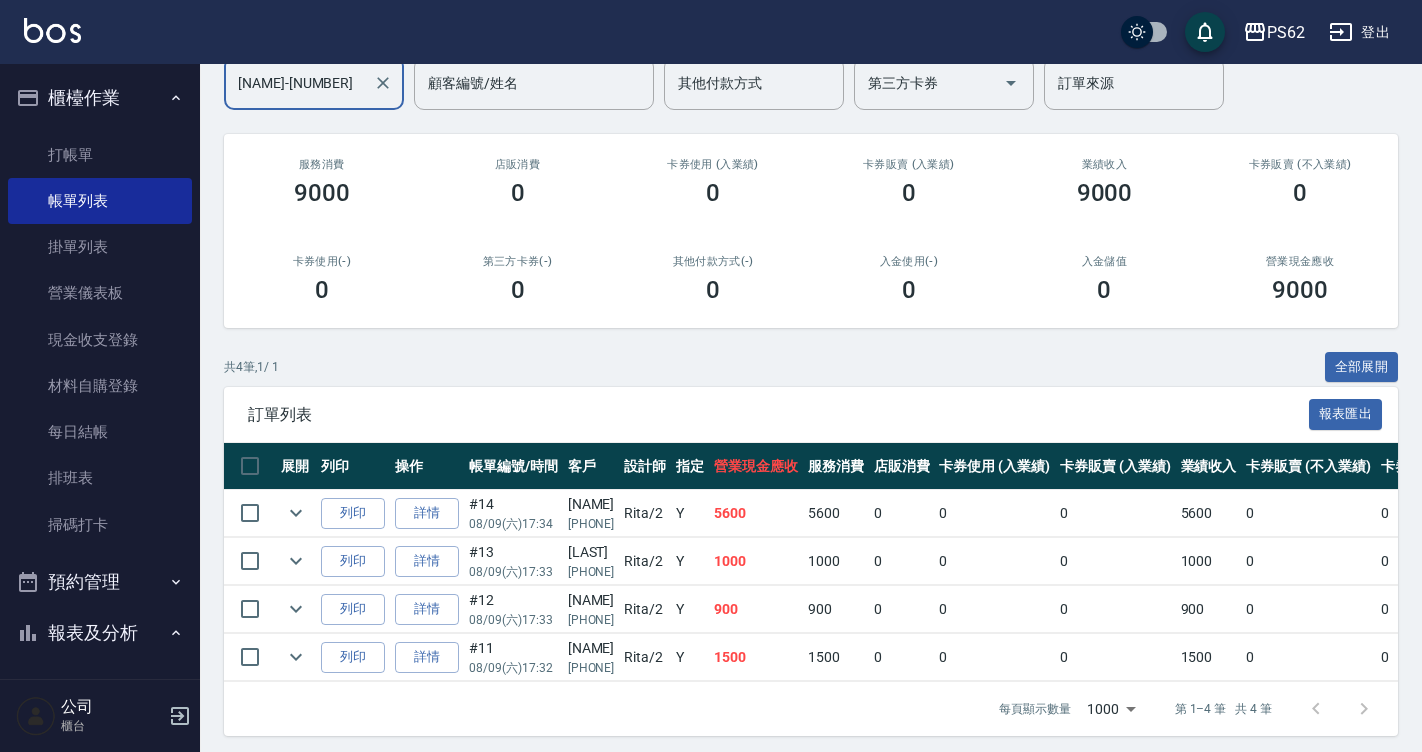 scroll, scrollTop: 198, scrollLeft: 0, axis: vertical 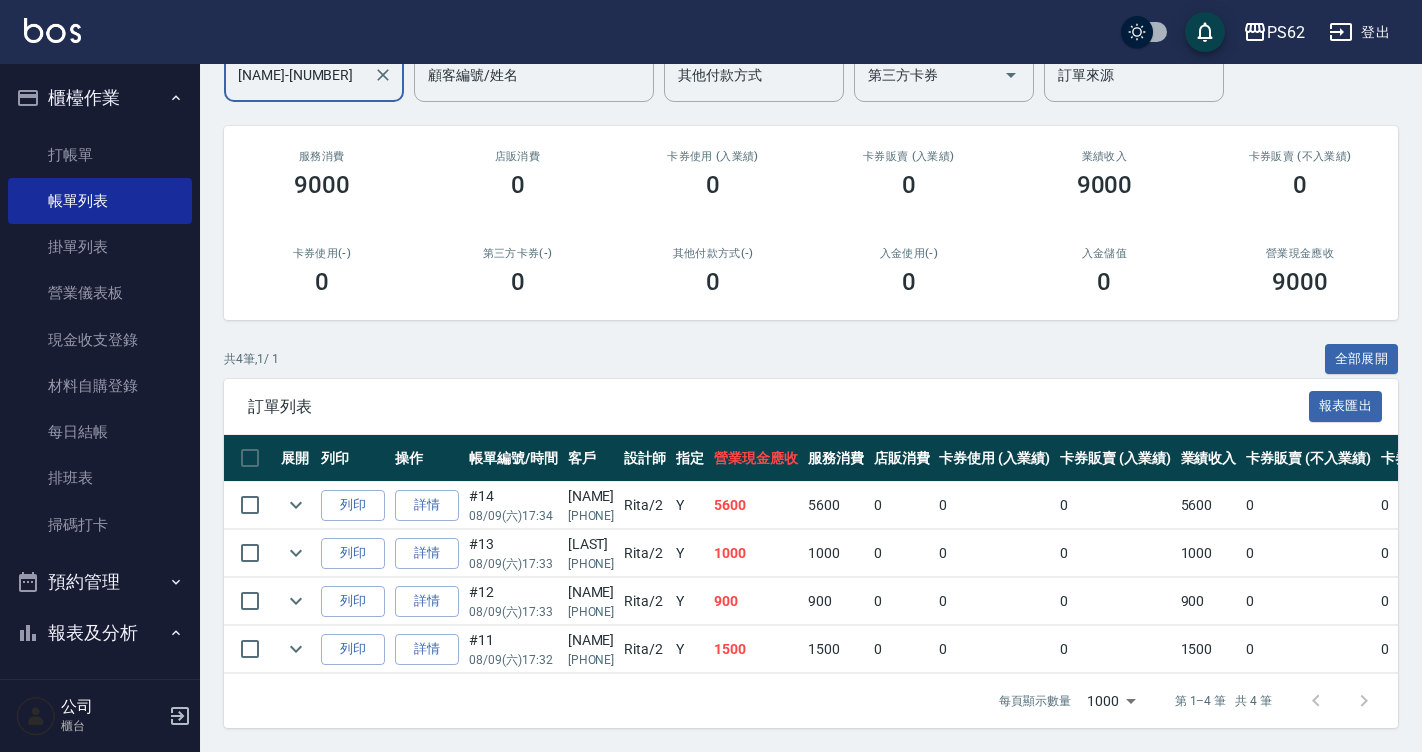 type on "[NAME]-2" 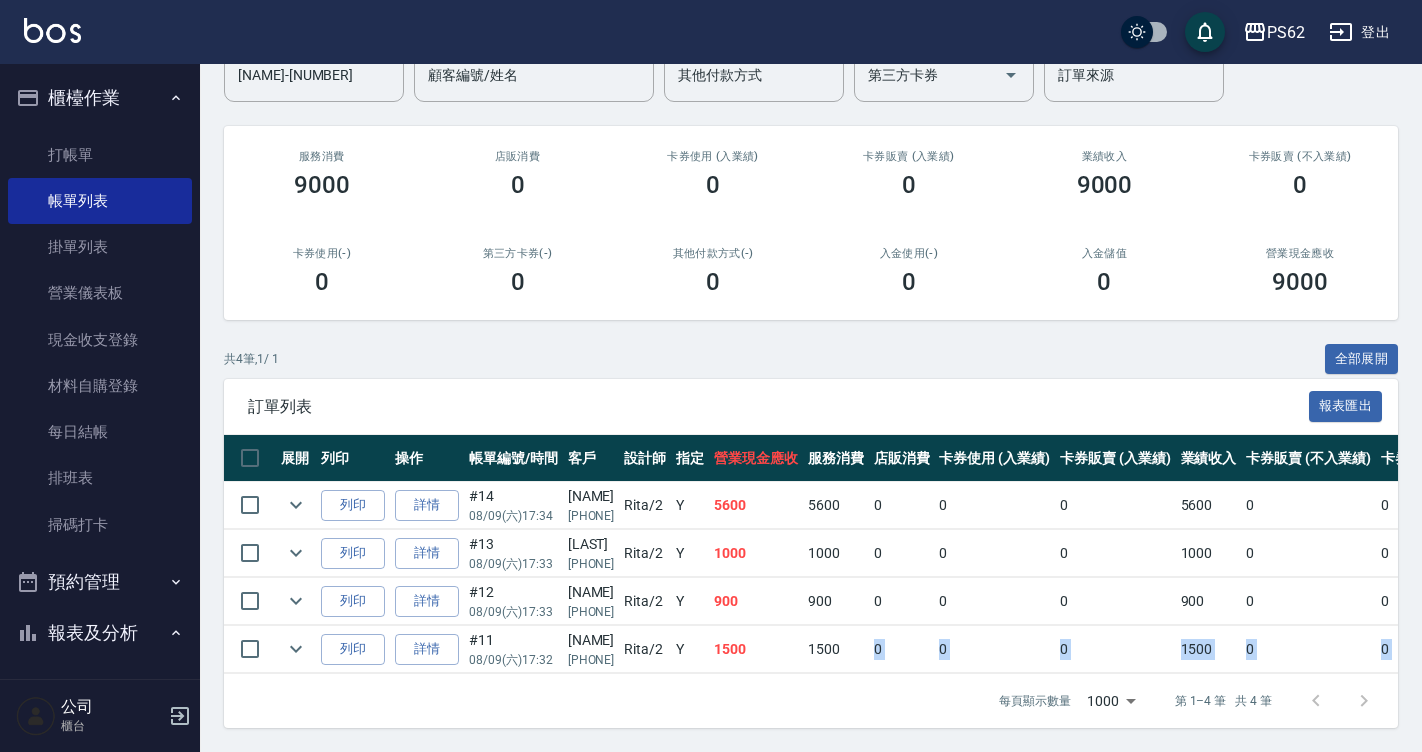 drag, startPoint x: 859, startPoint y: 636, endPoint x: 636, endPoint y: 657, distance: 223.9866 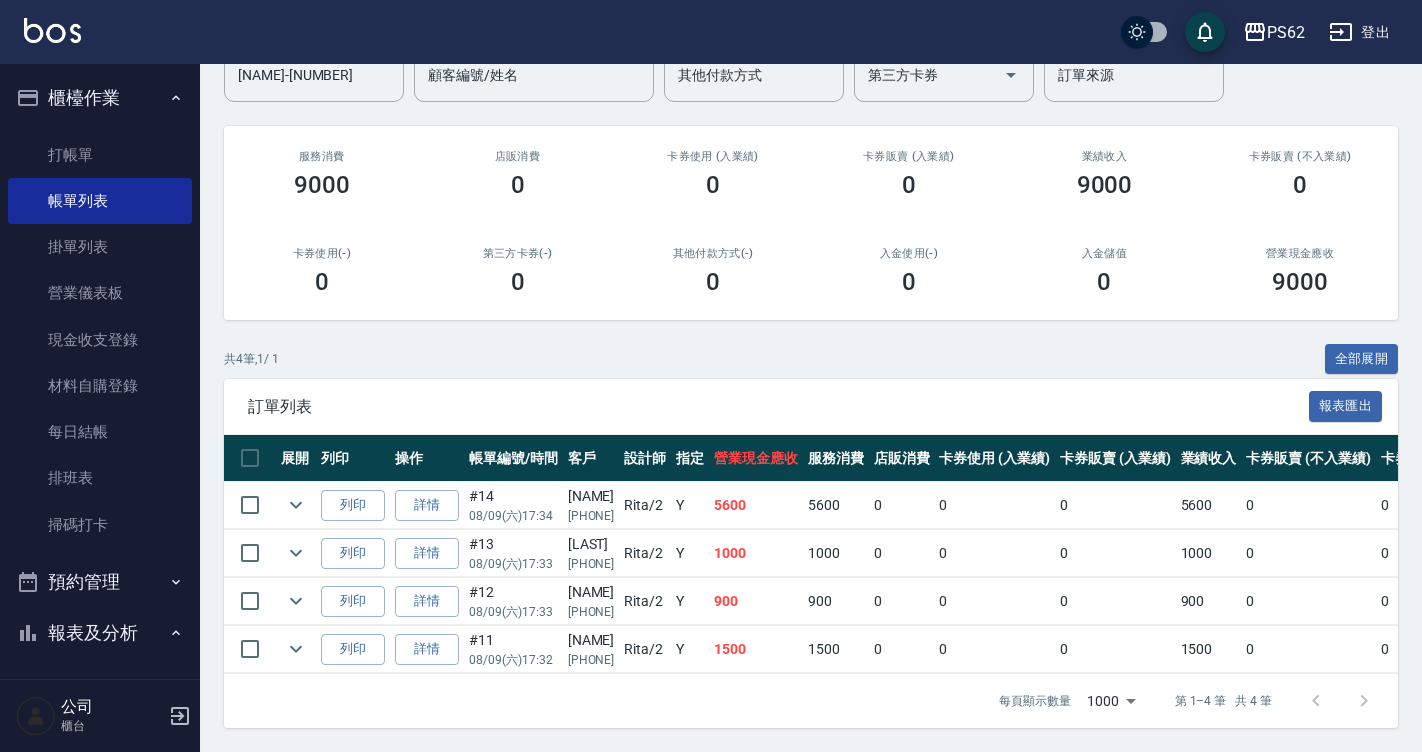 click at bounding box center (546, 673) 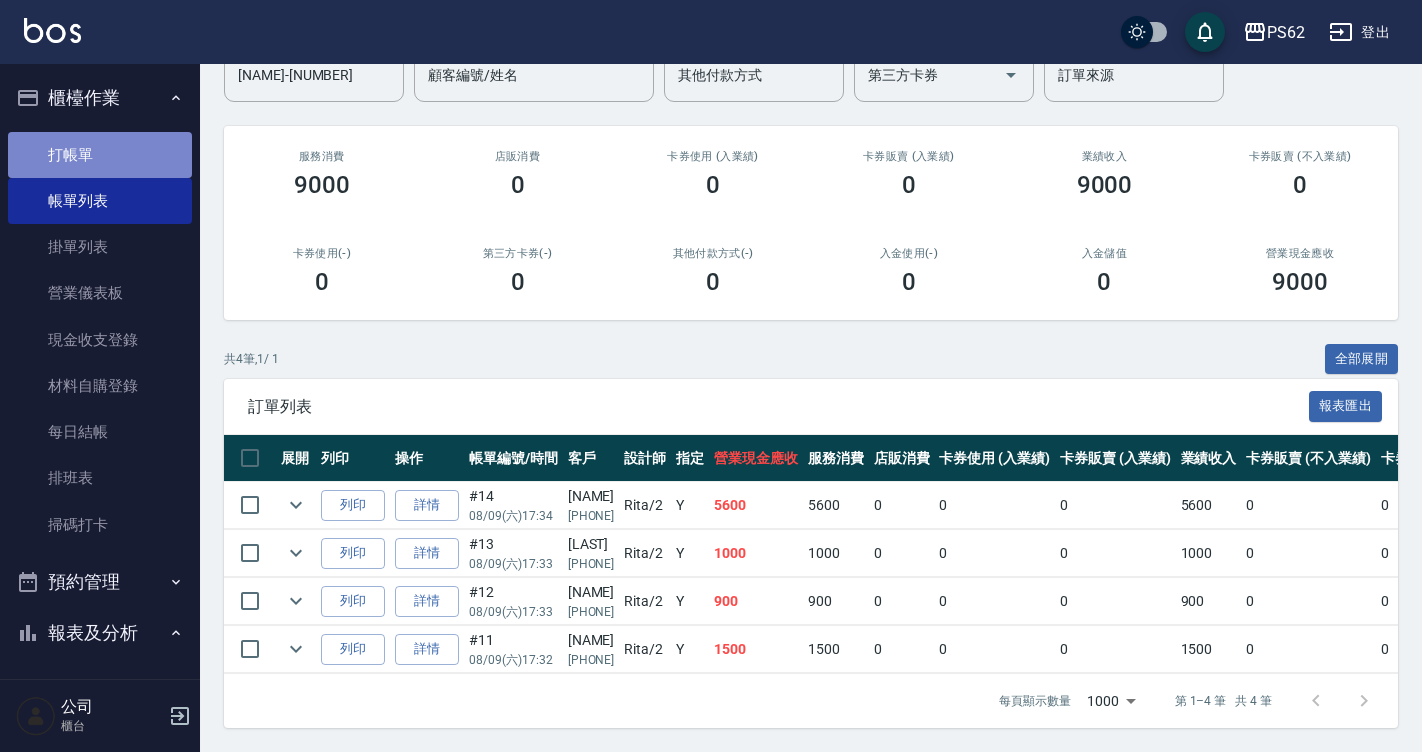 click on "打帳單" at bounding box center [100, 155] 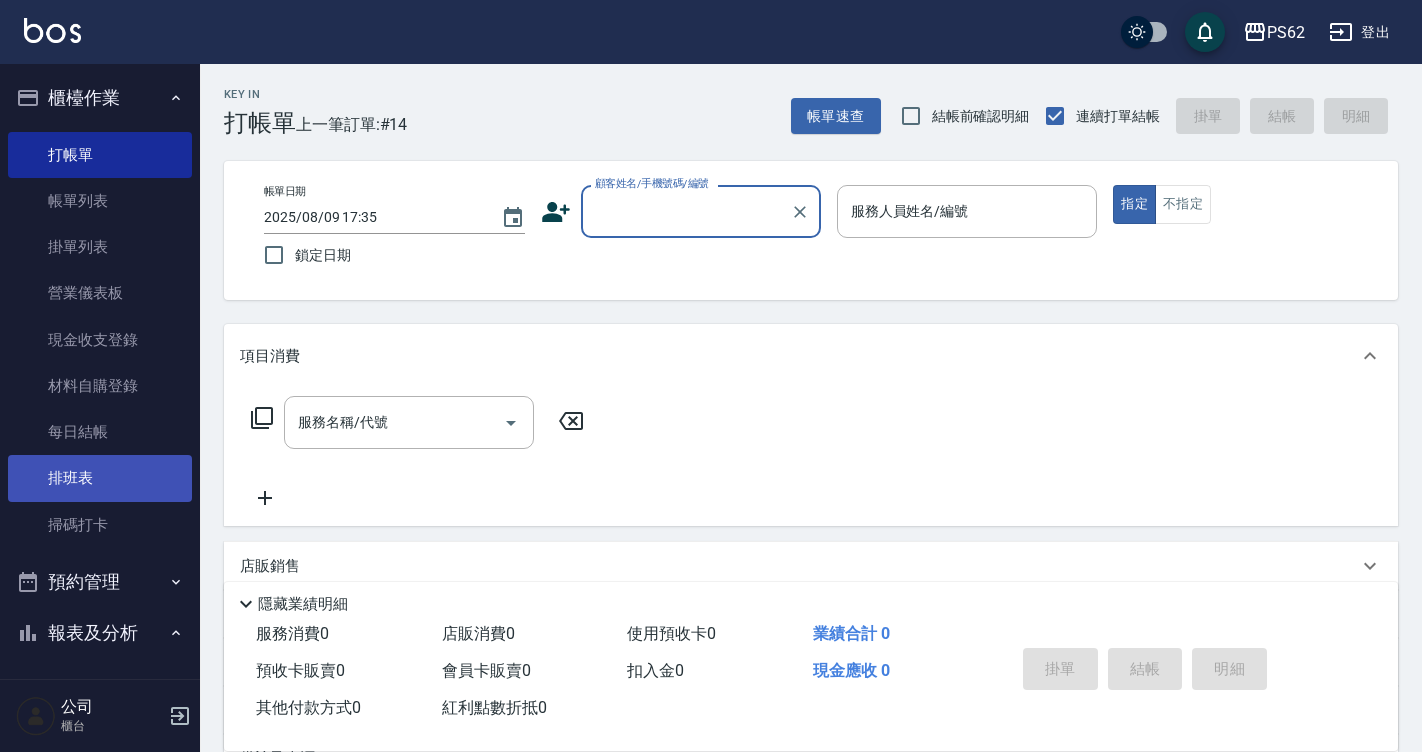 click on "排班表" at bounding box center (100, 478) 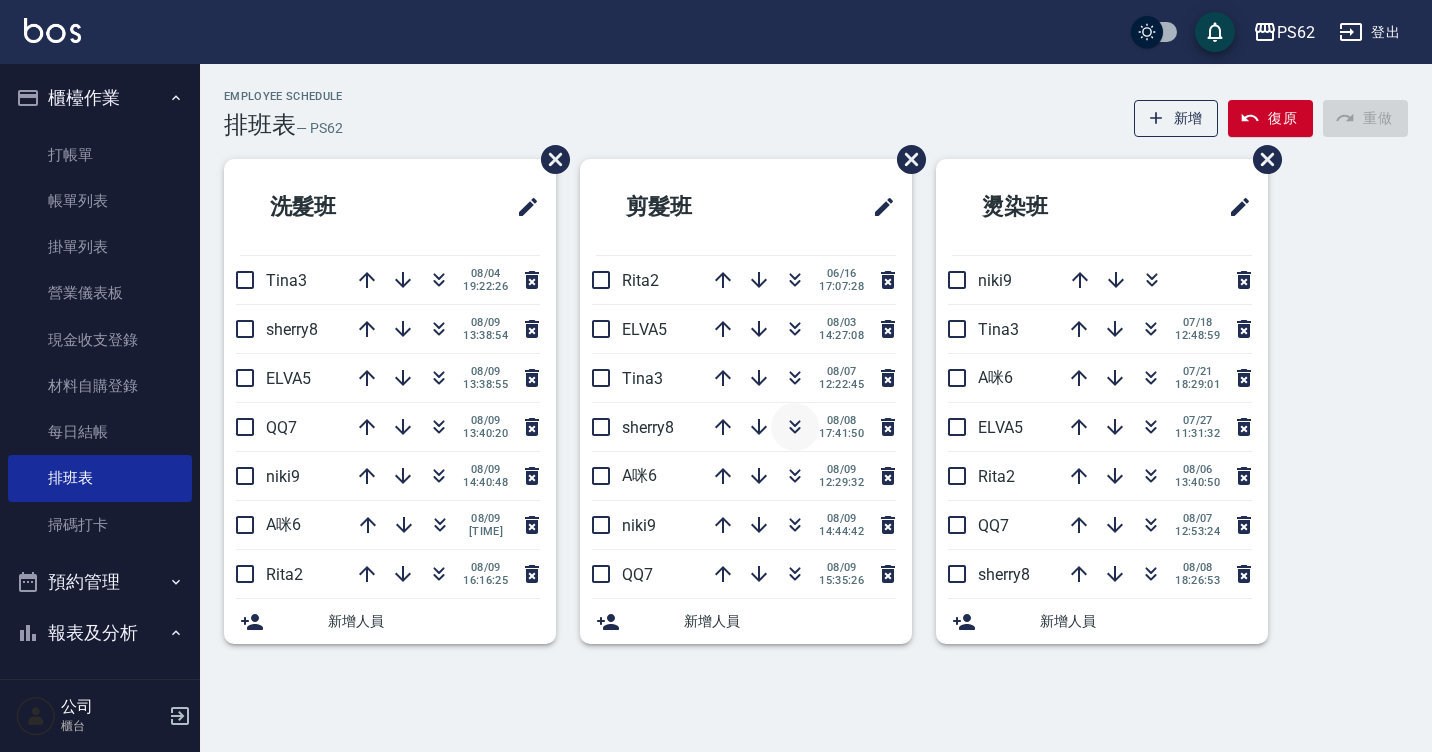 click 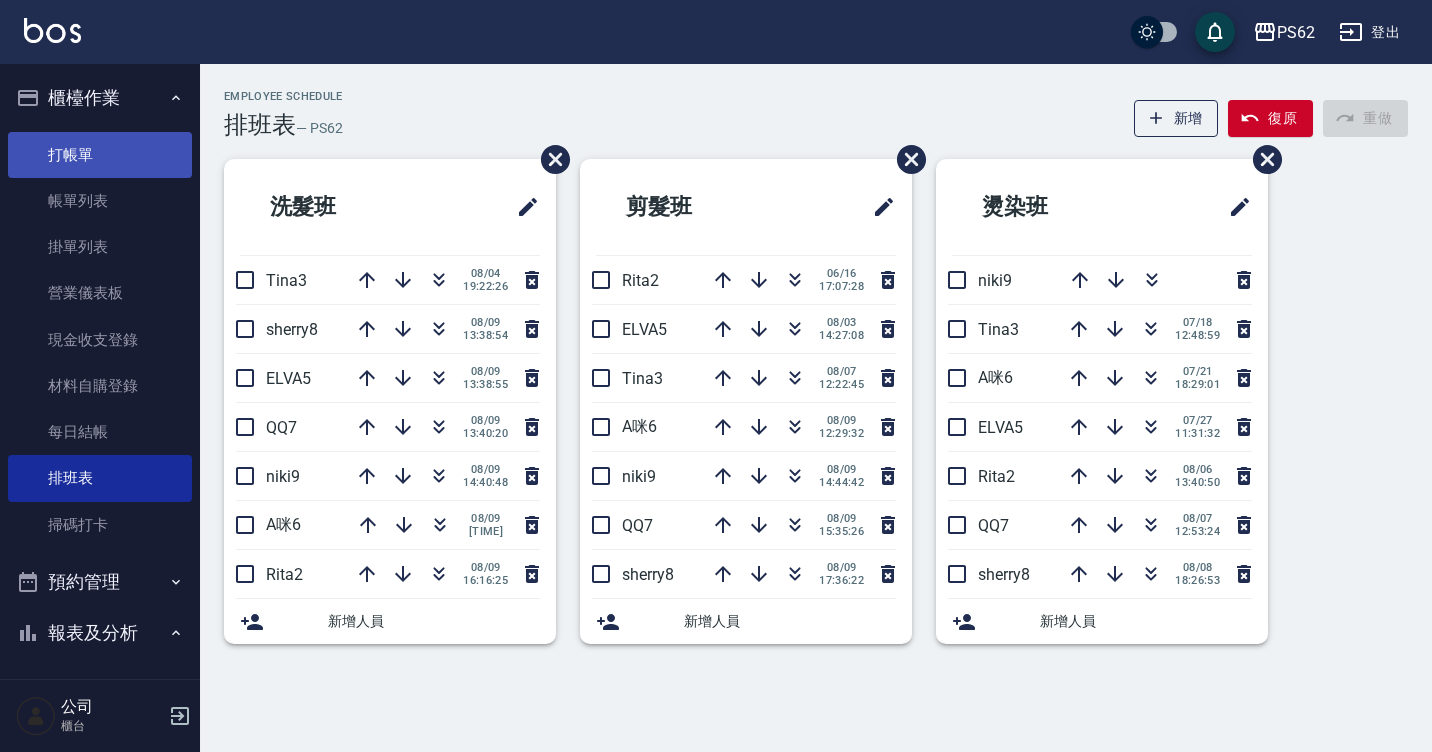 click on "打帳單" at bounding box center [100, 155] 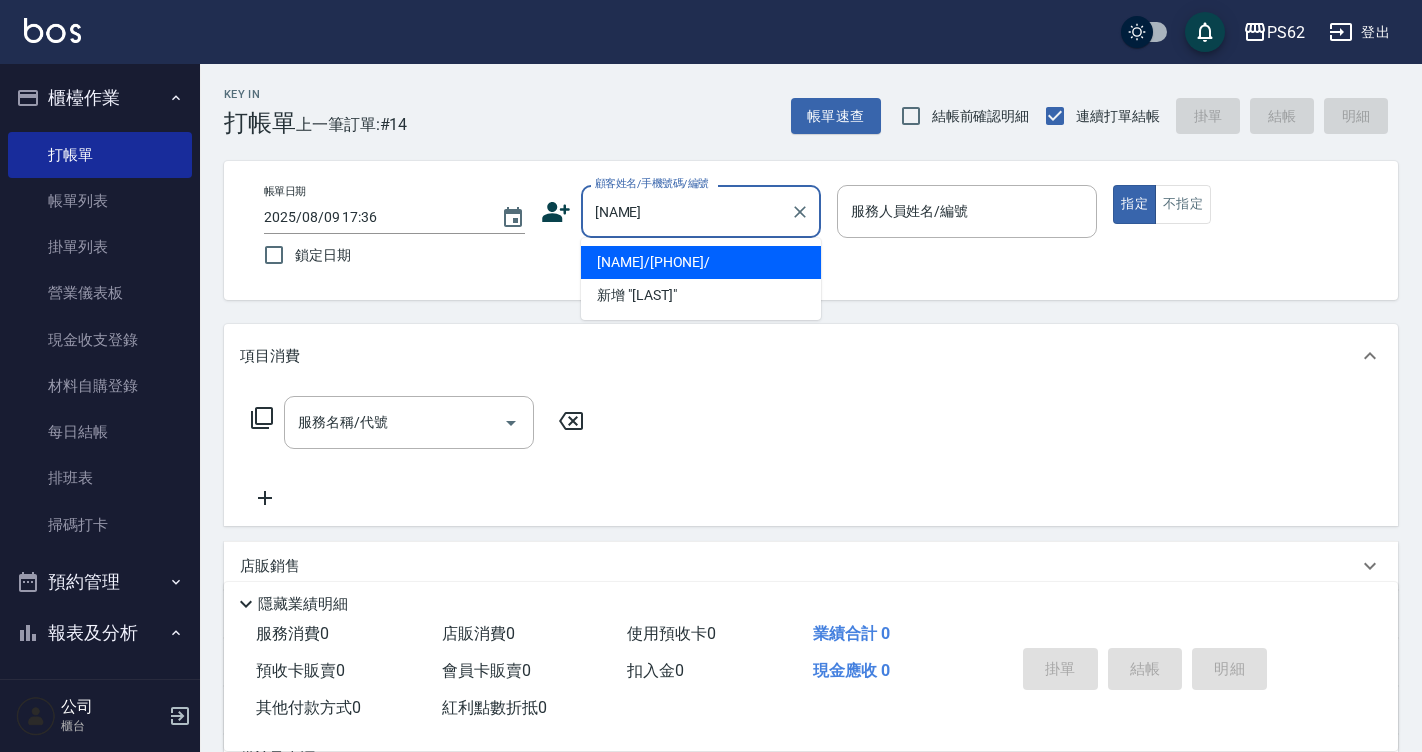 type on "[FIRST] [LAST]/[PHONE]/" 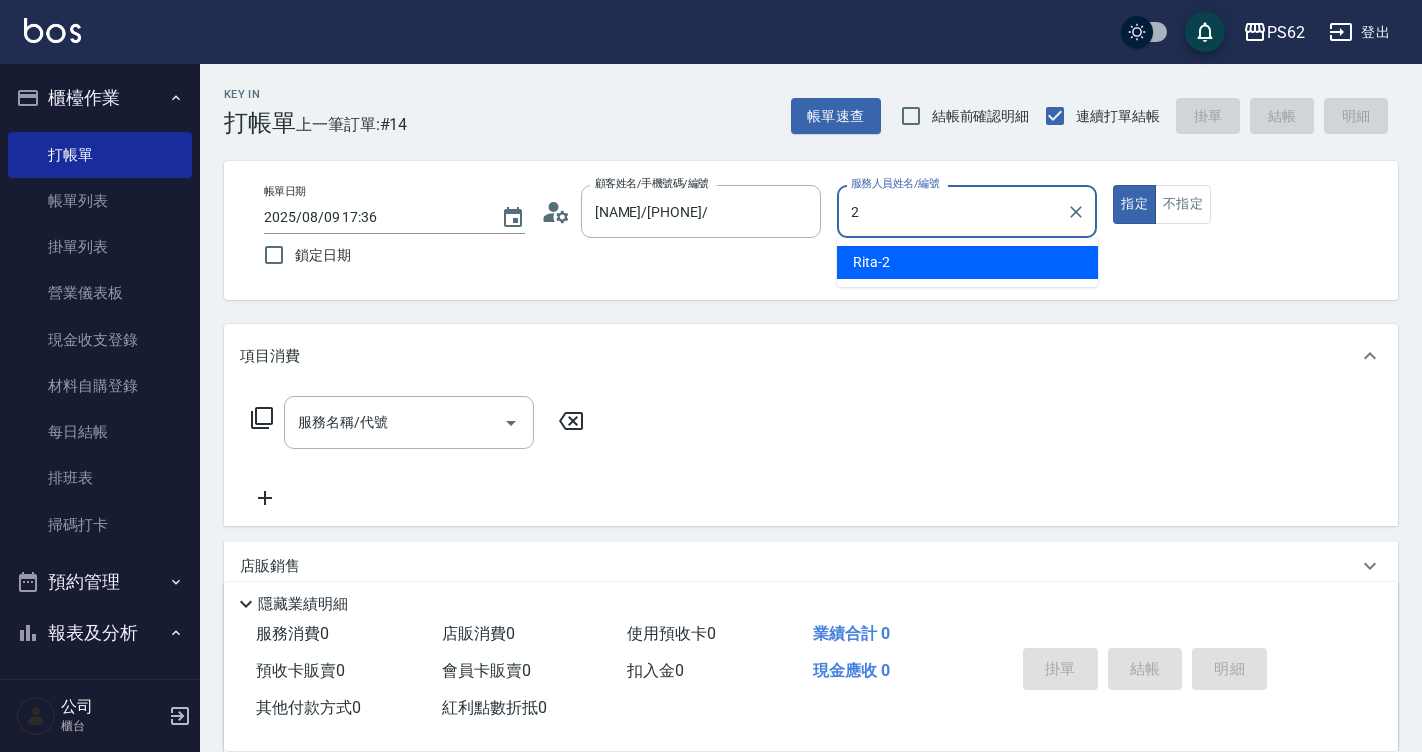 type on "[NAME]-2" 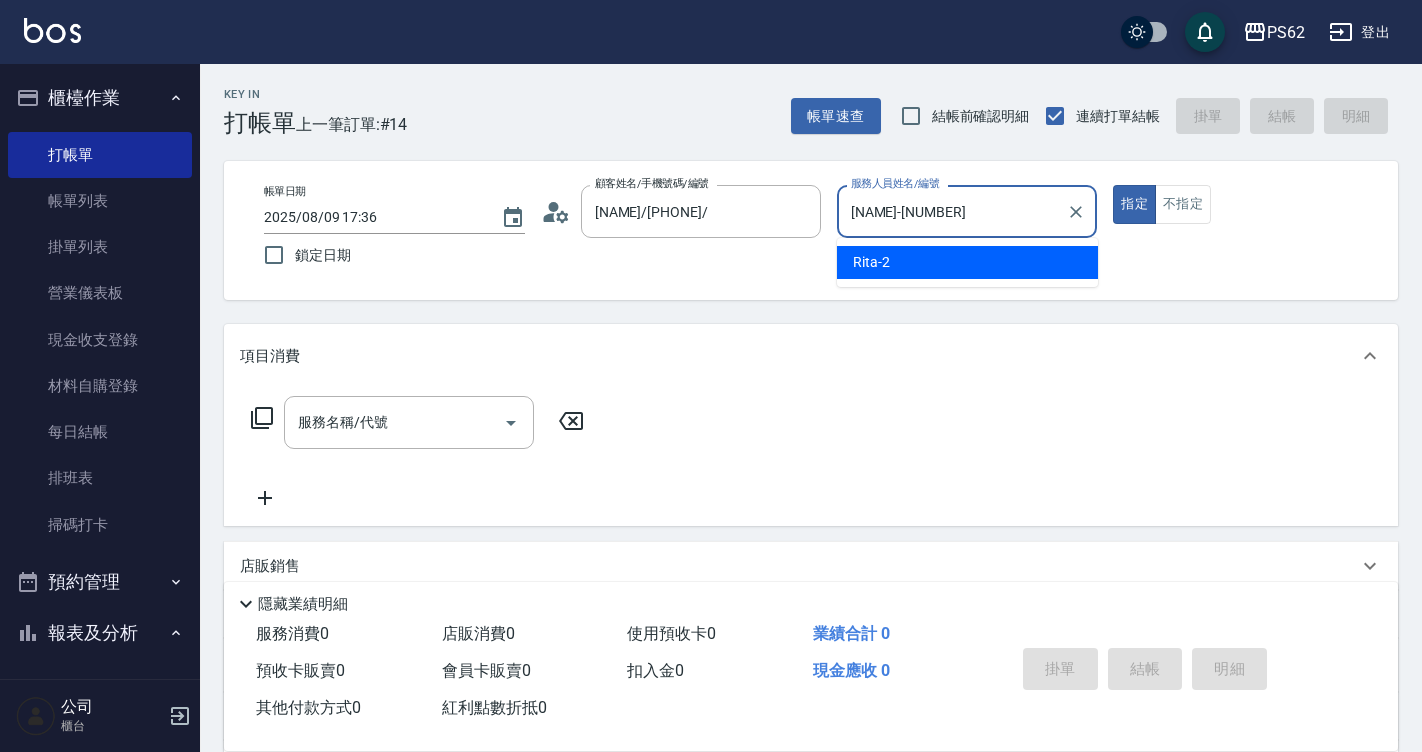 type on "true" 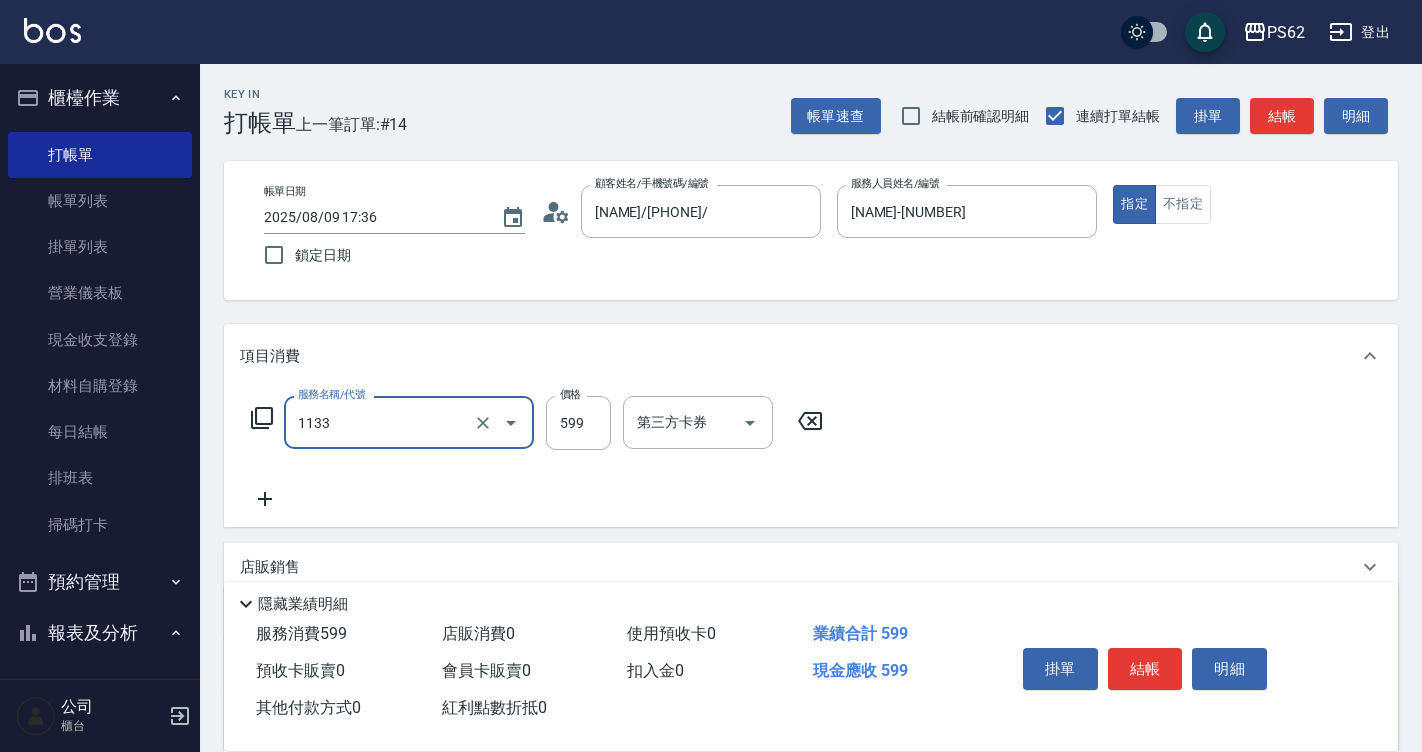 type on "洗剪去角質(1133)" 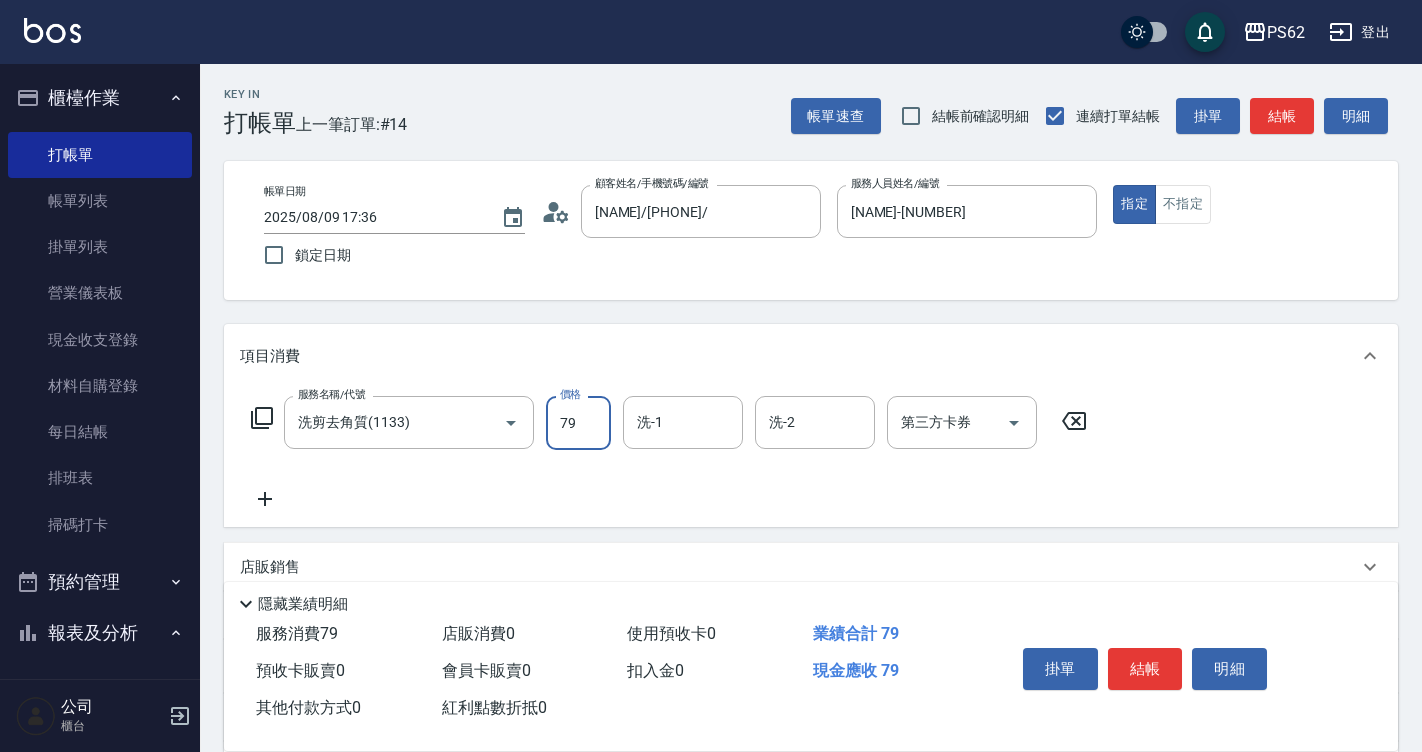 type on "79" 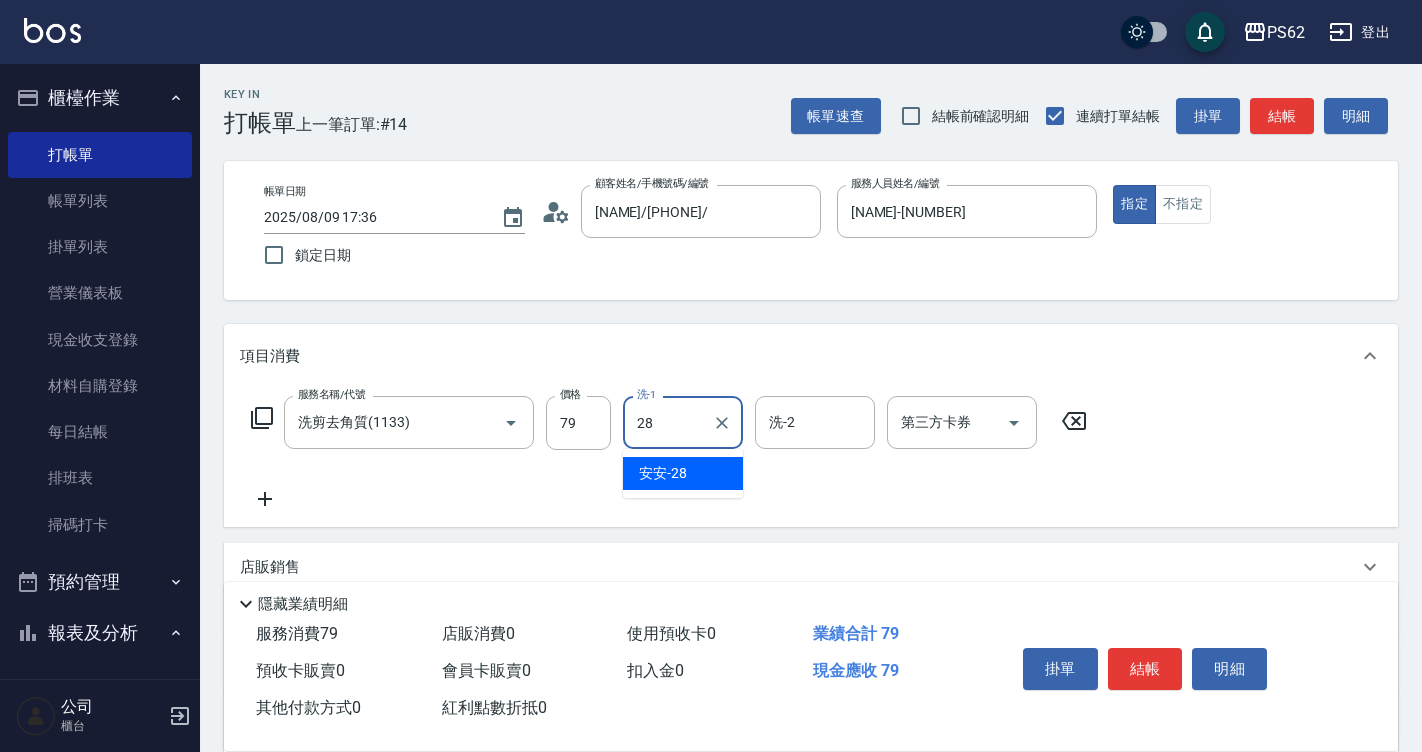 type on "安安-28" 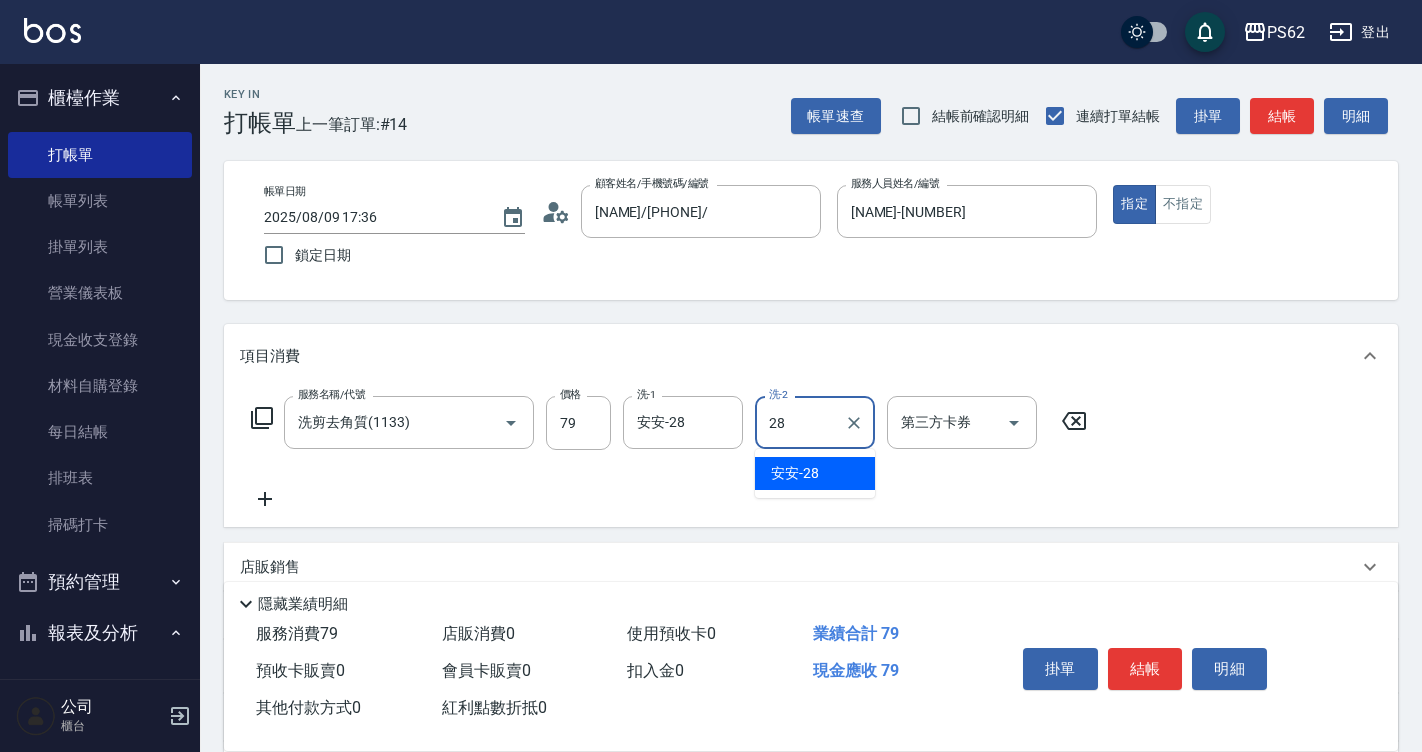 type on "安安-28" 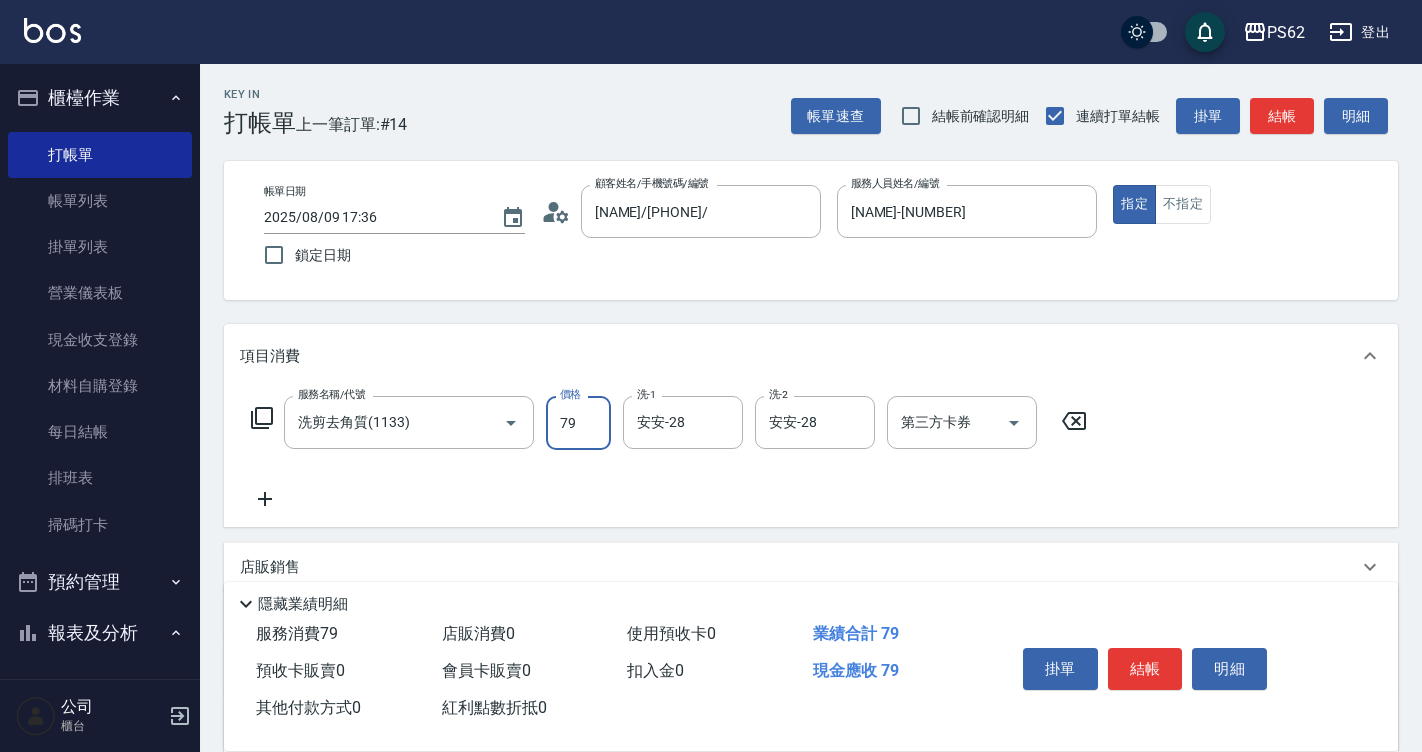 click on "79" at bounding box center [578, 423] 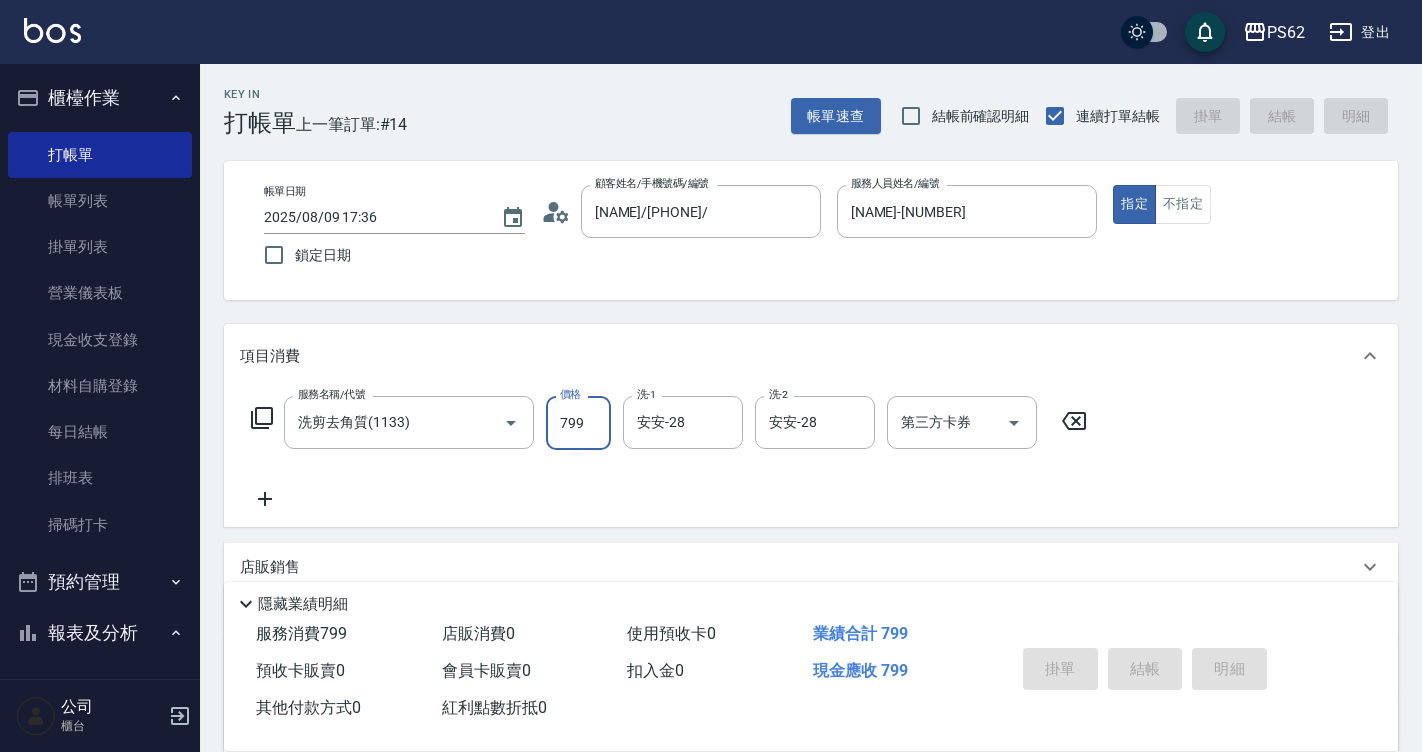 type 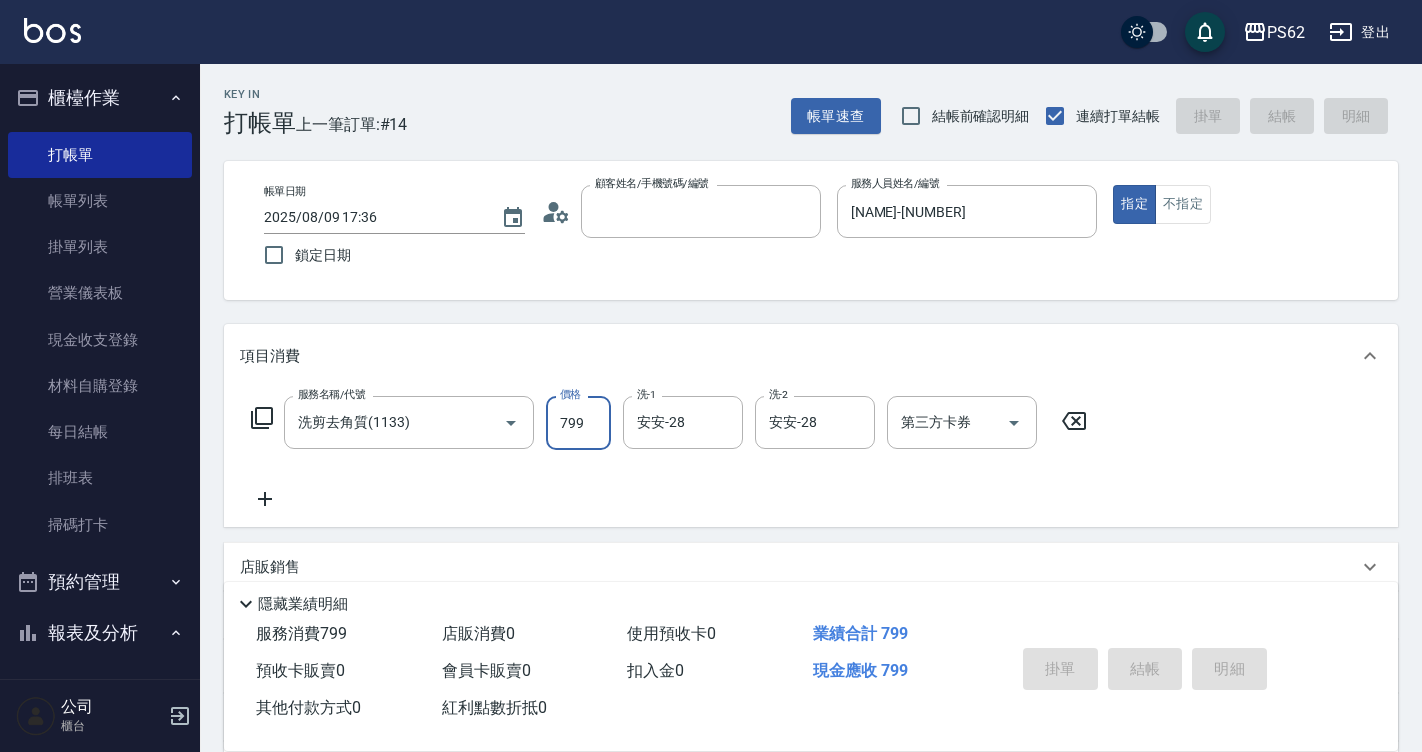 type 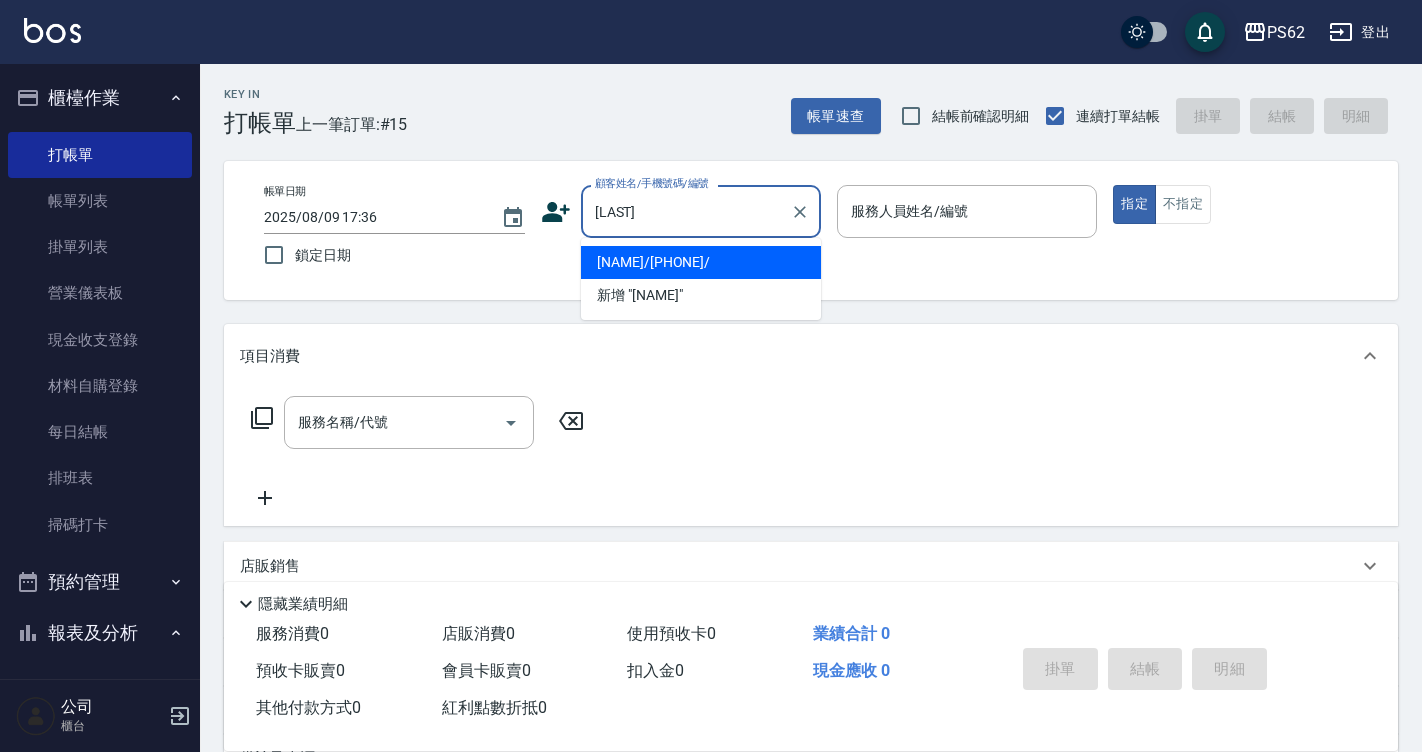 type on "[NAME]/[PHONE]/" 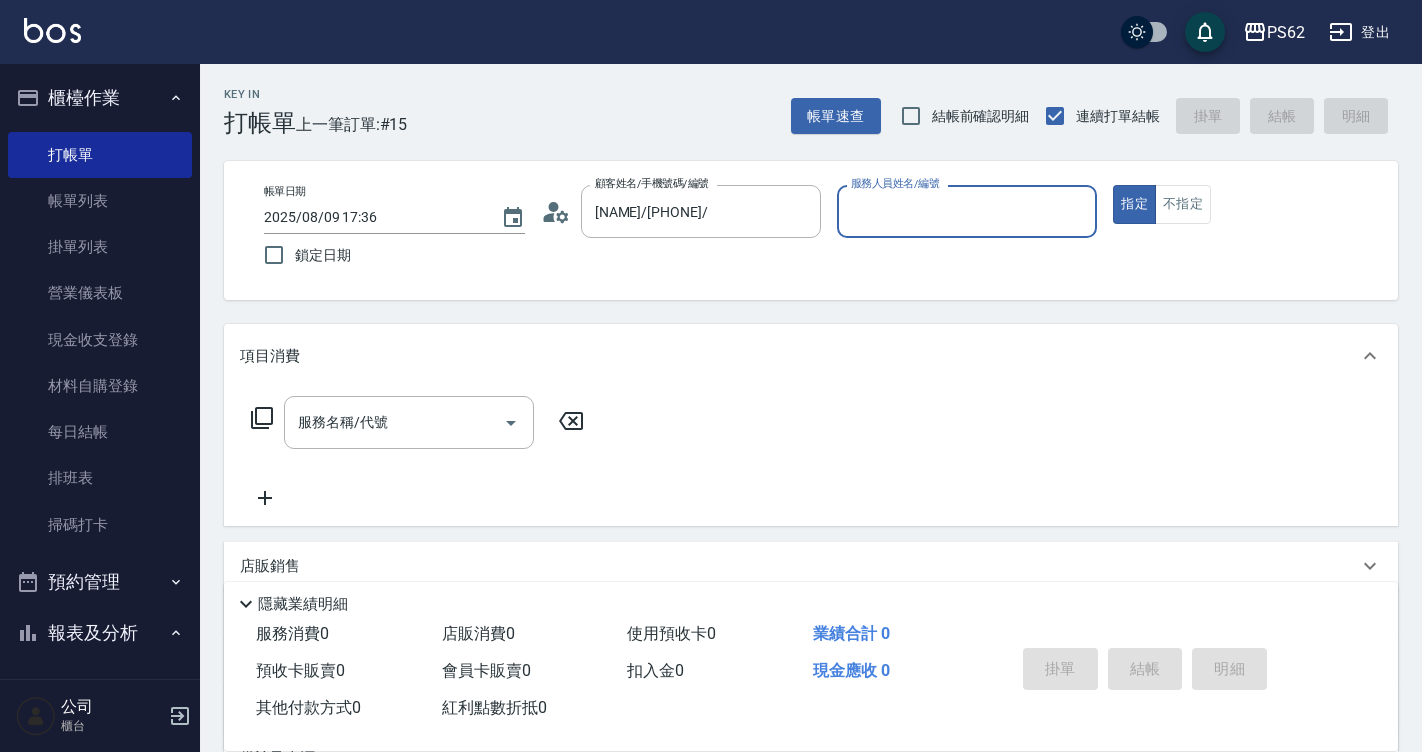 type on "[NAME]-2" 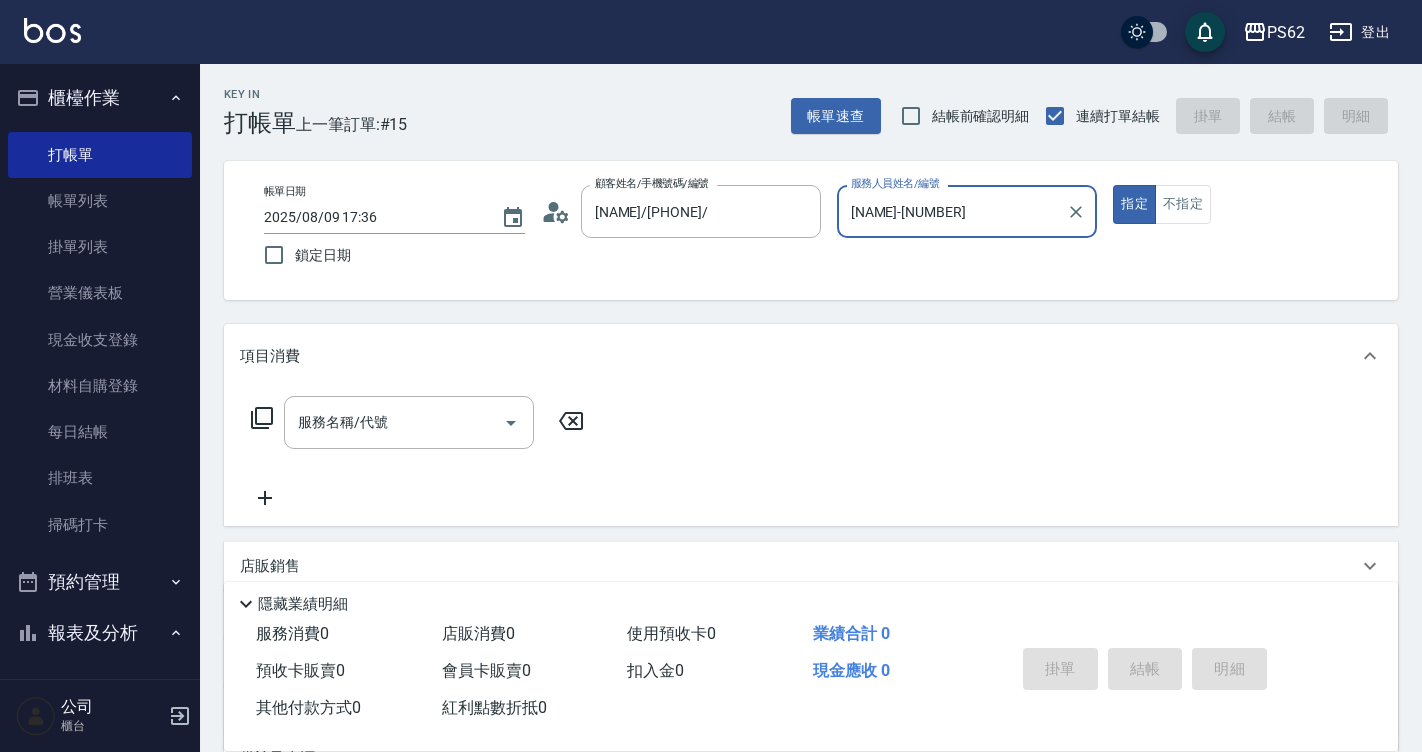 click on "指定" at bounding box center (1134, 204) 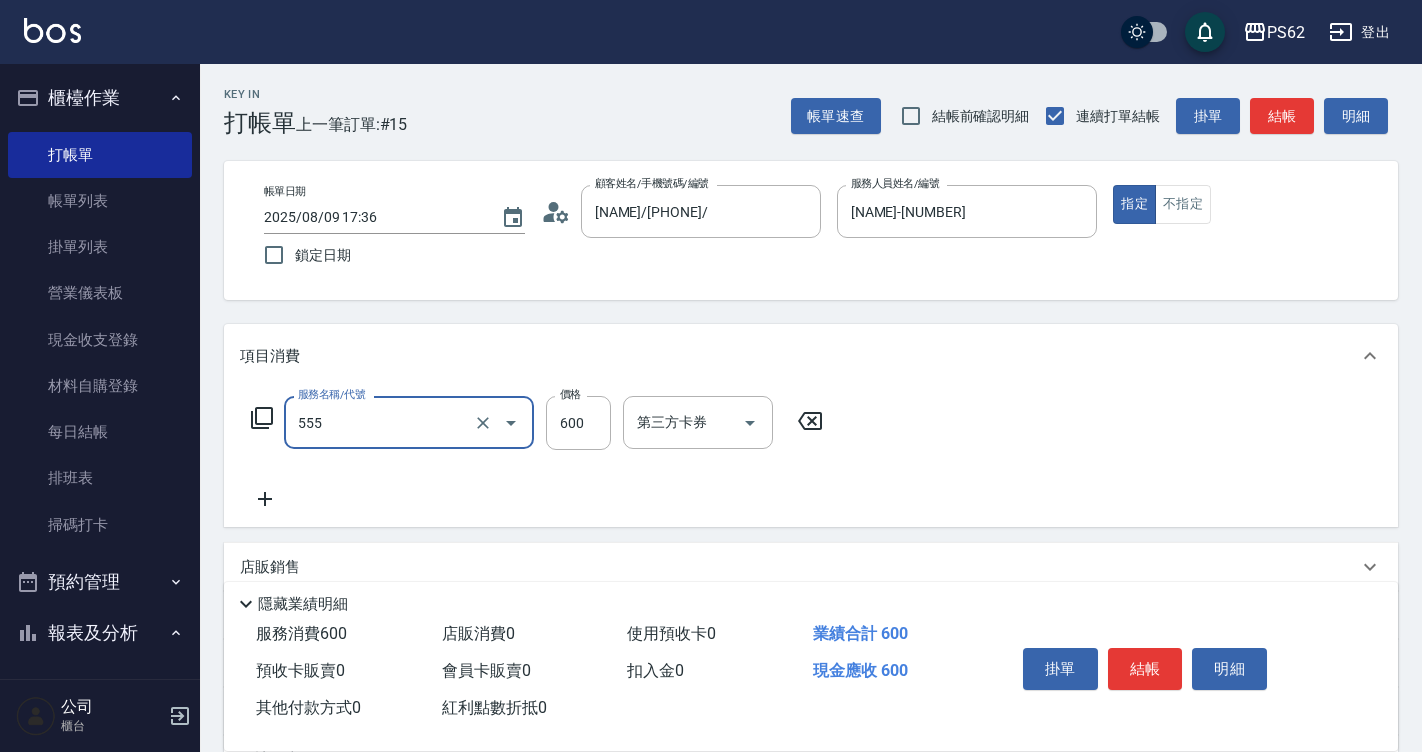 type on "去角質(555)" 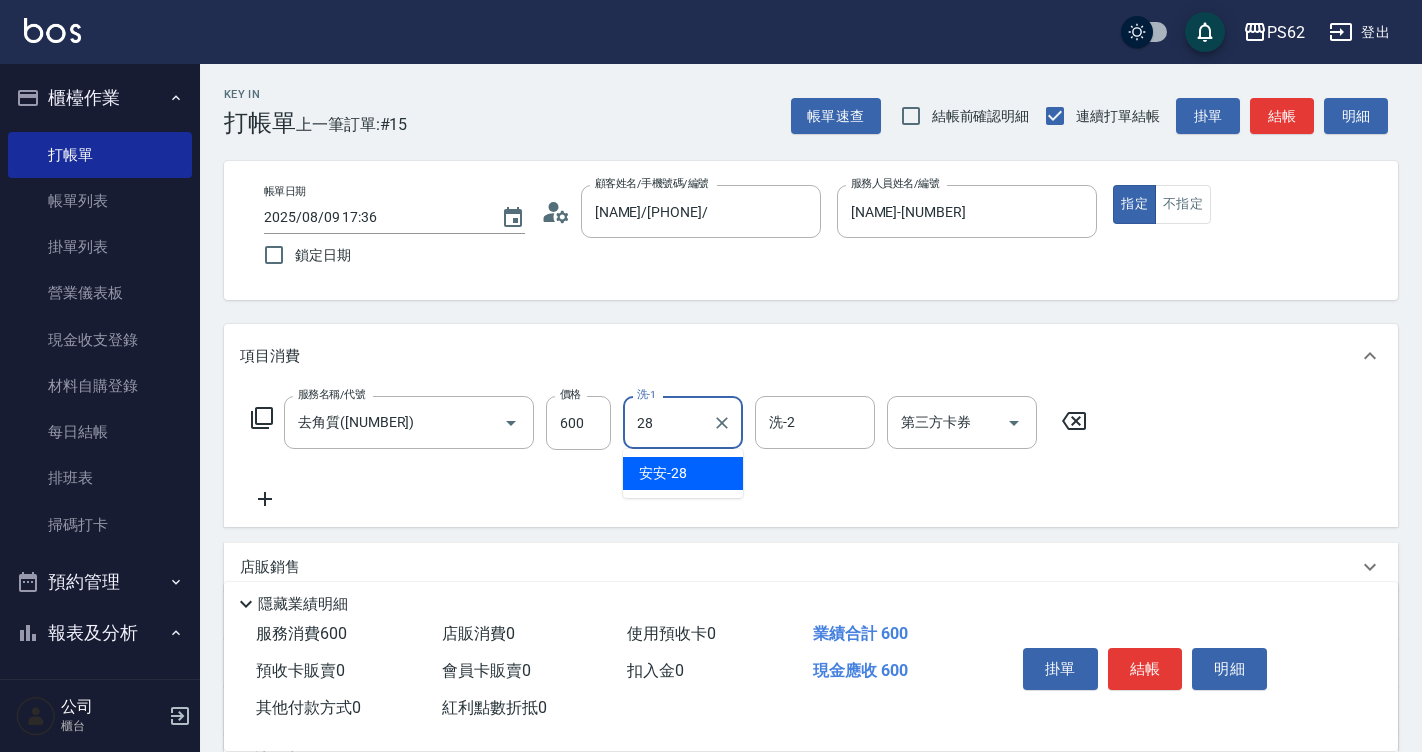 type on "安安-28" 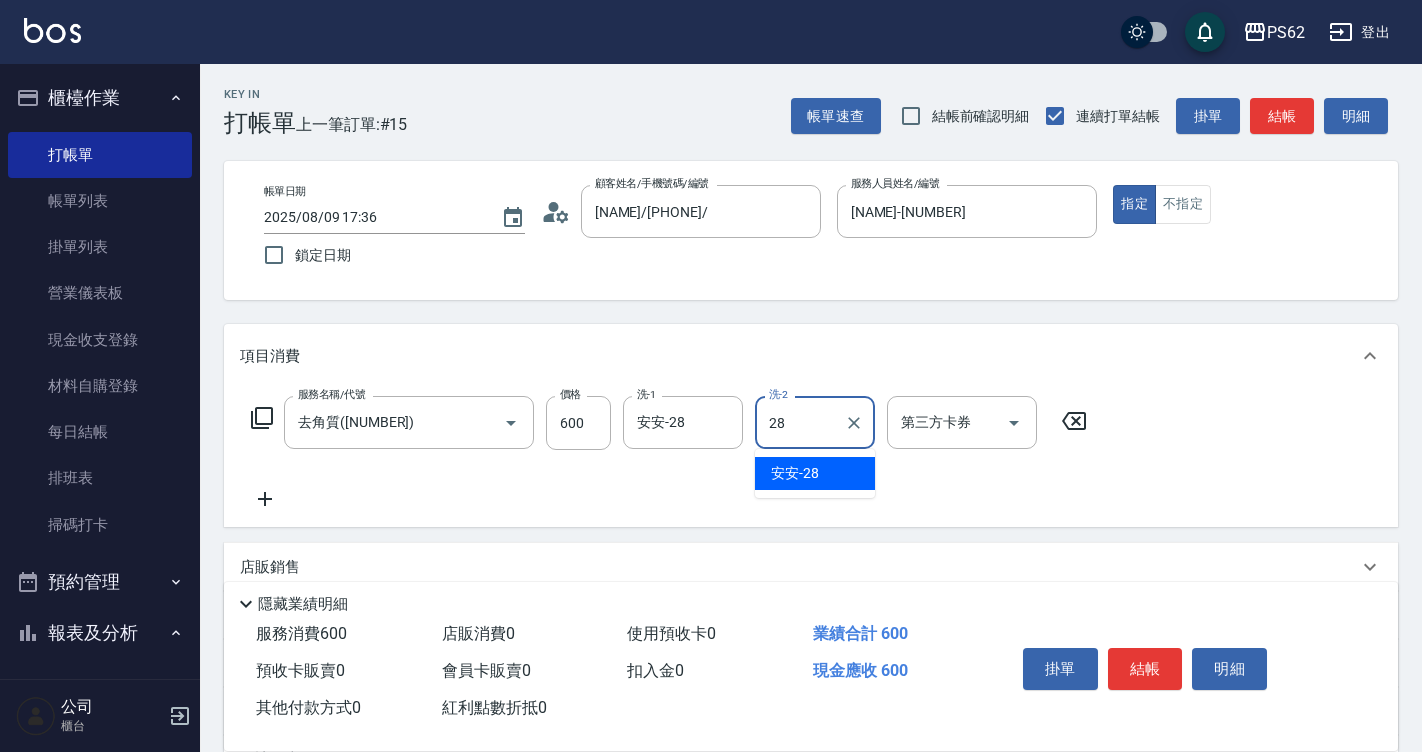type on "安安-28" 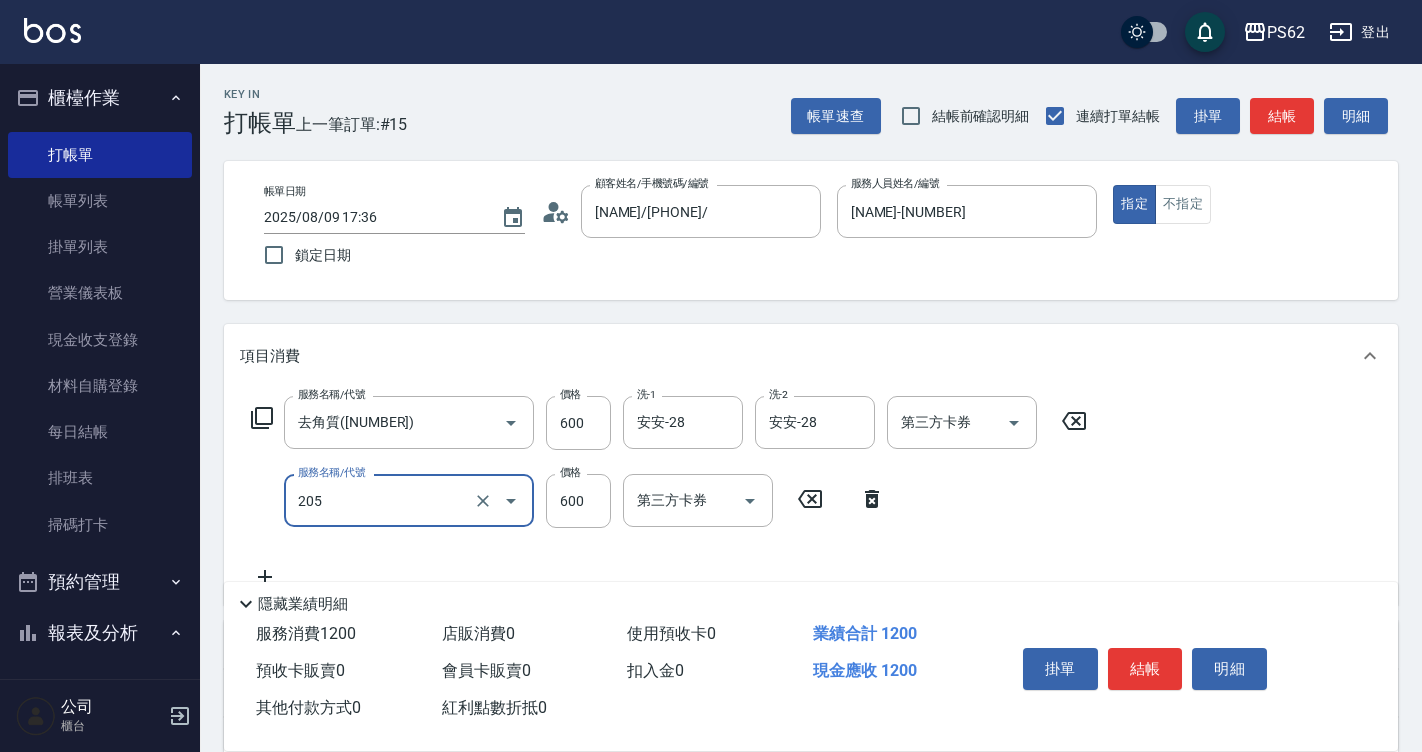 type on "A級洗剪400(205)" 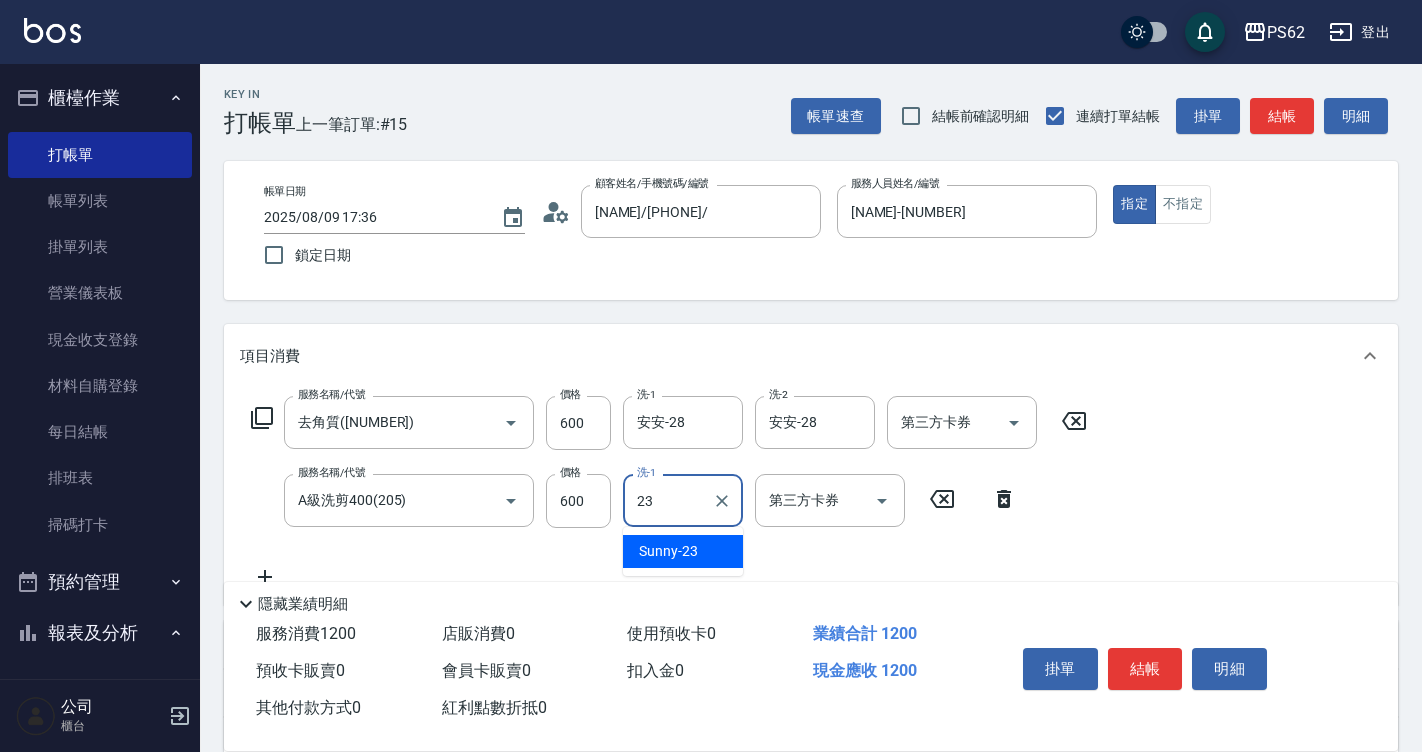 type on "Sunny-23" 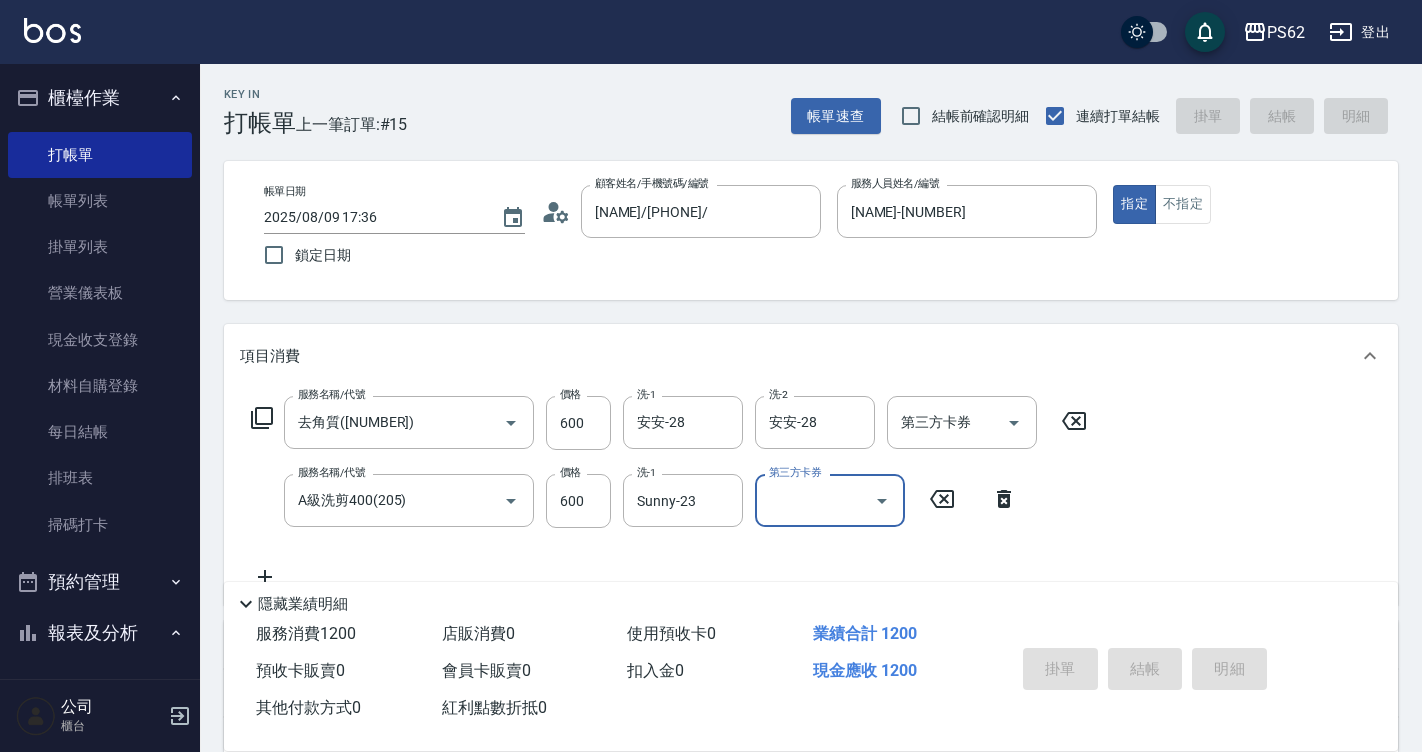 type on "2025/08/09 17:37" 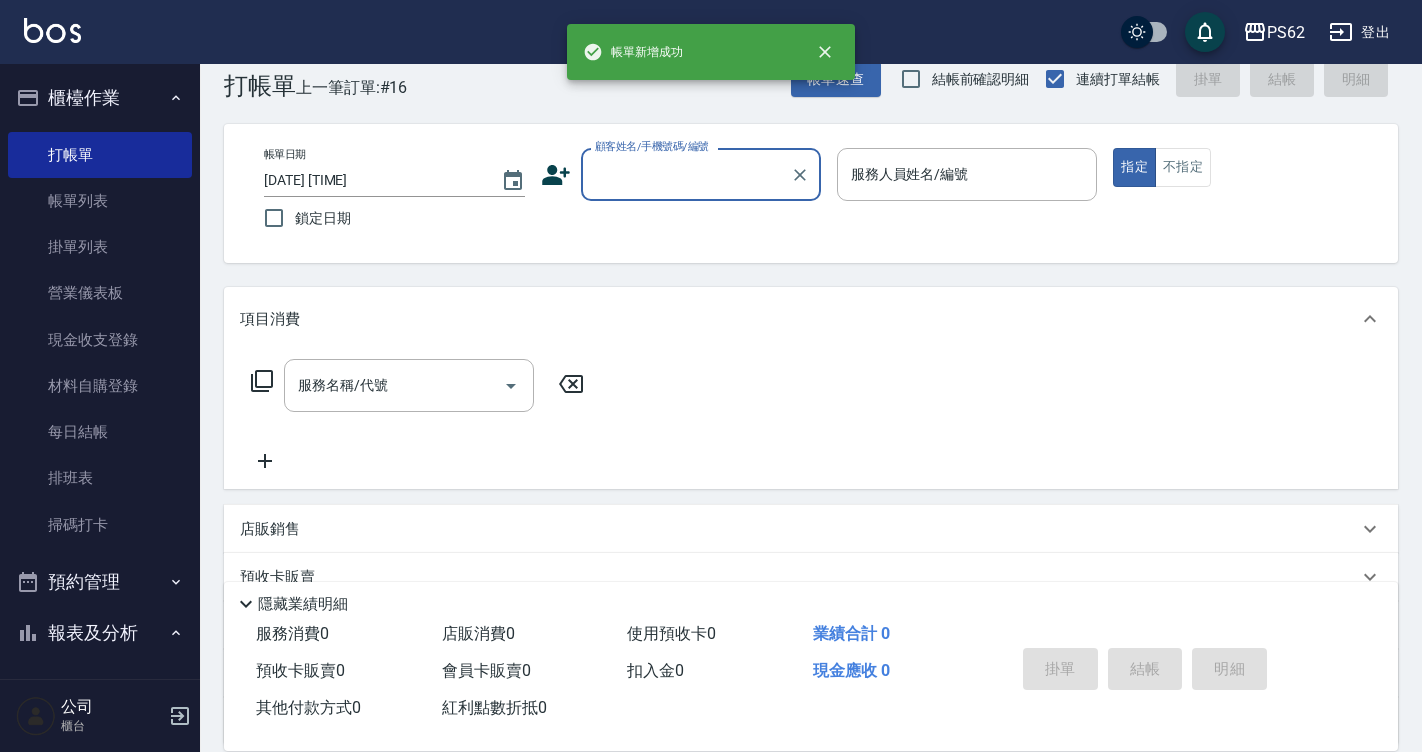 scroll, scrollTop: 222, scrollLeft: 0, axis: vertical 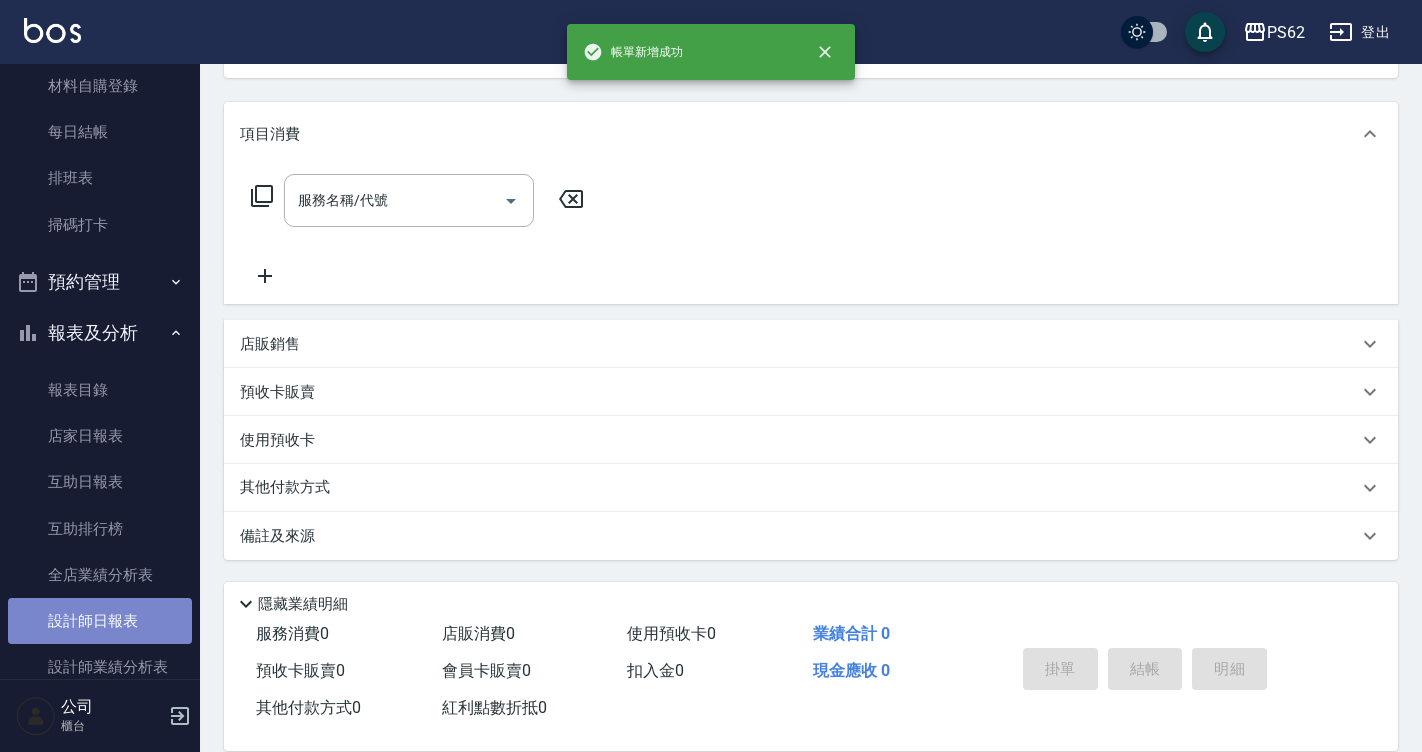 click on "設計師日報表" at bounding box center [100, 621] 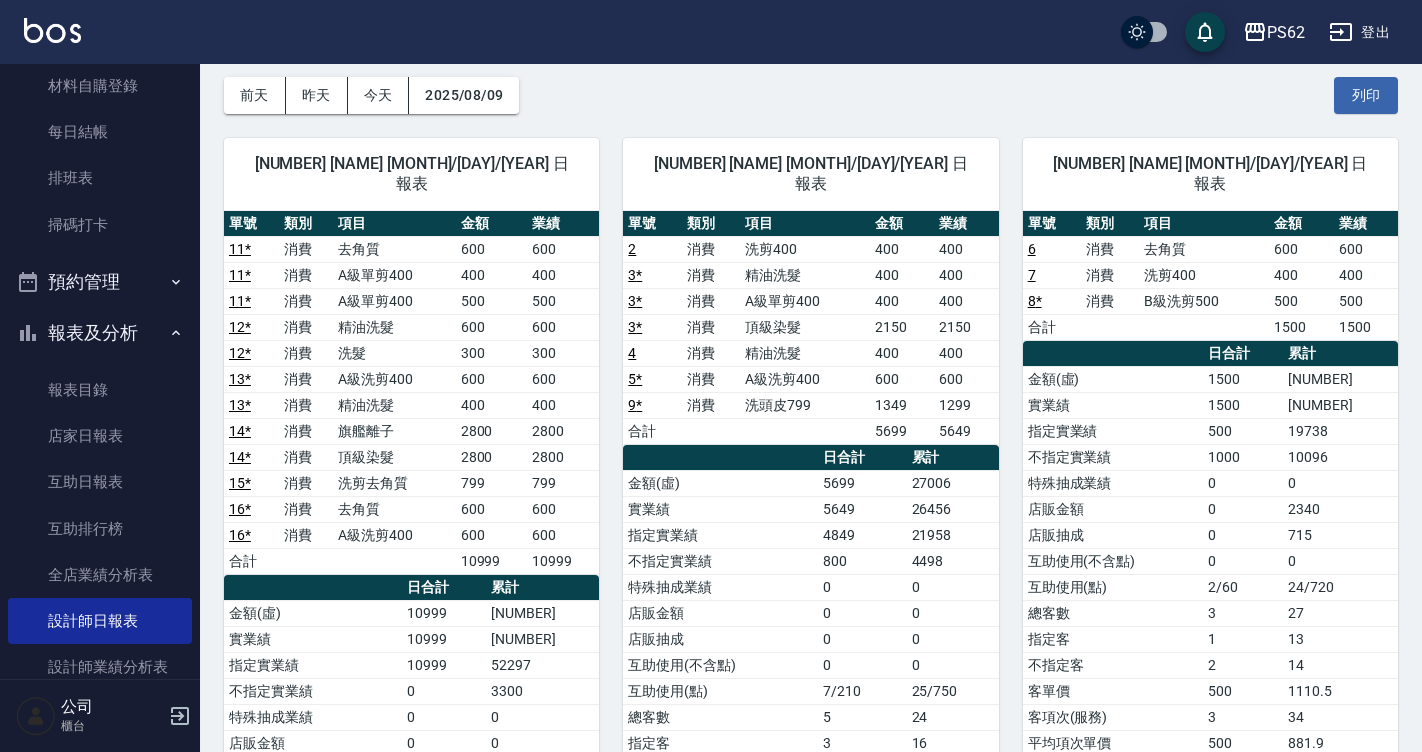 scroll, scrollTop: 400, scrollLeft: 0, axis: vertical 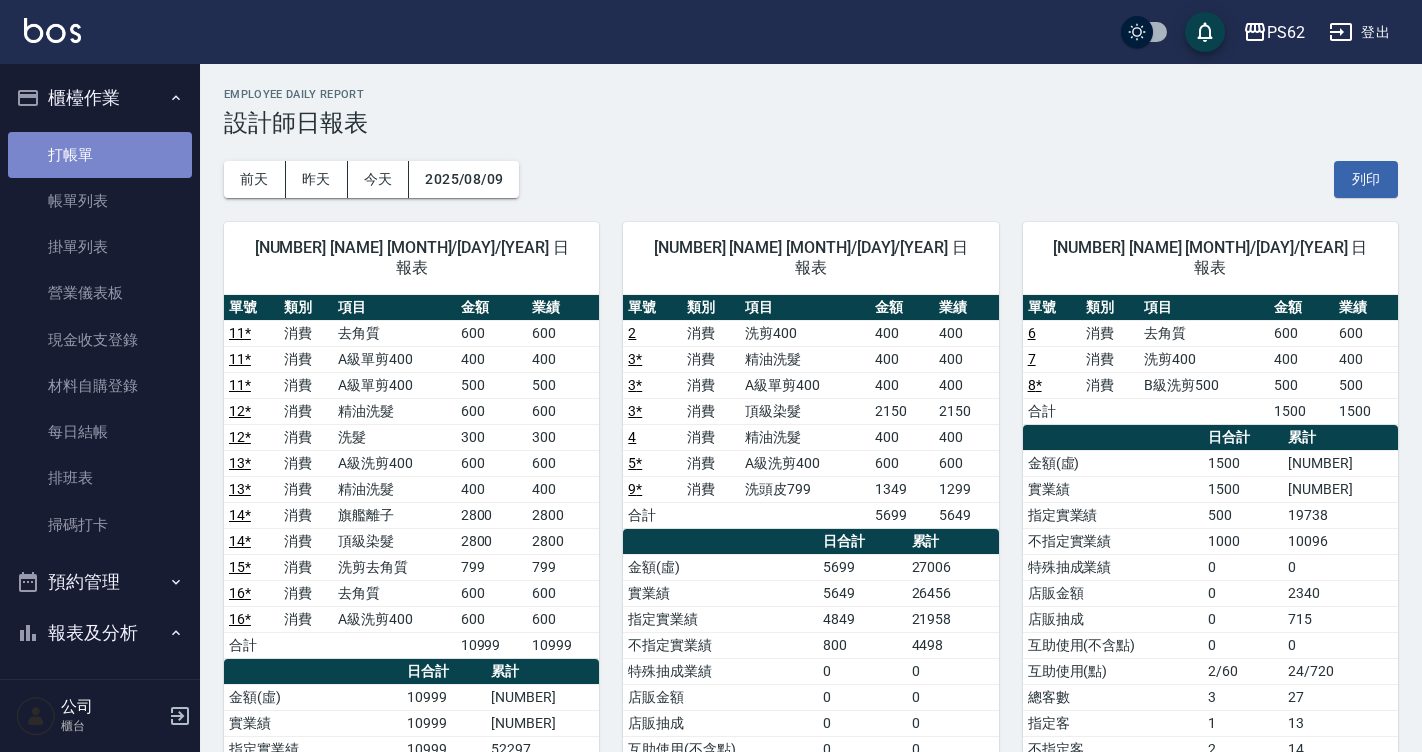 click on "打帳單" at bounding box center (100, 155) 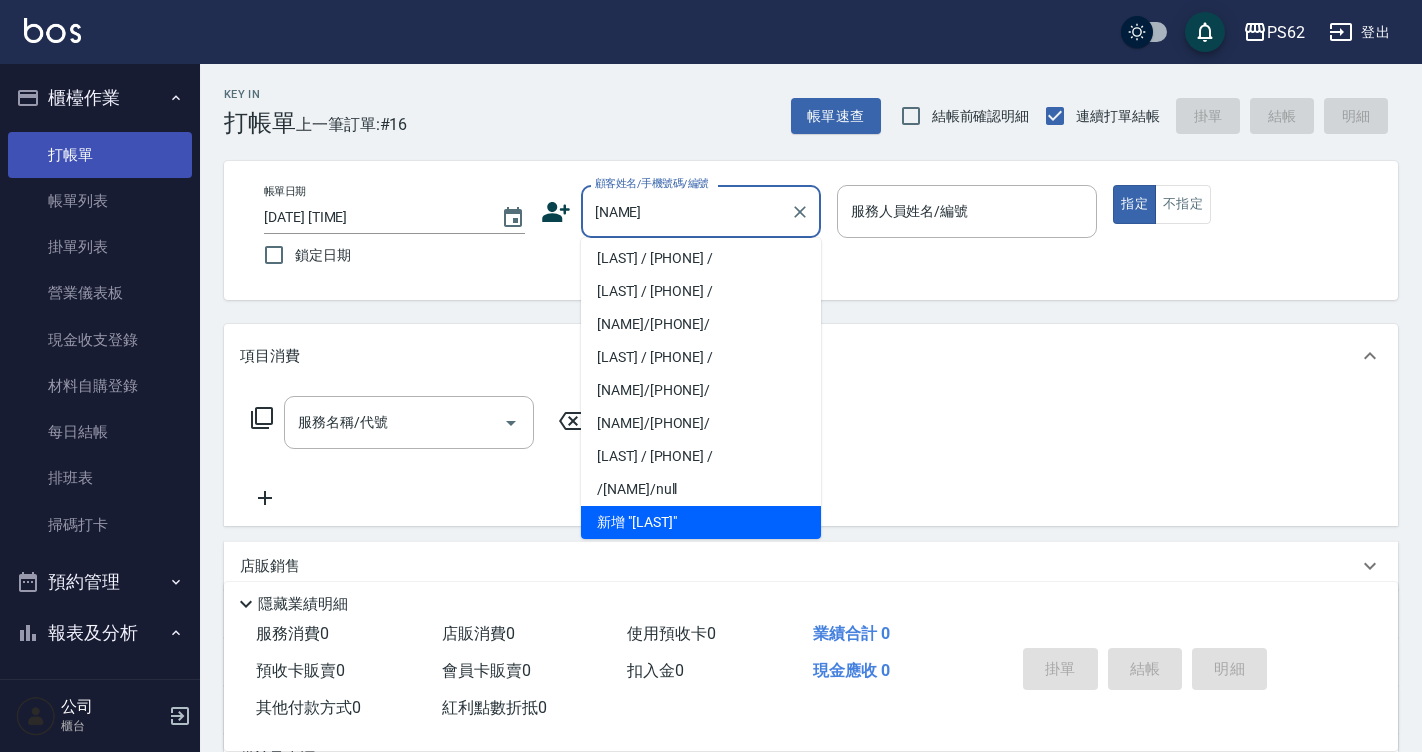 scroll, scrollTop: 8, scrollLeft: 0, axis: vertical 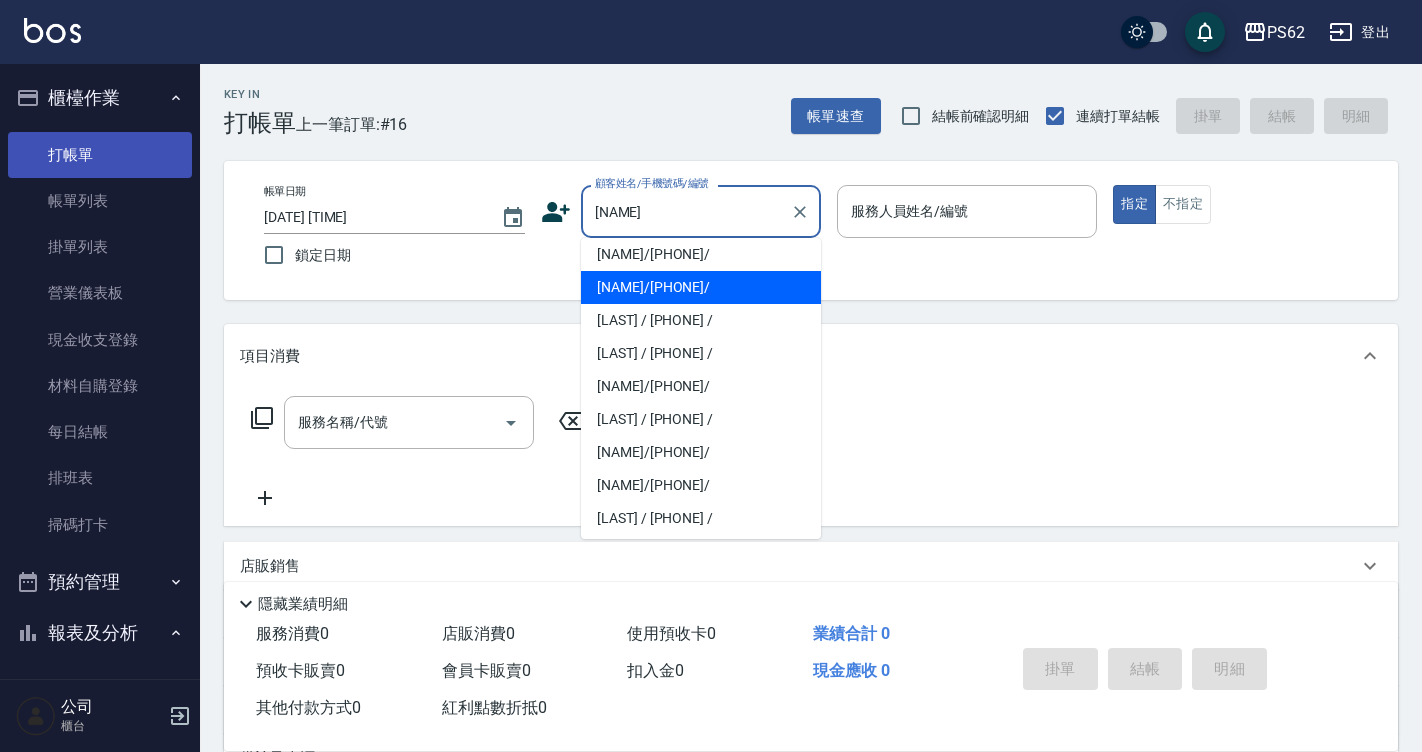 type on "[NAME]/[PHONE]/" 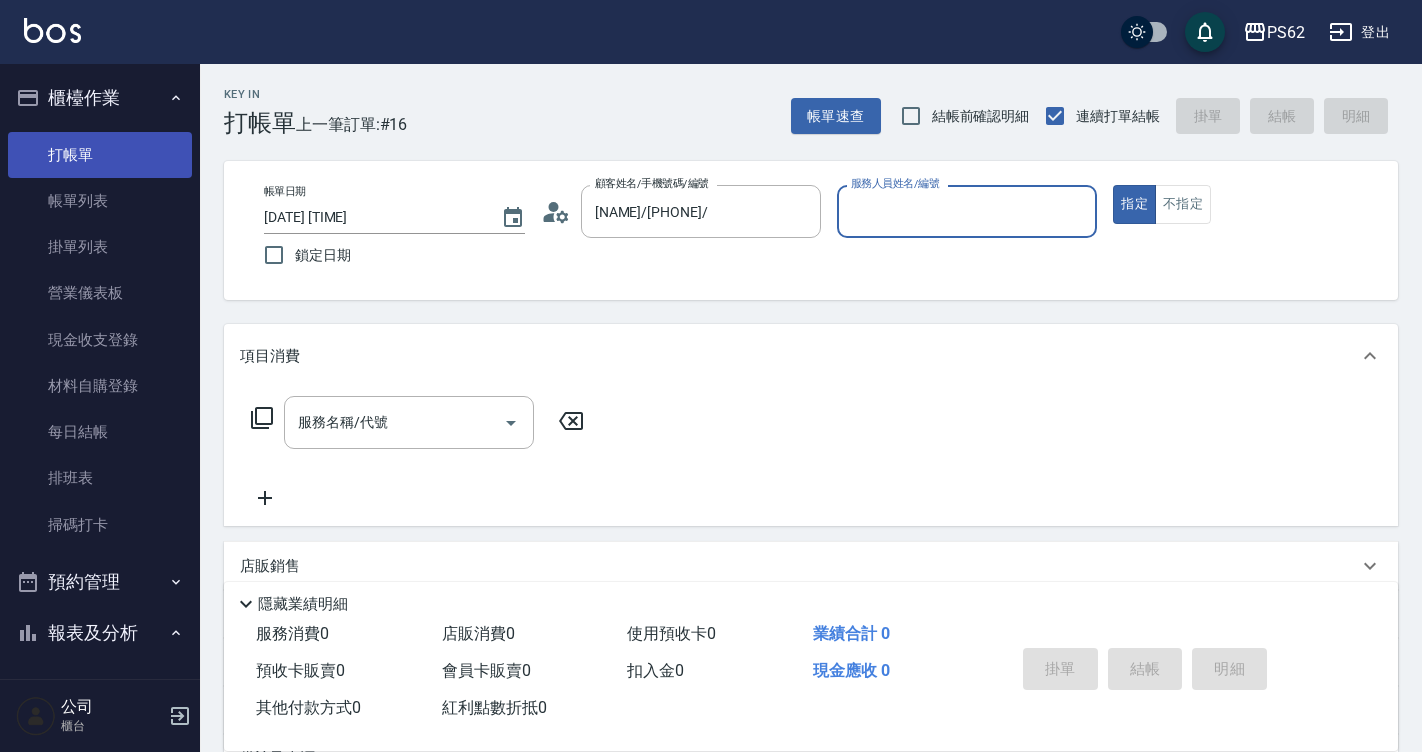 type on "[NAME]-2" 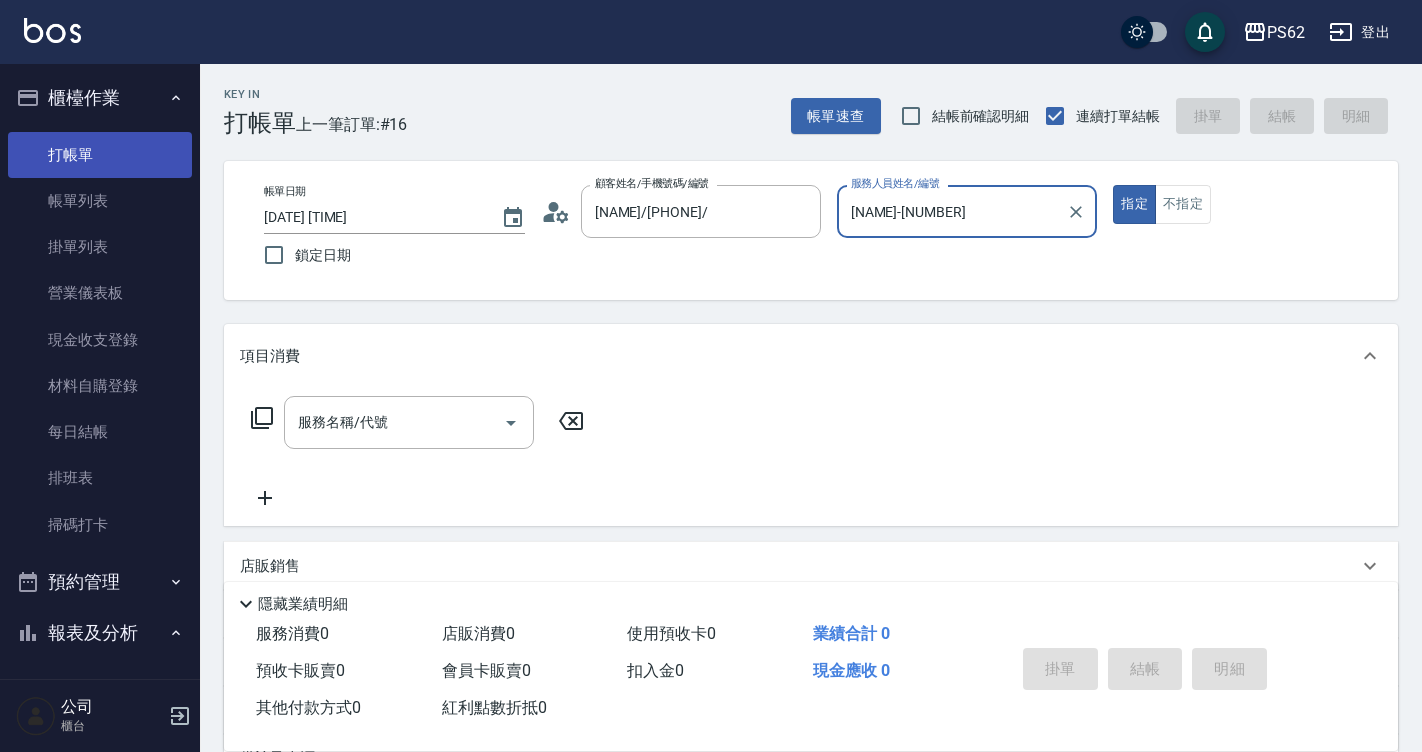 click on "指定" at bounding box center (1134, 204) 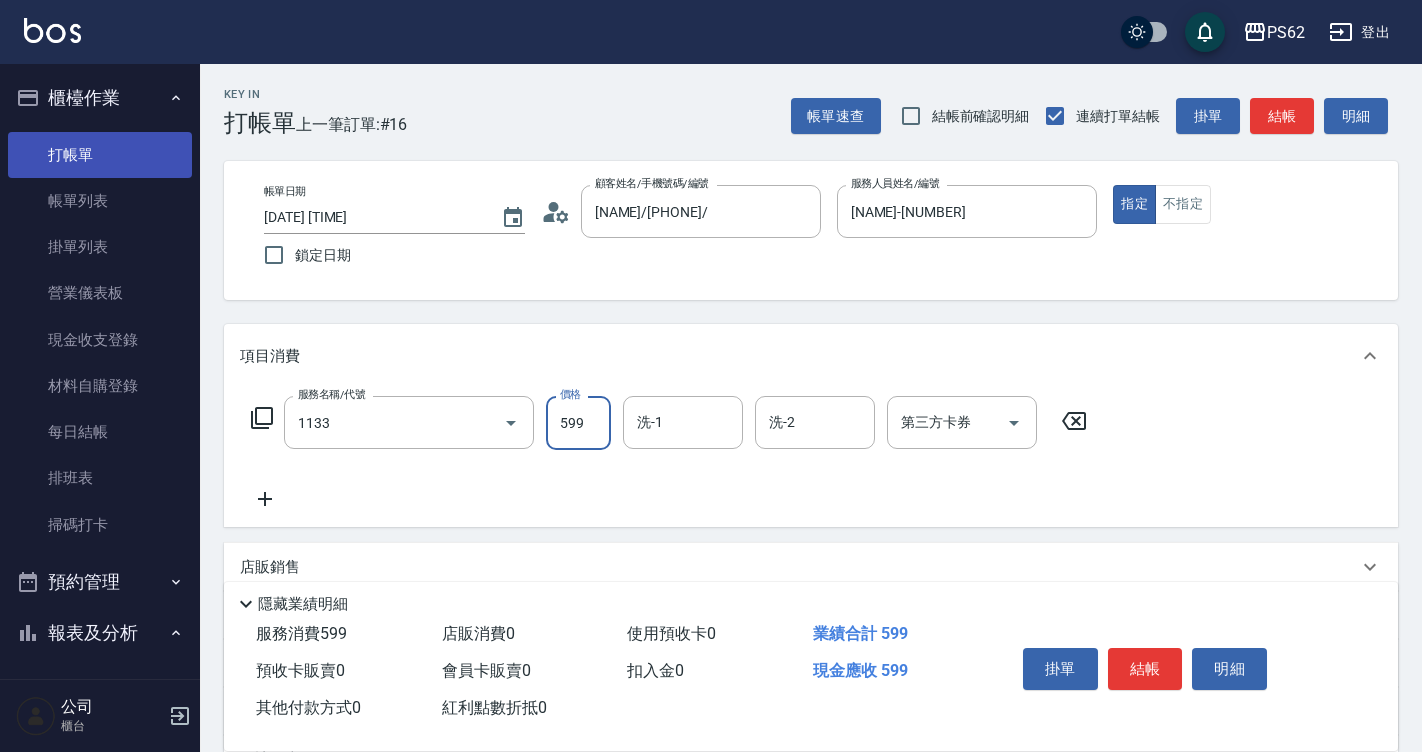 type on "洗剪去角質(1133)" 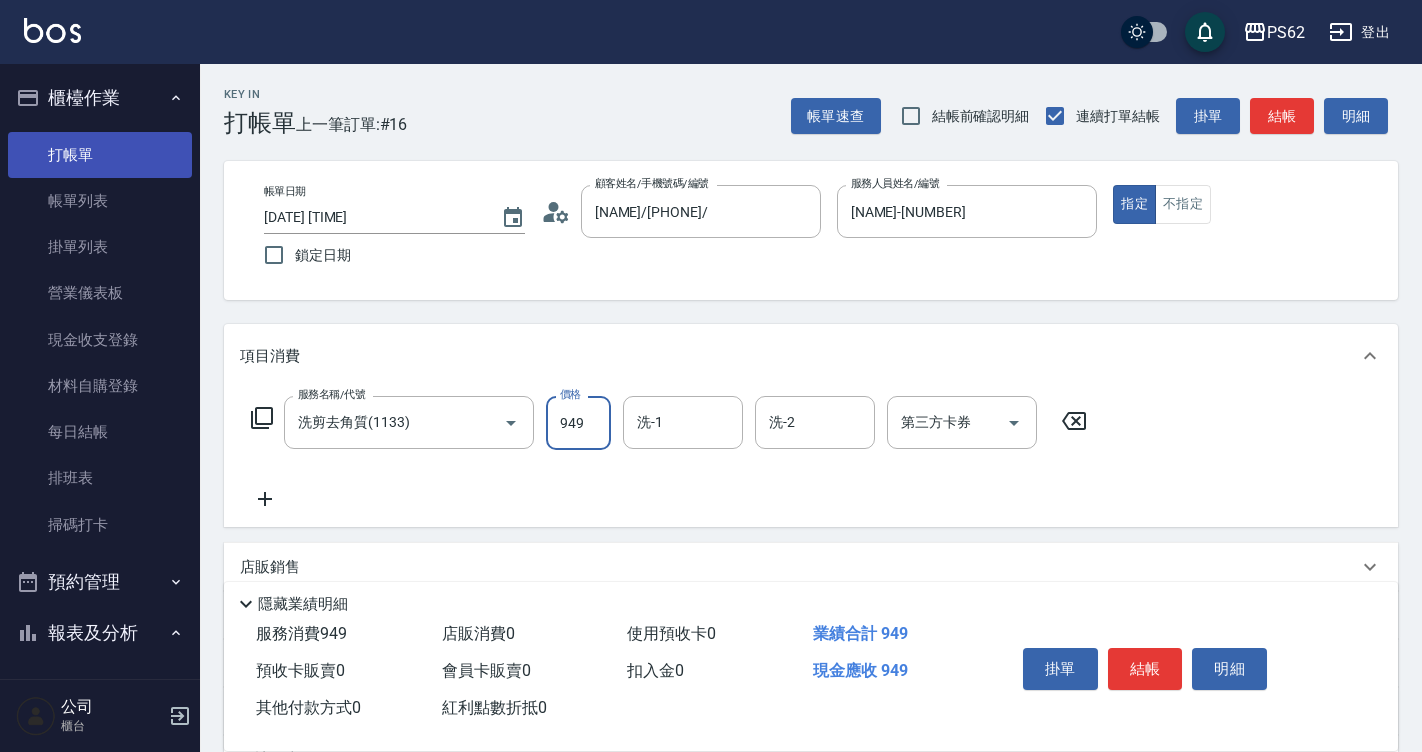 type on "949" 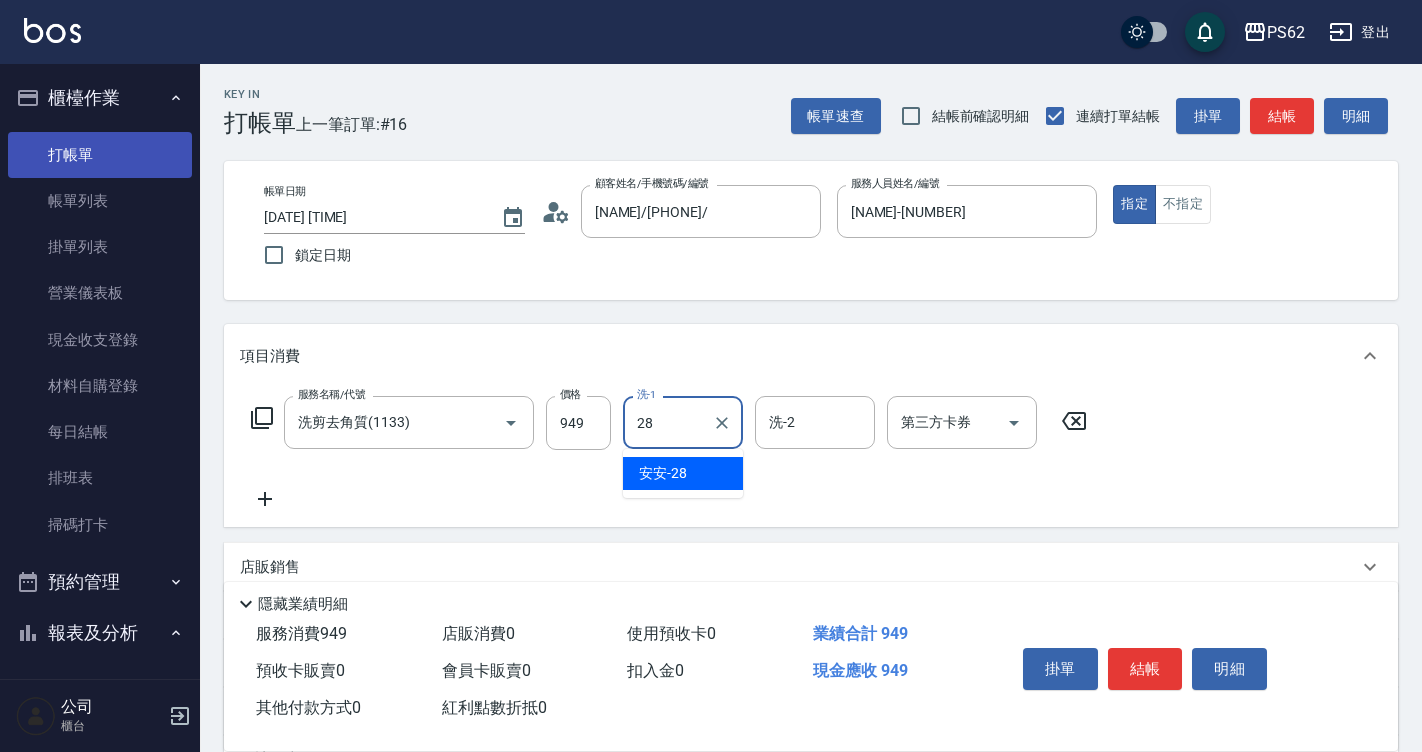 type on "安安-28" 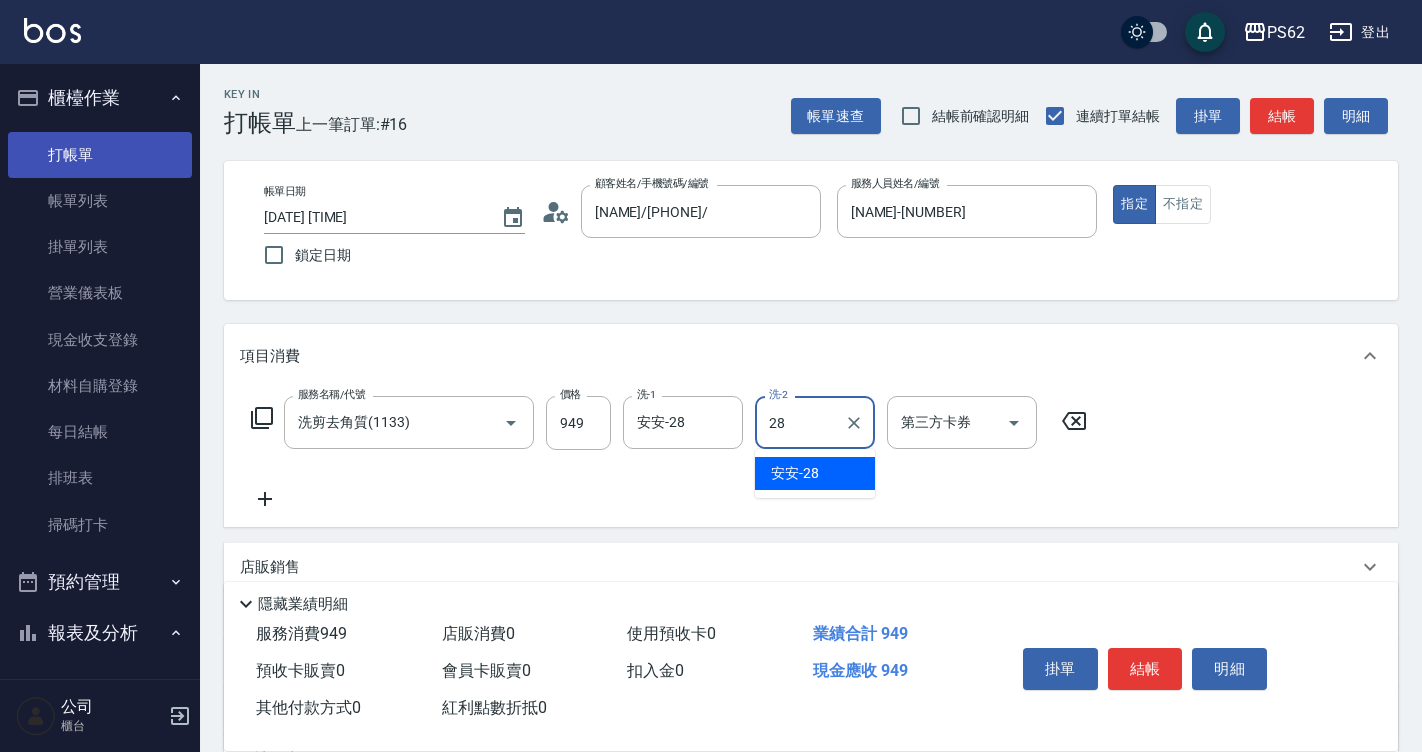 type on "安安-28" 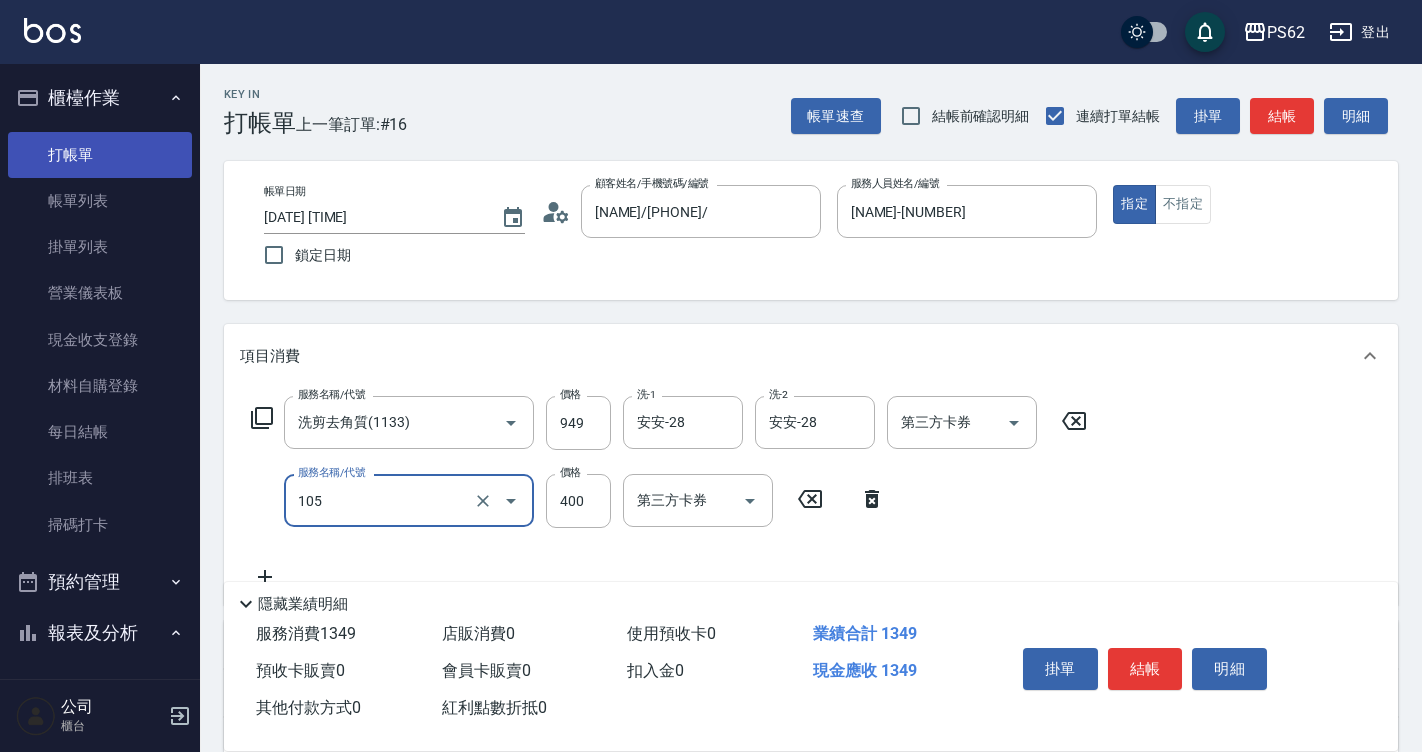 type on "A級單剪400(105)" 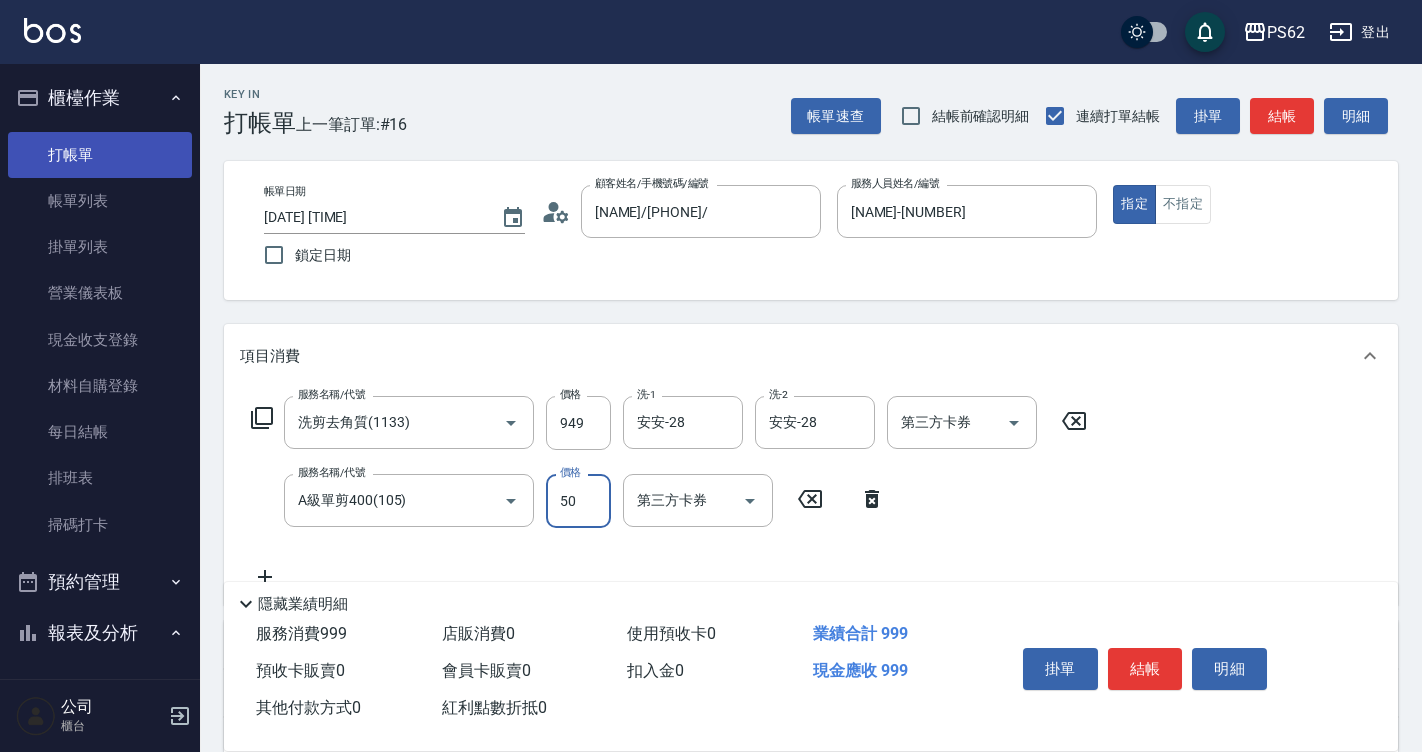 type on "500" 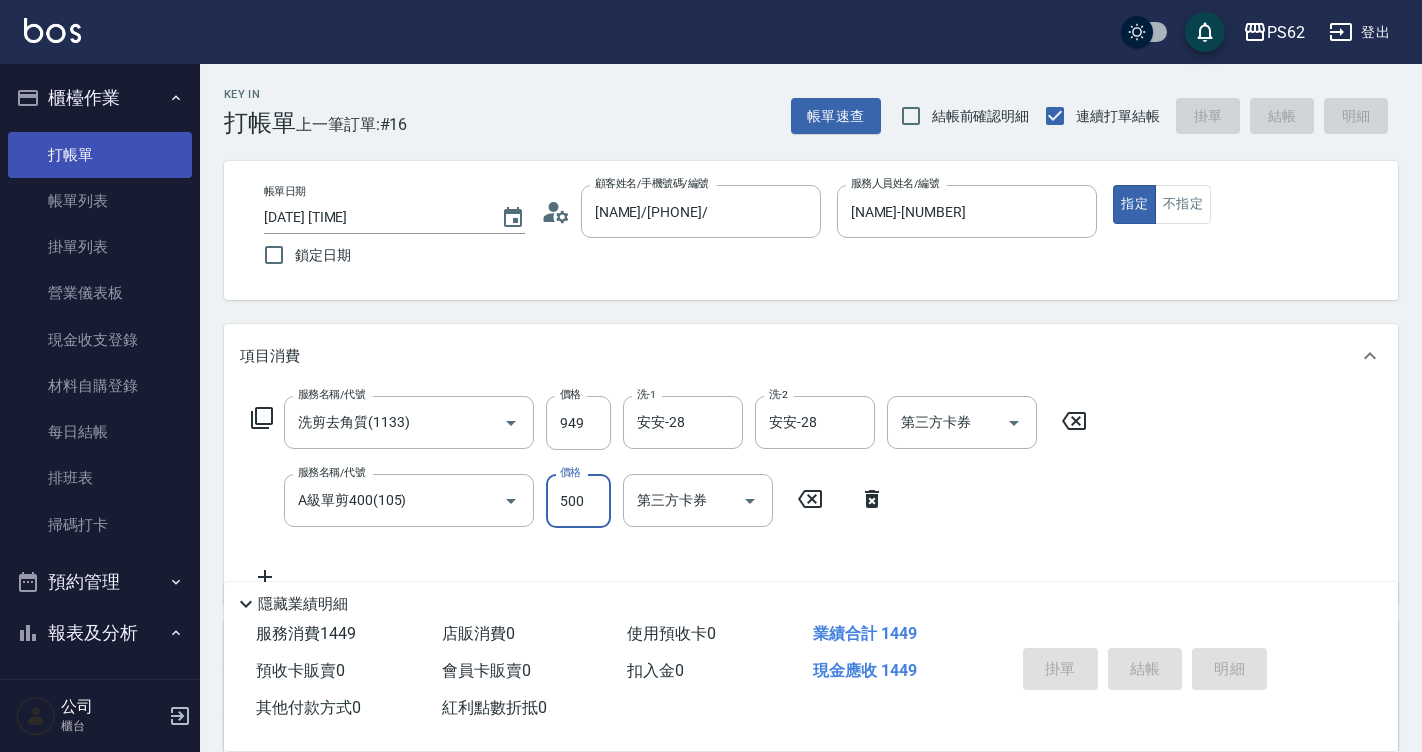 type 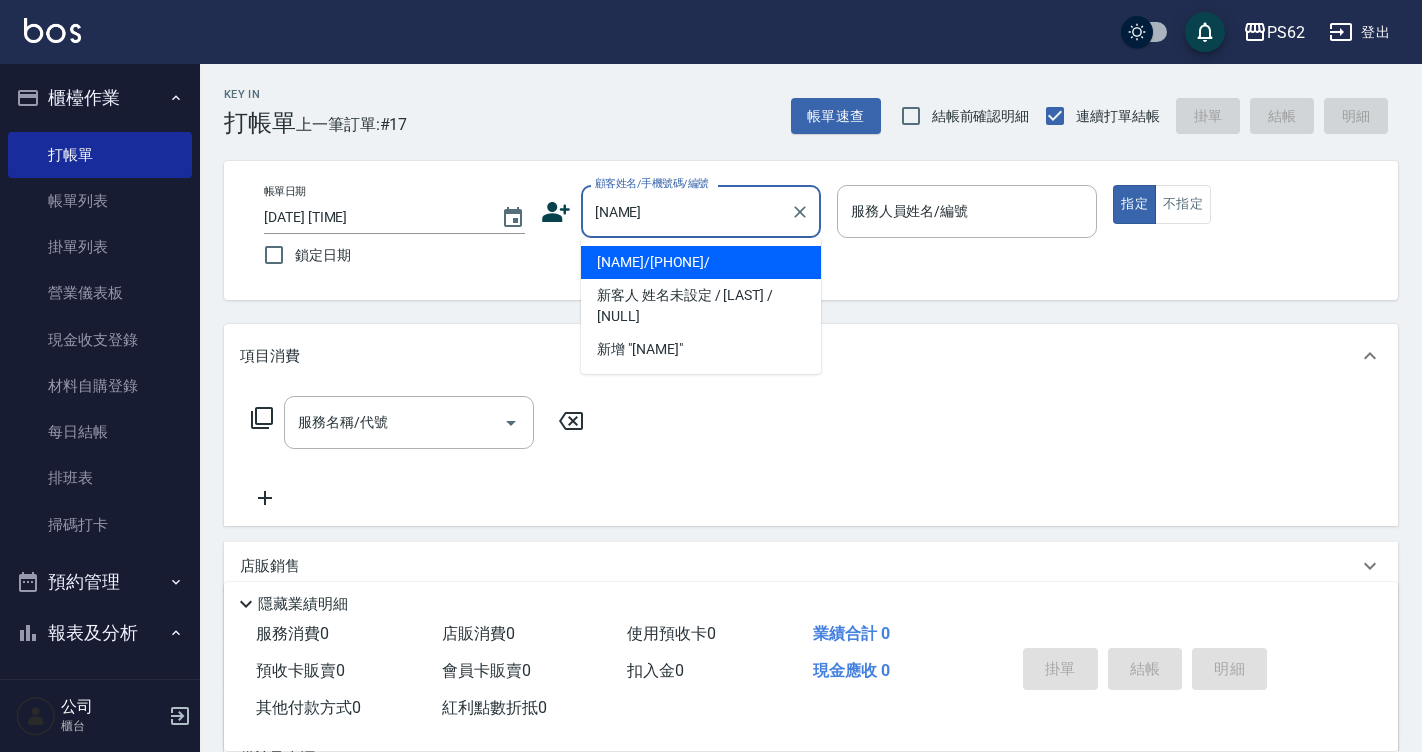 type on "[NAME]/[PHONE]/" 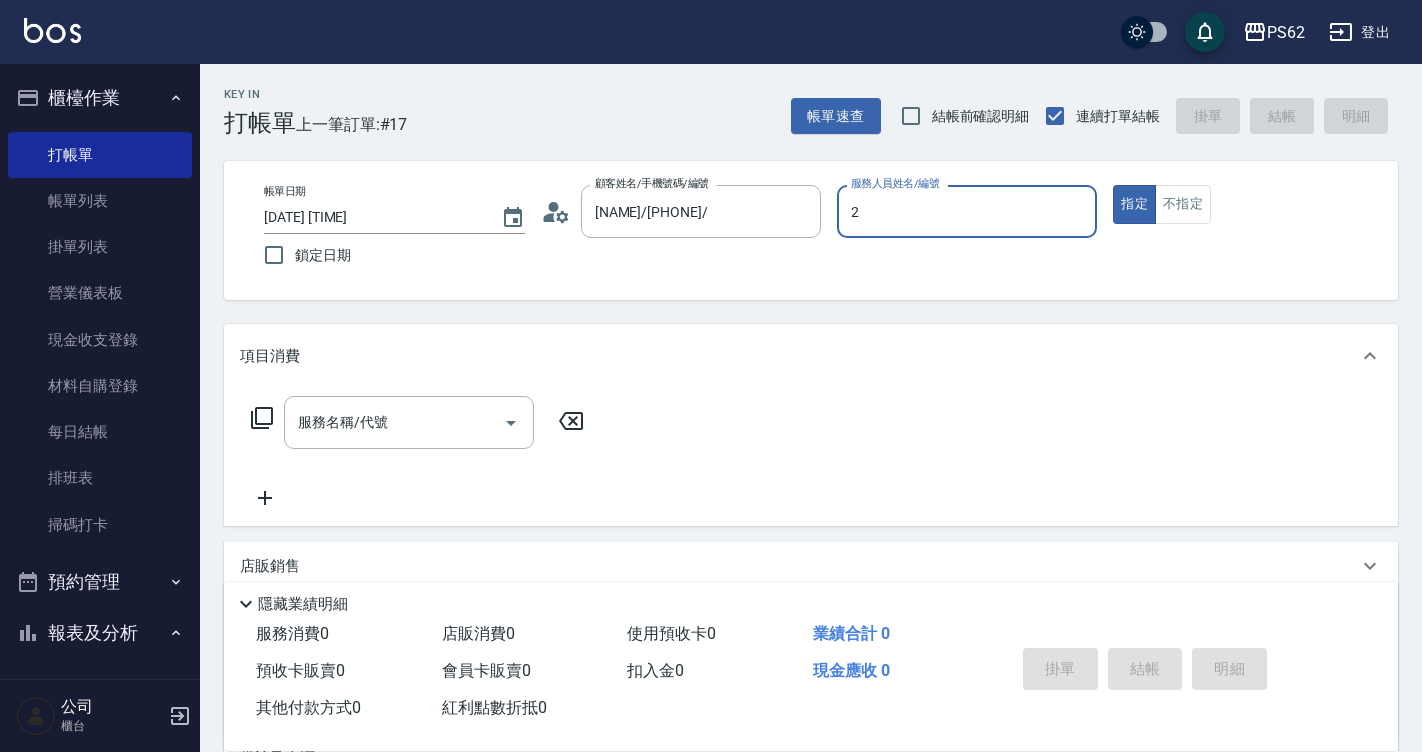 type on "[NAME]-2" 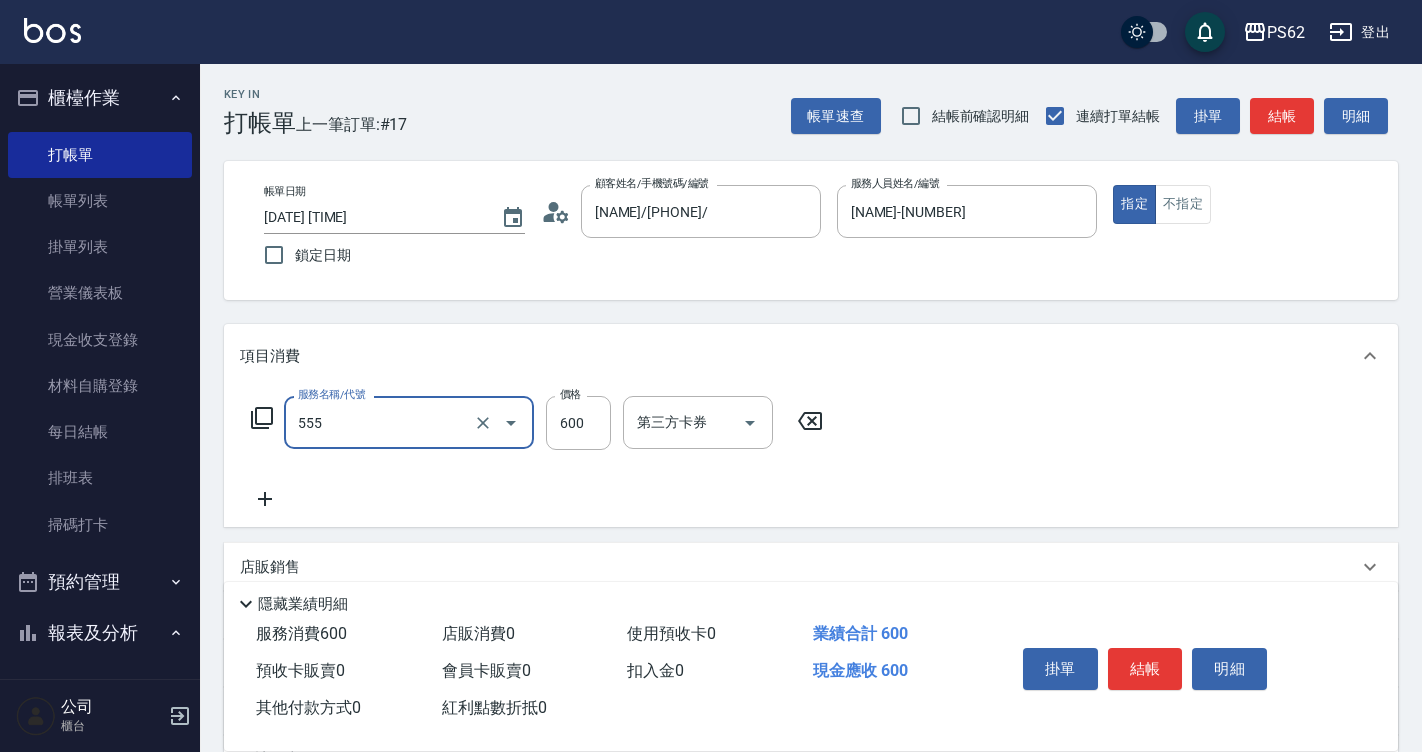 type on "去角質(555)" 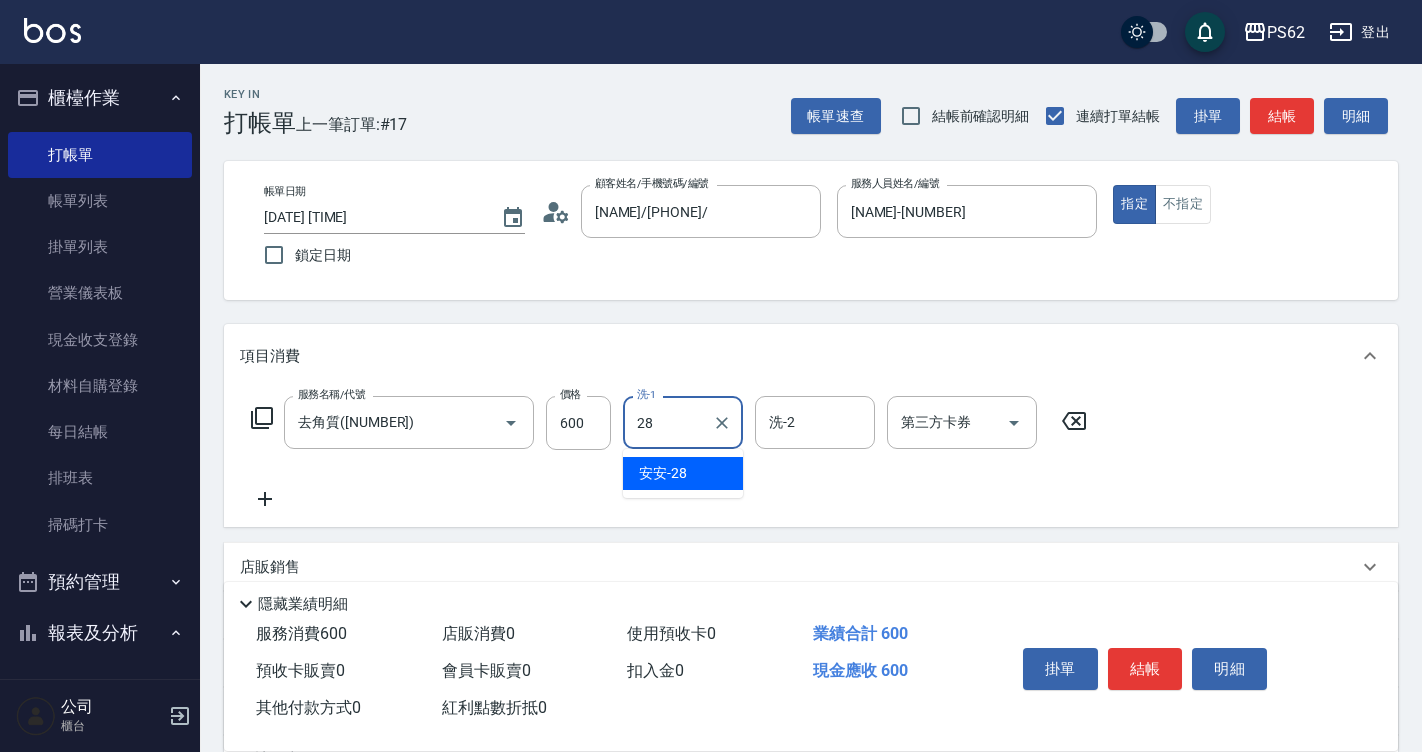 type on "安安-28" 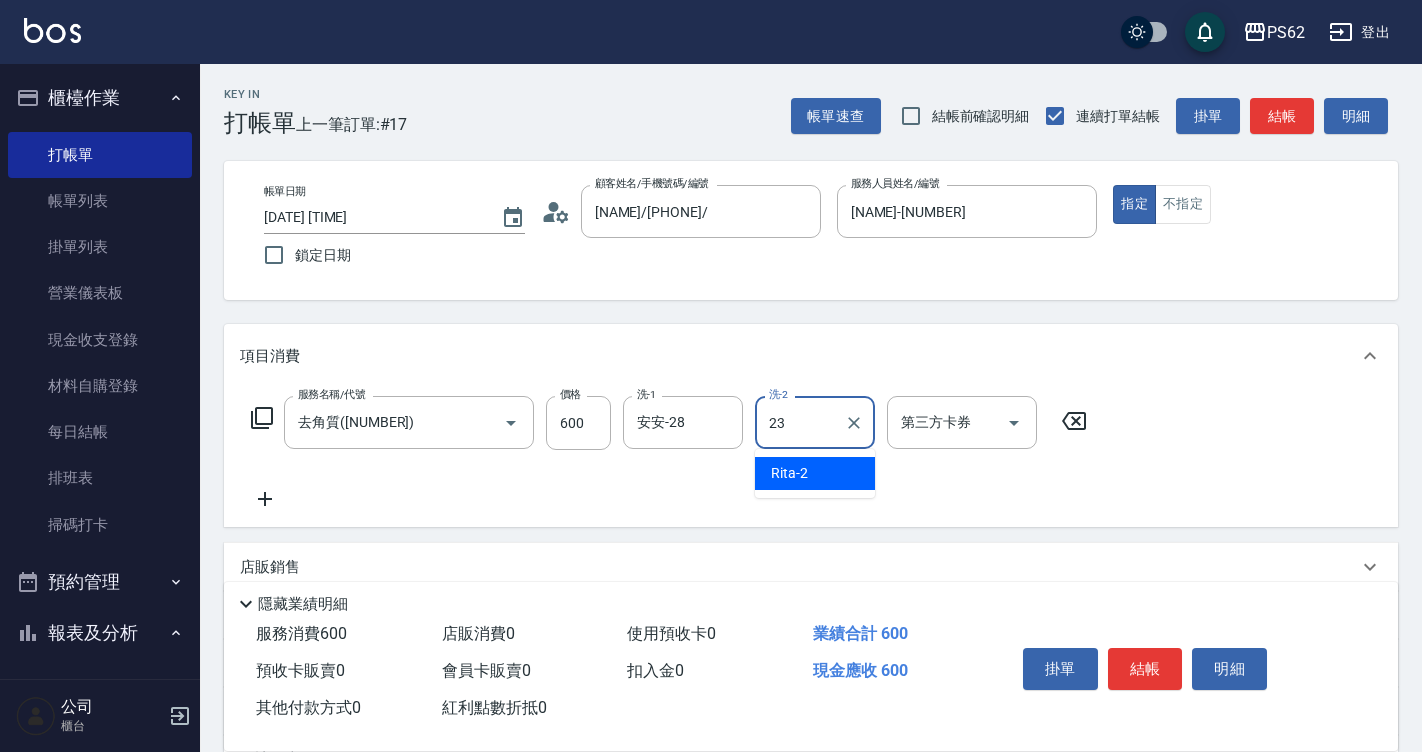 type on "Sunny-23" 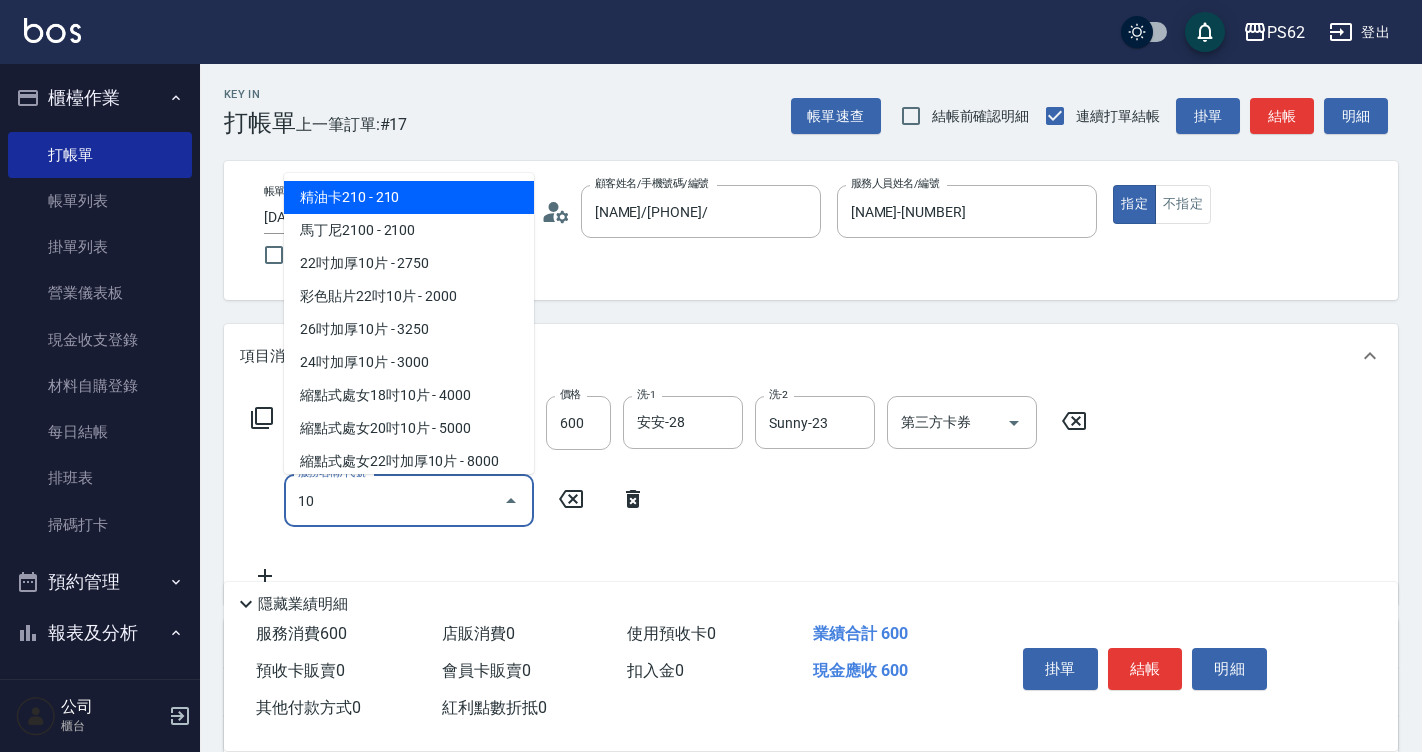 type on "105" 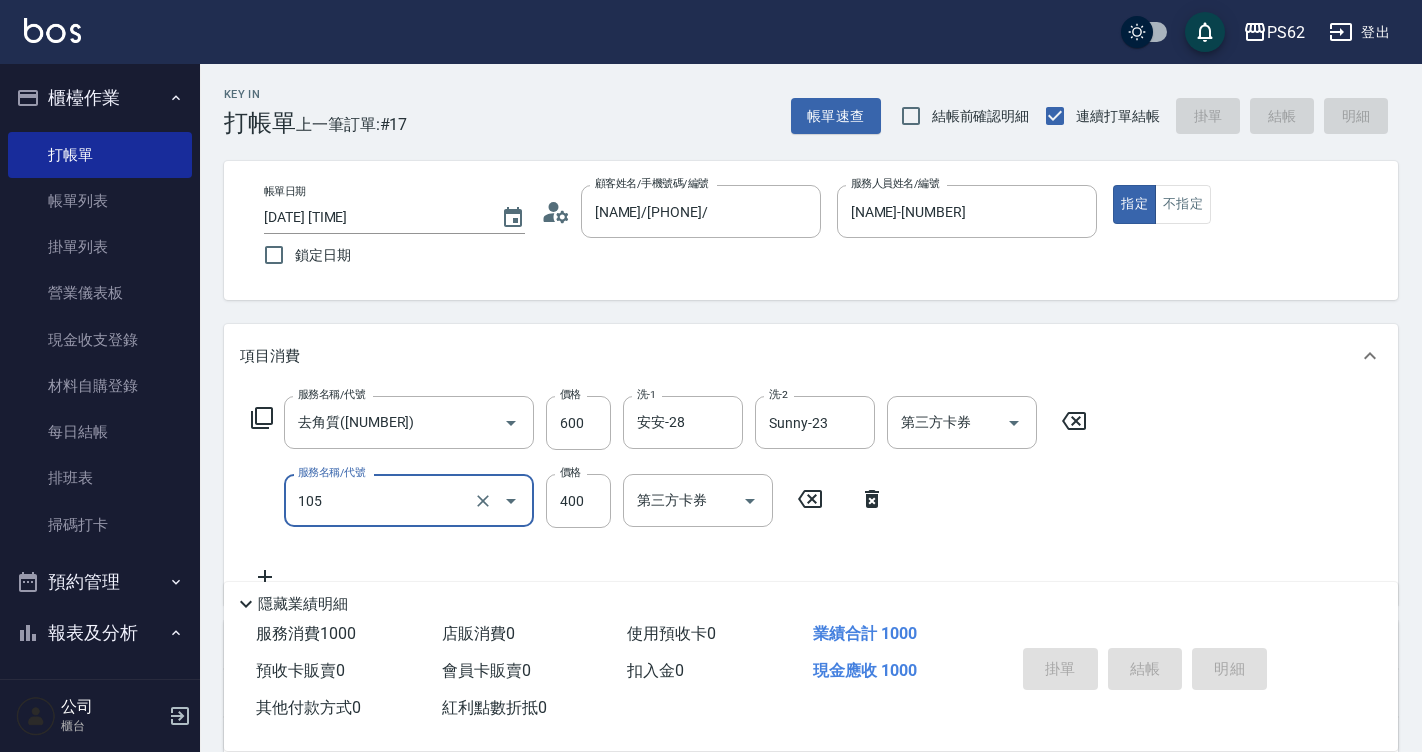 type on "2025/08/09 17:38" 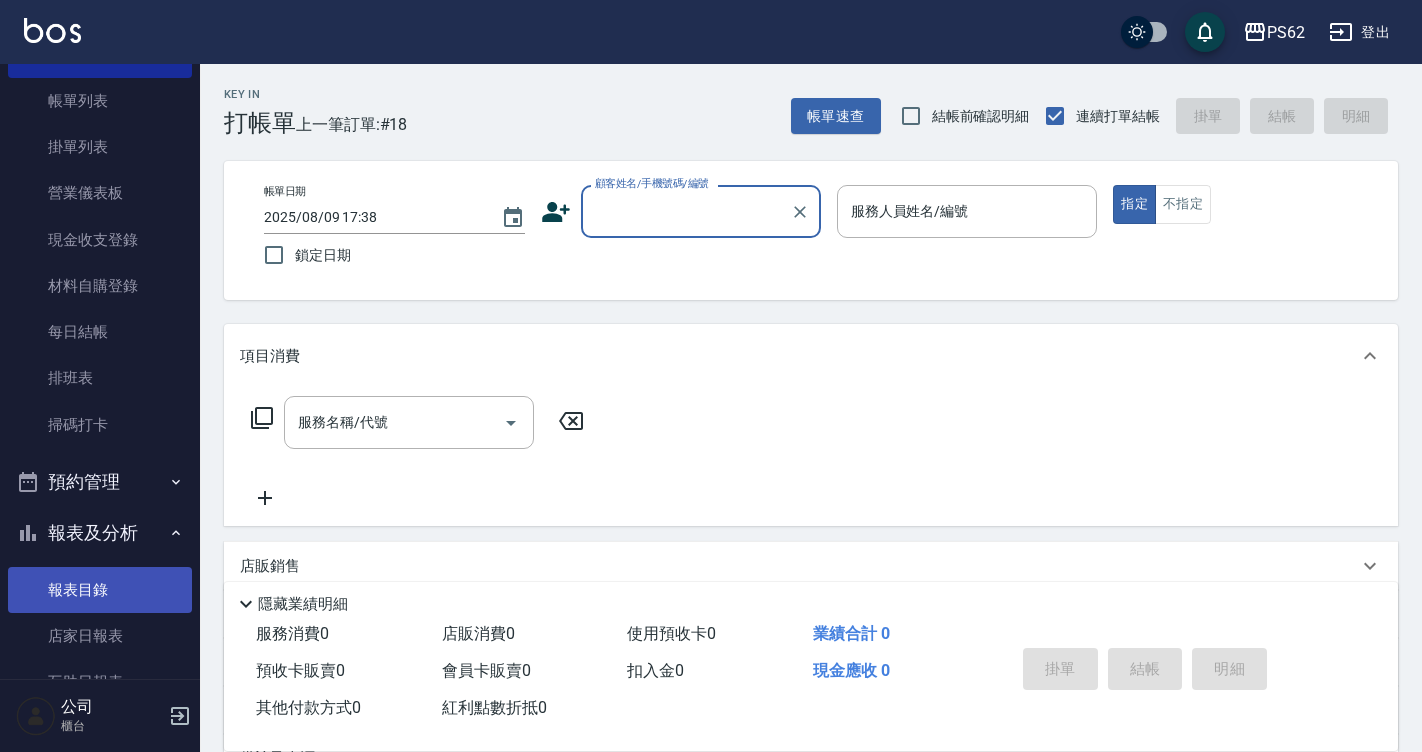 scroll, scrollTop: 300, scrollLeft: 0, axis: vertical 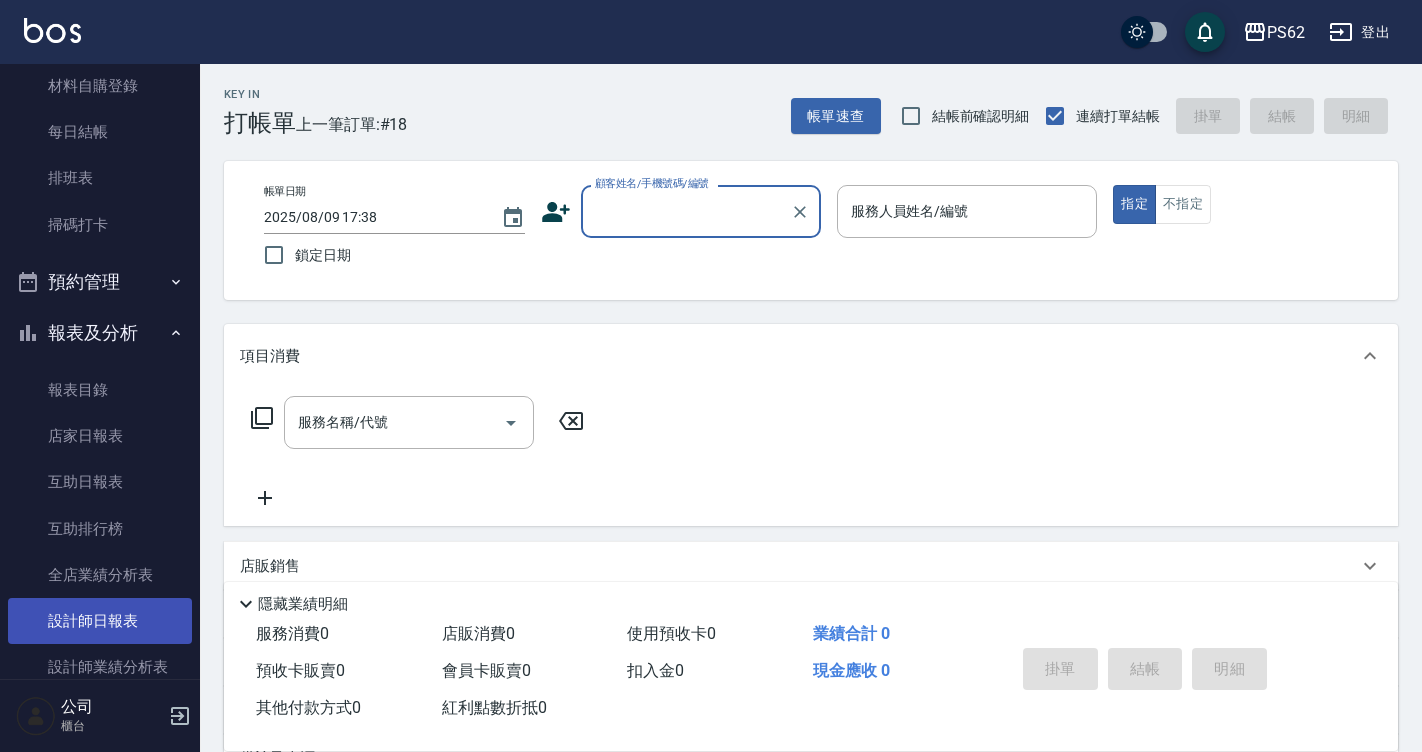 click on "設計師日報表" at bounding box center (100, 621) 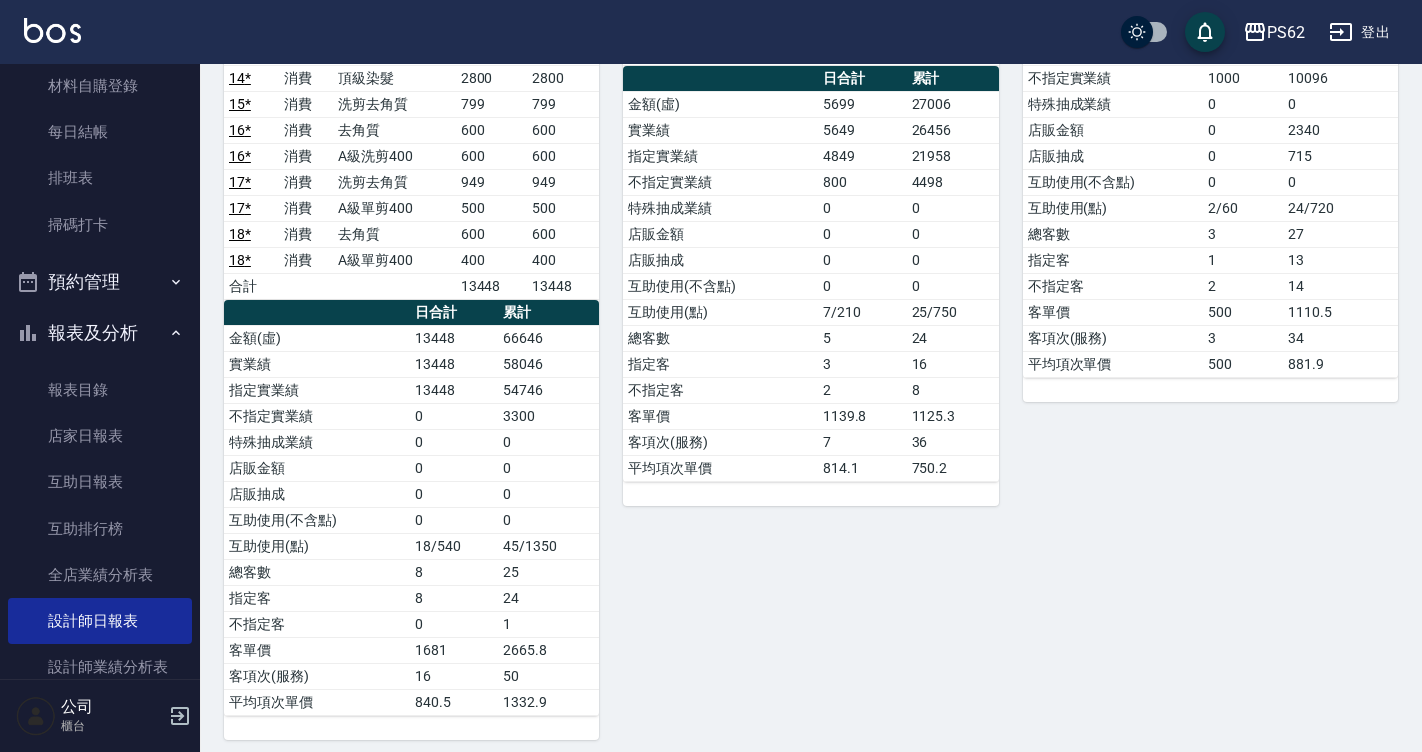 scroll, scrollTop: 500, scrollLeft: 0, axis: vertical 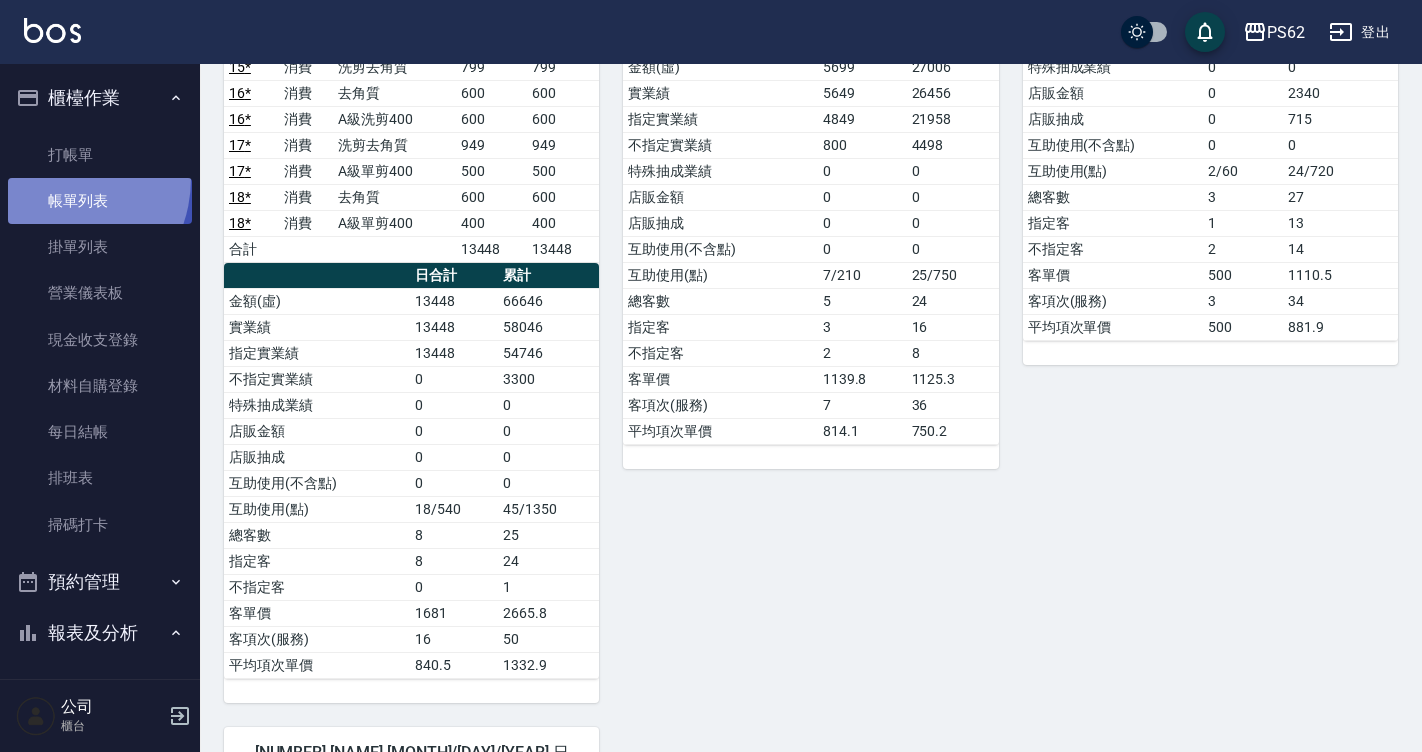 click on "帳單列表" at bounding box center [100, 201] 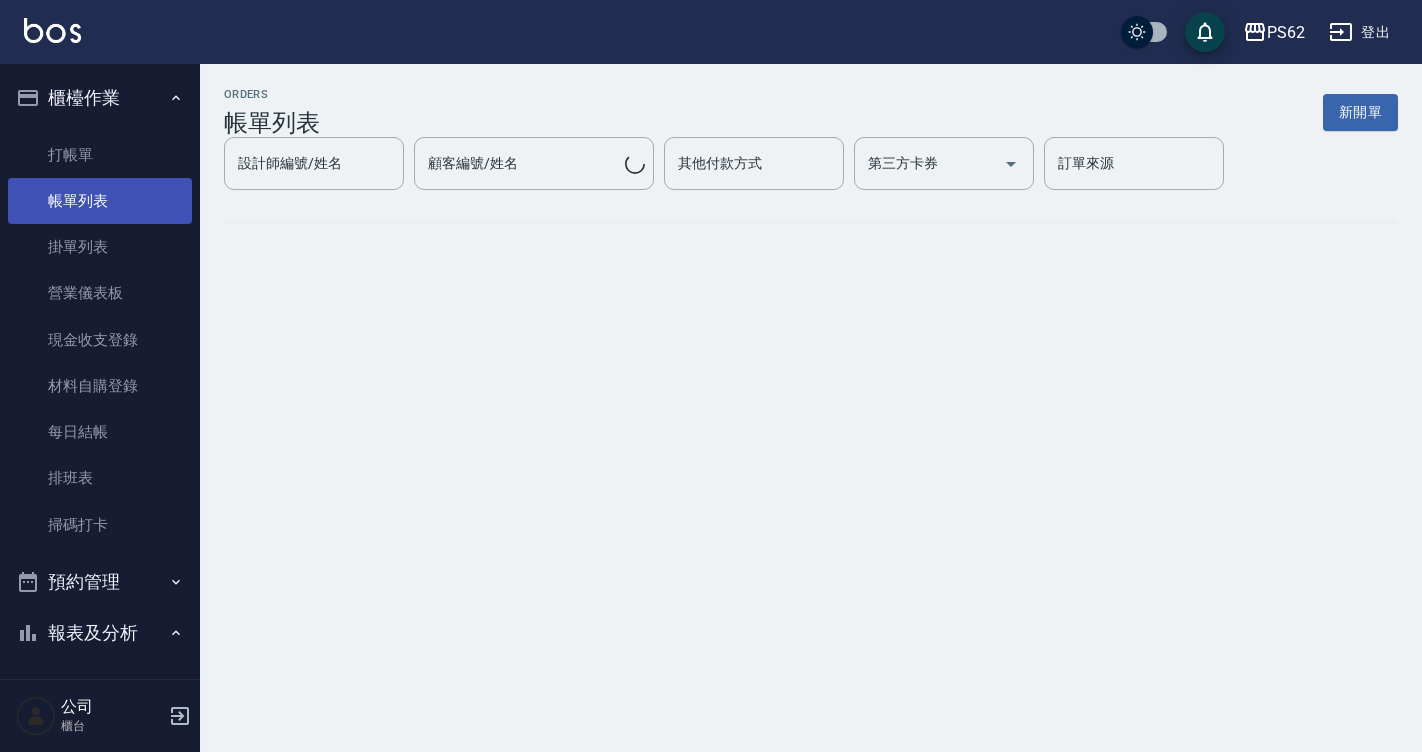 scroll, scrollTop: 0, scrollLeft: 0, axis: both 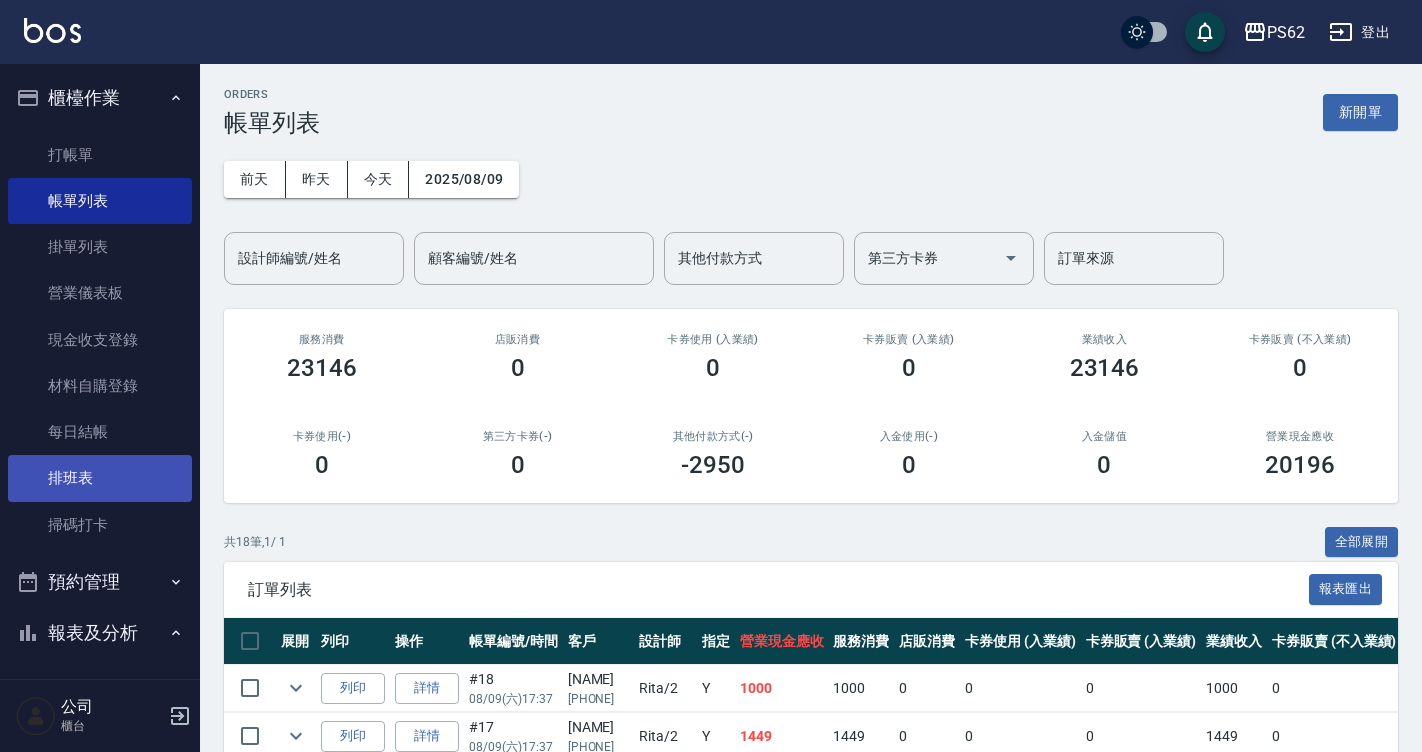click on "排班表" at bounding box center (100, 478) 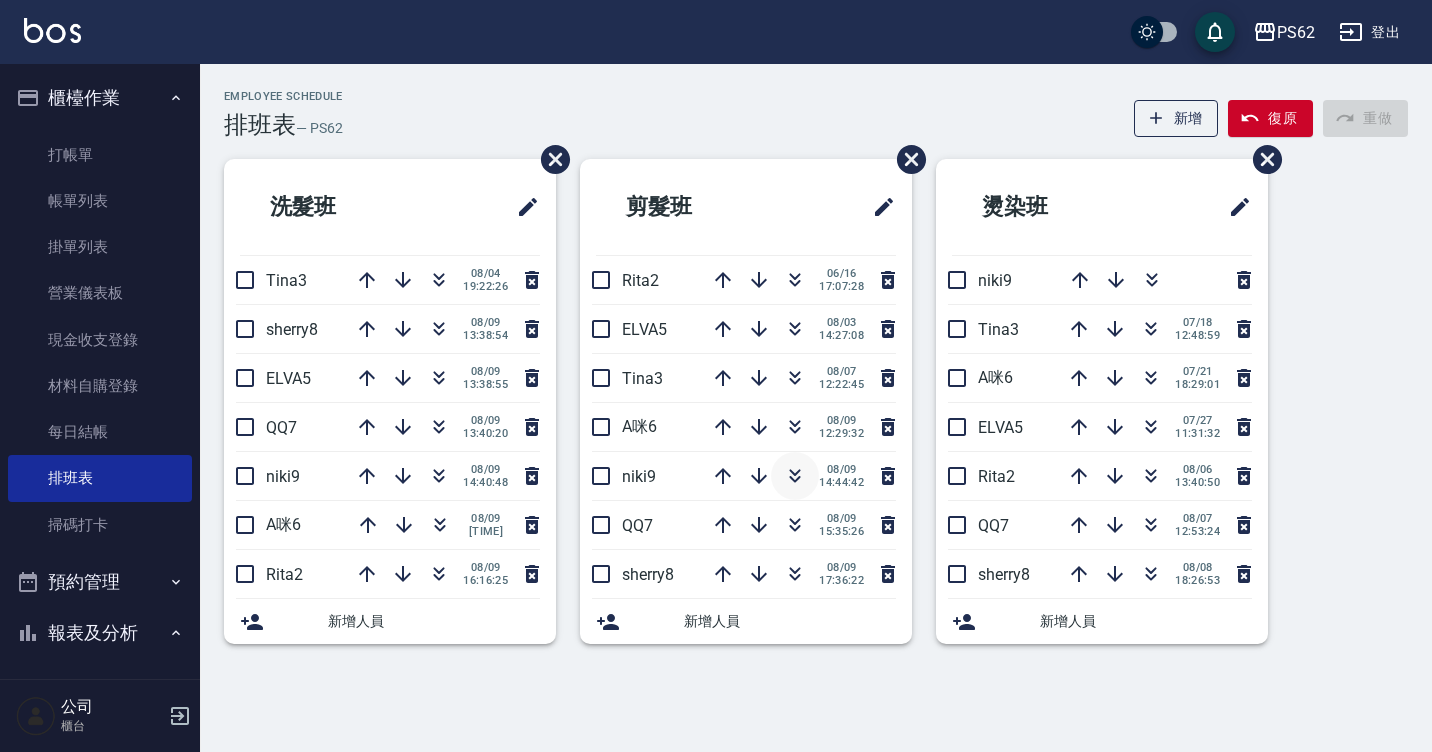 click 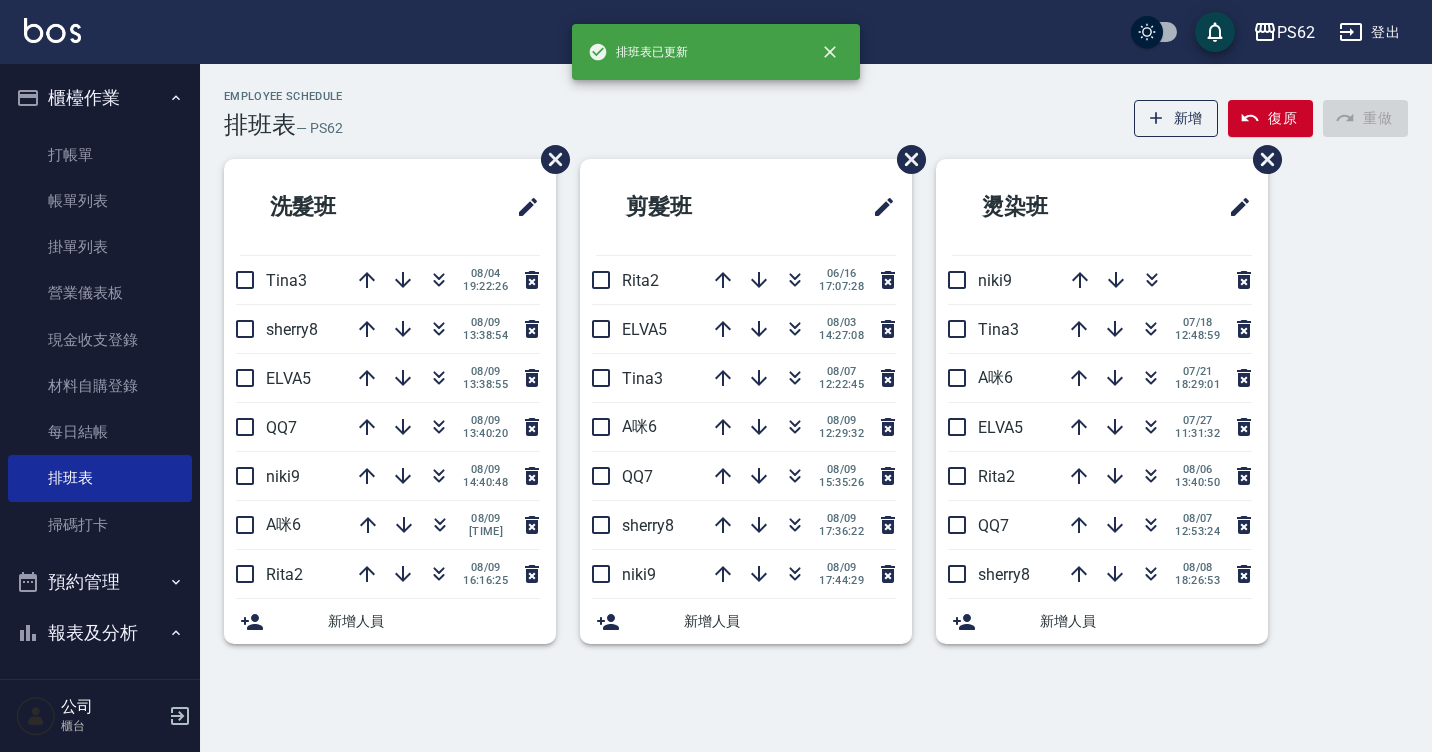 click 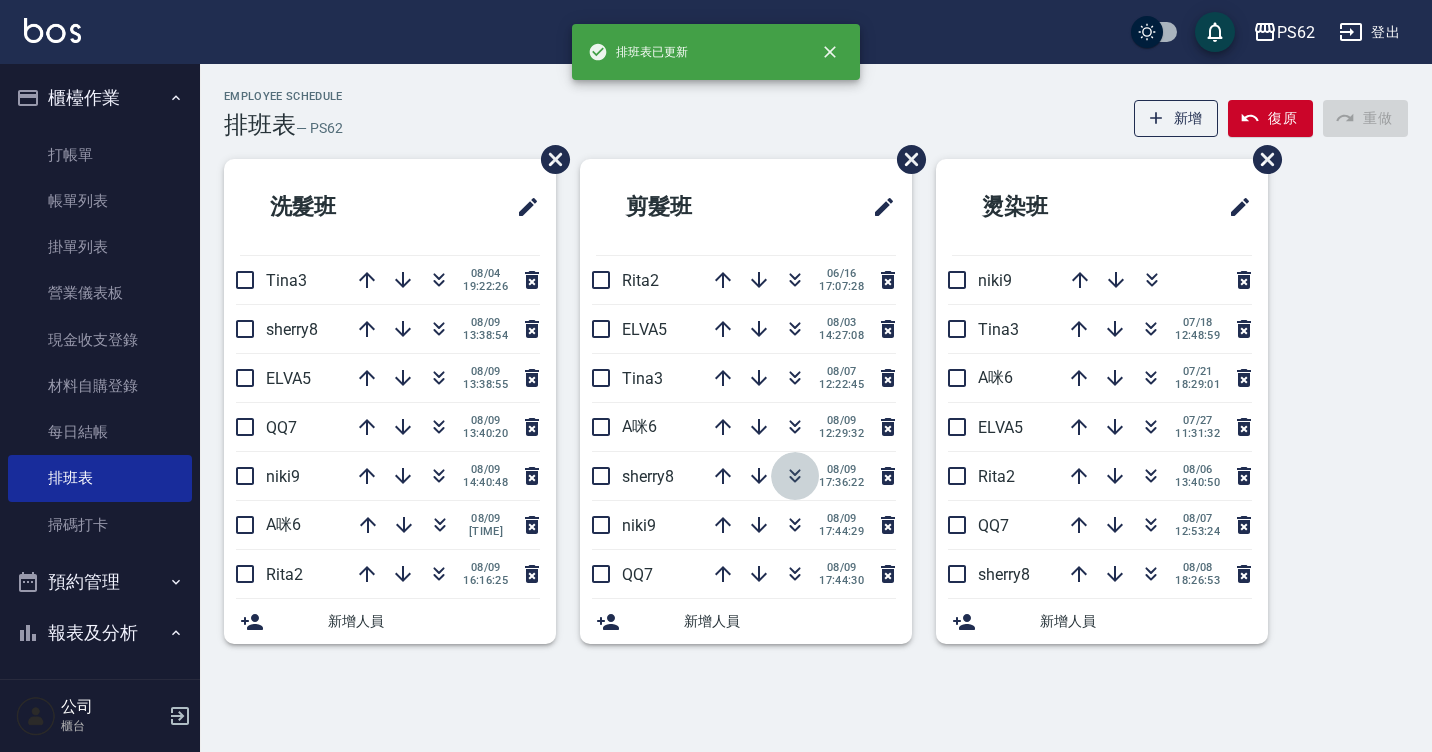 click 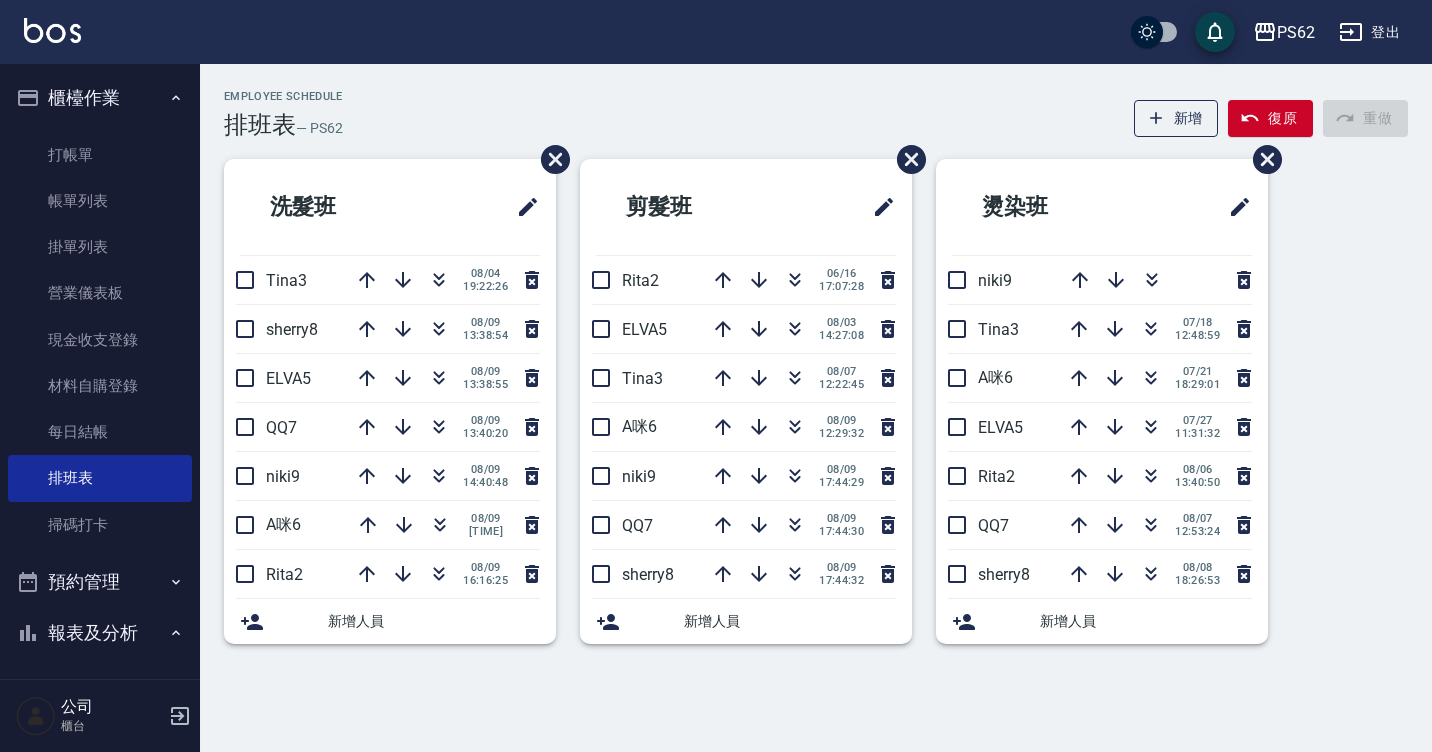 click on "08/09 17:44:29" at bounding box center (799, 476) 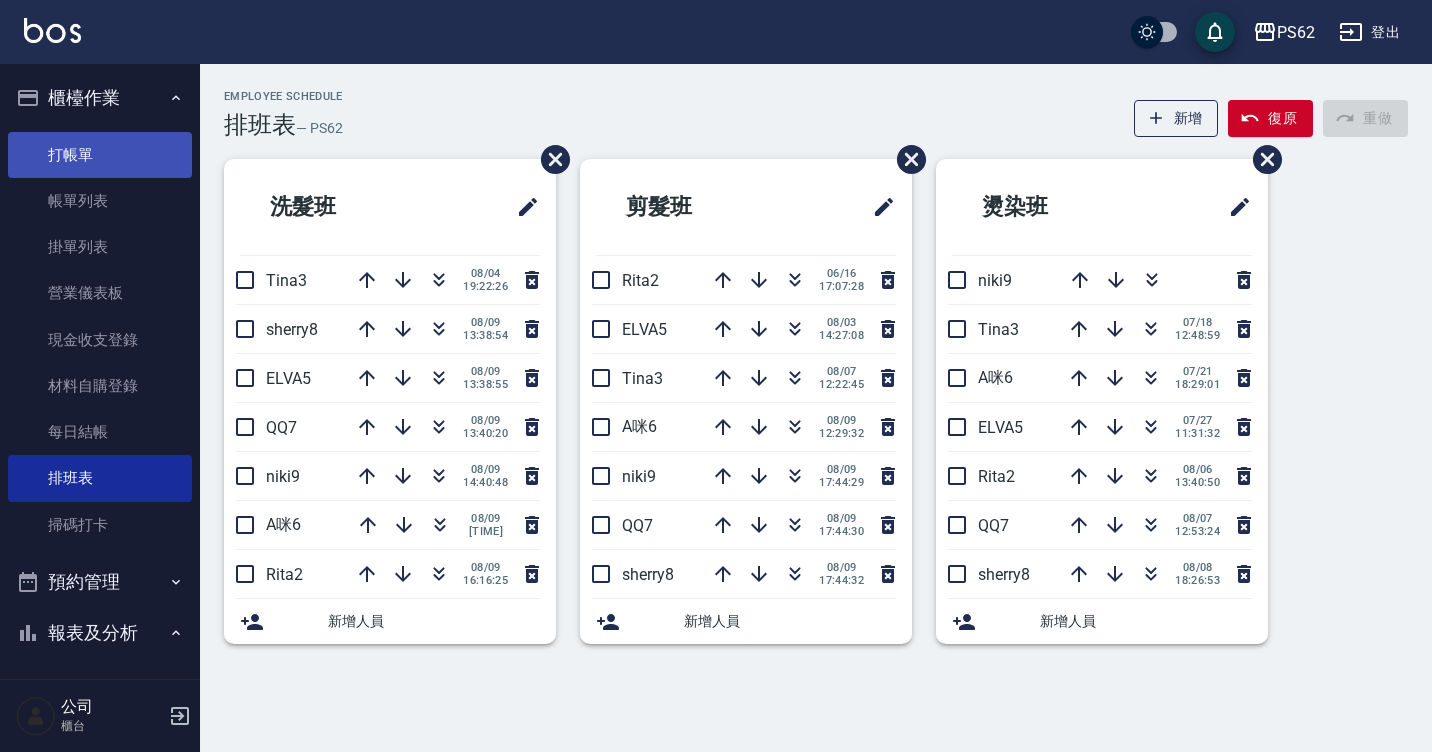 click on "打帳單" at bounding box center [100, 155] 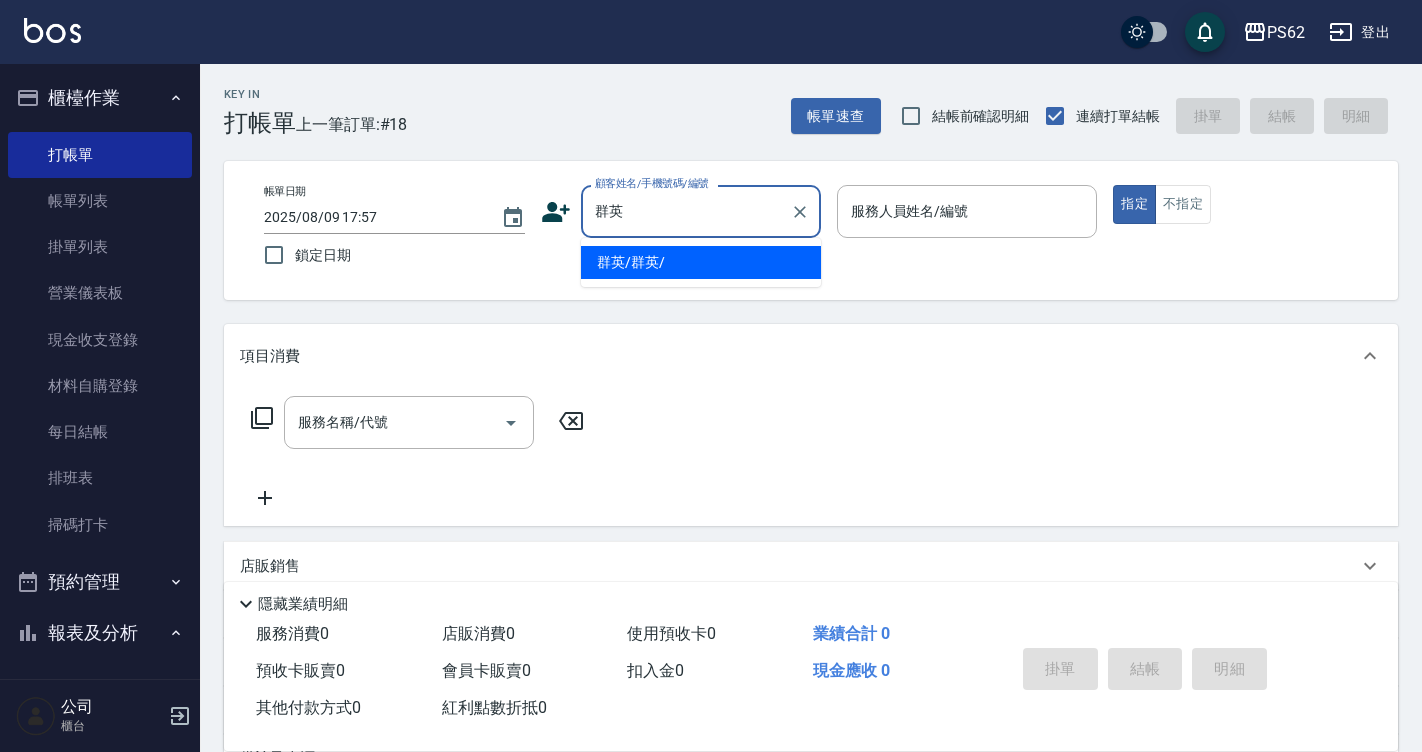 click on "群英/群英/" at bounding box center (701, 262) 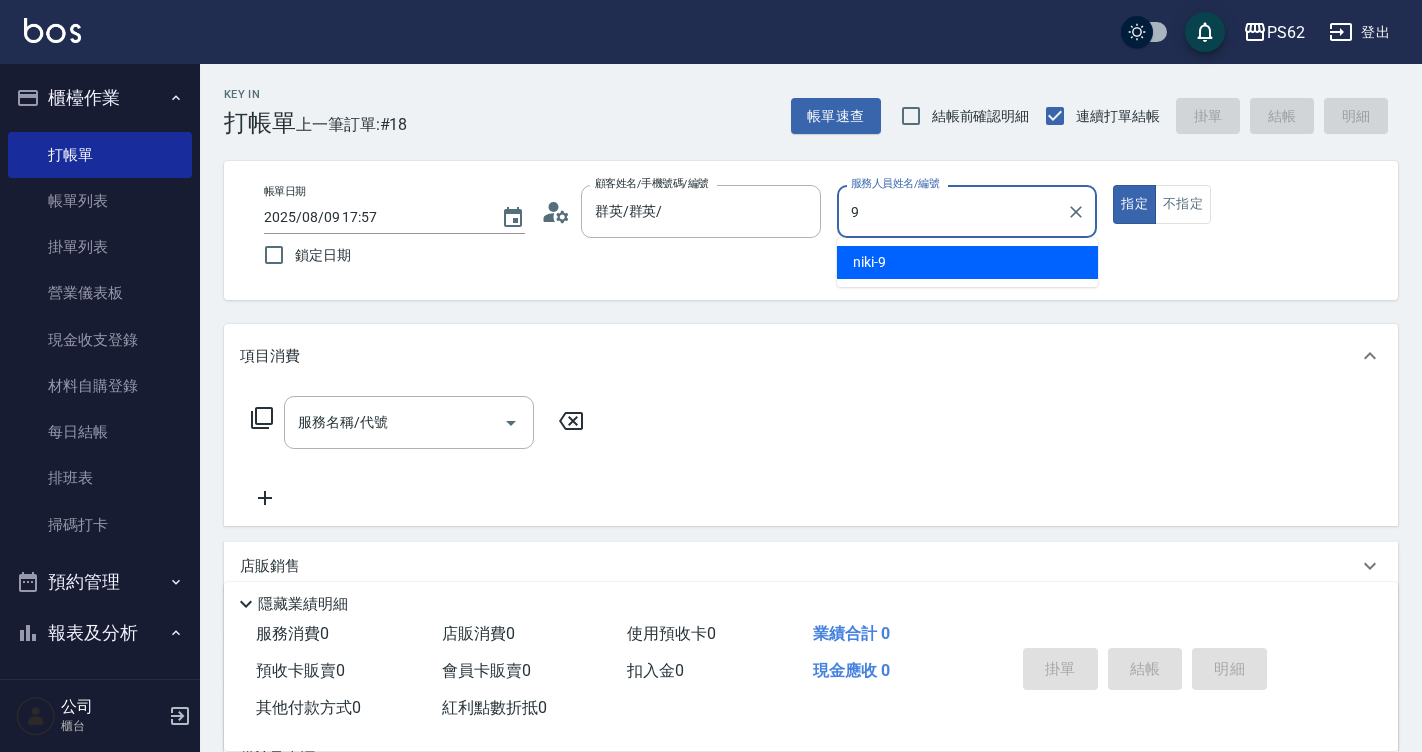 type on "[NAME]-9" 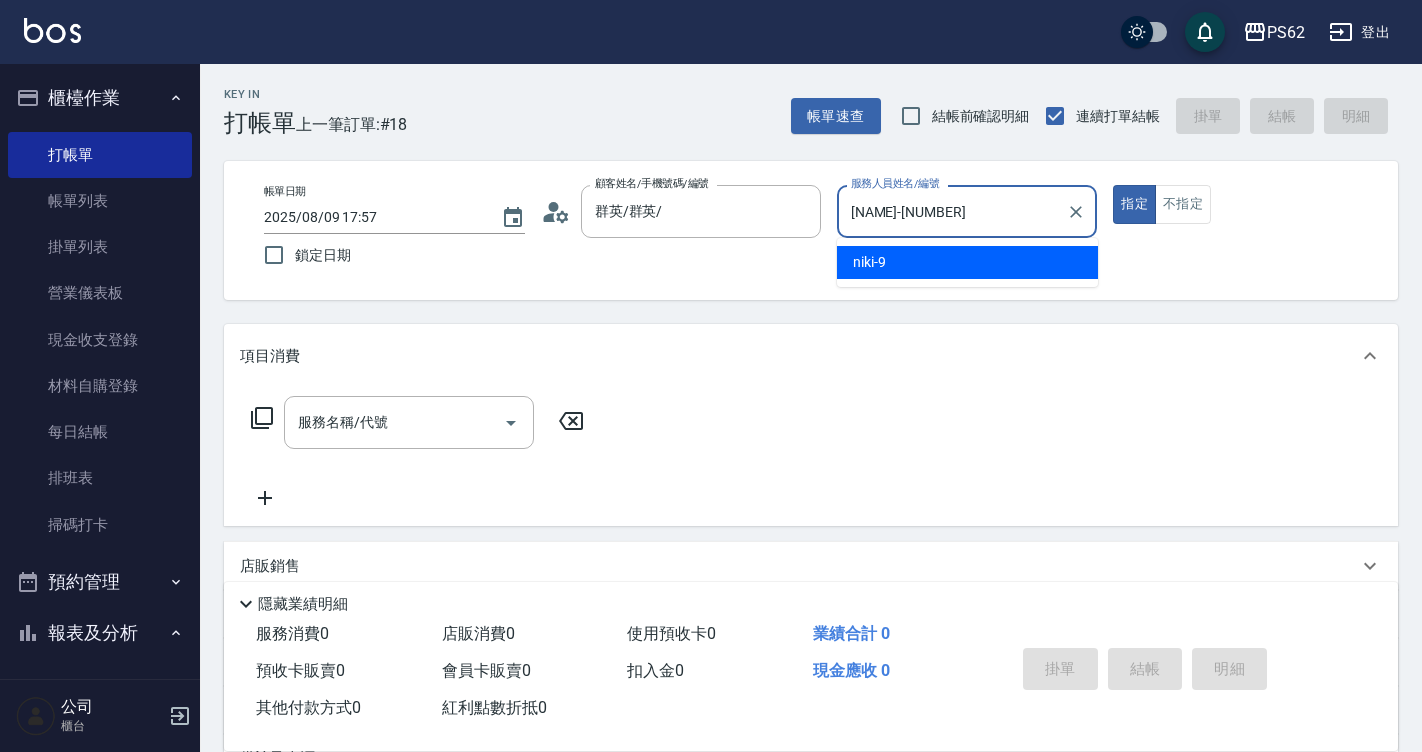 type on "true" 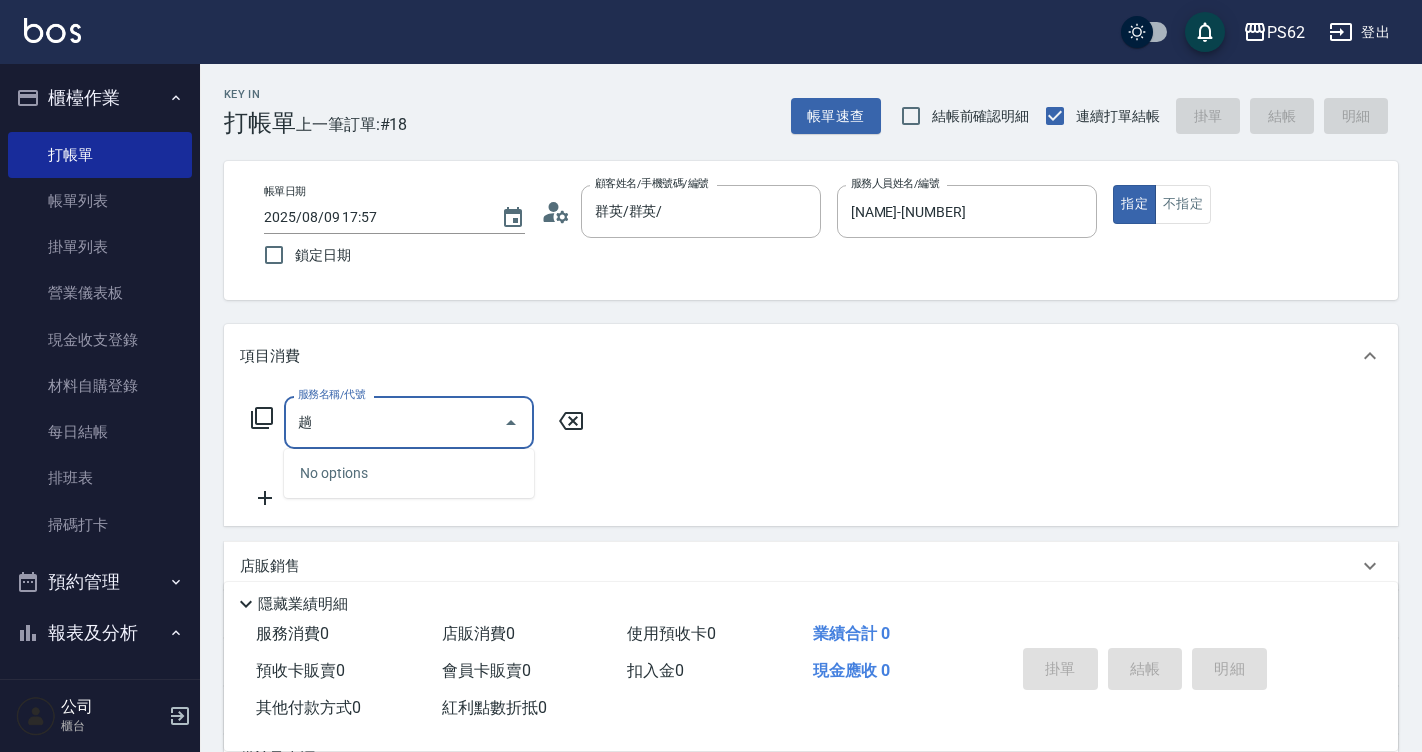 type on "燙" 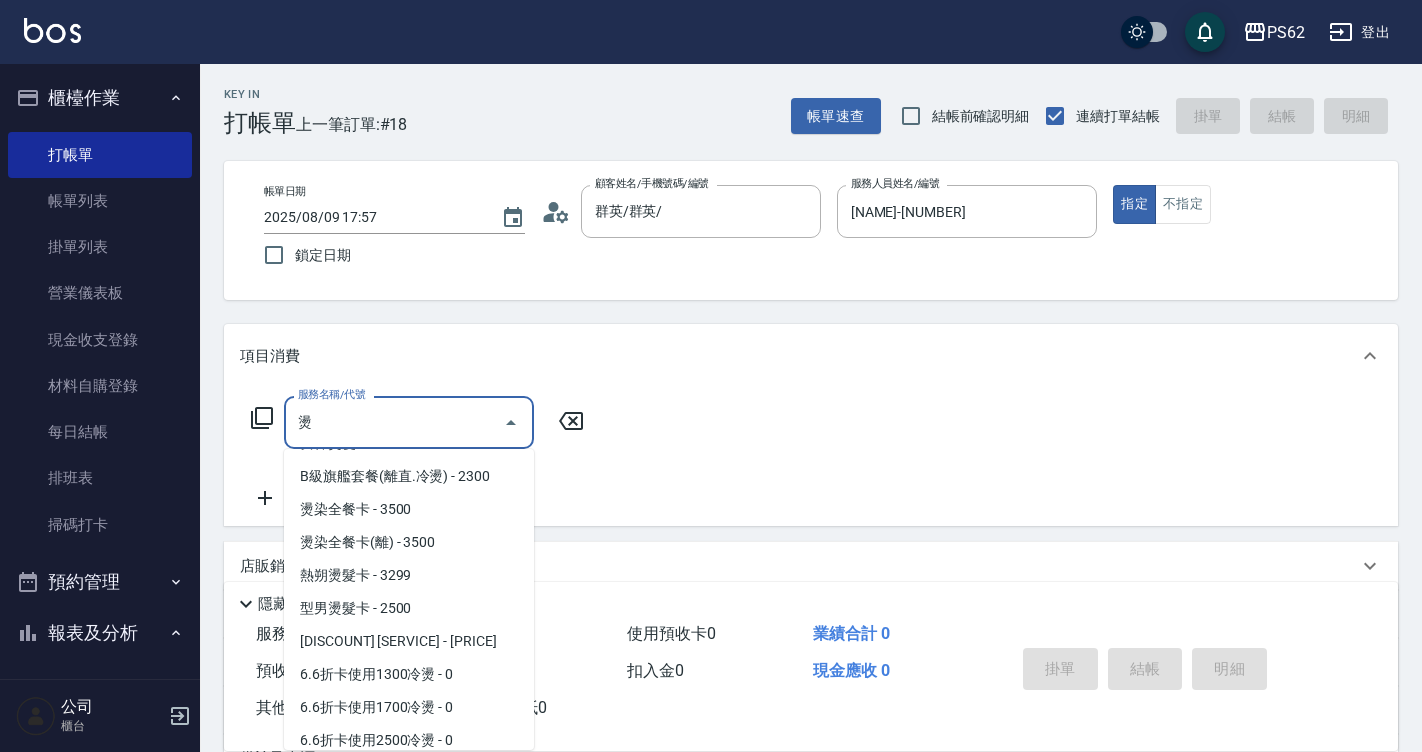 scroll, scrollTop: 276, scrollLeft: 0, axis: vertical 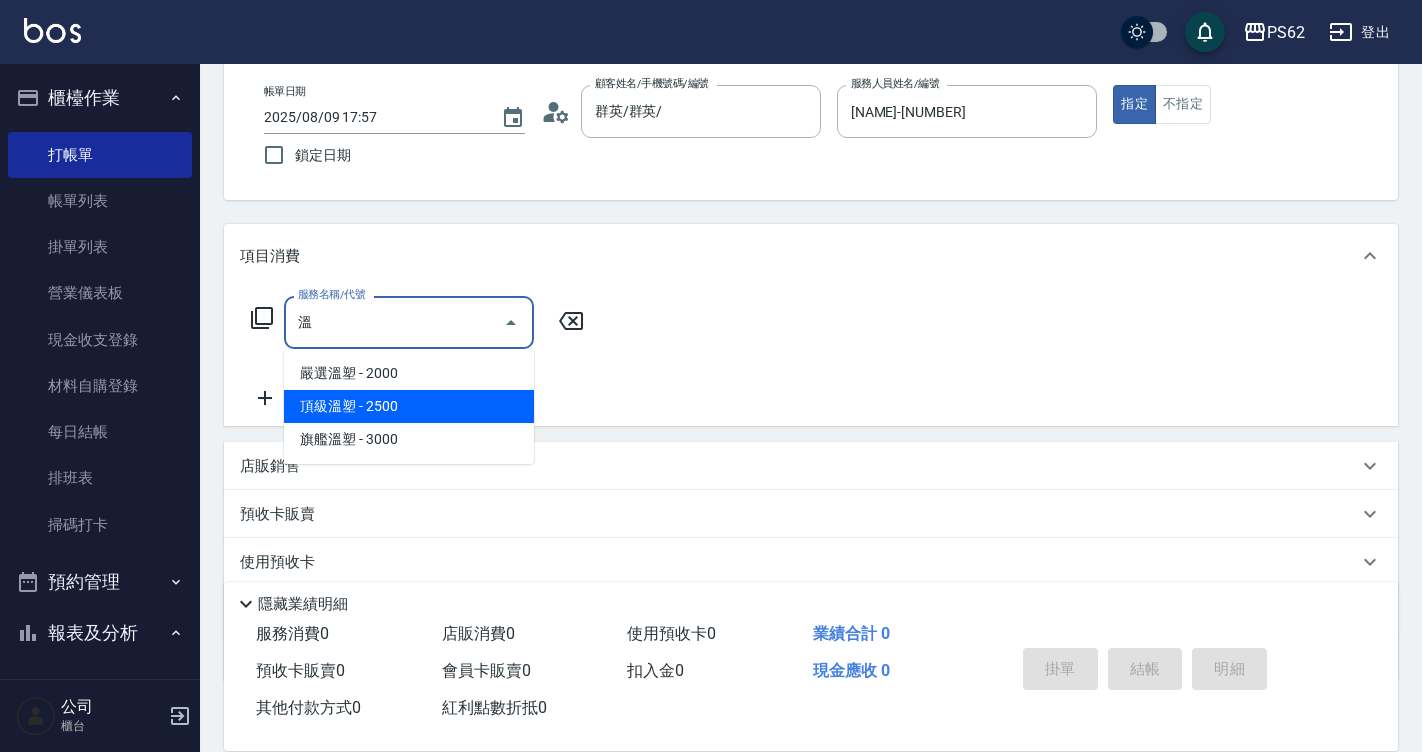 click on "頂級溫塑 - 2500" at bounding box center (409, 406) 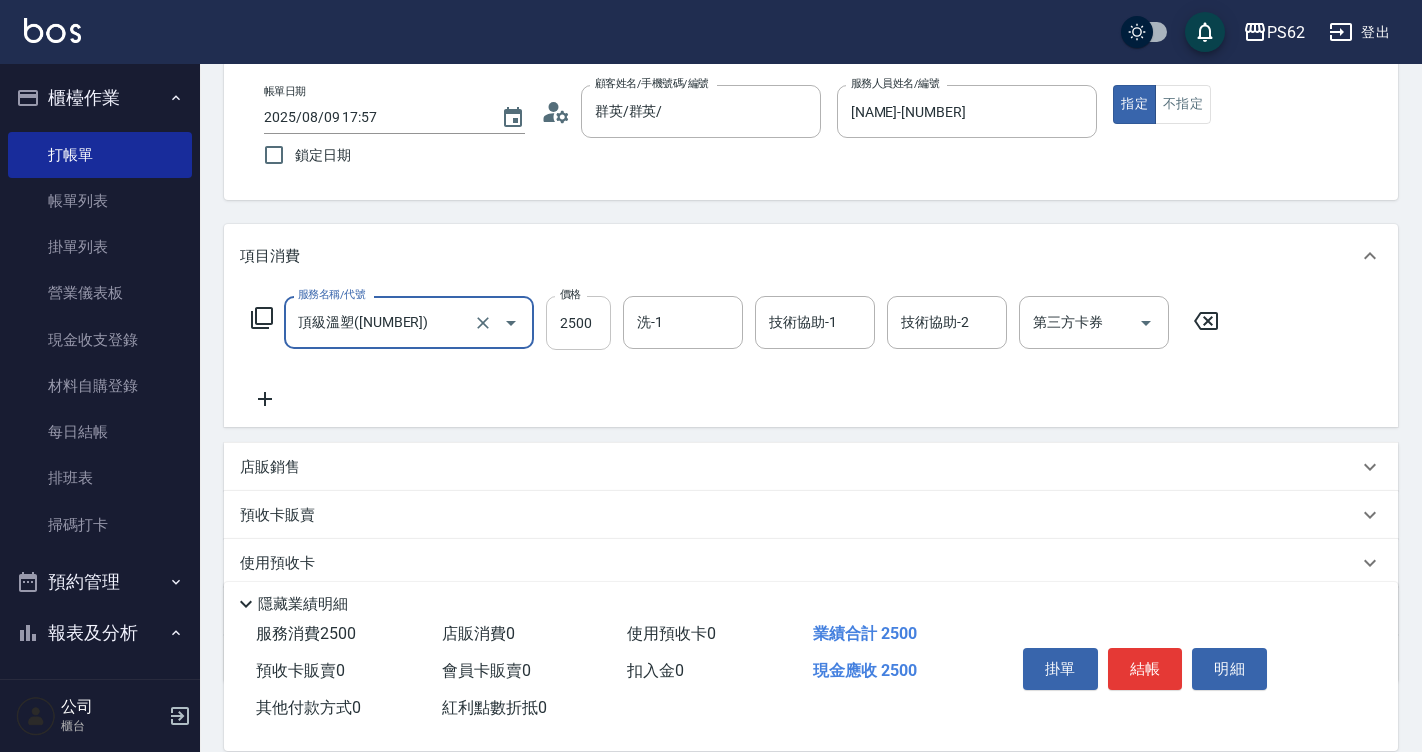 type on "頂級溫塑(310)" 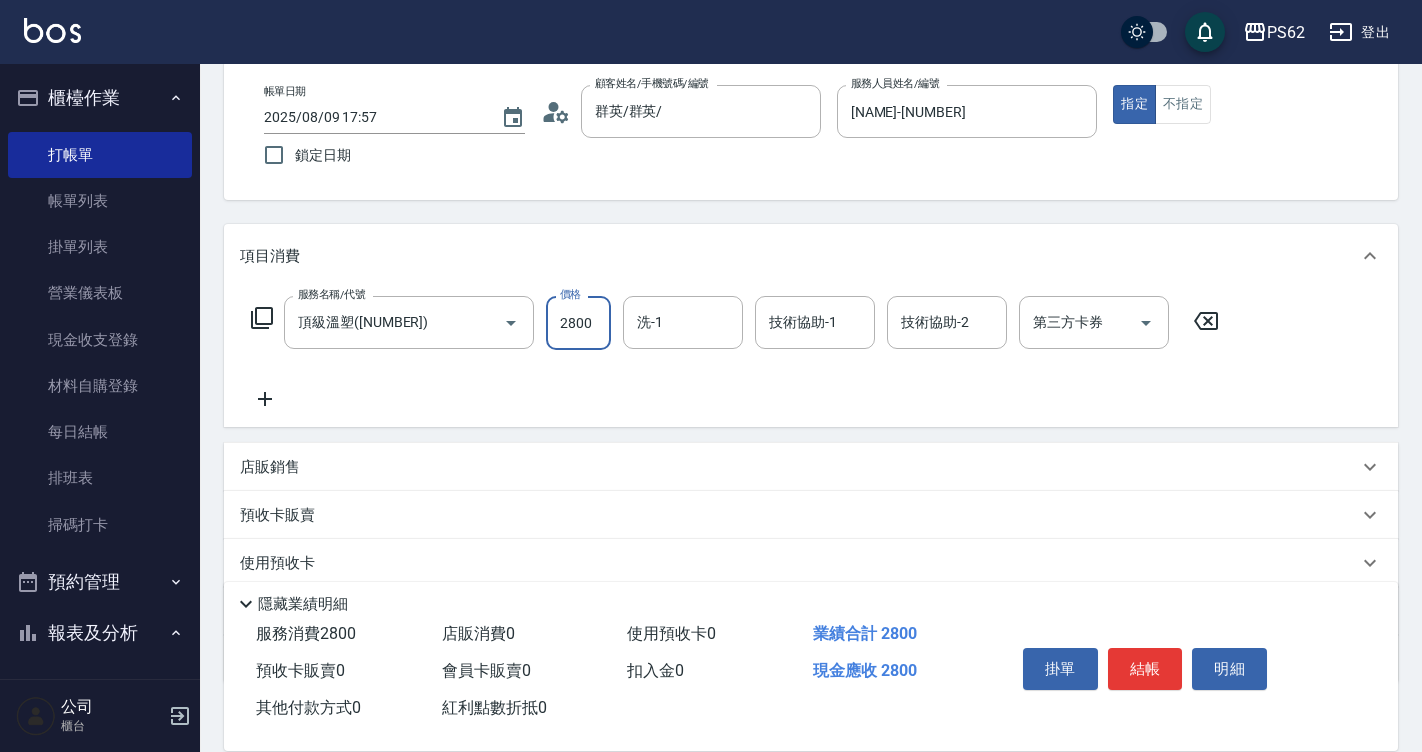 type on "2800" 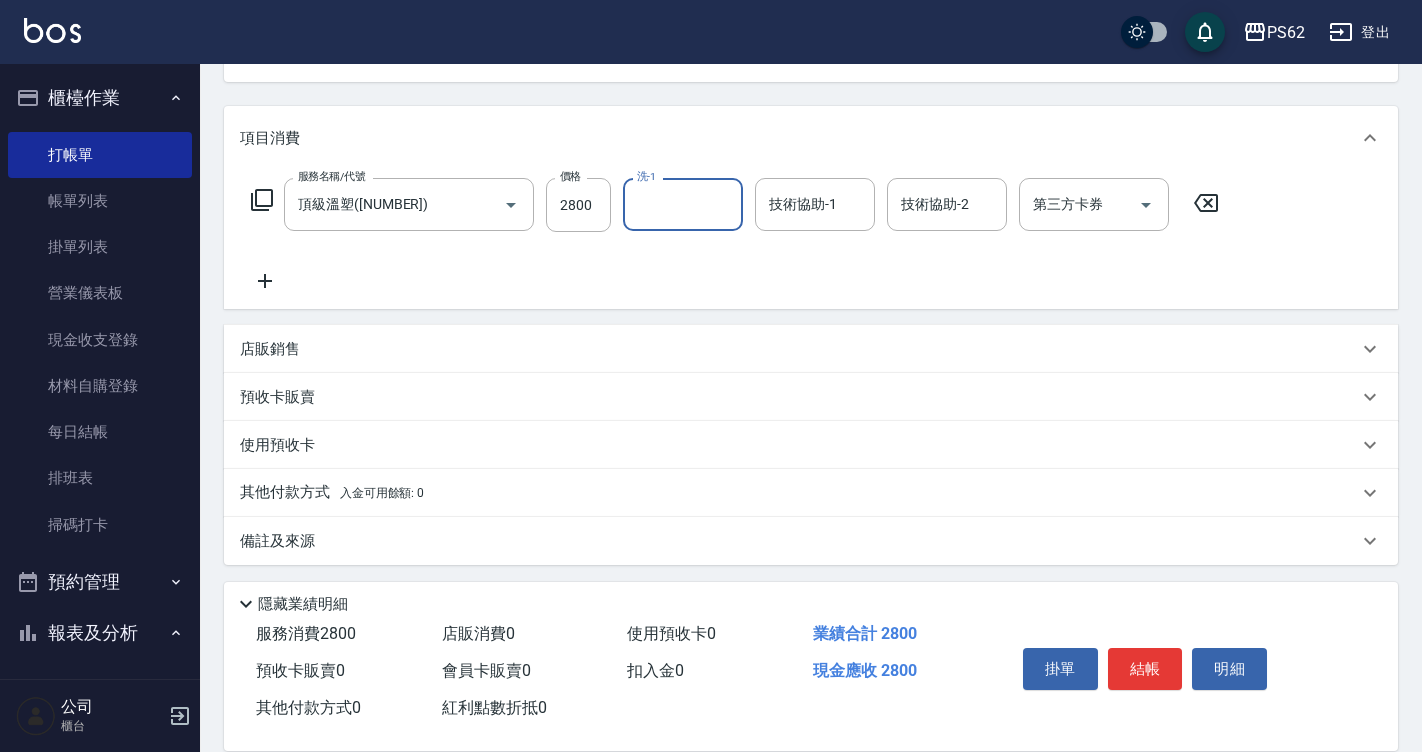 scroll, scrollTop: 223, scrollLeft: 0, axis: vertical 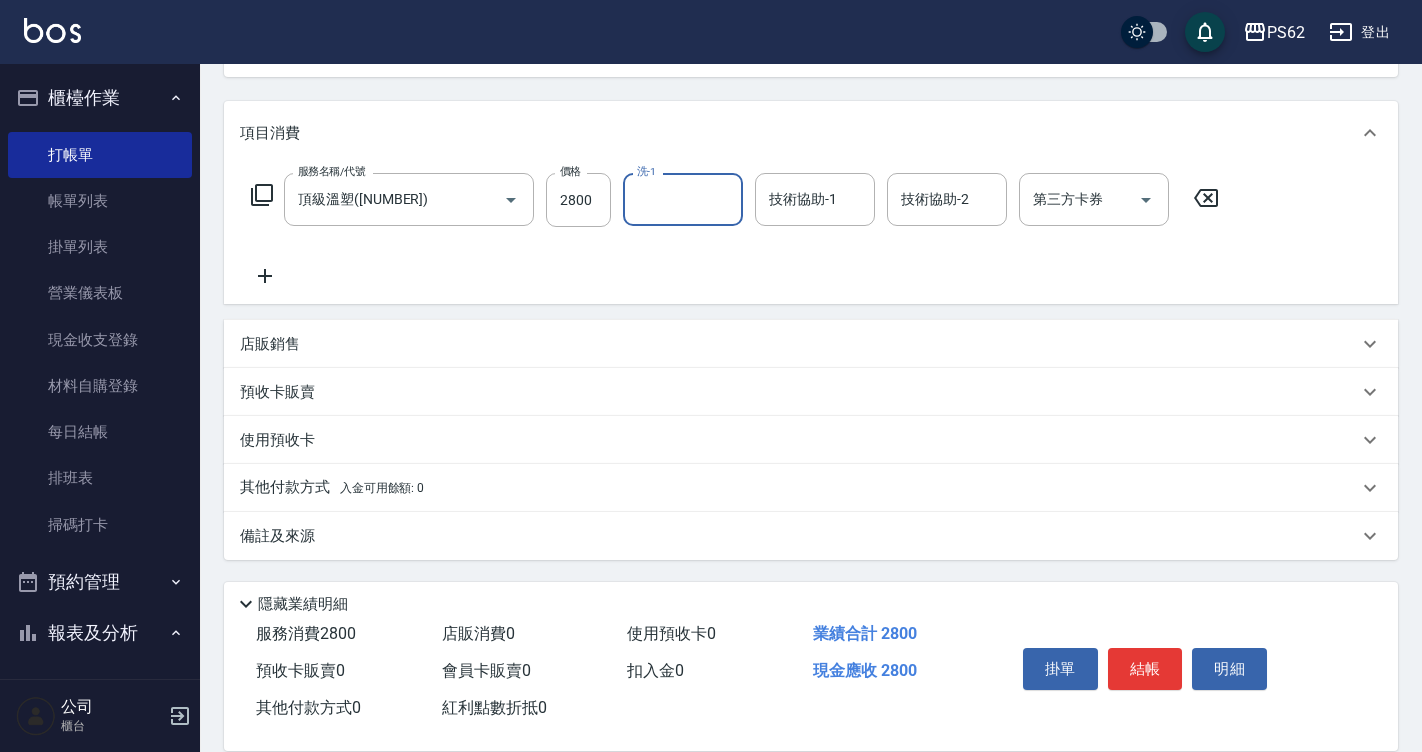 click on "入金可用餘額: 0" at bounding box center [382, 488] 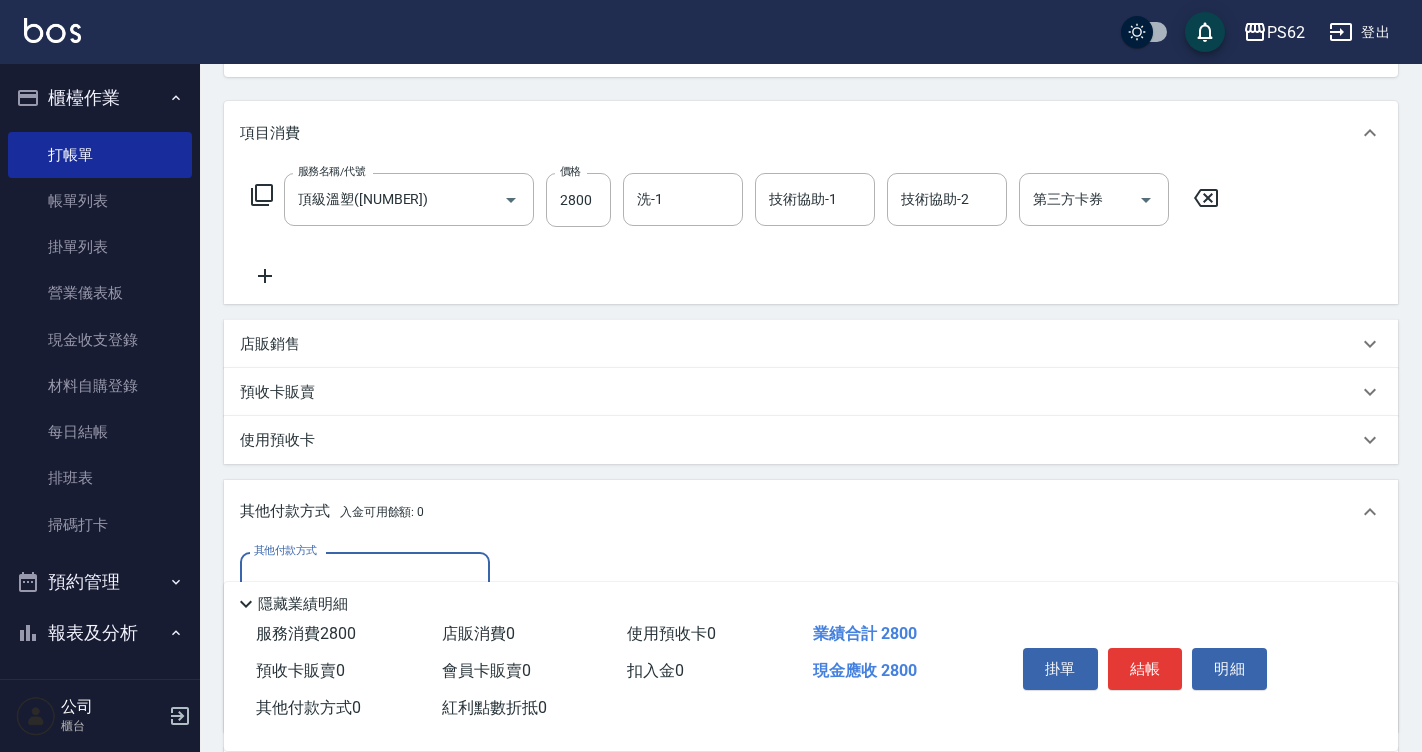 scroll, scrollTop: 0, scrollLeft: 0, axis: both 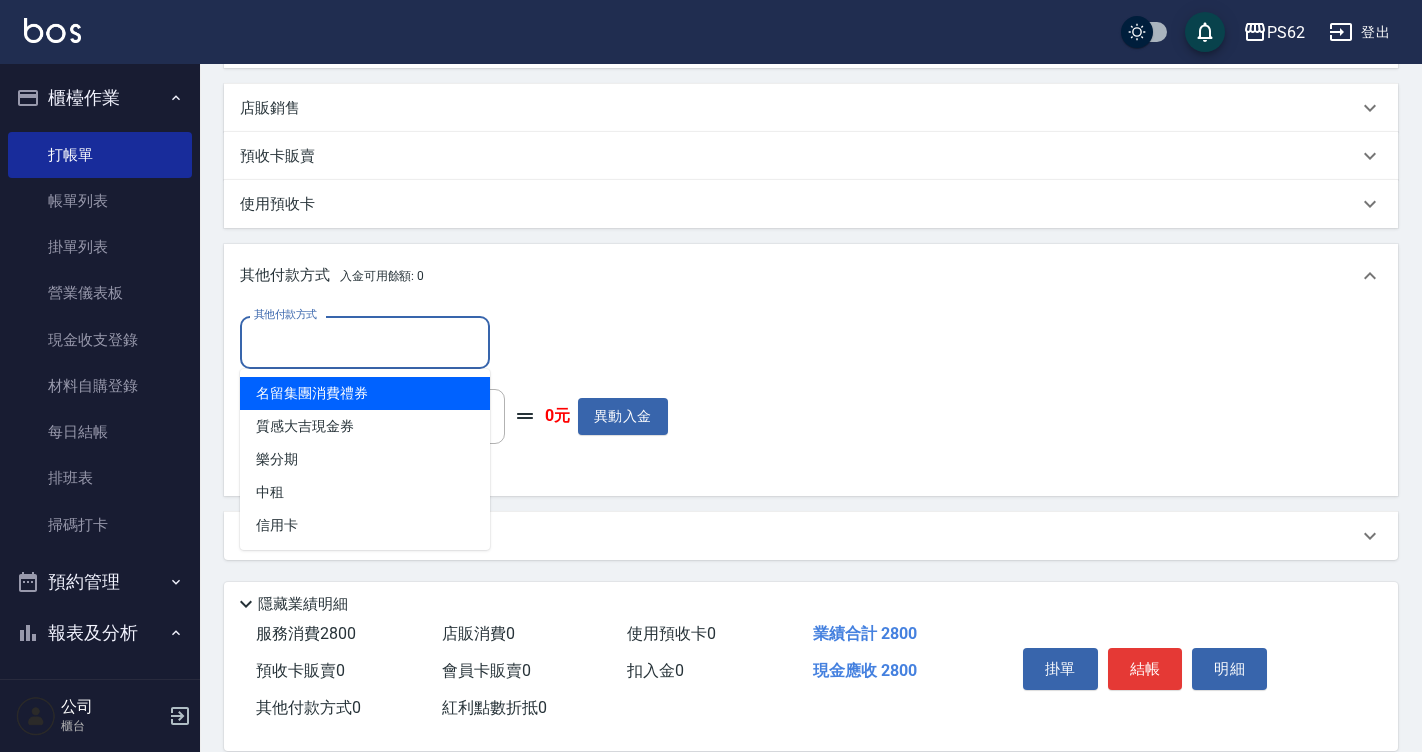 click on "其他付款方式" at bounding box center [365, 342] 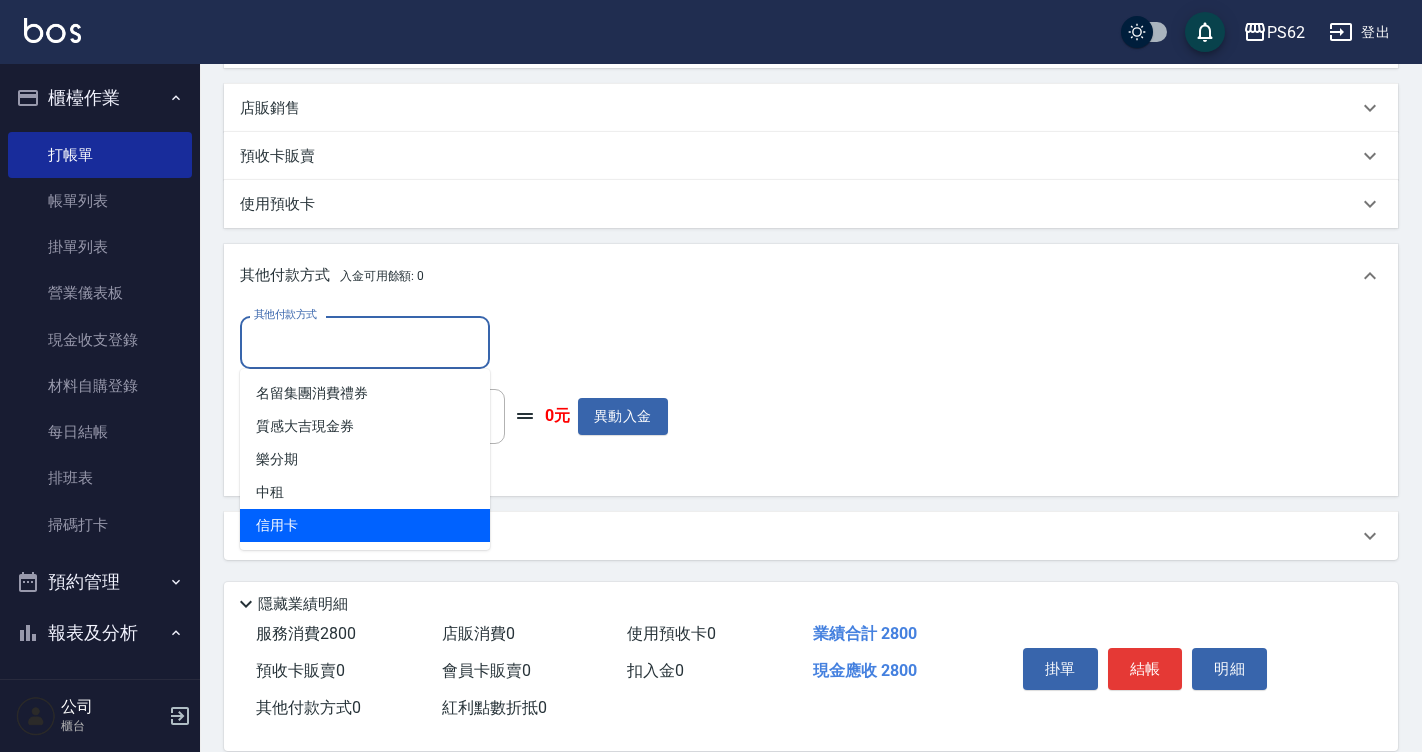click on "信用卡" at bounding box center [365, 525] 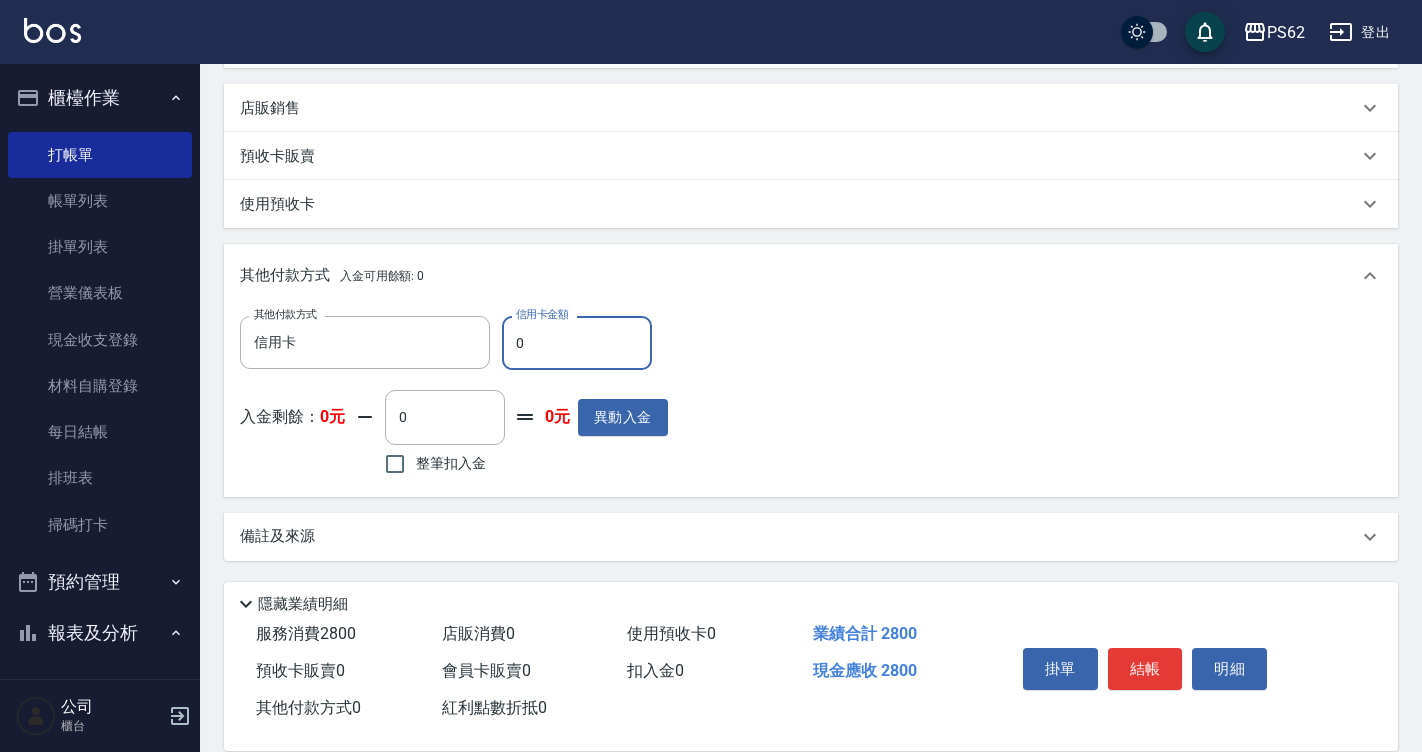 drag, startPoint x: 551, startPoint y: 354, endPoint x: 514, endPoint y: 355, distance: 37.01351 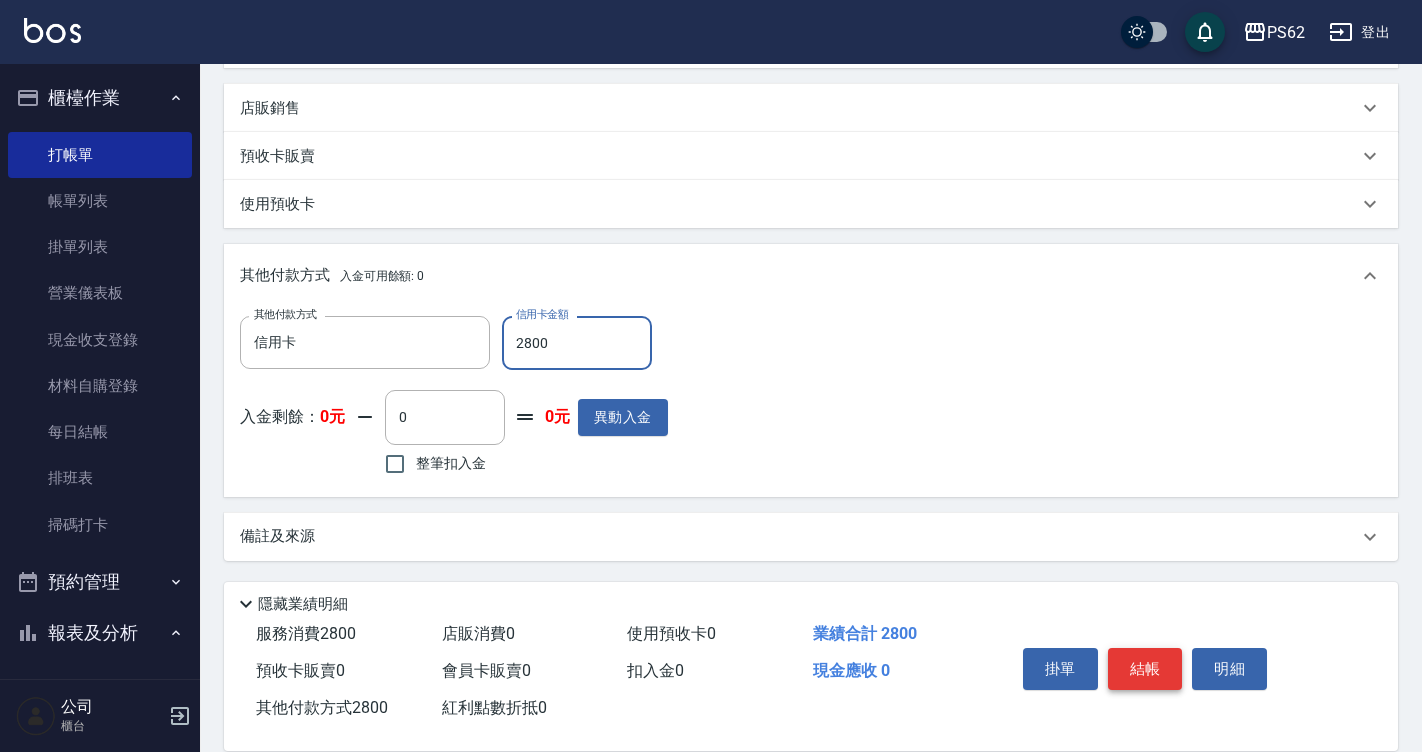 type on "2800" 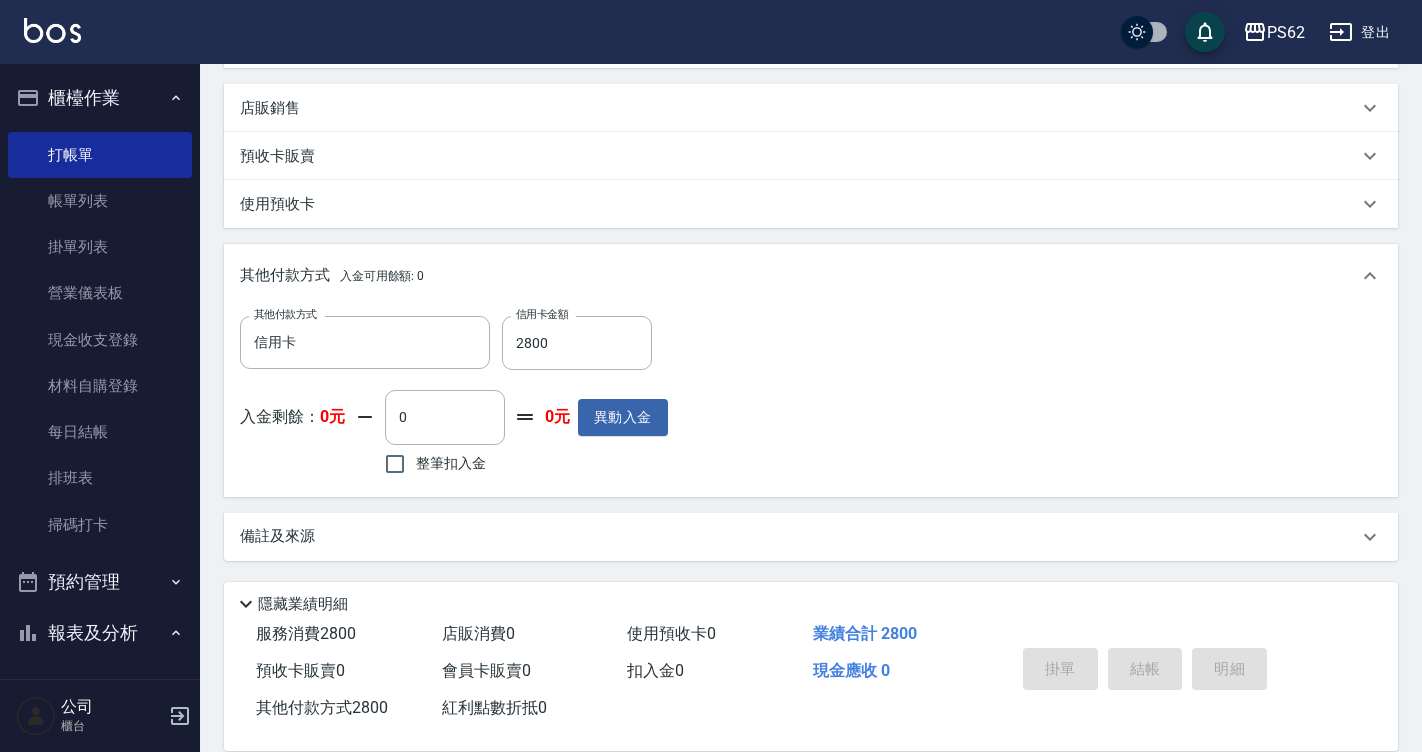type on "2025/08/09 17:58" 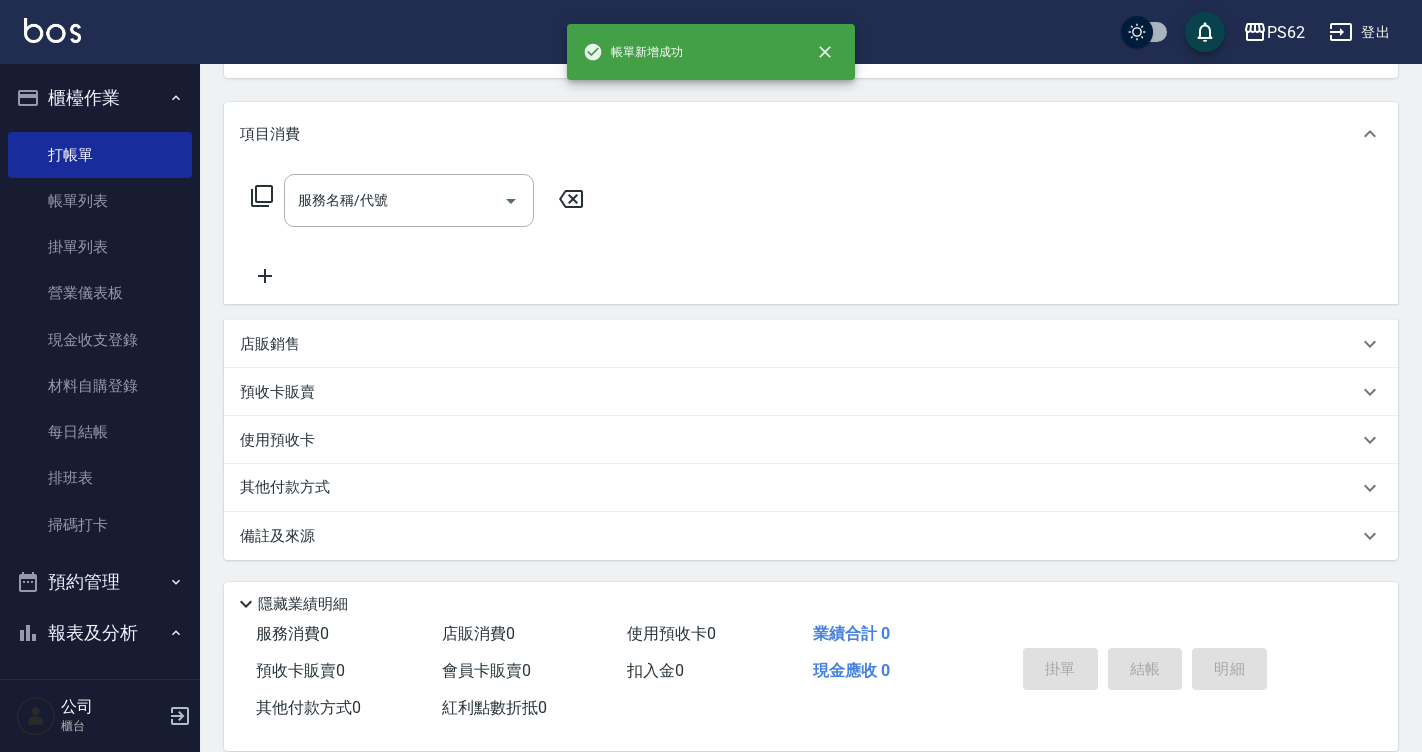 scroll, scrollTop: 0, scrollLeft: 0, axis: both 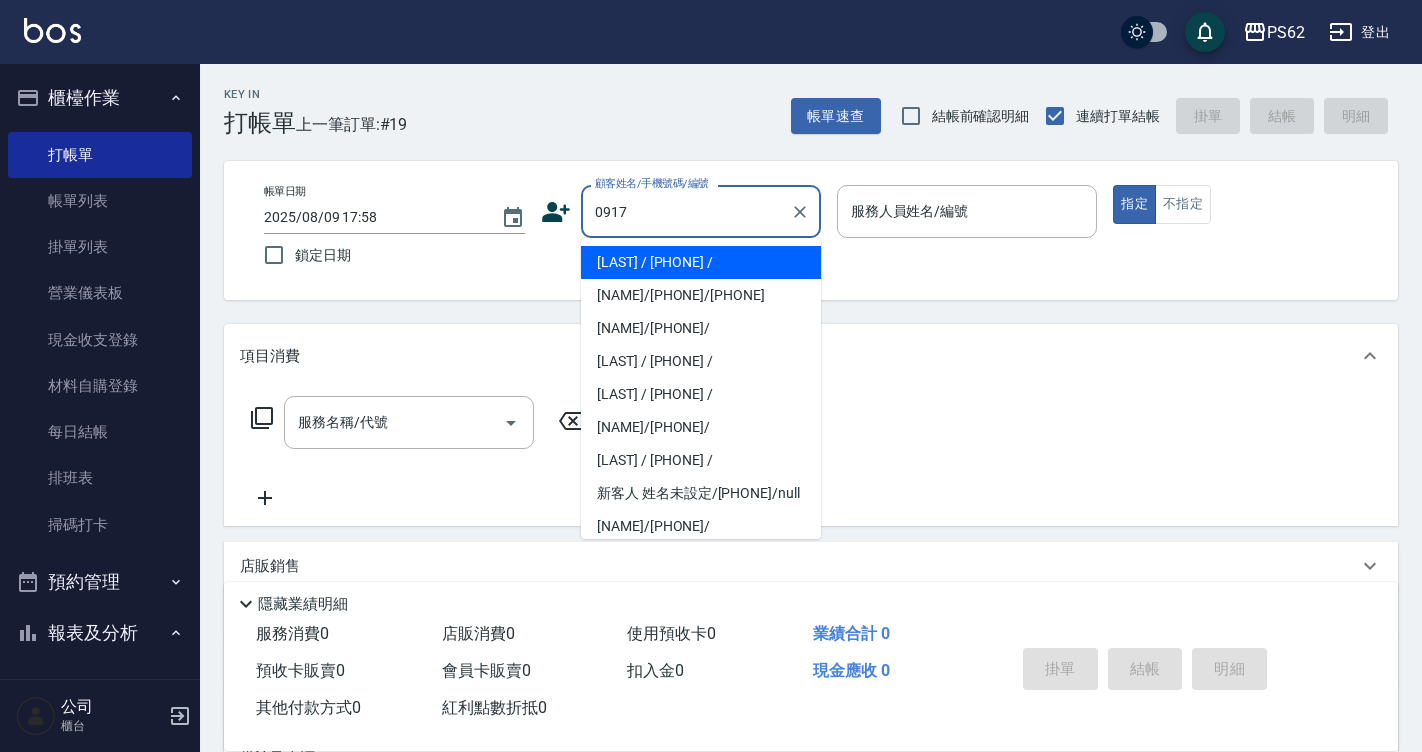 click on "[NAME]/[PHONE]/" at bounding box center (701, 262) 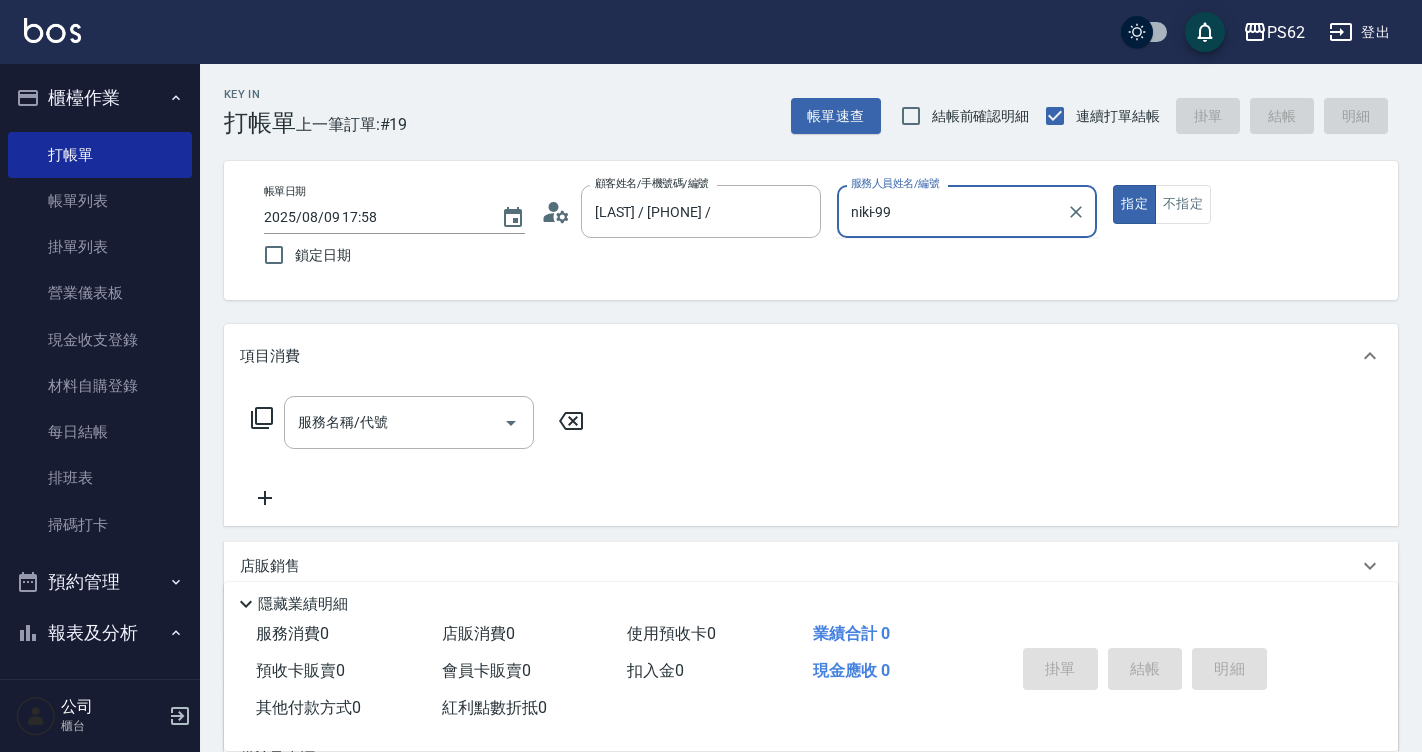 type on "[NAME]-9" 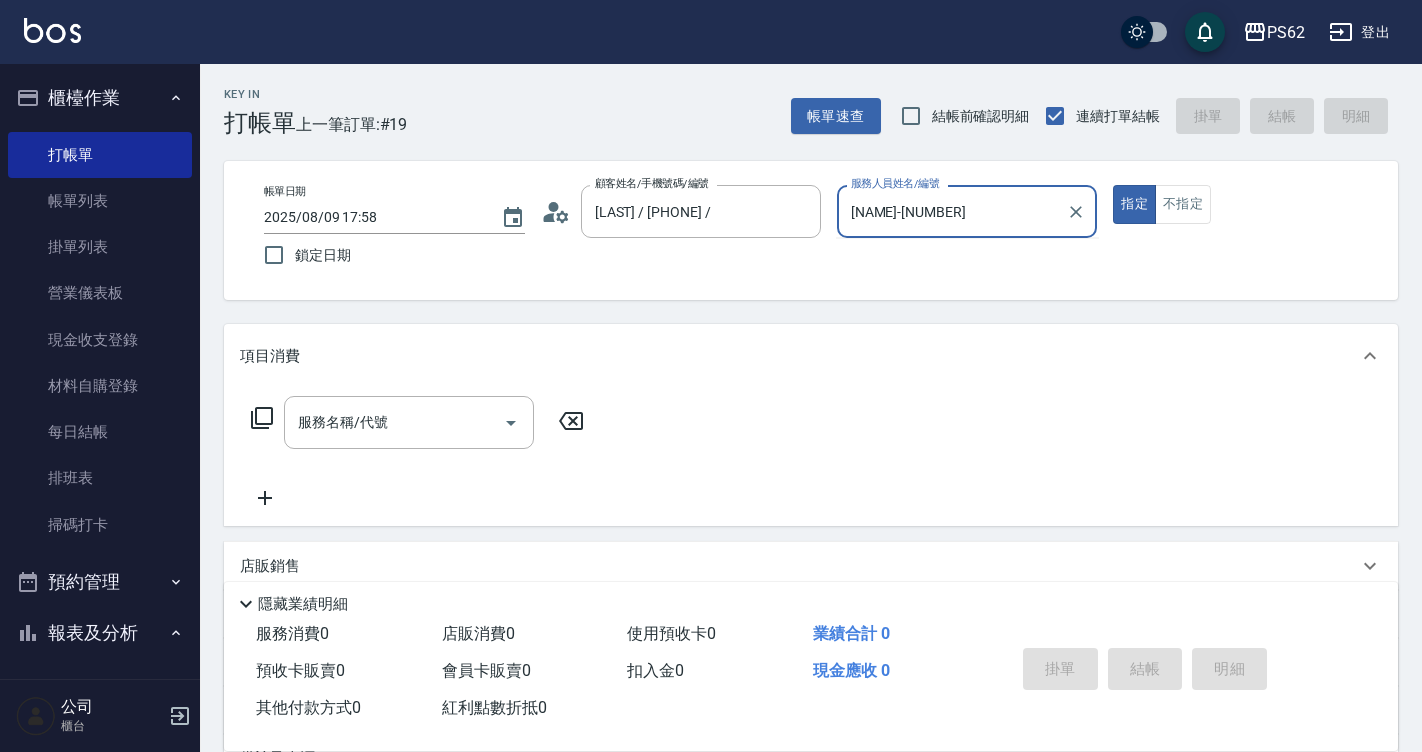 click on "指定" at bounding box center (1134, 204) 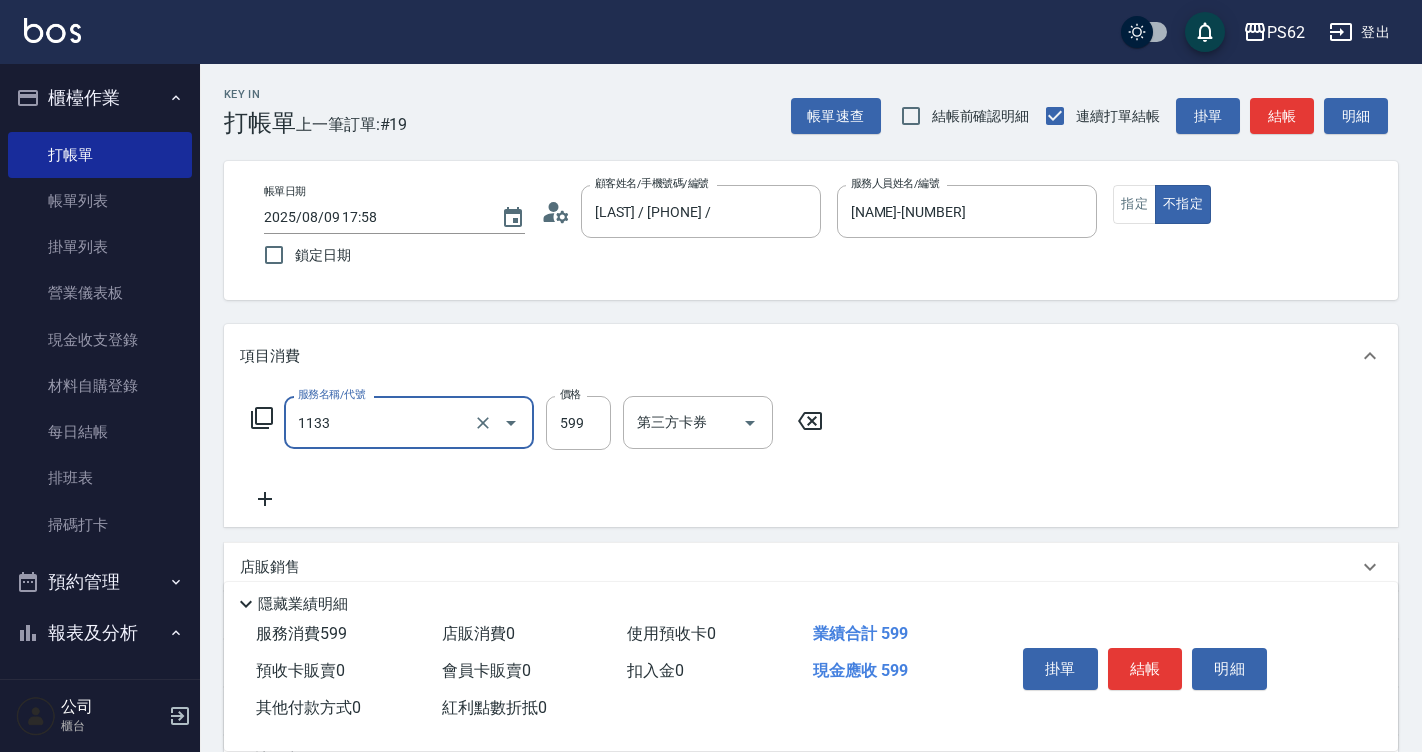 type on "洗剪去角質(1133)" 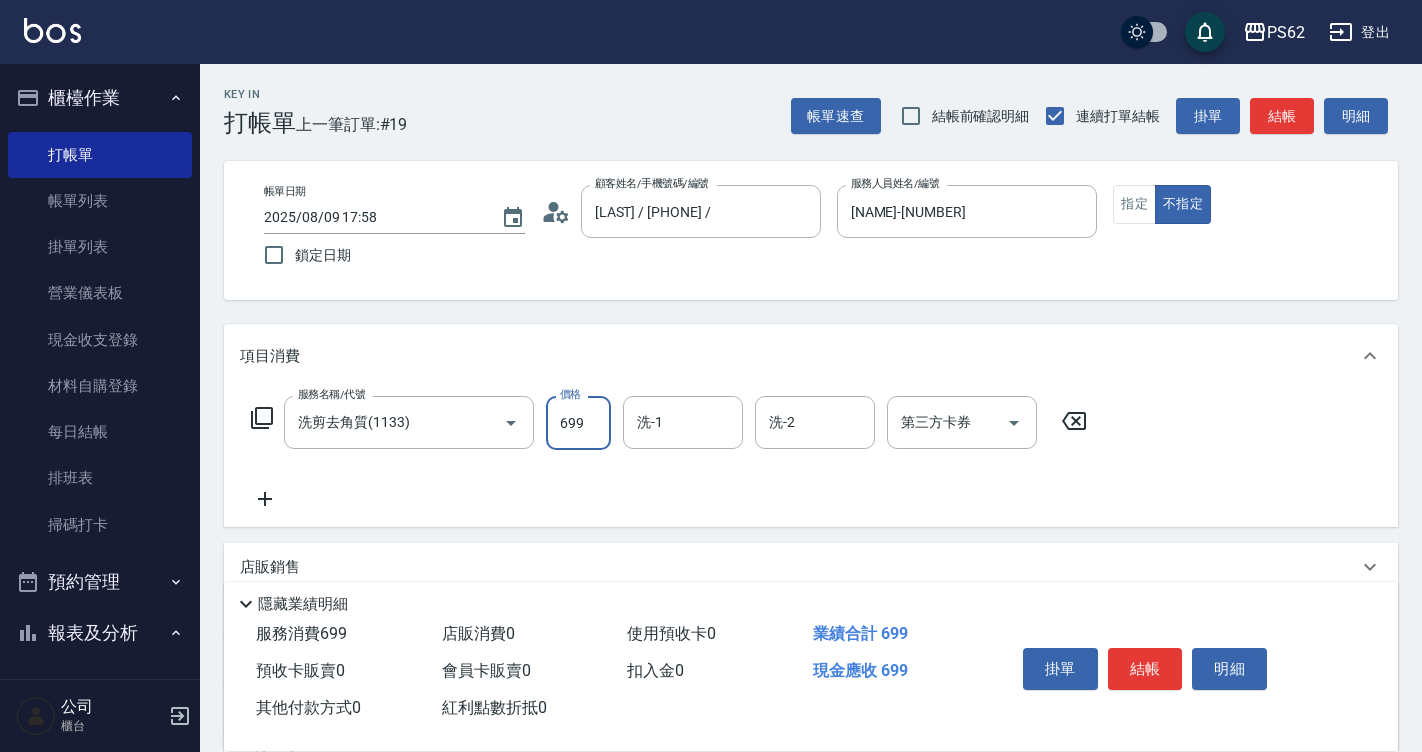 type on "699" 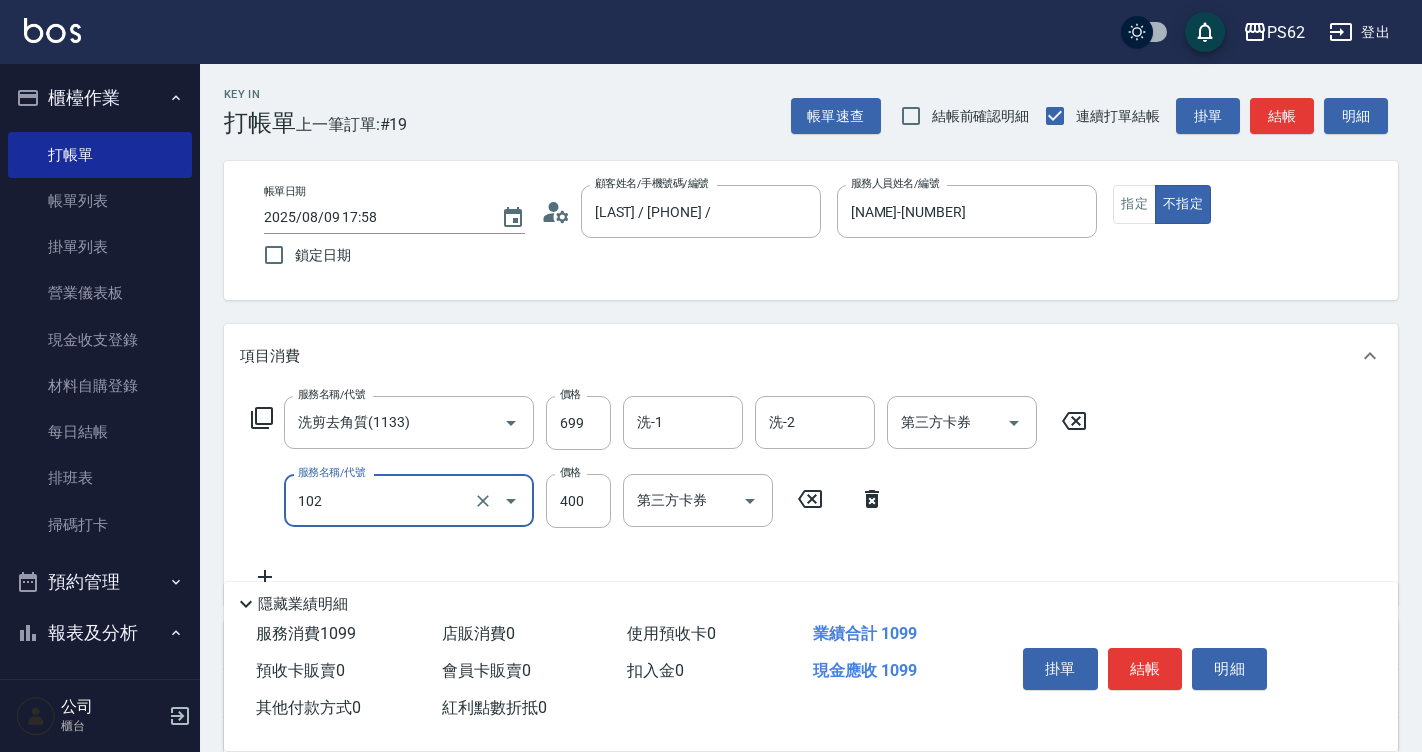 type on "精油洗髮(102)" 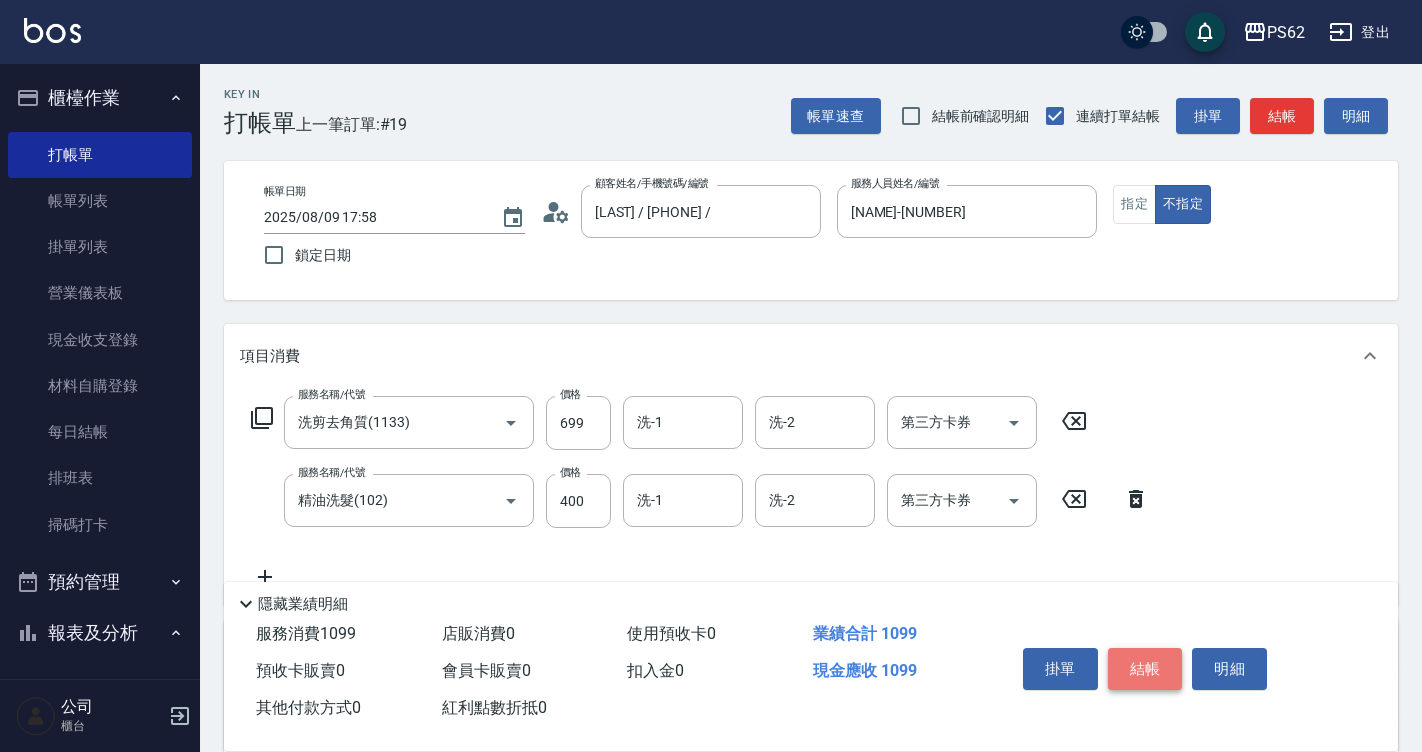 click on "結帳" at bounding box center [1145, 669] 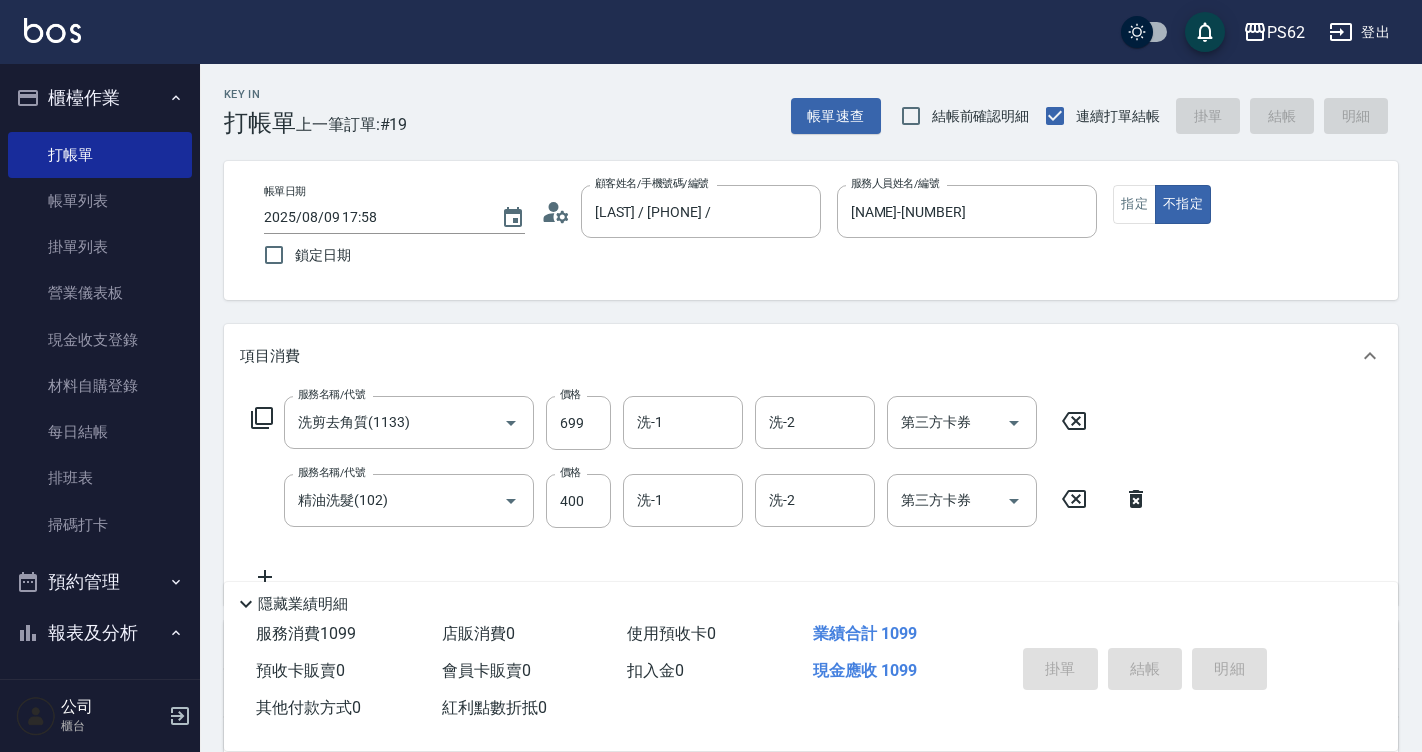 type 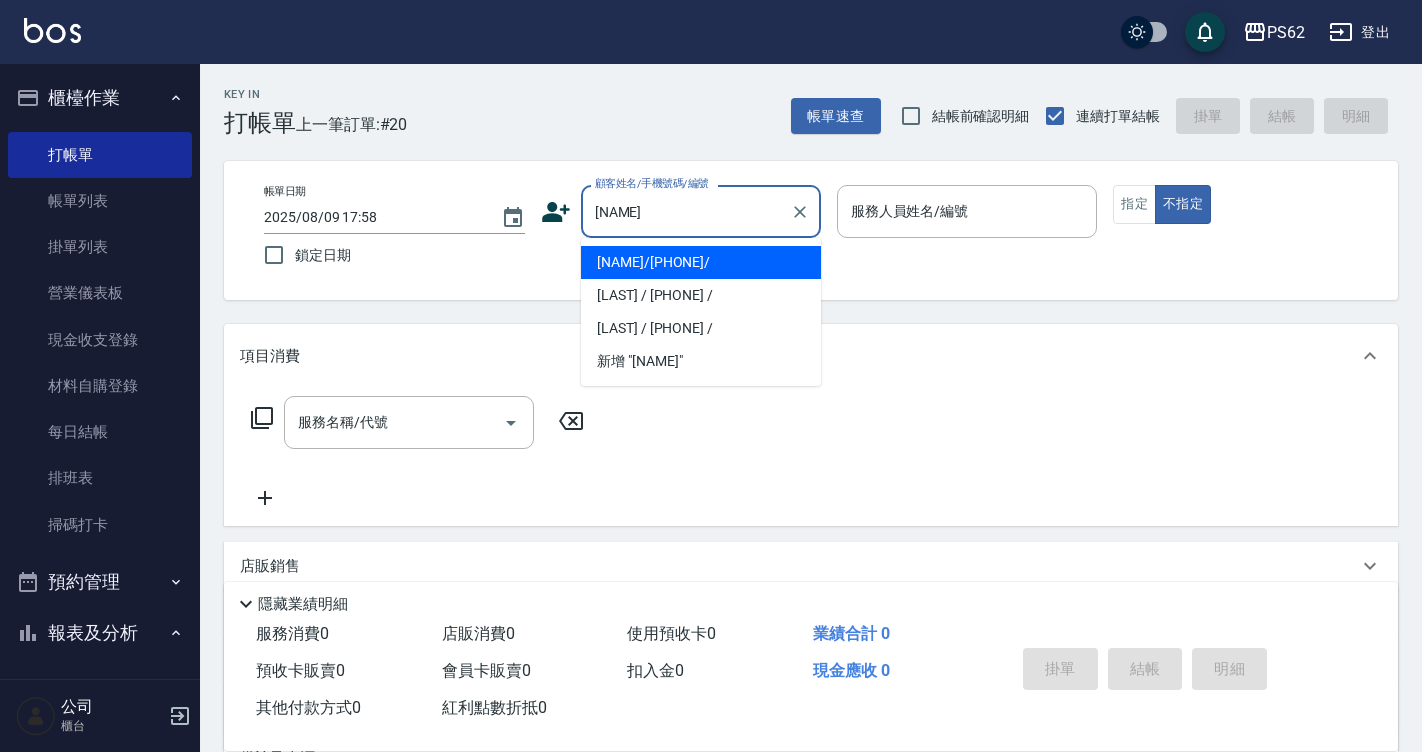click on "[NAME]/[PHONE]/" at bounding box center [701, 262] 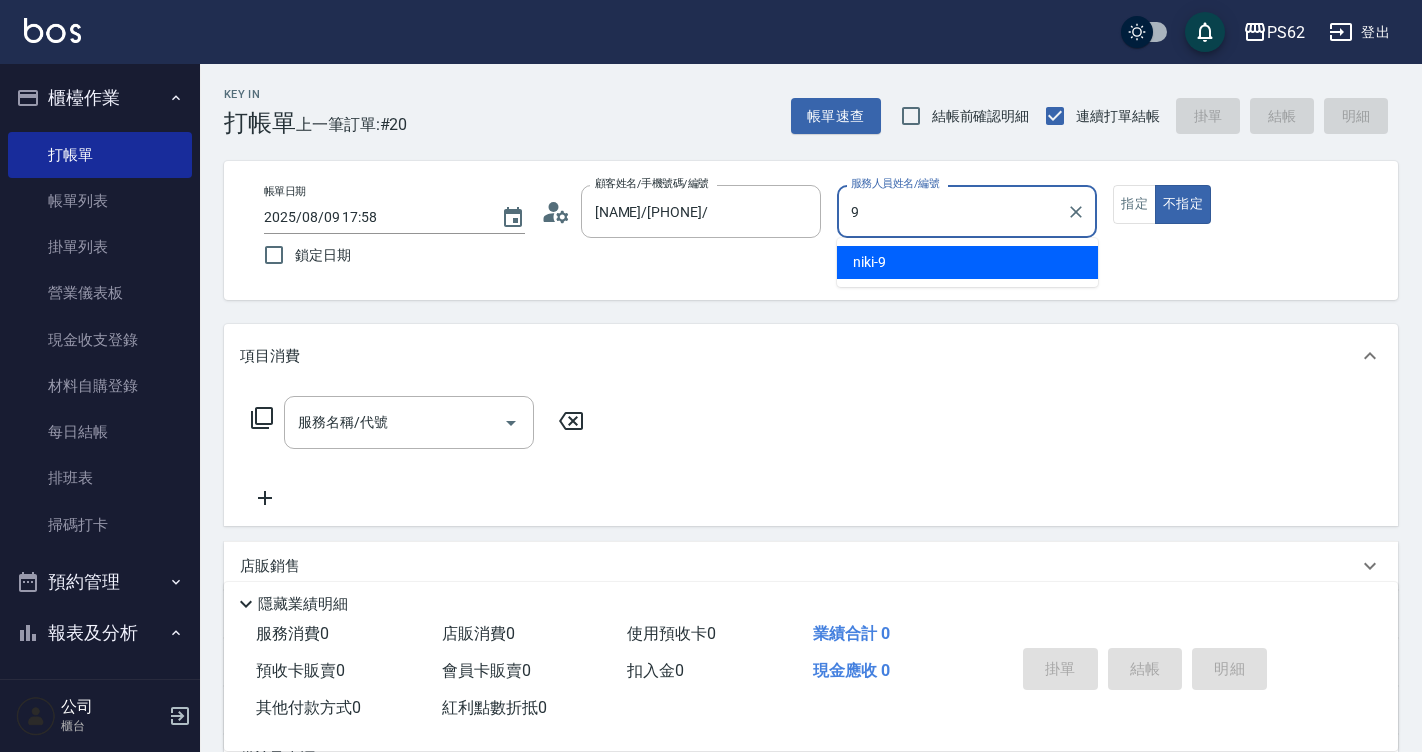 type on "[NAME]-9" 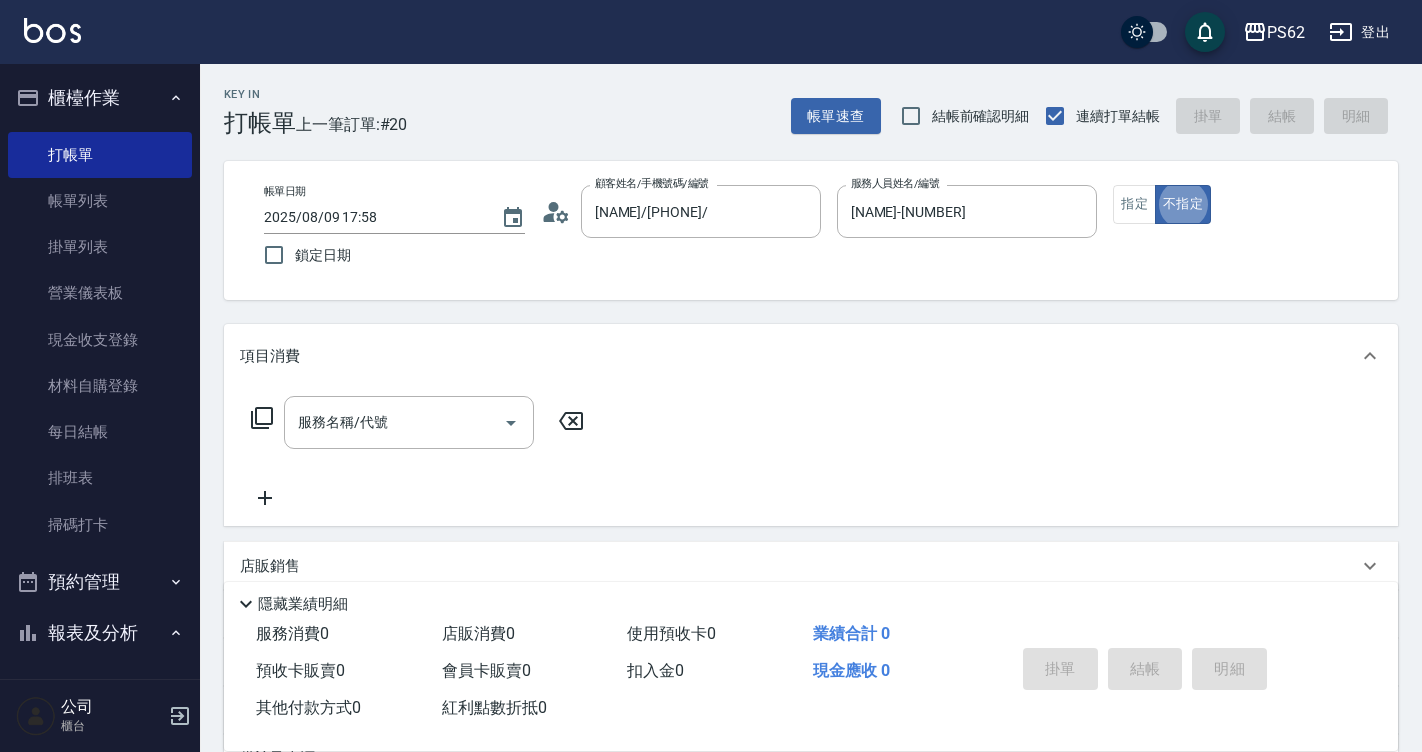 type on "false" 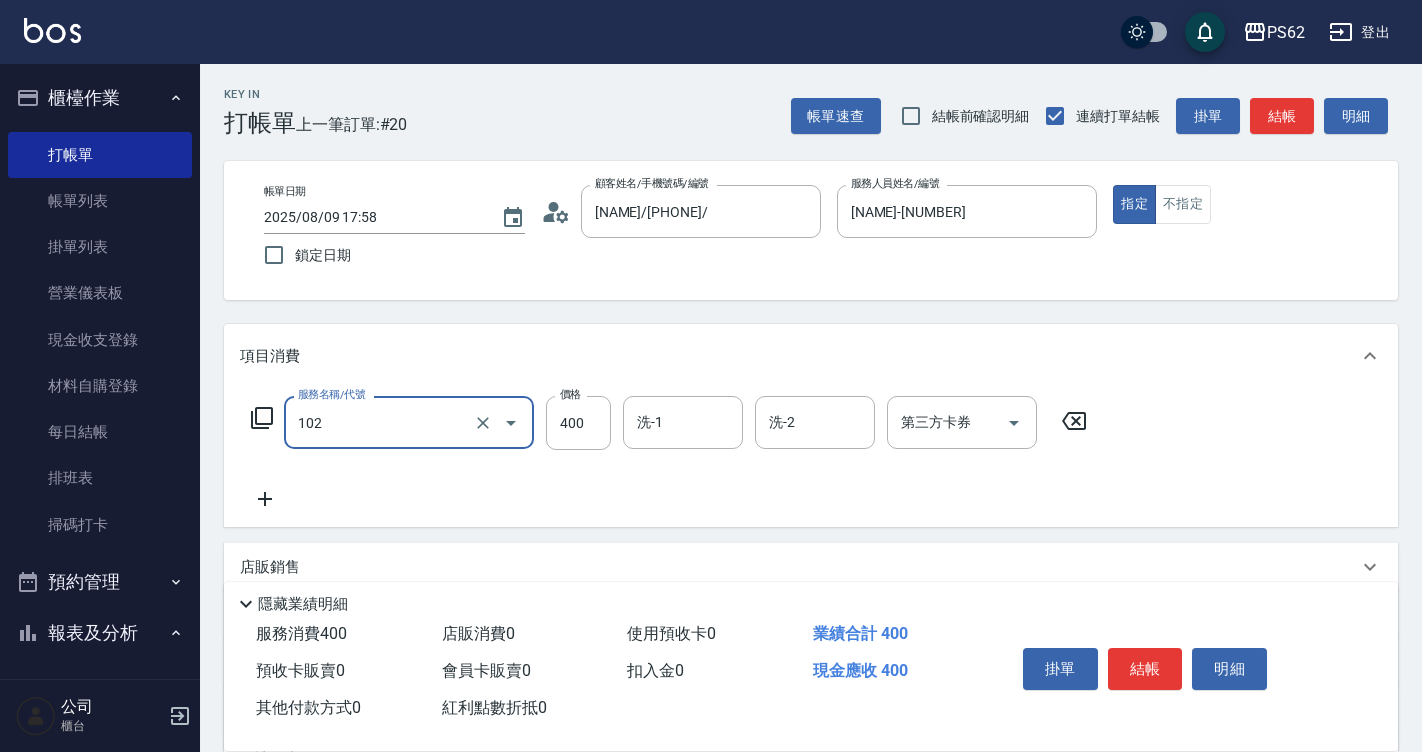 type on "精油洗髮(102)" 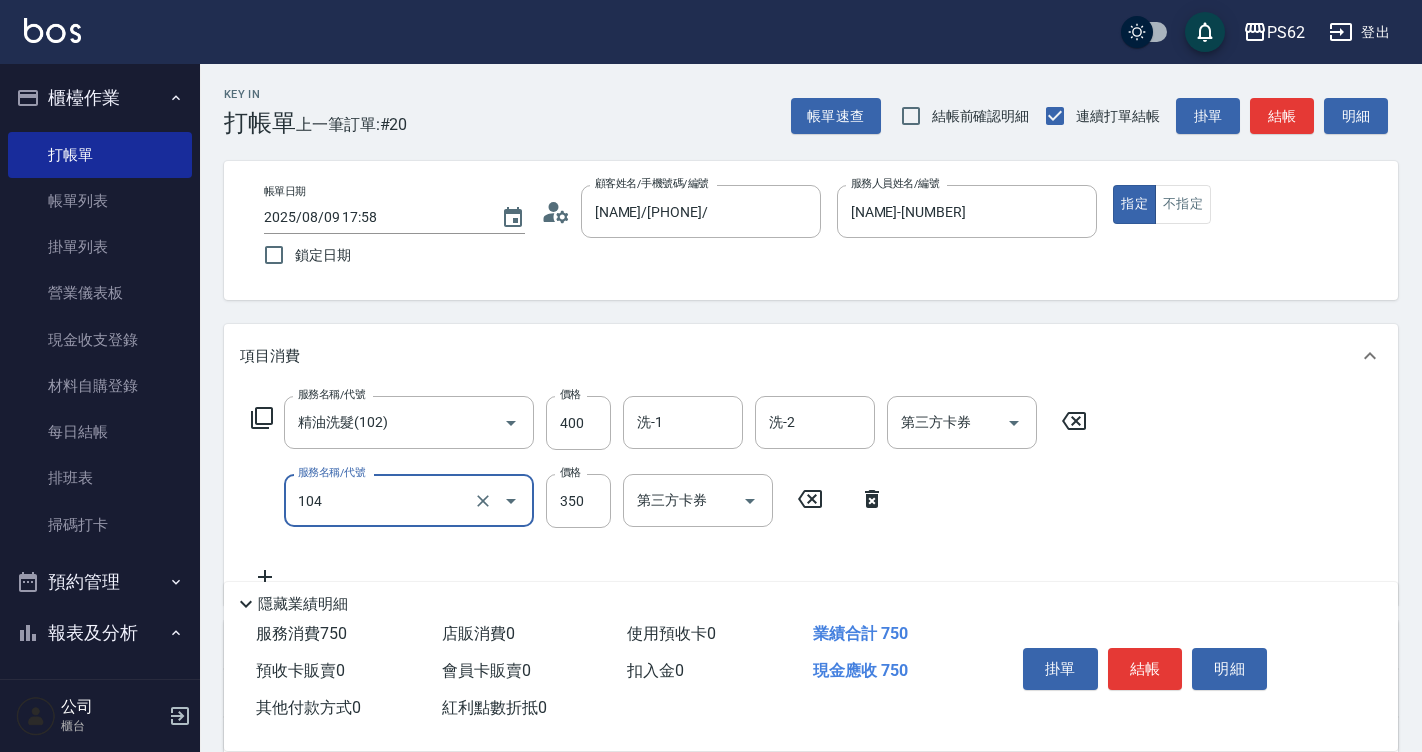 type on "B級單剪350(104)" 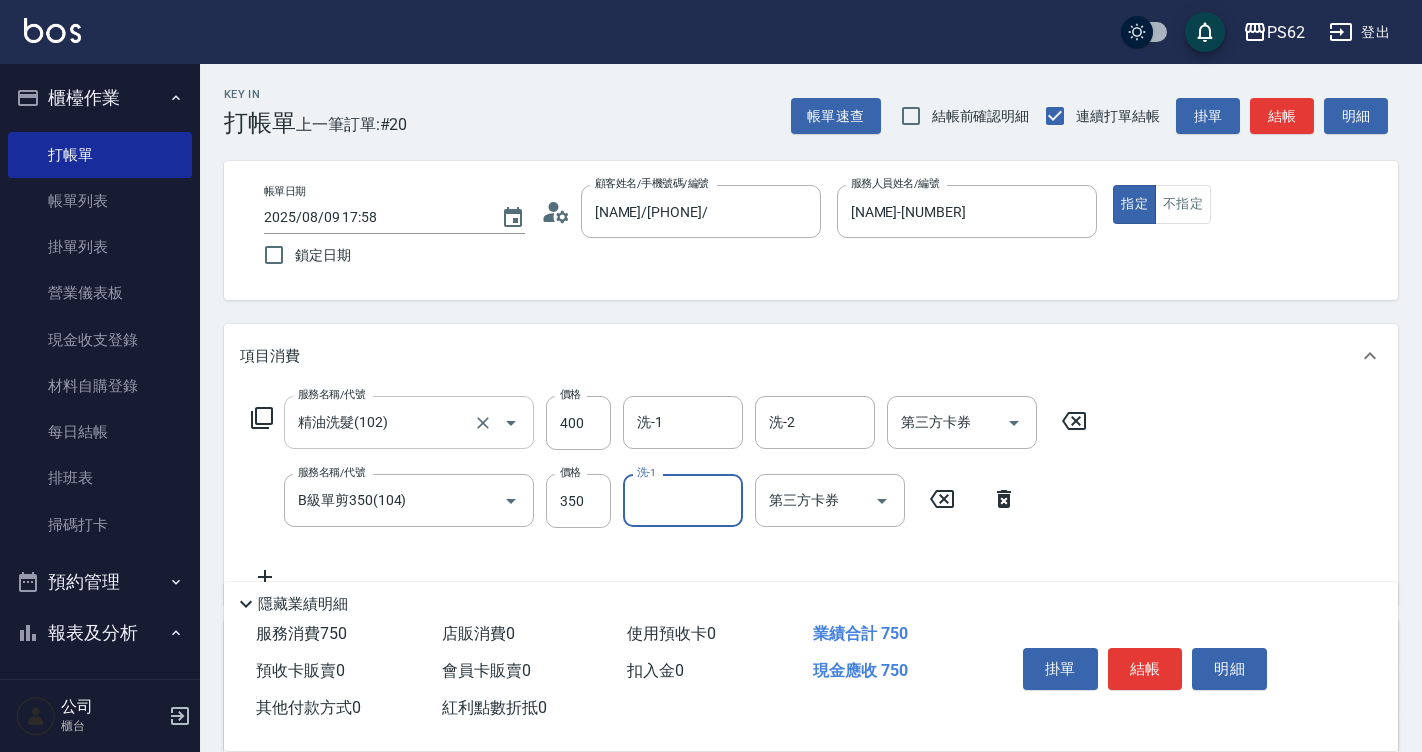 click on "精油洗髮(102)" at bounding box center [381, 422] 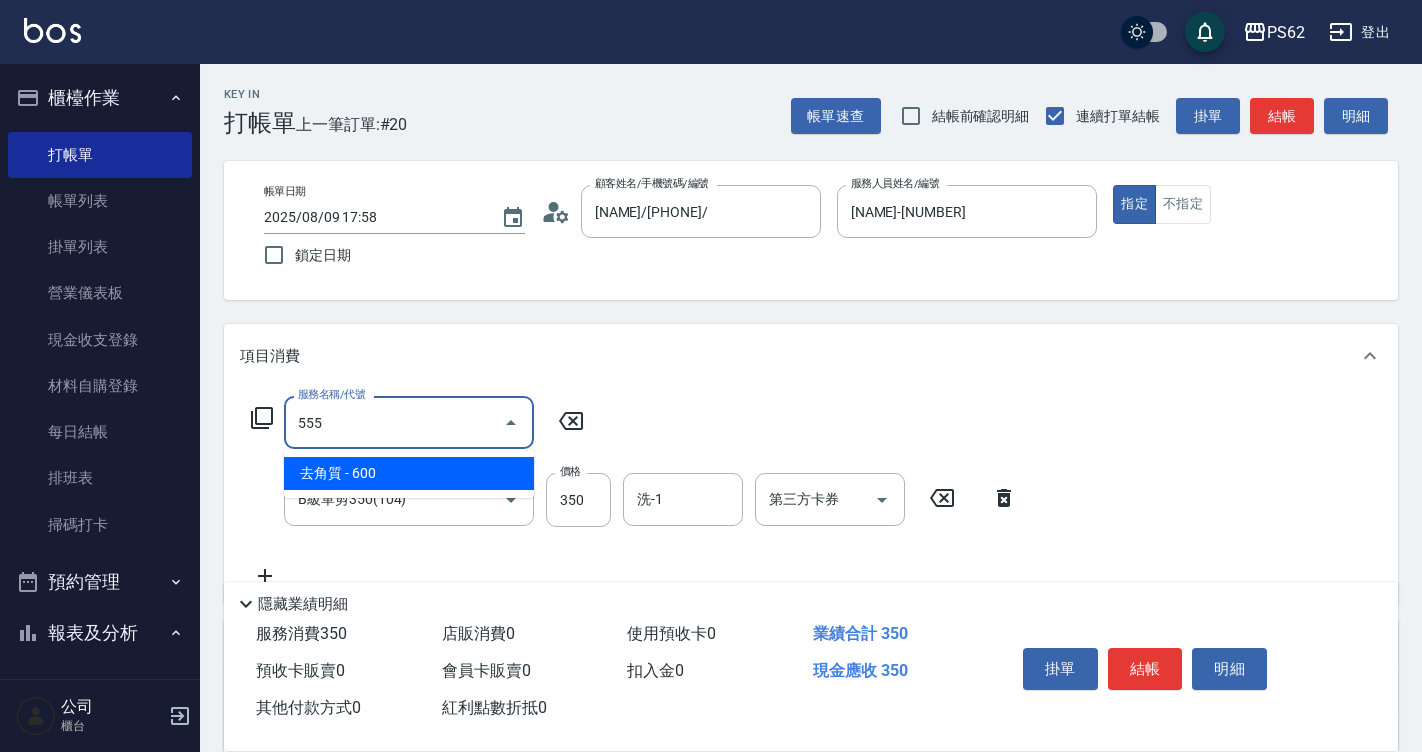 type on "去角質(555)" 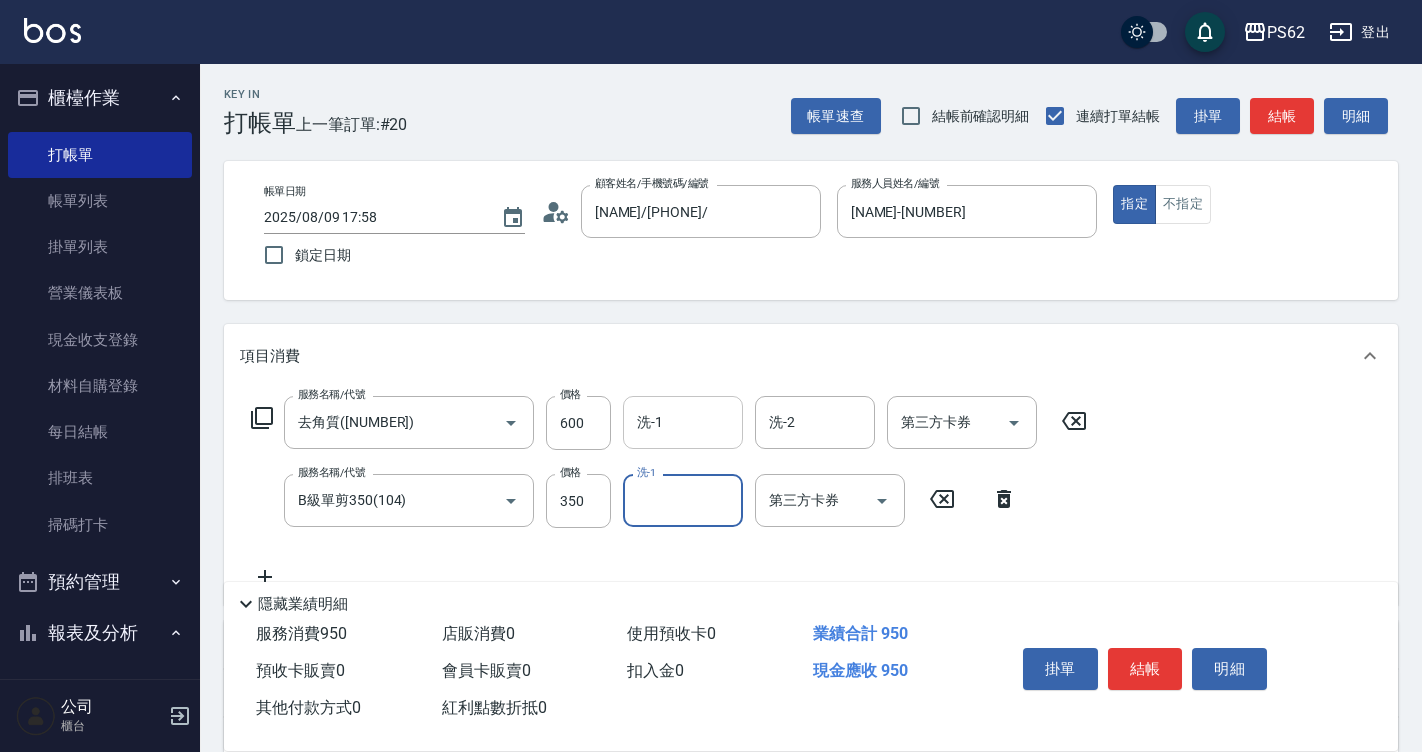 click on "洗-1" at bounding box center (683, 422) 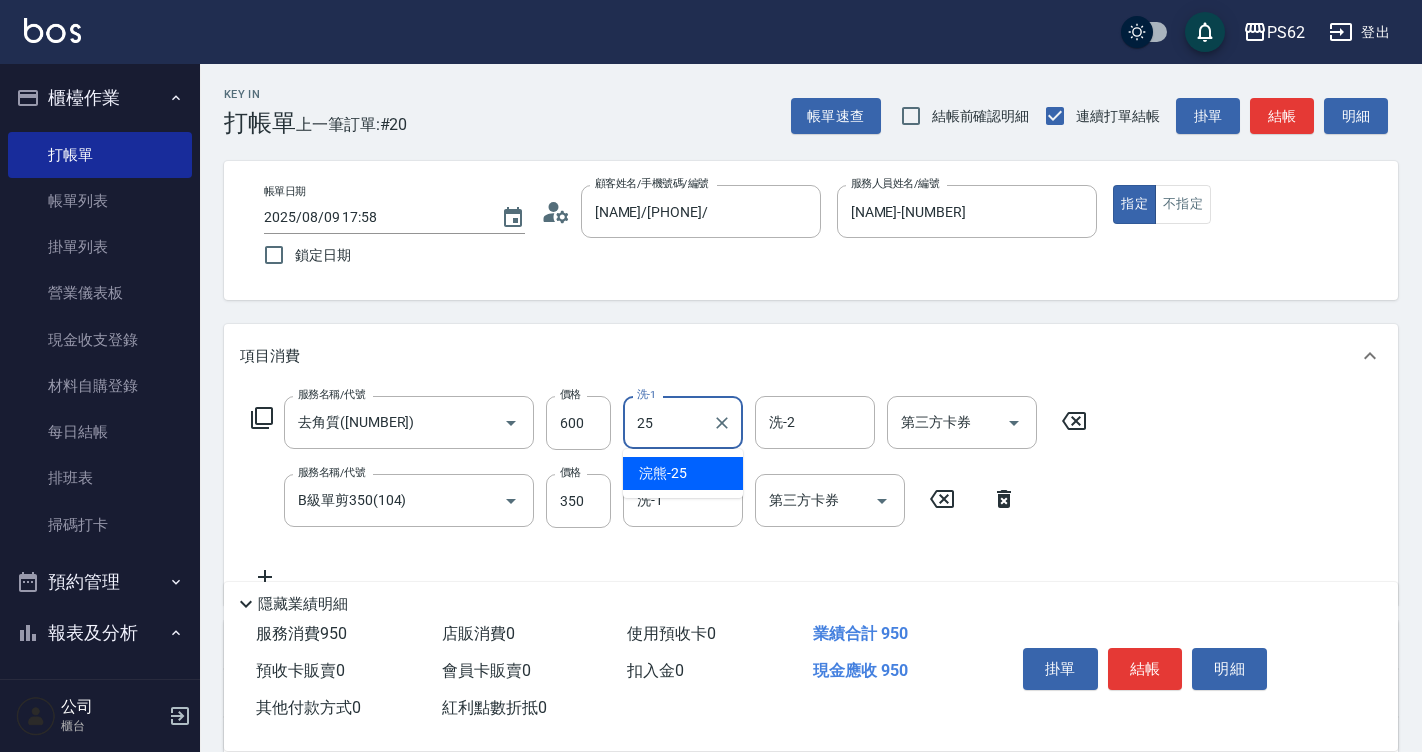 type on "浣熊-25" 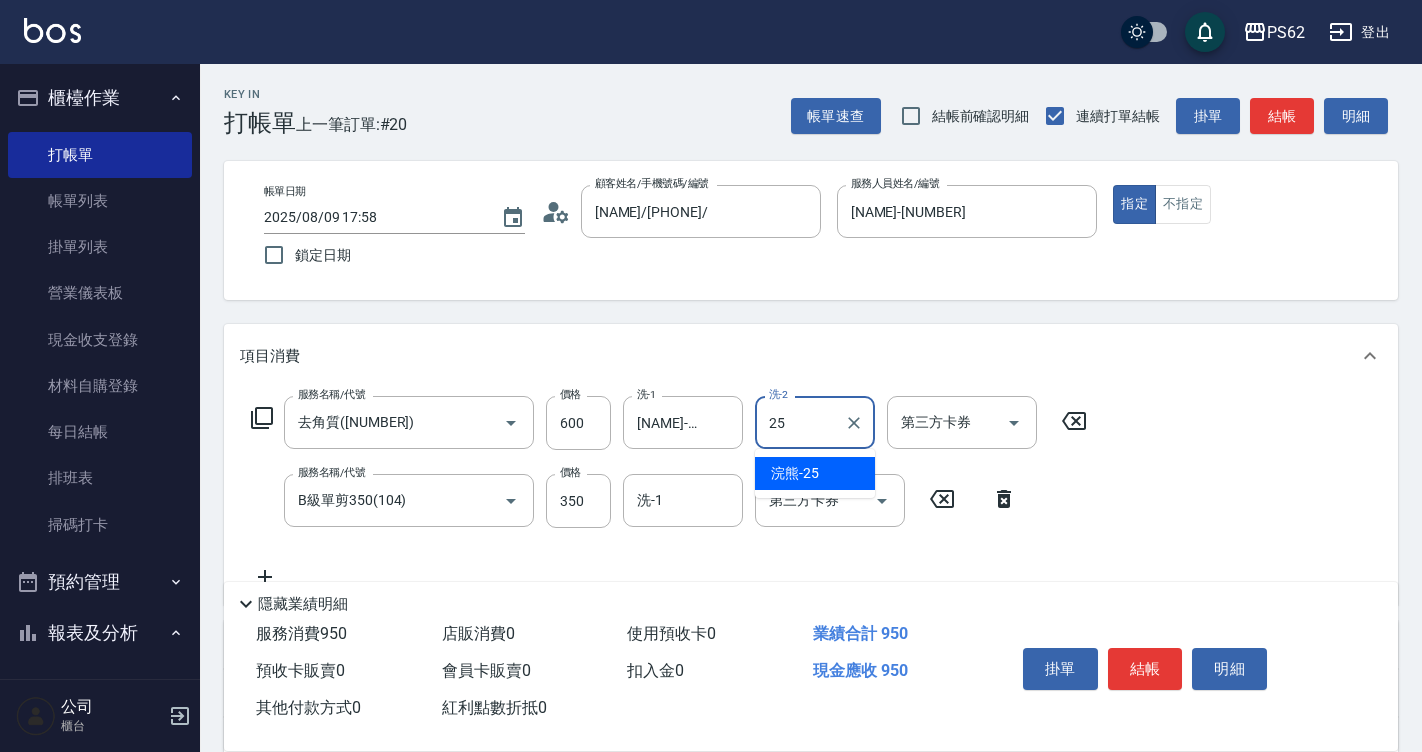 type on "2" 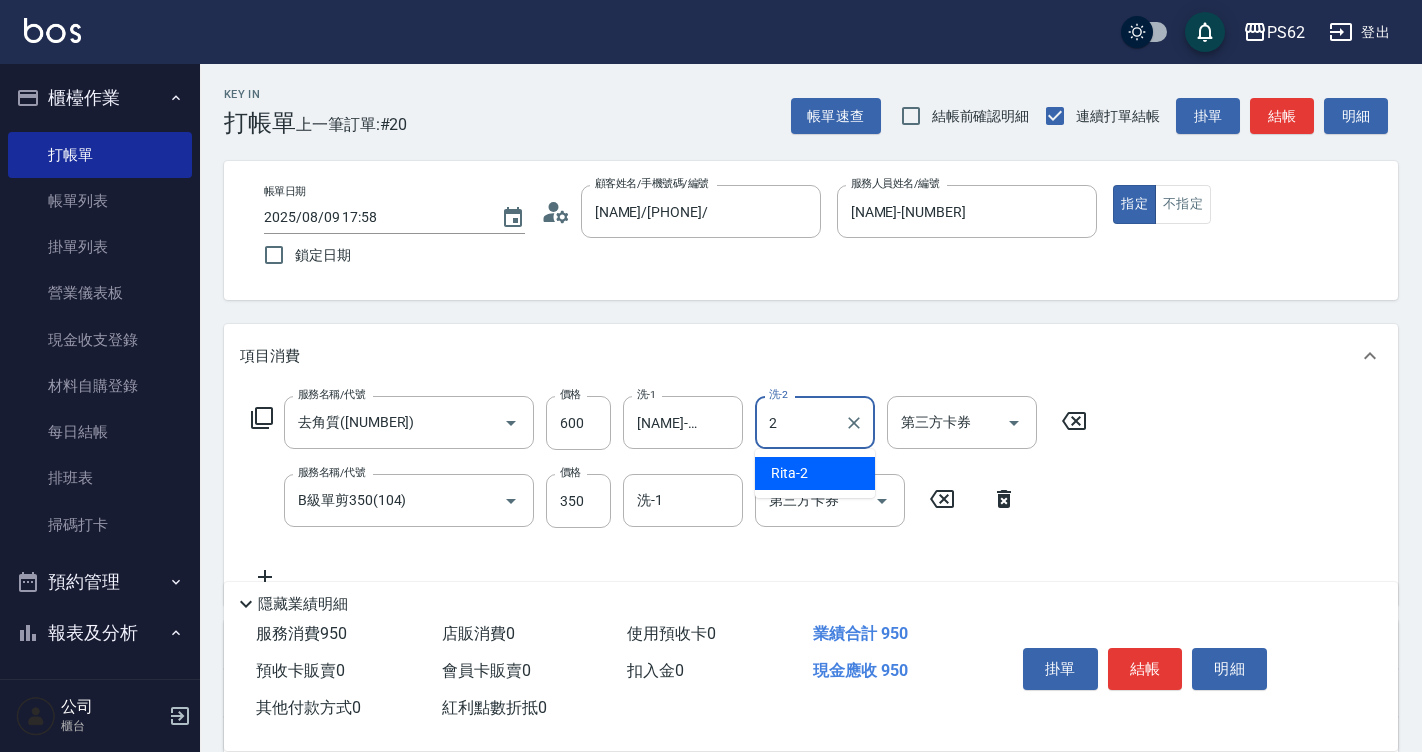 type 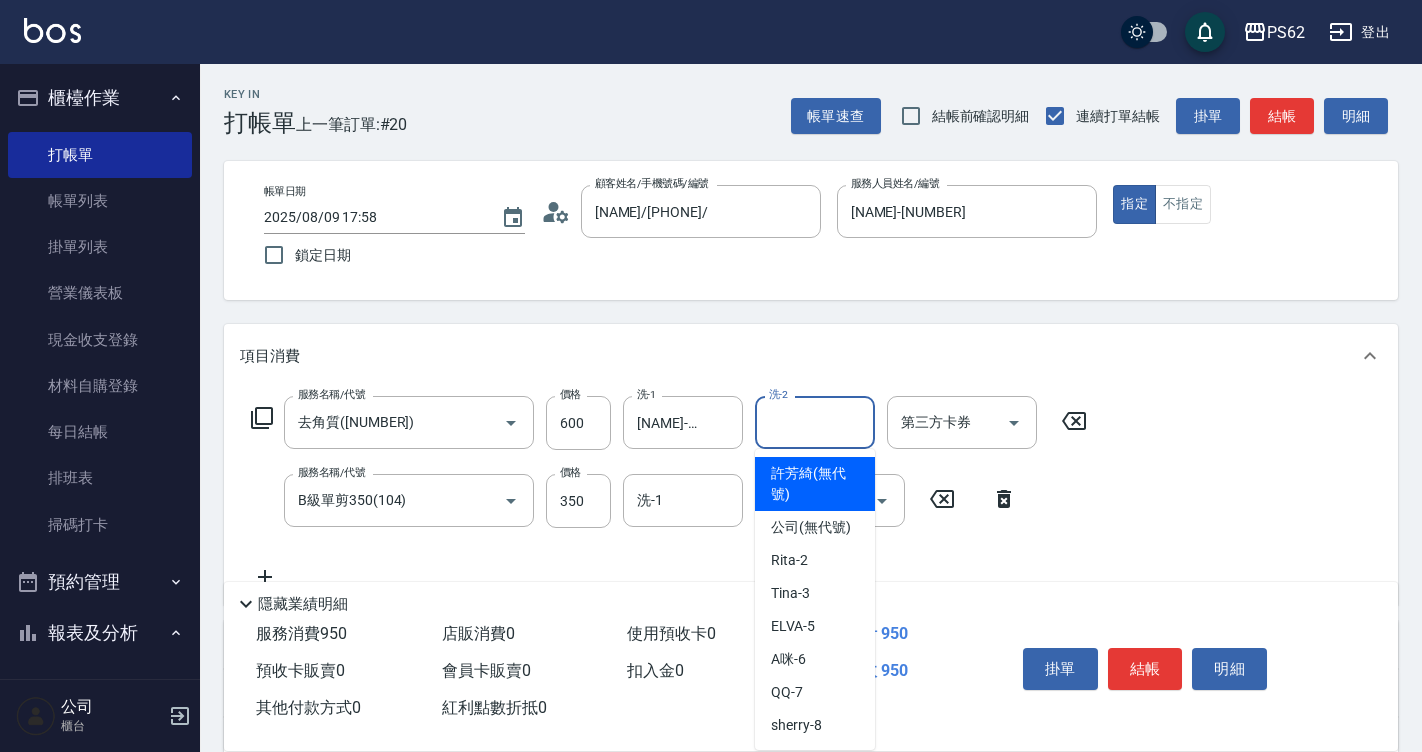 click on "結帳" at bounding box center (1145, 669) 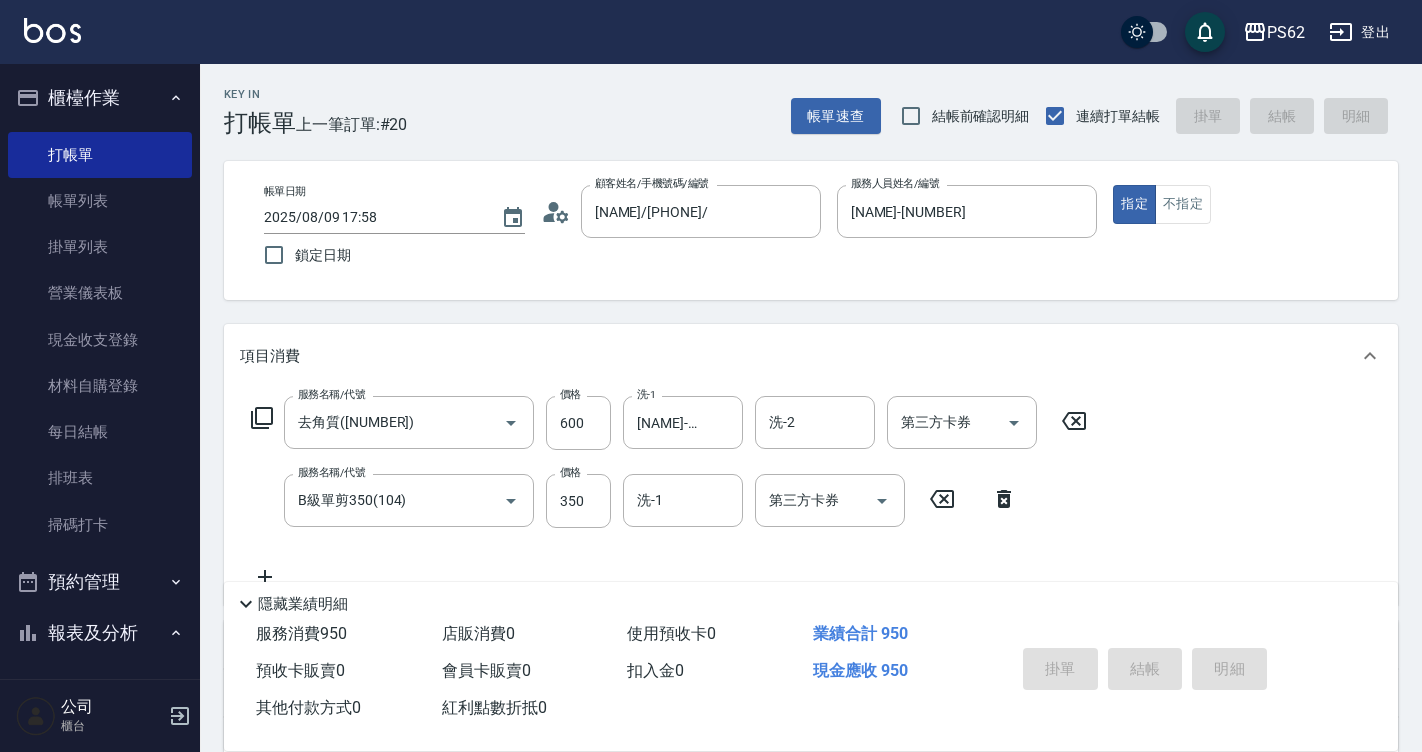 type on "2025/08/09 17:59" 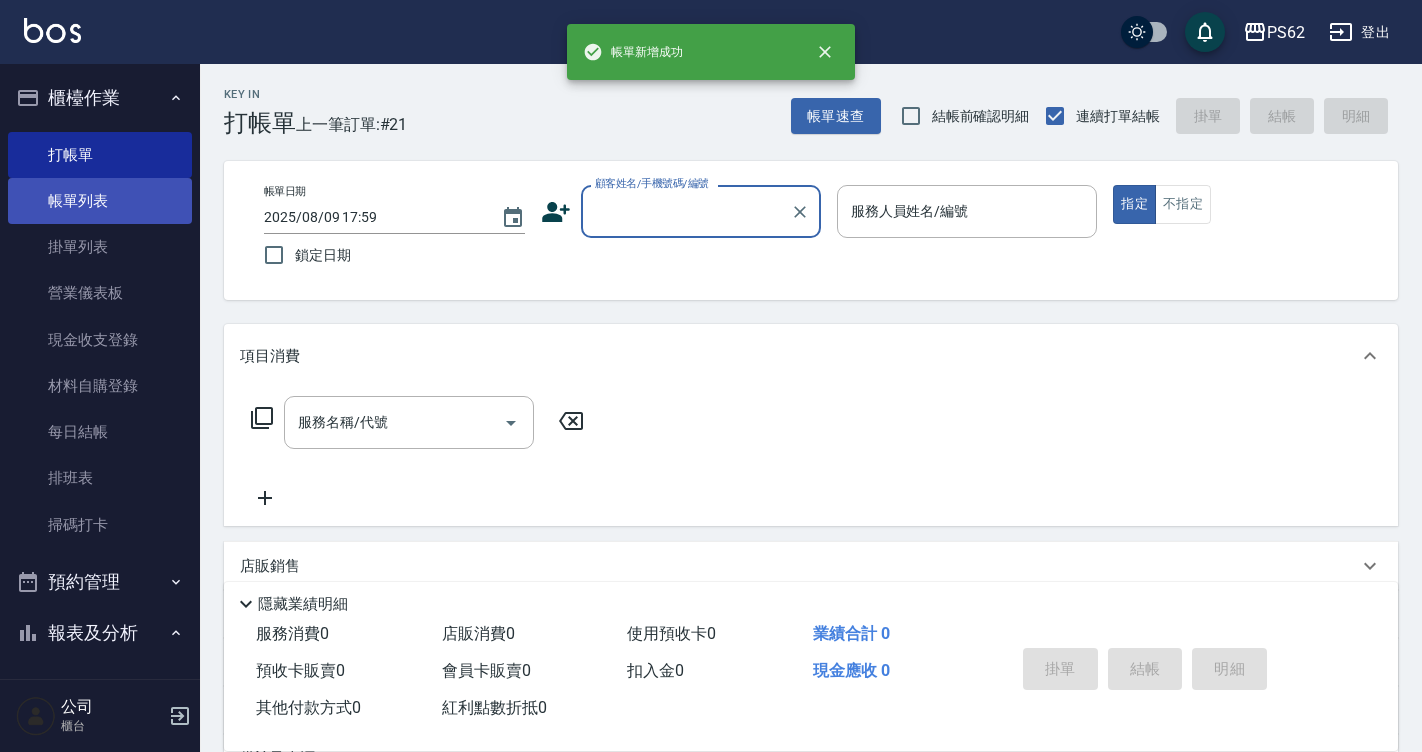 click on "帳單列表" at bounding box center (100, 201) 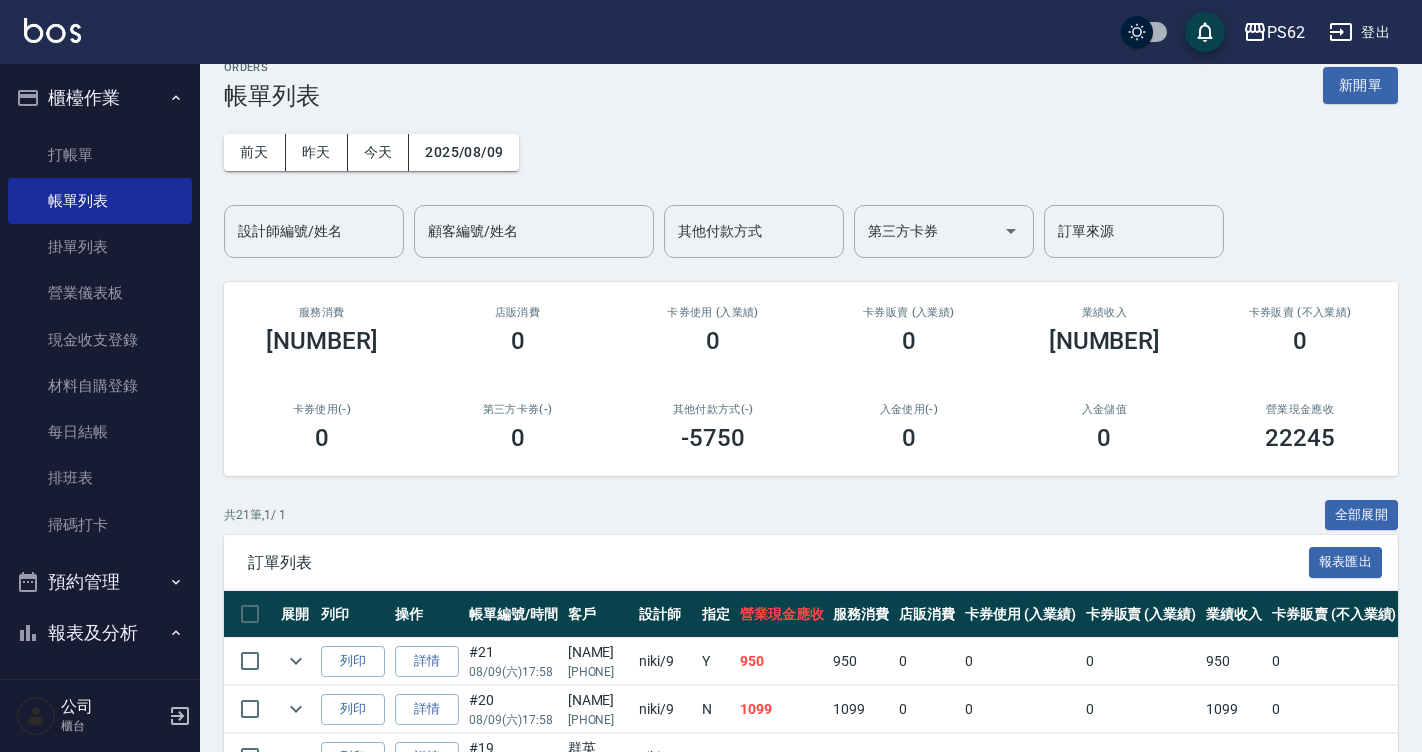 scroll, scrollTop: 100, scrollLeft: 0, axis: vertical 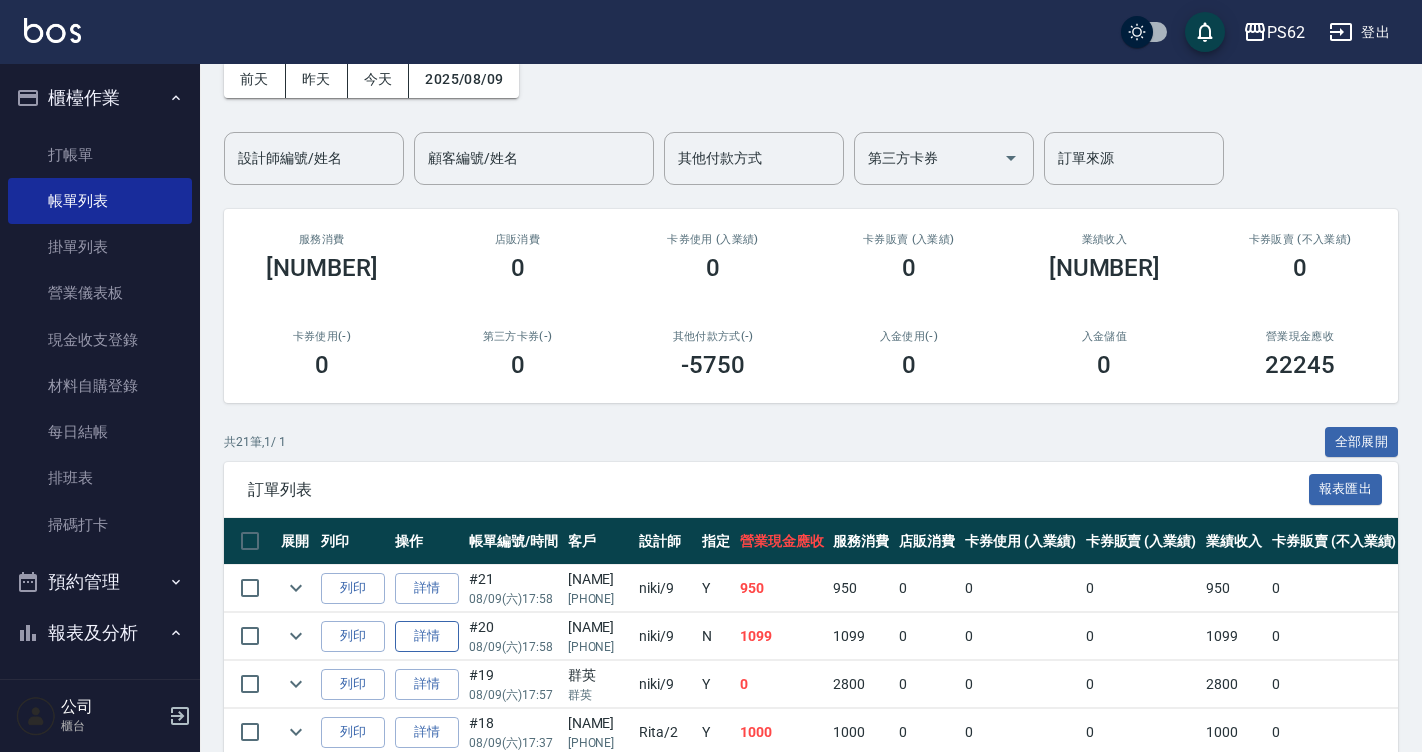click on "詳情" at bounding box center (427, 636) 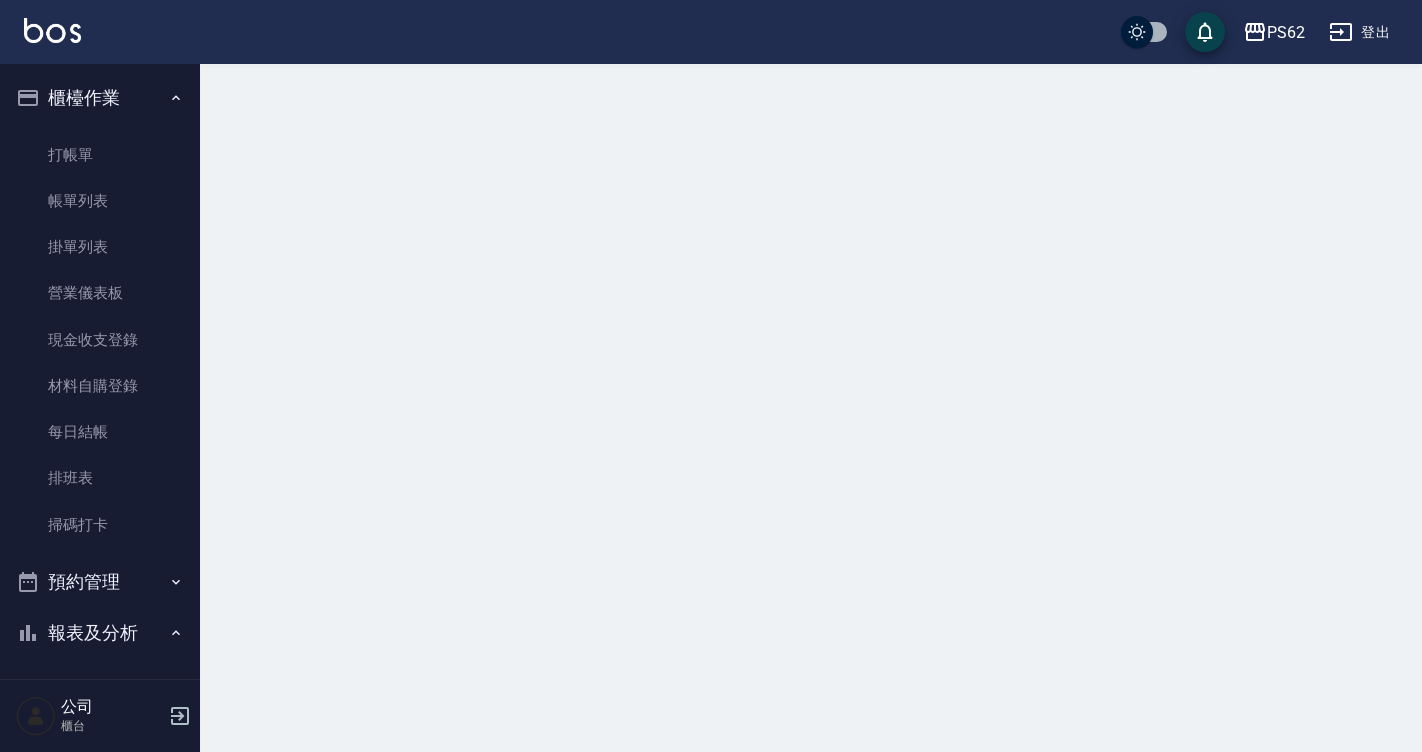 scroll, scrollTop: 0, scrollLeft: 0, axis: both 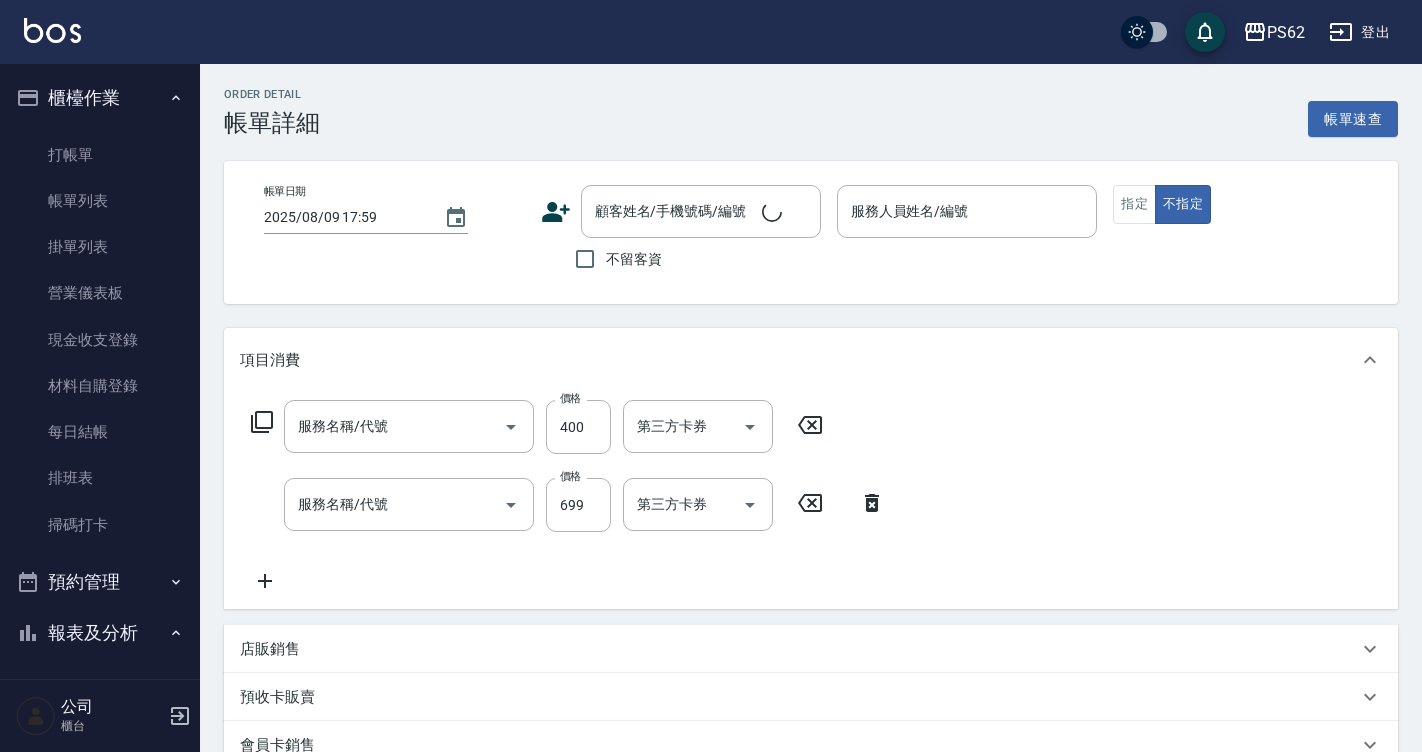type on "精油洗髮(102)" 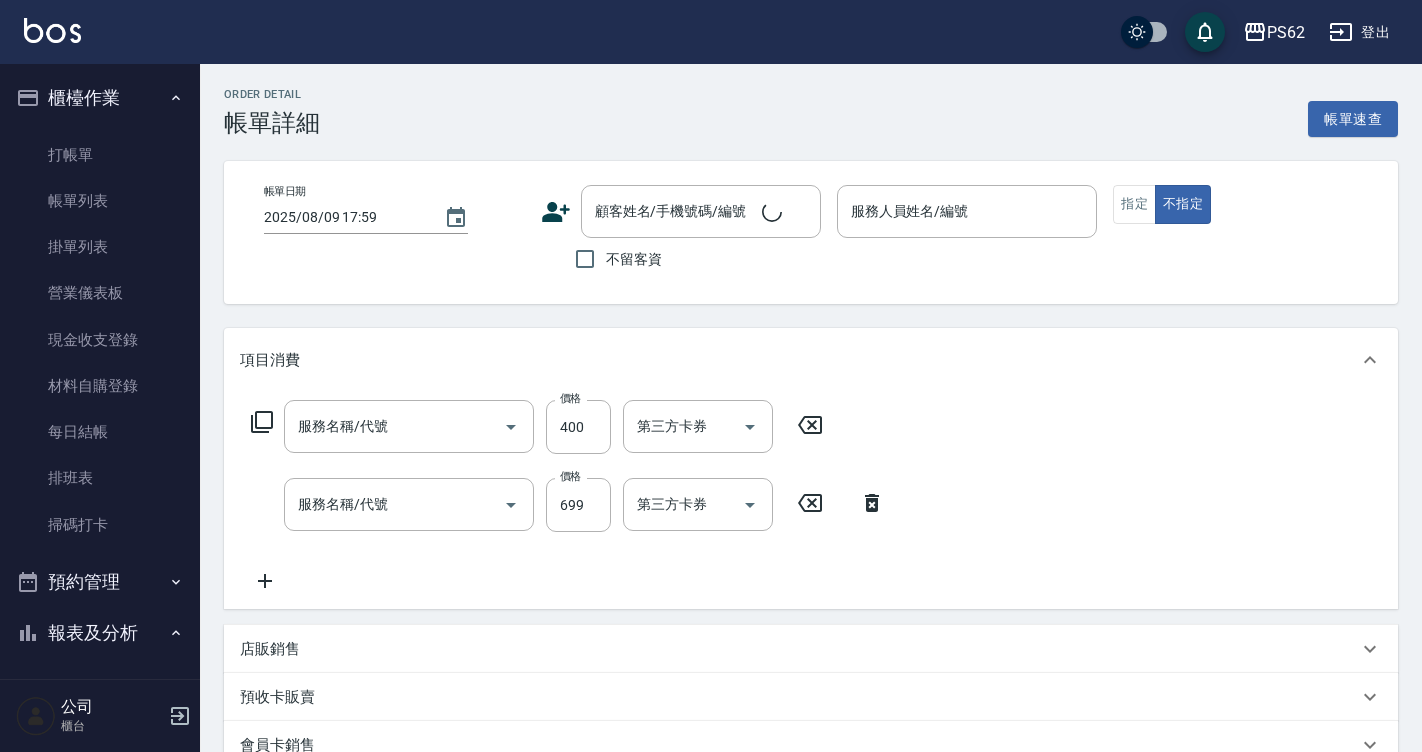 type on "洗剪去角質(1133)" 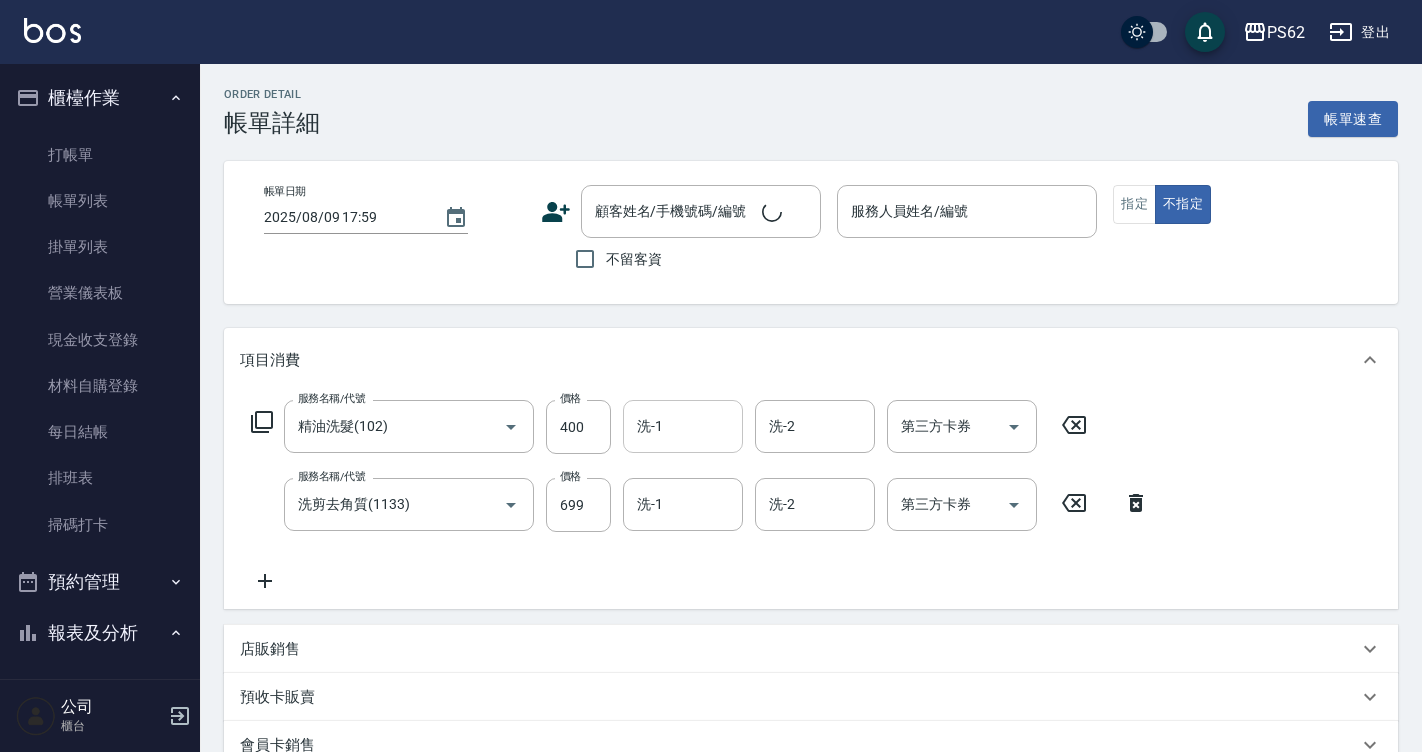type on "2025/08/09 17:58" 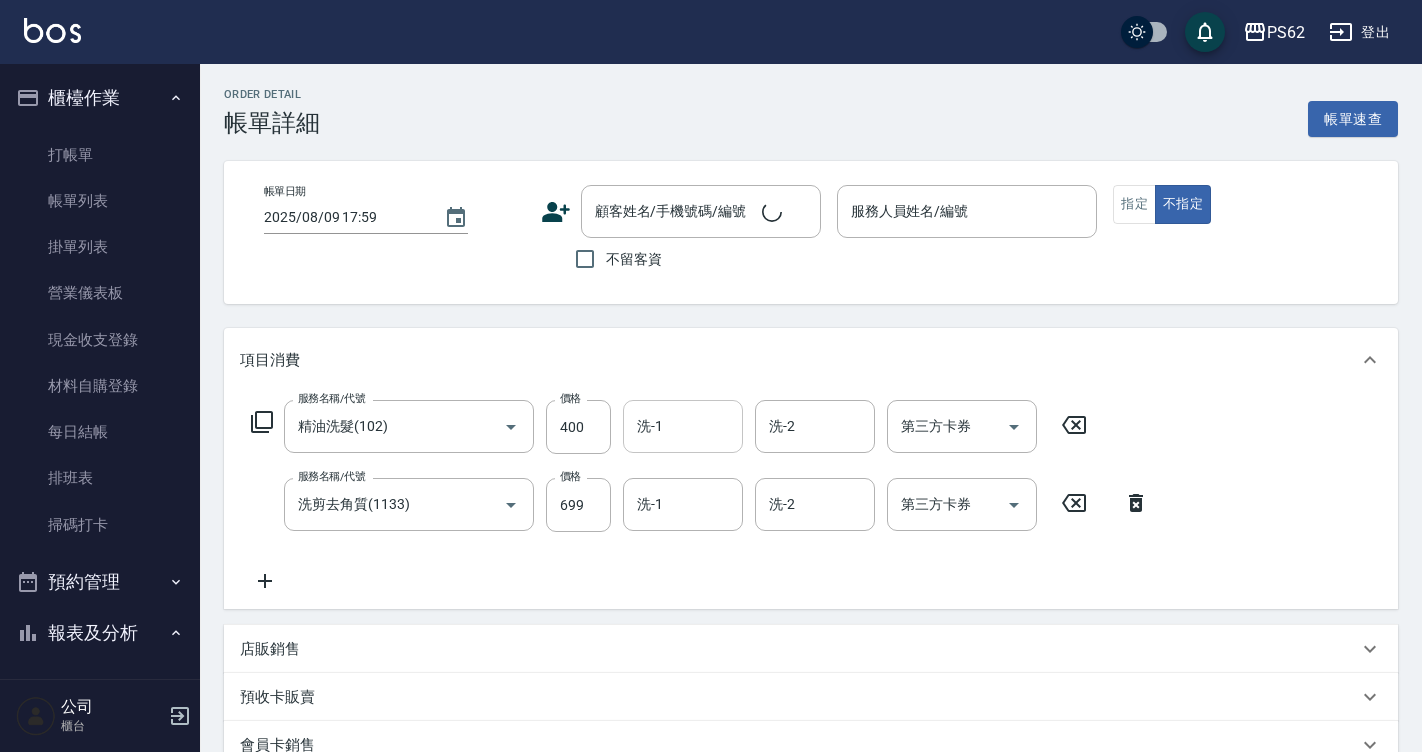 type on "[NAME]-9" 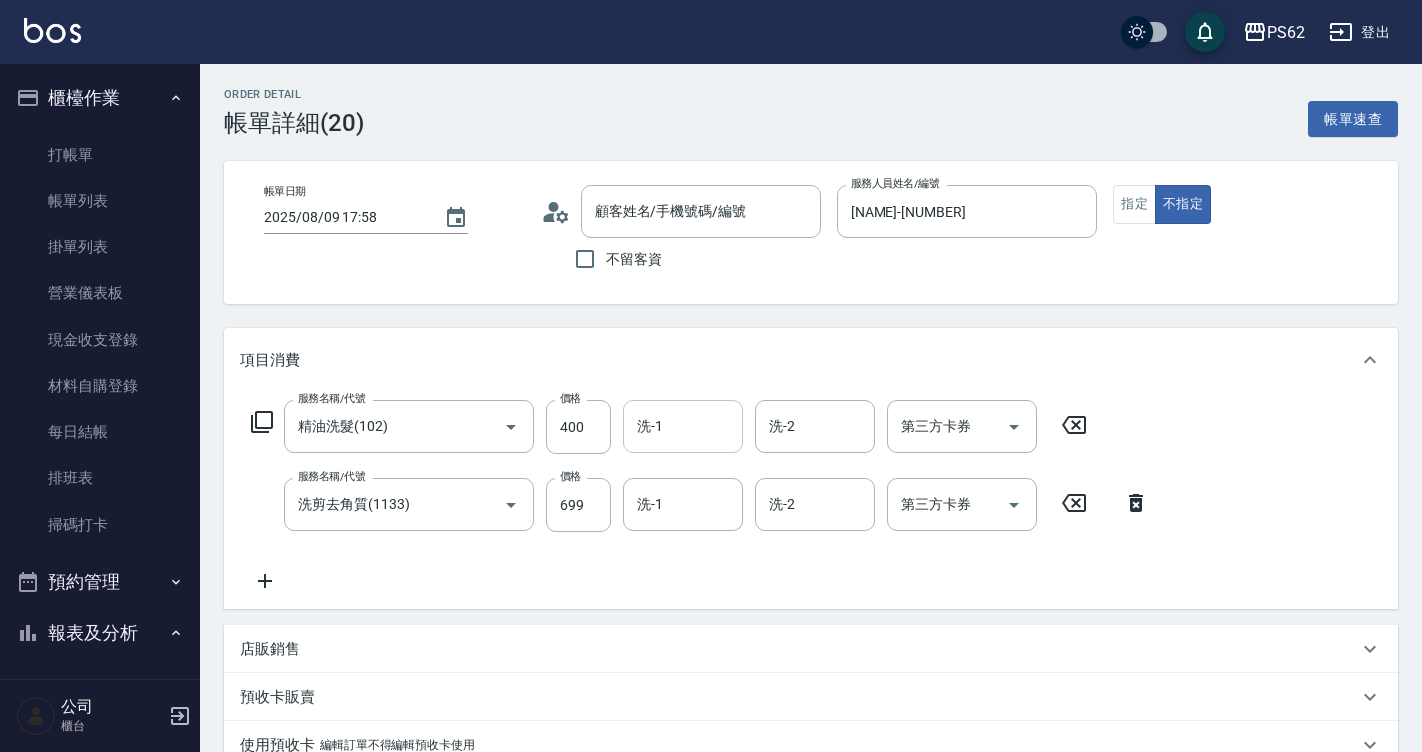 click on "洗-1" at bounding box center [683, 426] 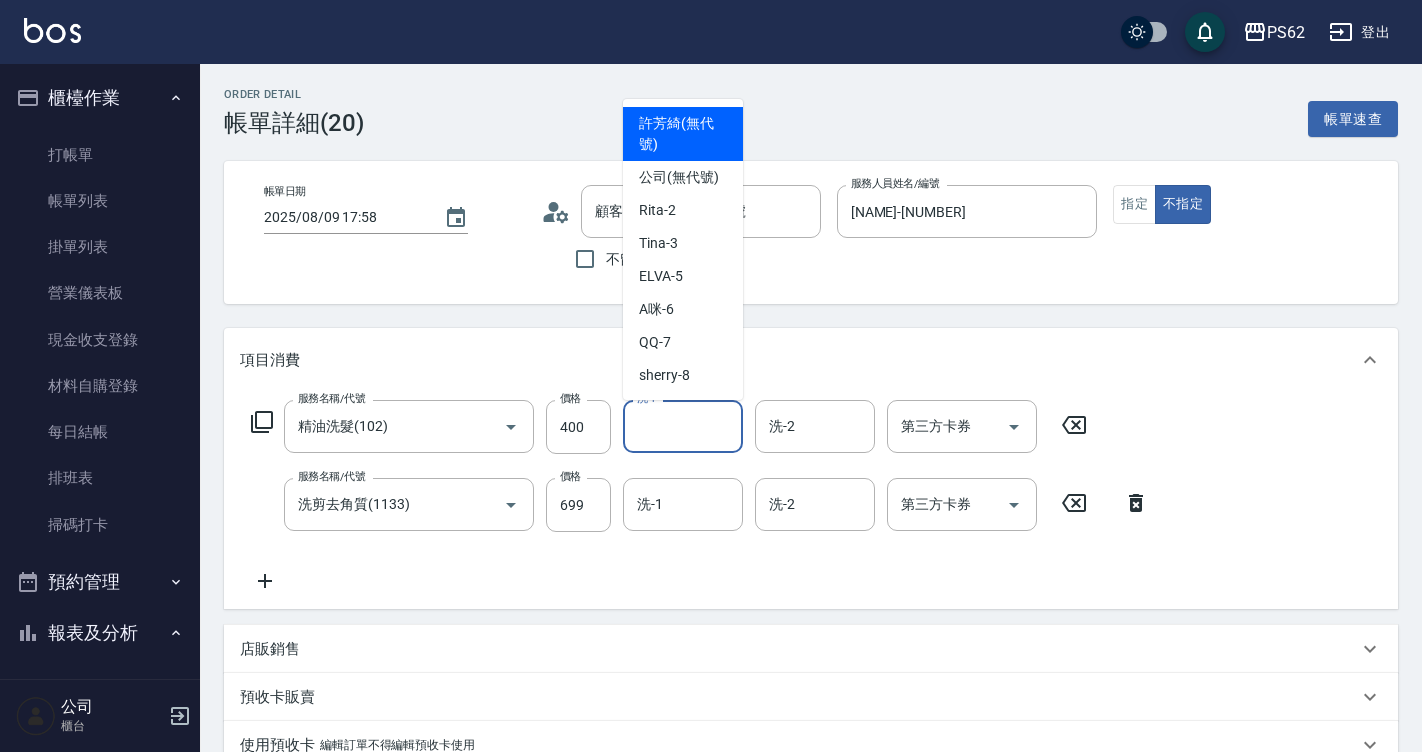 type on "[NAME]/[PHONE]/" 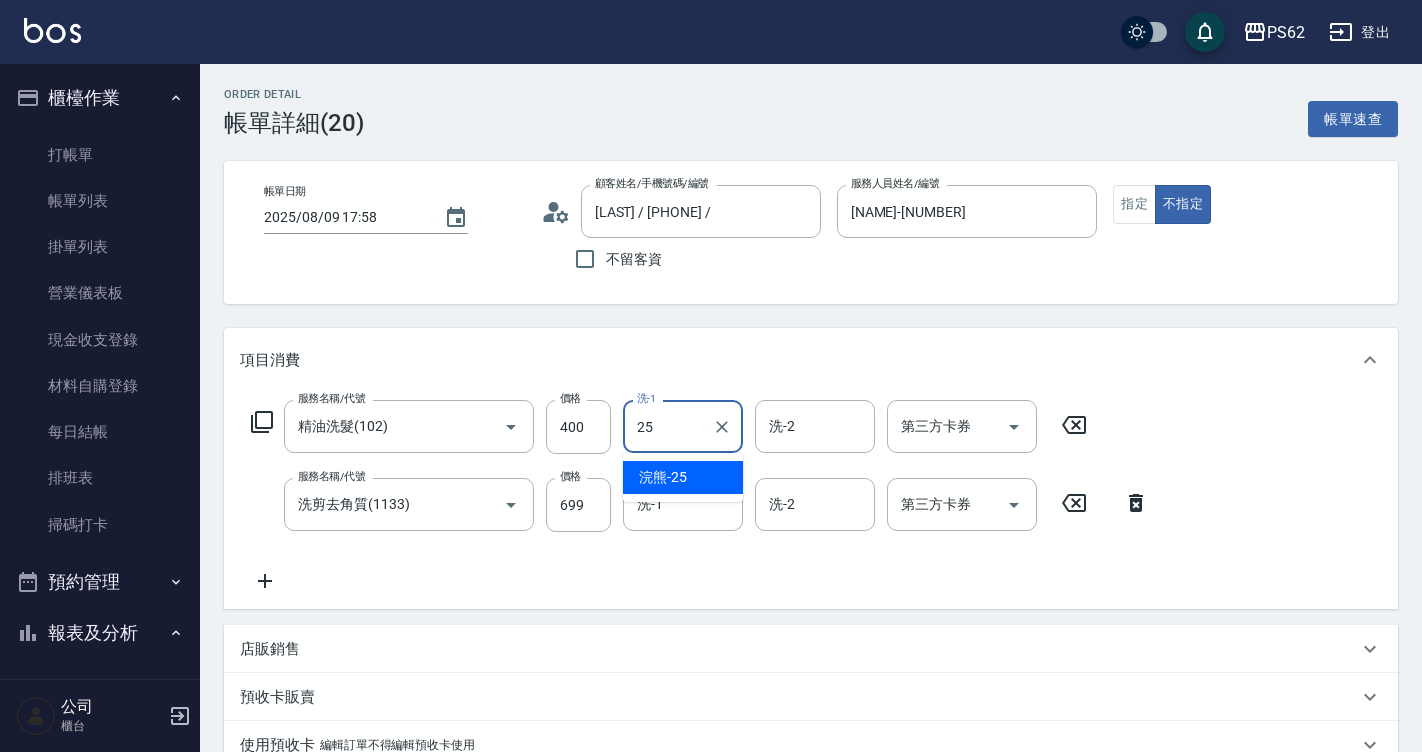 type on "浣熊-25" 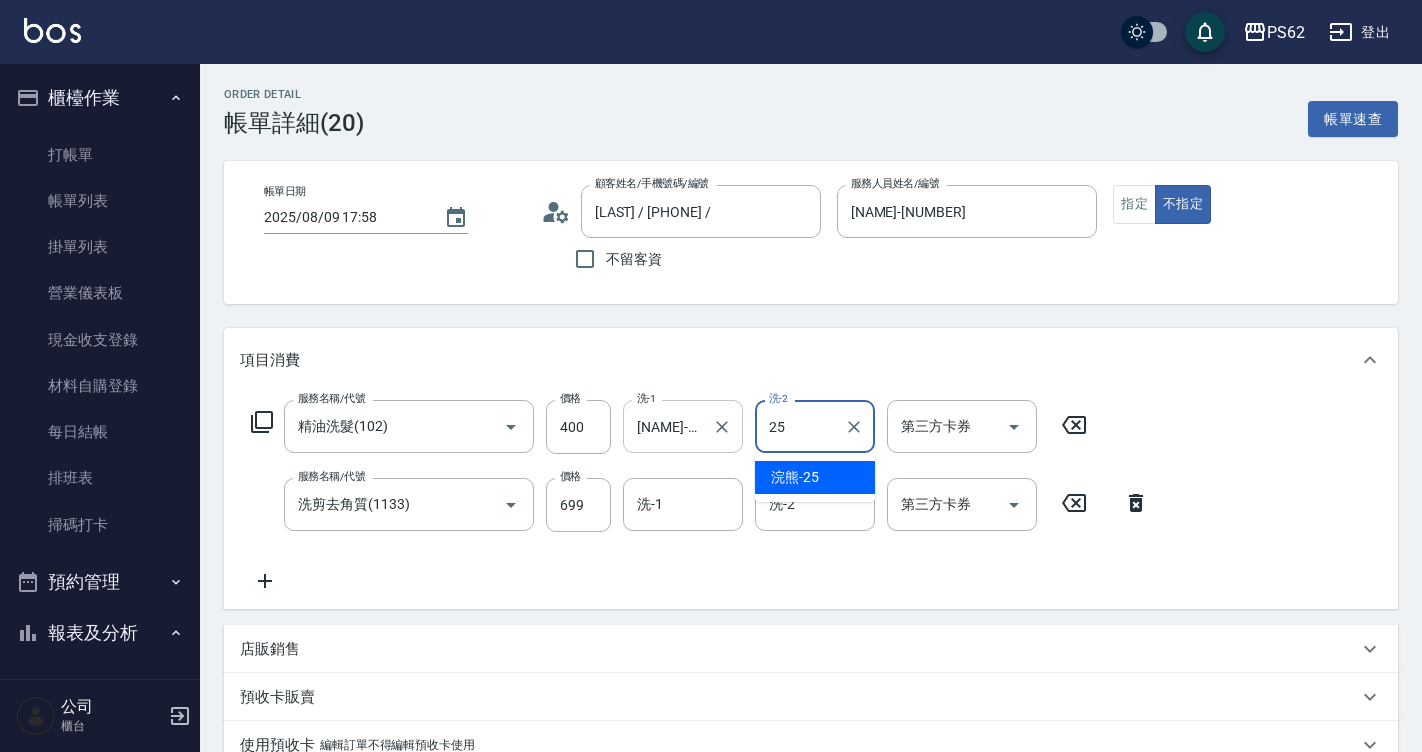 type on "浣熊-25" 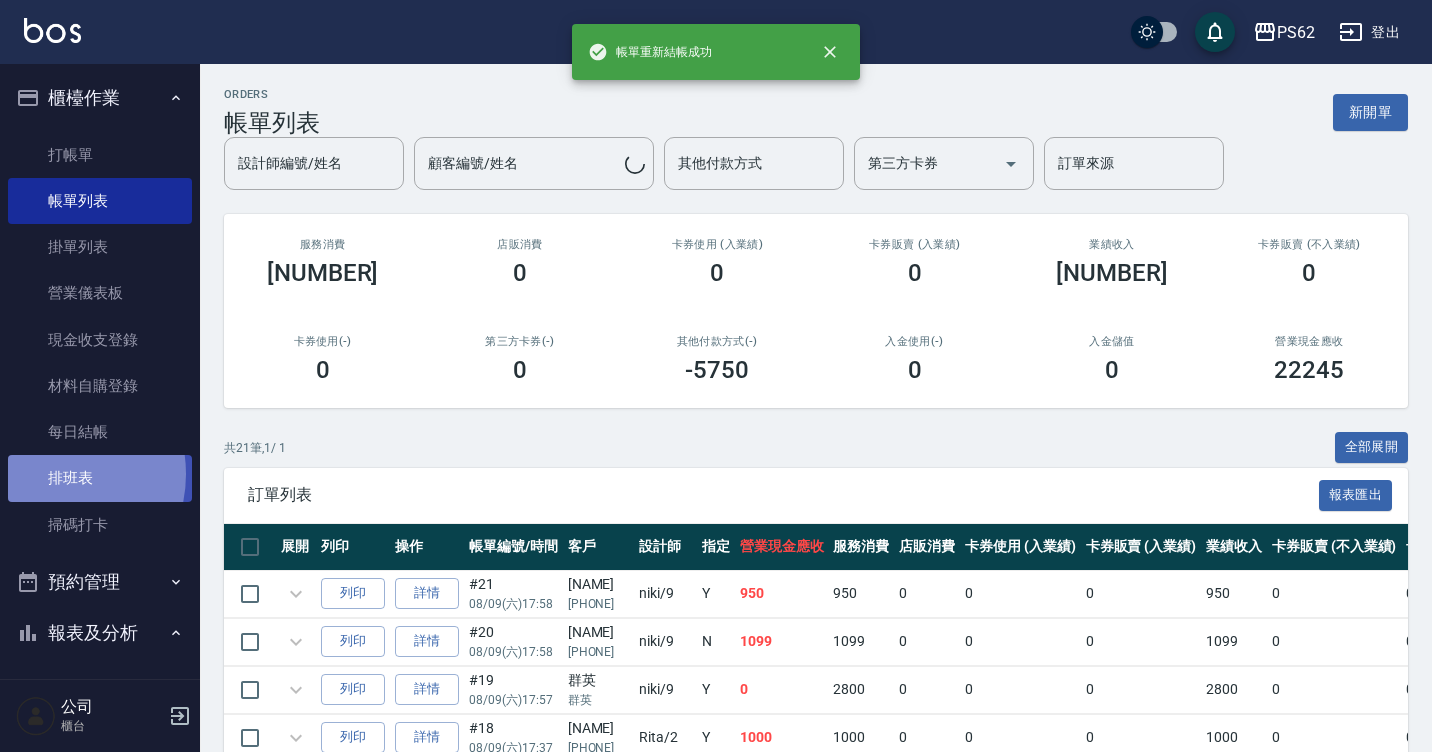 click on "排班表" at bounding box center (100, 478) 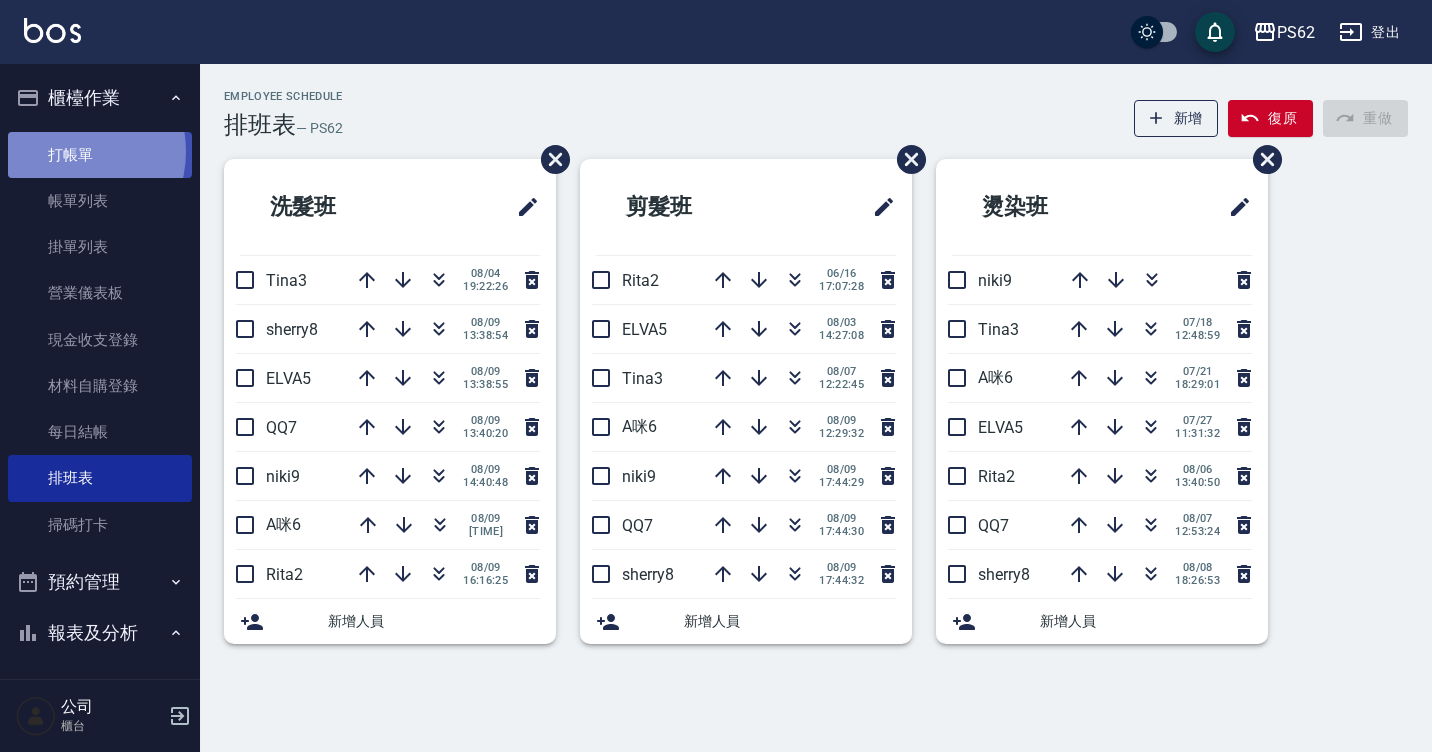 click on "打帳單" at bounding box center (100, 155) 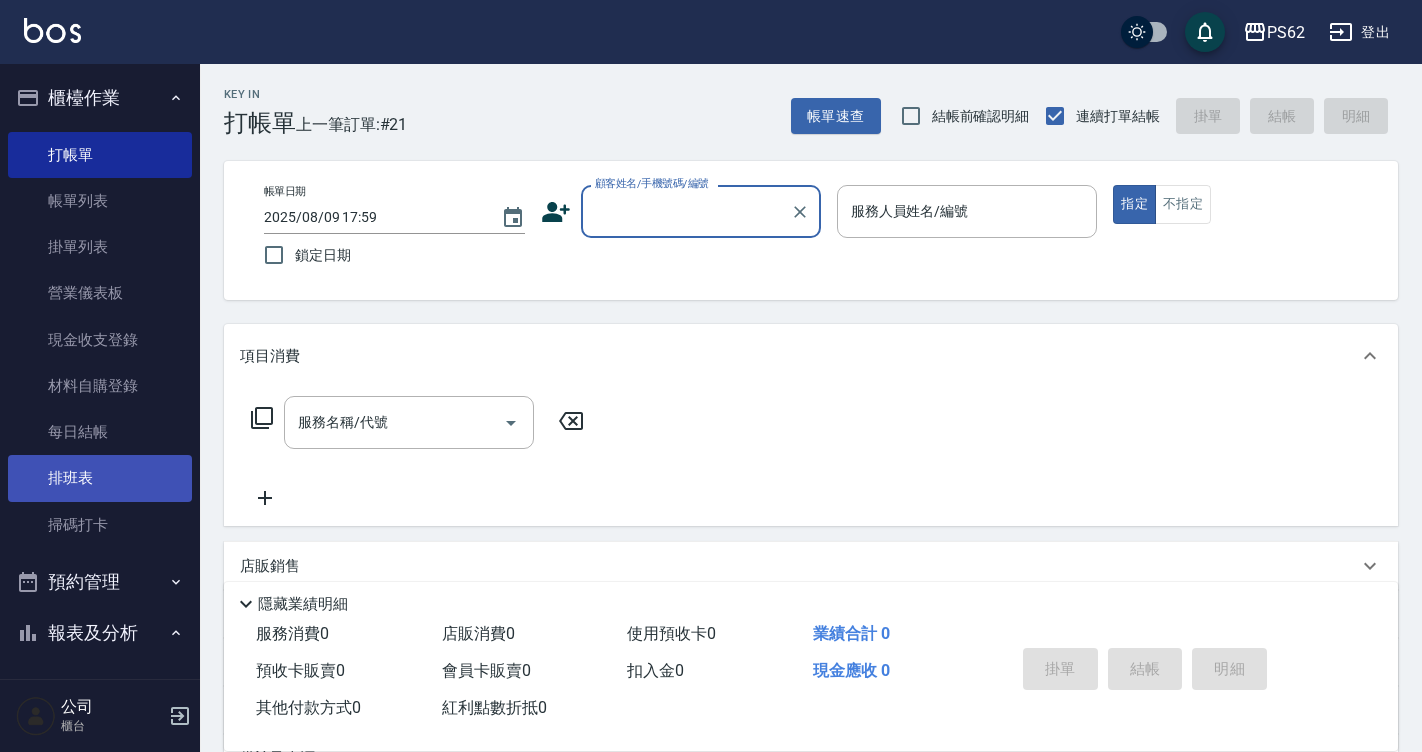 click on "排班表" at bounding box center (100, 478) 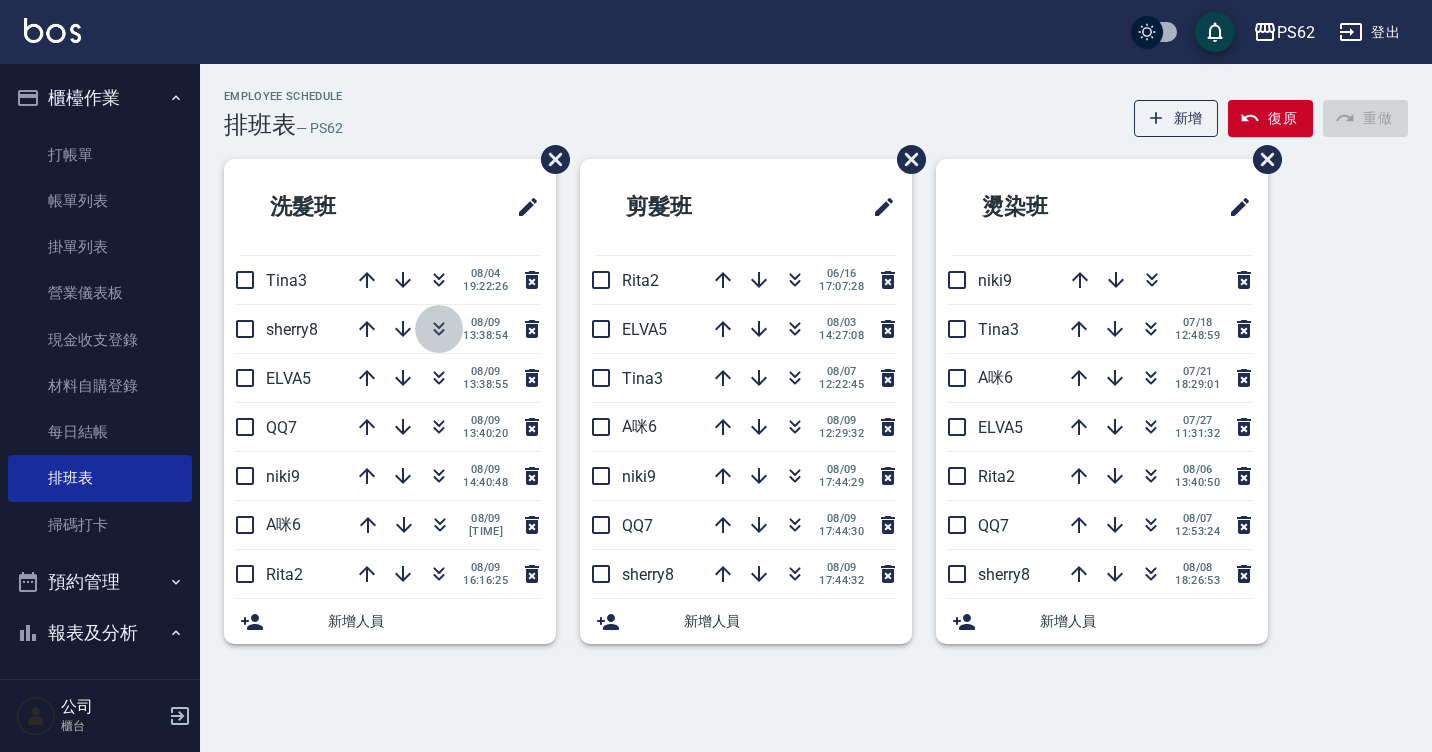 click 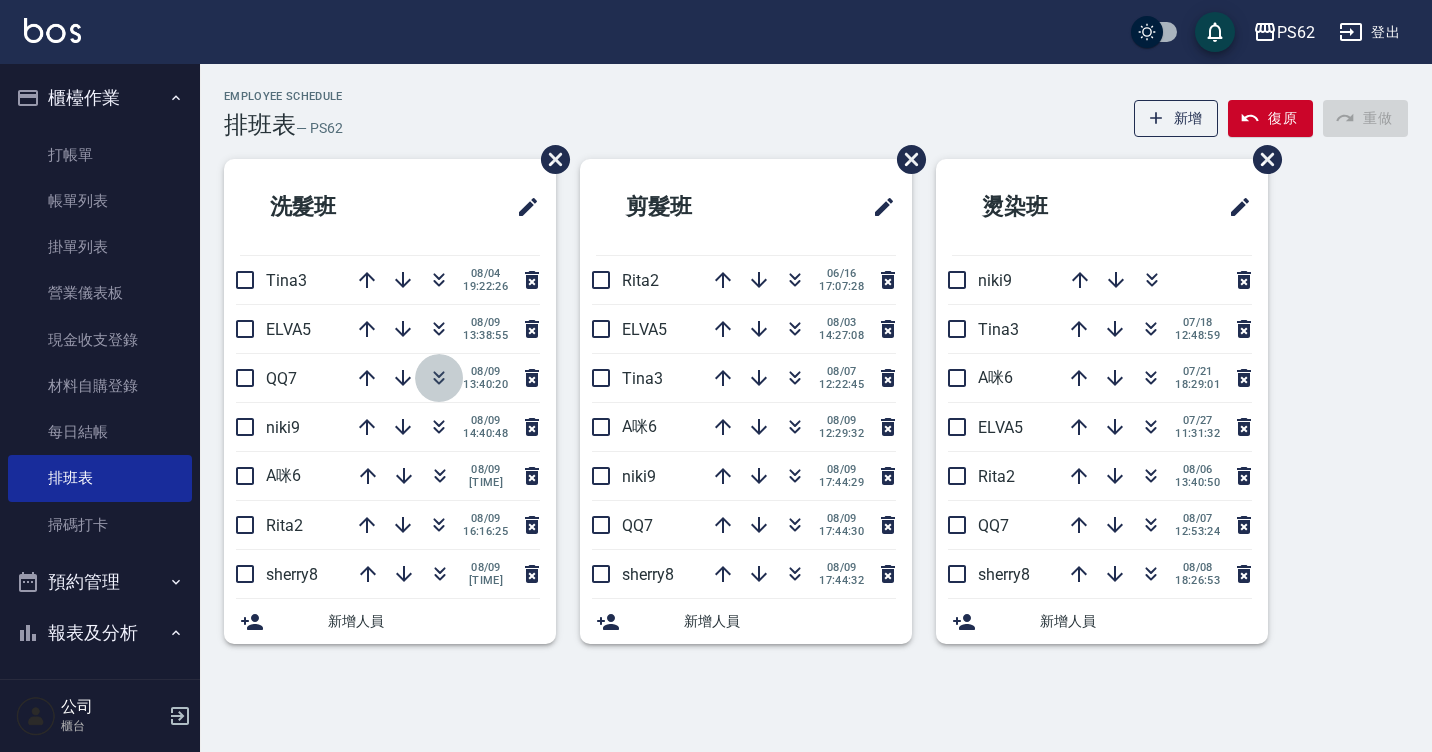 click 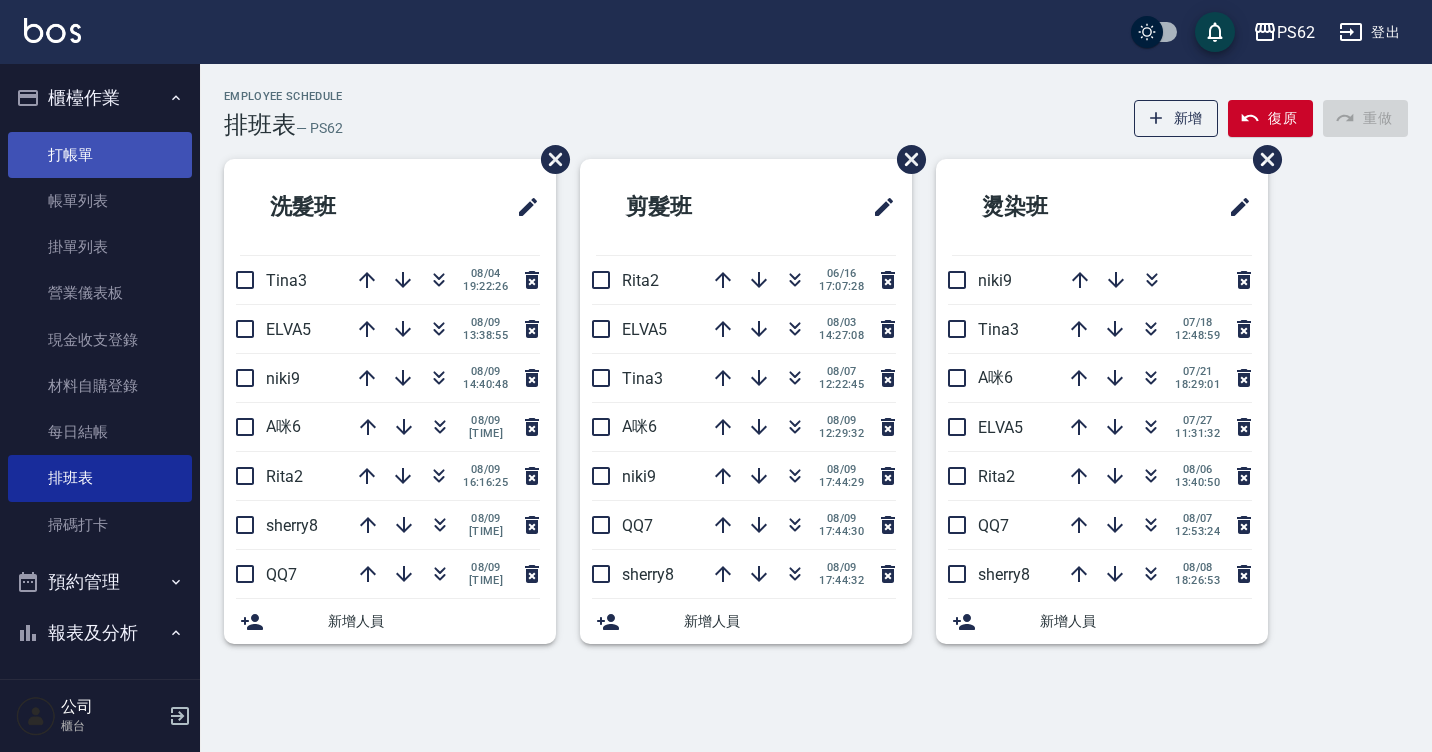 click on "打帳單" at bounding box center (100, 155) 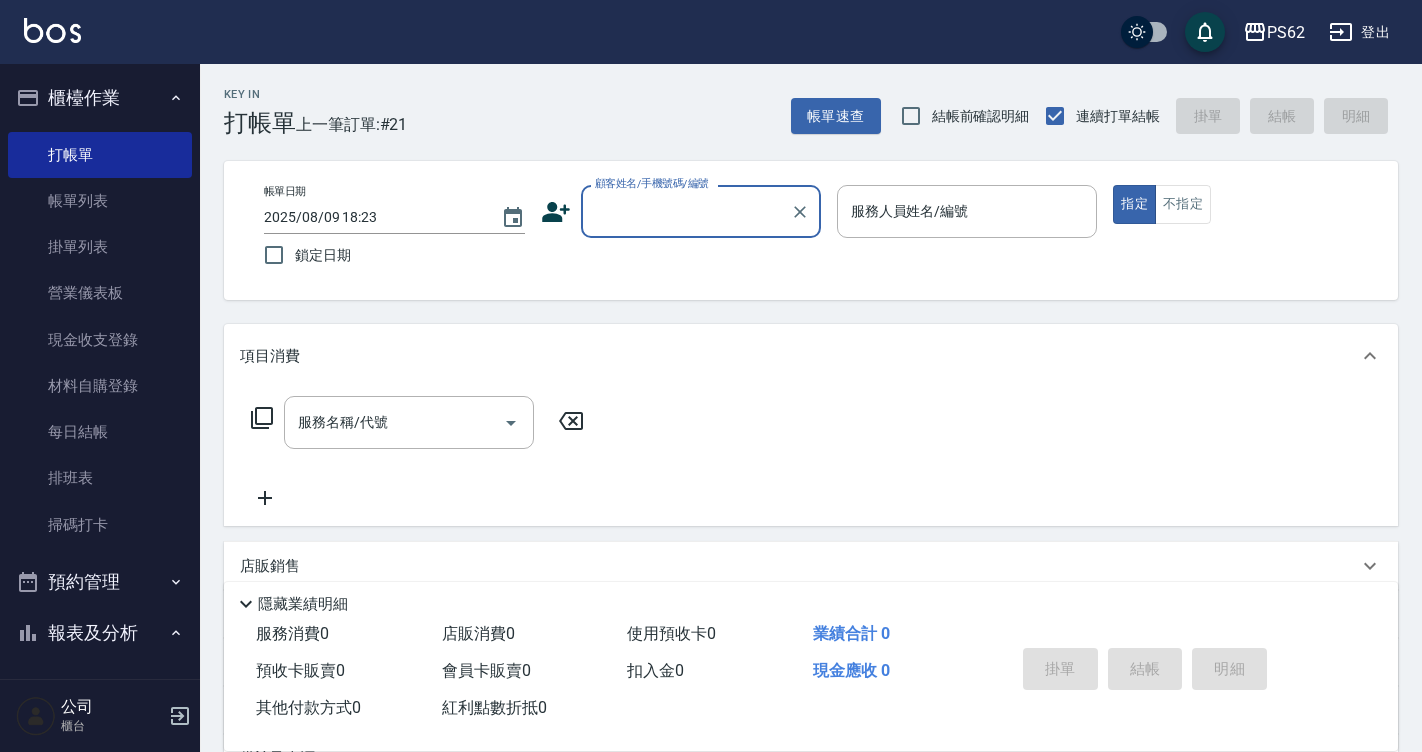 click on "顧客姓名/手機號碼/編號" at bounding box center (686, 211) 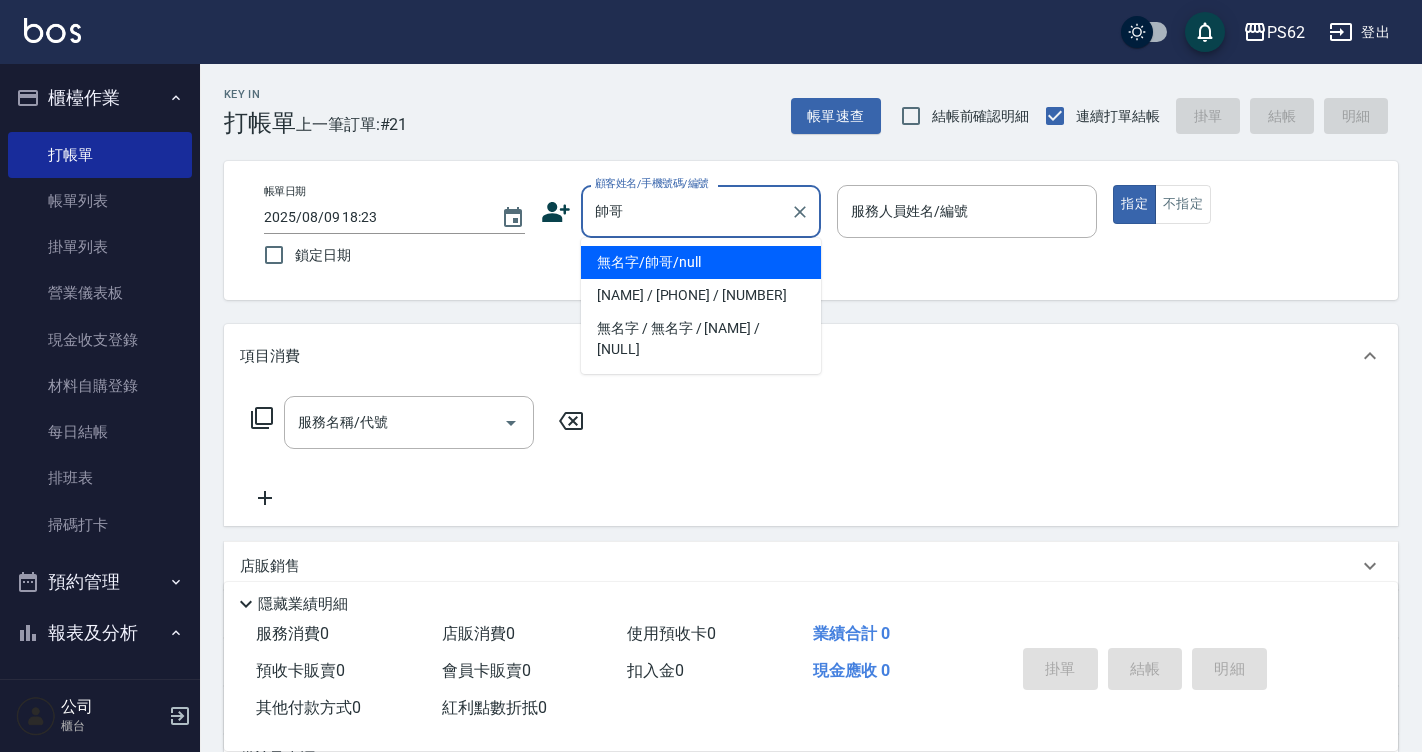 type on "[NAME]/[NAME]/null" 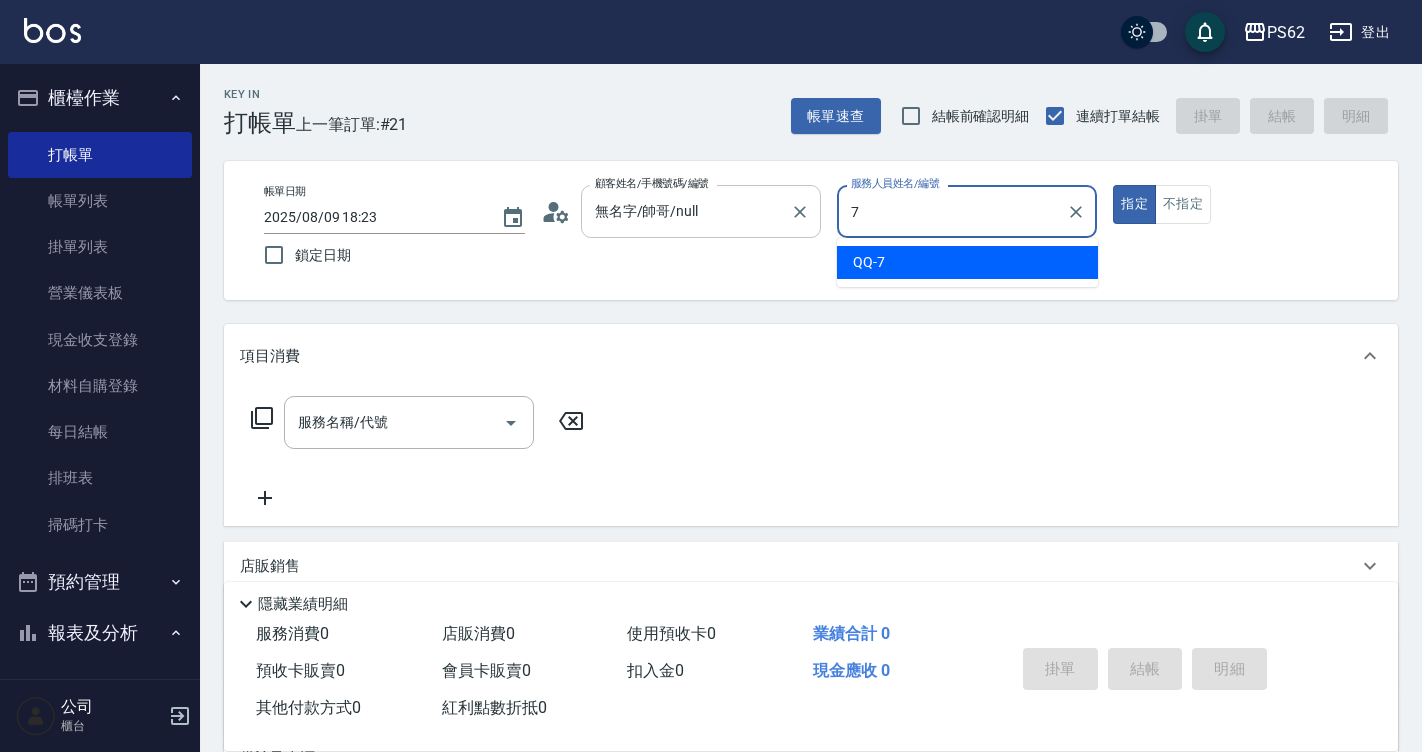 type on "QQ-7" 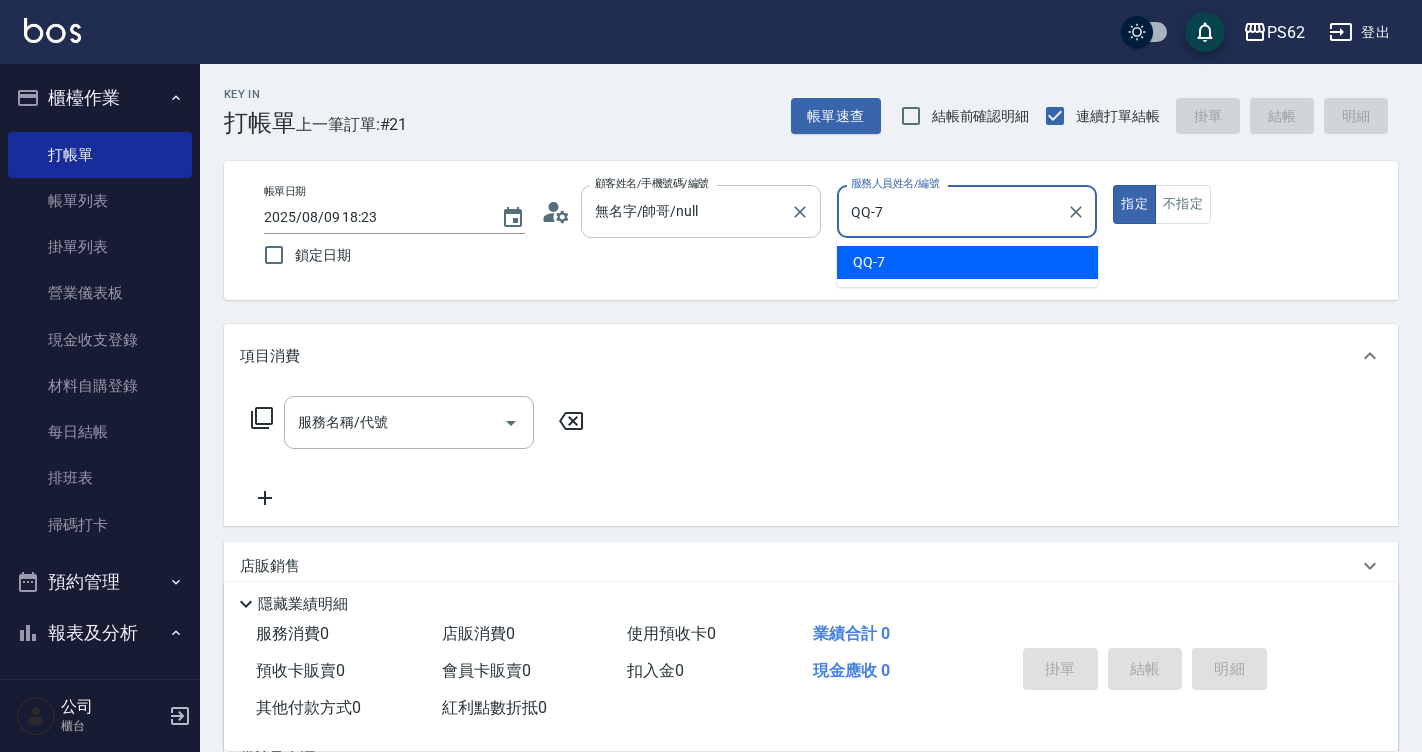 type on "true" 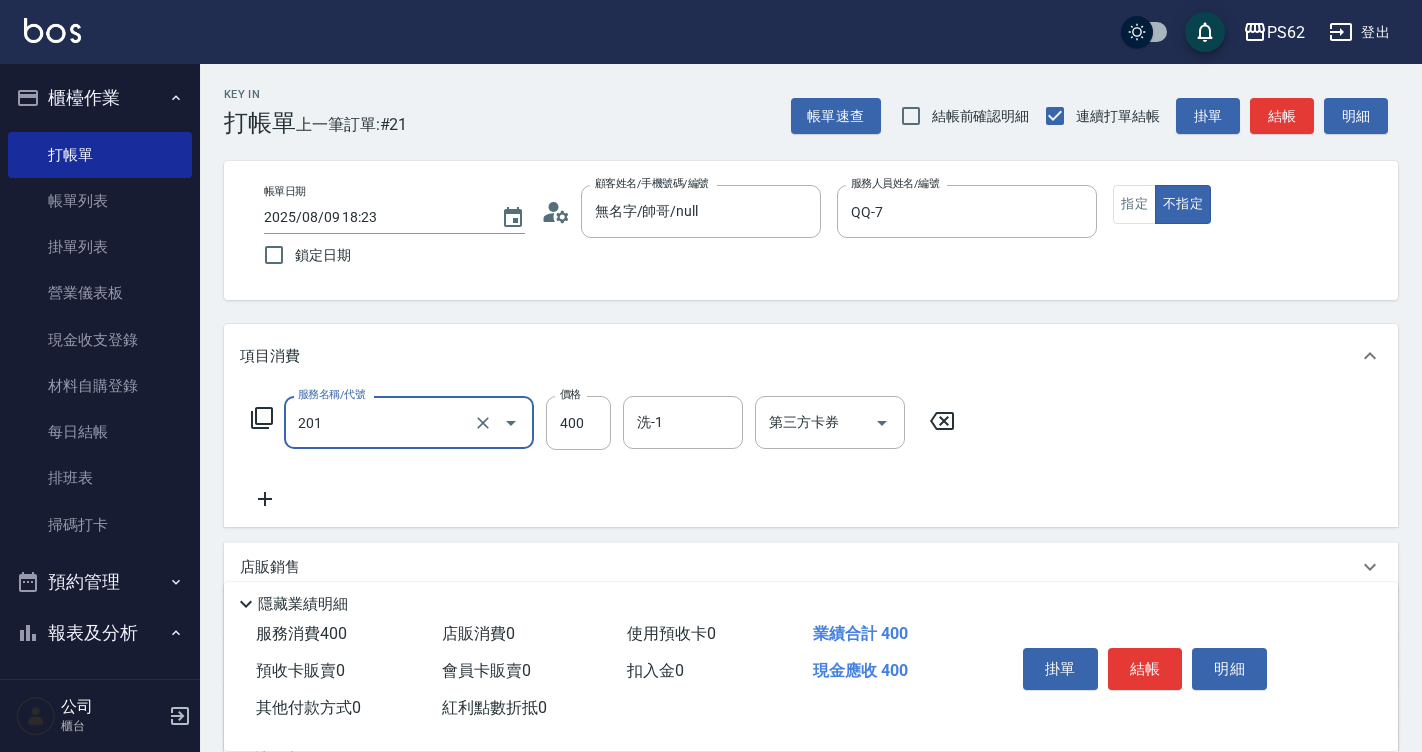 type on "洗剪400(201)" 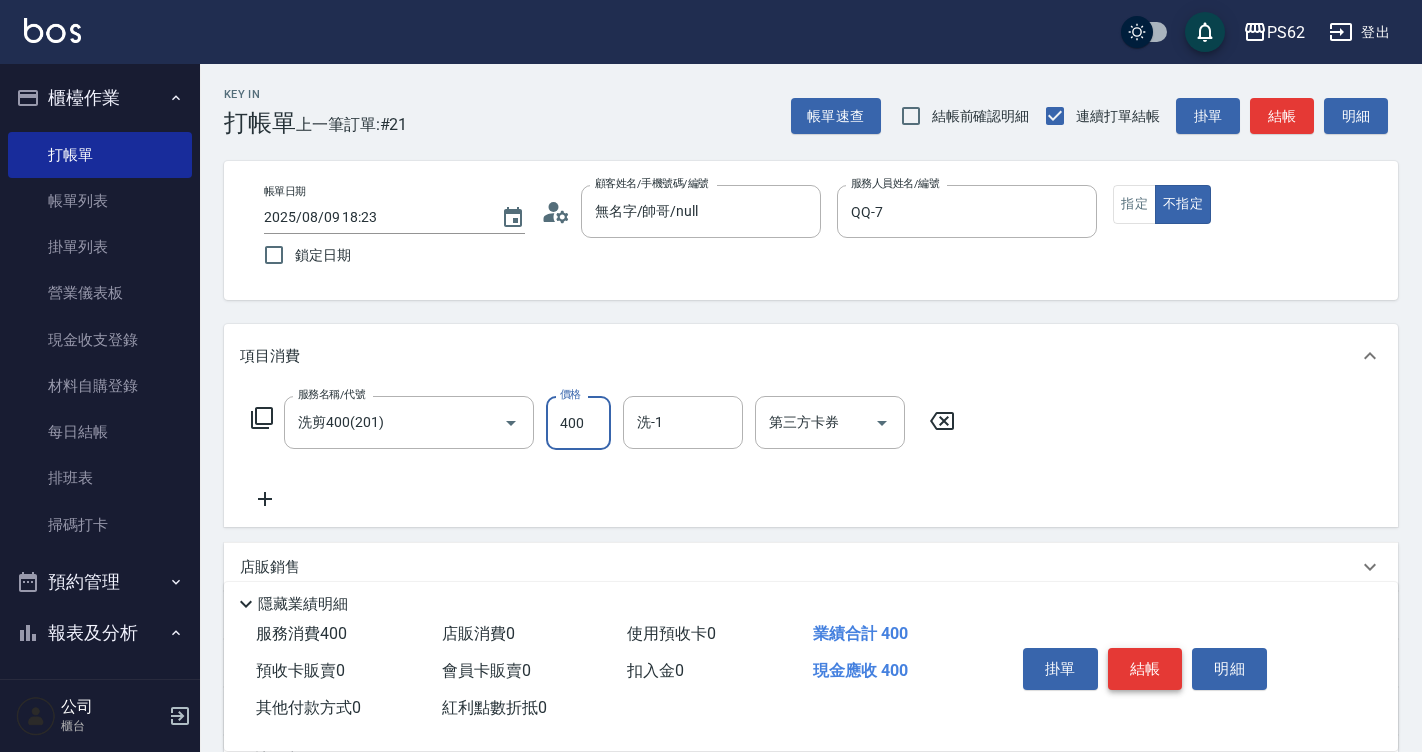 click on "結帳" at bounding box center [1145, 669] 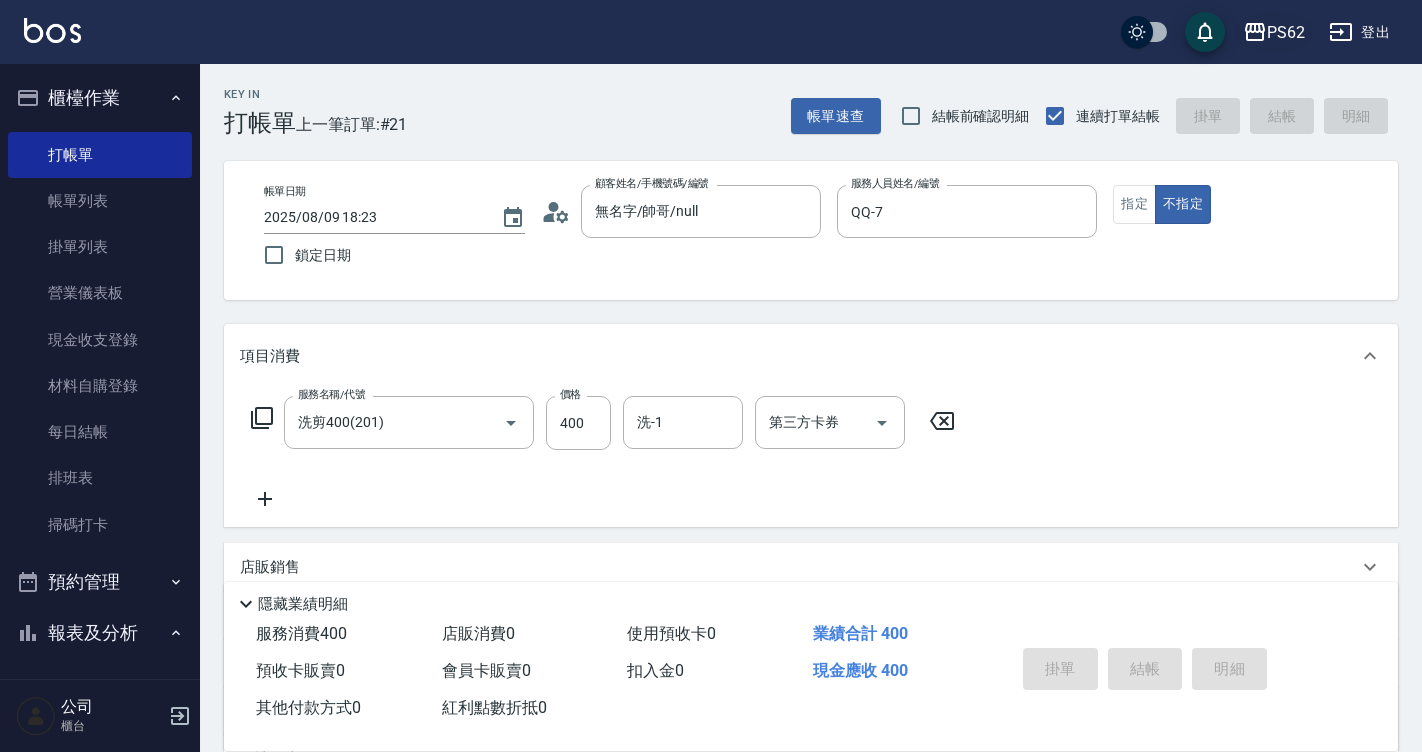 type on "2025/08/09 18:24" 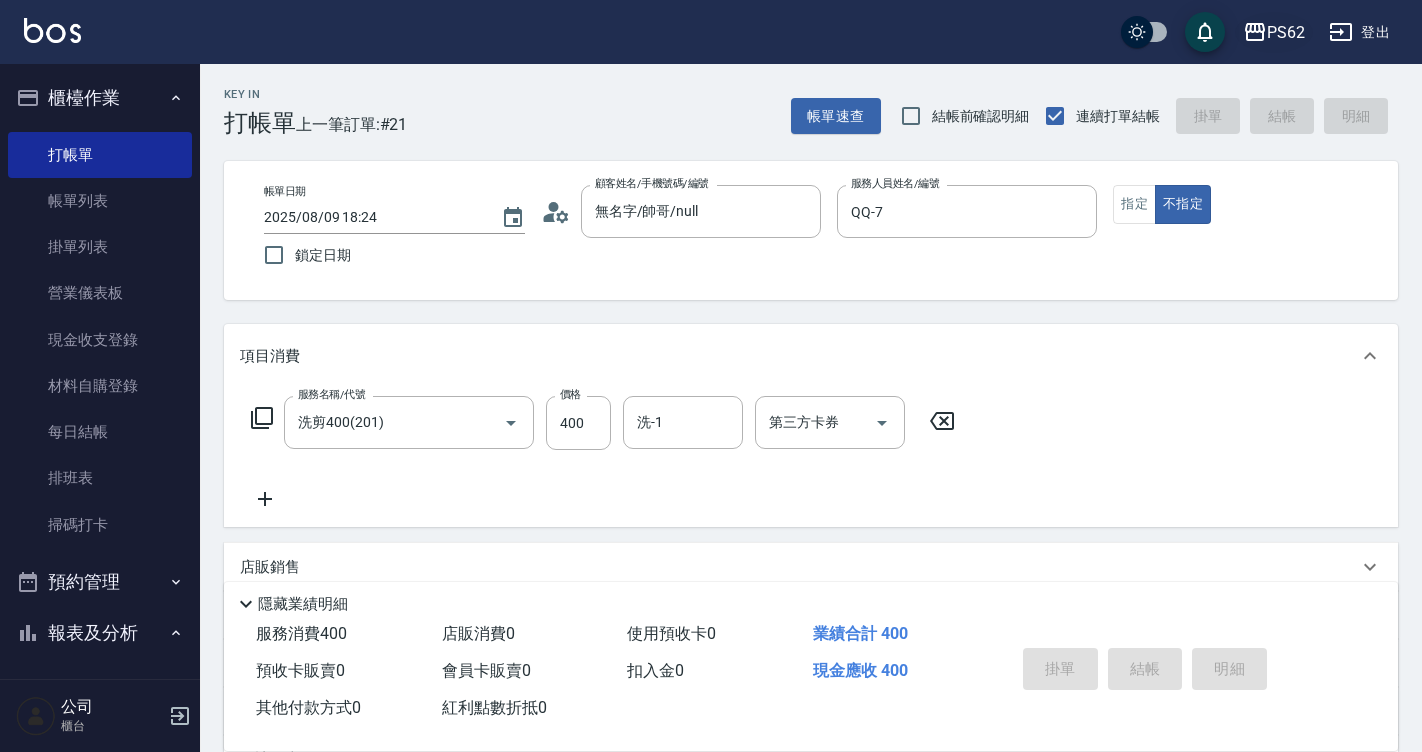 type 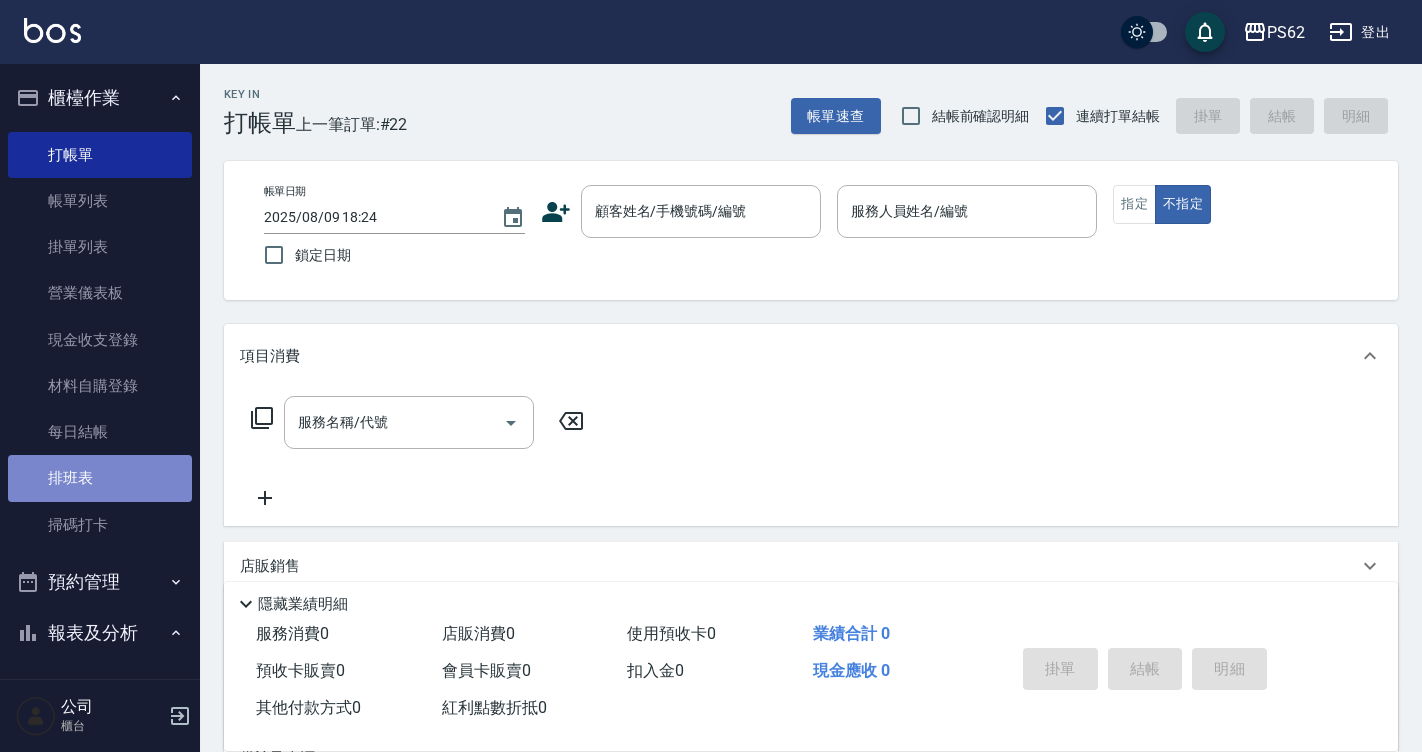 click on "排班表" at bounding box center (100, 478) 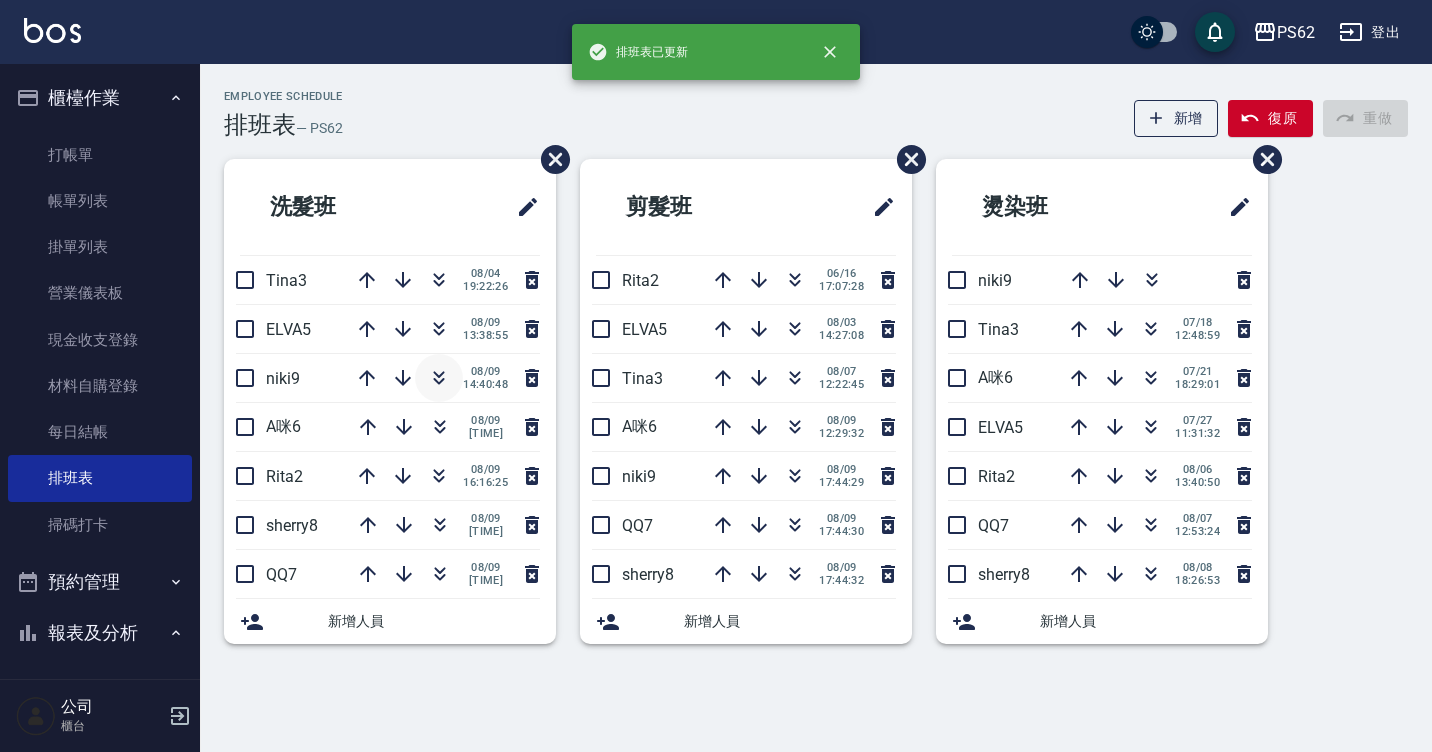 click 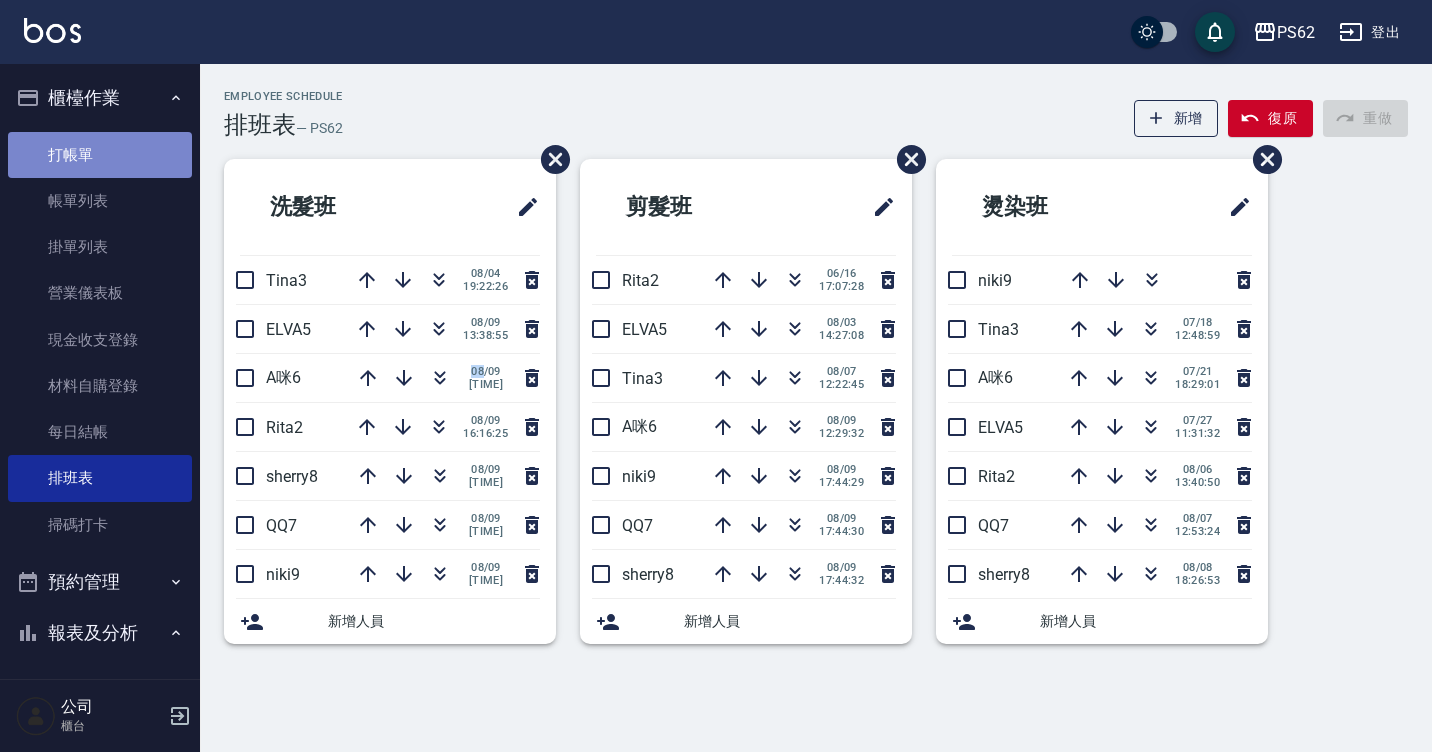 click on "打帳單" at bounding box center (100, 155) 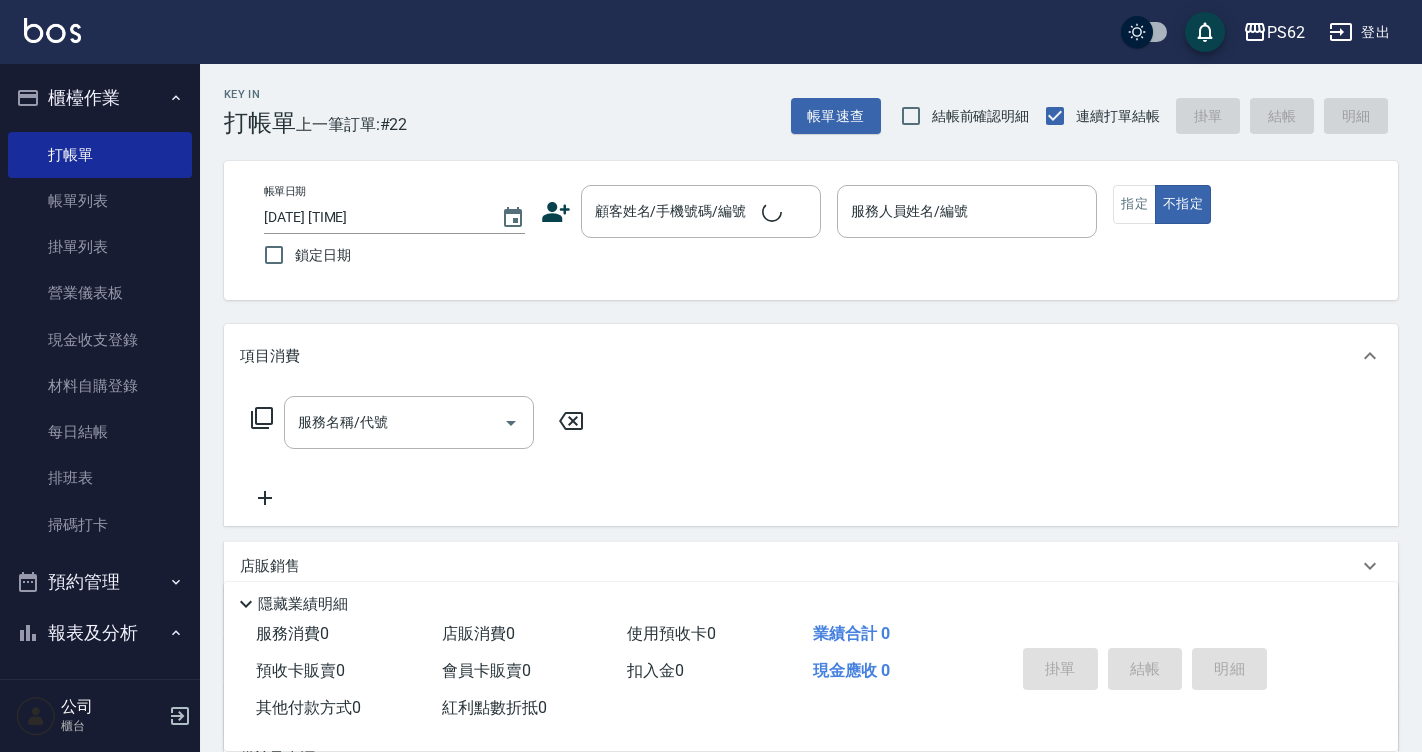 click 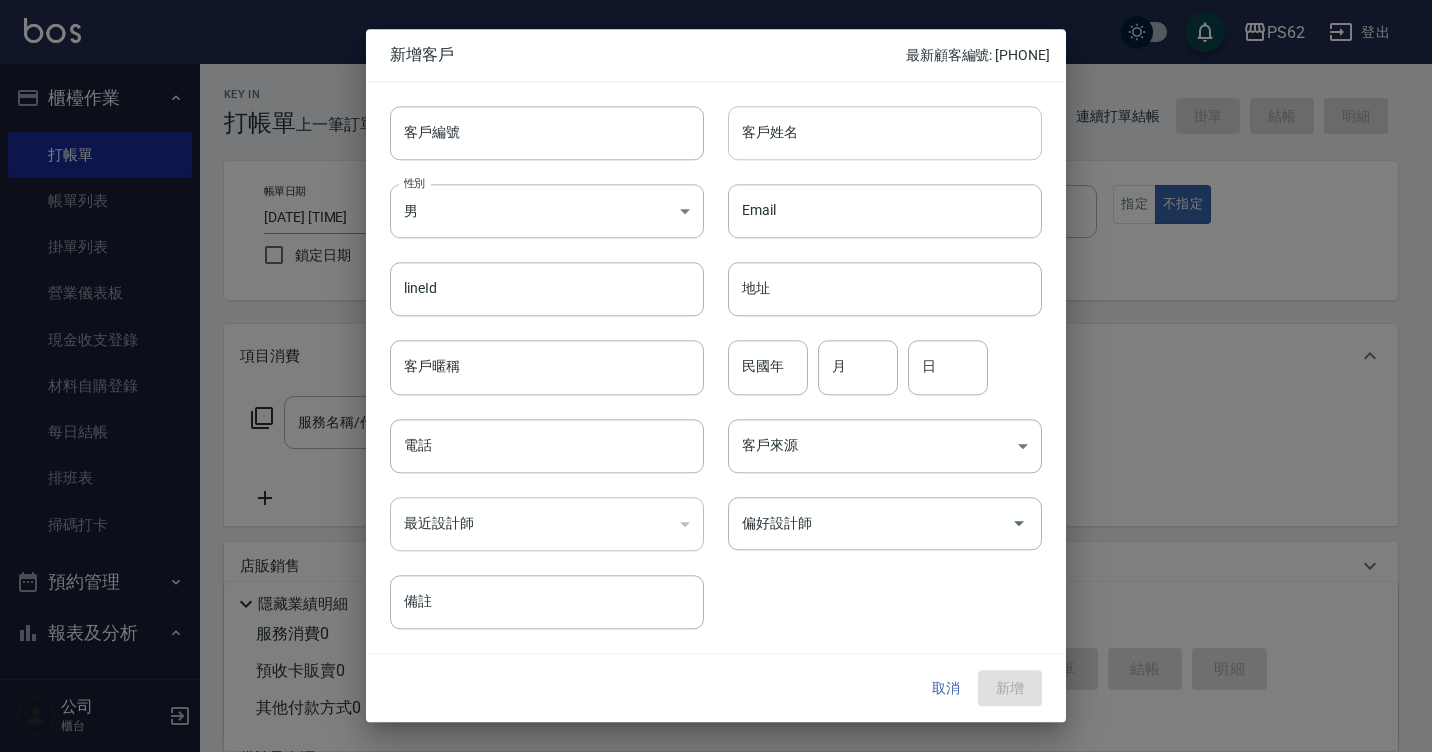 click on "客戶姓名" at bounding box center [885, 133] 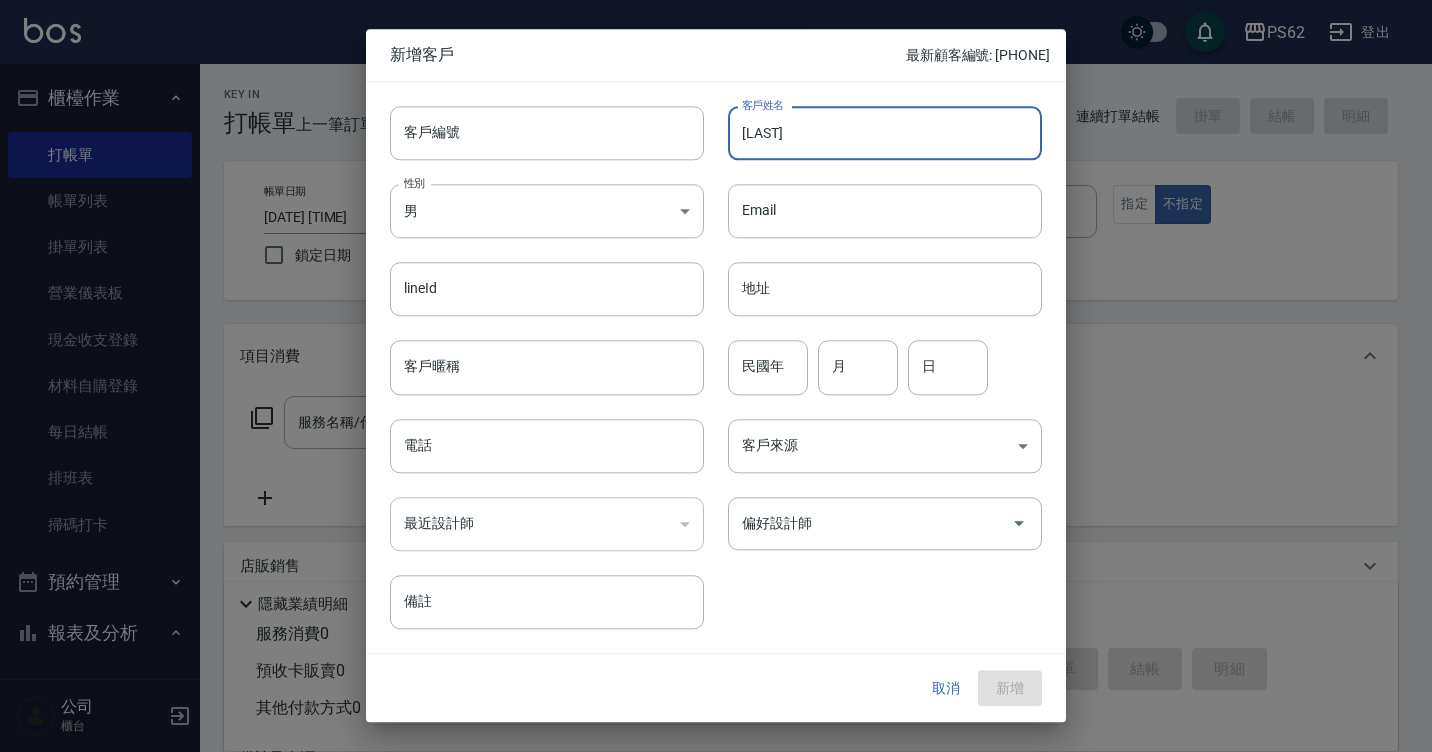 type on "[NAME]" 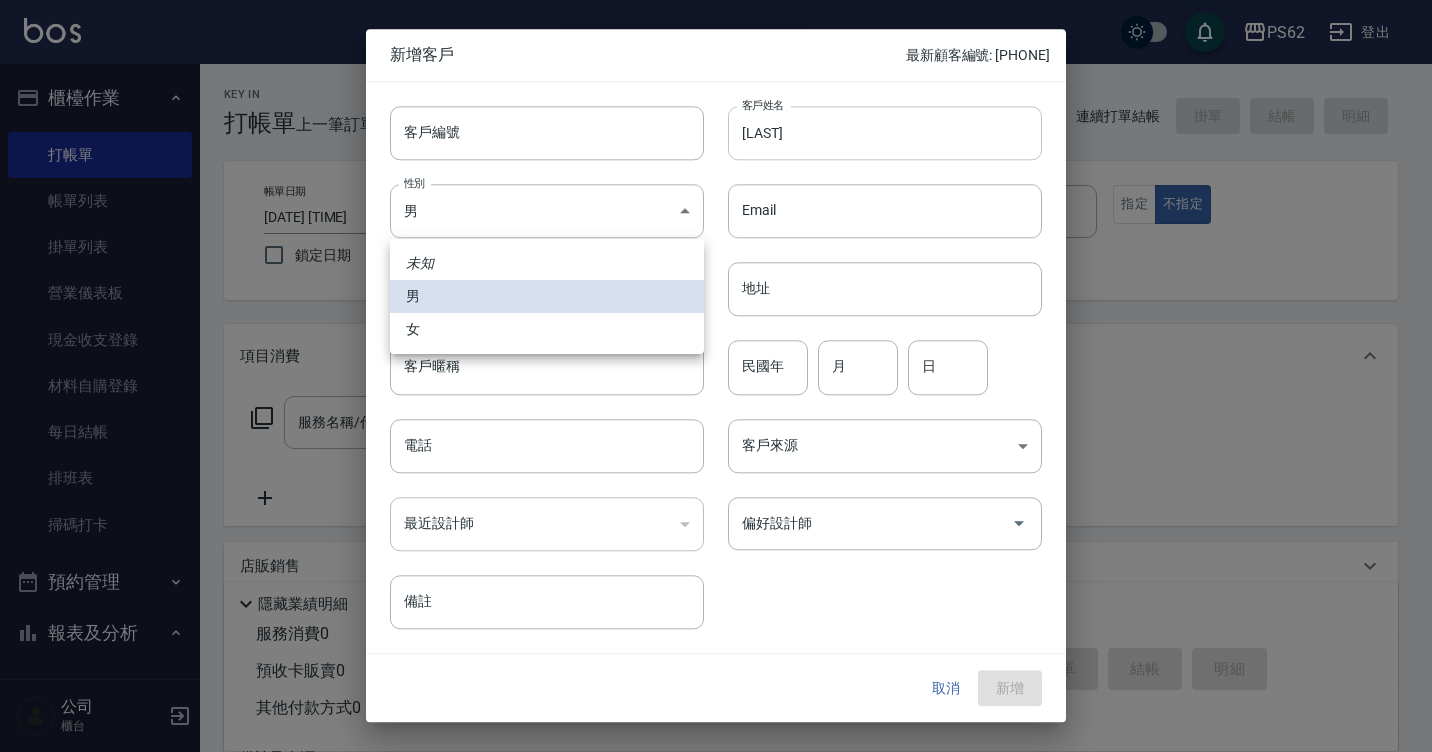 type 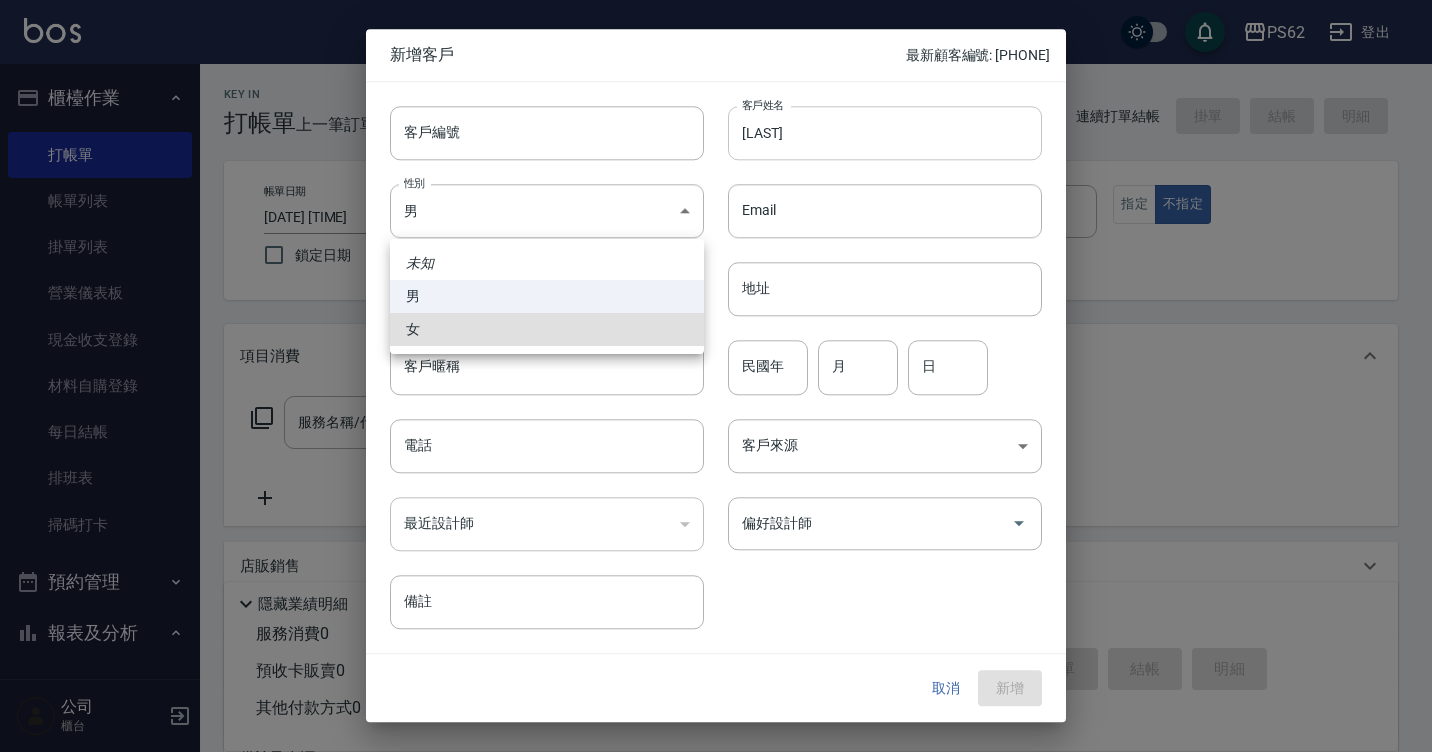 type 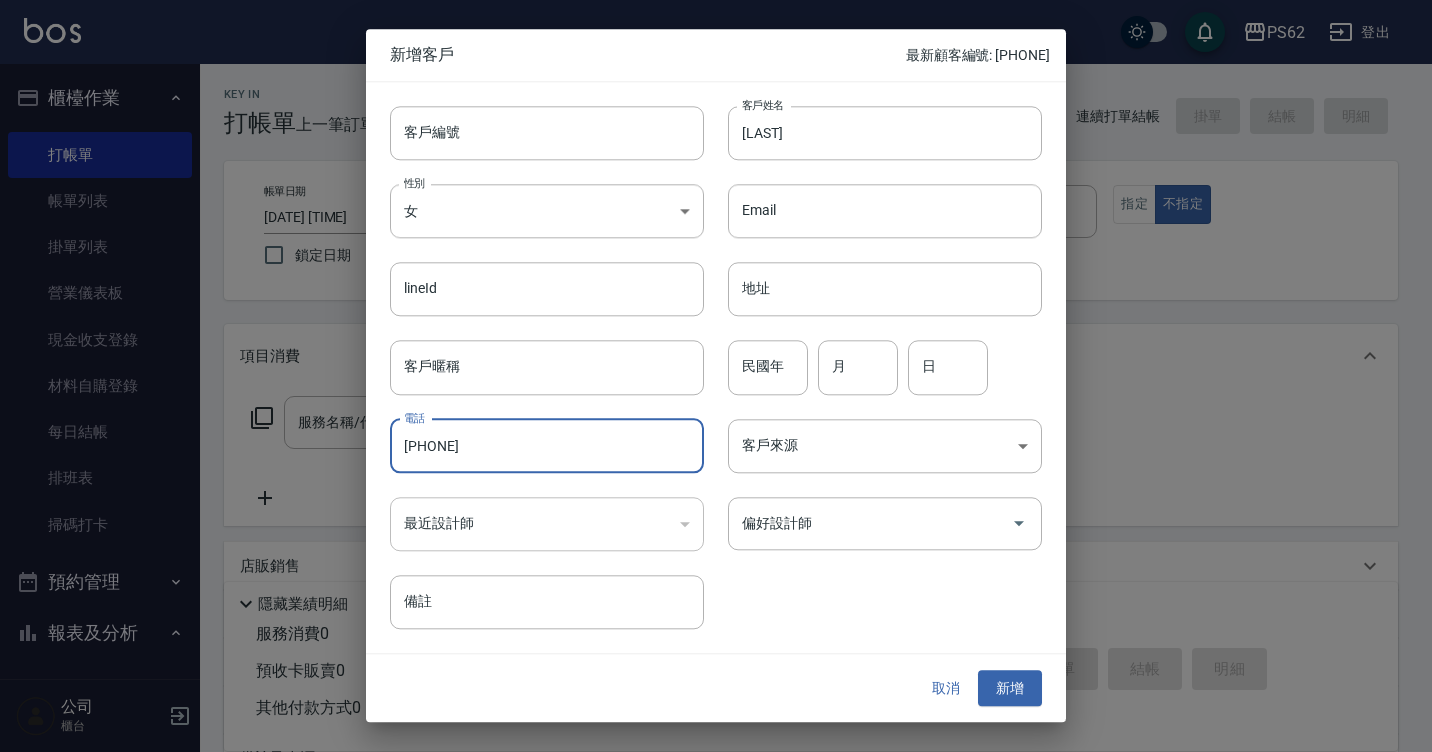 click on "[PHONE]" at bounding box center (547, 446) 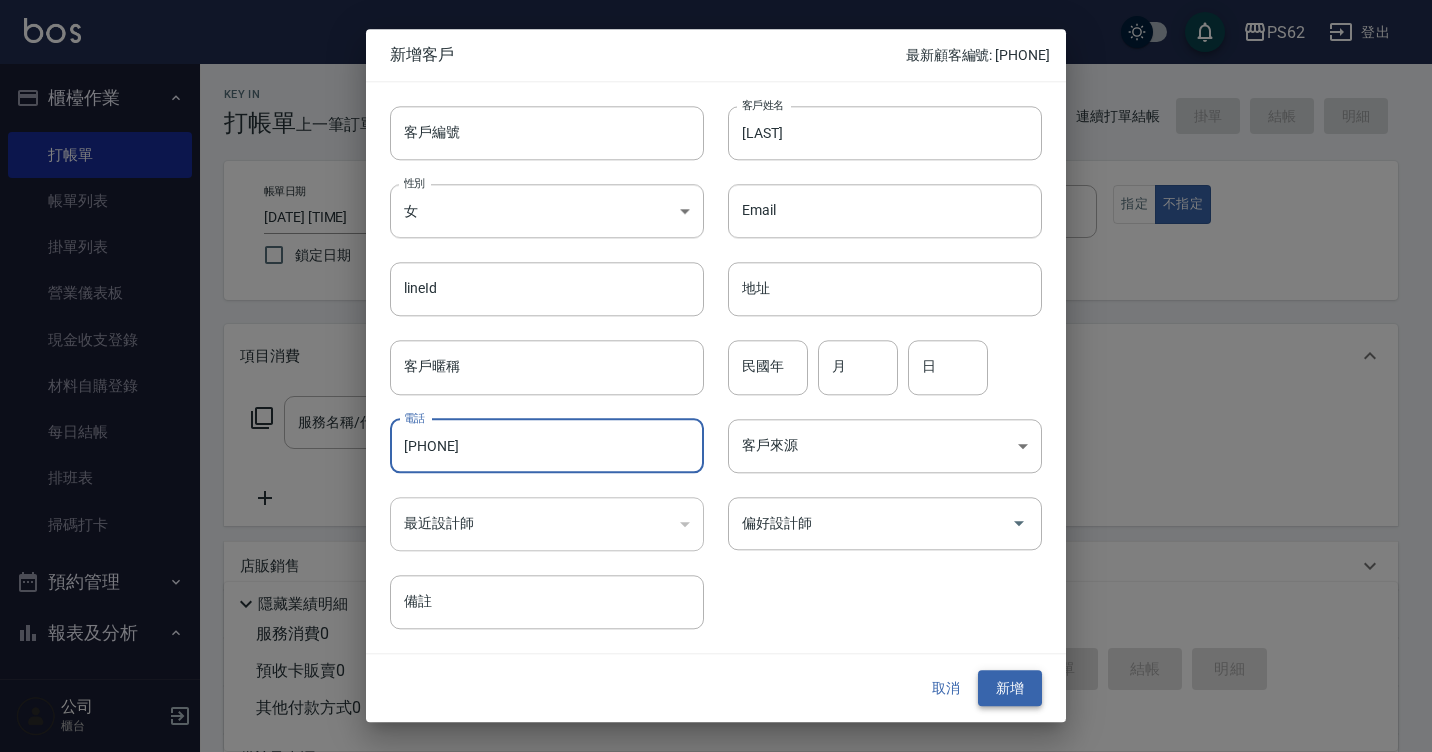 type on "[PHONE]" 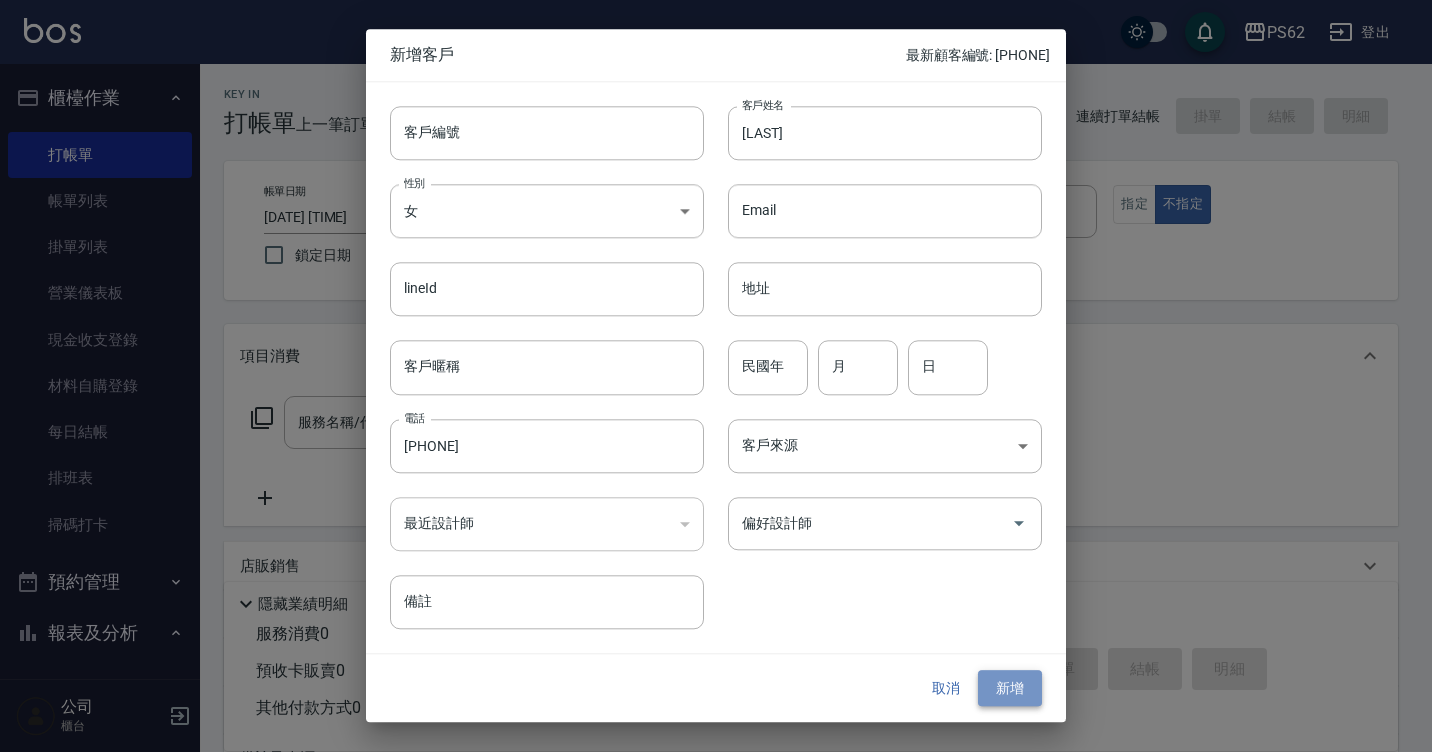 click on "新增" at bounding box center [1010, 688] 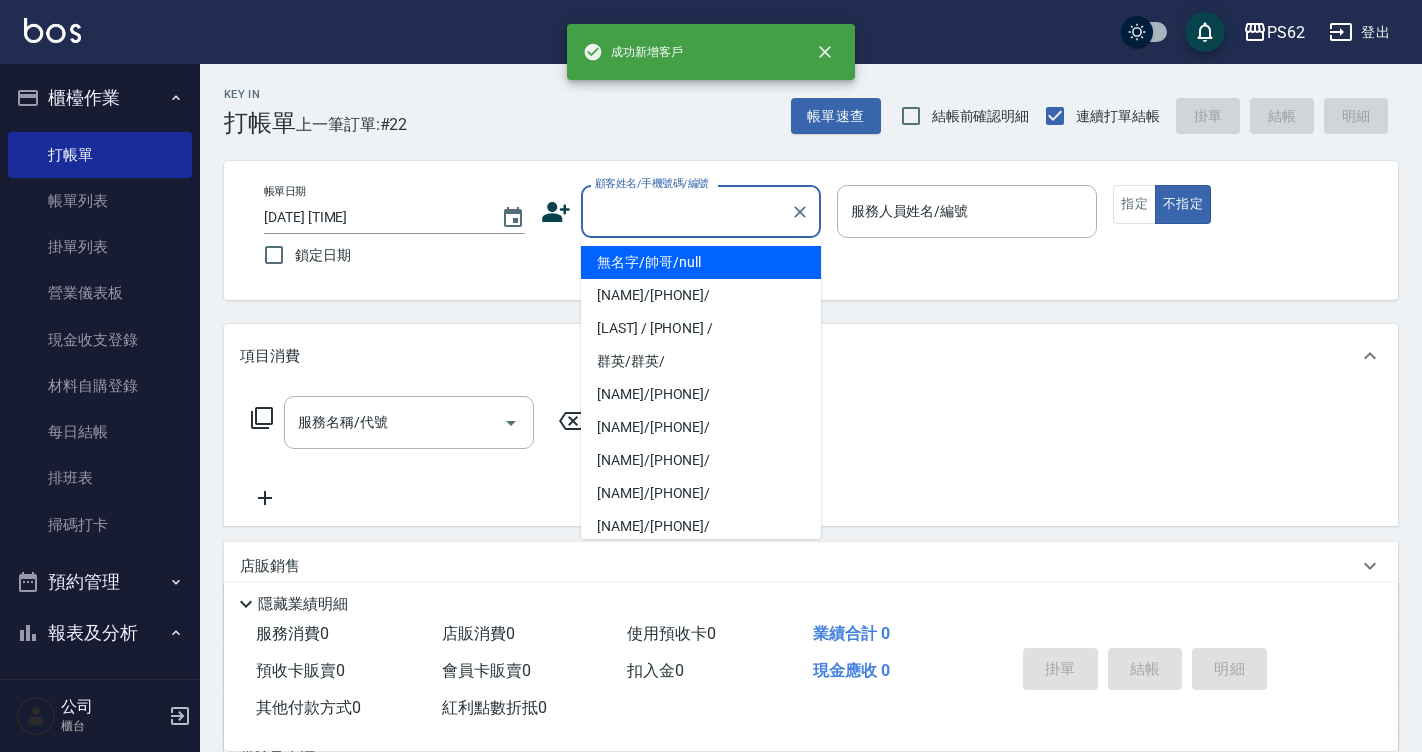 click on "顧客姓名/手機號碼/編號" at bounding box center [686, 211] 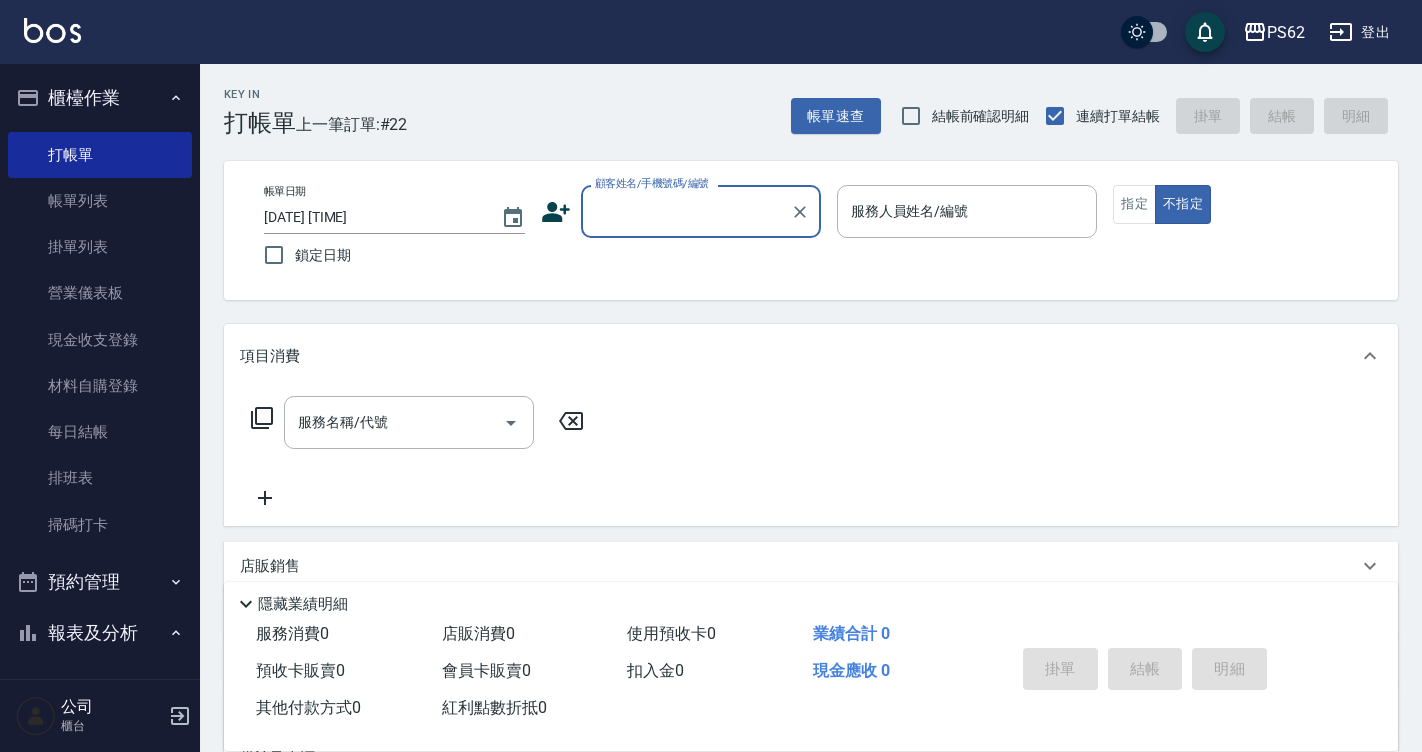 paste on "[PHONE]" 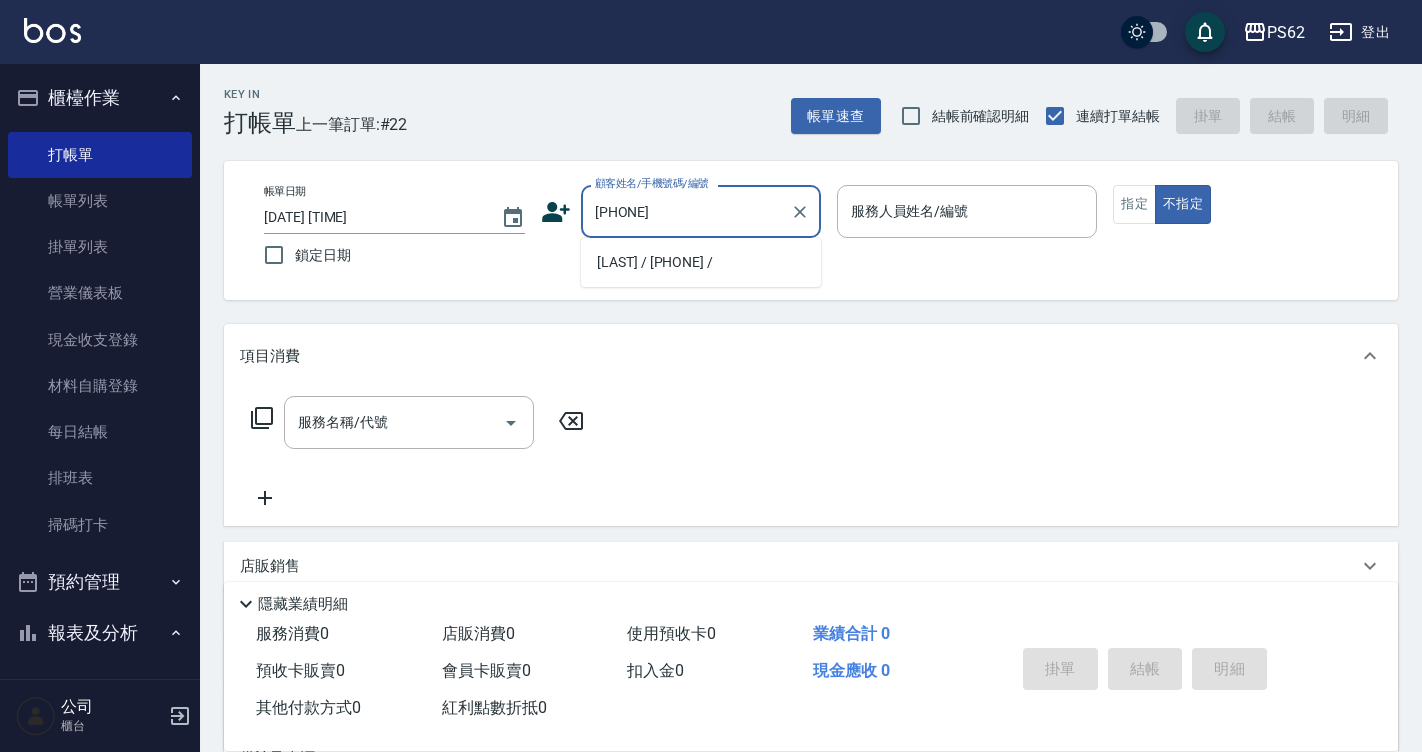 click on "[NAME]/[PHONE]/" at bounding box center [701, 262] 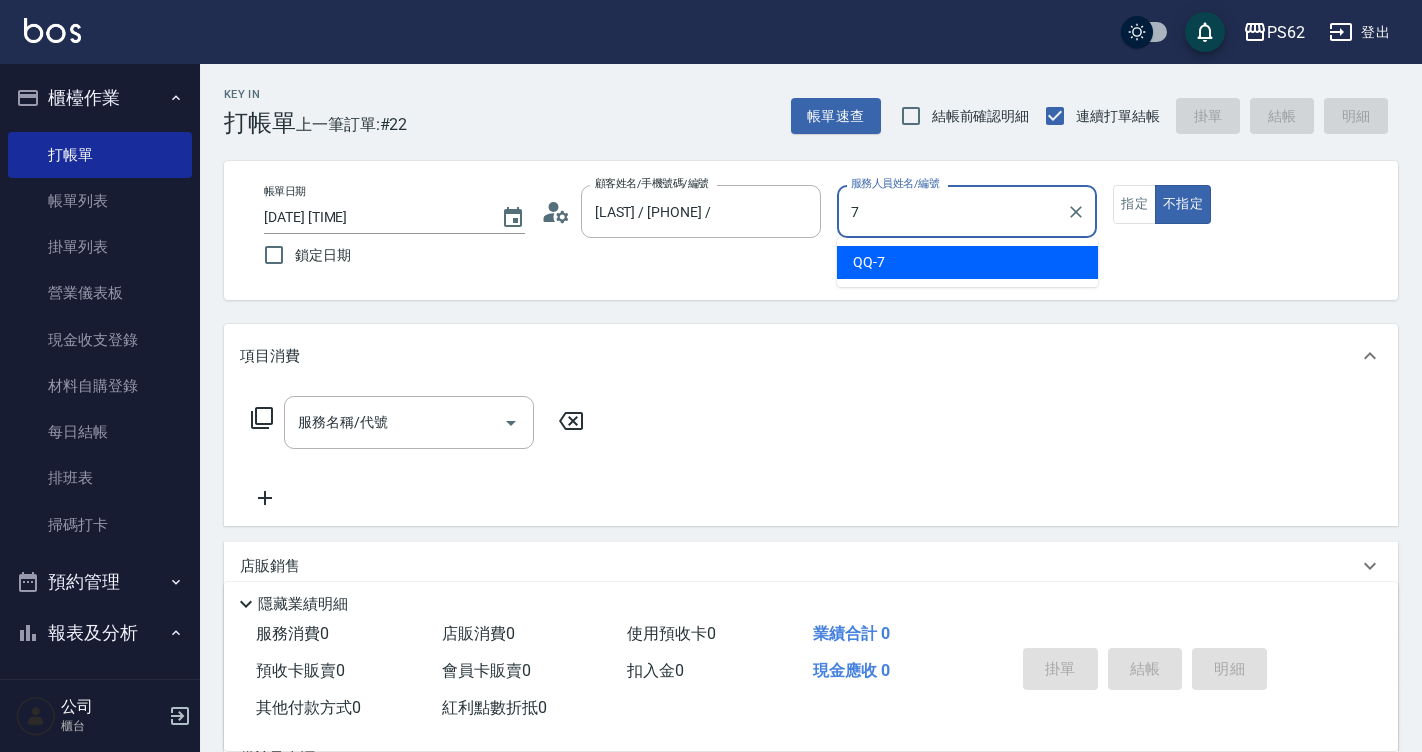 type on "QQ-7" 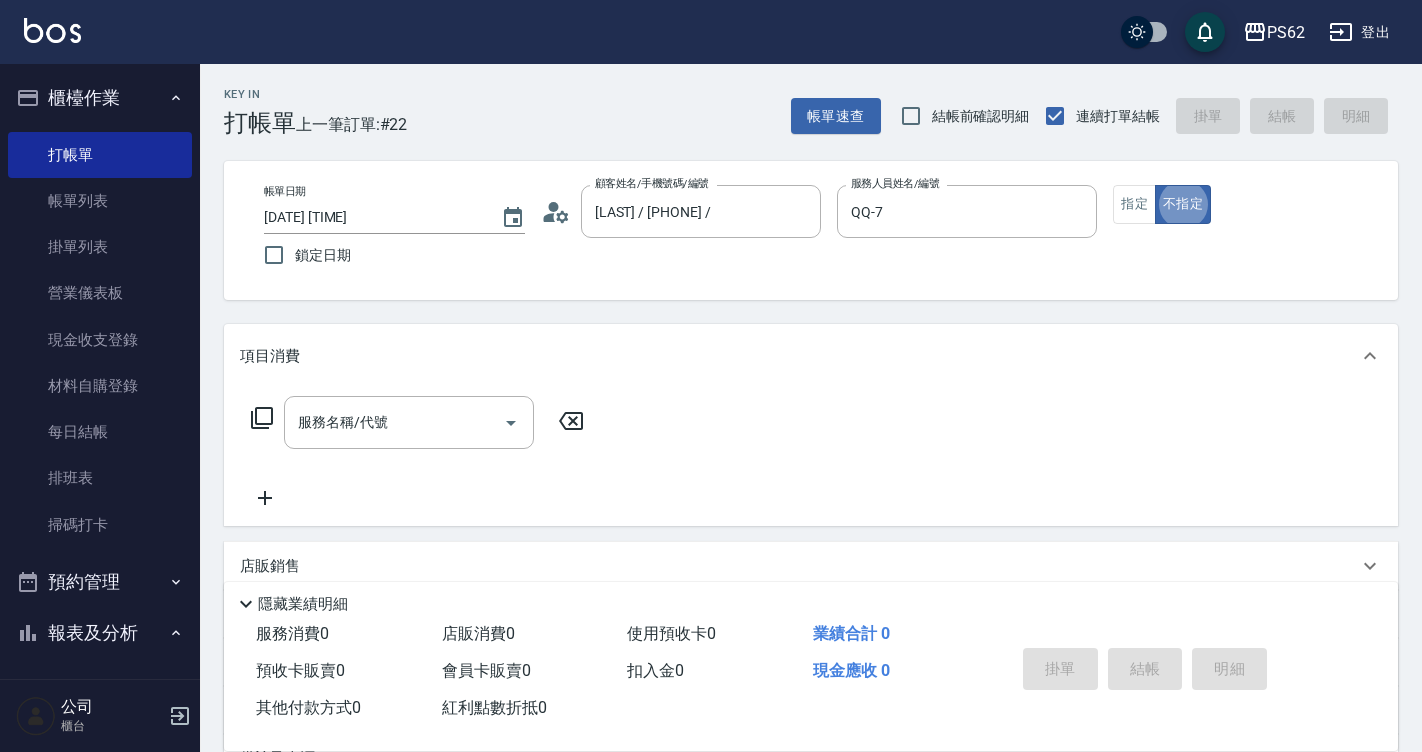 type on "false" 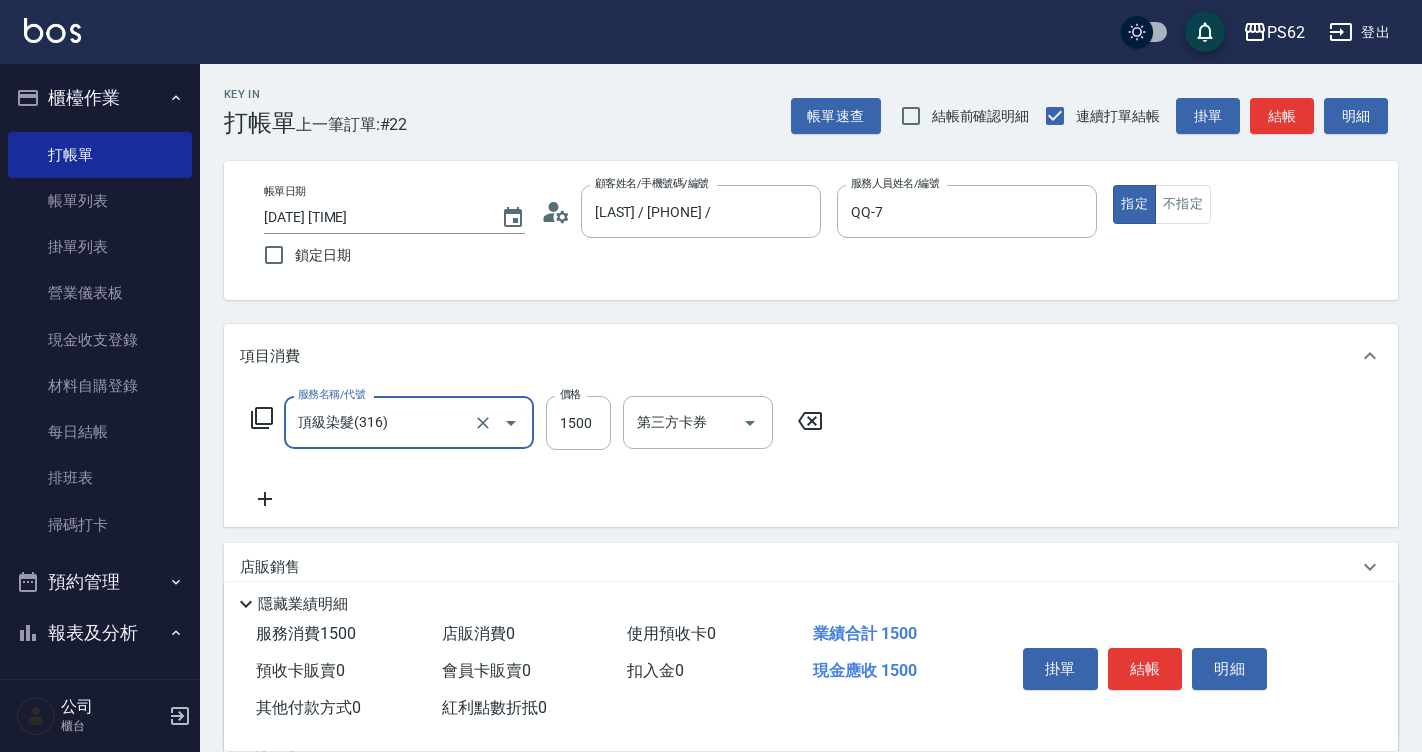 type on "頂級染髮(316)" 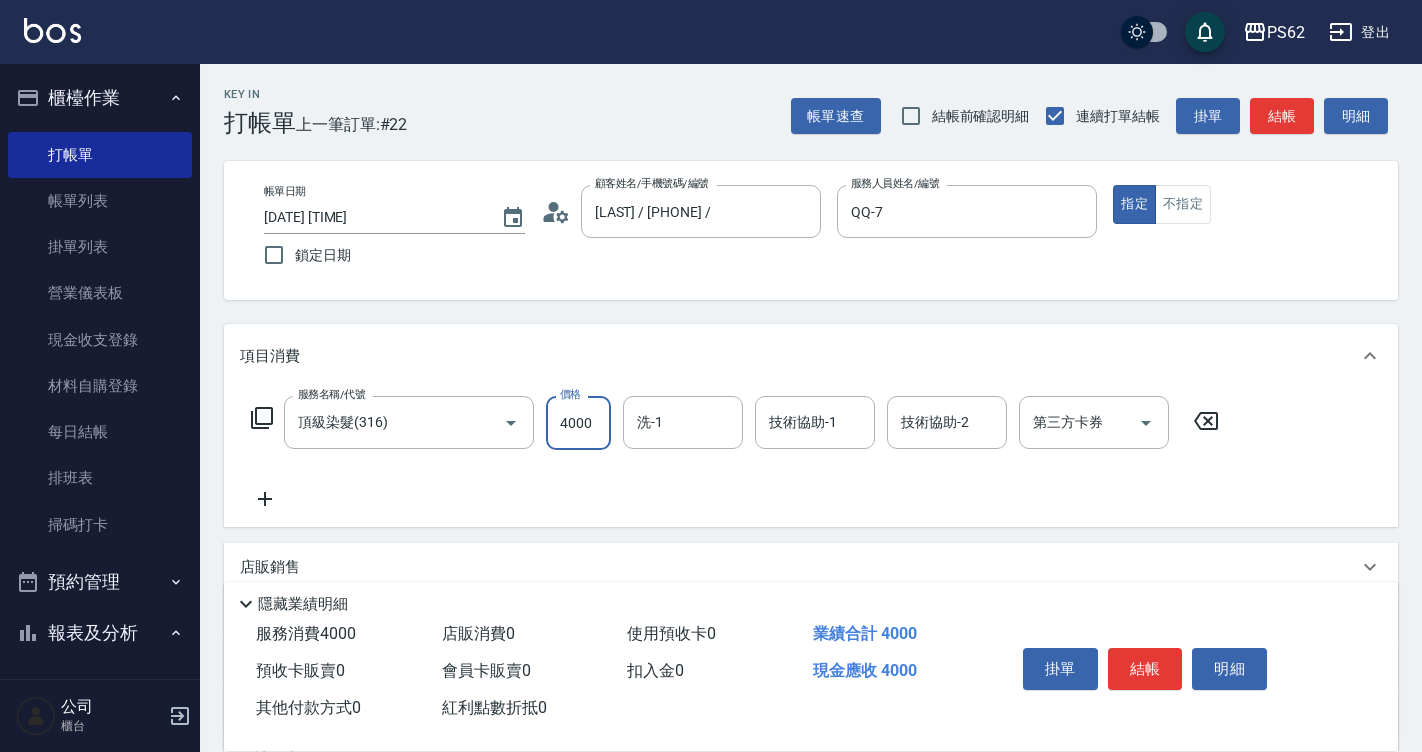 type on "4000" 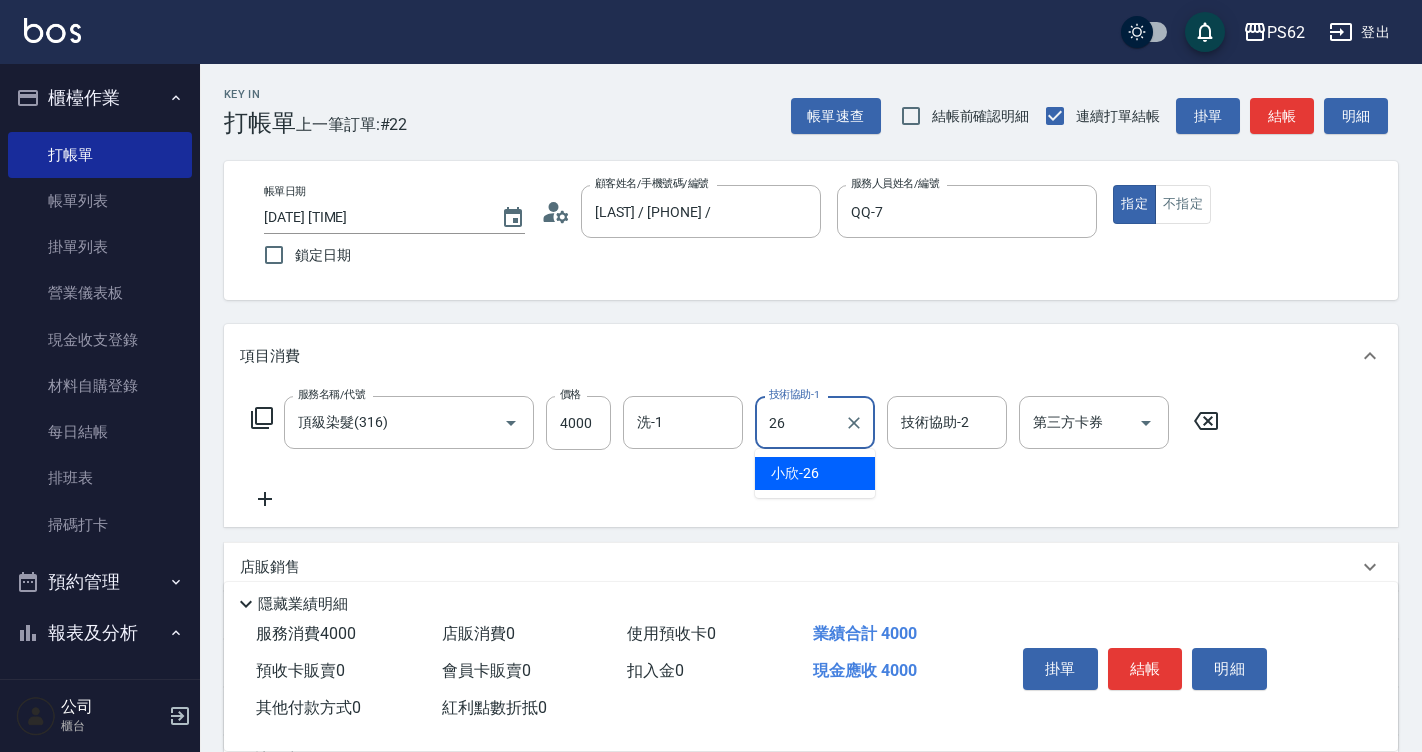 type on "小欣-26" 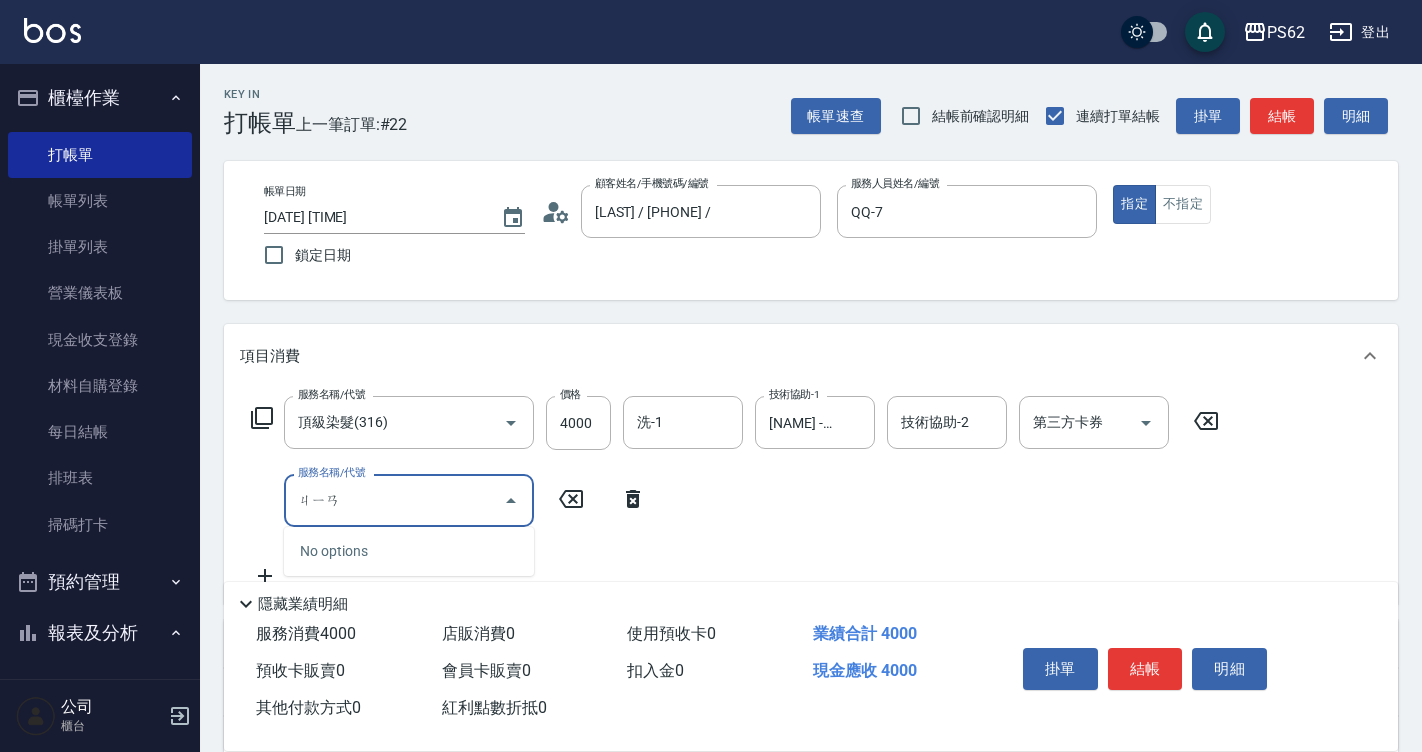 type on "間" 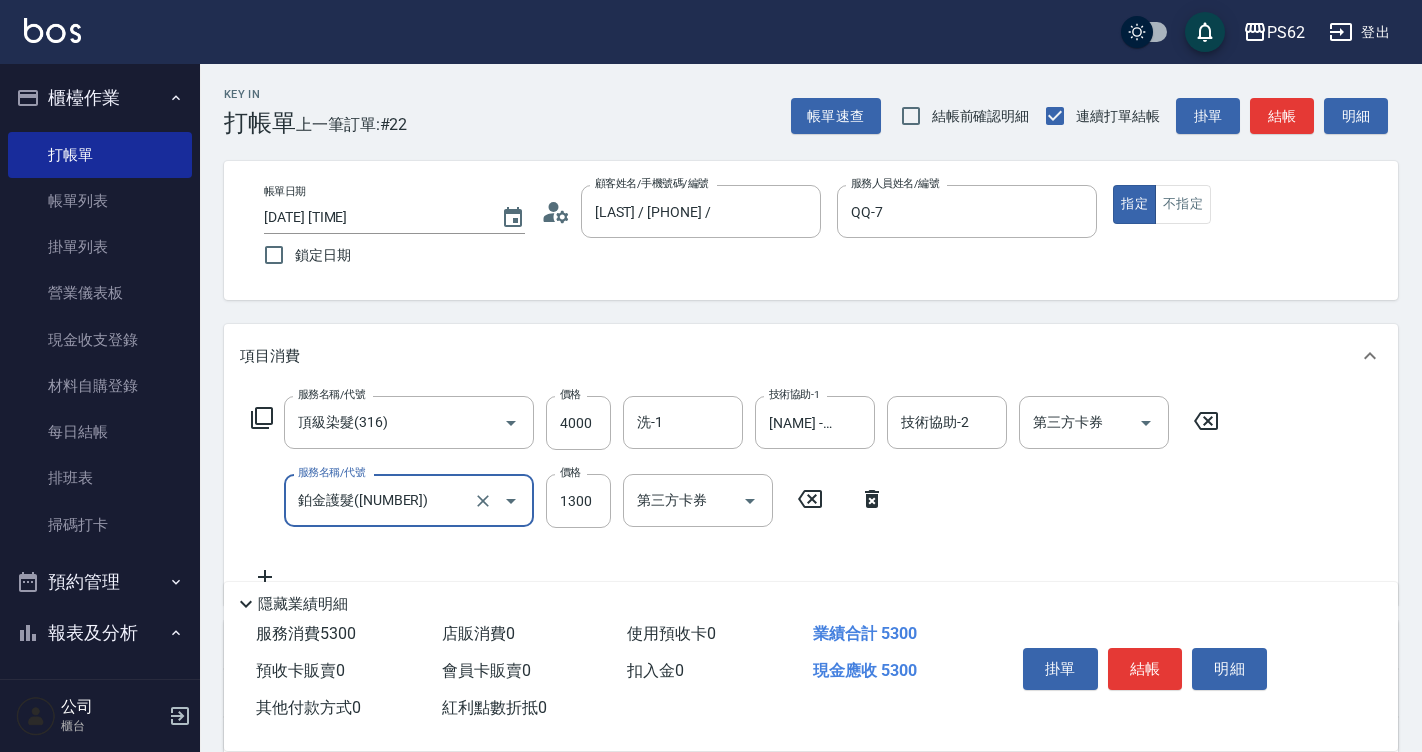 type on "鉑金護髮(0425)" 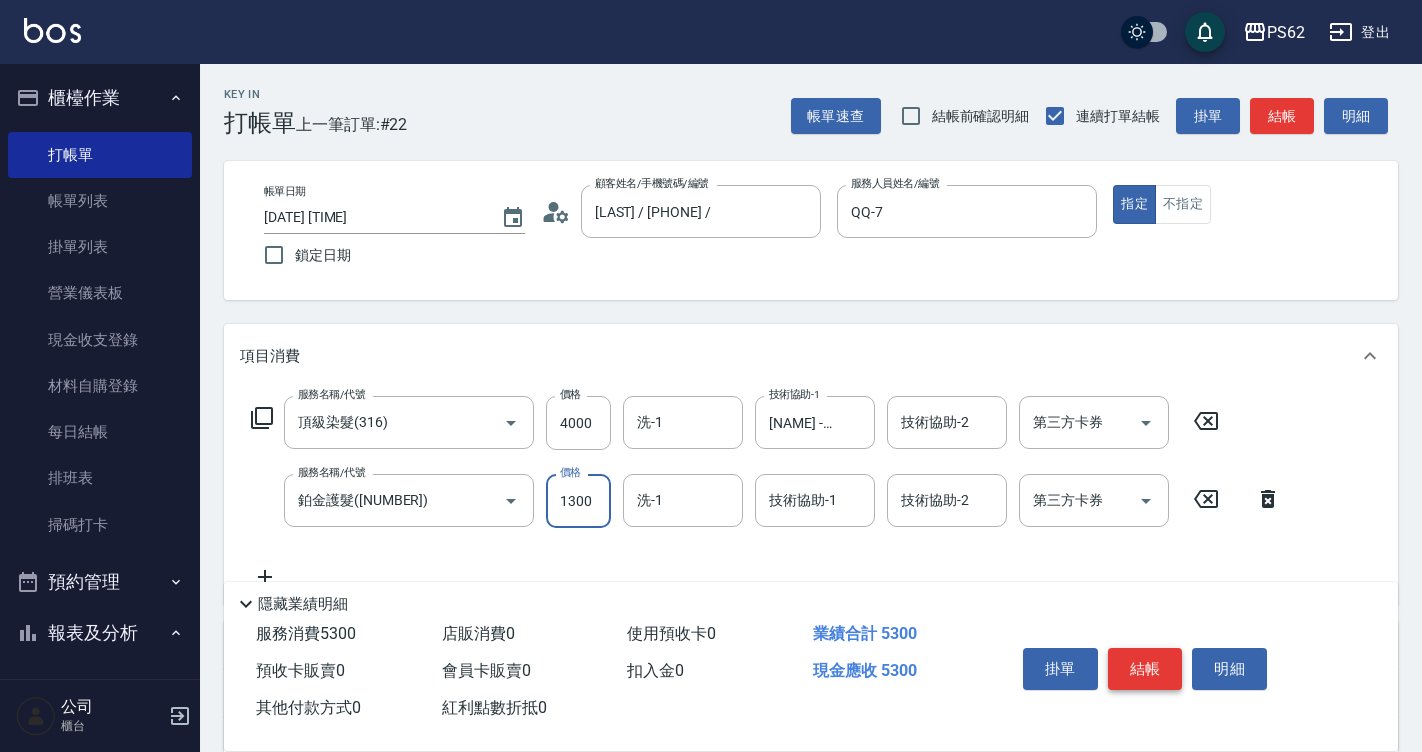 click on "結帳" at bounding box center (1145, 669) 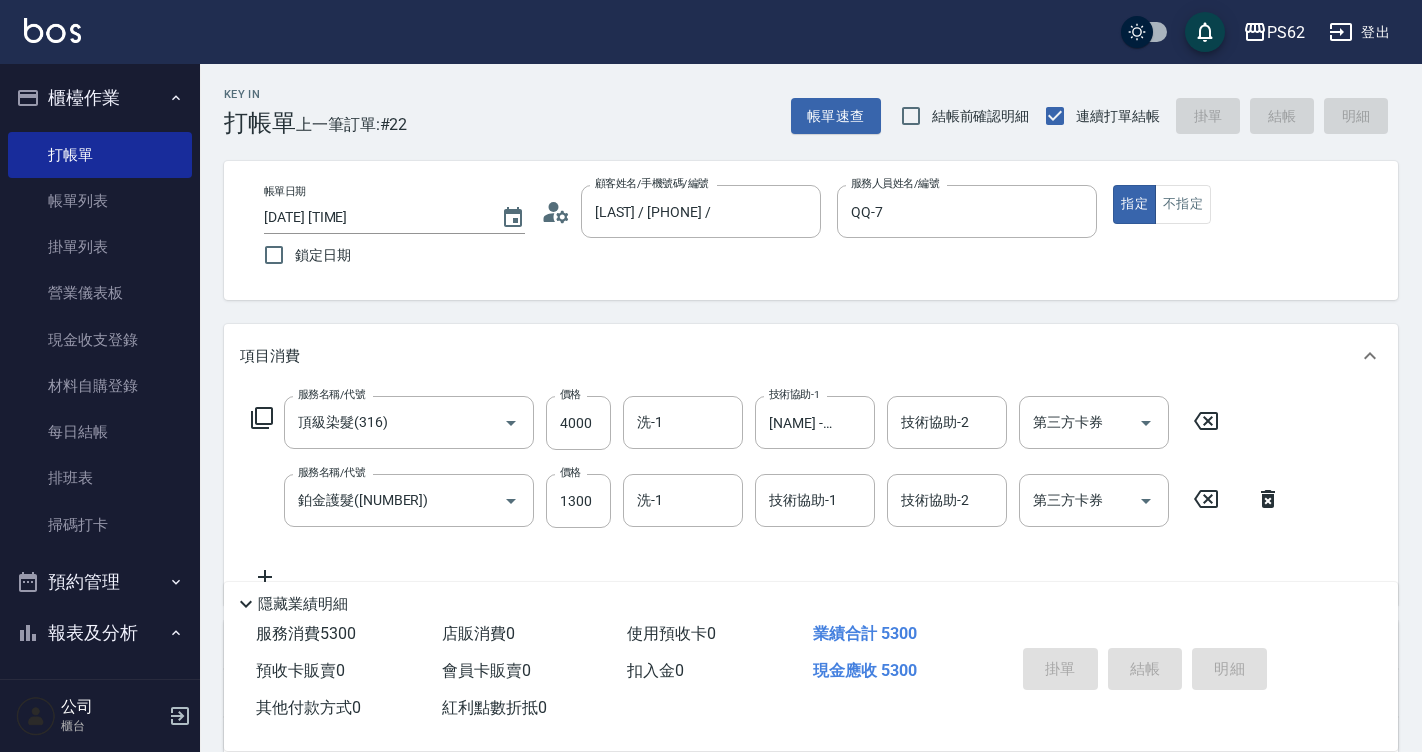 type on "2025/08/09 18:49" 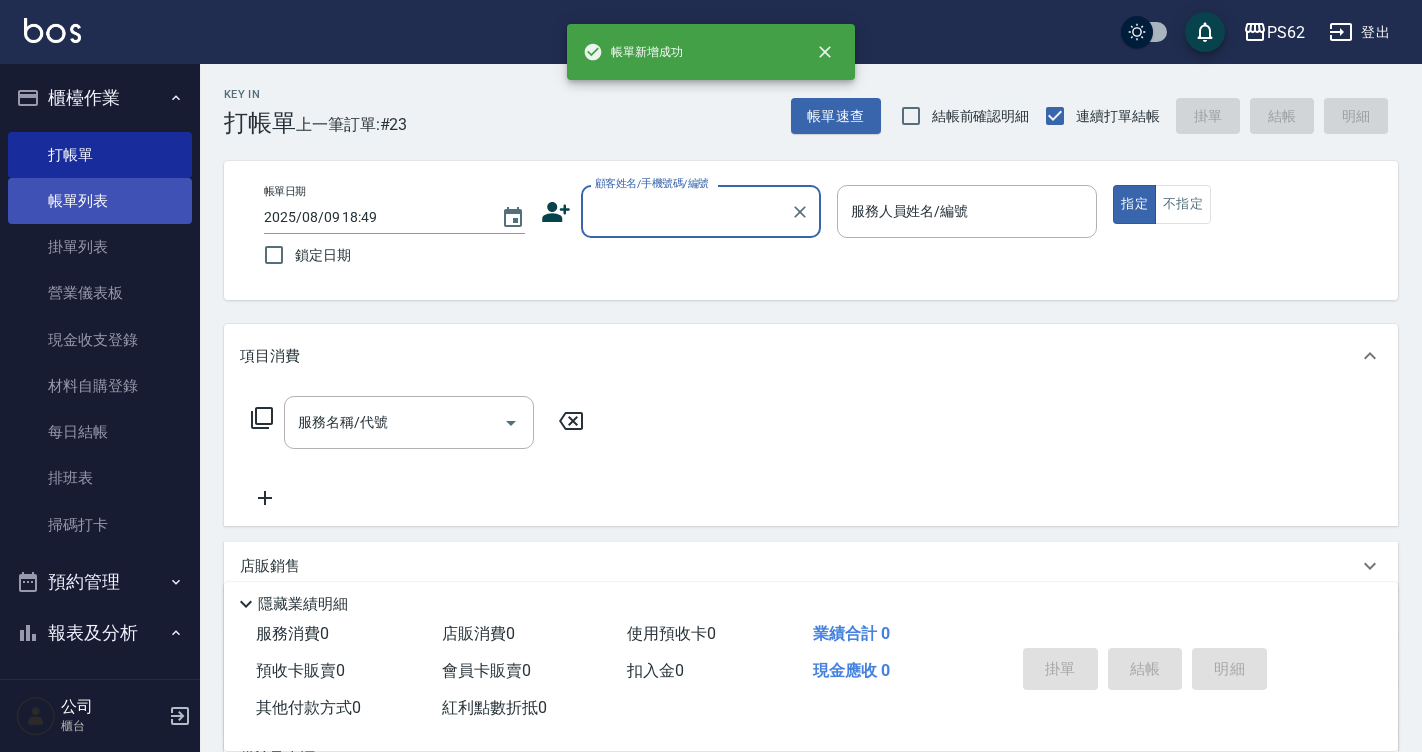 click on "帳單列表" at bounding box center (100, 201) 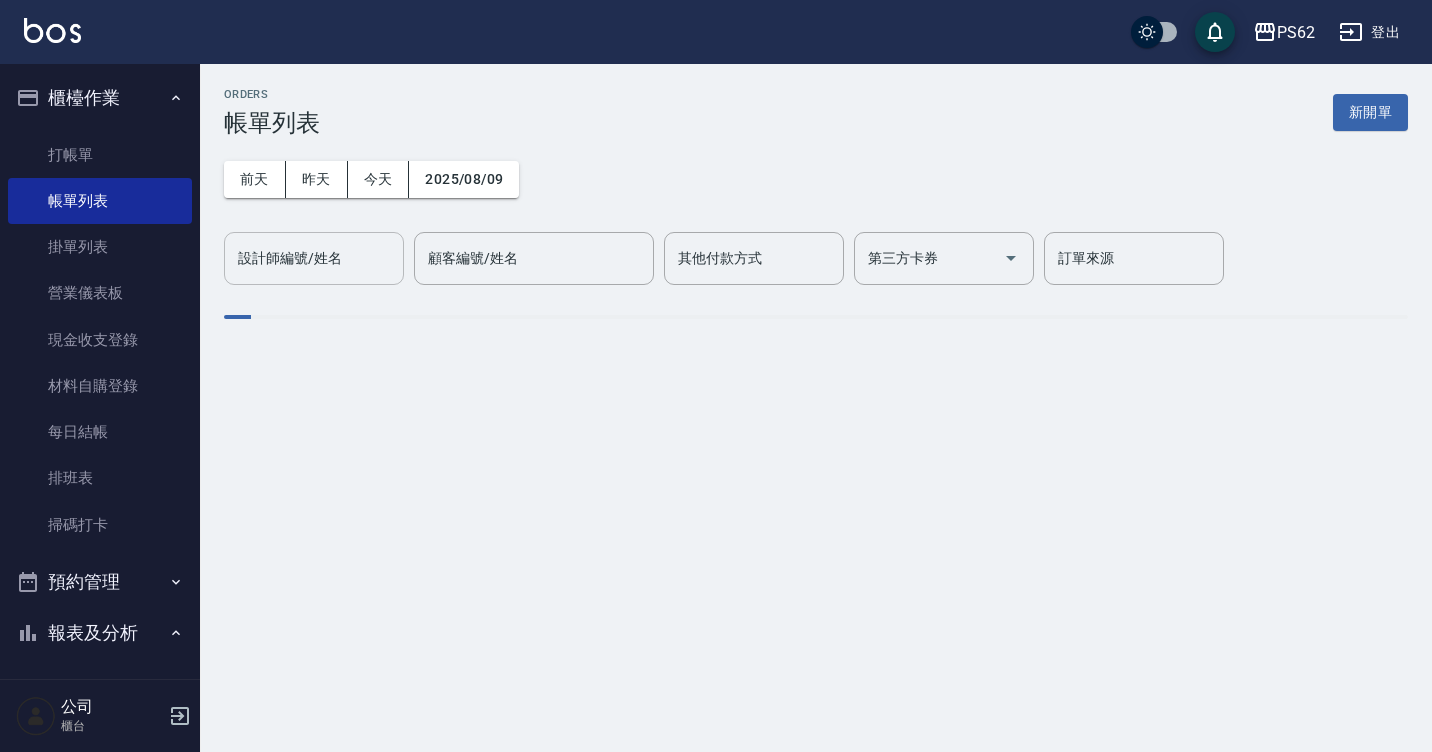 click on "設計師編號/姓名" at bounding box center [314, 258] 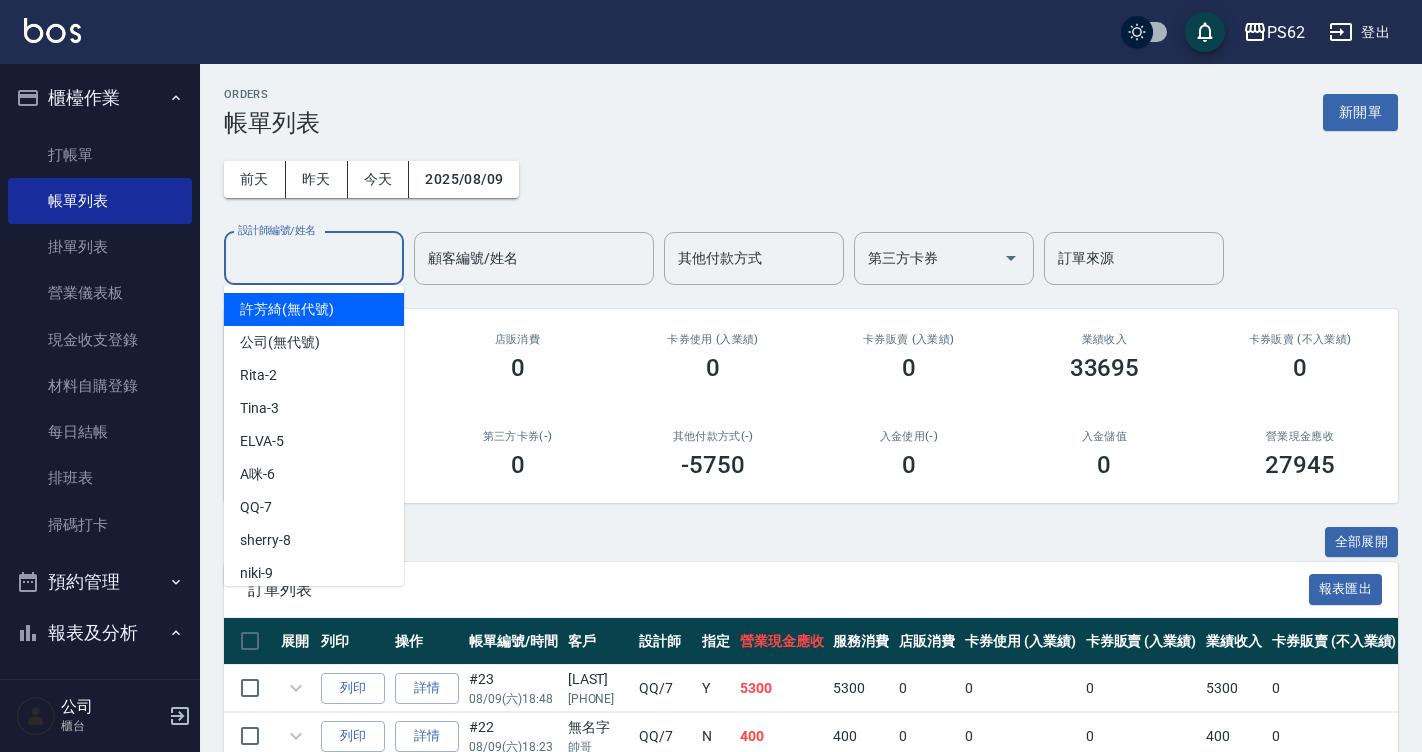 click on "設計師編號/姓名" at bounding box center (314, 258) 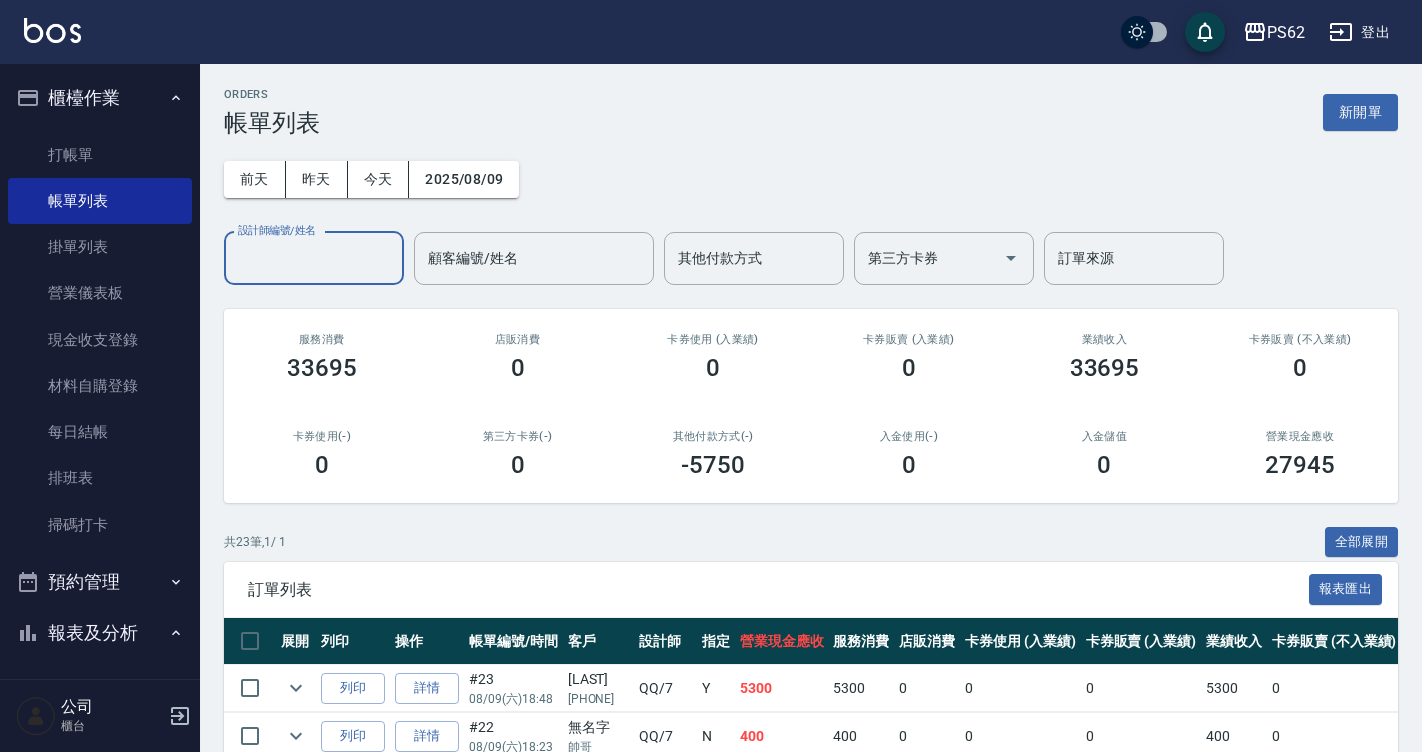 click on "設計師編號/姓名" at bounding box center [314, 258] 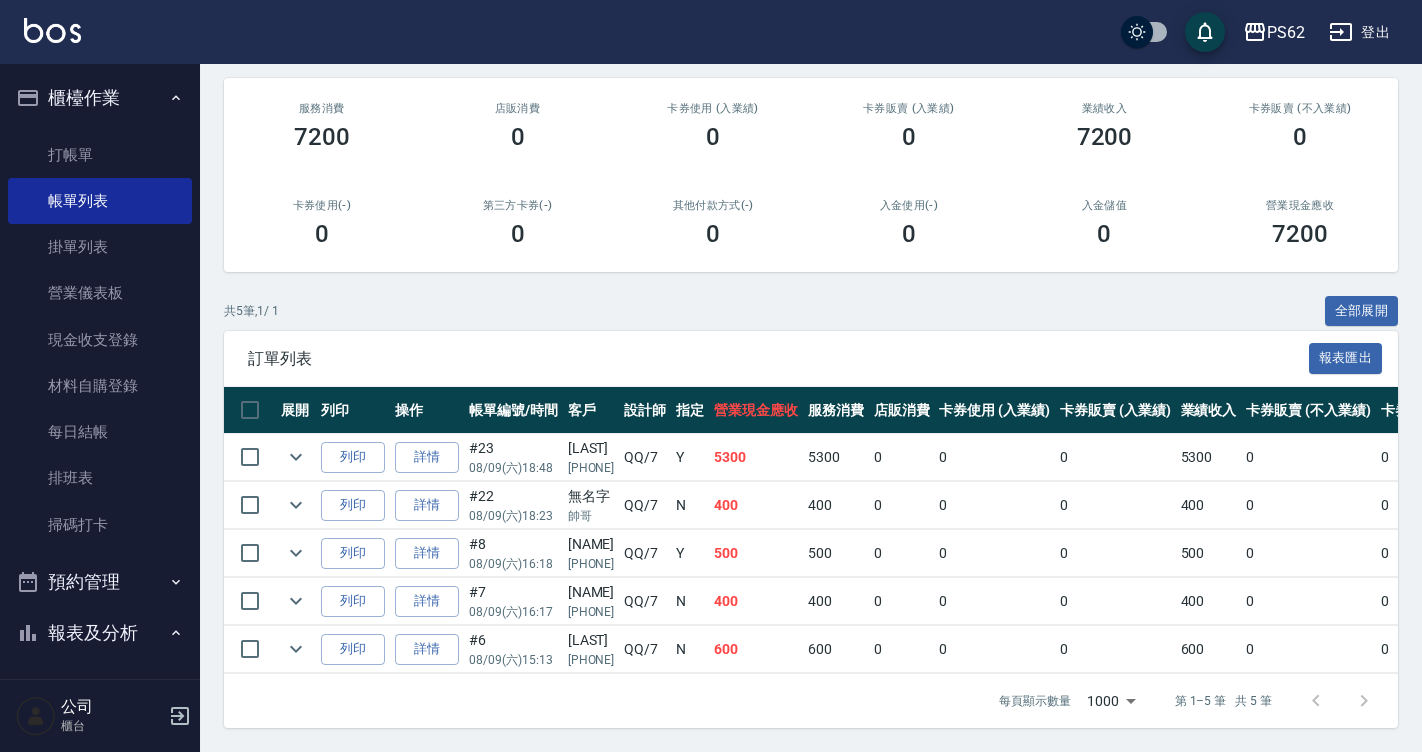 scroll, scrollTop: 246, scrollLeft: 0, axis: vertical 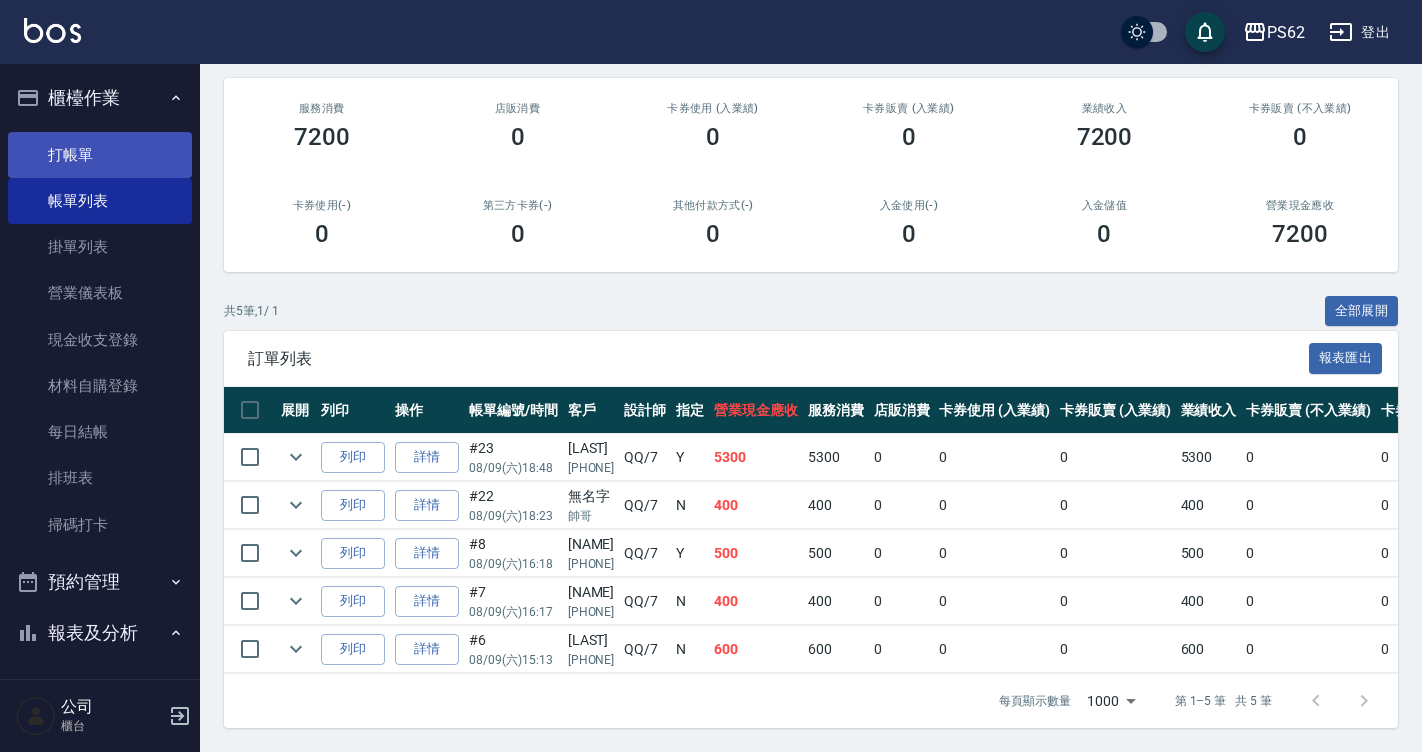 type on "QQ-7" 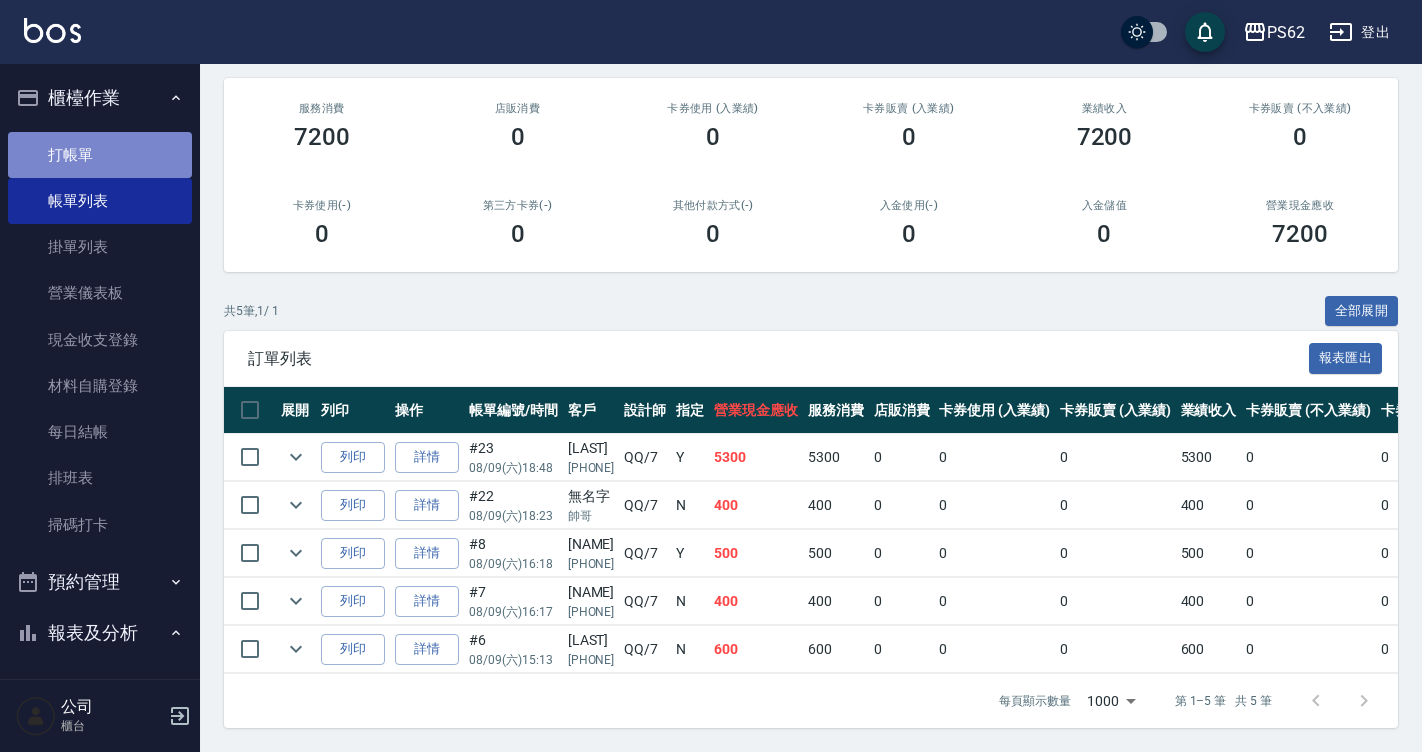 click on "打帳單" at bounding box center (100, 155) 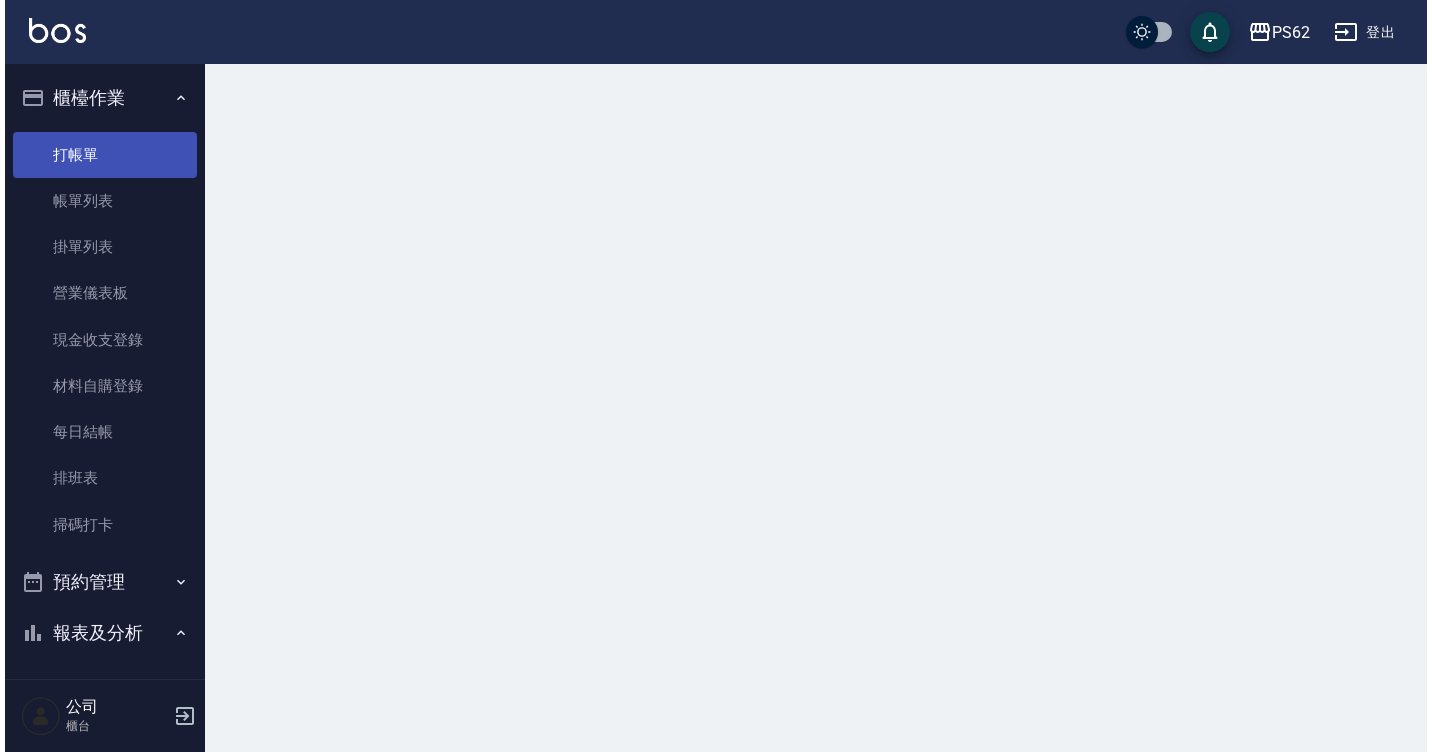 scroll, scrollTop: 0, scrollLeft: 0, axis: both 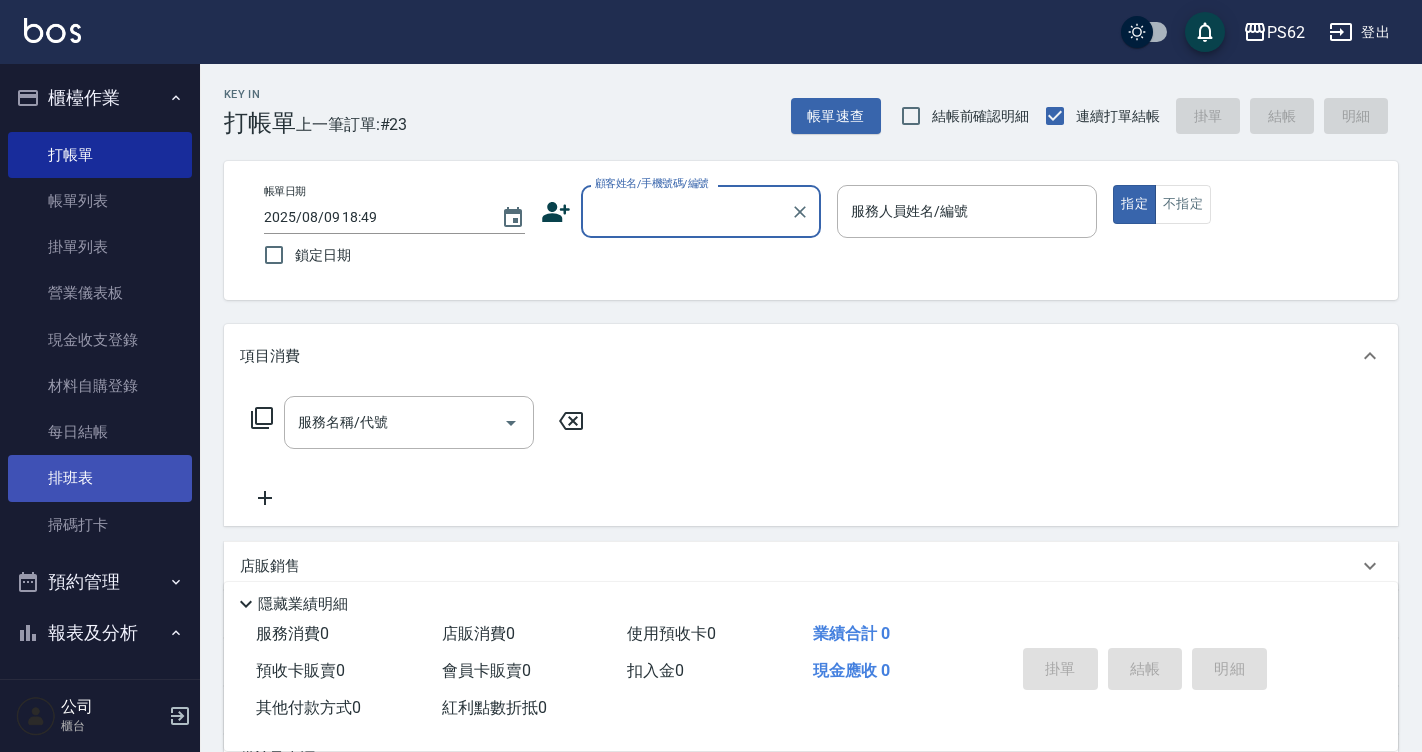 click on "排班表" at bounding box center [100, 478] 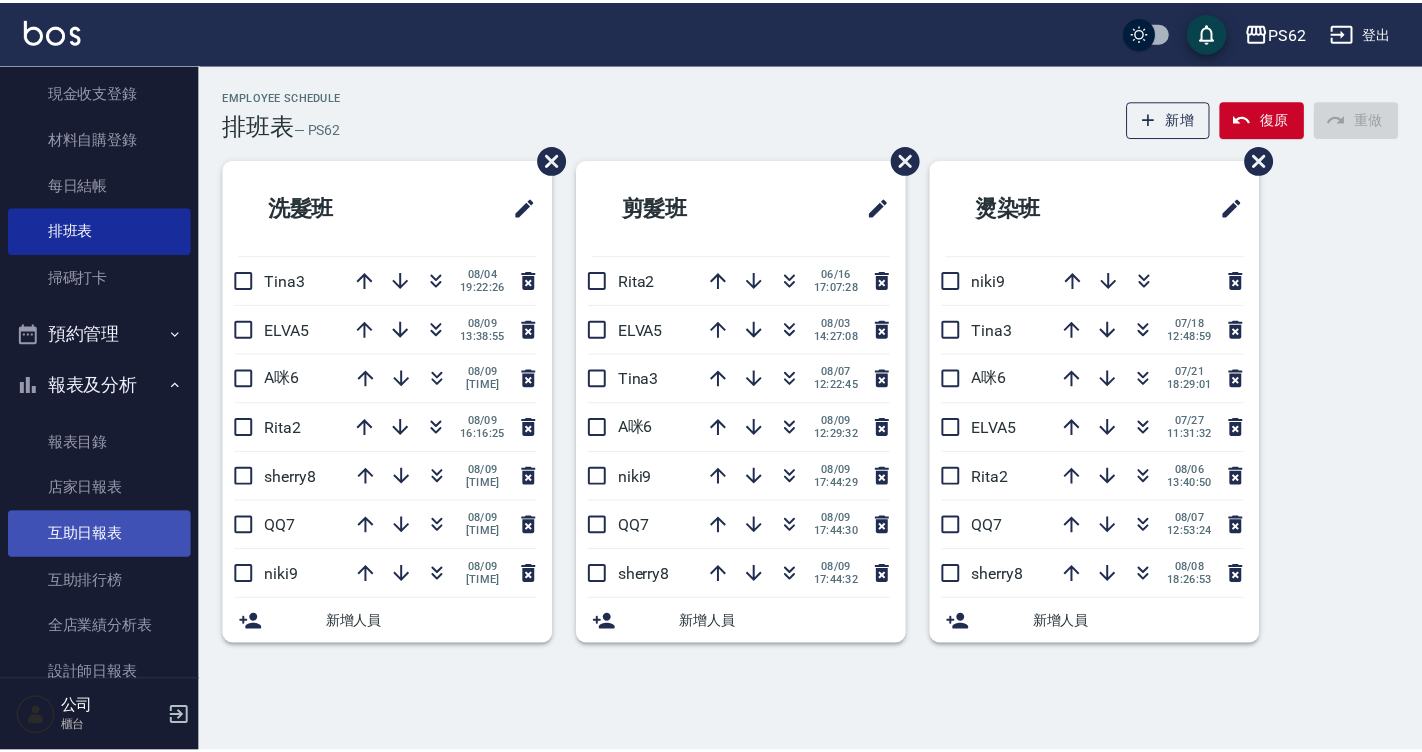 scroll, scrollTop: 400, scrollLeft: 0, axis: vertical 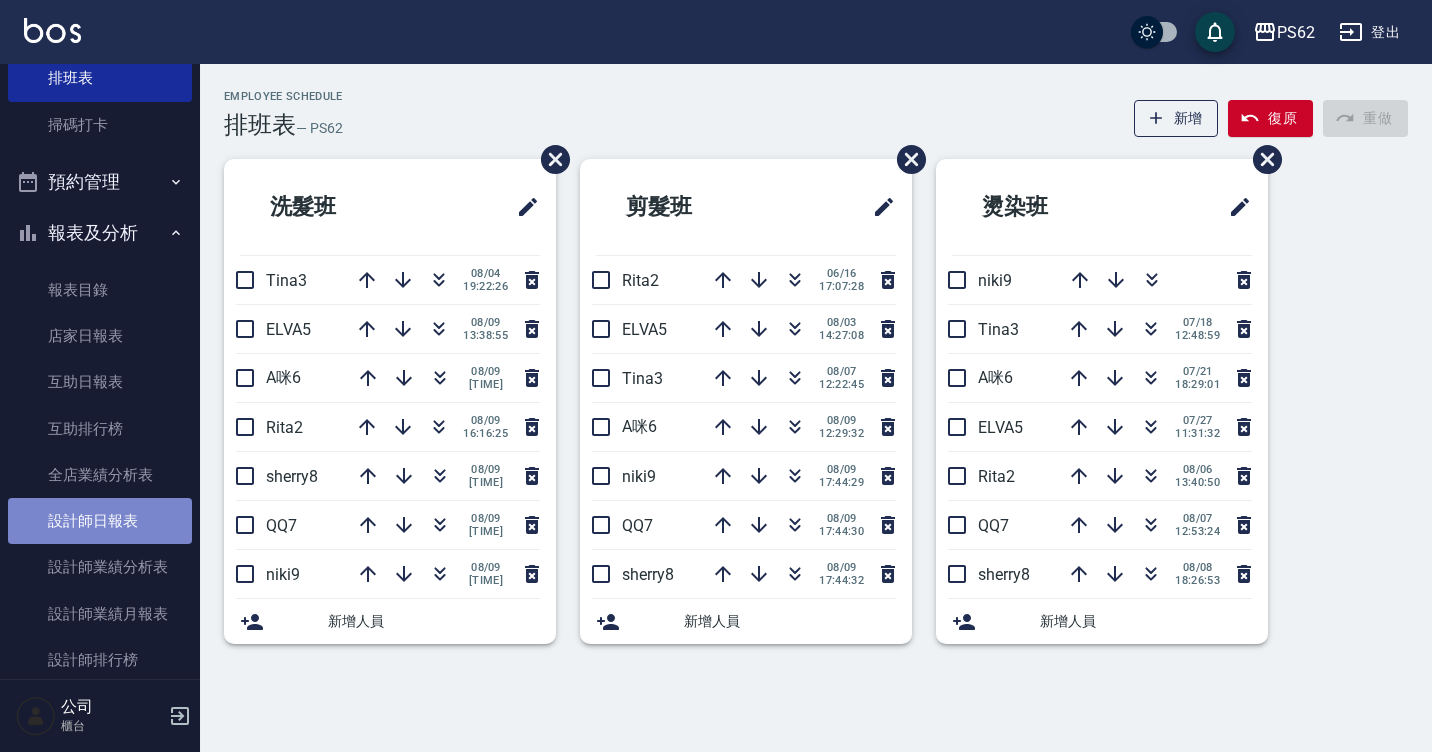 click on "設計師日報表" at bounding box center (100, 521) 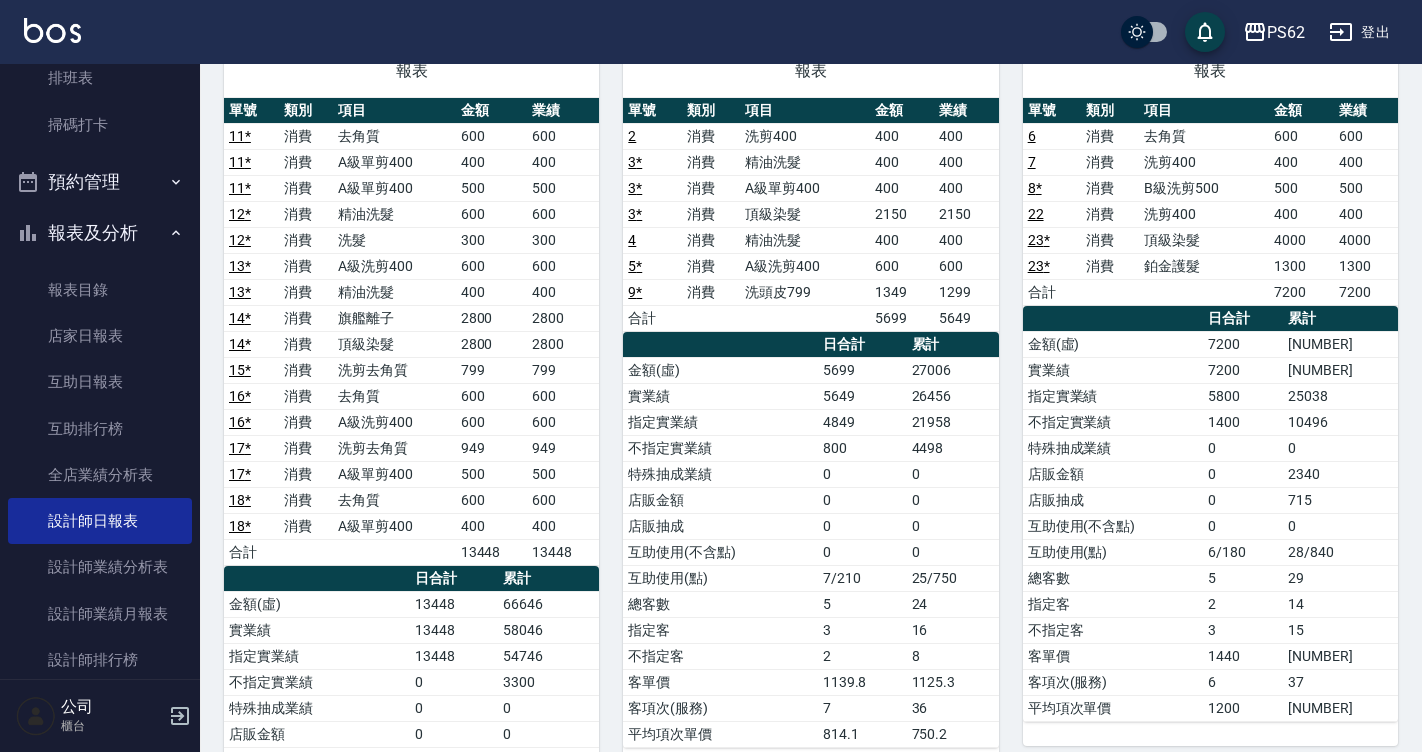 scroll, scrollTop: 300, scrollLeft: 0, axis: vertical 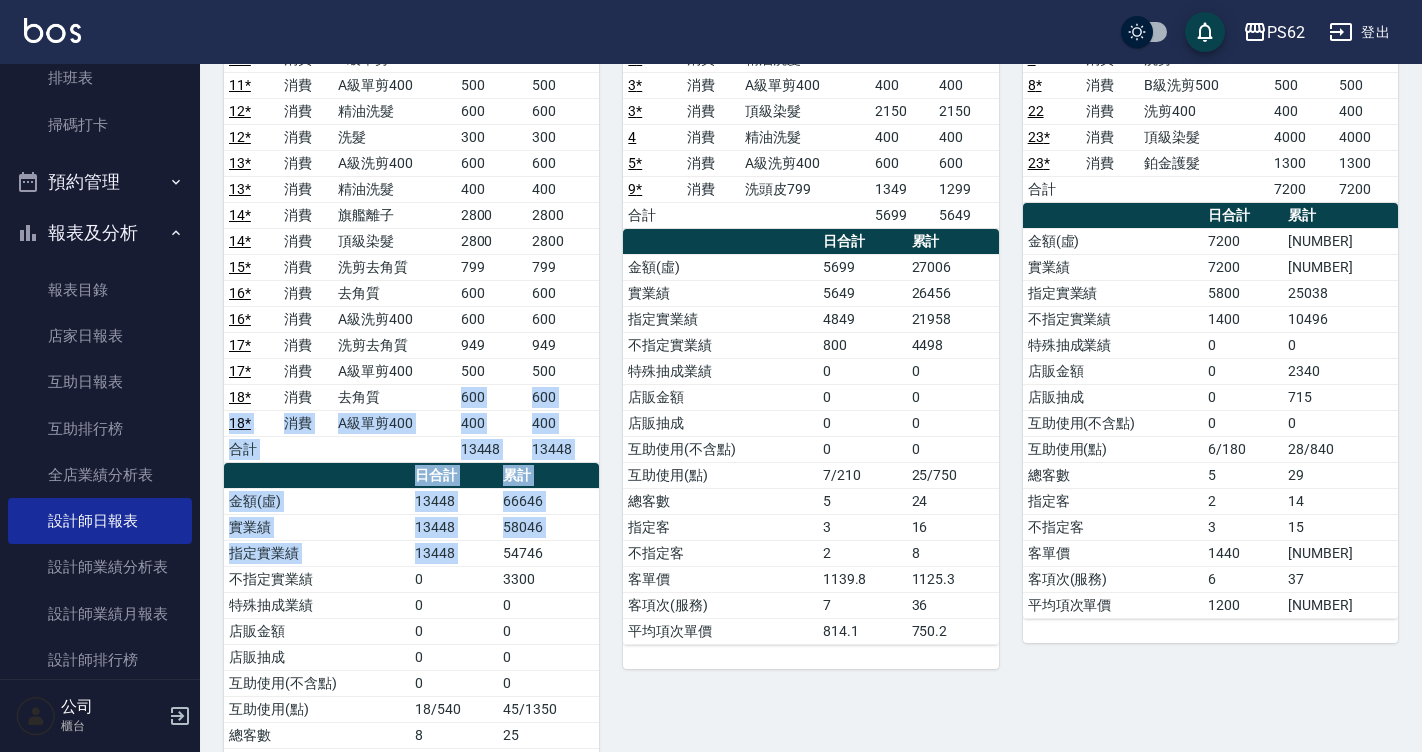 drag, startPoint x: 413, startPoint y: 379, endPoint x: 509, endPoint y: 530, distance: 178.93295 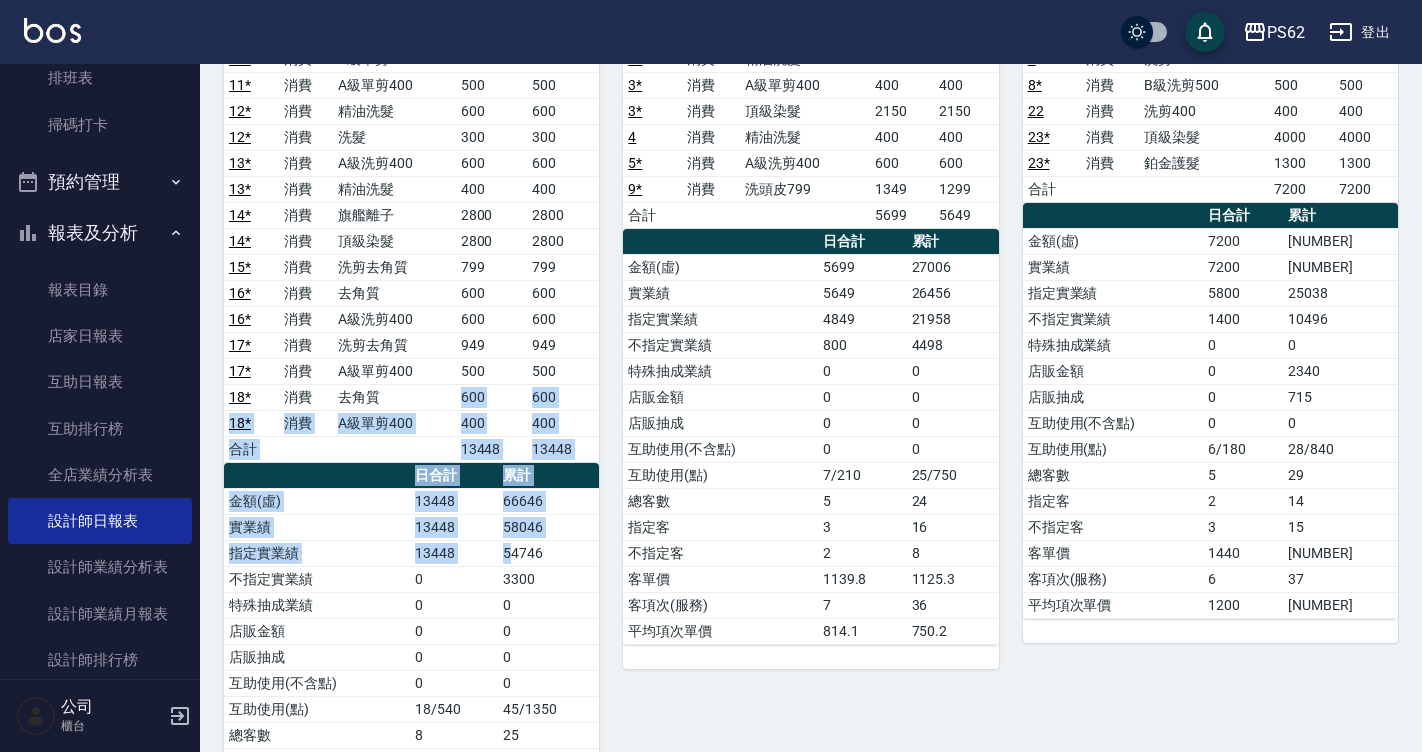 click on "54746" at bounding box center (548, 553) 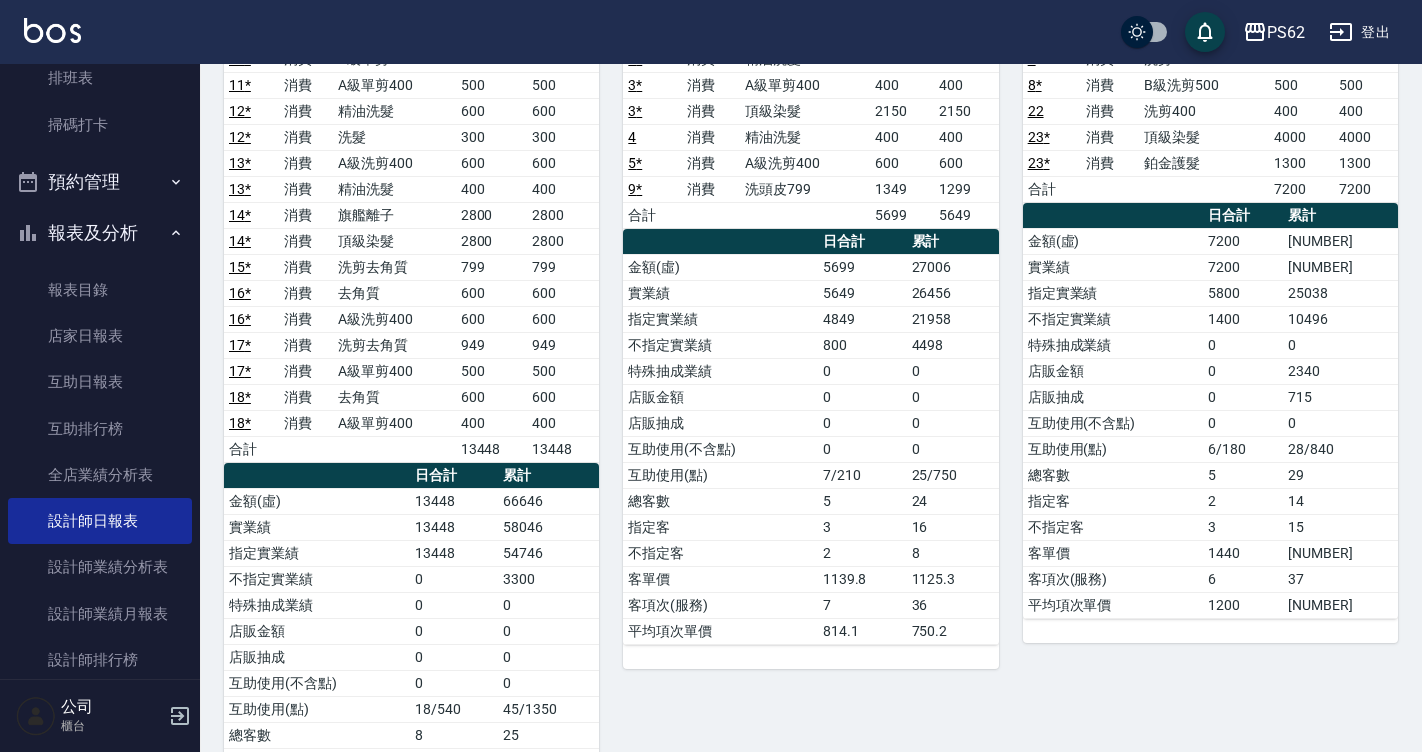 click on "6 A咪 李姿慧 08/09/2025 日報表  單號 類別 項目 金額 業績 2 消費 洗剪400 400 400 3 * 消費 精油洗髮 400 400 3 * 消費 A級單剪400 400 400 3 * 消費 頂級染髮 2150 2150 4 消費 精油洗髮 400 400 5 * 消費 A級洗剪400 600 600 9 * 消費 洗頭皮799 1349 1299 合計 5699 5649 日合計 累計 金額(虛) 5699 27006 實業績 5649 26456 指定實業績 4849 21958 不指定實業績 800 4498 特殊抽成業績 0 0 店販金額 0 0 店販抽成 0 0 互助使用(不含點) 0 0 互助使用(點) 7/210 25/750 總客數 5 24 指定客 3 16 不指定客 2 8 客單價 1139.8 1125.3 客項次(服務) 7 36 平均項次單價 814.1 750.2" at bounding box center (798, 400) 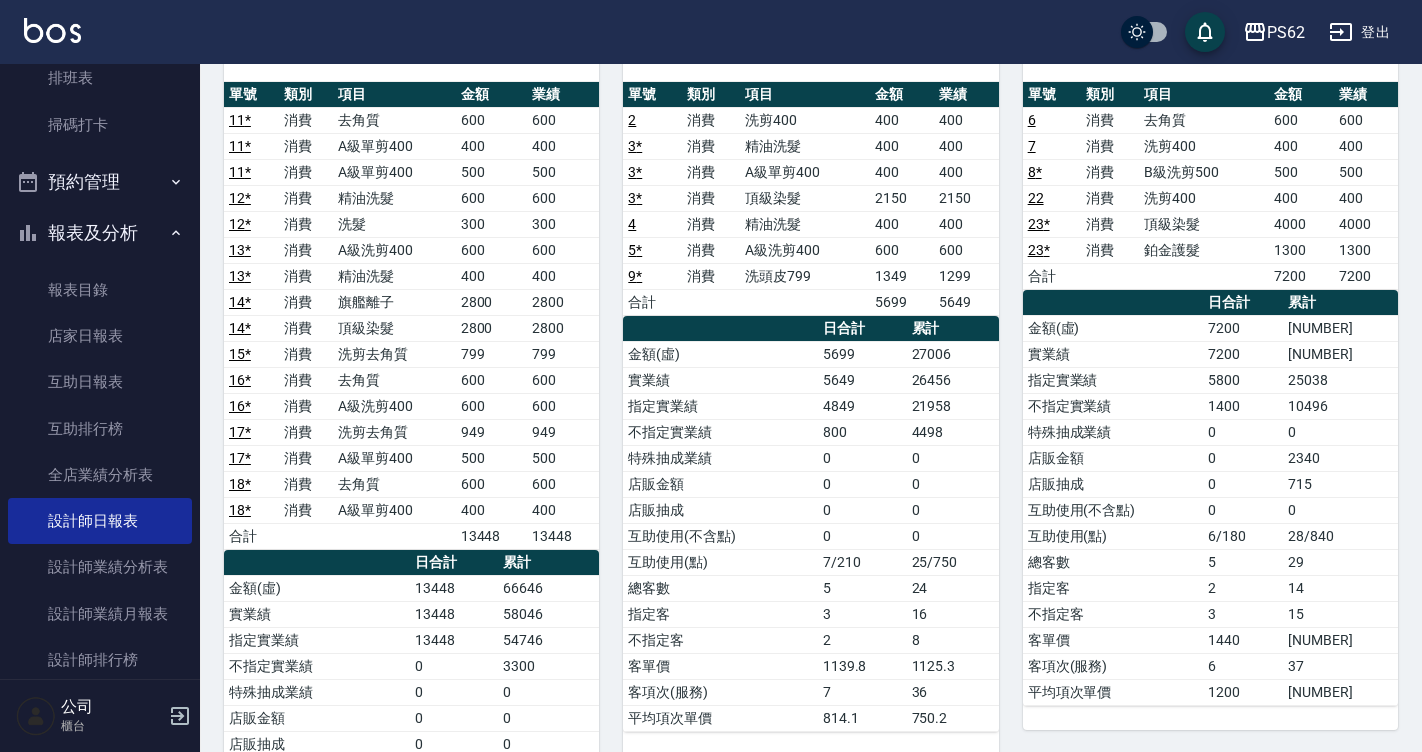 scroll, scrollTop: 200, scrollLeft: 0, axis: vertical 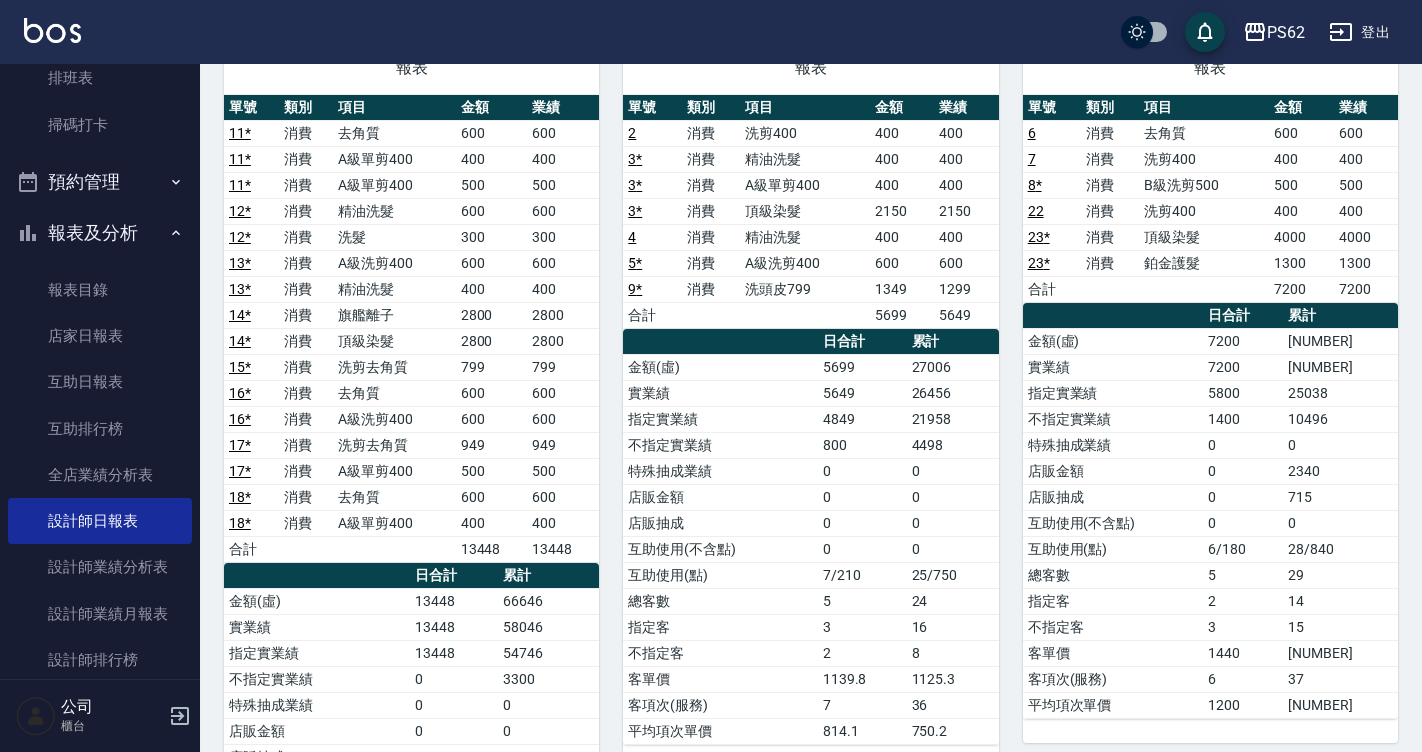 click on "互助使用(不含點)" at bounding box center [720, 549] 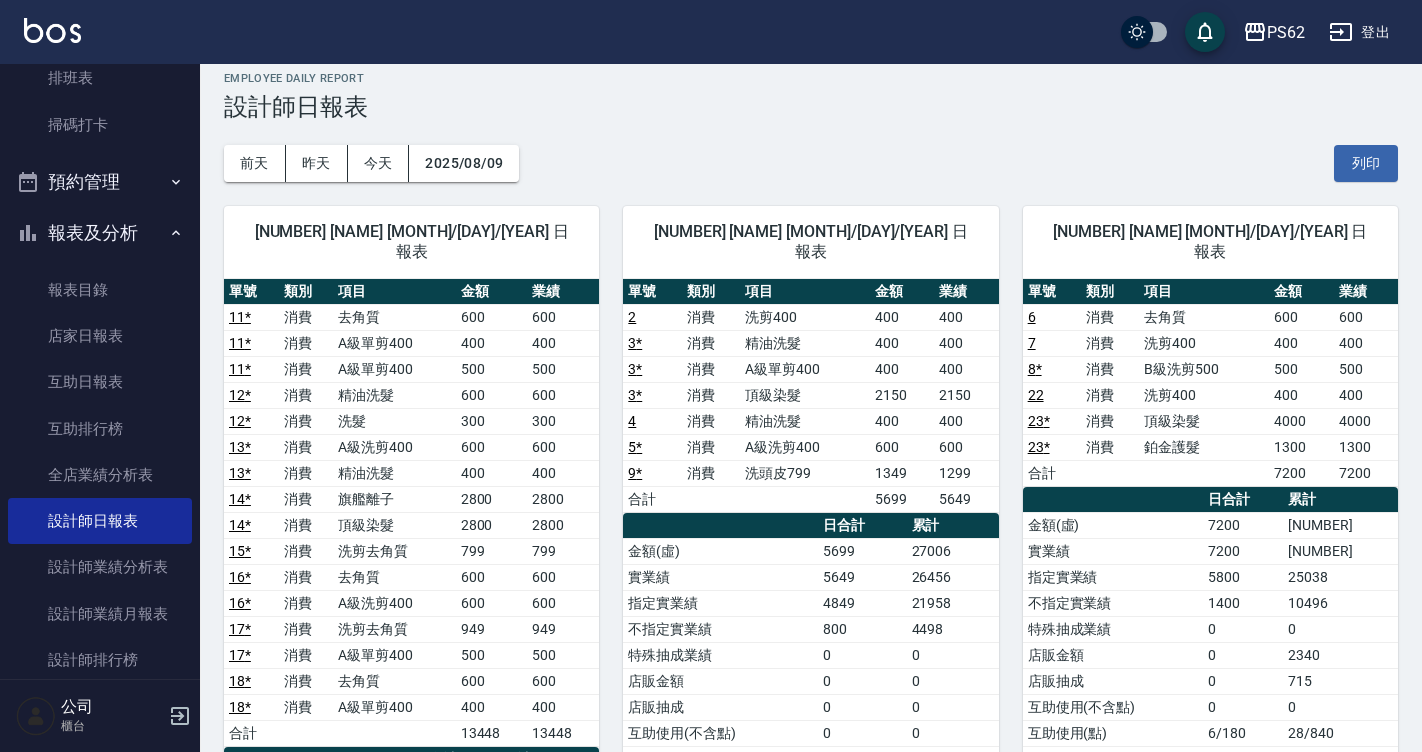 scroll, scrollTop: 0, scrollLeft: 0, axis: both 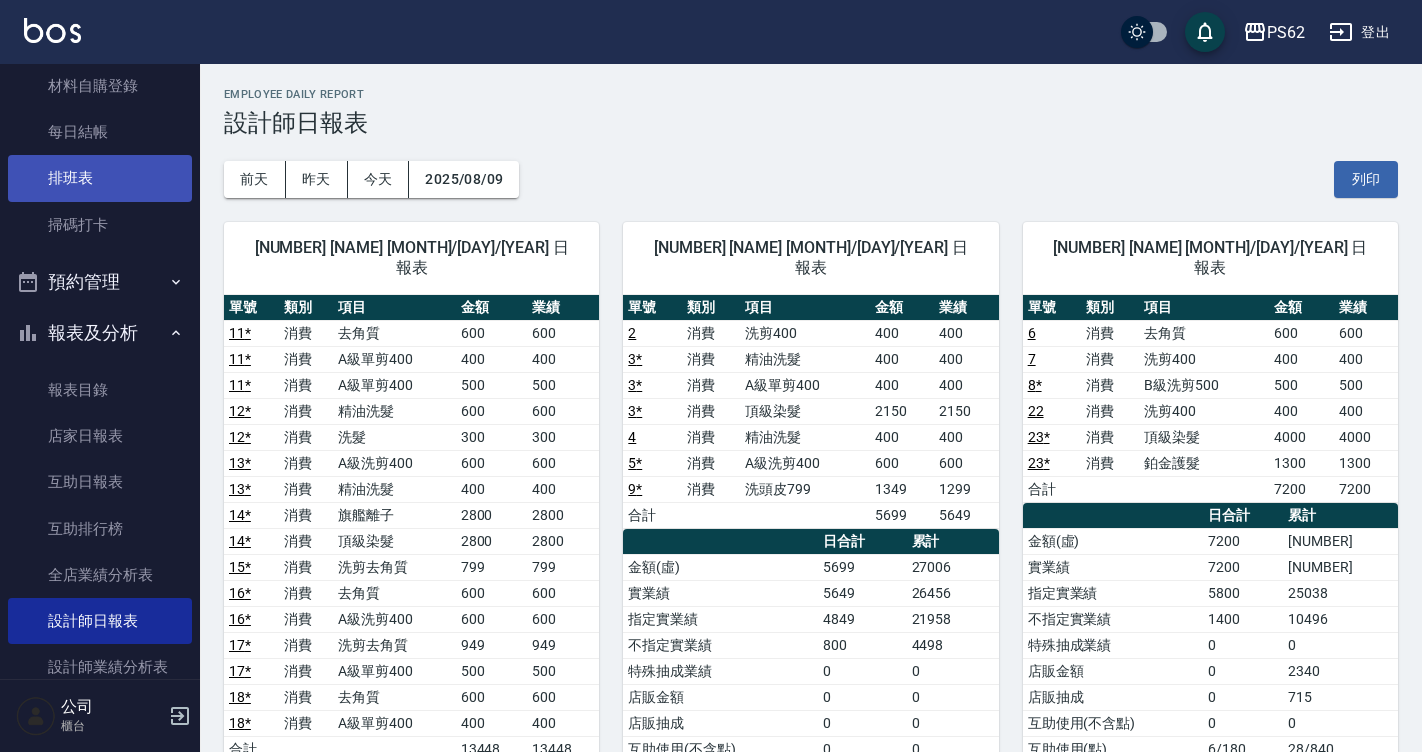 click on "排班表" at bounding box center (100, 178) 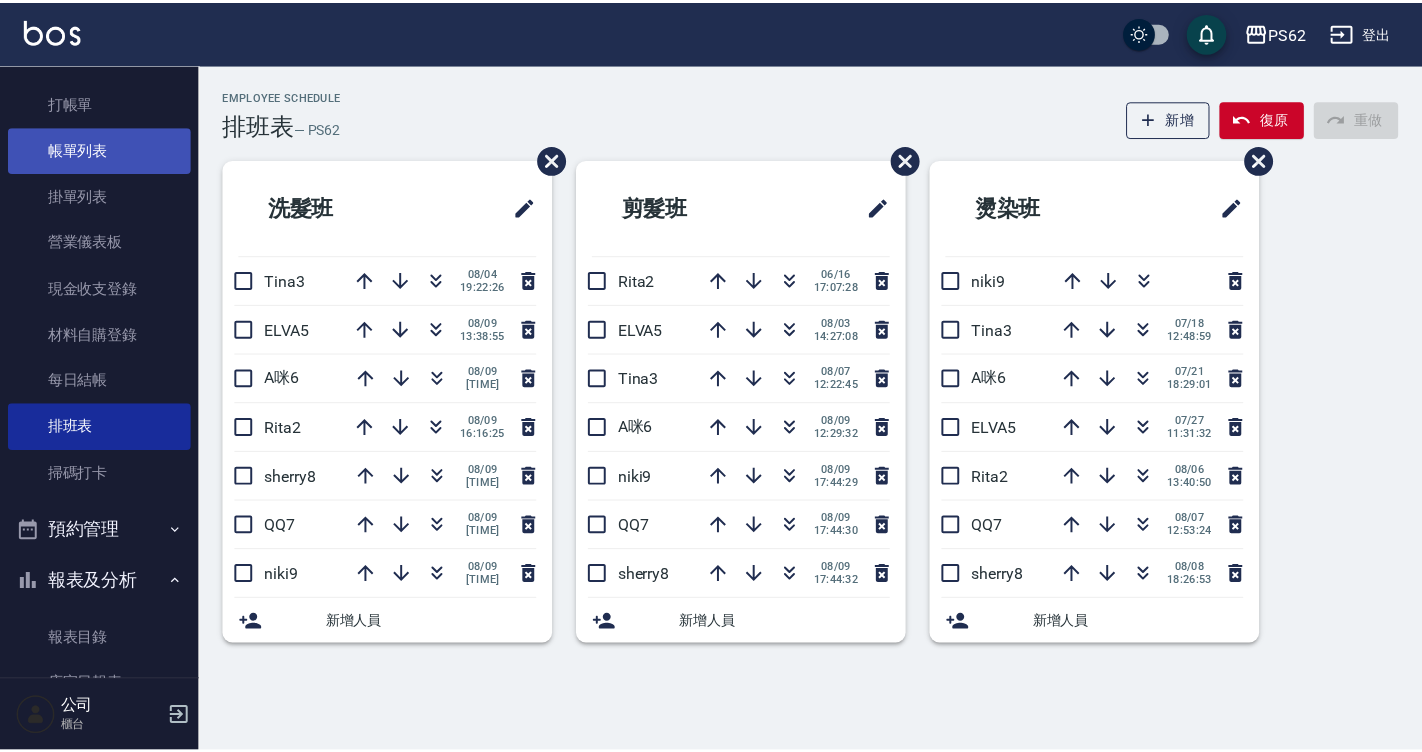 scroll, scrollTop: 0, scrollLeft: 0, axis: both 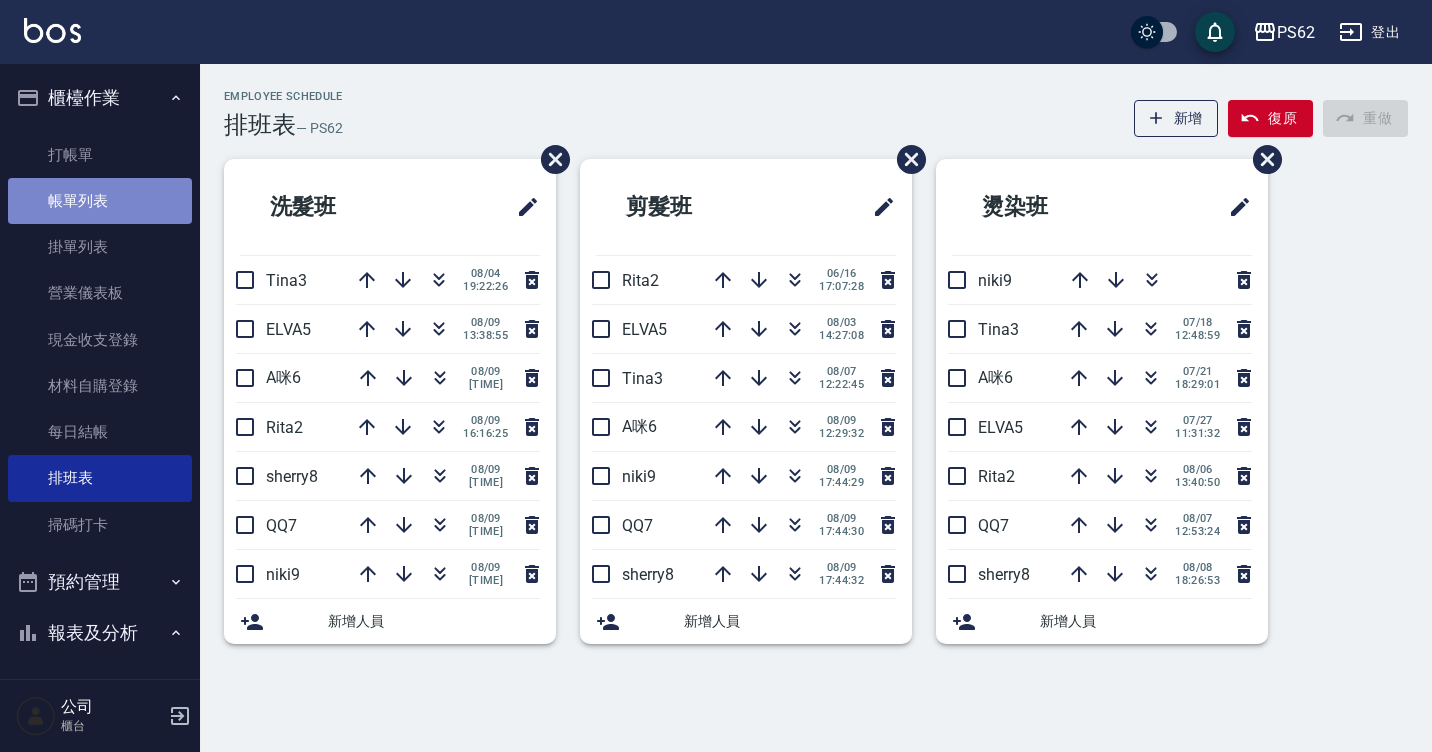 click on "帳單列表" at bounding box center (100, 201) 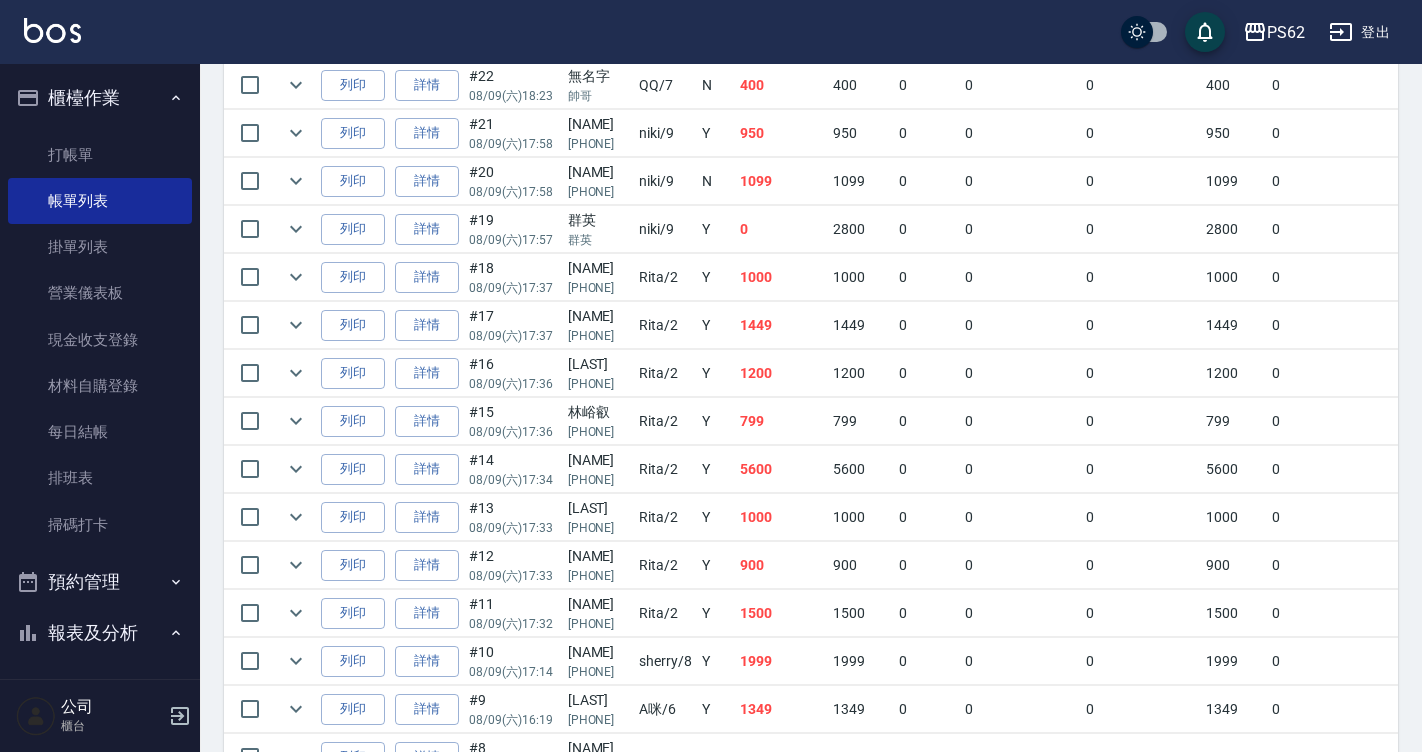scroll, scrollTop: 700, scrollLeft: 0, axis: vertical 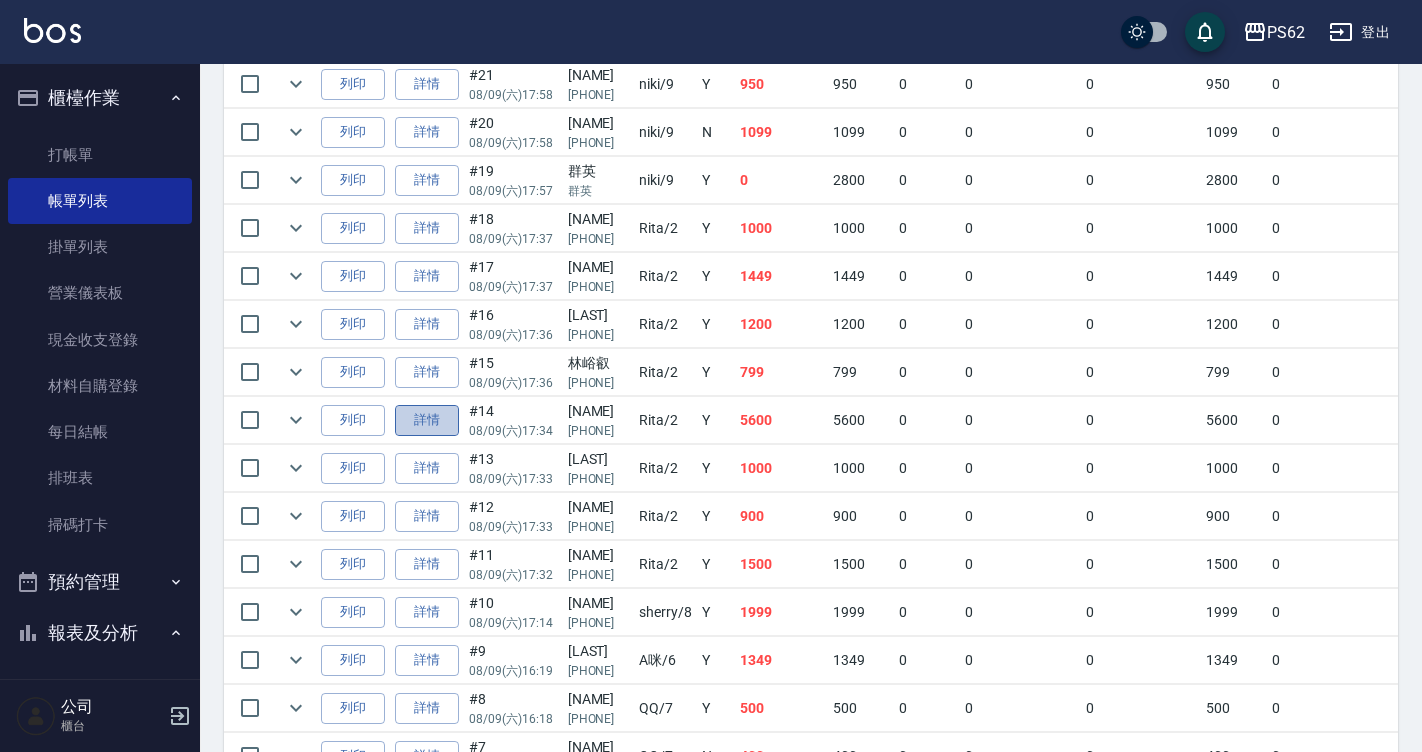 click on "詳情" at bounding box center (427, 420) 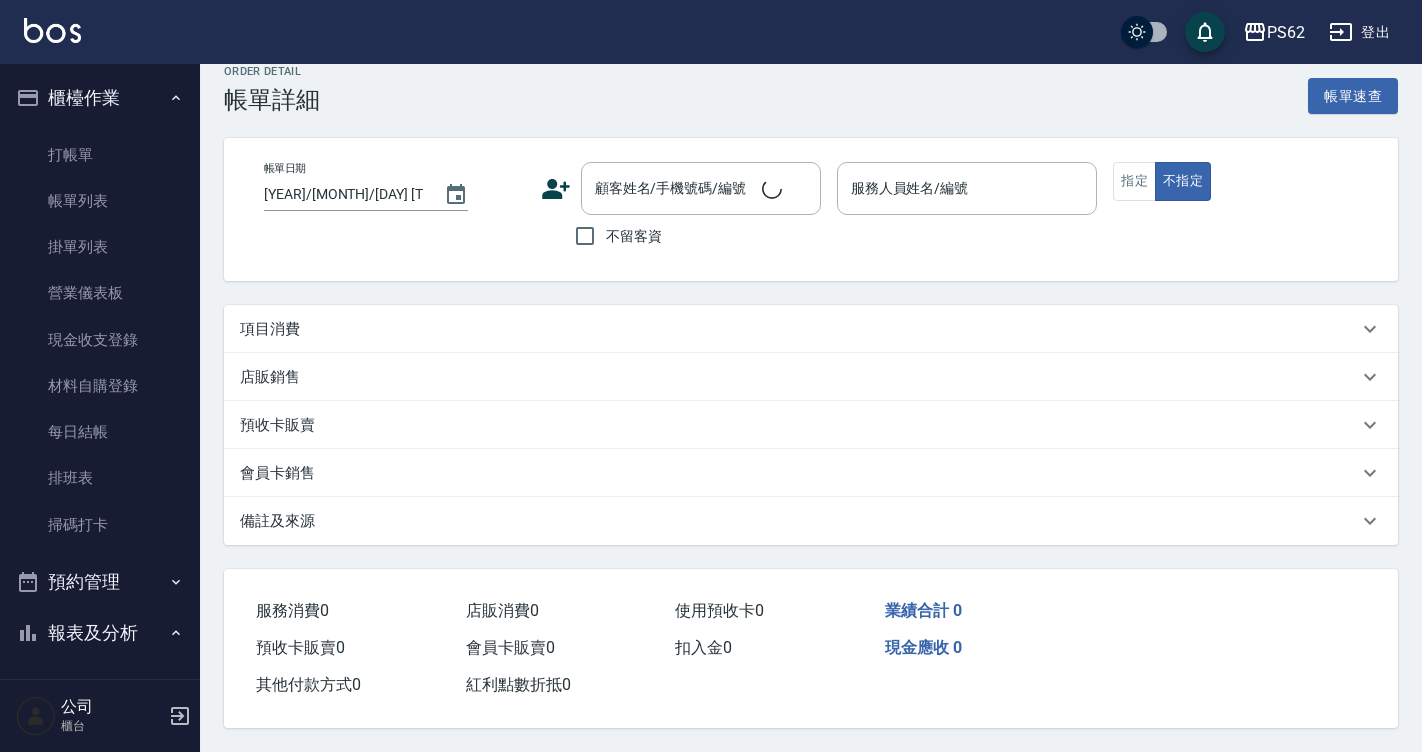 scroll, scrollTop: 0, scrollLeft: 0, axis: both 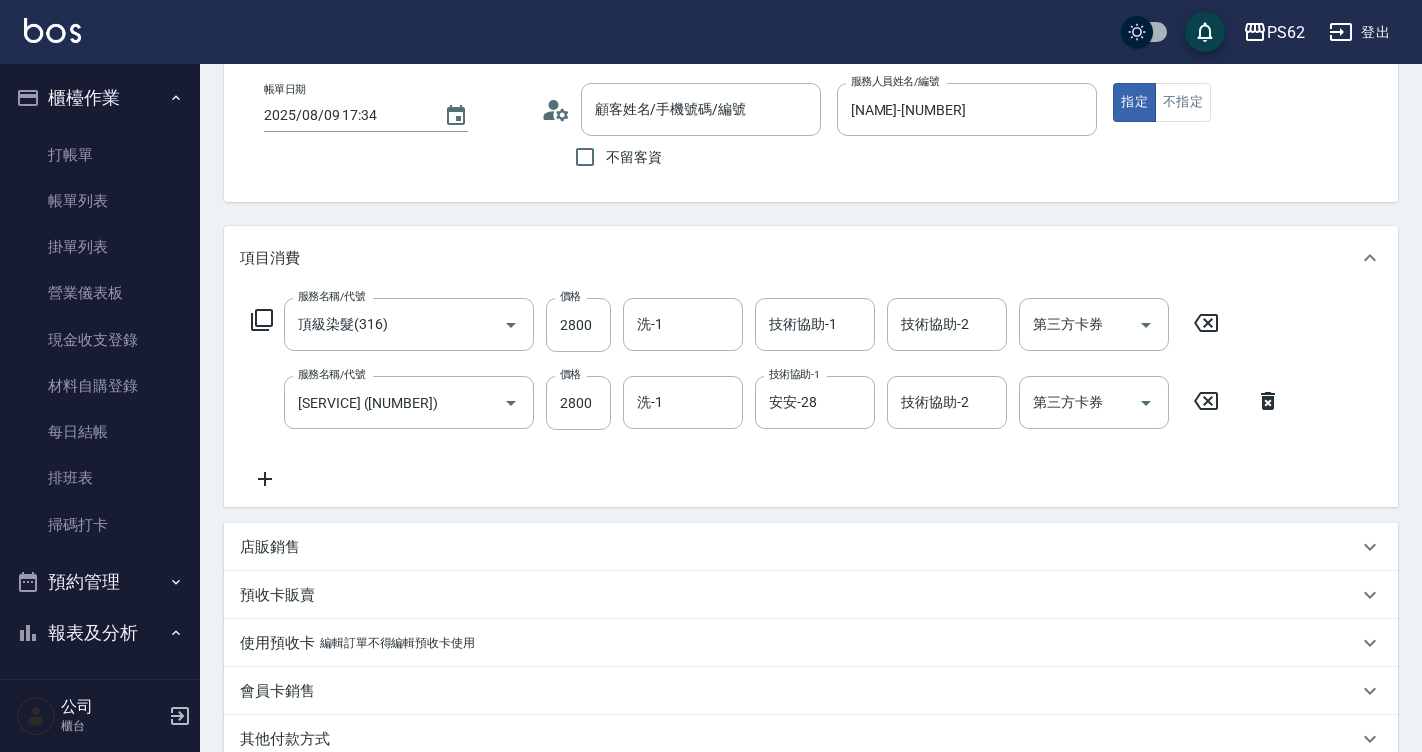 type on "2025/08/09 17:34" 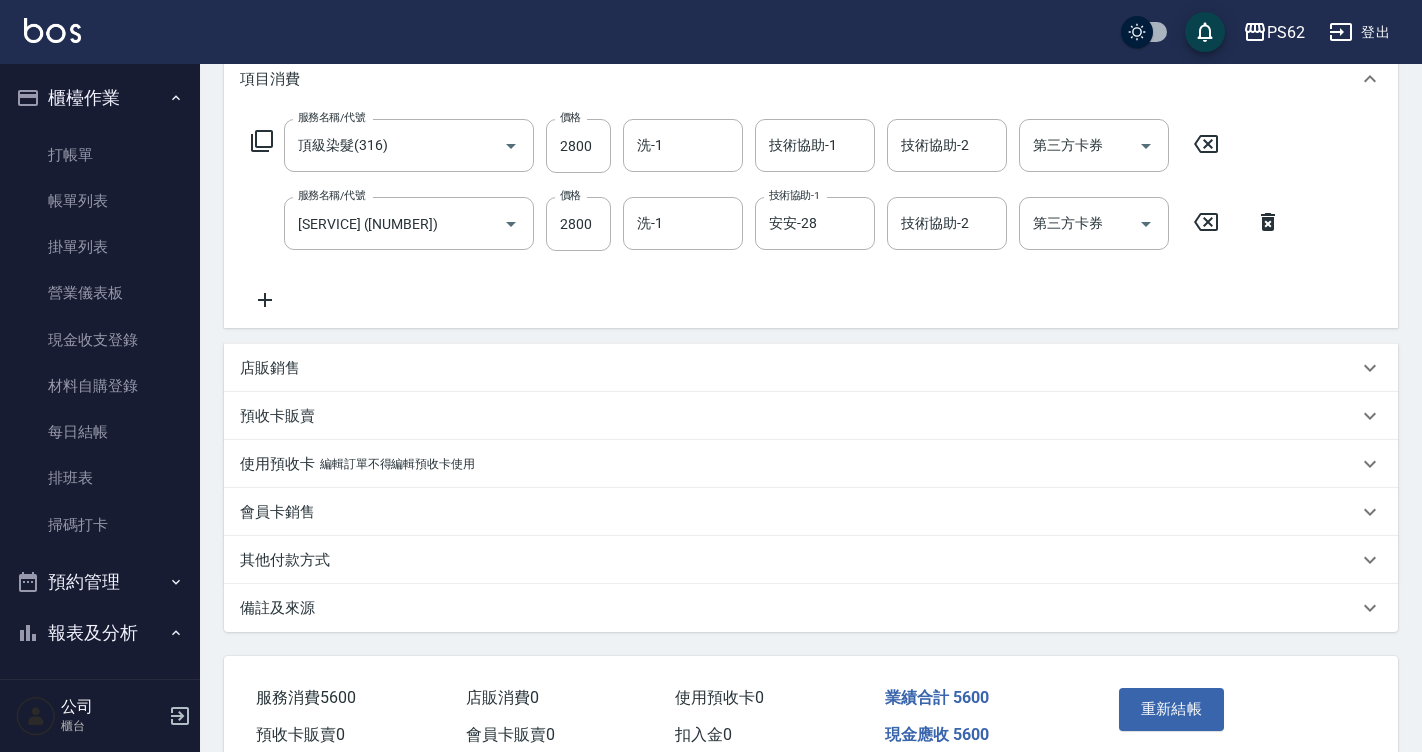type on "[NAME]/[PHONE]/" 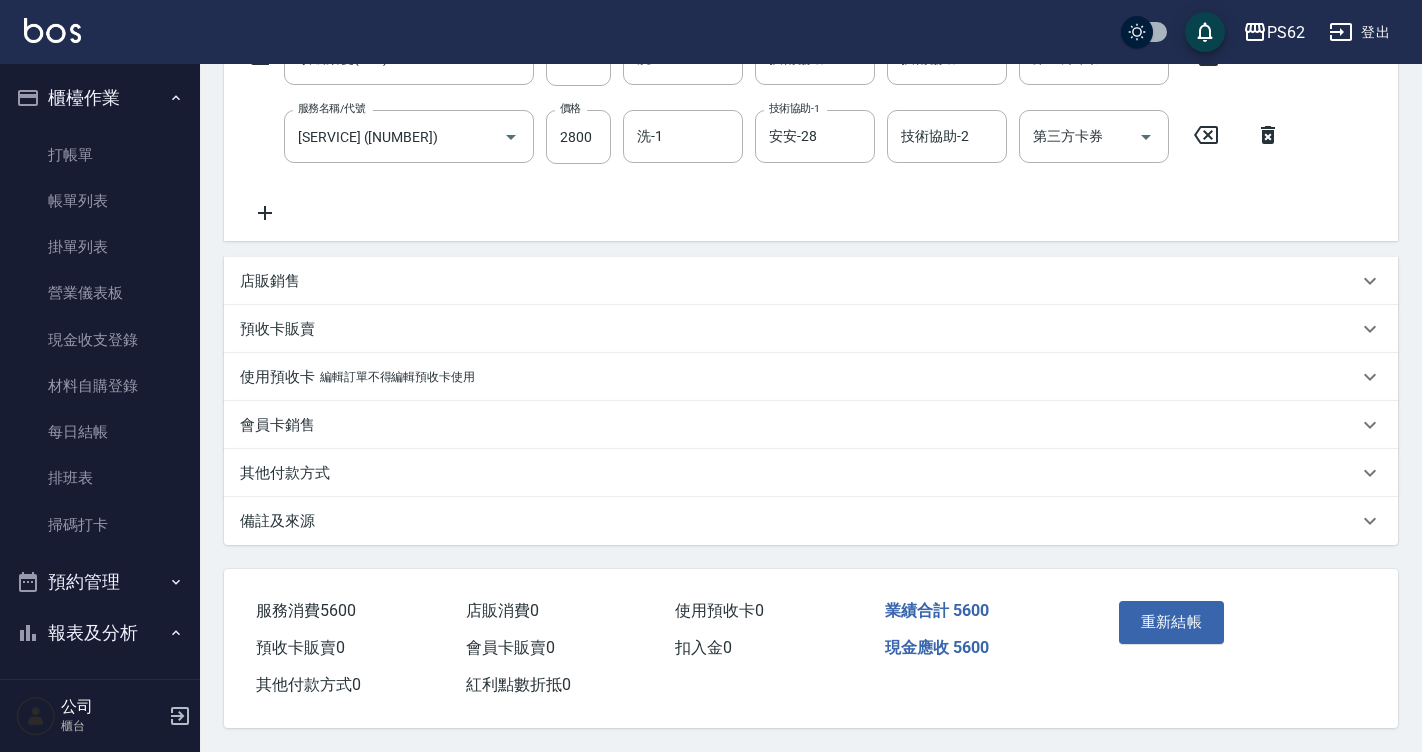 click on "其他付款方式" at bounding box center (811, 473) 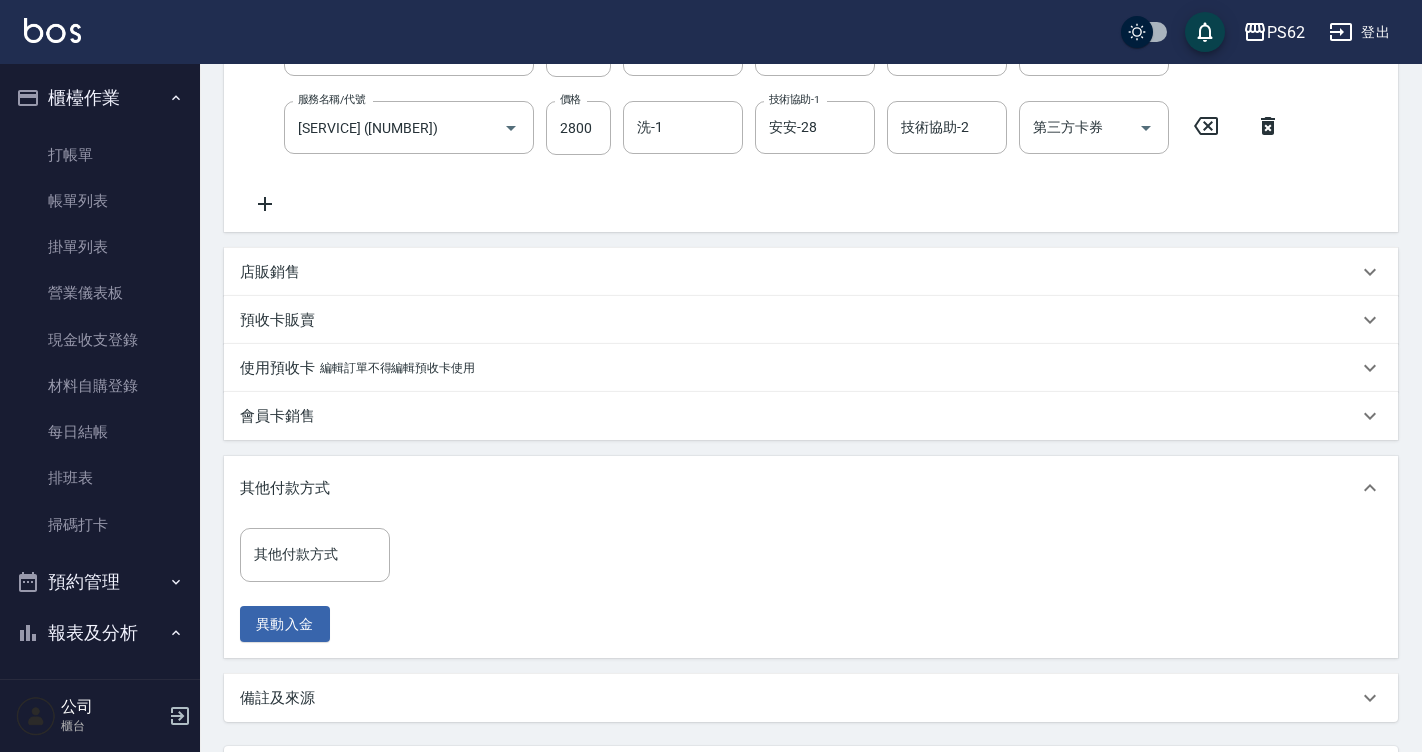 scroll, scrollTop: 563, scrollLeft: 0, axis: vertical 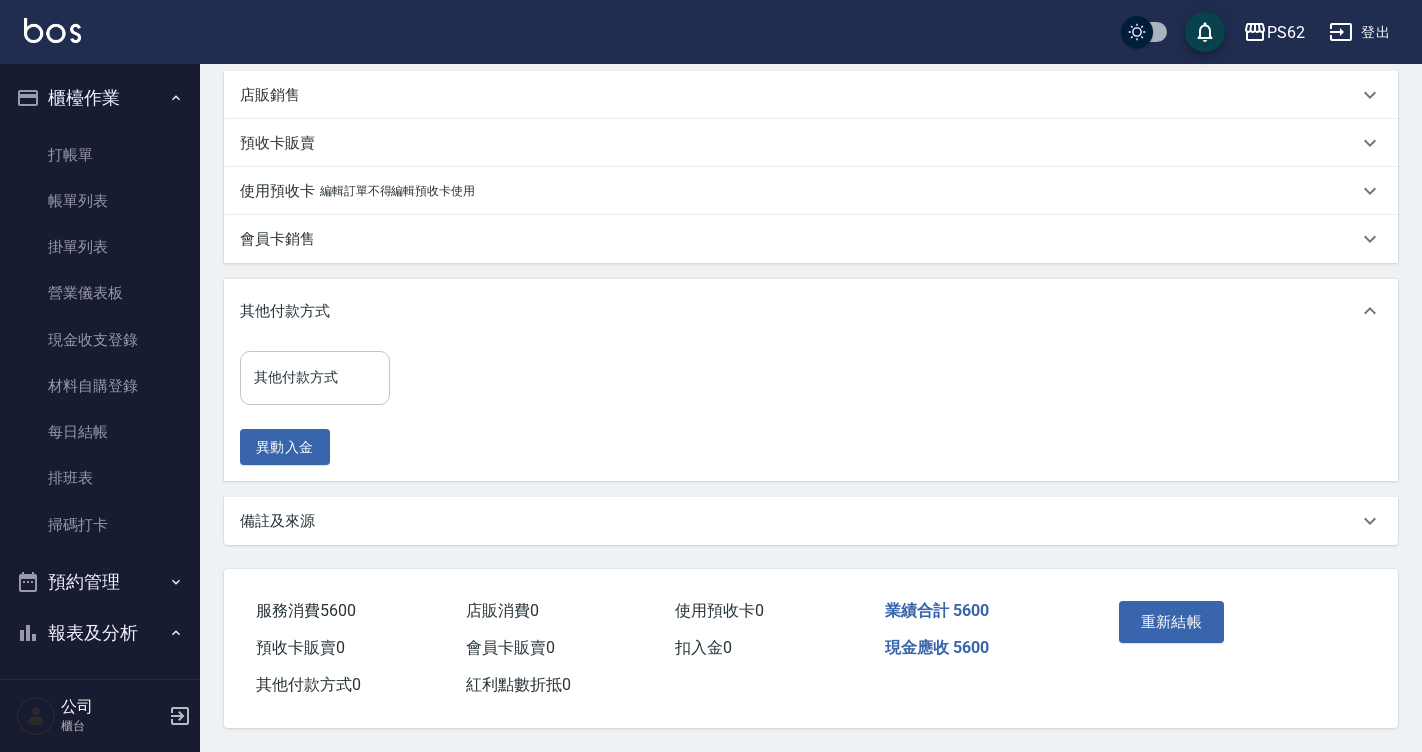 click on "其他付款方式" at bounding box center [315, 377] 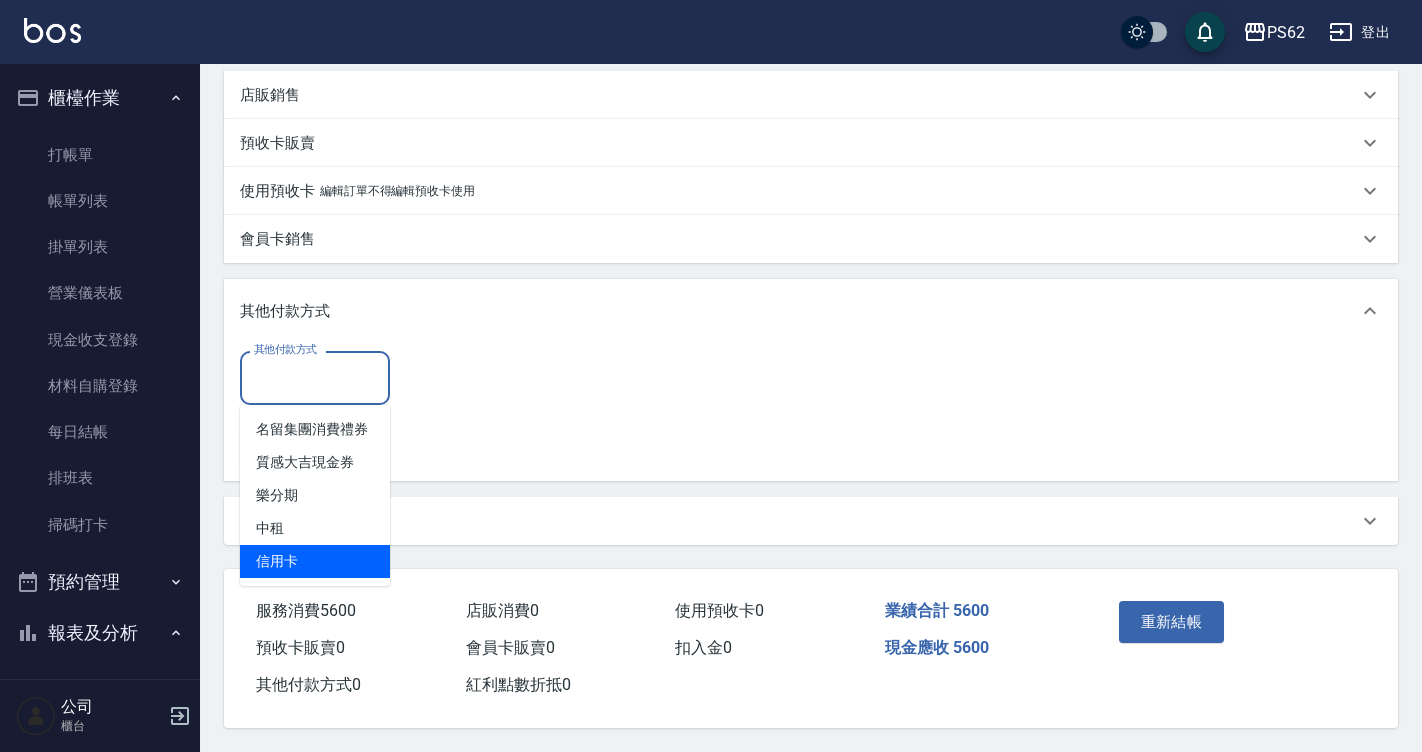 click on "信用卡" at bounding box center (315, 561) 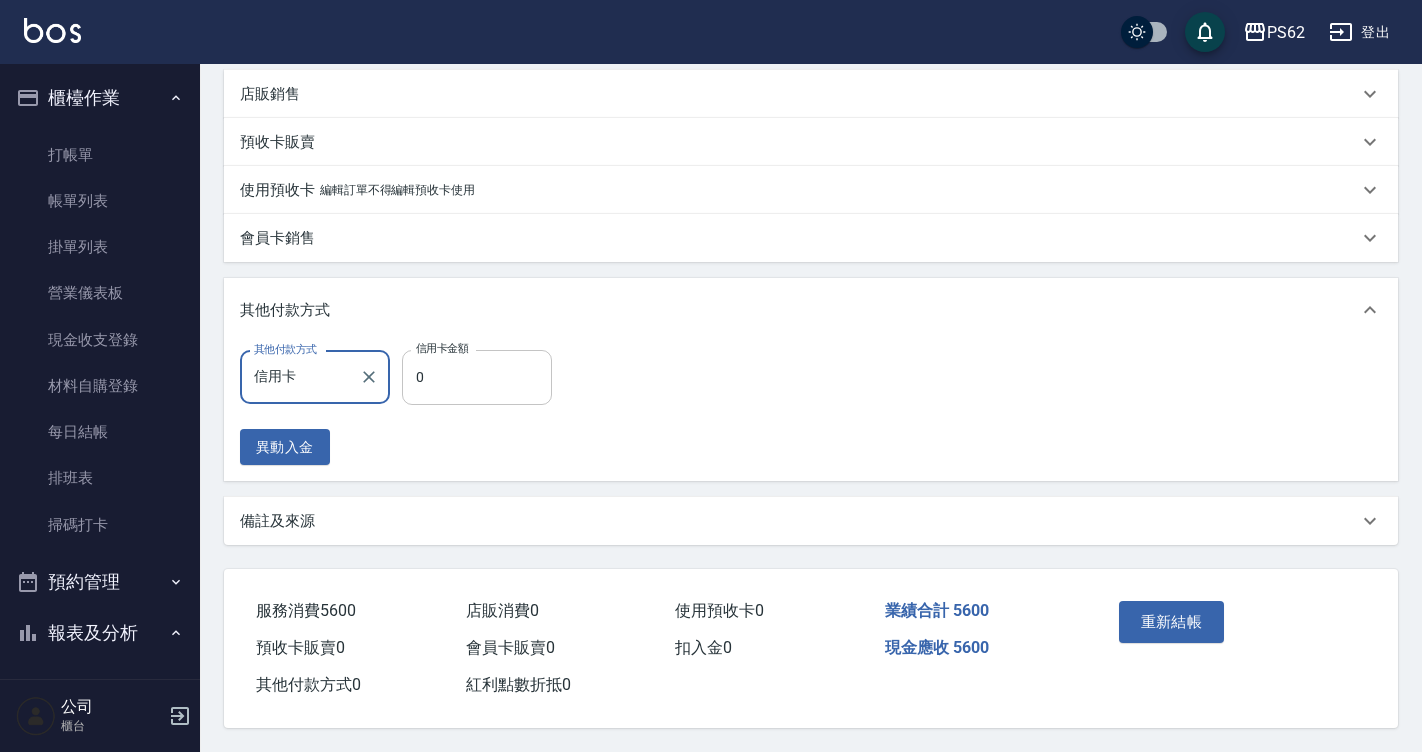 click on "0" at bounding box center [477, 377] 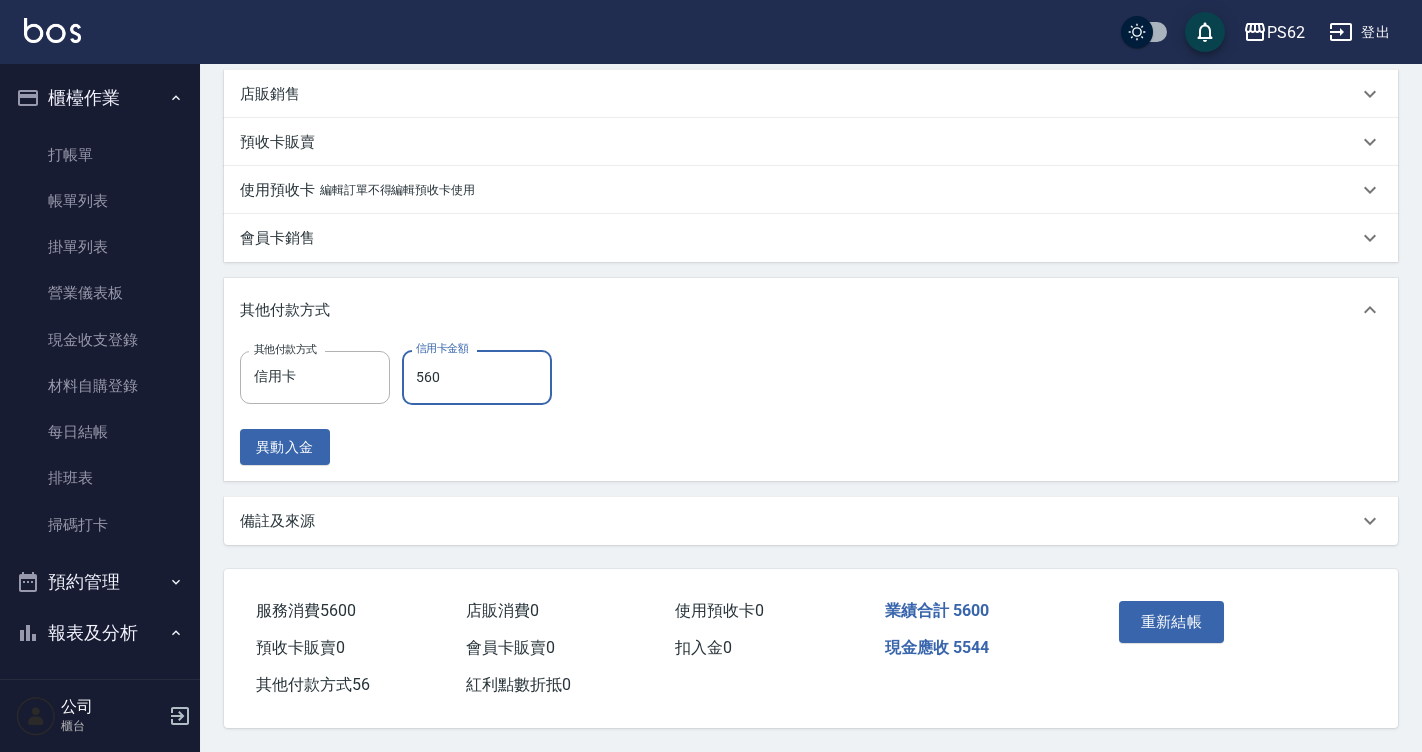 type on "5600" 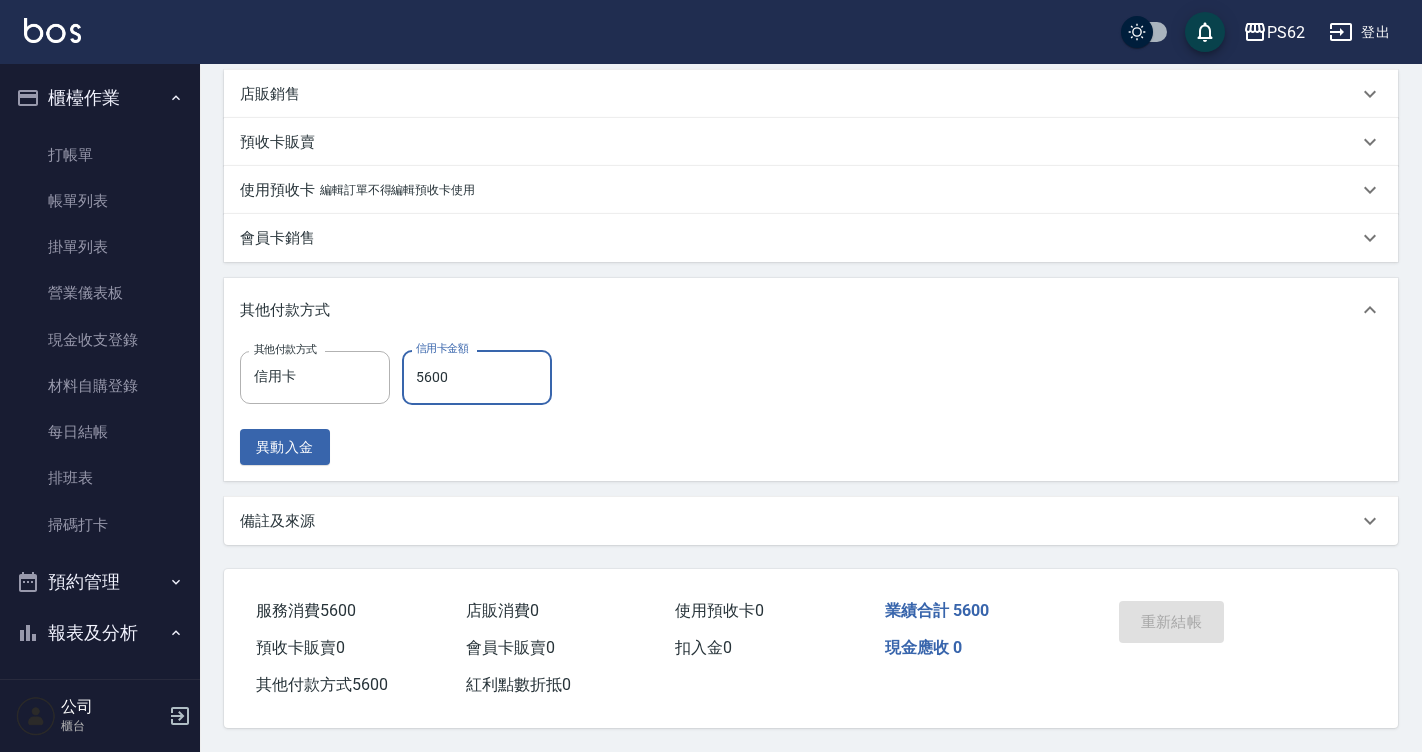 scroll, scrollTop: 0, scrollLeft: 0, axis: both 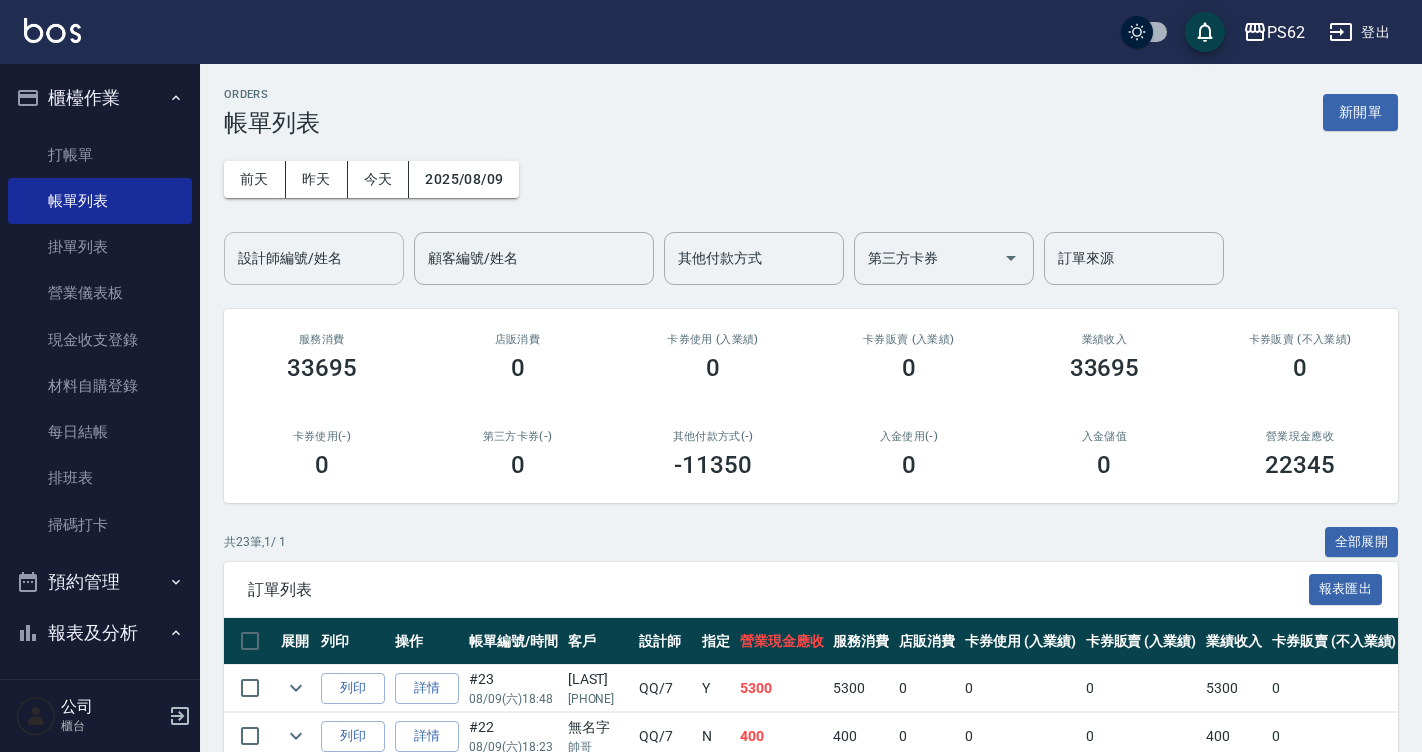 click on "設計師編號/姓名" at bounding box center [314, 258] 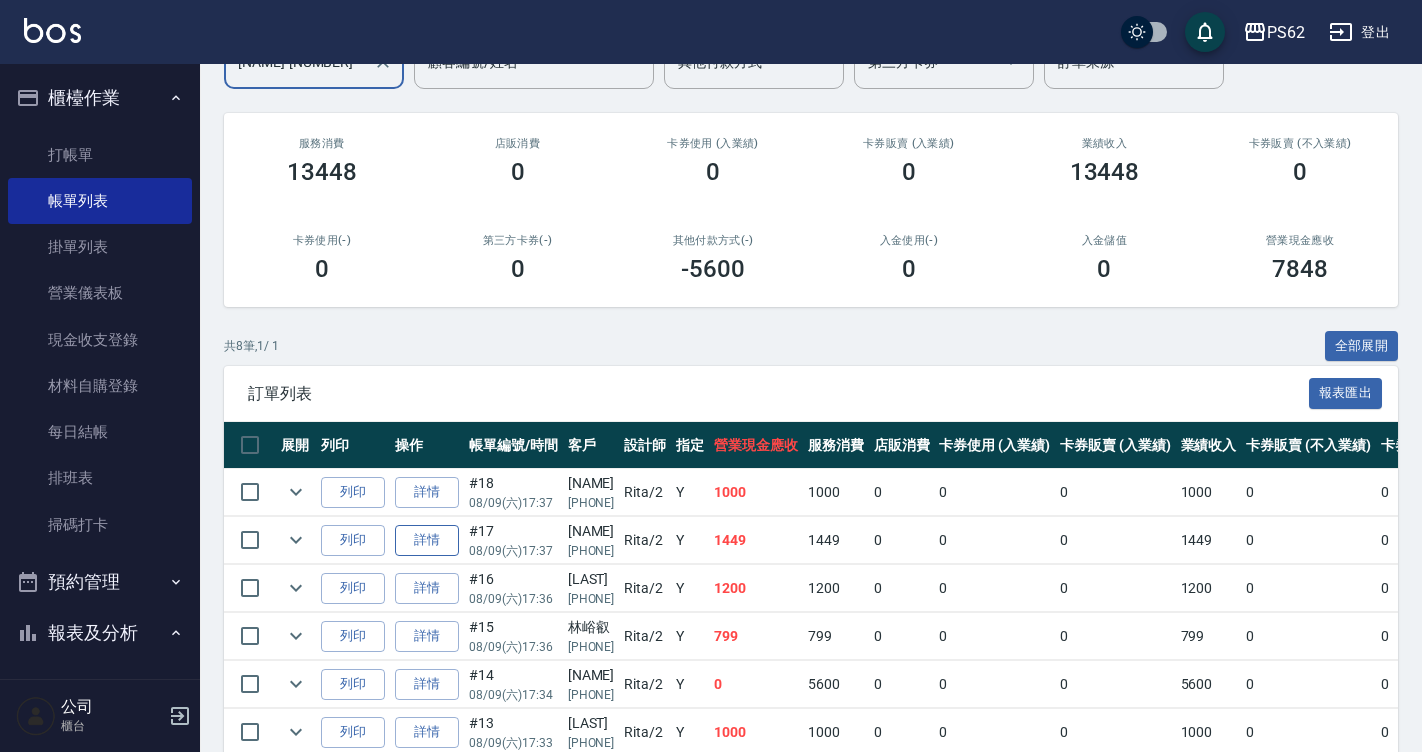 scroll, scrollTop: 390, scrollLeft: 0, axis: vertical 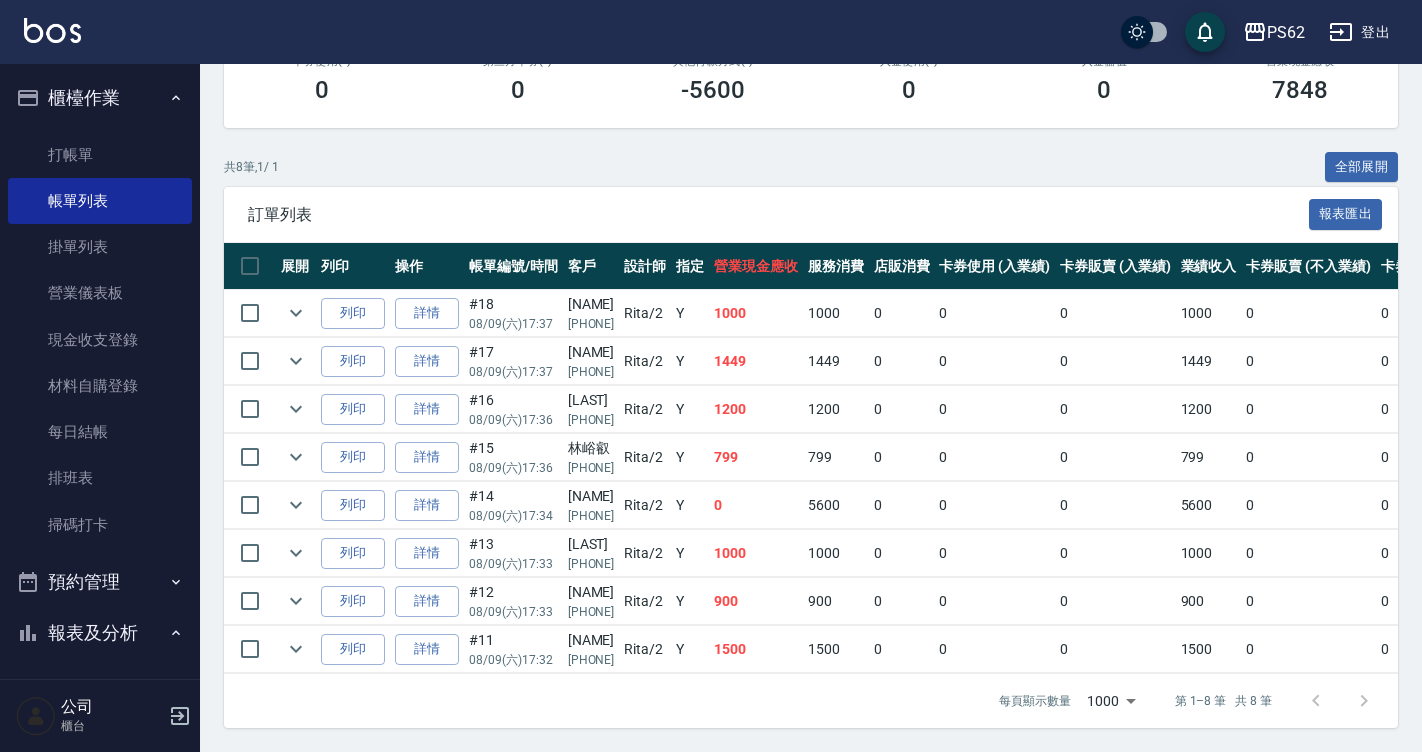 type on "[NAME]-2" 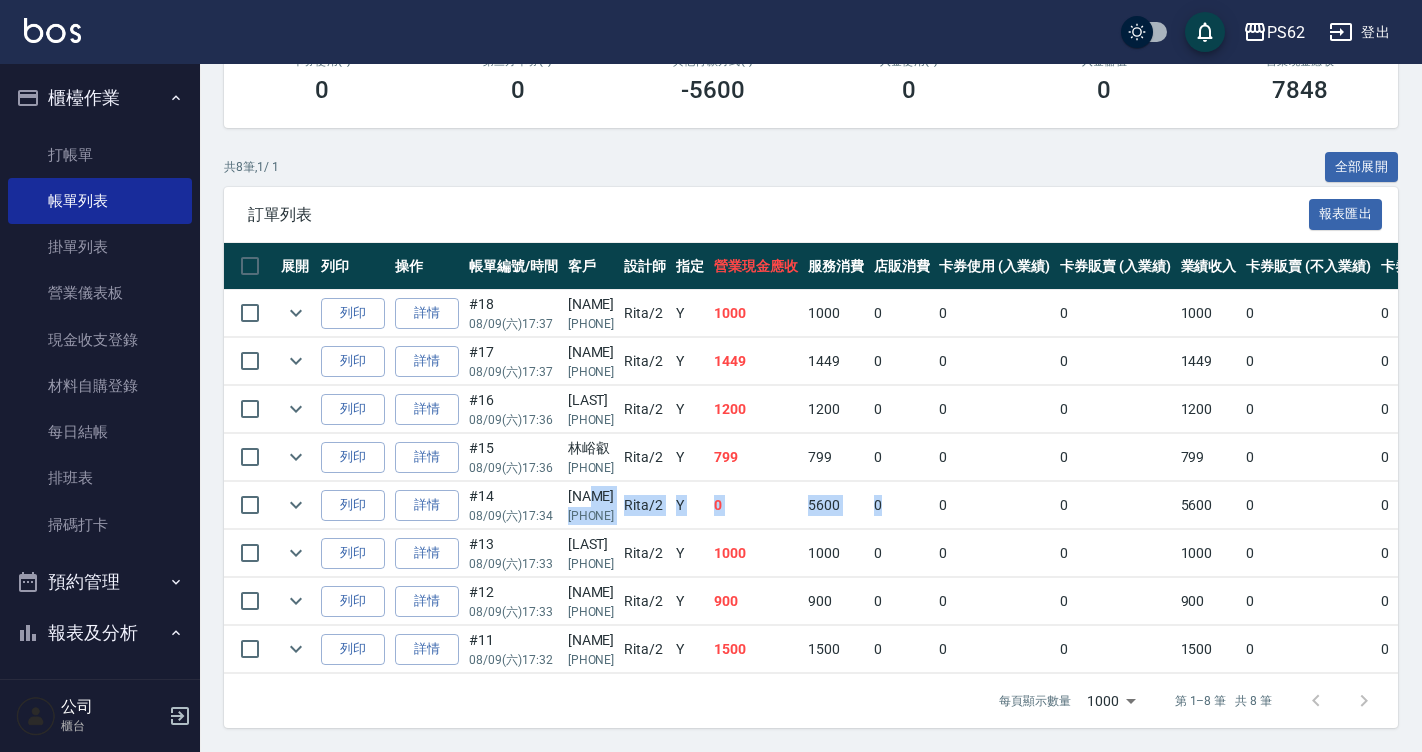 drag, startPoint x: 625, startPoint y: 485, endPoint x: 917, endPoint y: 468, distance: 292.49445 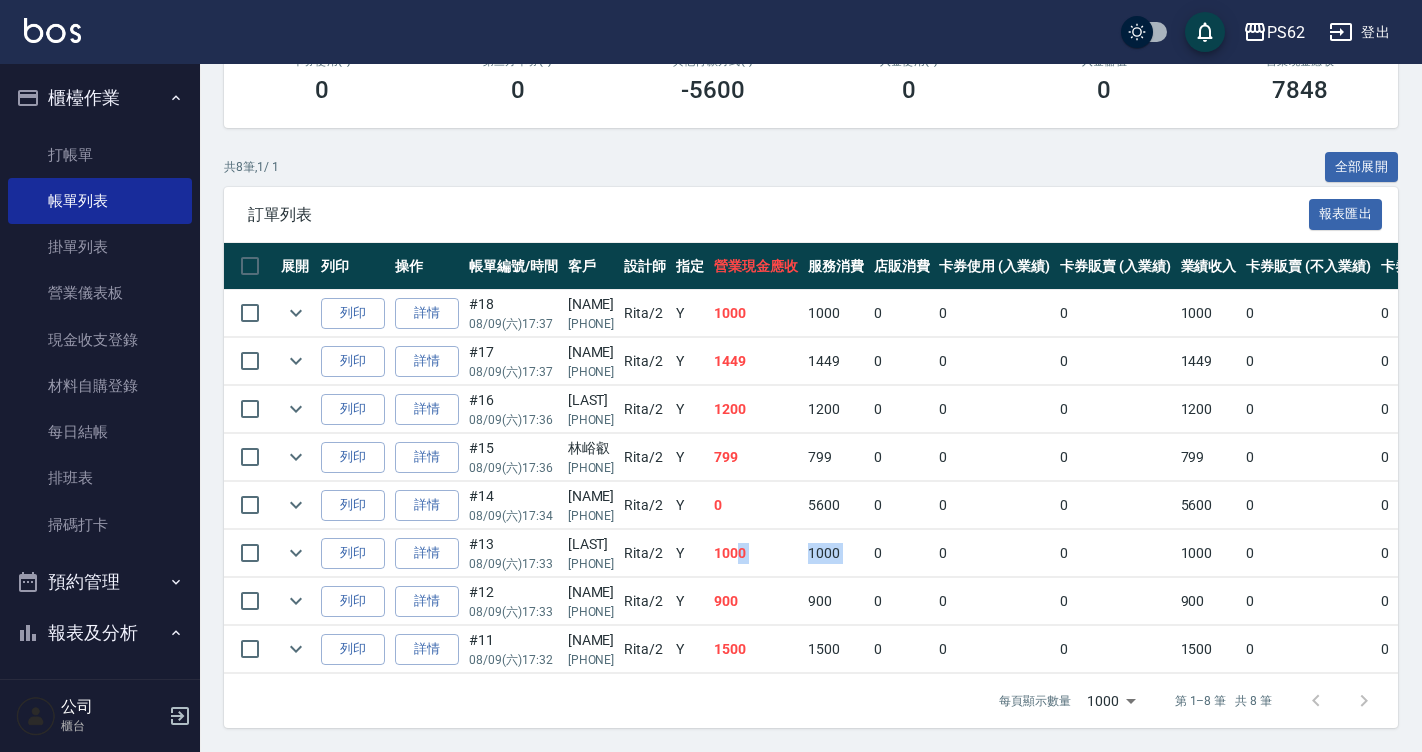 drag, startPoint x: 760, startPoint y: 524, endPoint x: 890, endPoint y: 546, distance: 131.8484 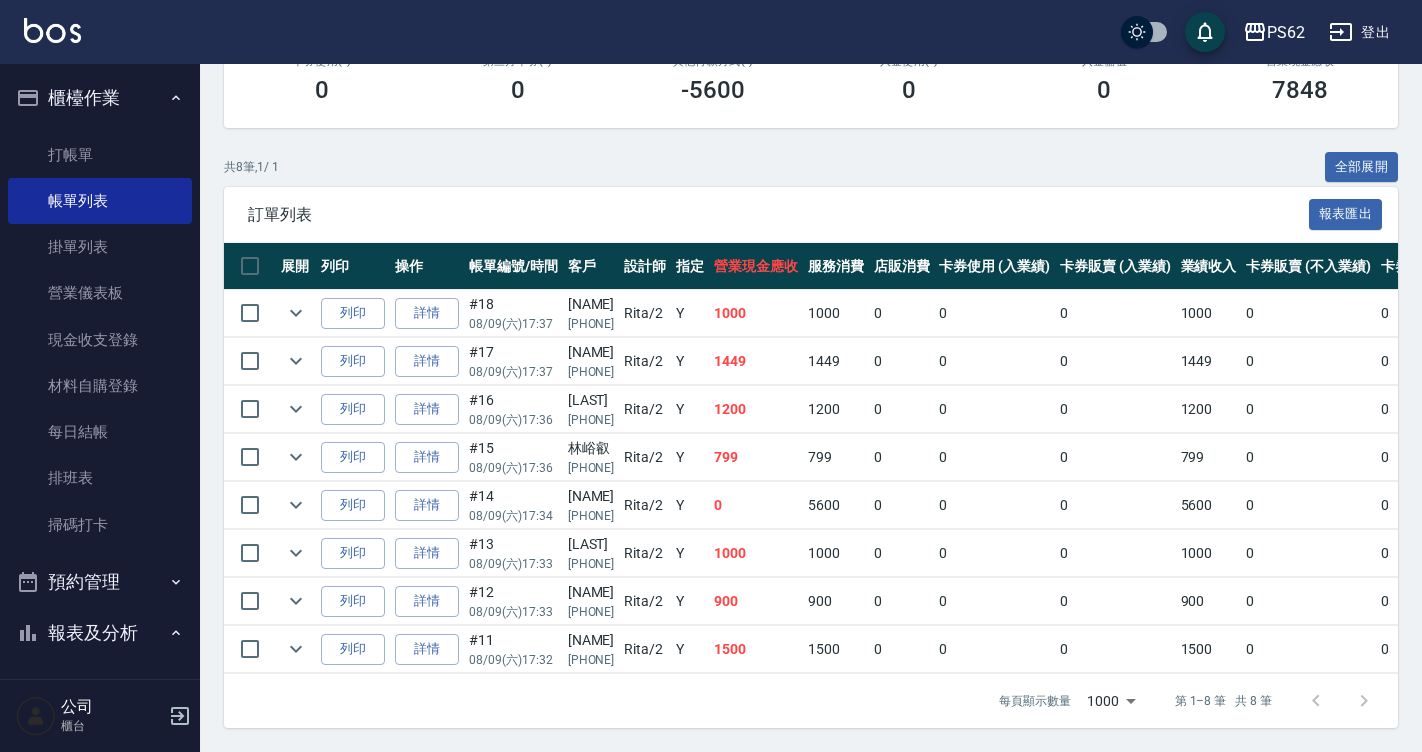 click on "900" at bounding box center [836, 601] 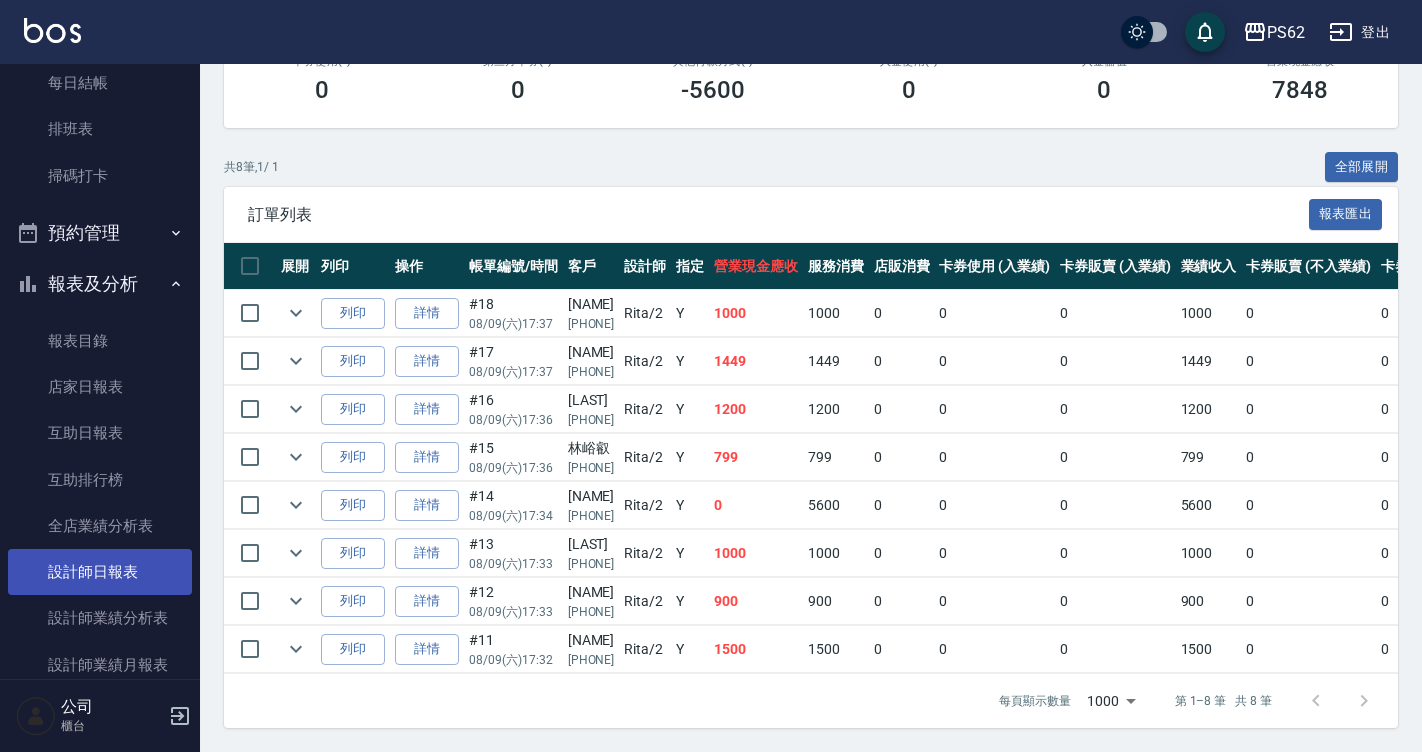 scroll, scrollTop: 500, scrollLeft: 0, axis: vertical 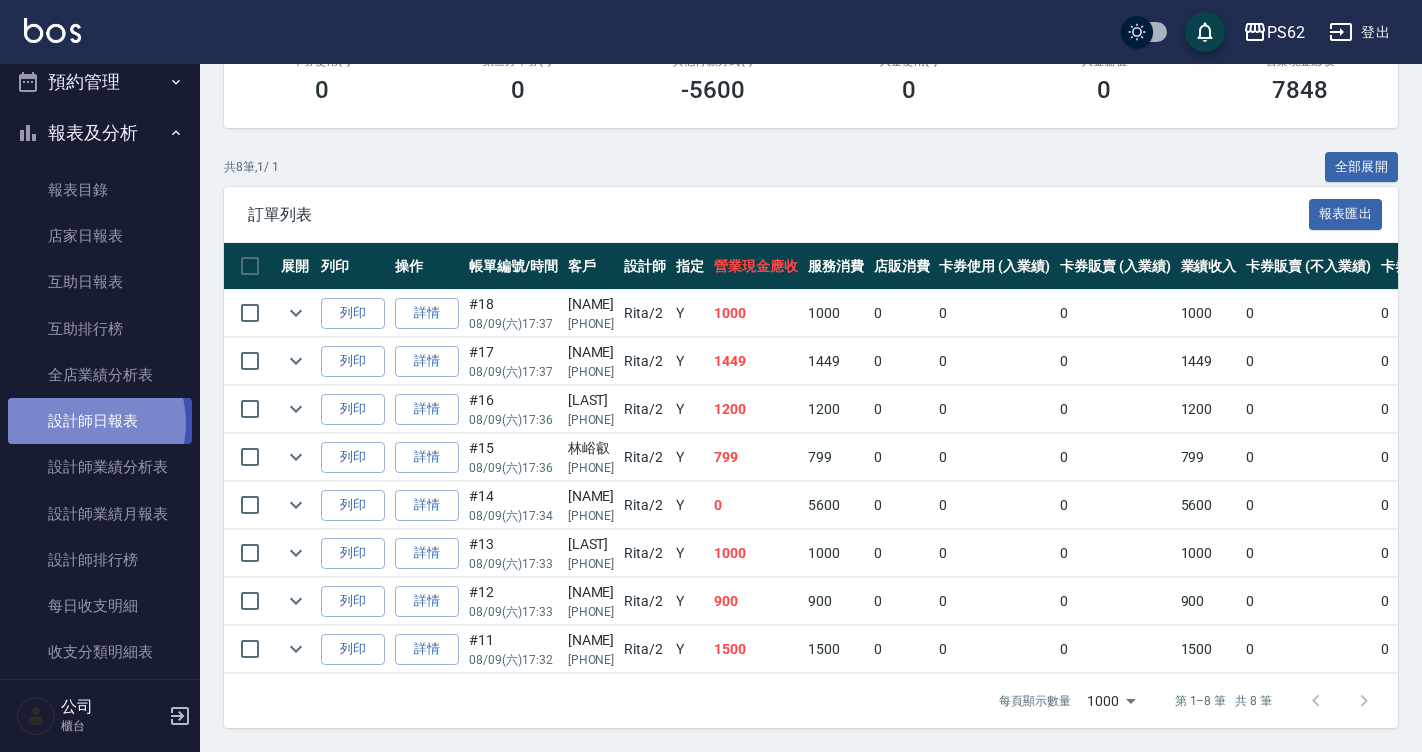 click on "設計師日報表" at bounding box center (100, 421) 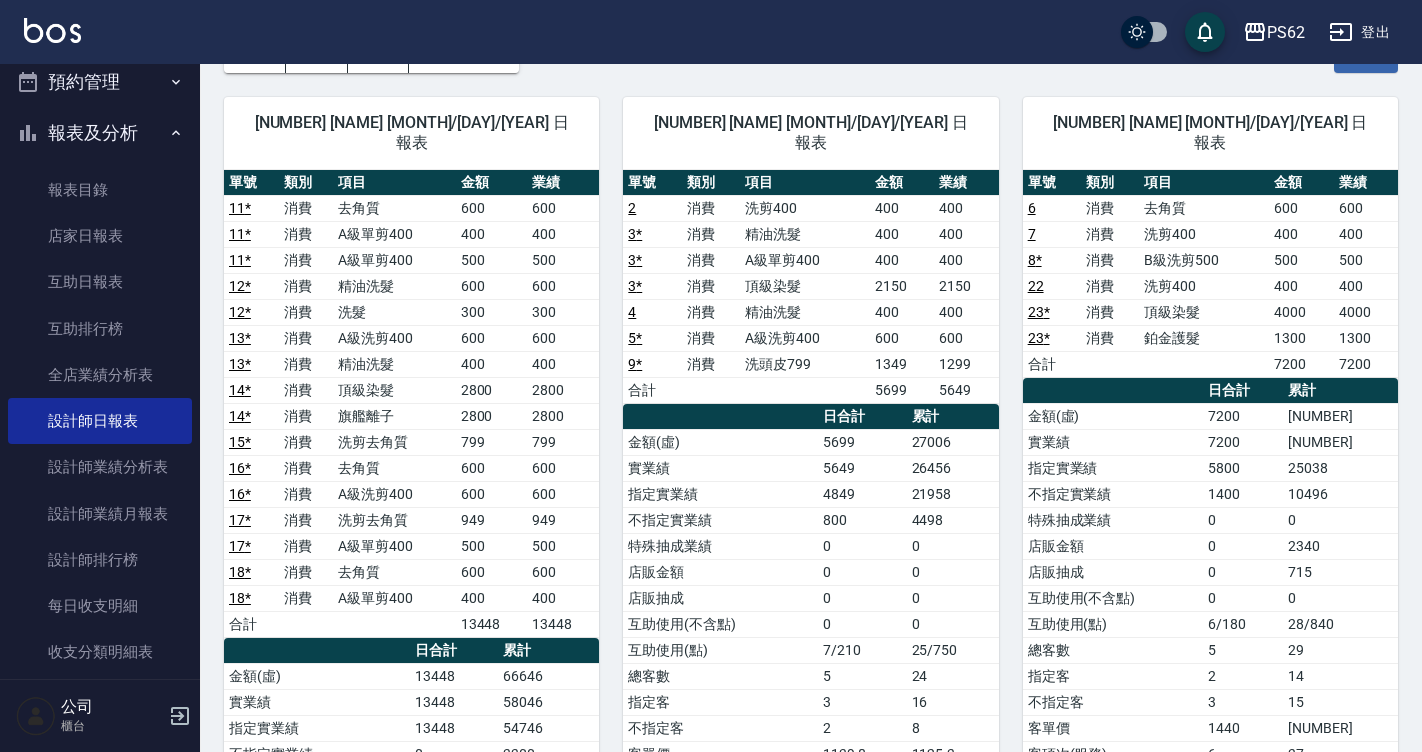 scroll, scrollTop: 100, scrollLeft: 0, axis: vertical 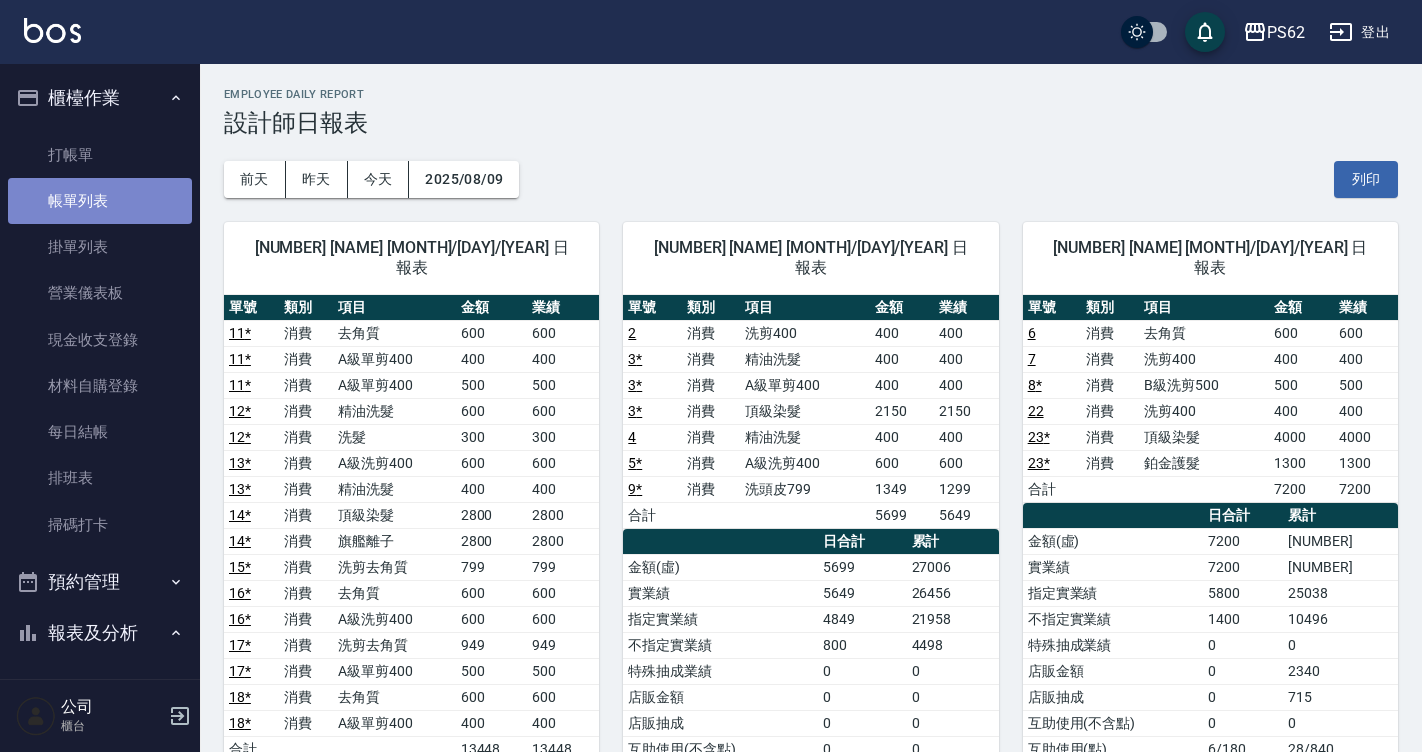 click on "帳單列表" at bounding box center (100, 201) 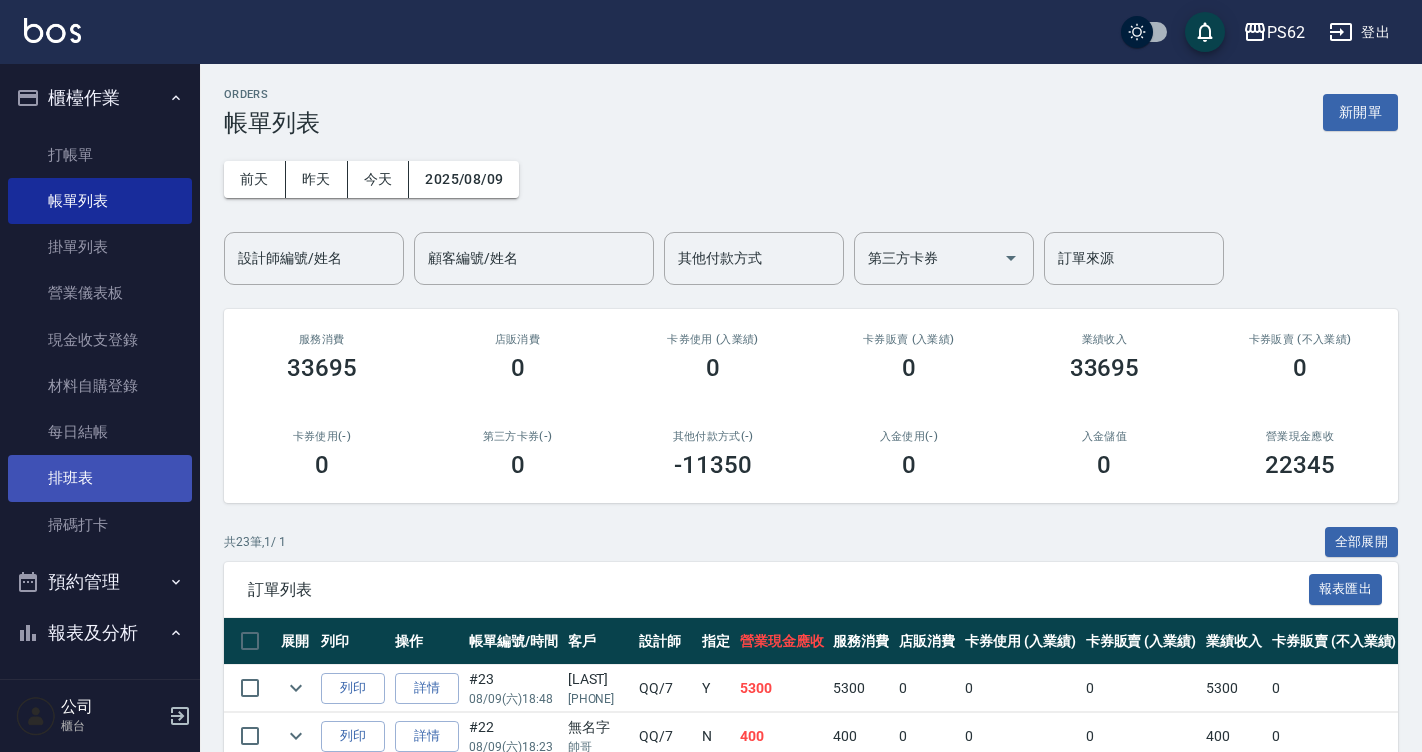 click on "排班表" at bounding box center (100, 478) 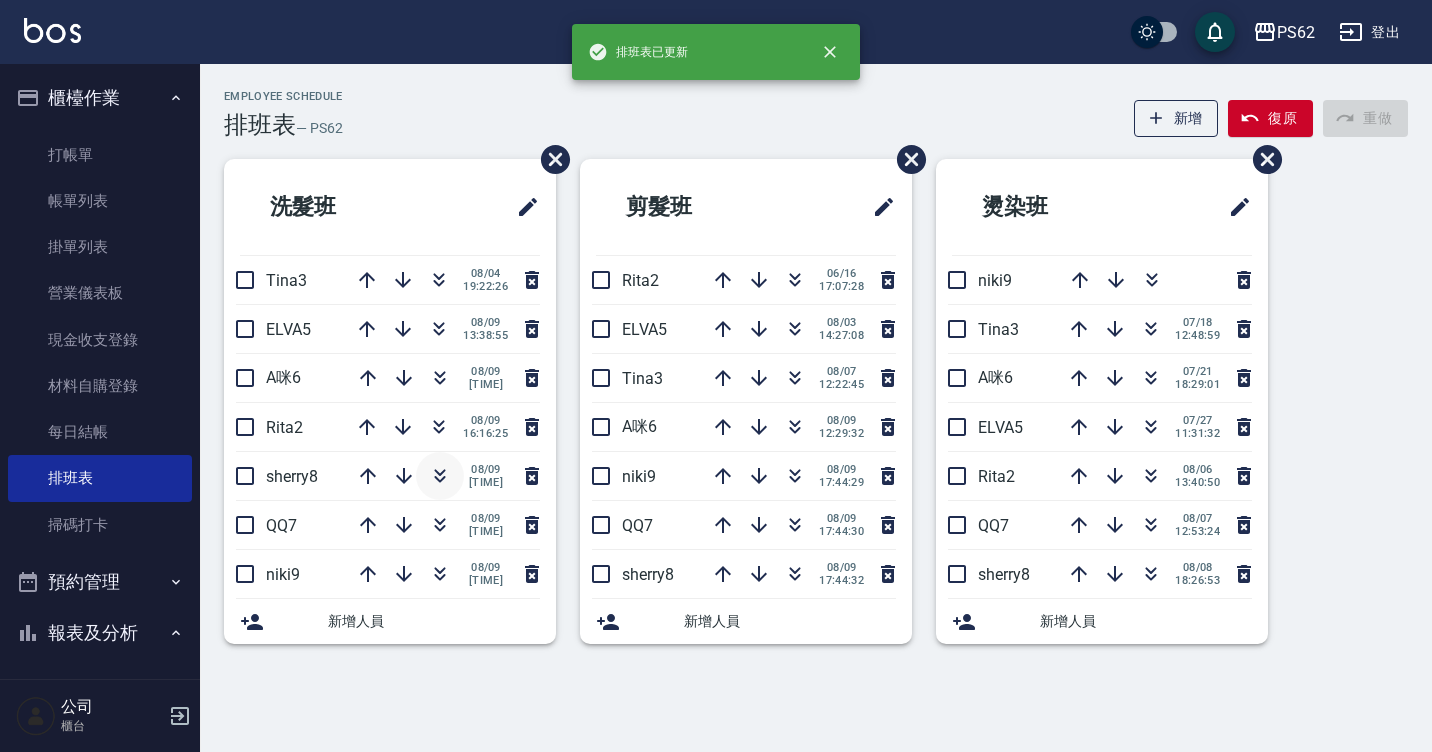 click 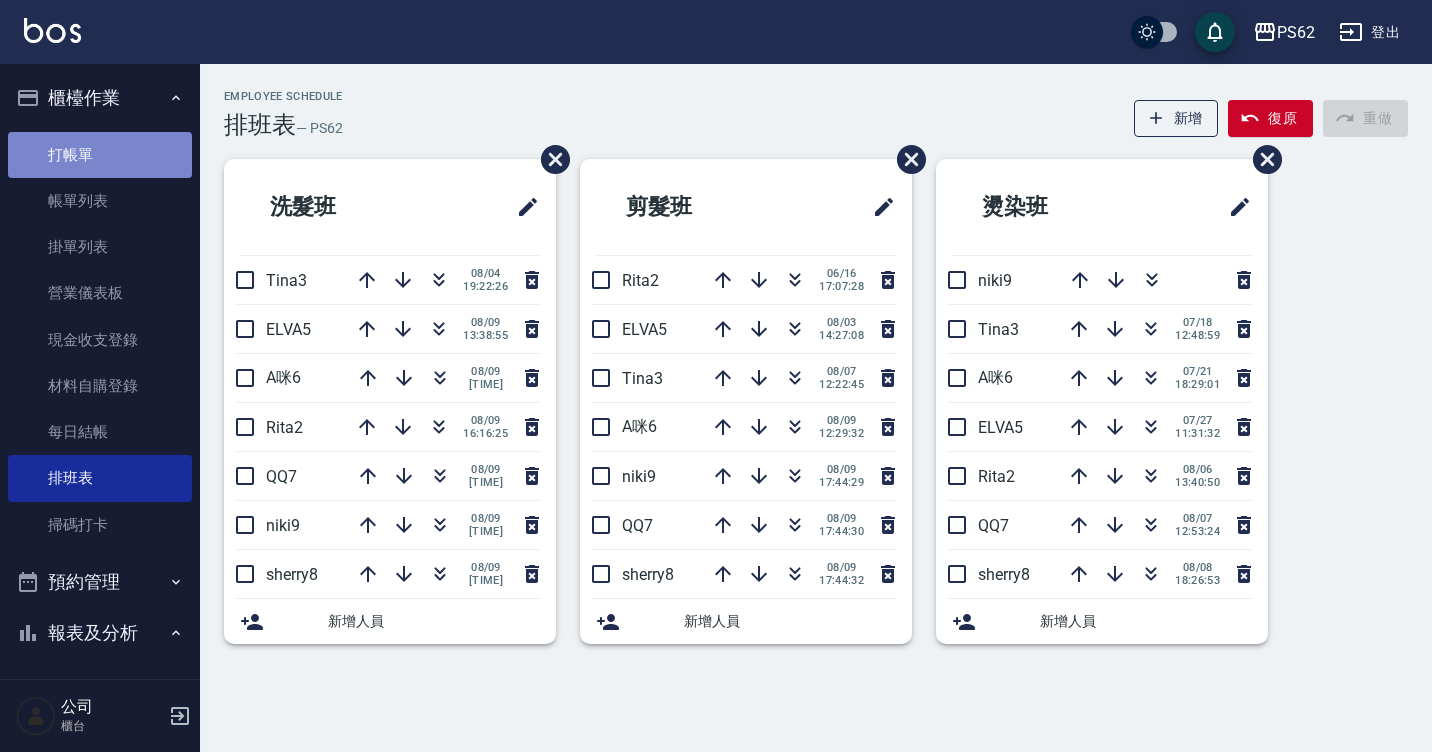 click on "打帳單" at bounding box center (100, 155) 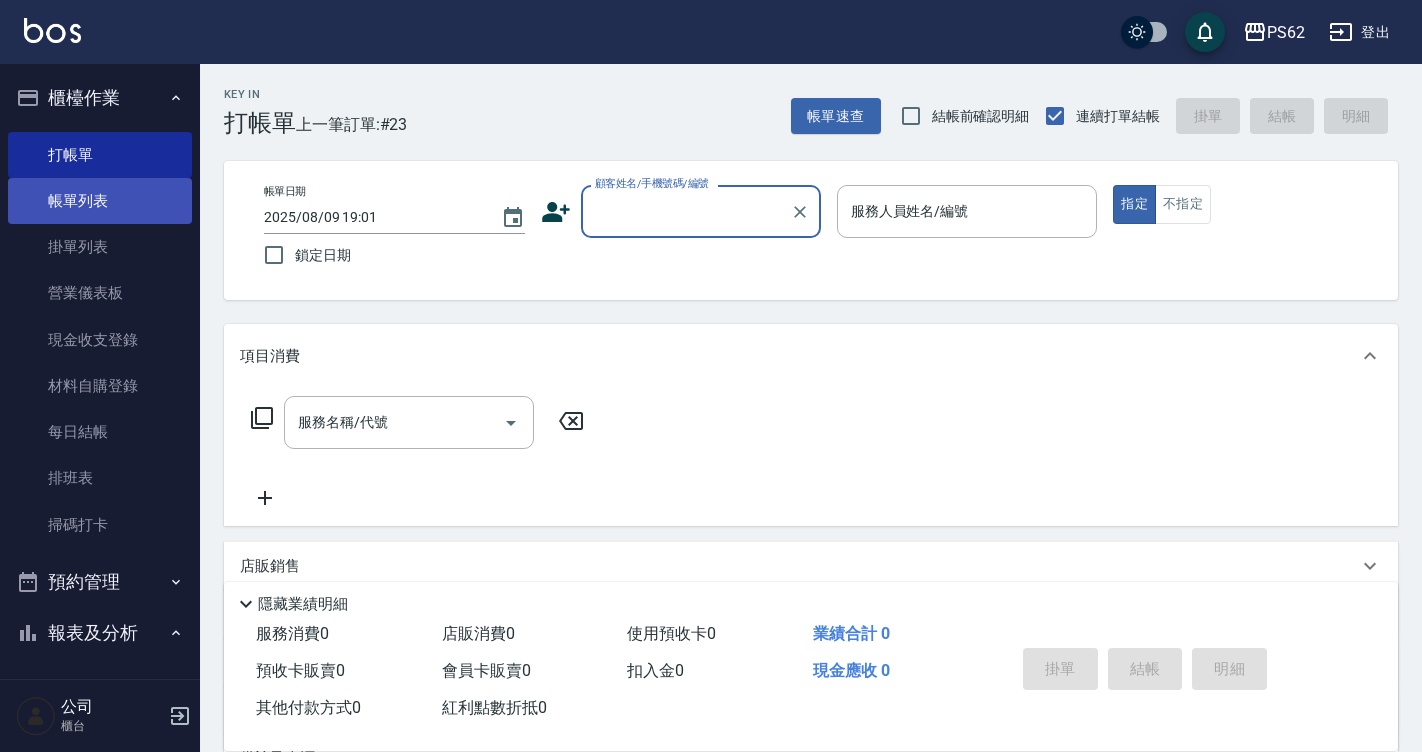click on "帳單列表" at bounding box center (100, 201) 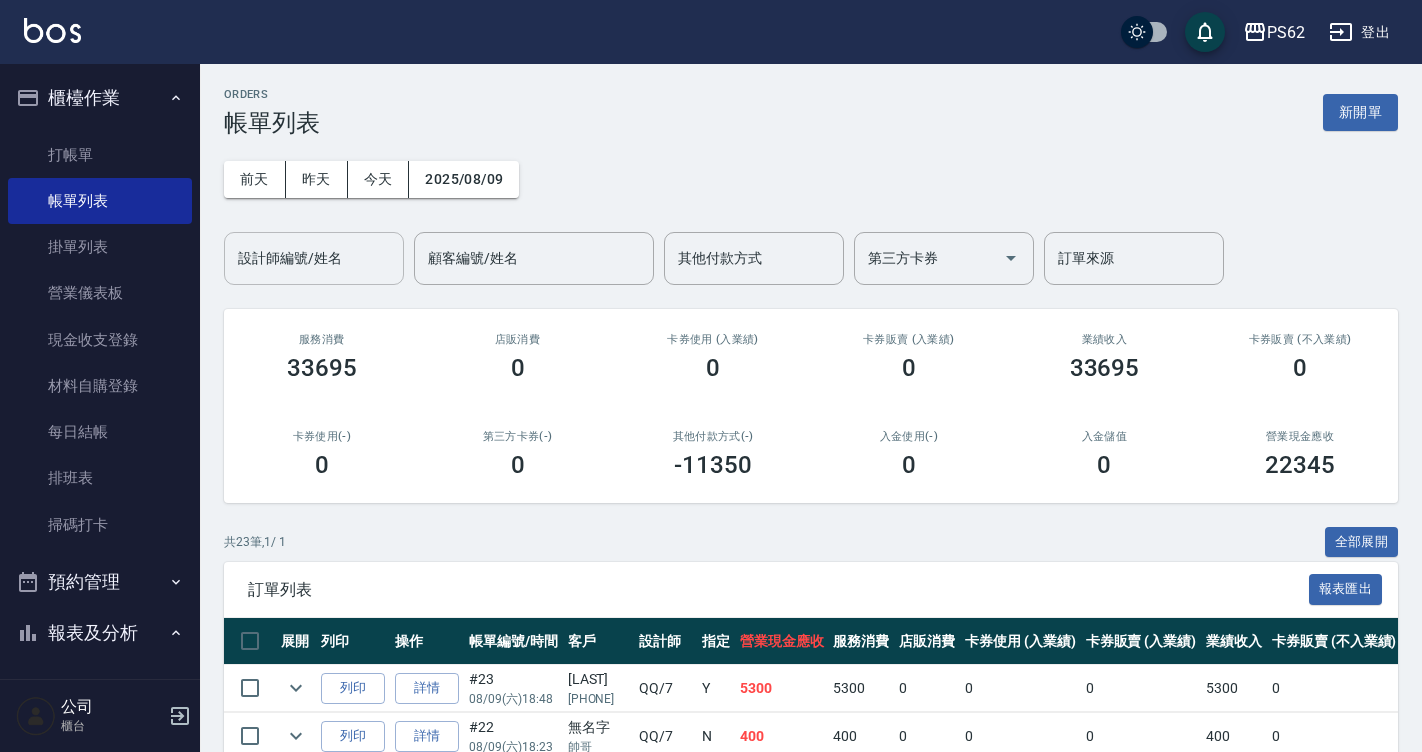 click on "設計師編號/姓名" at bounding box center [314, 258] 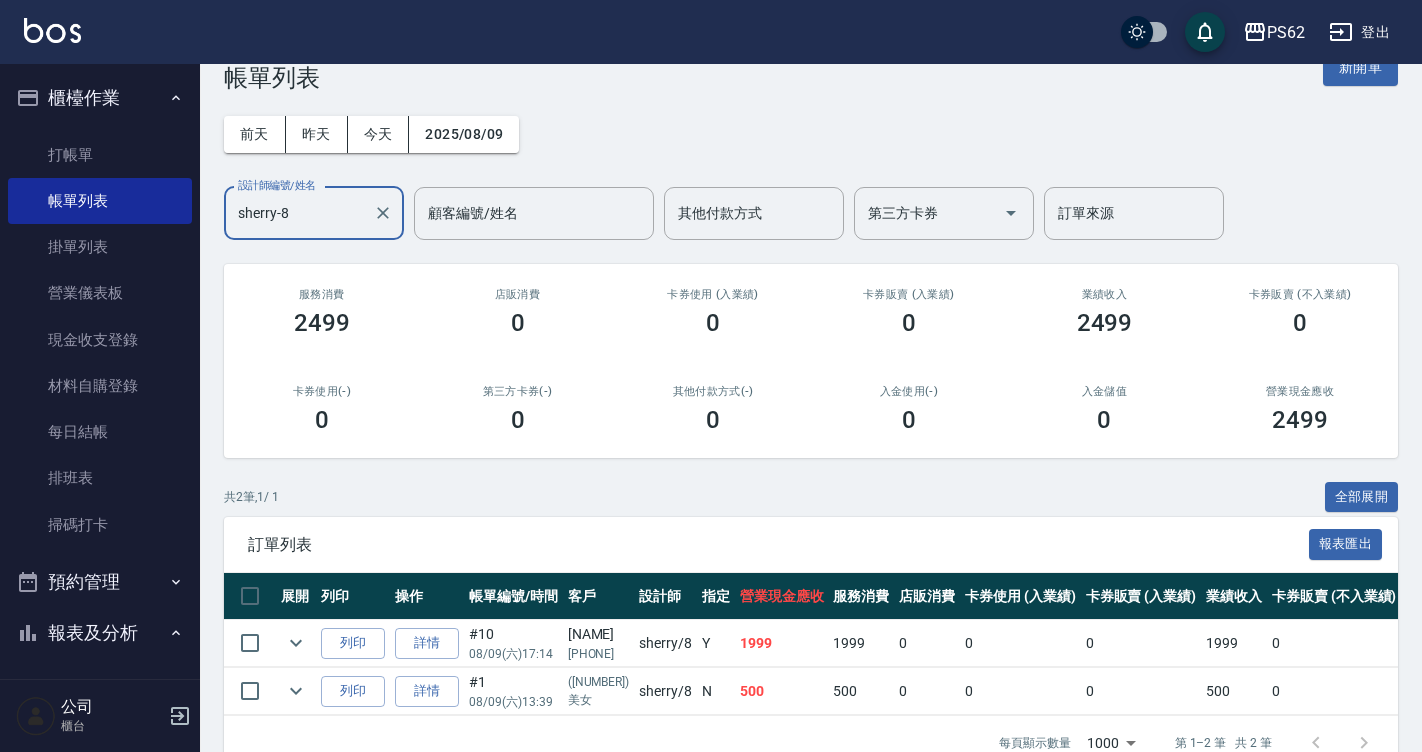 scroll, scrollTop: 102, scrollLeft: 0, axis: vertical 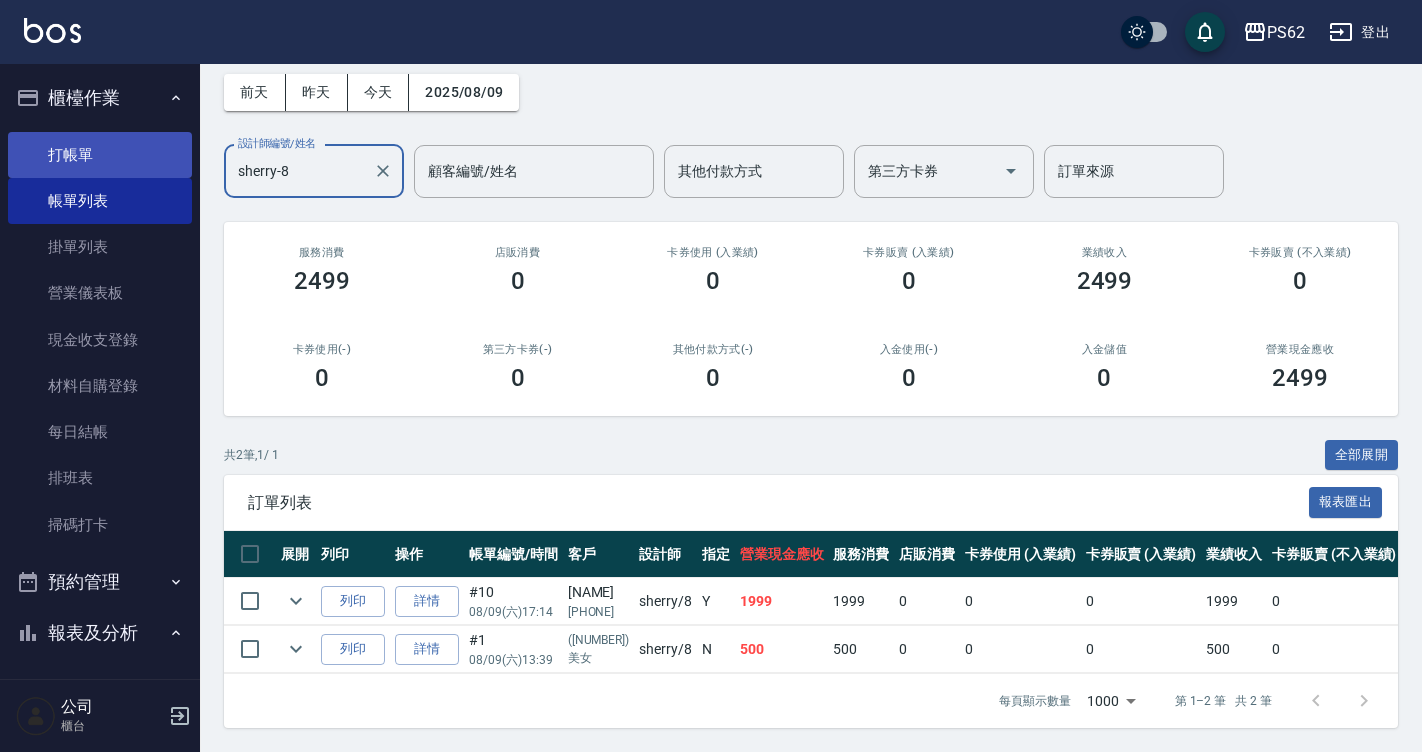 type on "sherry-8" 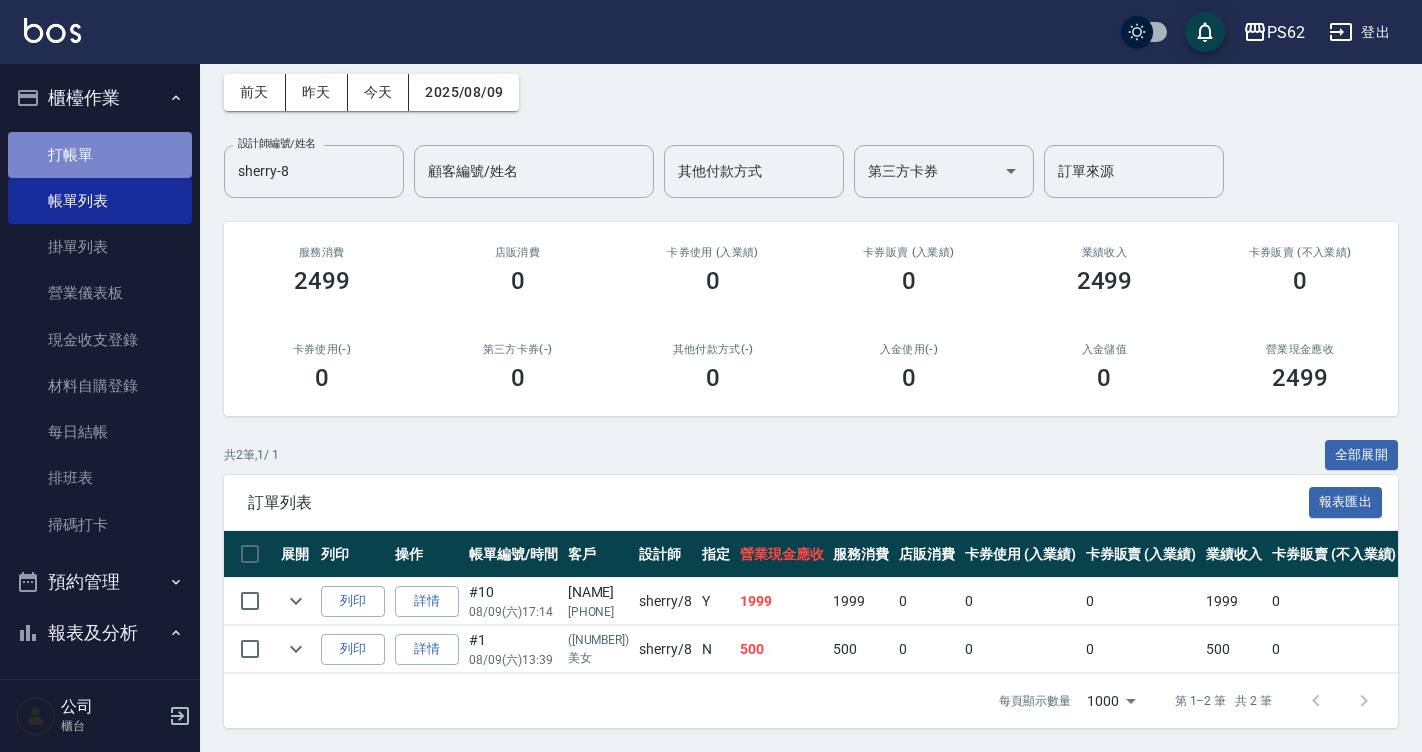 click on "打帳單" at bounding box center [100, 155] 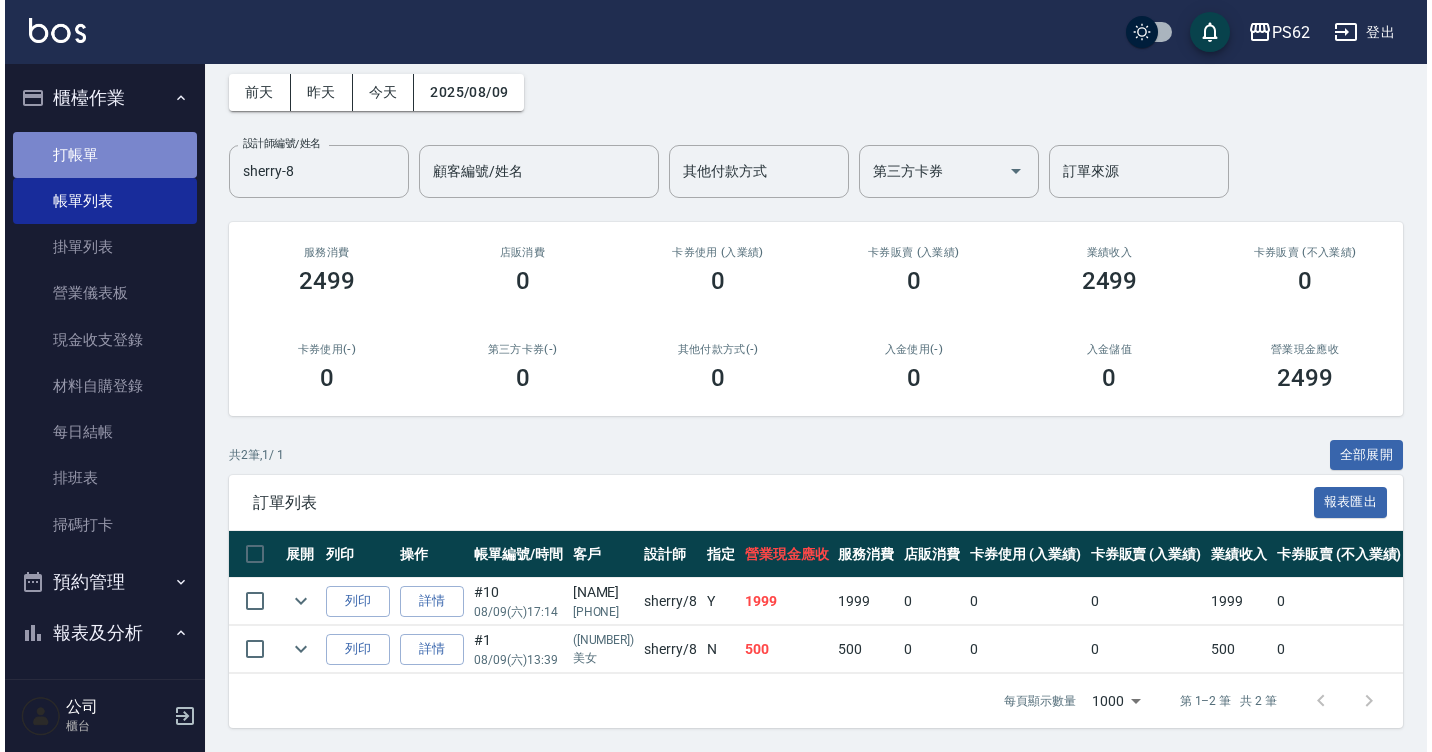scroll, scrollTop: 0, scrollLeft: 0, axis: both 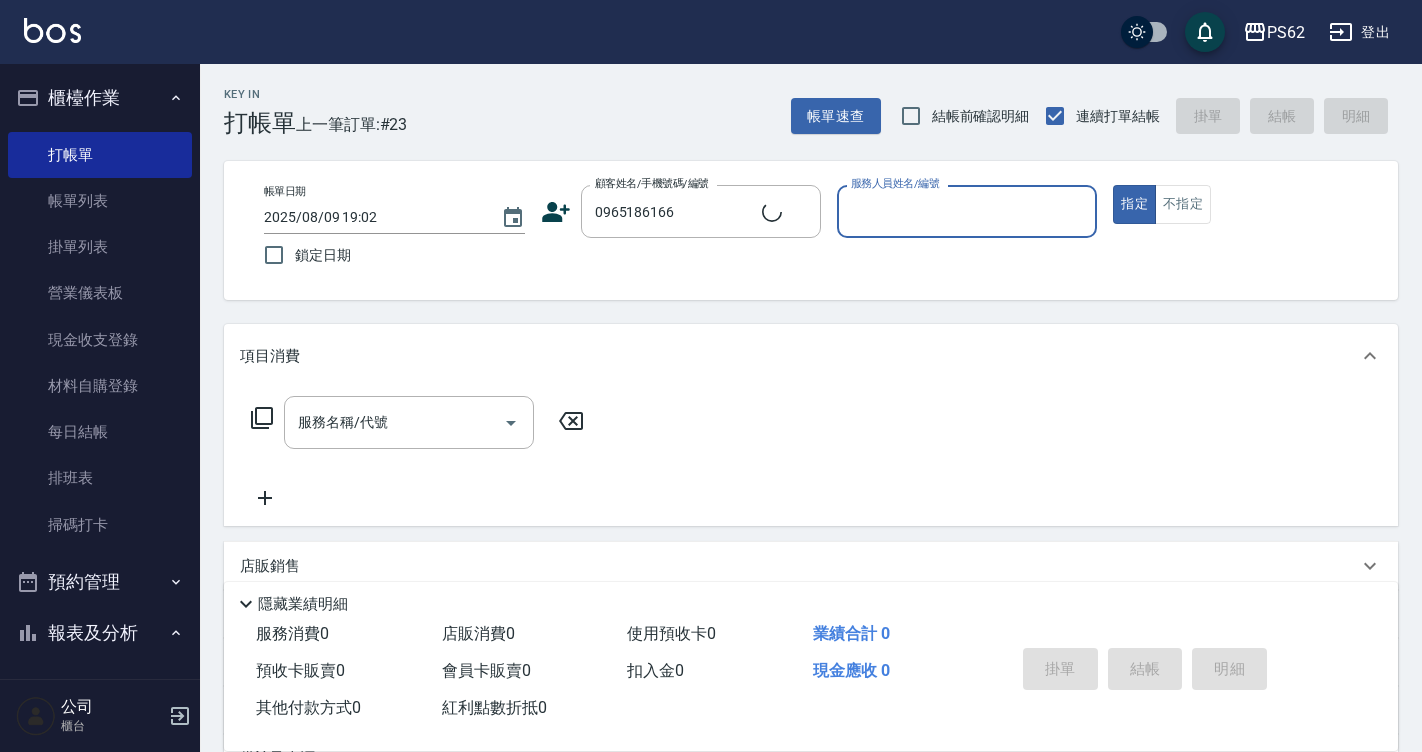 type on "[NAME]/[PHONE]/" 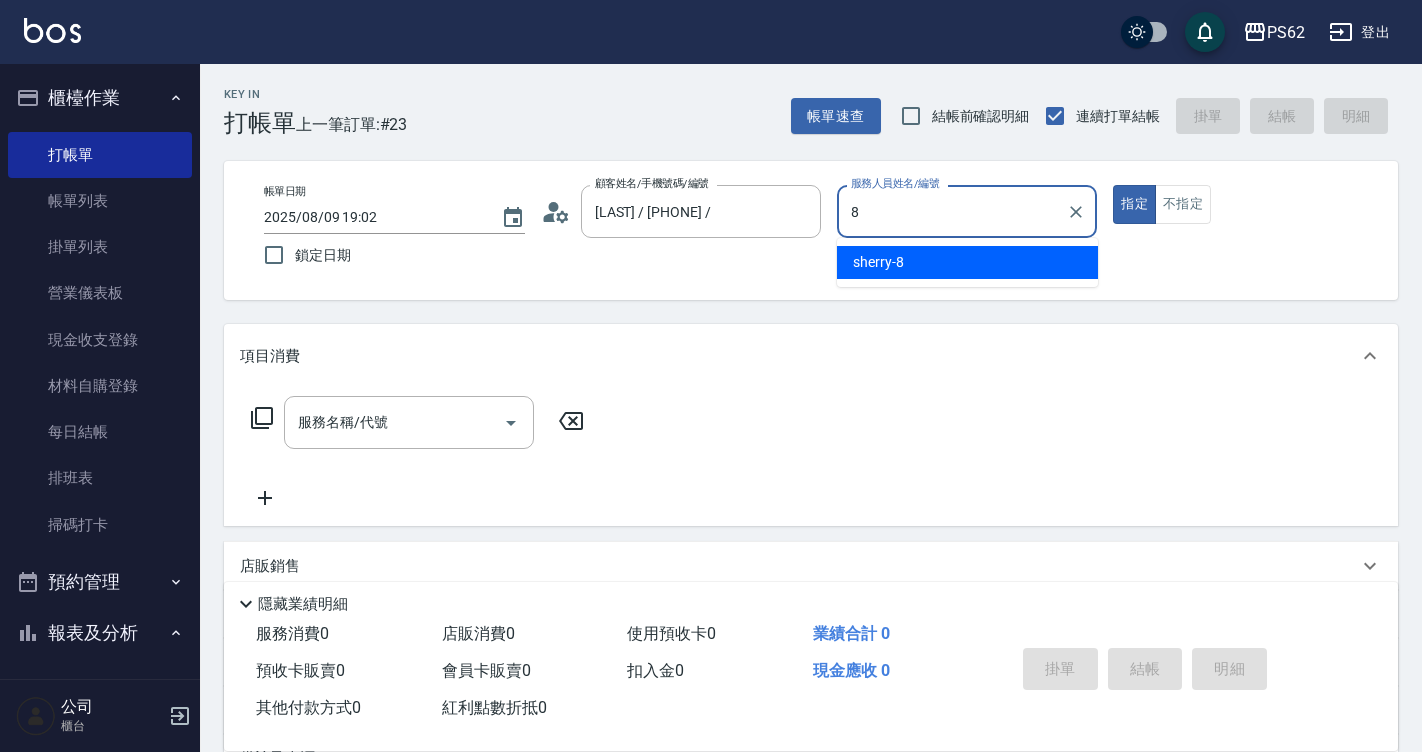 type on "sherry-8" 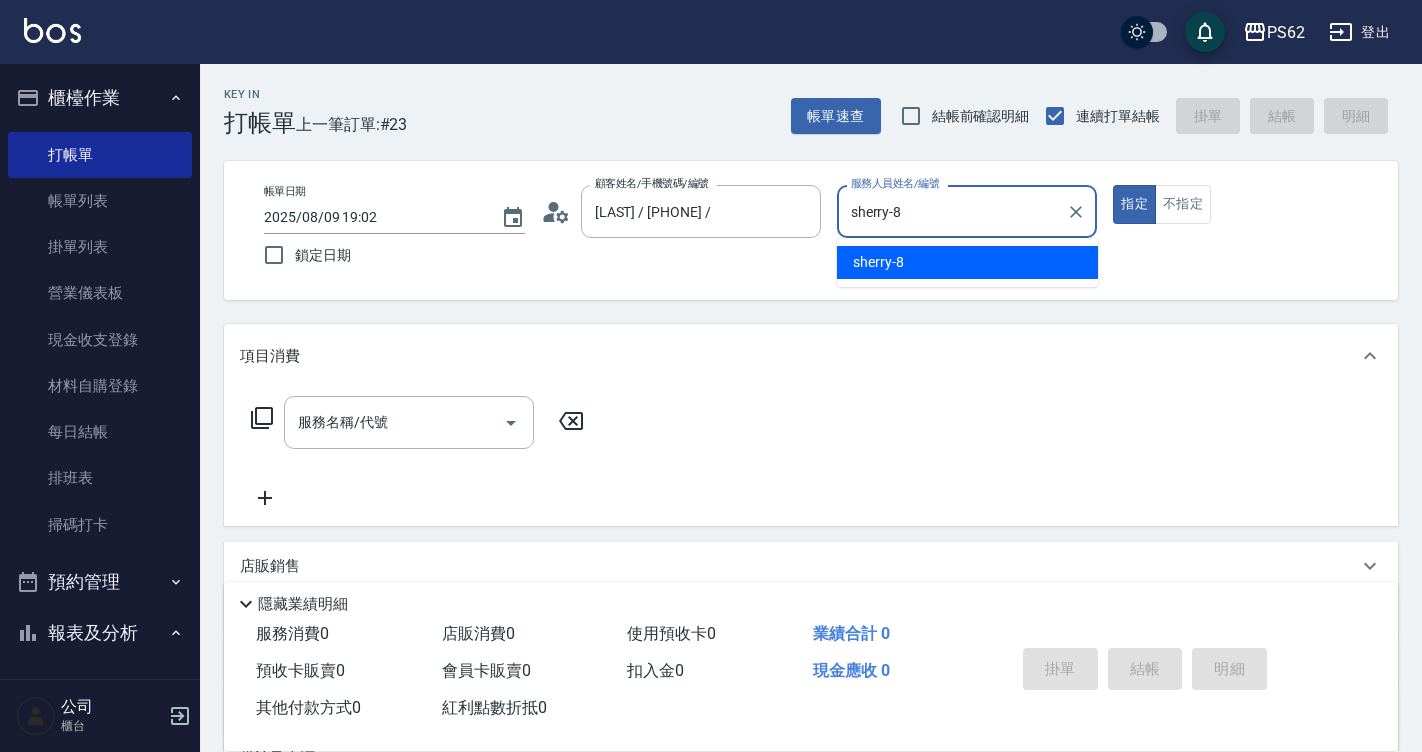 type on "true" 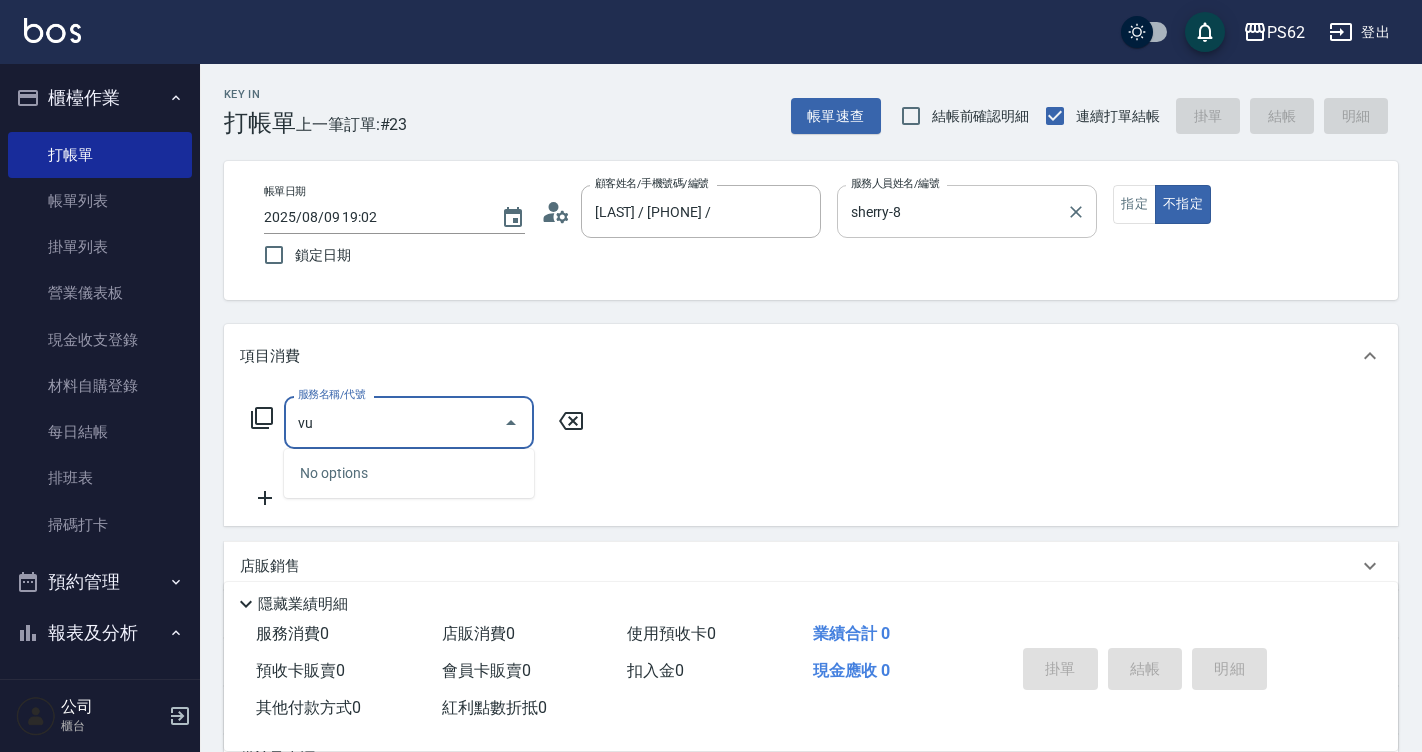 type on "v" 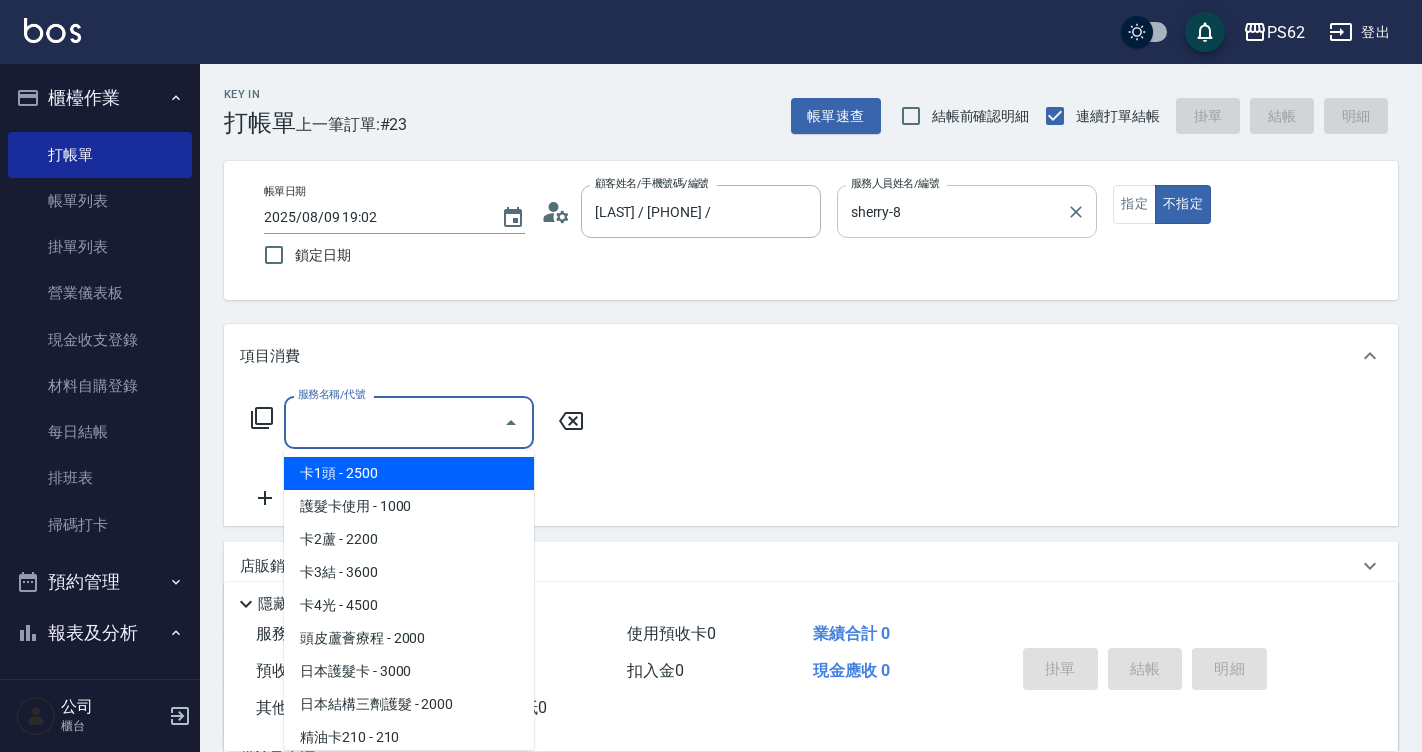 type on "v" 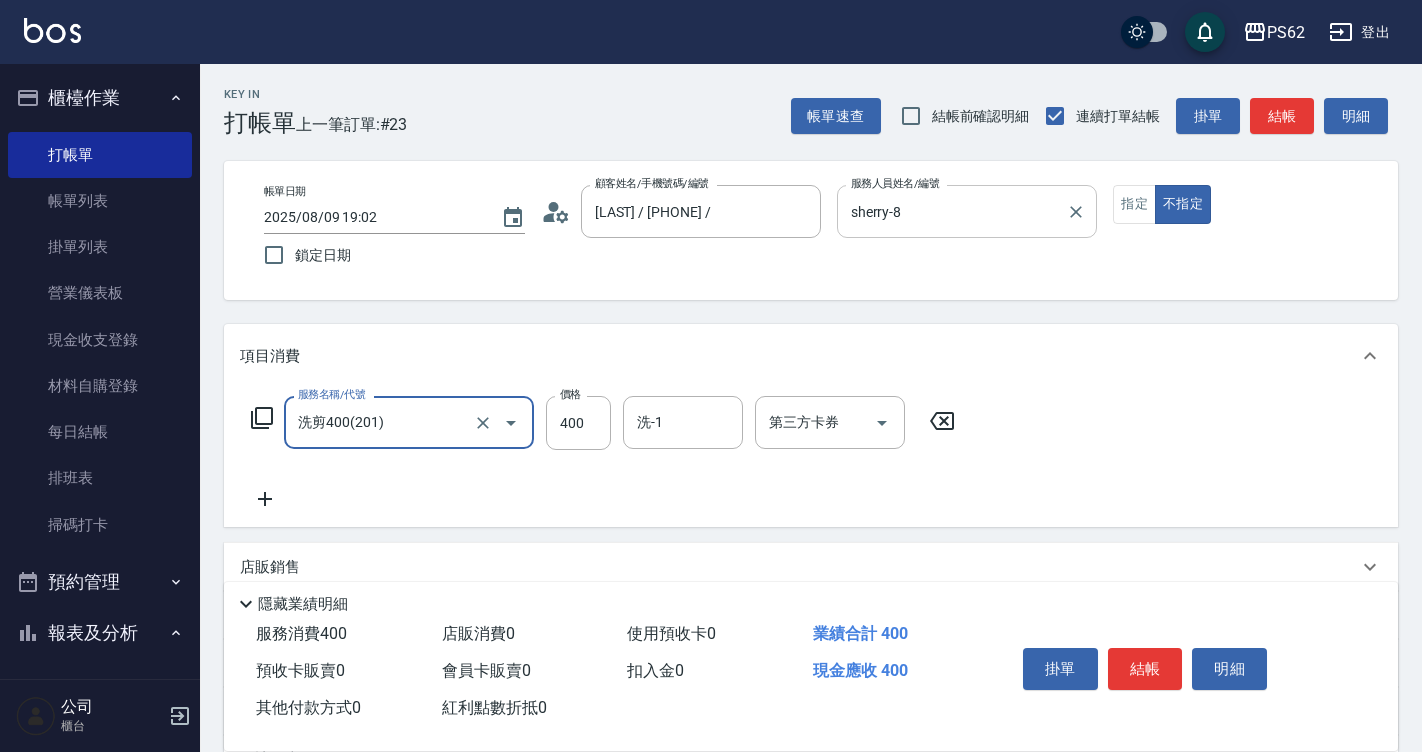 type on "洗剪400(201)" 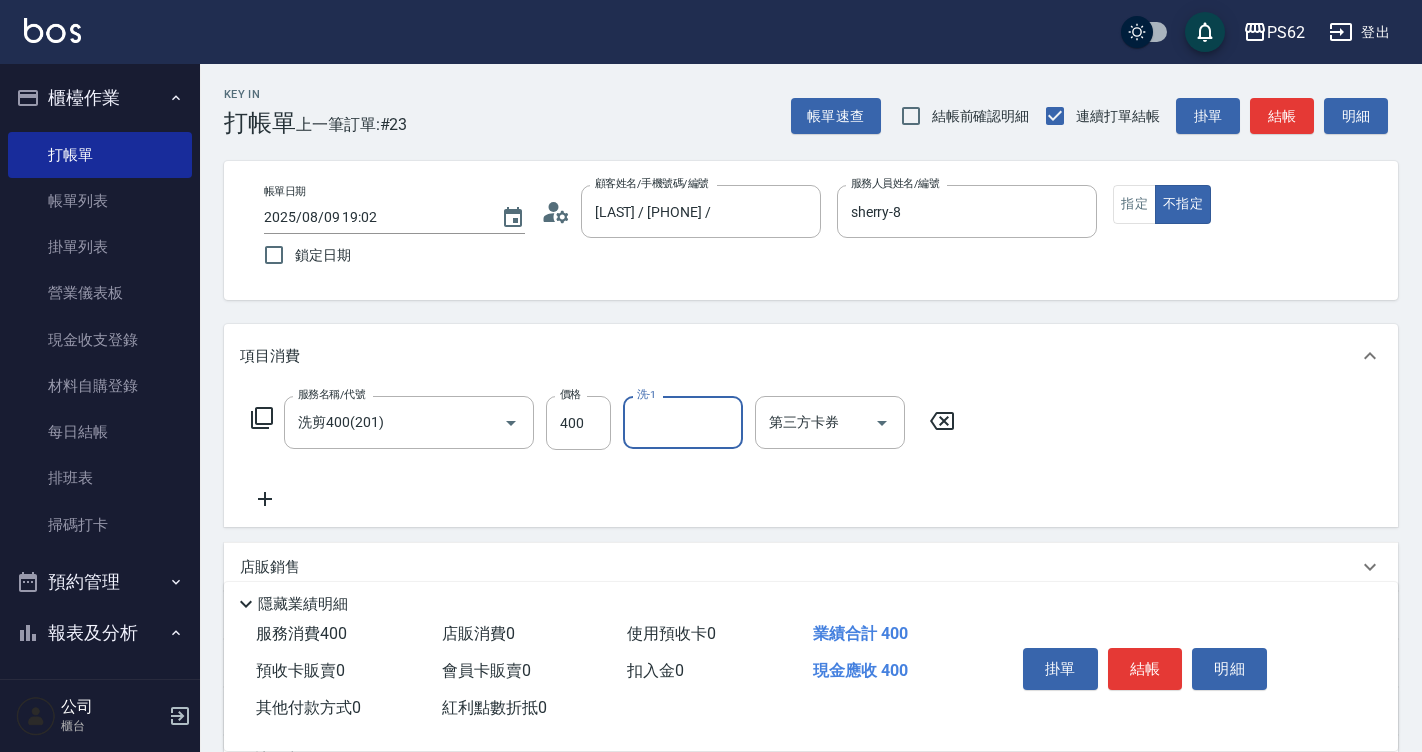 drag, startPoint x: 1131, startPoint y: 656, endPoint x: 1134, endPoint y: 640, distance: 16.27882 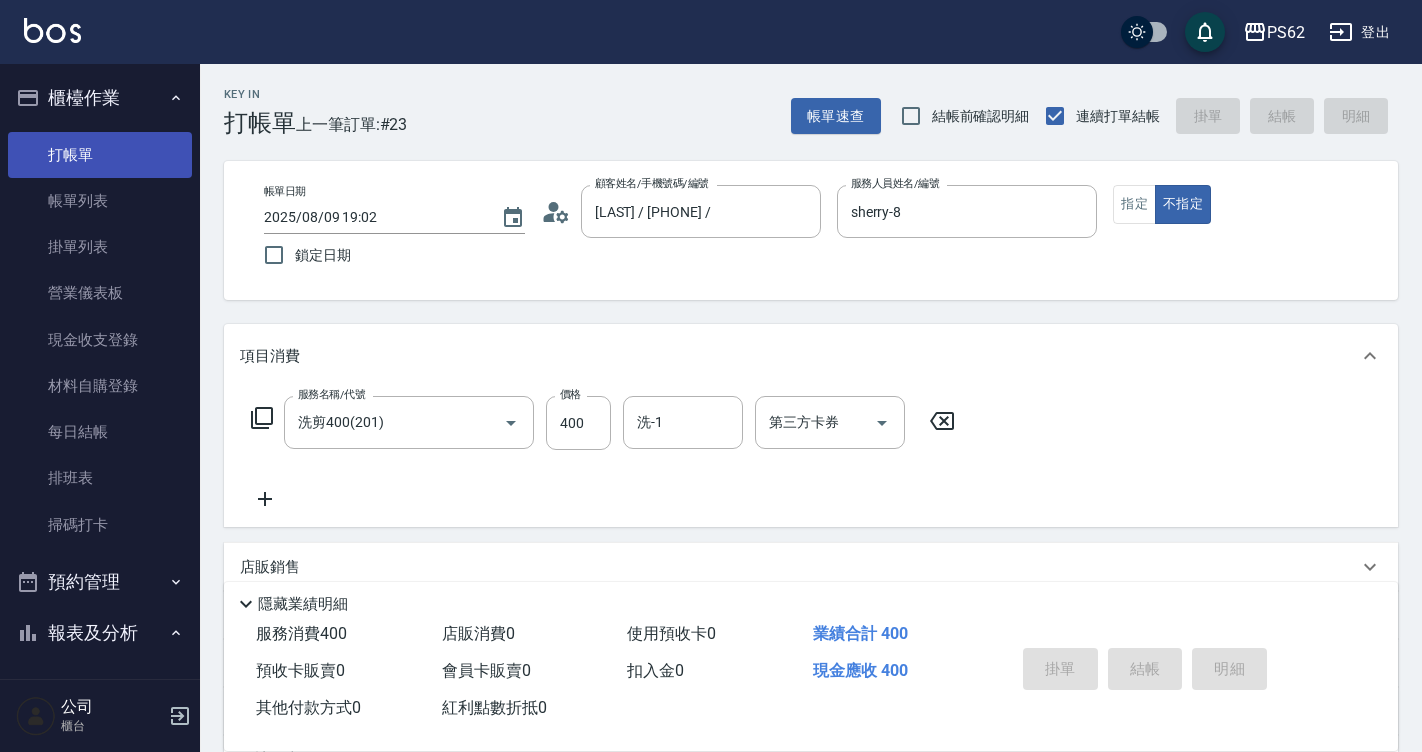 type 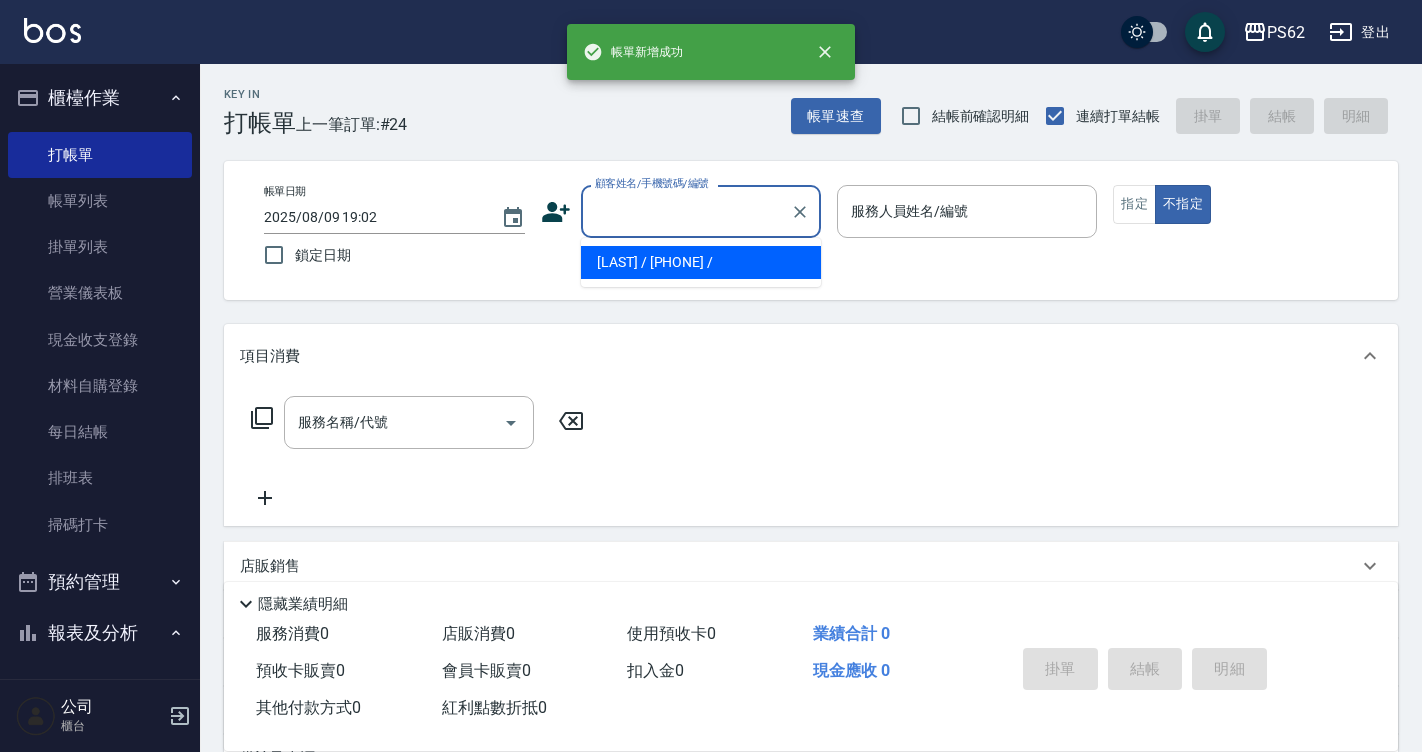 click on "顧客姓名/手機號碼/編號" at bounding box center (686, 211) 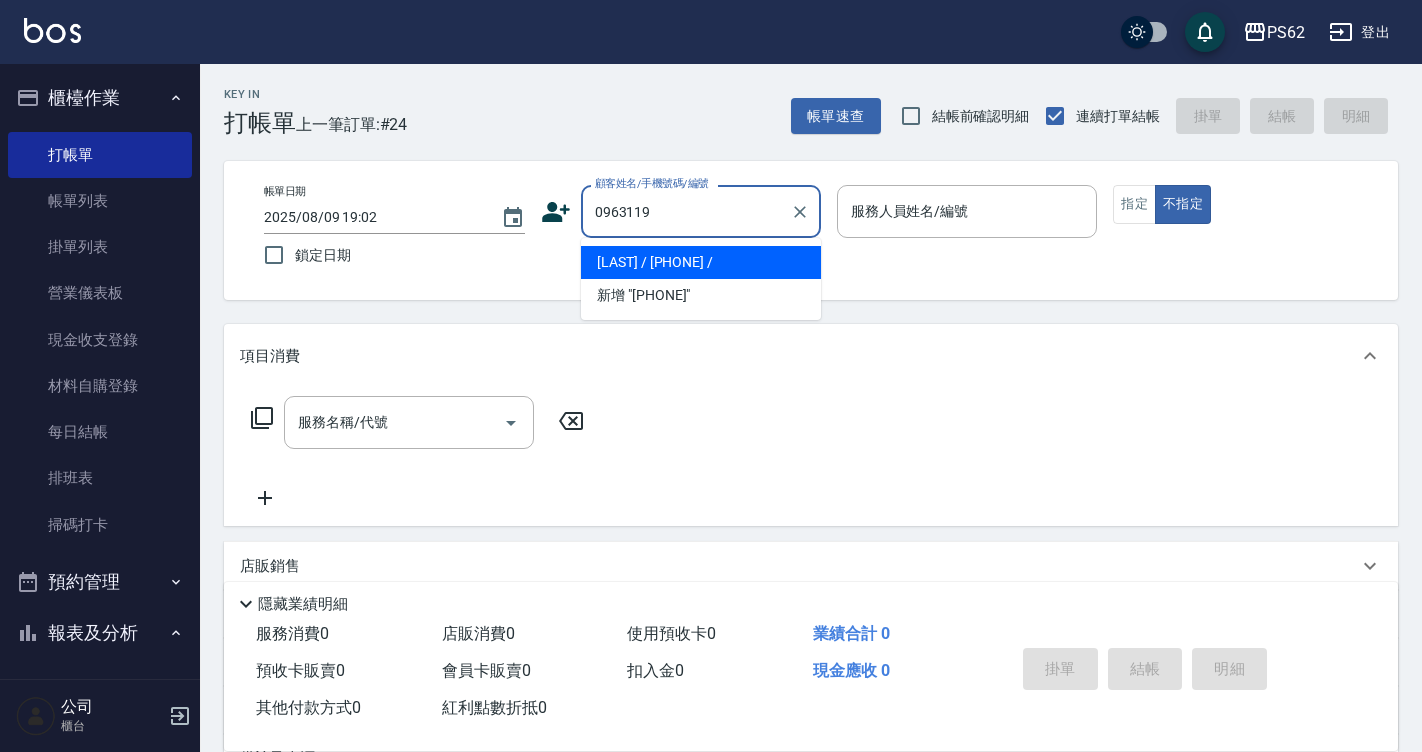 click on "[FIRST] [LAST]/[PHONE]/" at bounding box center (701, 262) 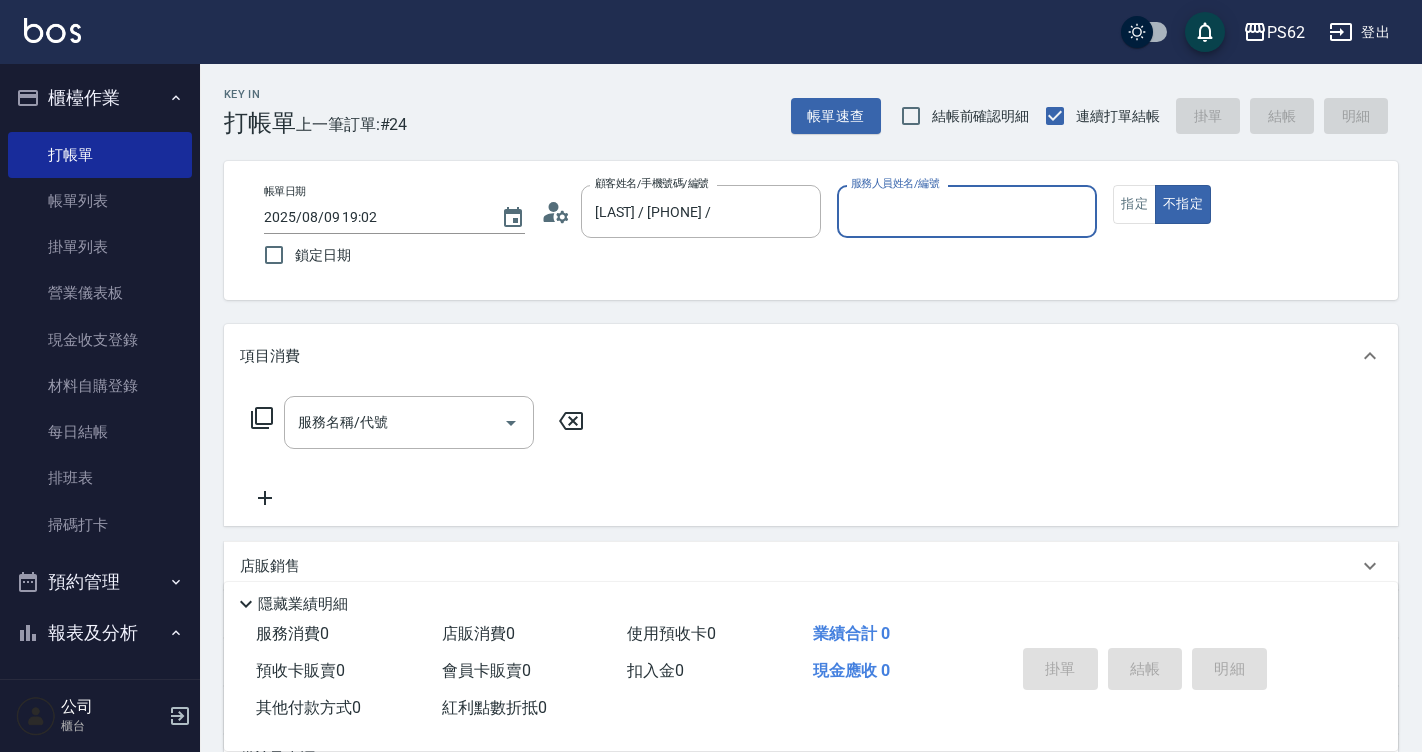 click 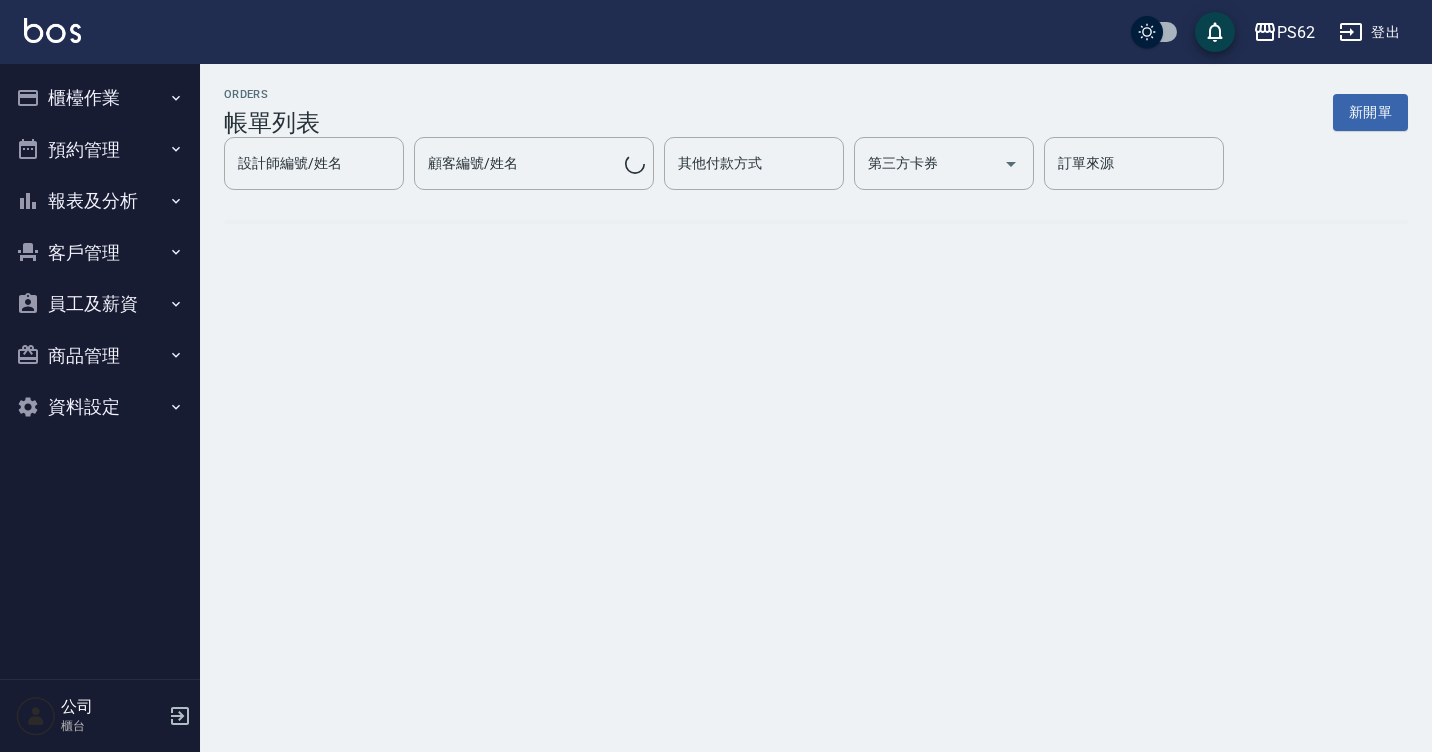 scroll, scrollTop: 0, scrollLeft: 0, axis: both 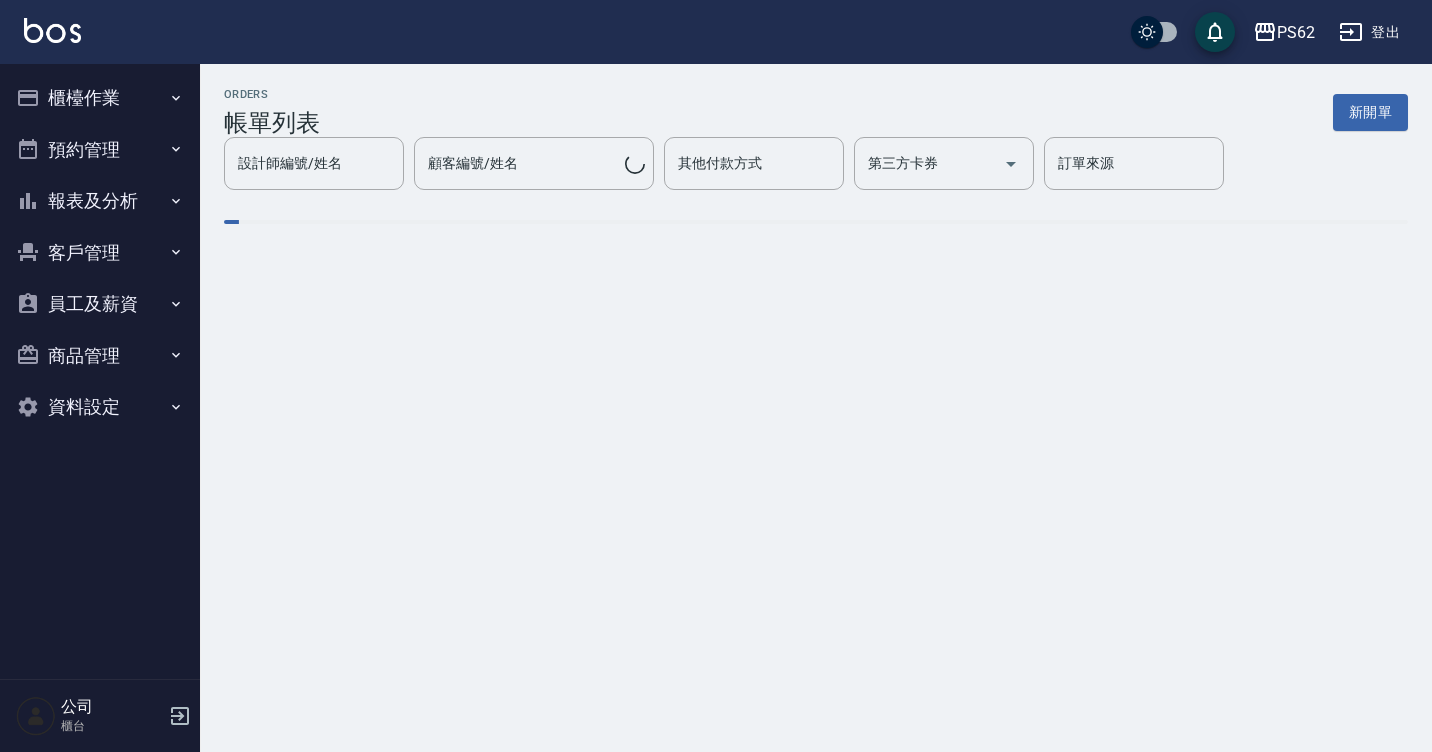 click on "櫃檯作業" at bounding box center (100, 98) 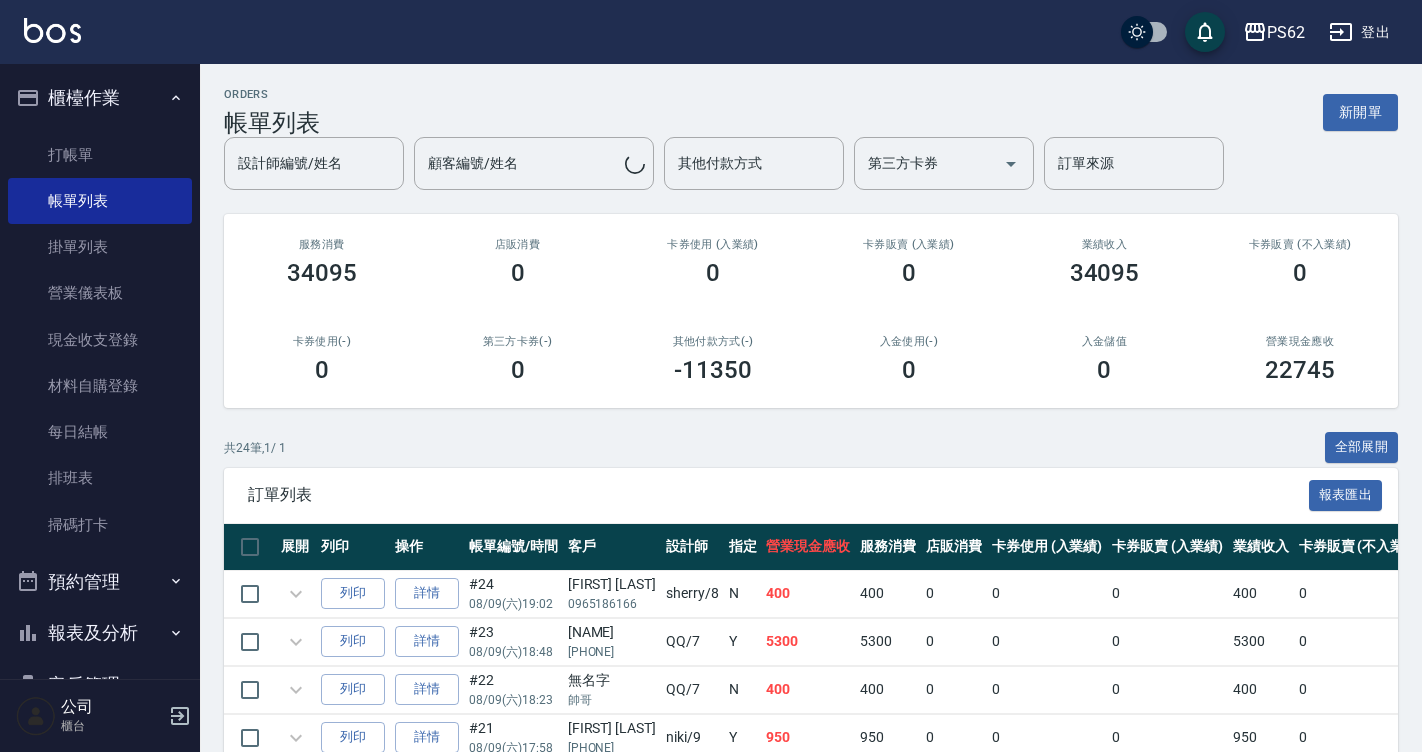 click on "櫃檯作業" at bounding box center (100, 98) 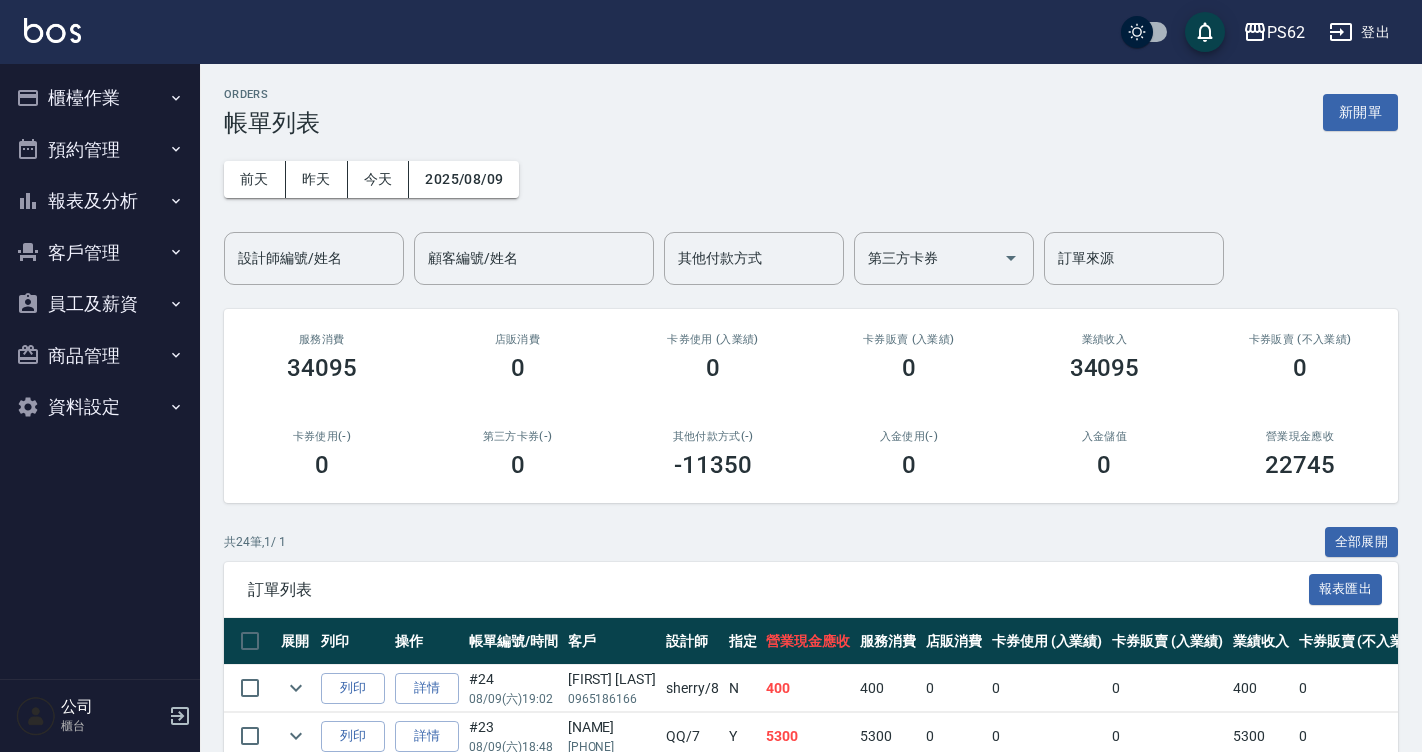 click on "櫃檯作業" at bounding box center [100, 98] 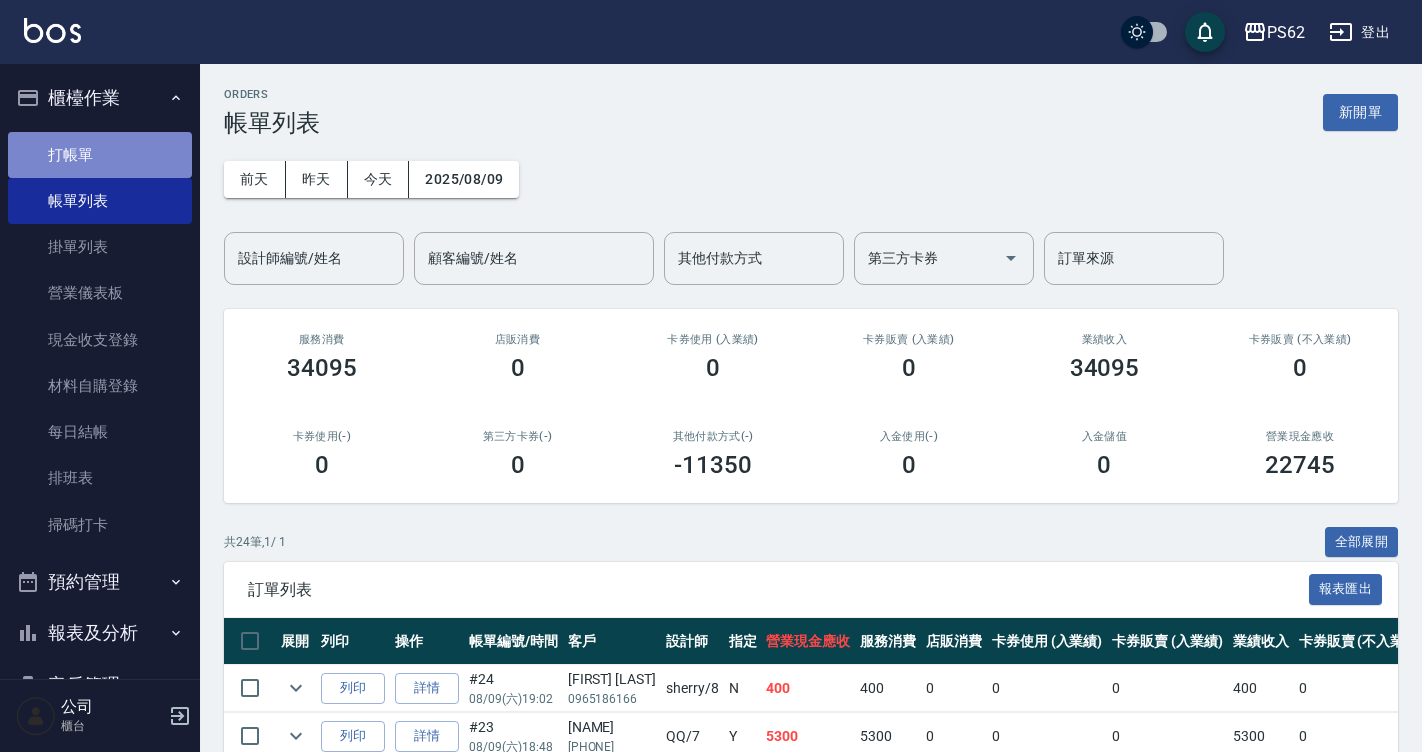 click on "打帳單" at bounding box center [100, 155] 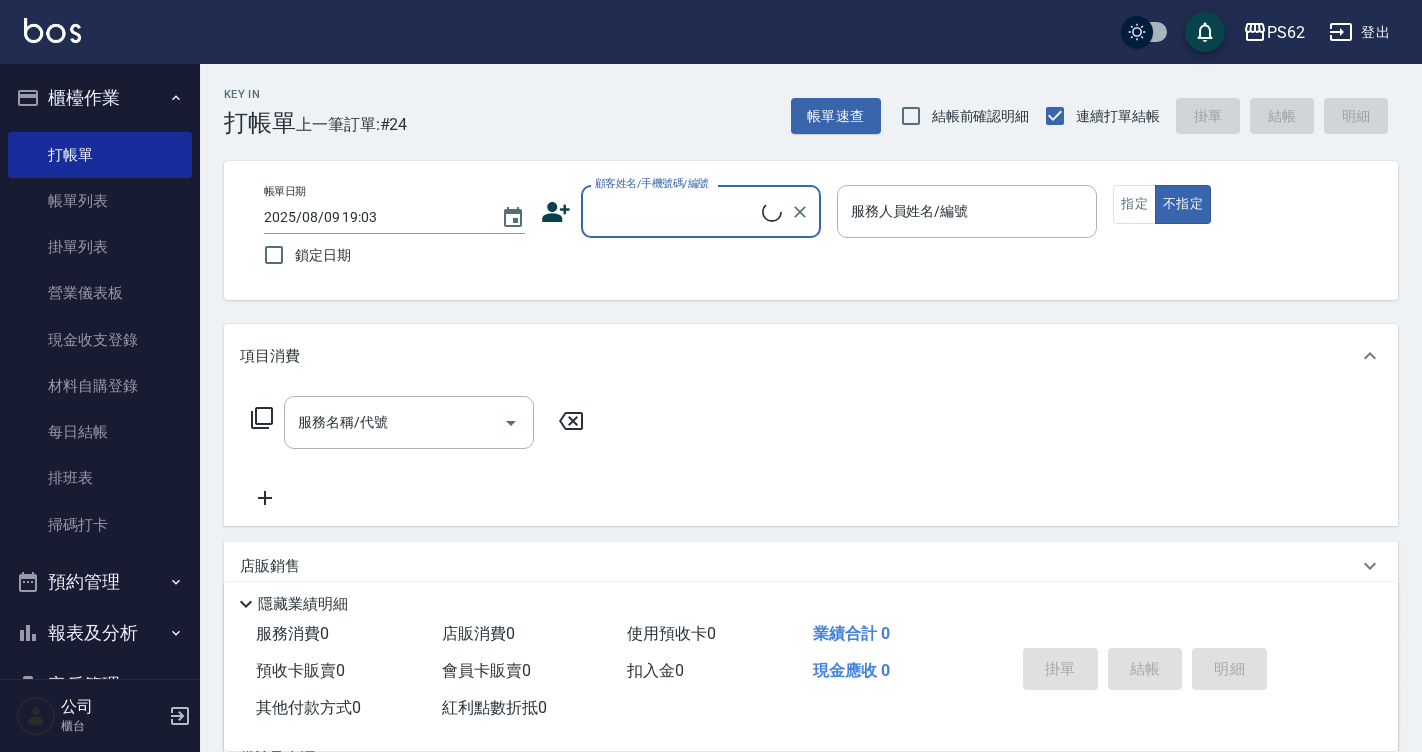 click on "顧客姓名/手機號碼/編號" at bounding box center [676, 211] 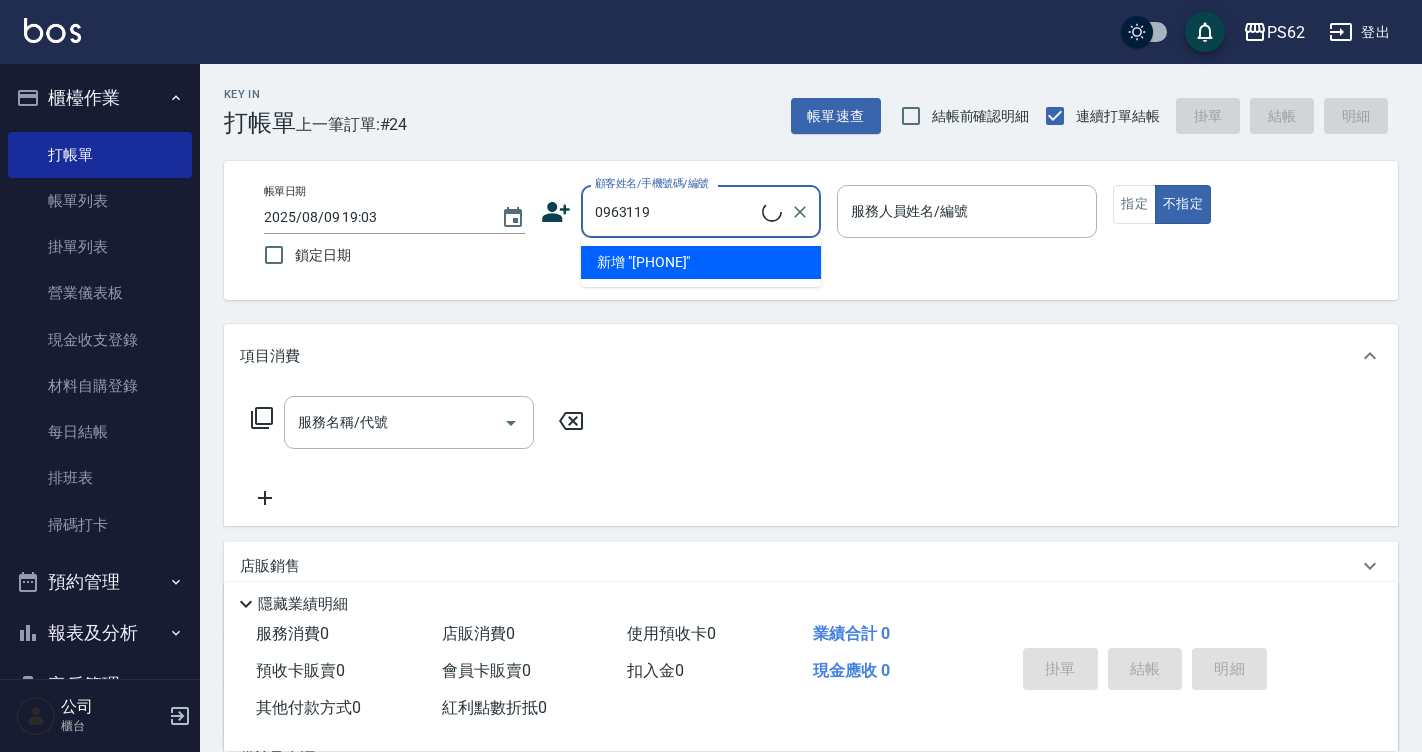 type on "[FIRST] [LAST]/[PHONE]/" 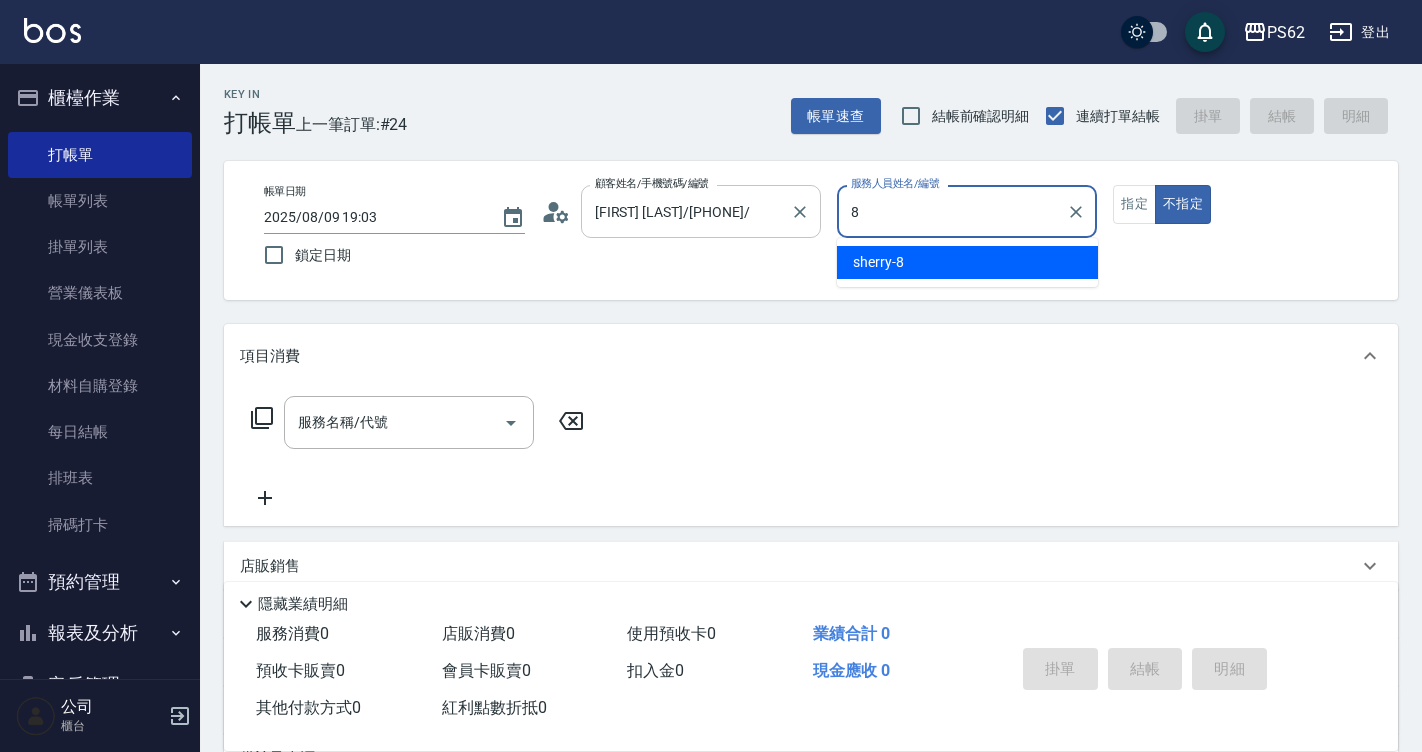 type on "sherry-8" 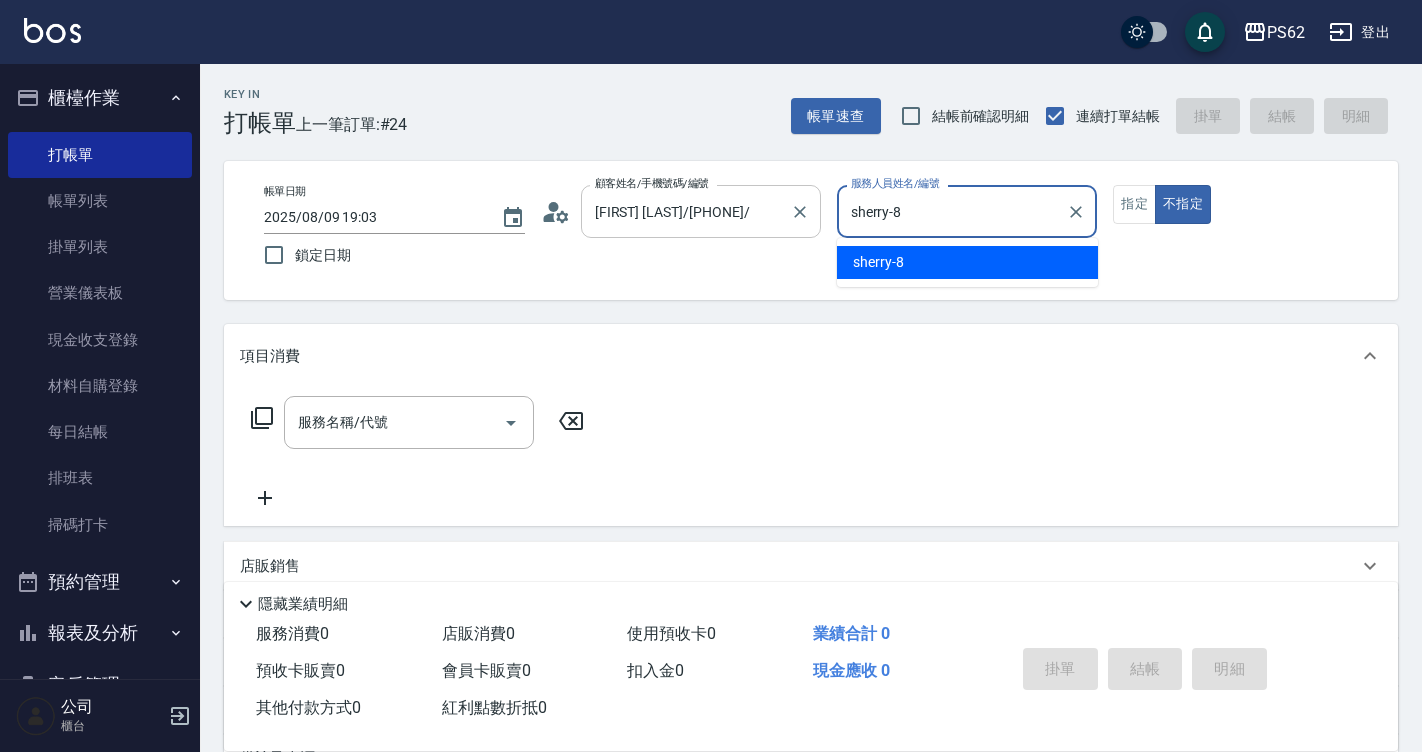 type on "false" 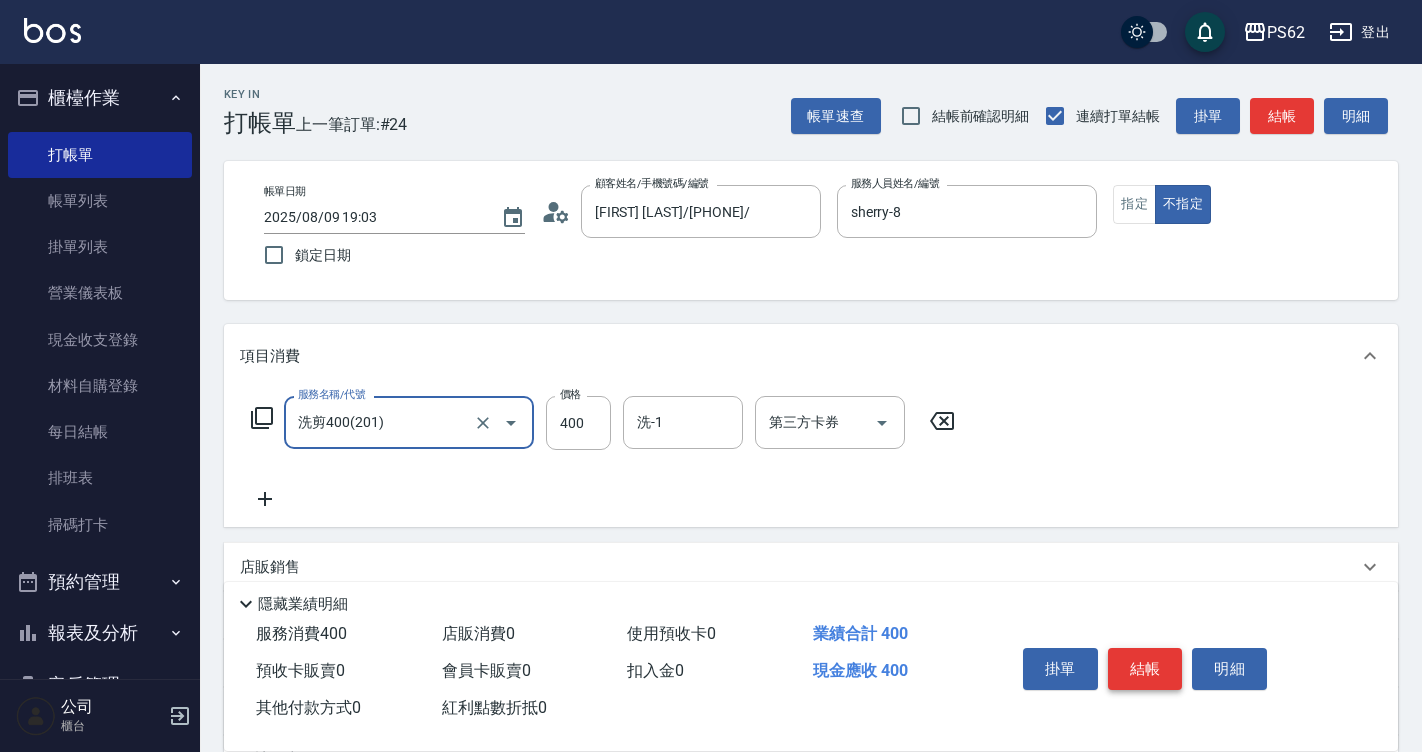 type on "洗剪400(201)" 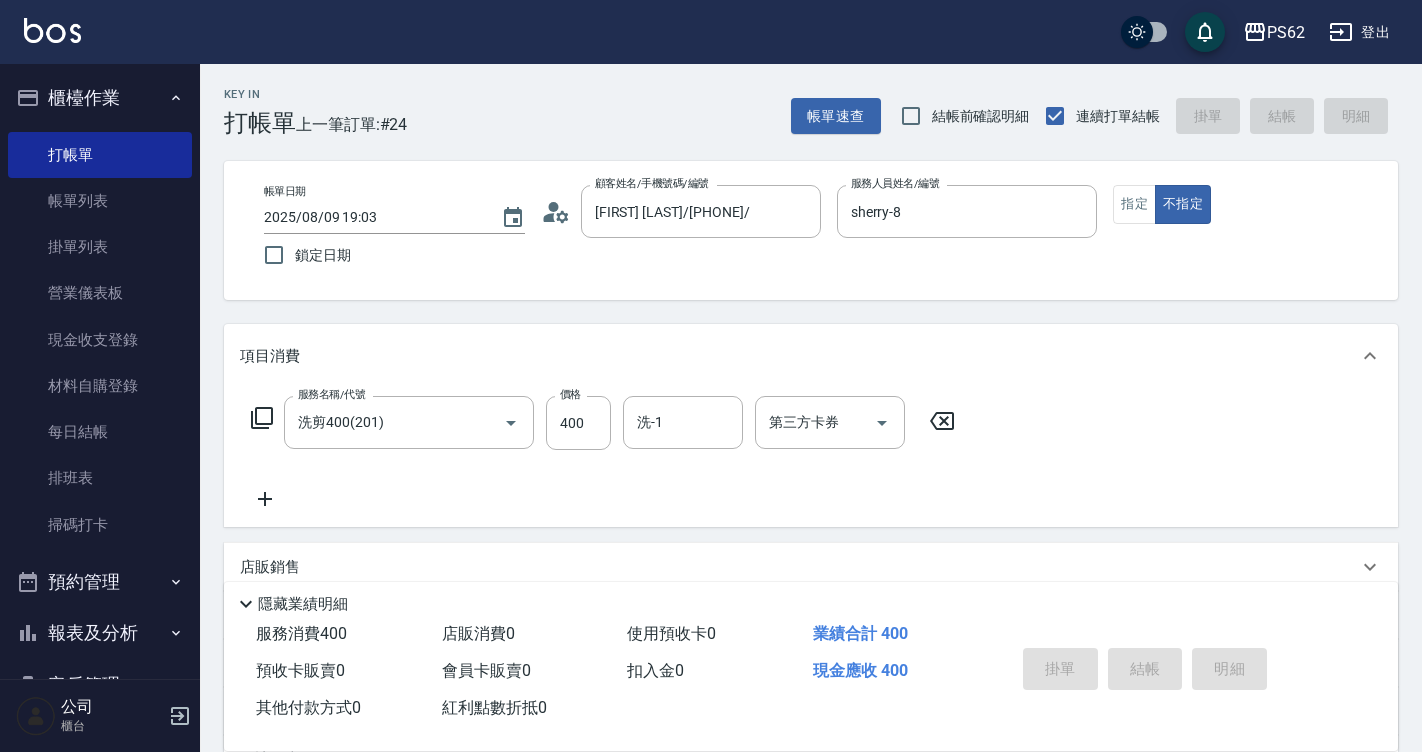 type 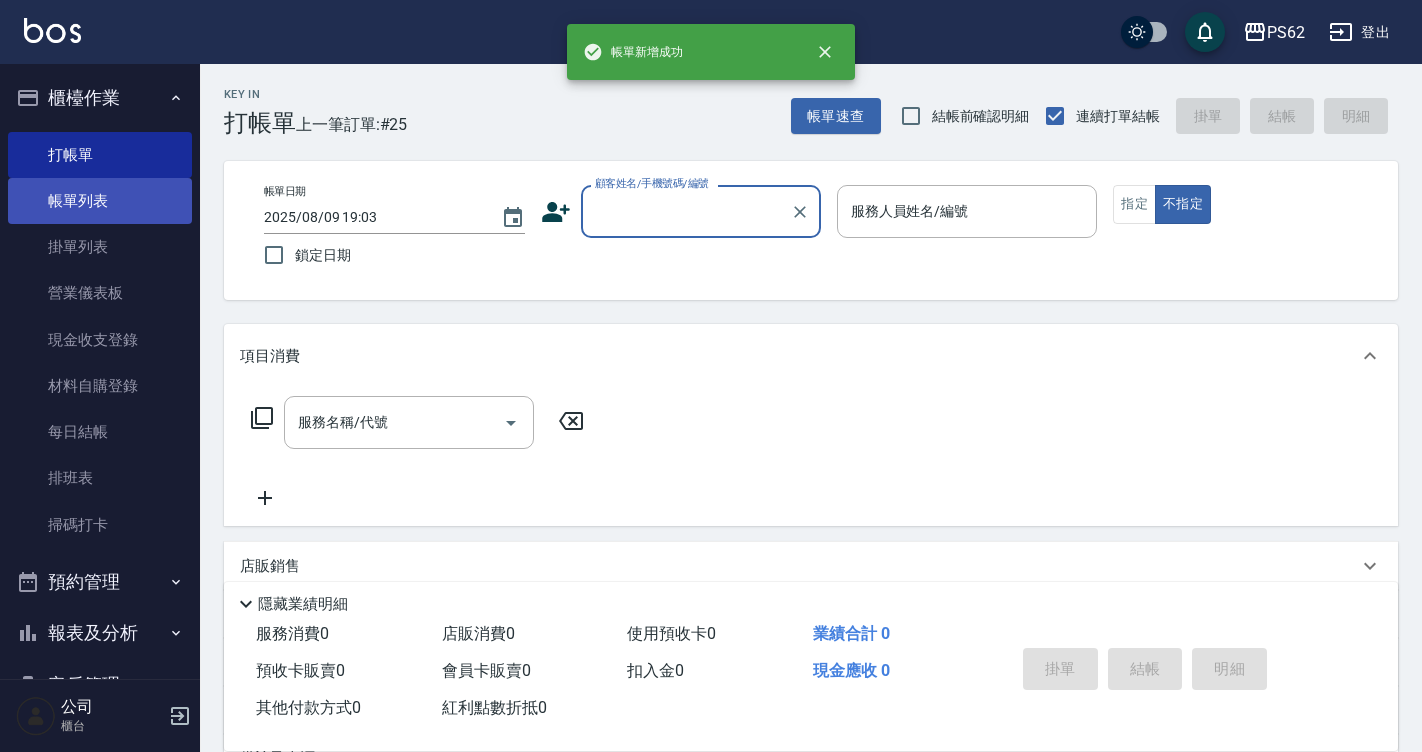 drag, startPoint x: 84, startPoint y: 204, endPoint x: 105, endPoint y: 204, distance: 21 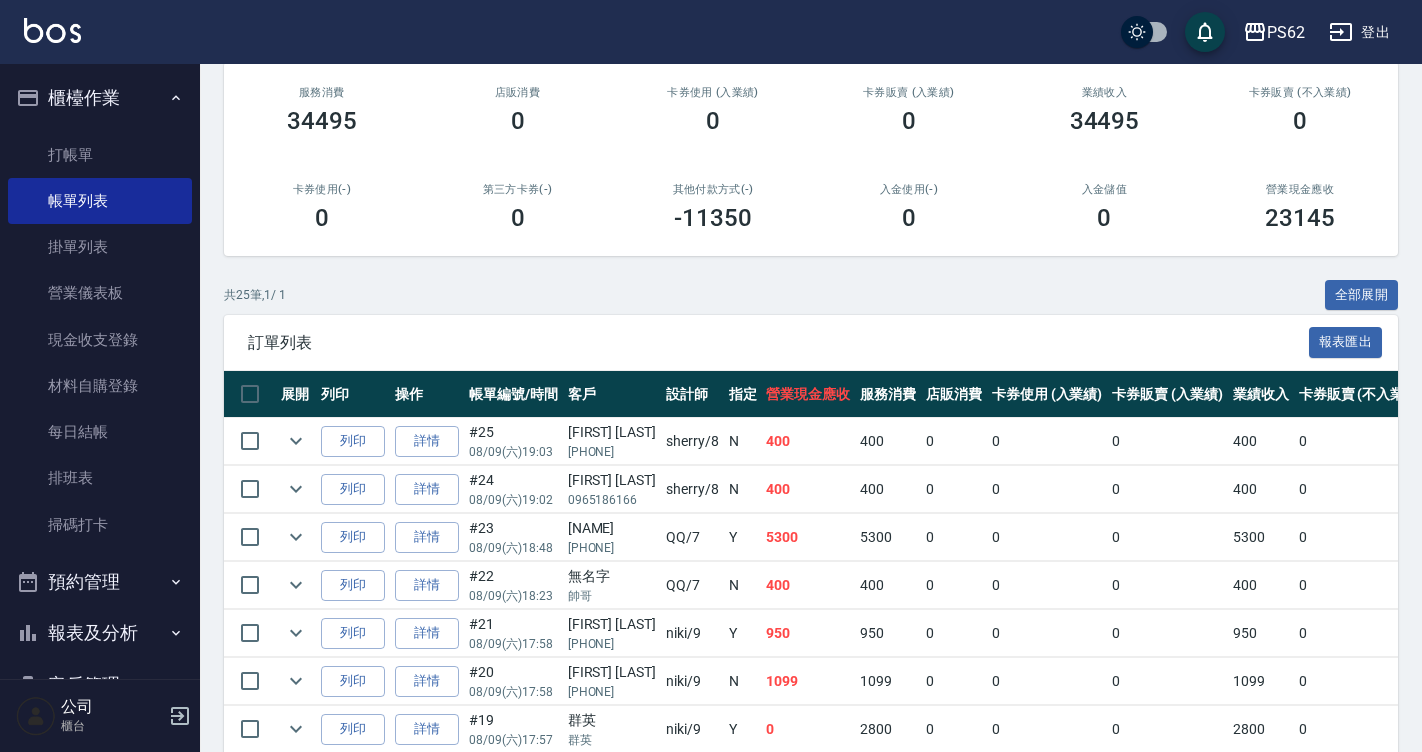 scroll, scrollTop: 300, scrollLeft: 0, axis: vertical 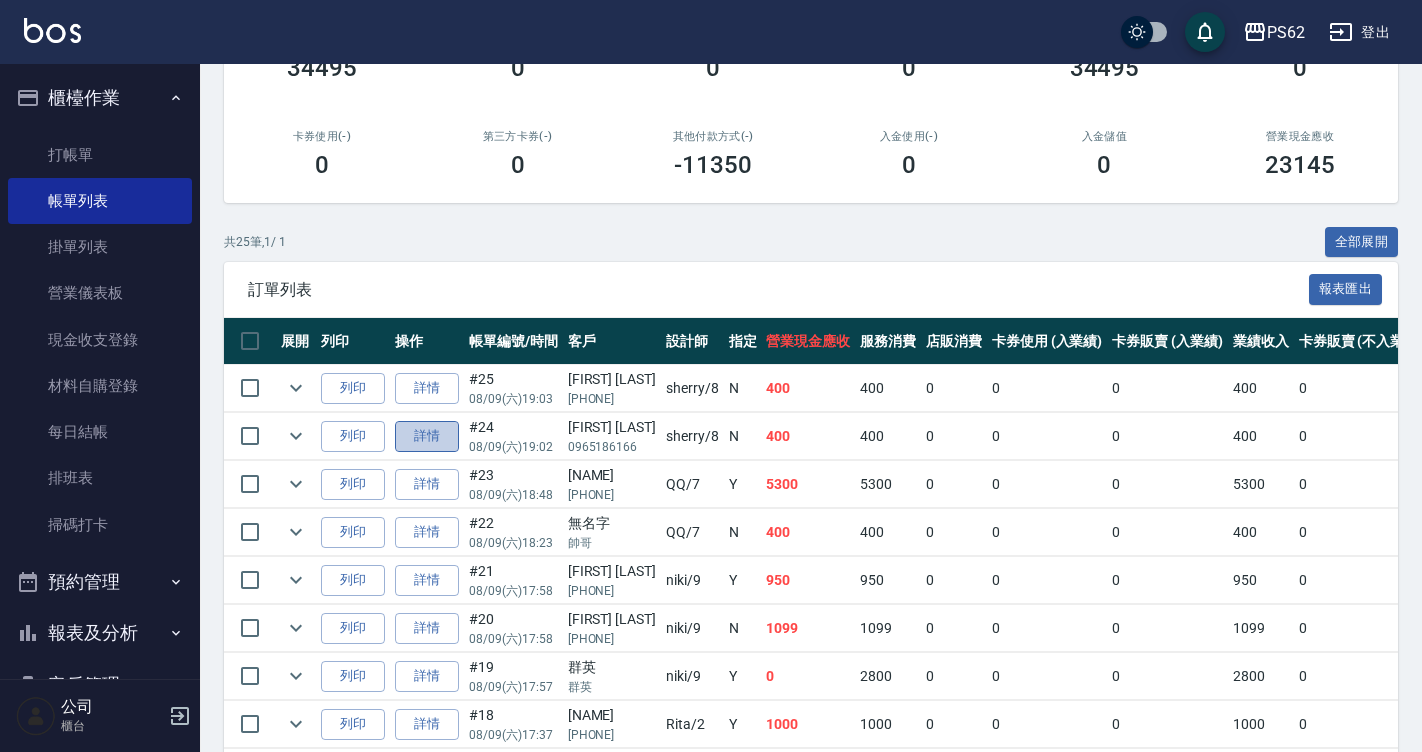 click on "詳情" at bounding box center (427, 436) 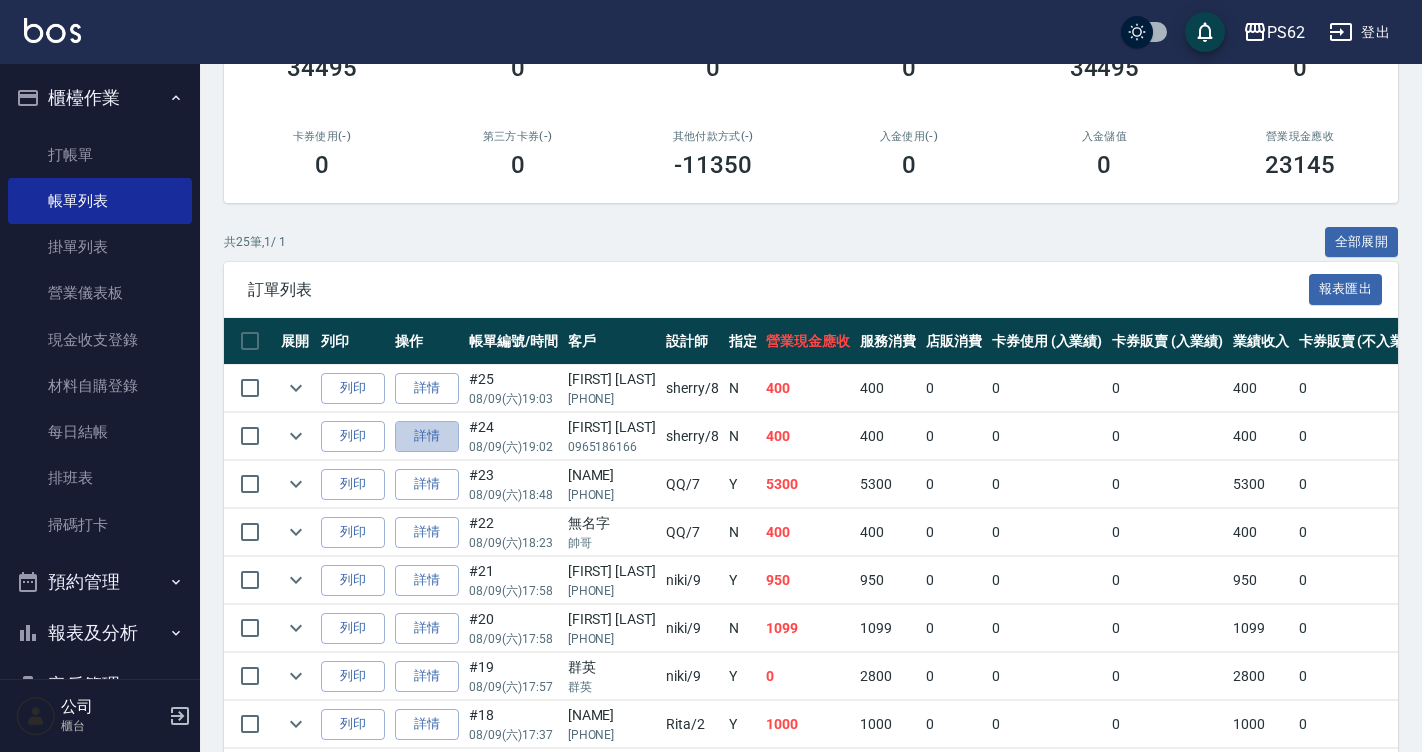 scroll, scrollTop: 0, scrollLeft: 0, axis: both 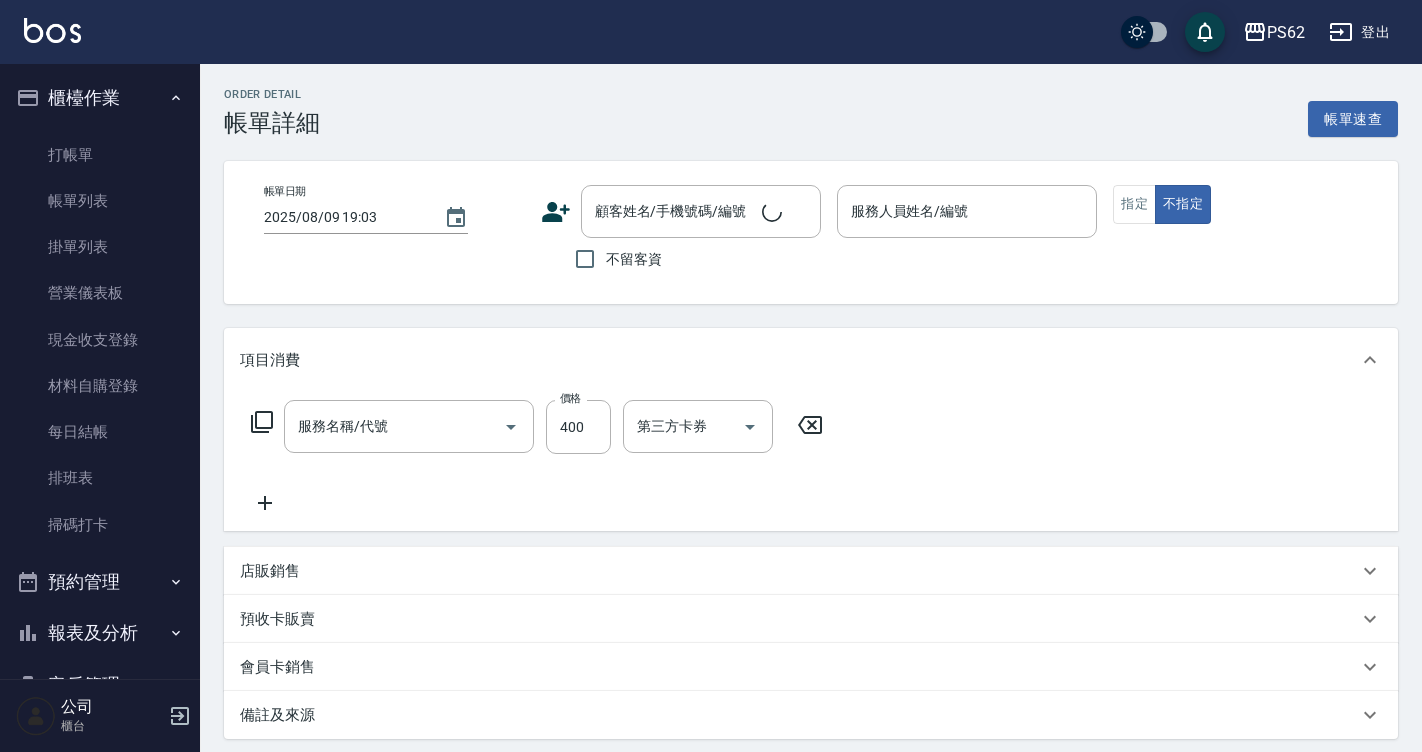 type on "2025/08/09 19:02" 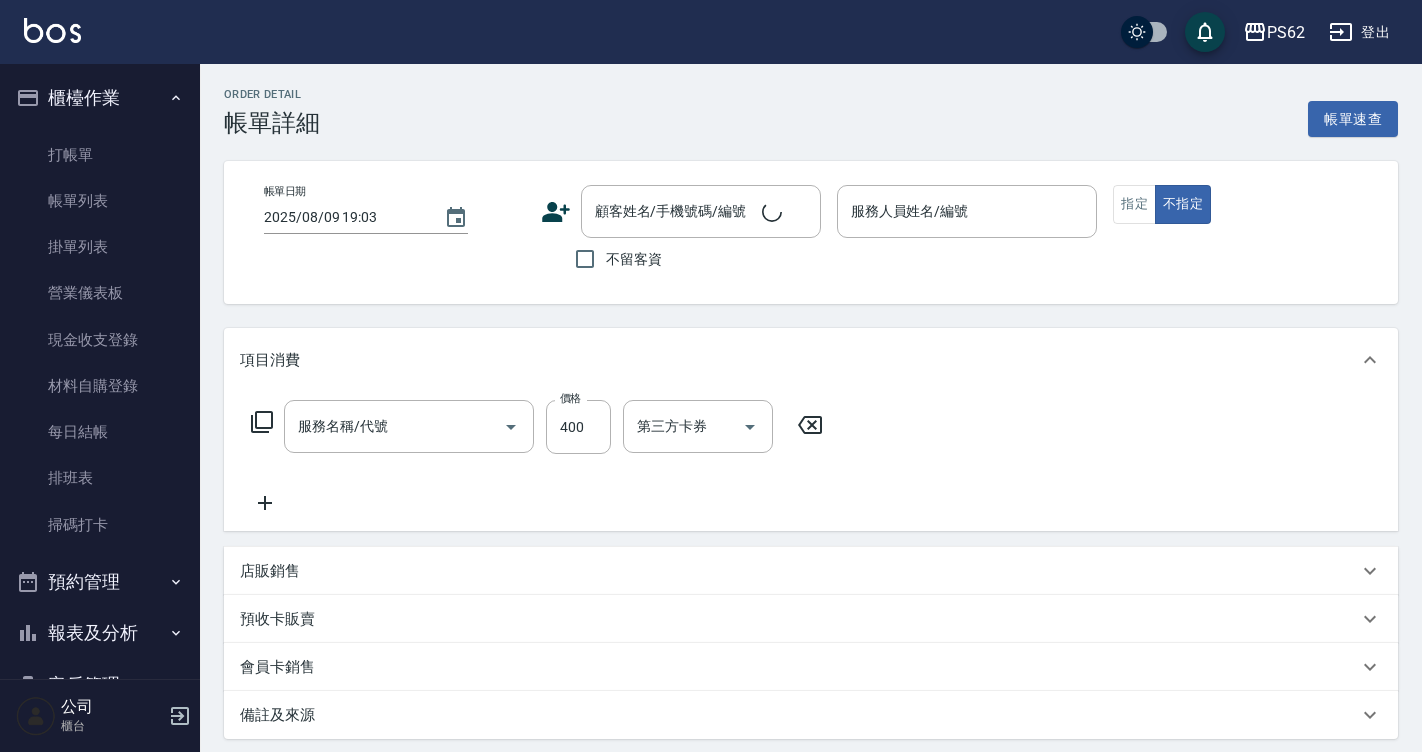 type on "sherry-8" 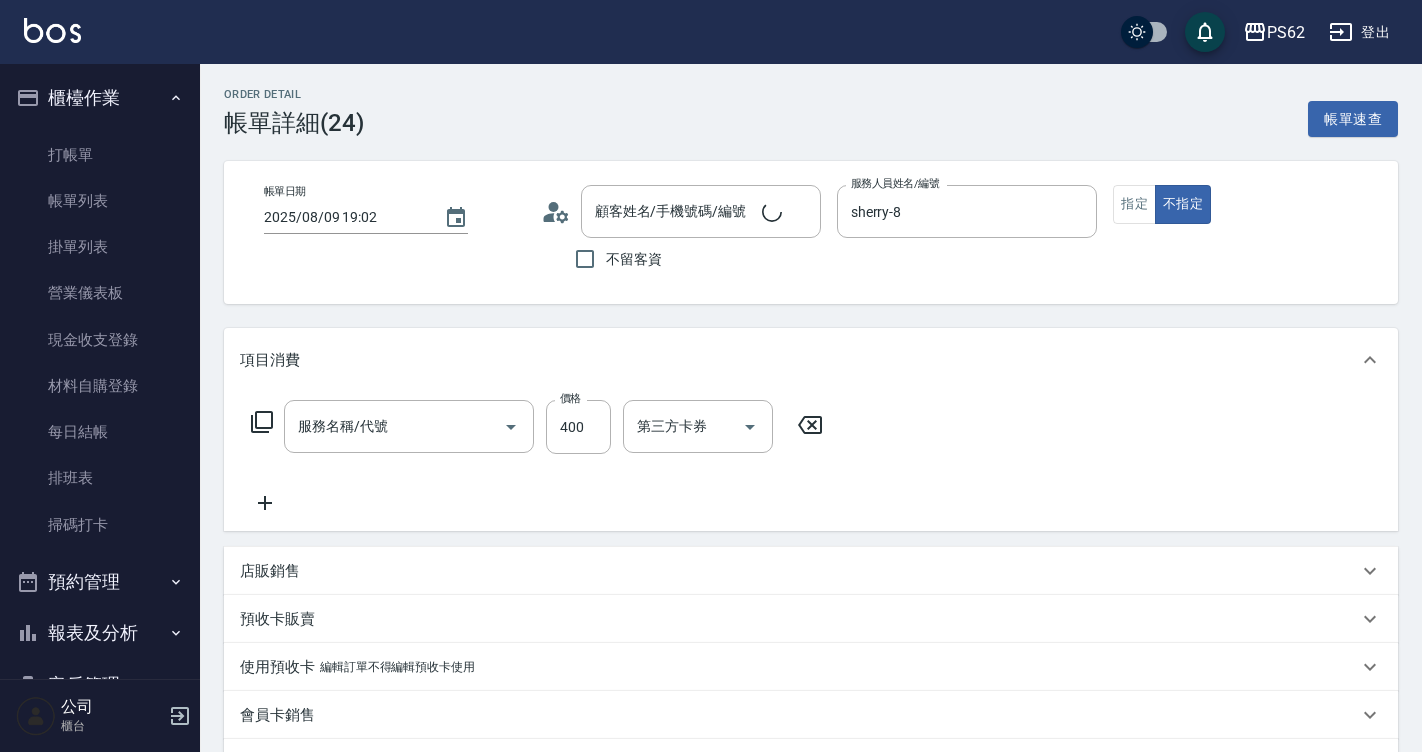 type on "洗剪400(201)" 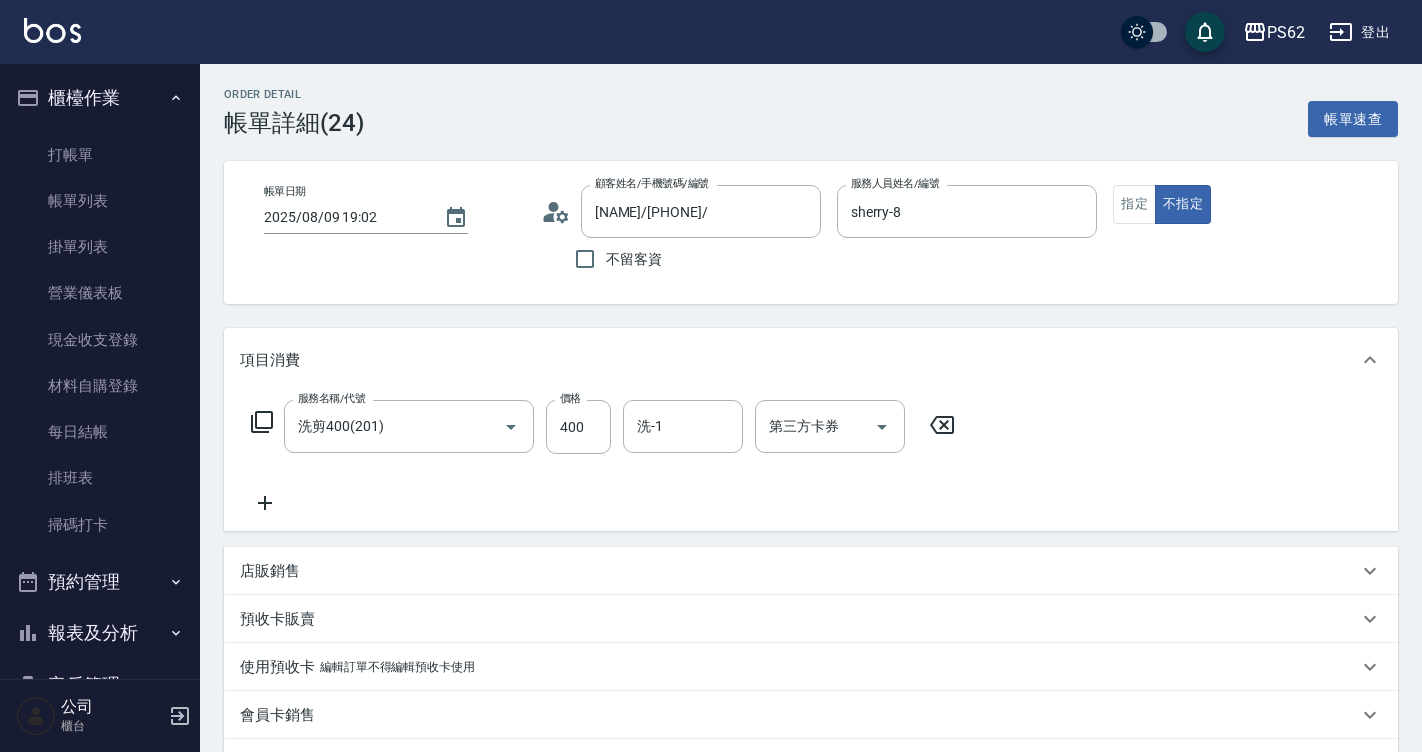 type on "[NAME]/[PHONE]/" 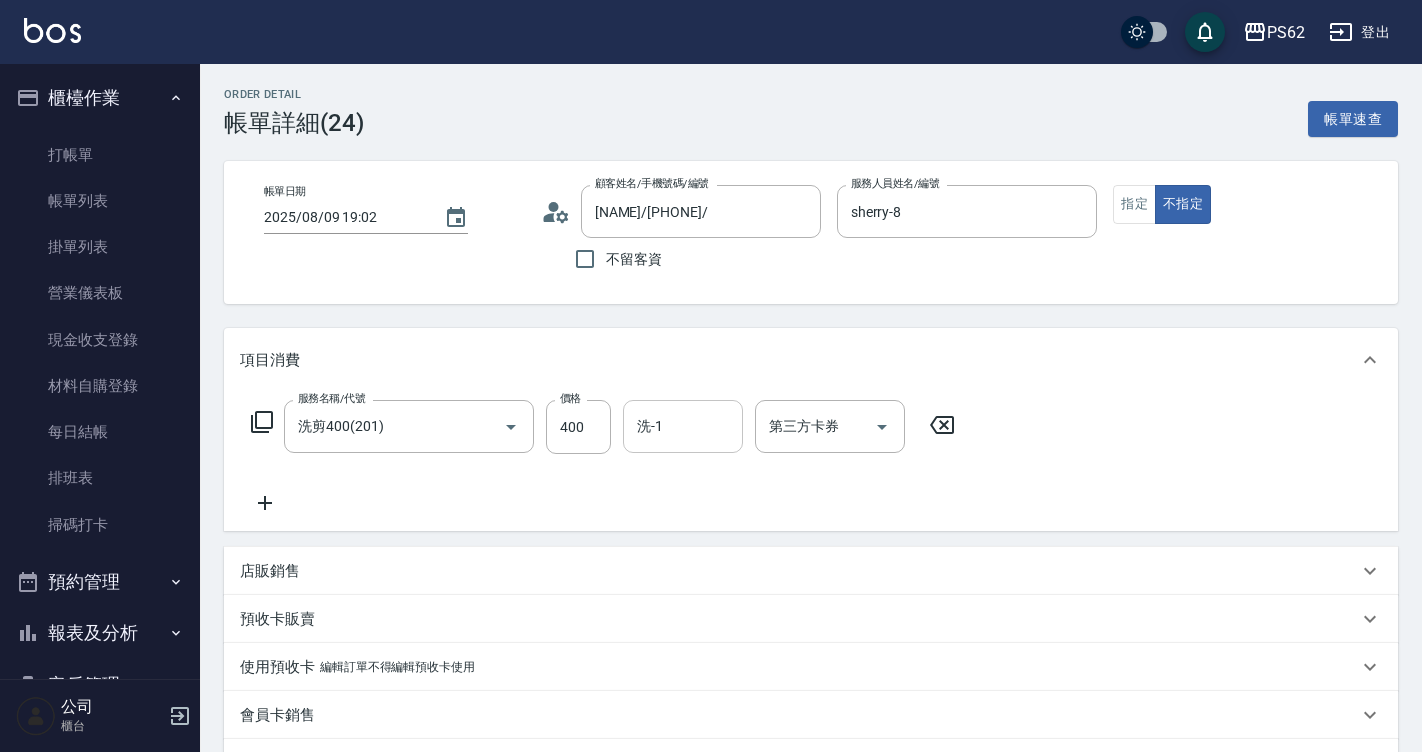click on "洗-1" at bounding box center [683, 426] 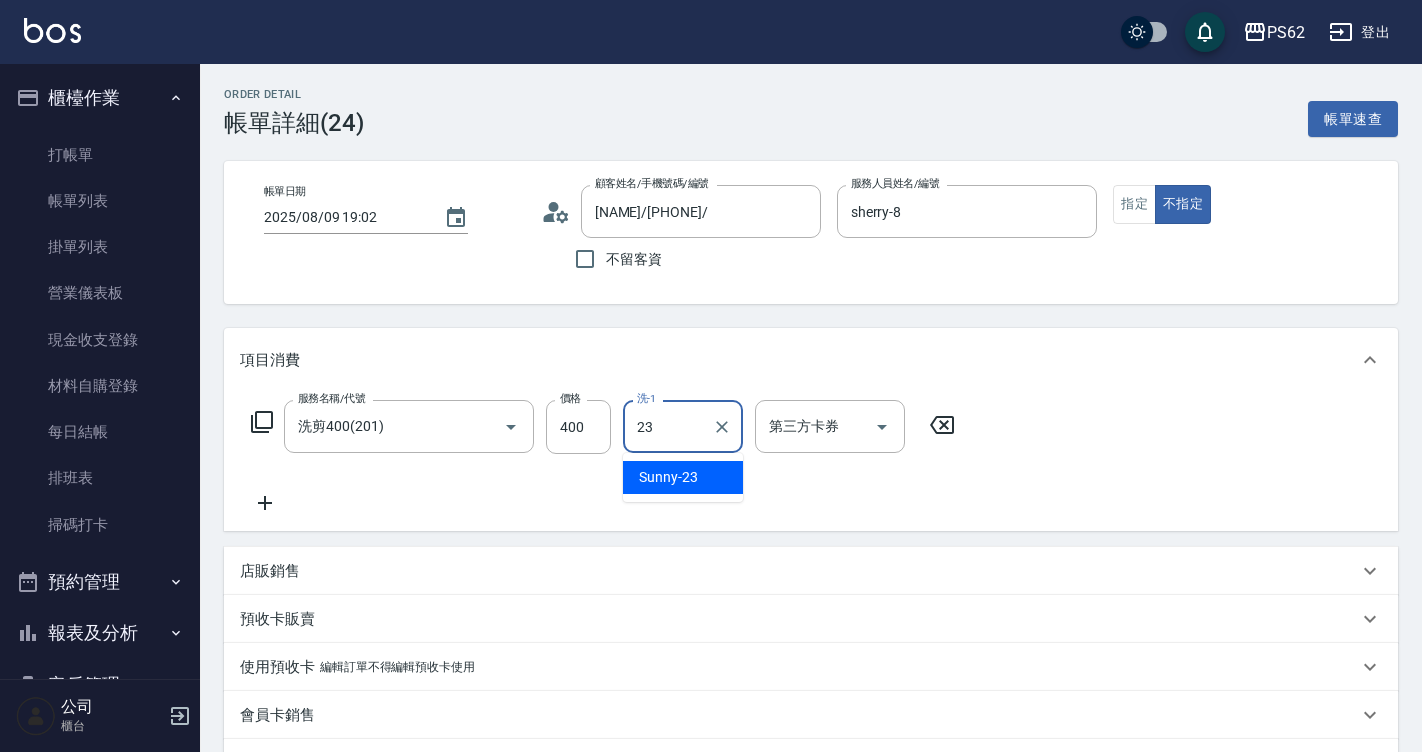 type on "Sunny-23" 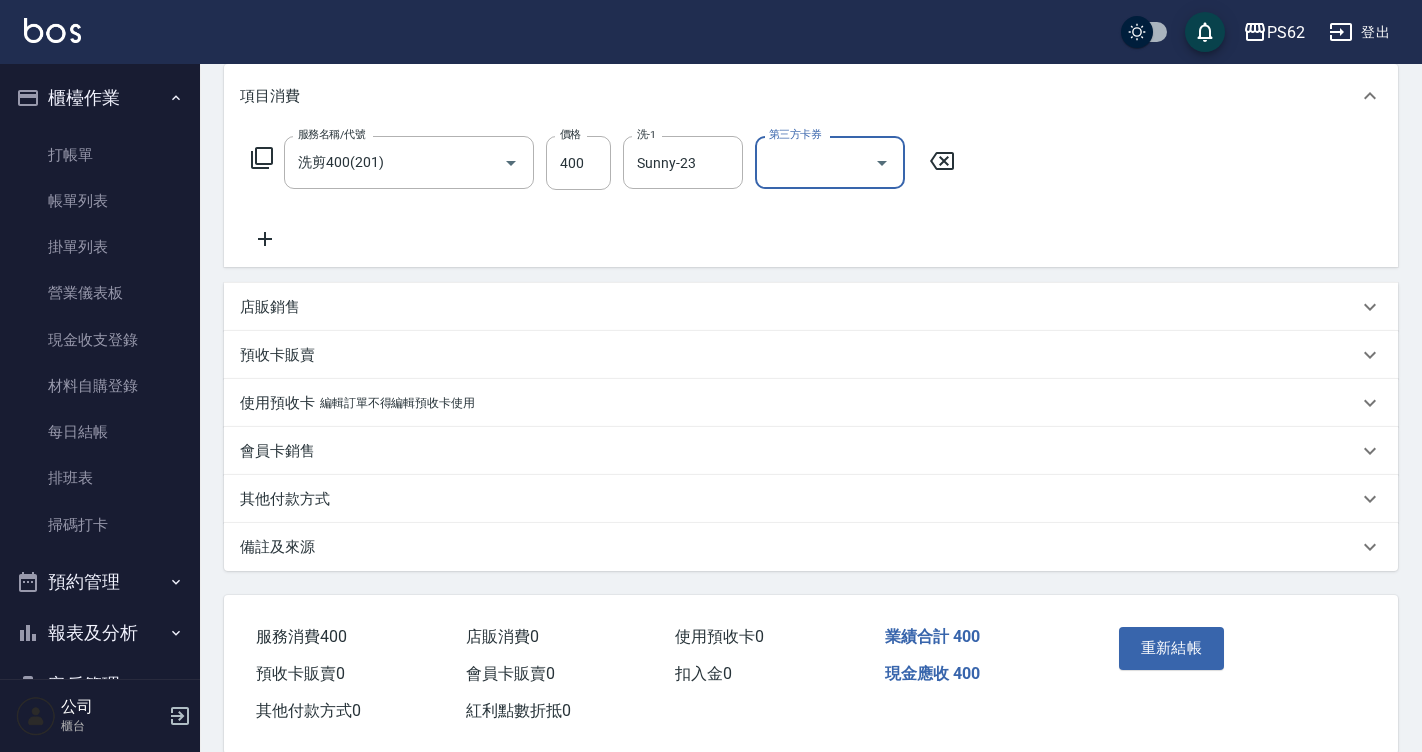 scroll, scrollTop: 299, scrollLeft: 0, axis: vertical 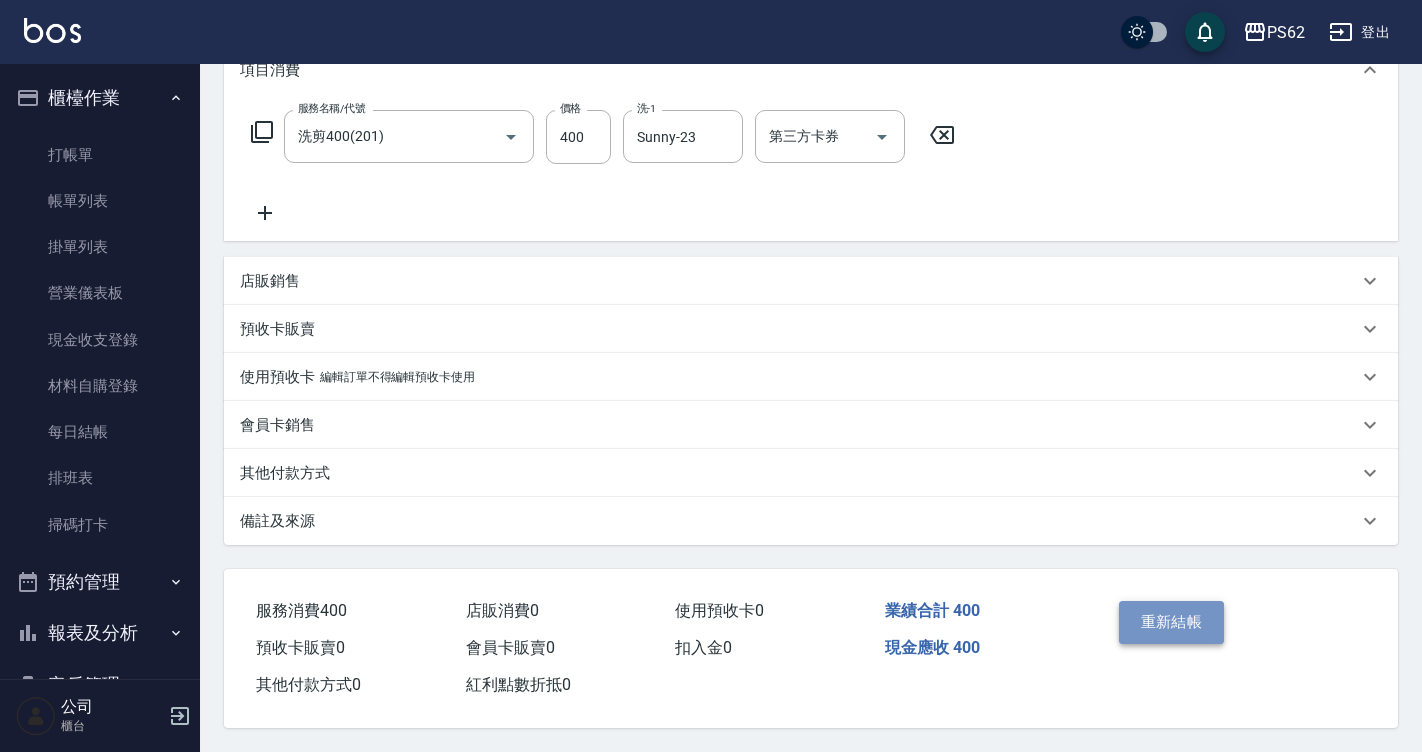 click on "重新結帳" at bounding box center [1172, 622] 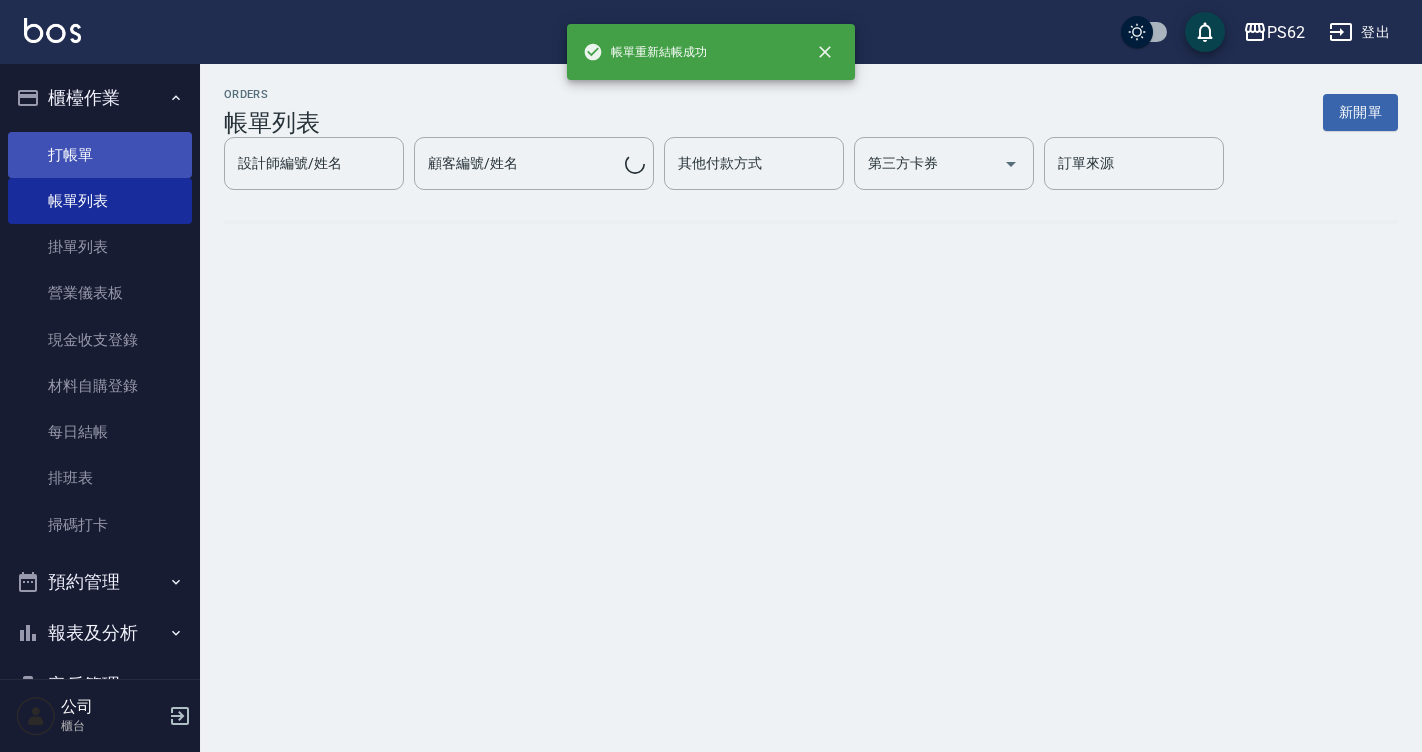 scroll, scrollTop: 0, scrollLeft: 0, axis: both 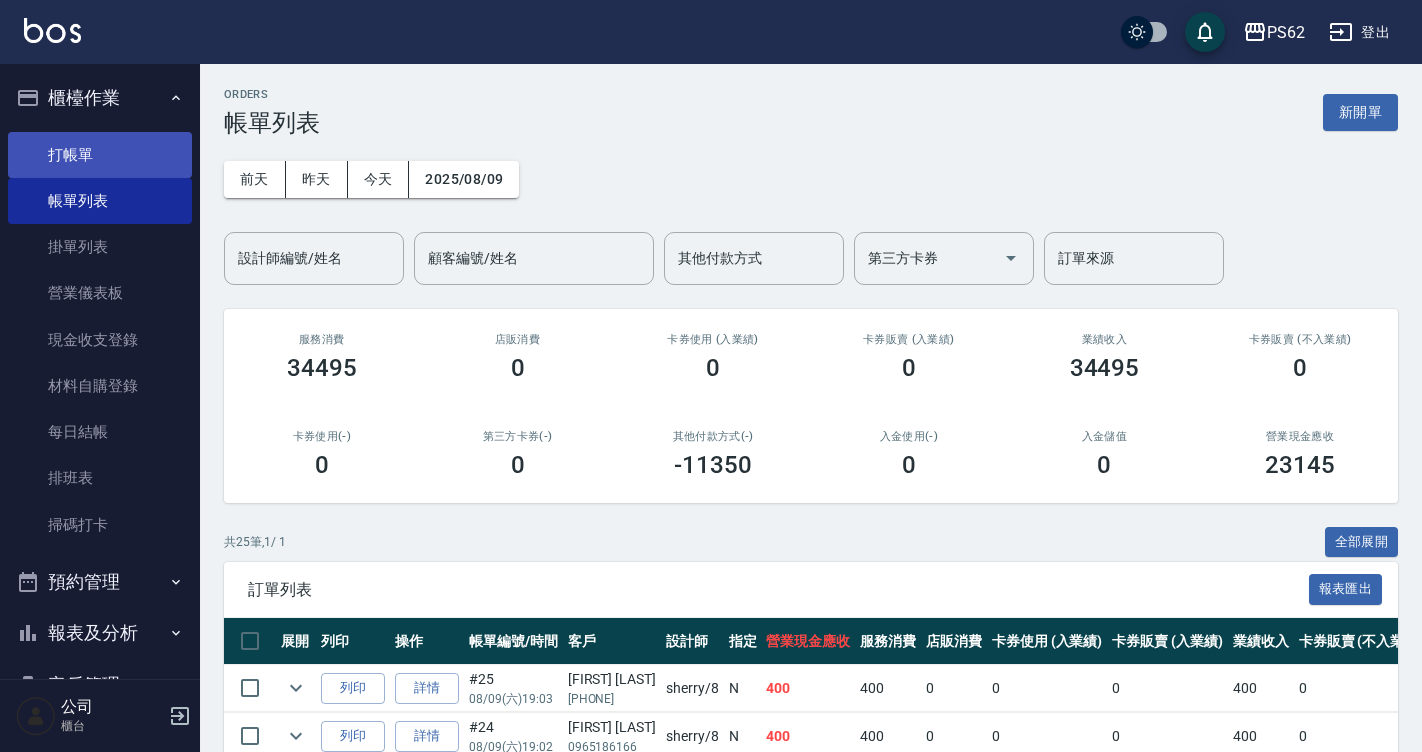 click on "打帳單" at bounding box center (100, 155) 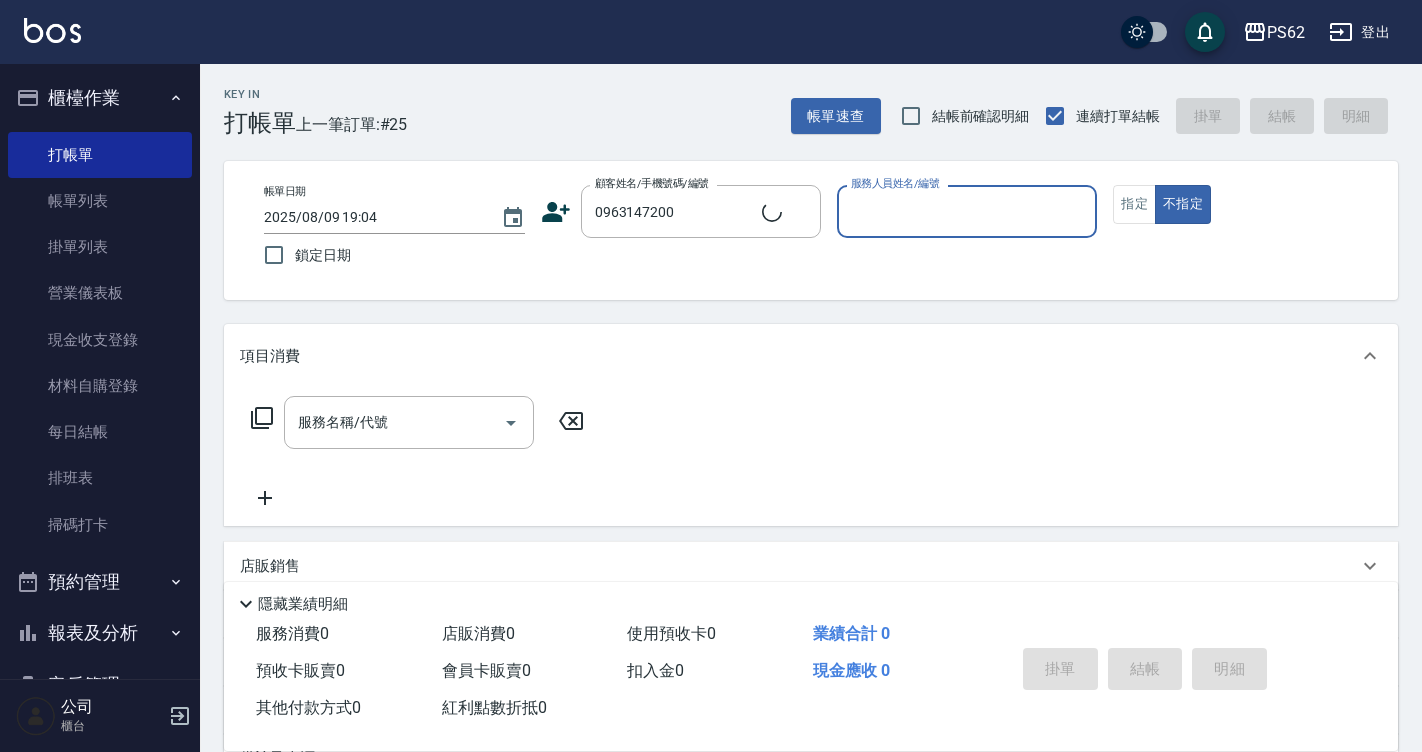 type on "[FIRST] [LAST]/[PHONE]/" 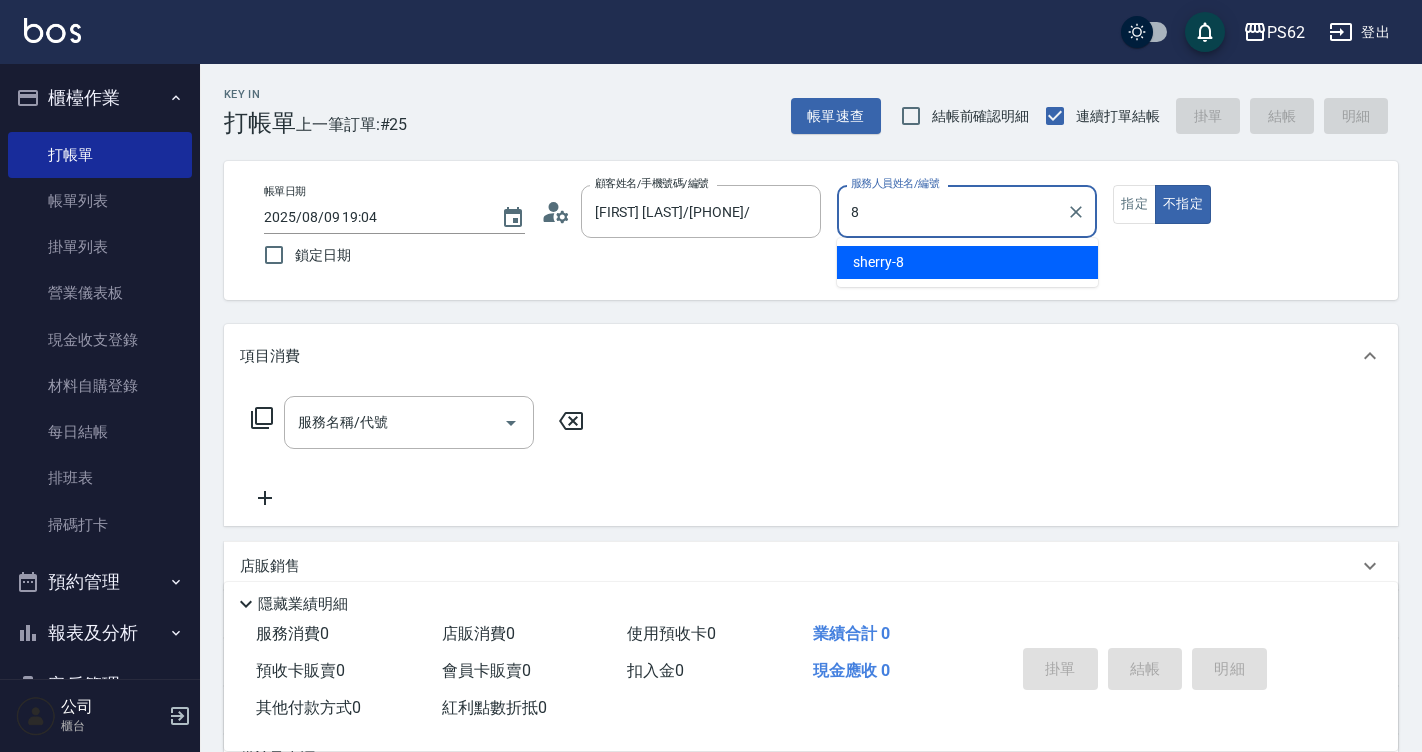 type on "sherry-8" 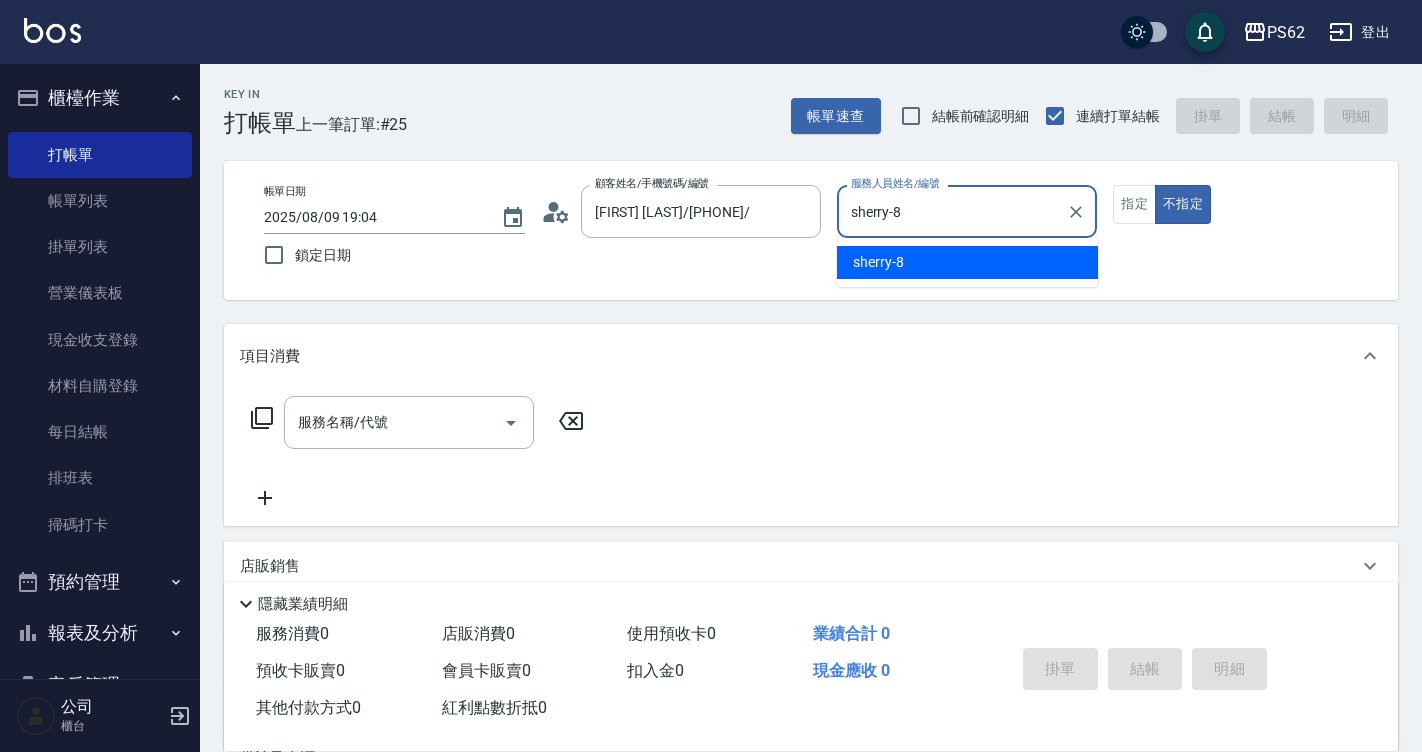 type on "false" 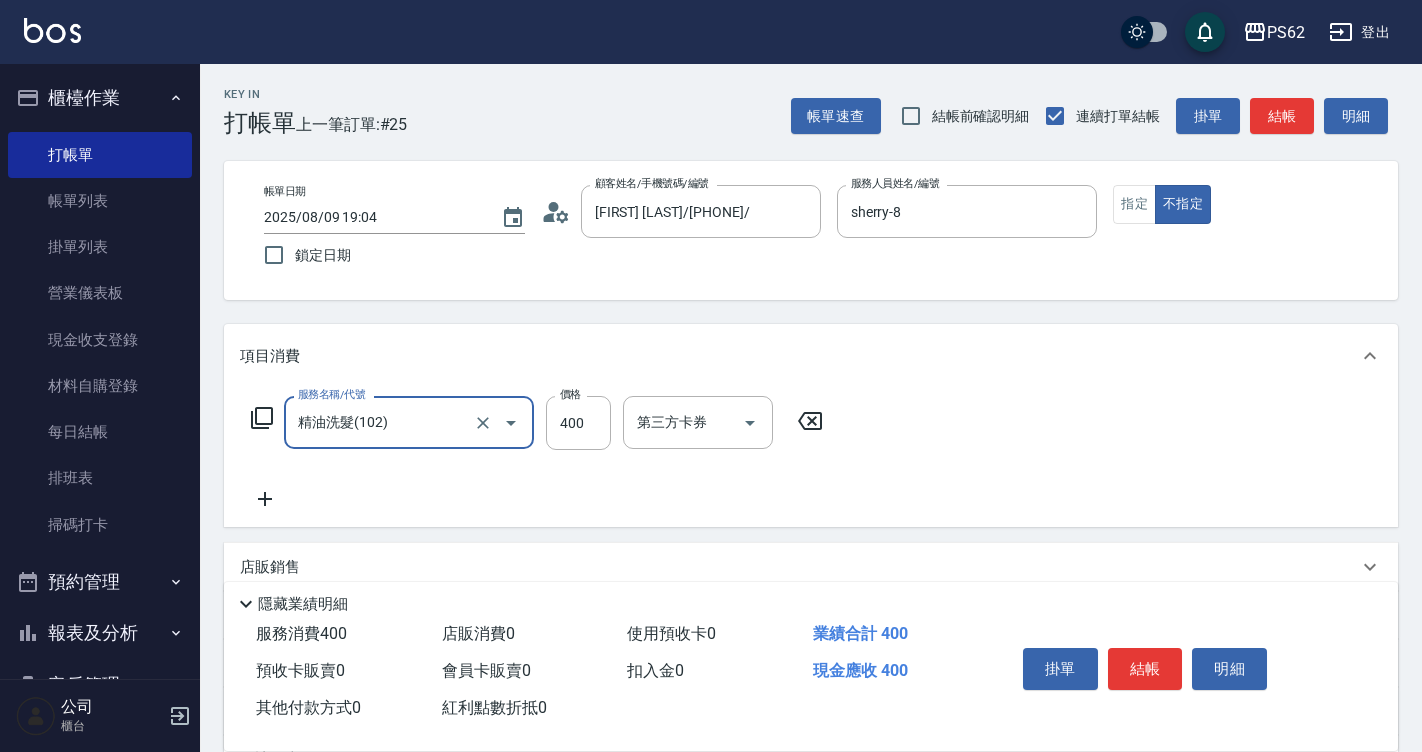 type on "精油洗髮(102)" 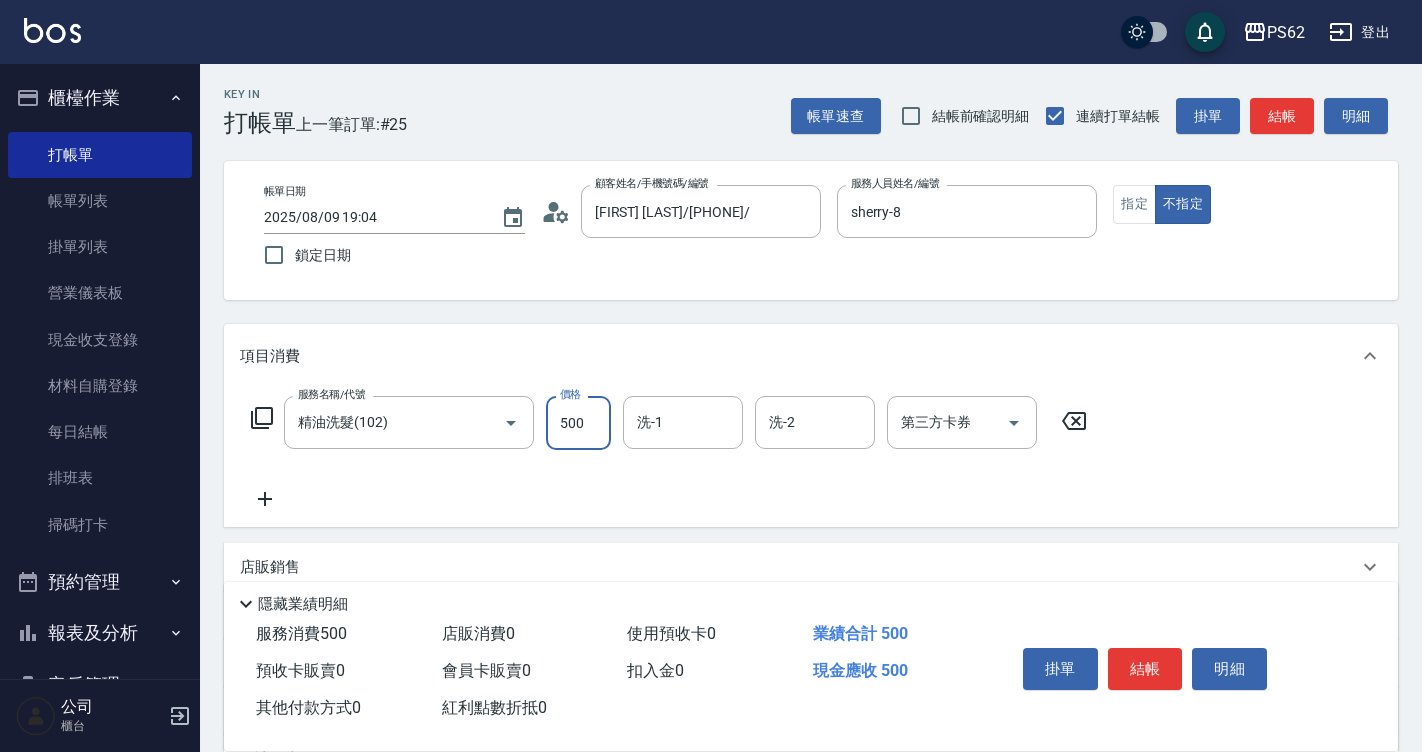 type on "500" 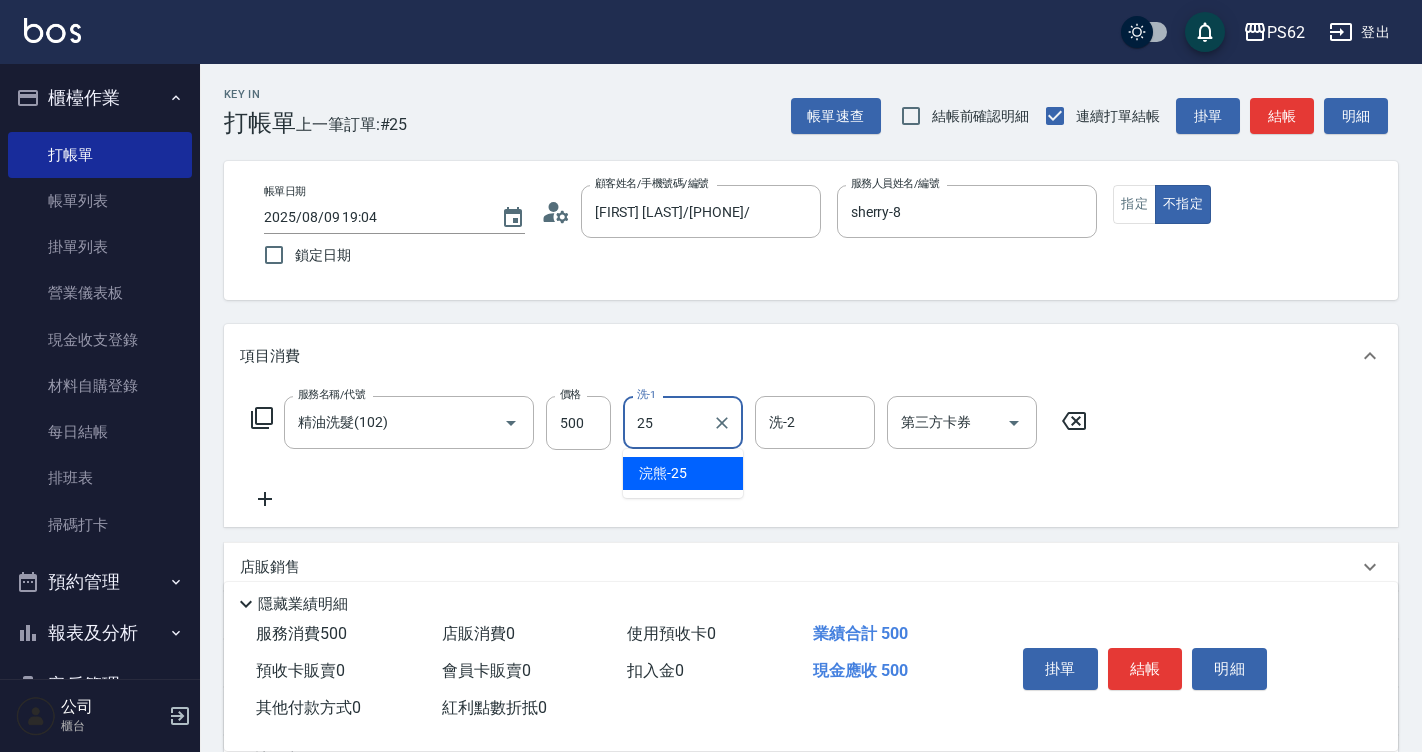 type on "浣熊-25" 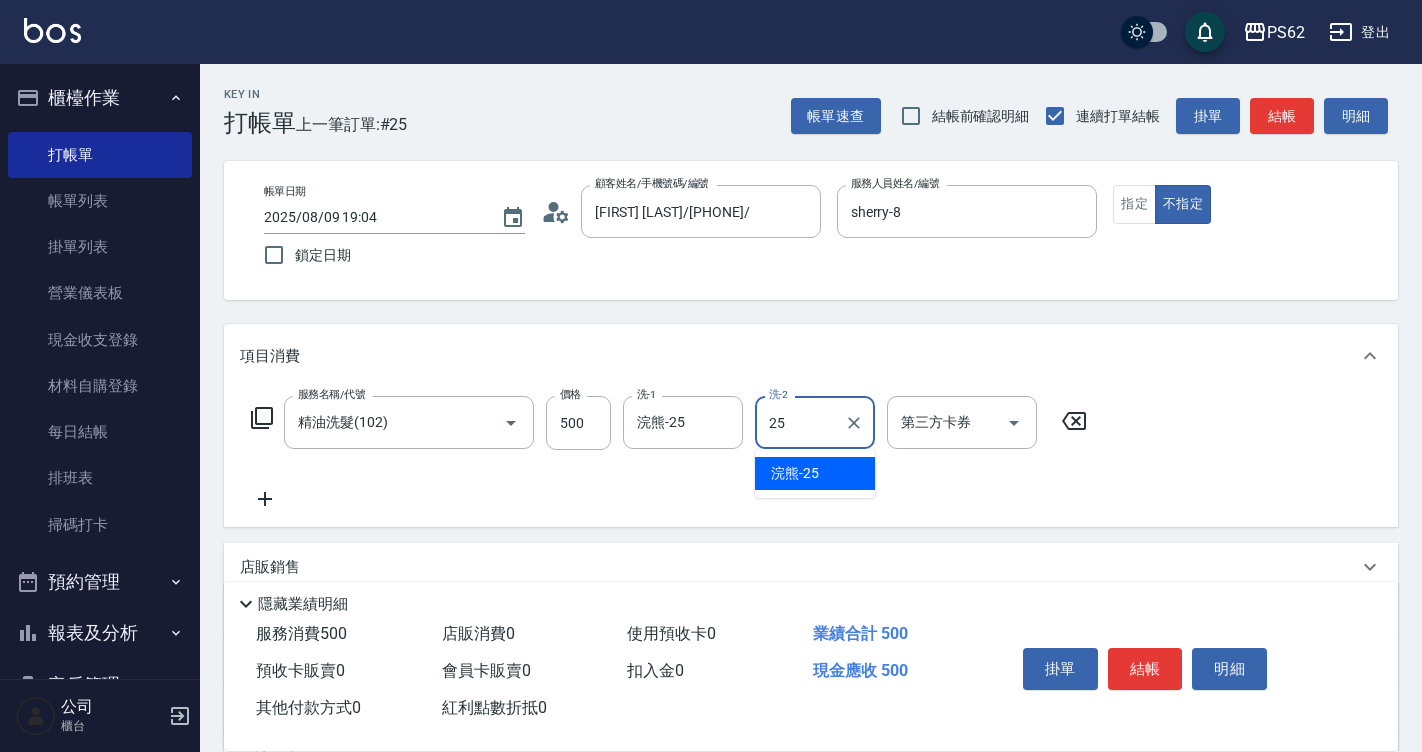 type on "浣熊-25" 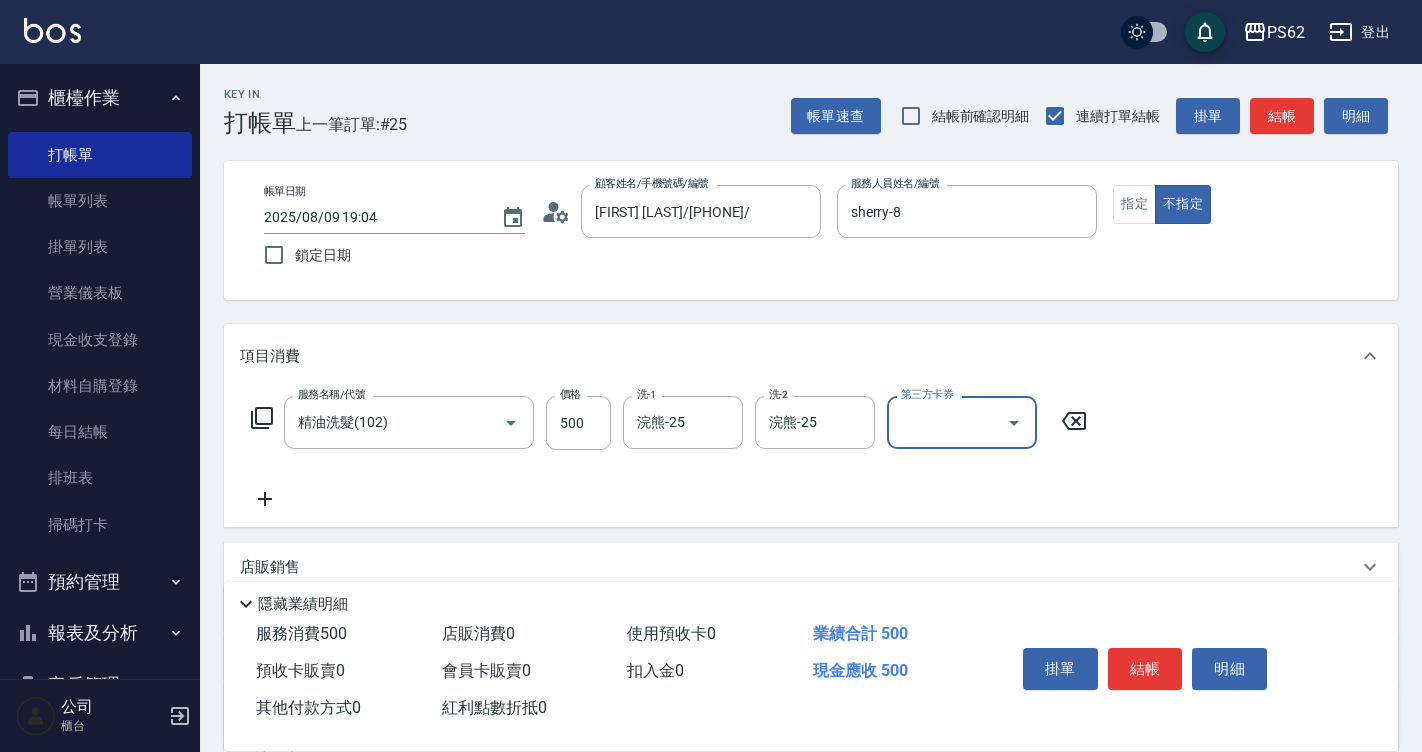 click on "結帳" at bounding box center [1145, 669] 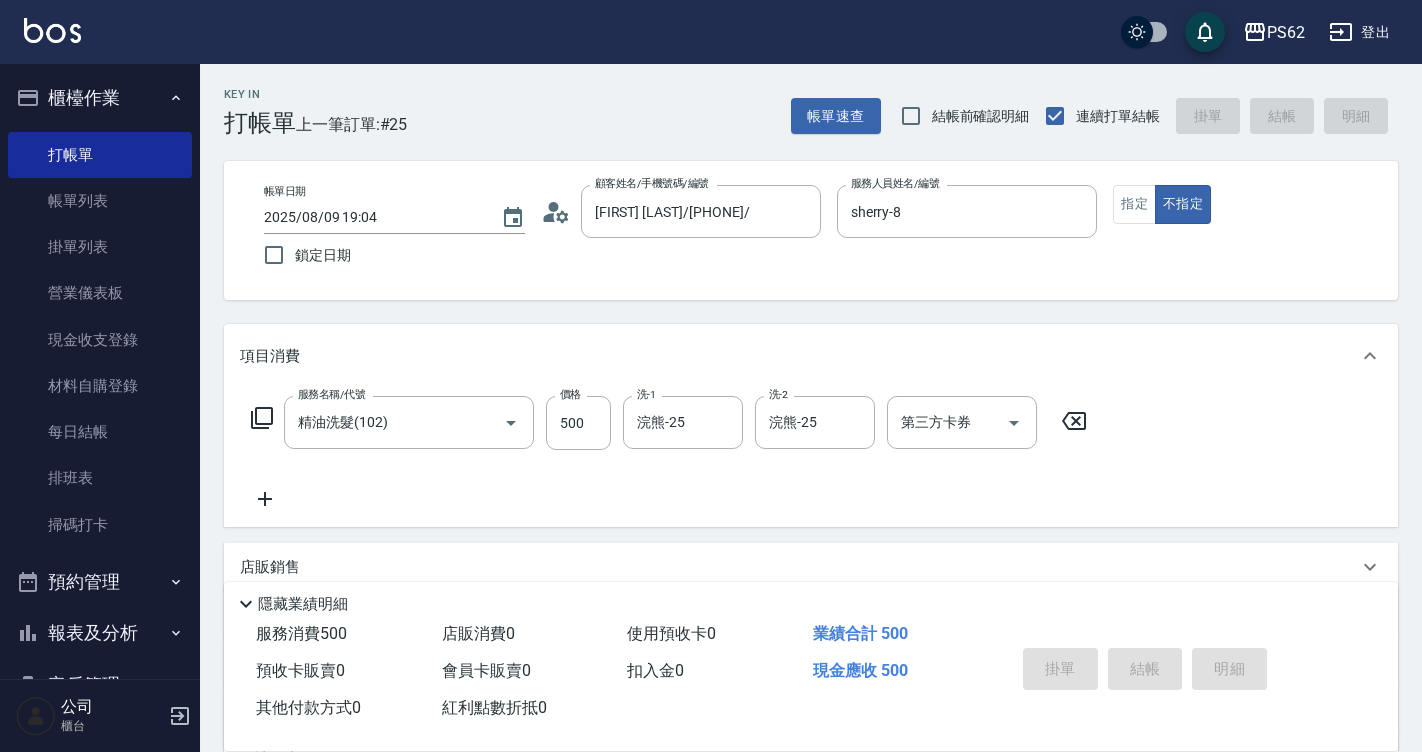 type 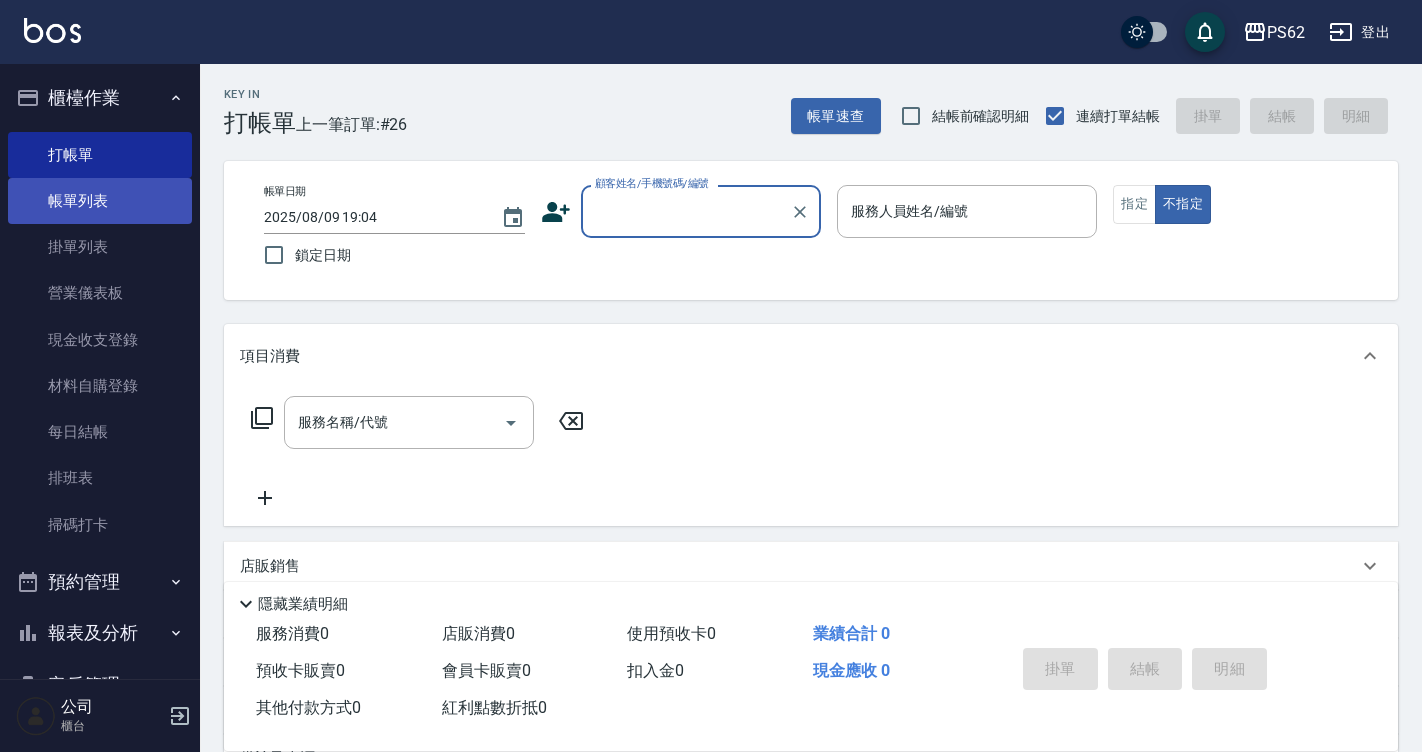 click on "帳單列表" at bounding box center [100, 201] 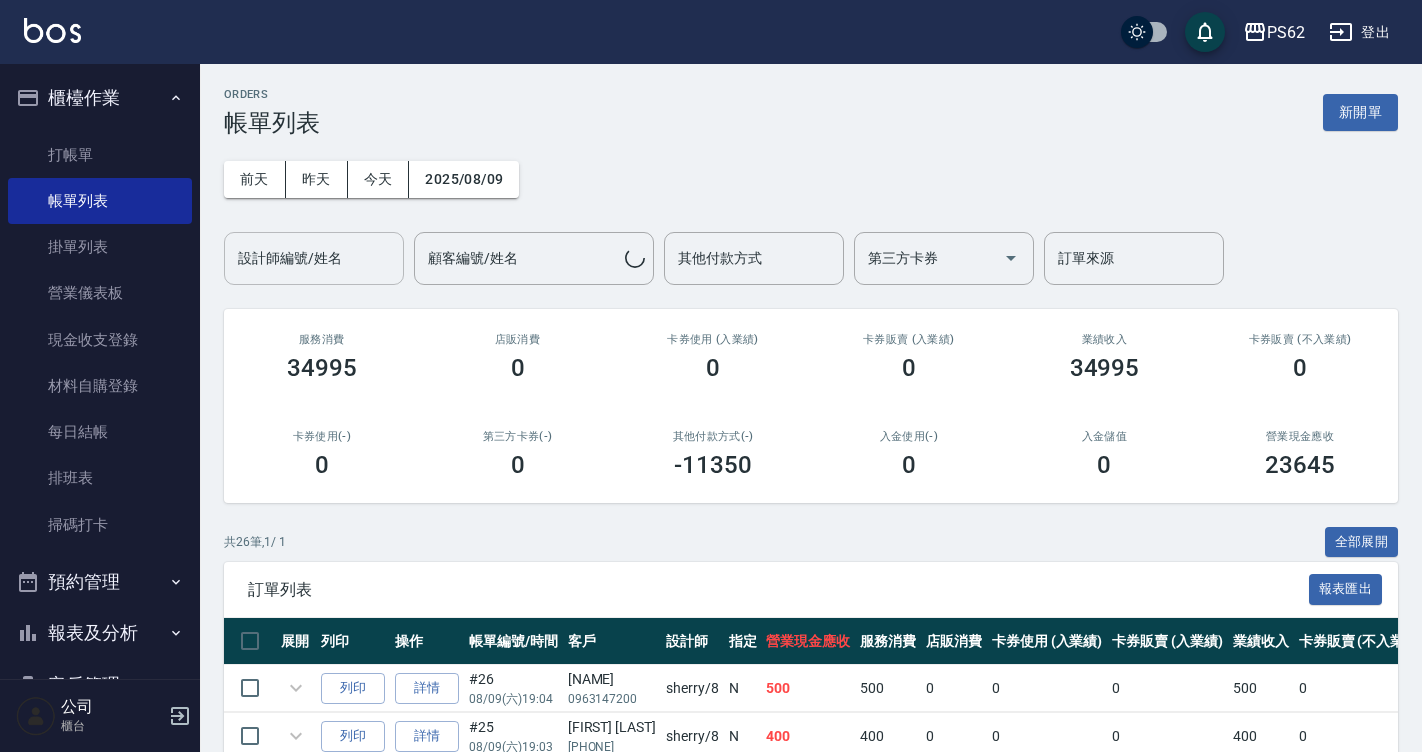 click on "設計師編號/姓名 設計師編號/姓名" at bounding box center (314, 258) 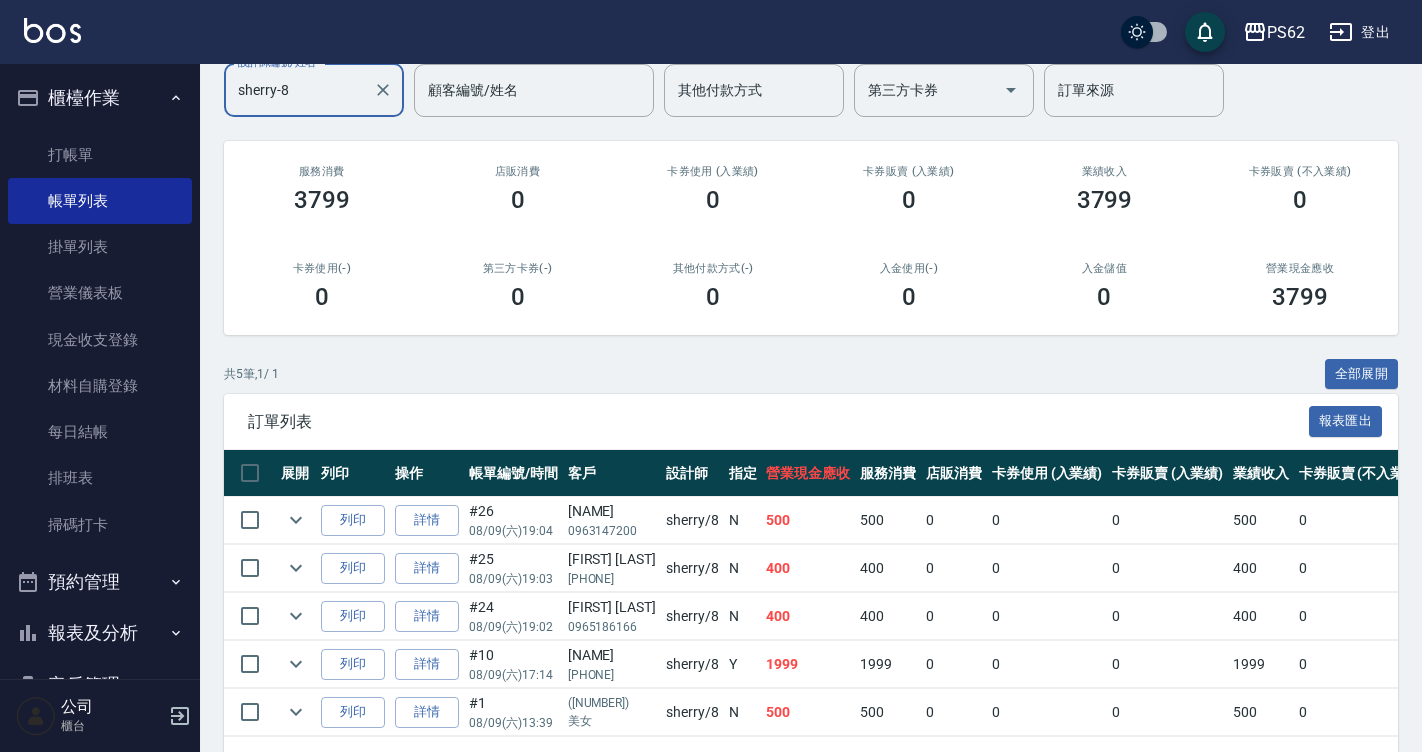 scroll, scrollTop: 246, scrollLeft: 0, axis: vertical 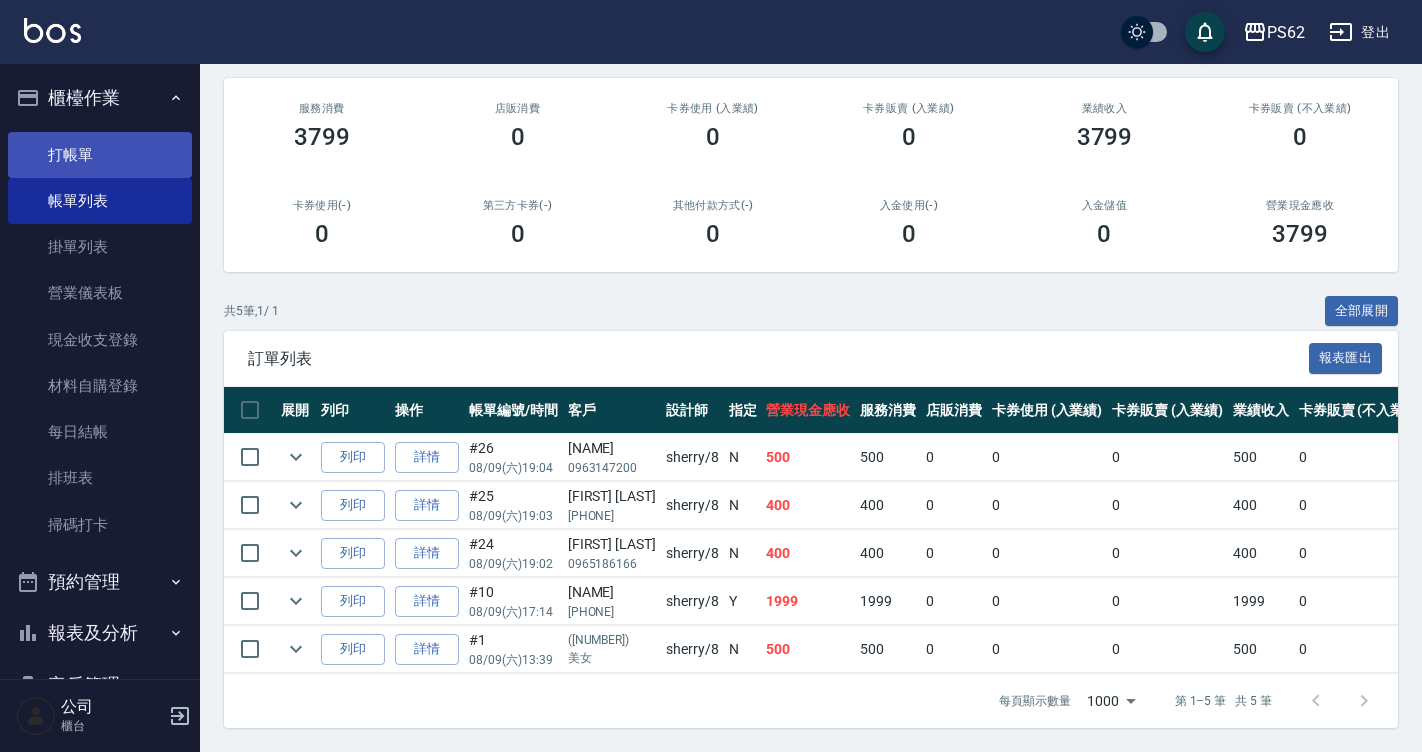 type on "sherry-8" 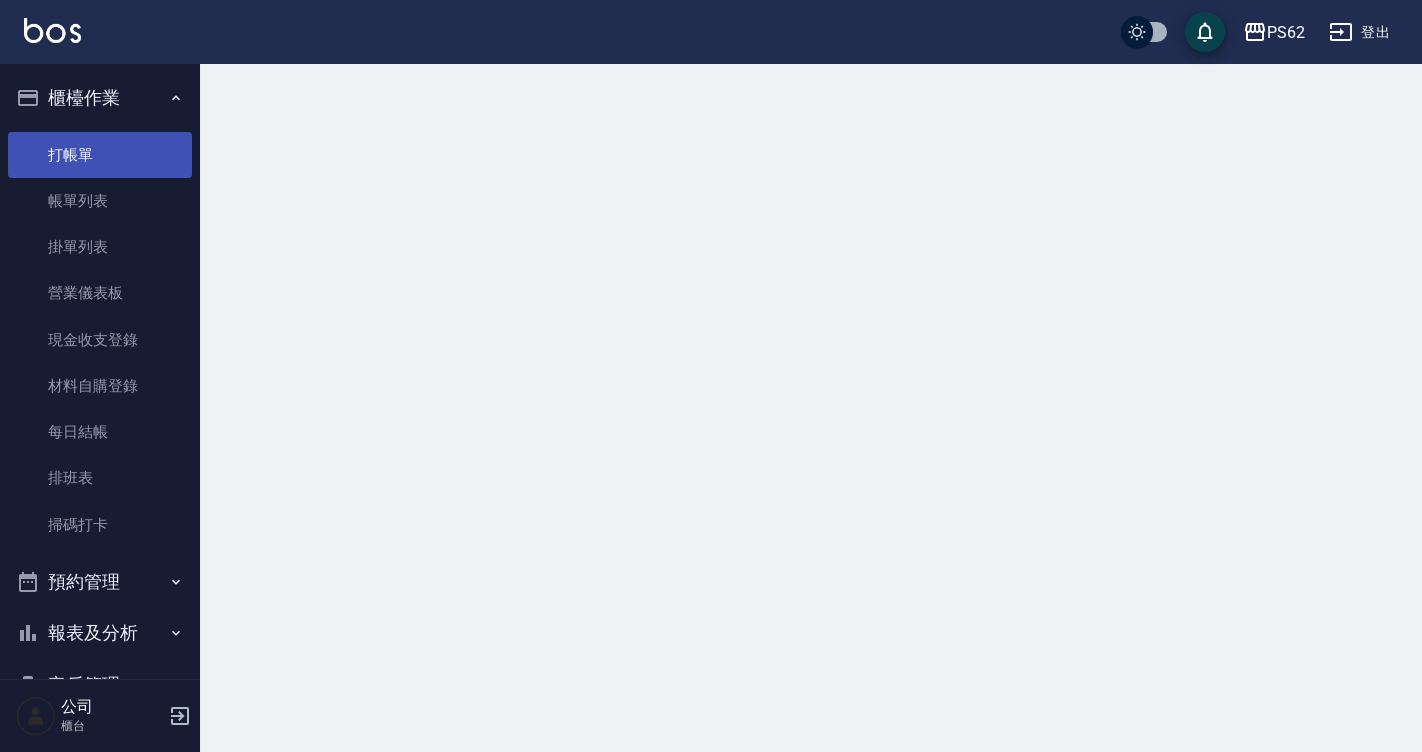 scroll, scrollTop: 0, scrollLeft: 0, axis: both 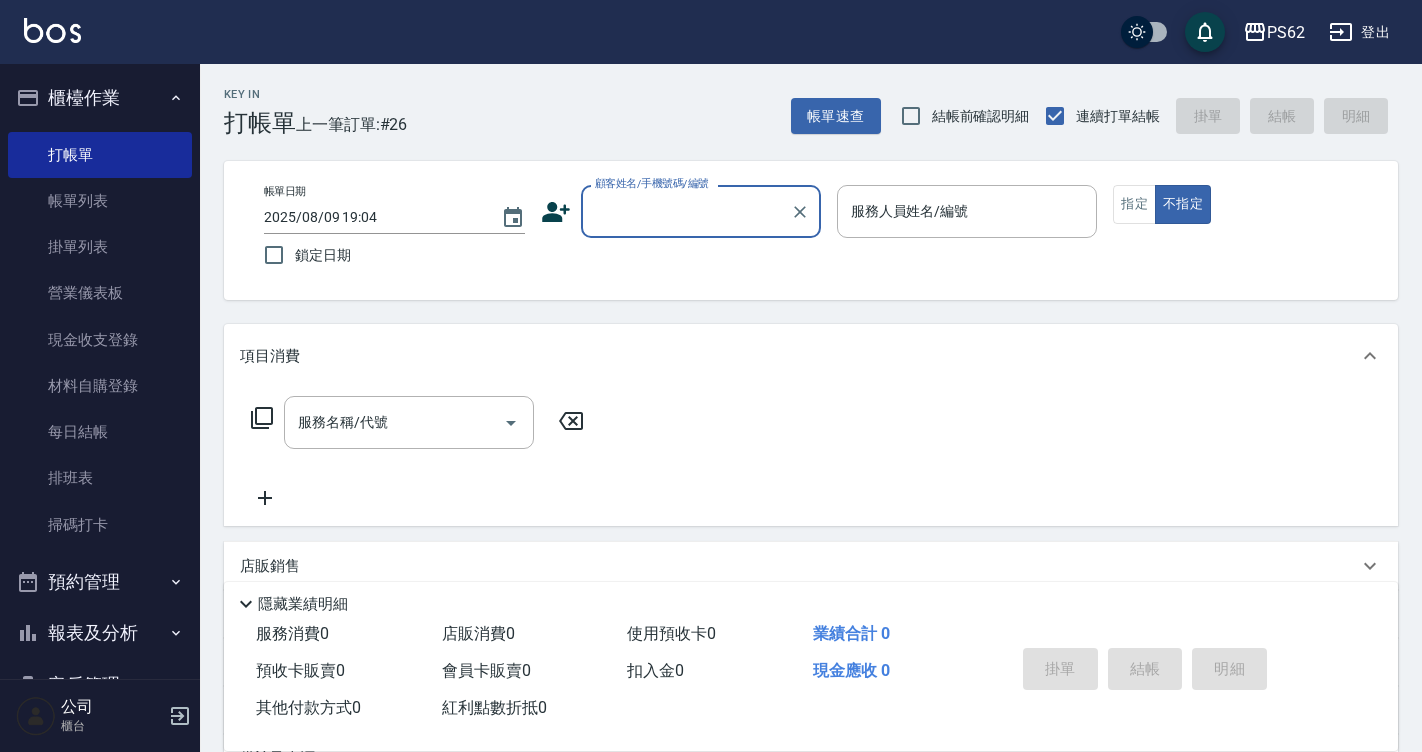 click 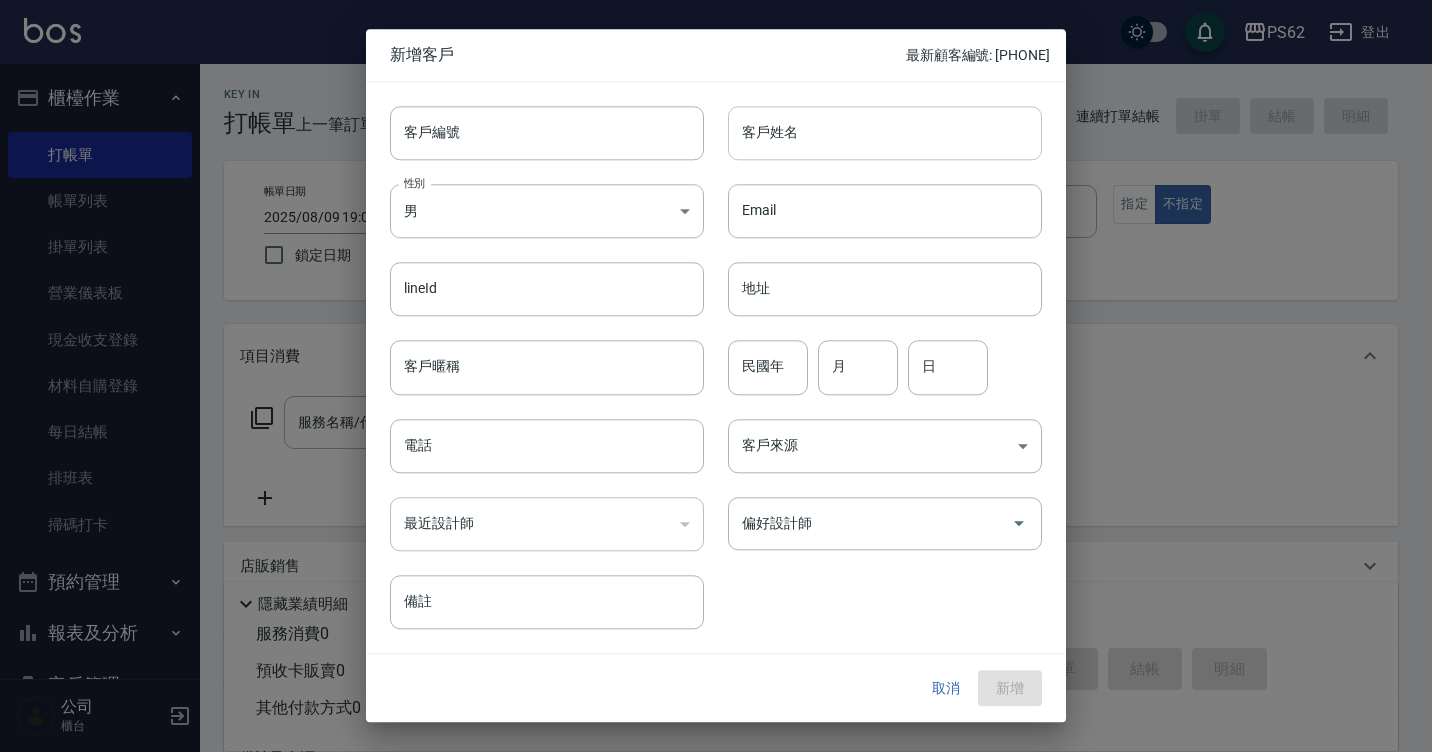 drag, startPoint x: 728, startPoint y: 132, endPoint x: 738, endPoint y: 137, distance: 11.18034 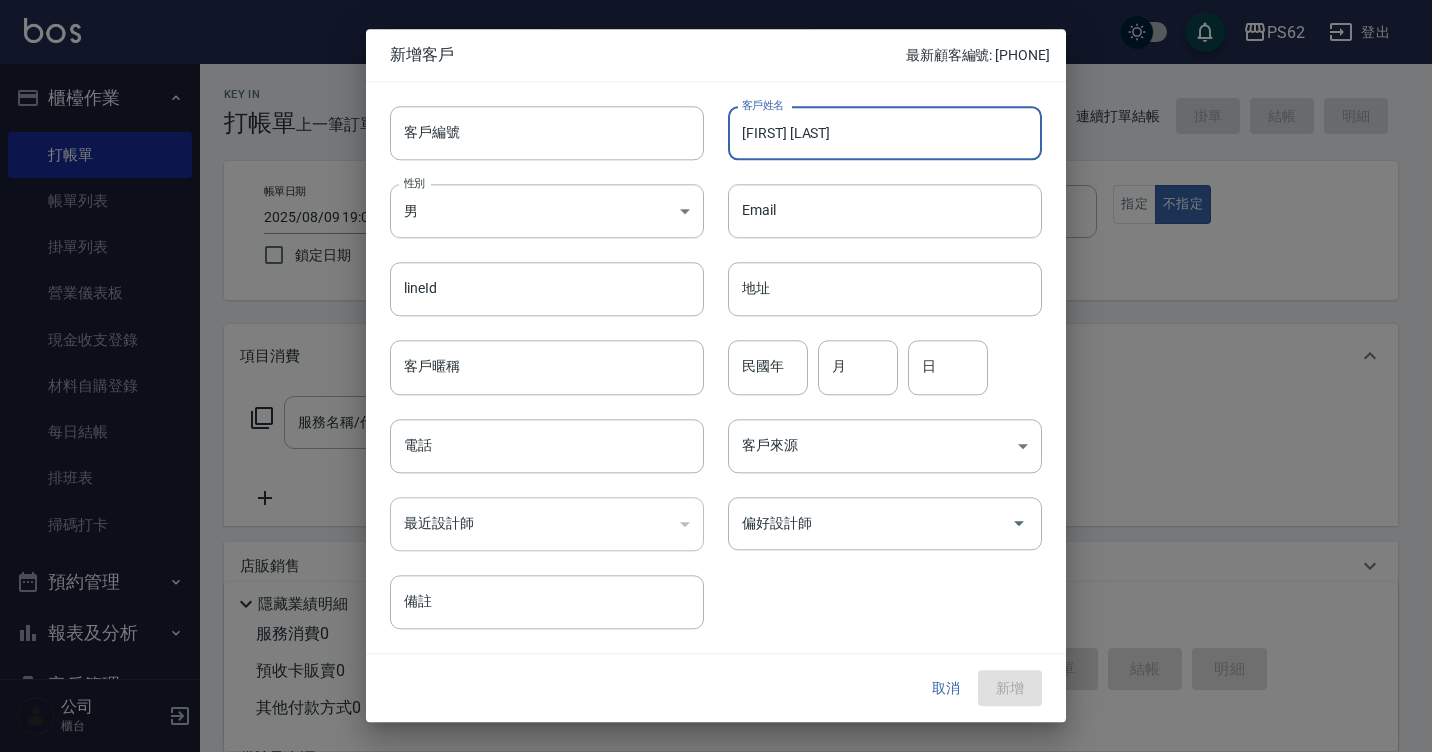 type on "[FIRST] [LAST]" 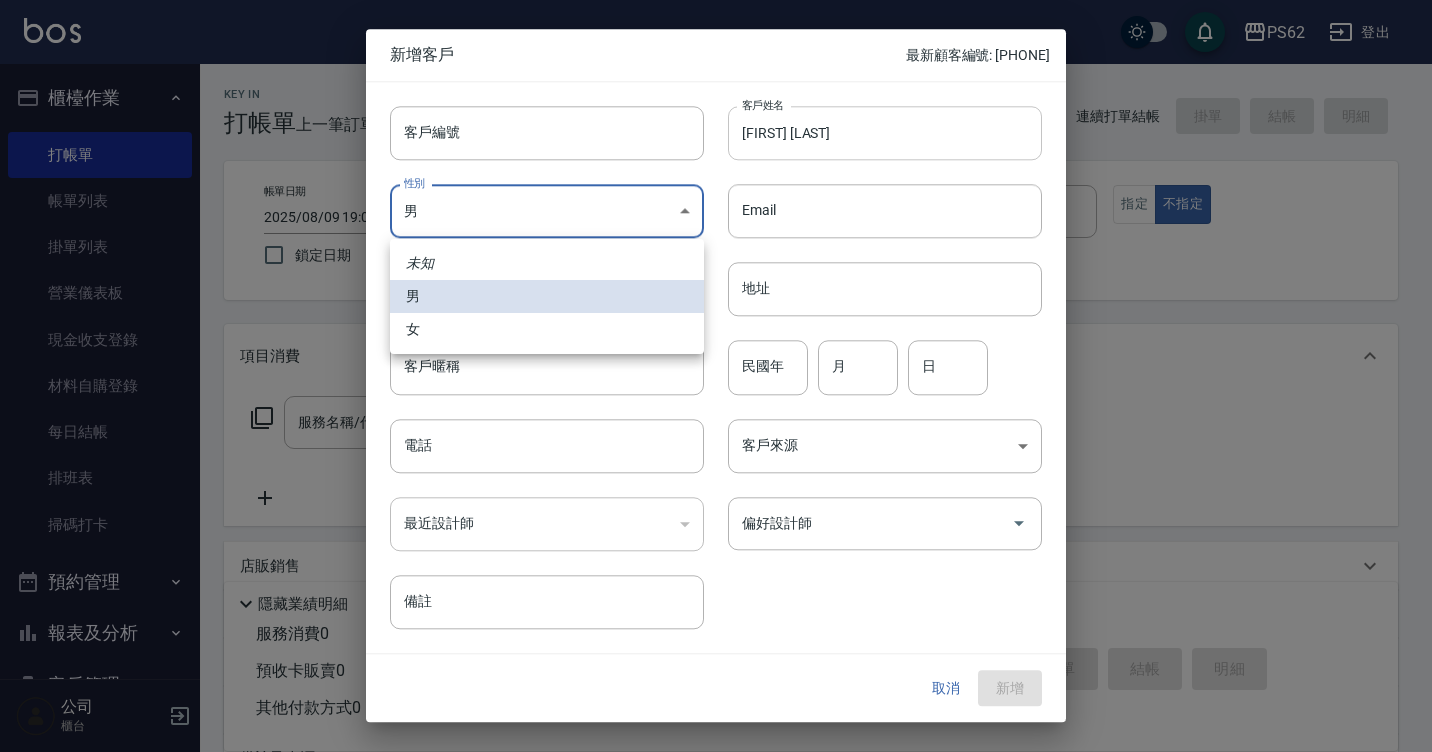 type 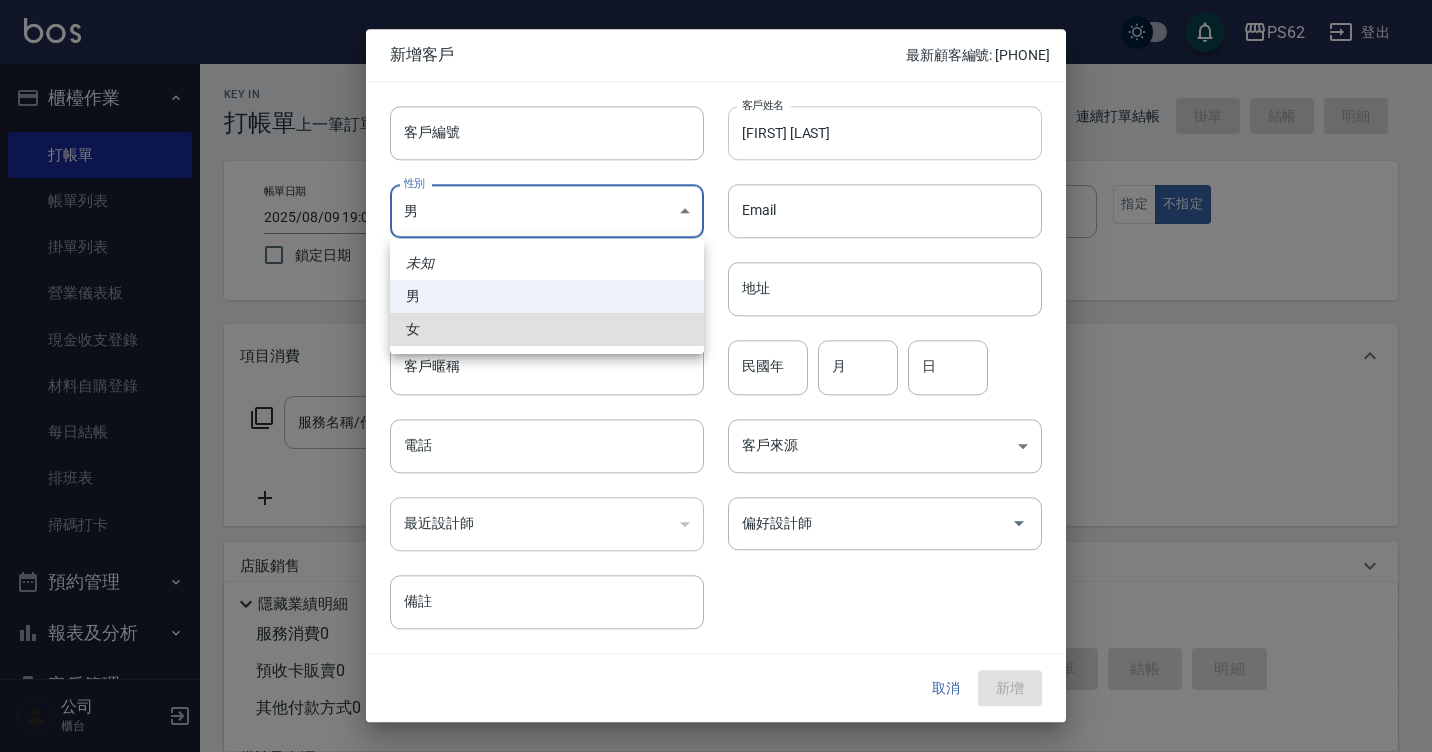 type on "FEMALE" 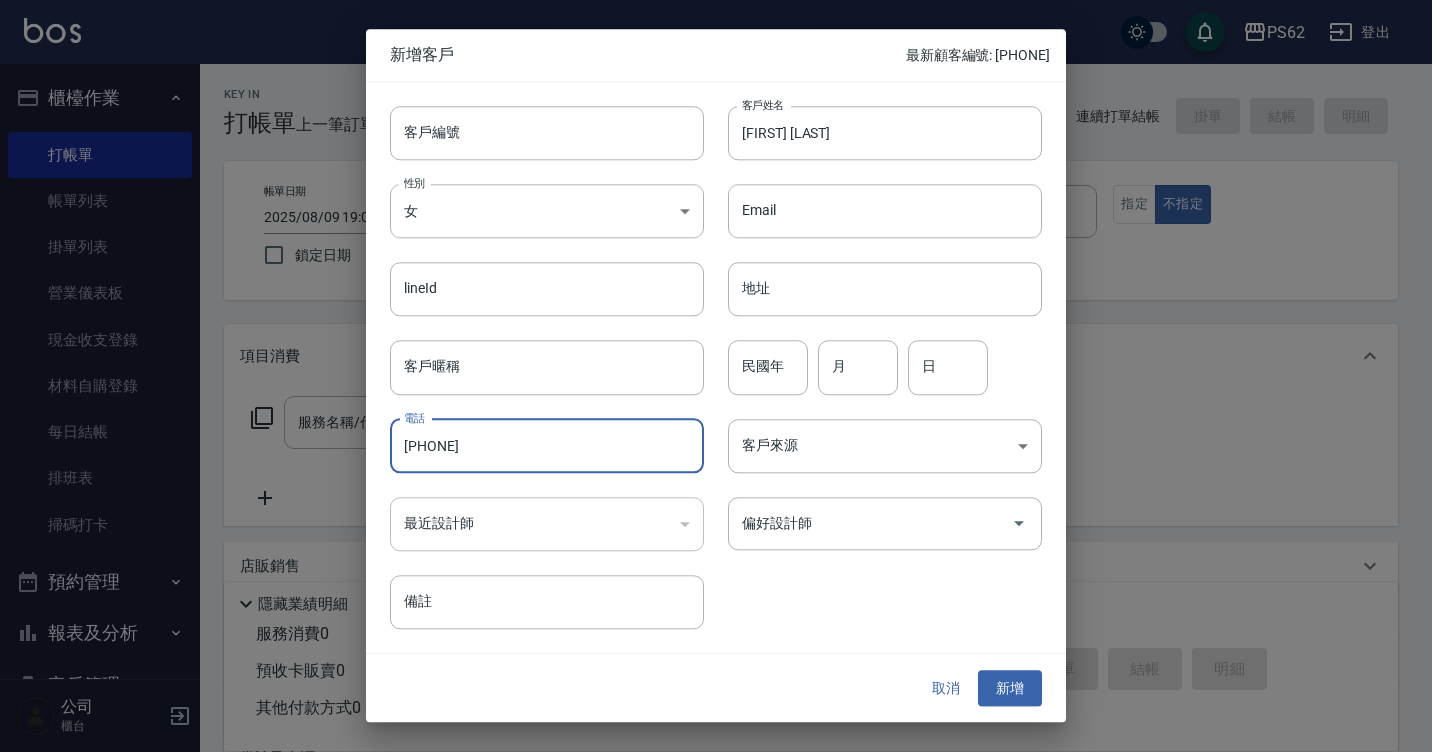 click on "[PHONE]" at bounding box center (547, 446) 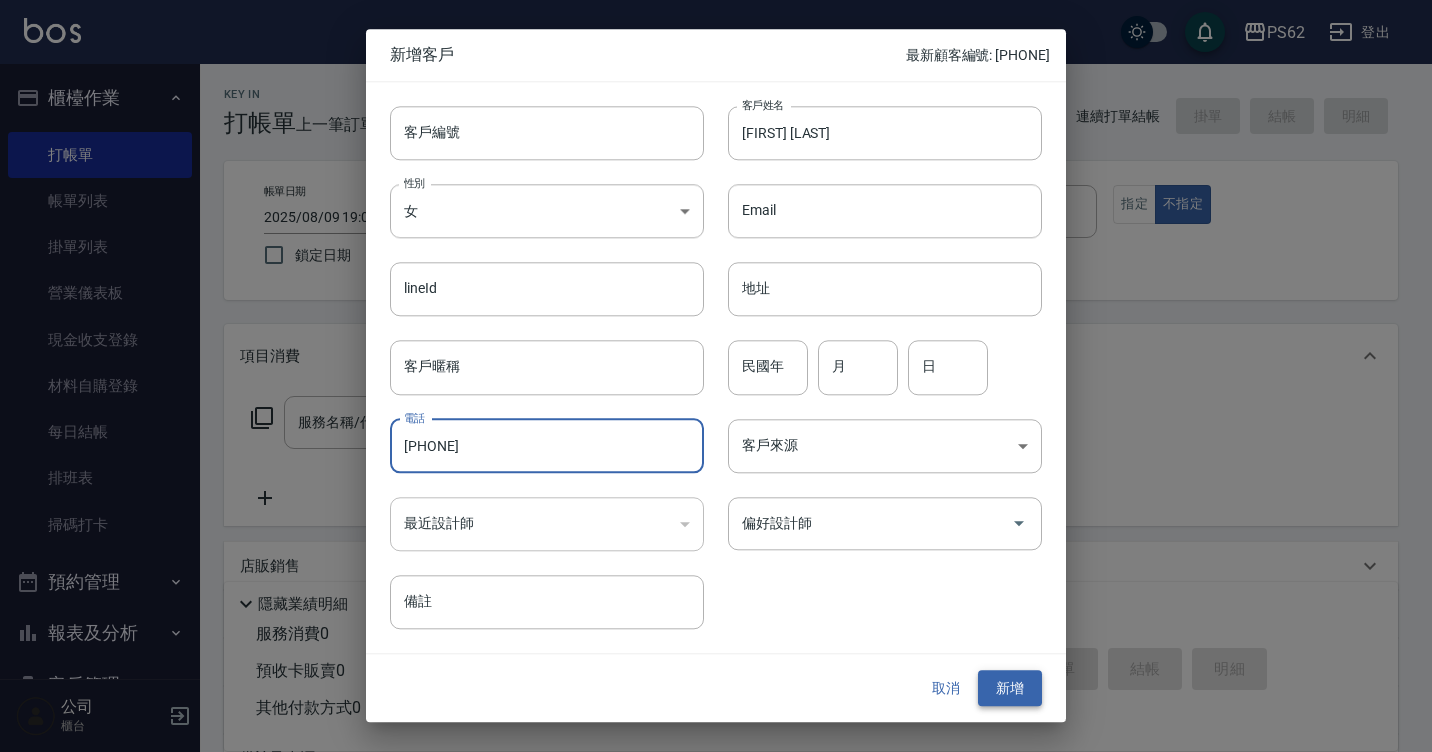 type on "[PHONE]" 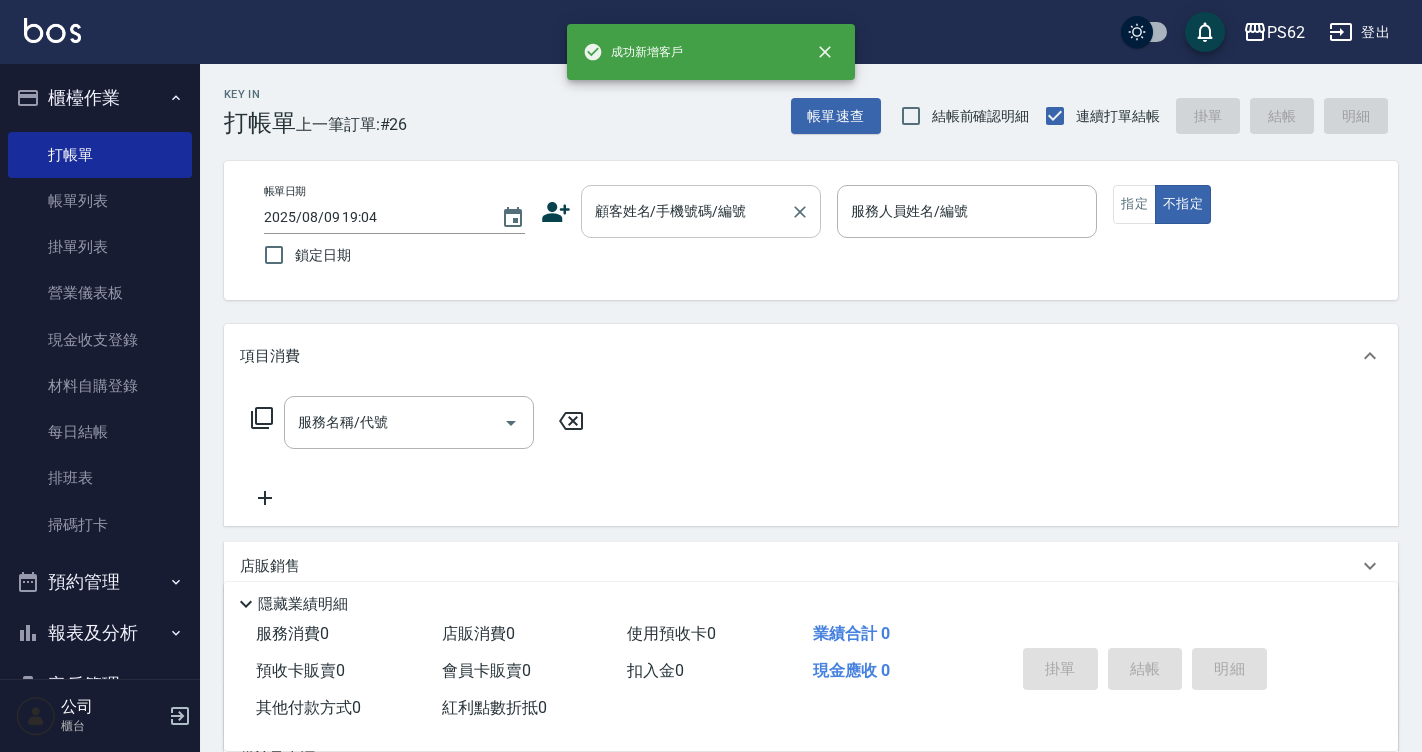 click on "顧客姓名/手機號碼/編號 顧客姓名/手機號碼/編號" at bounding box center (701, 211) 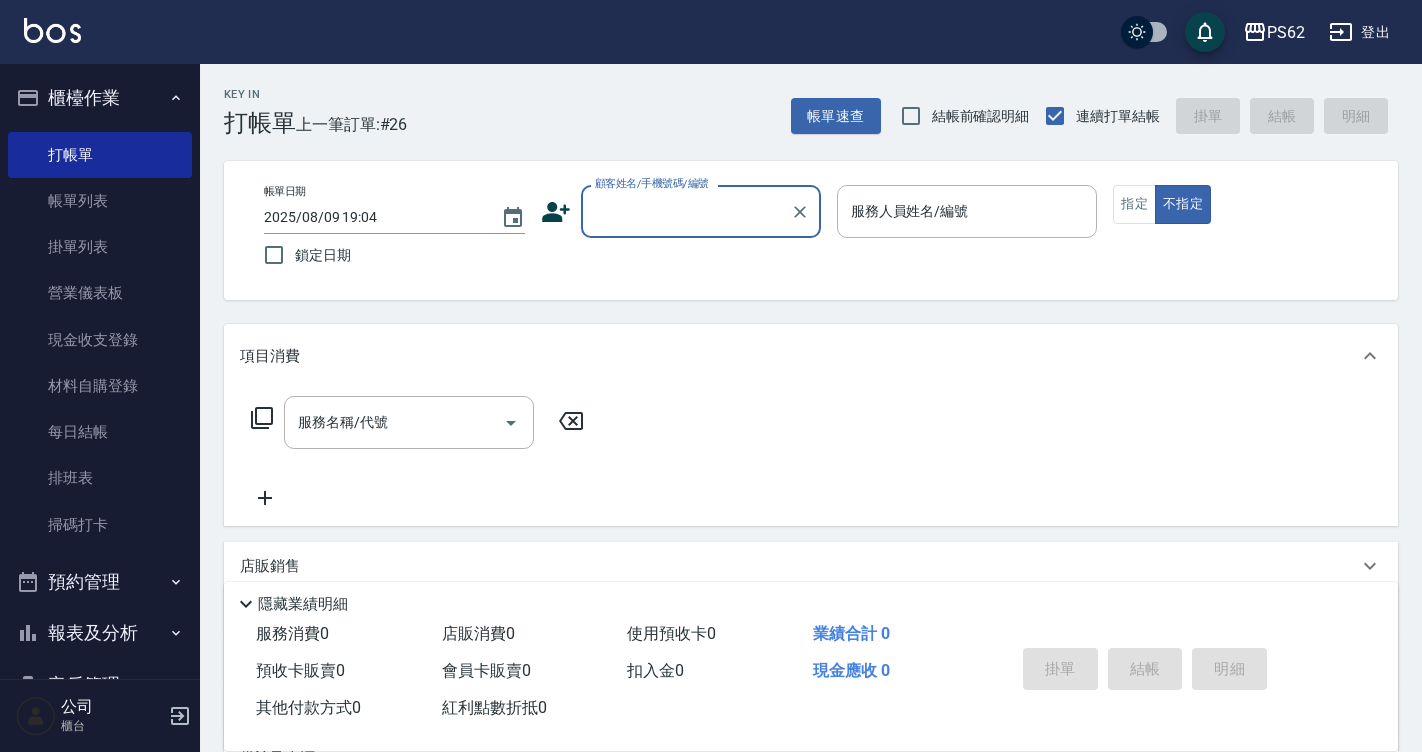 paste on "[PHONE]" 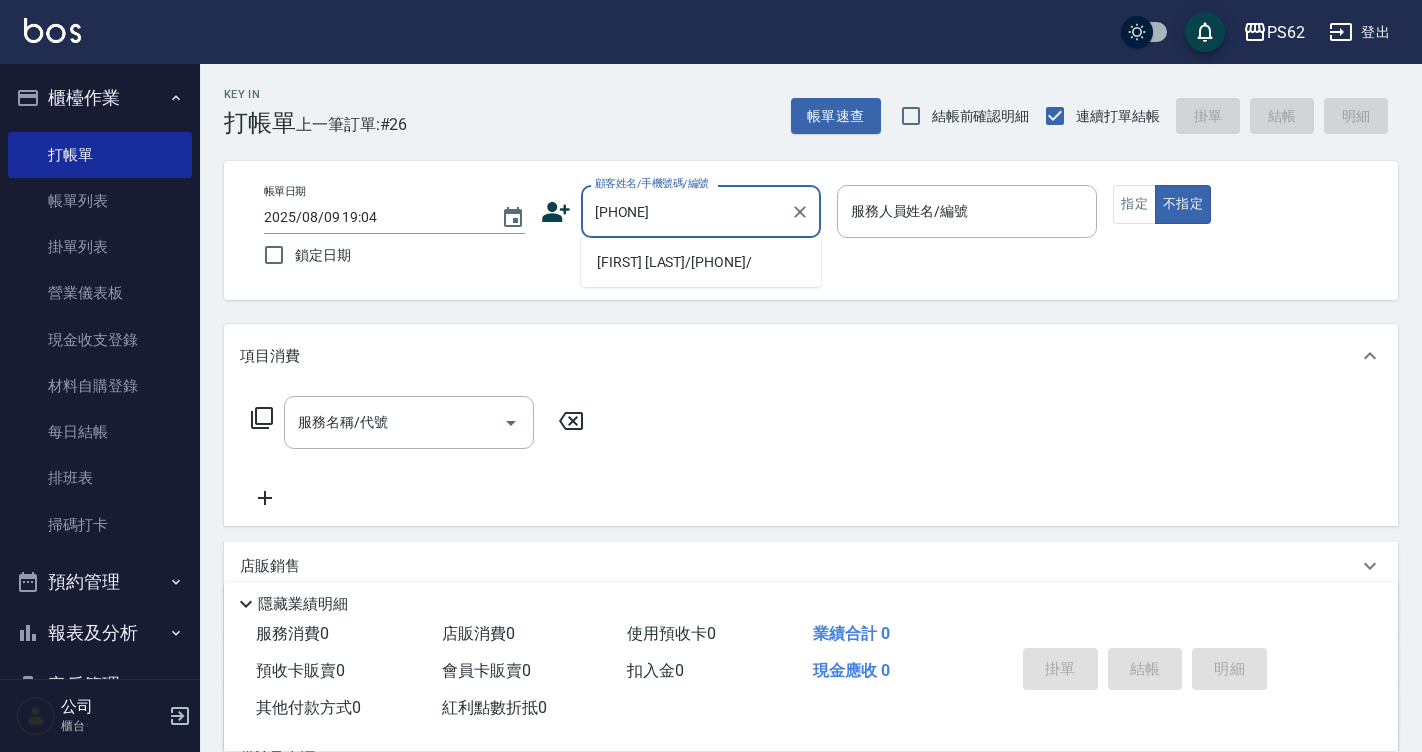 click on "[FIRST] [LAST]/[PHONE]/" at bounding box center (701, 262) 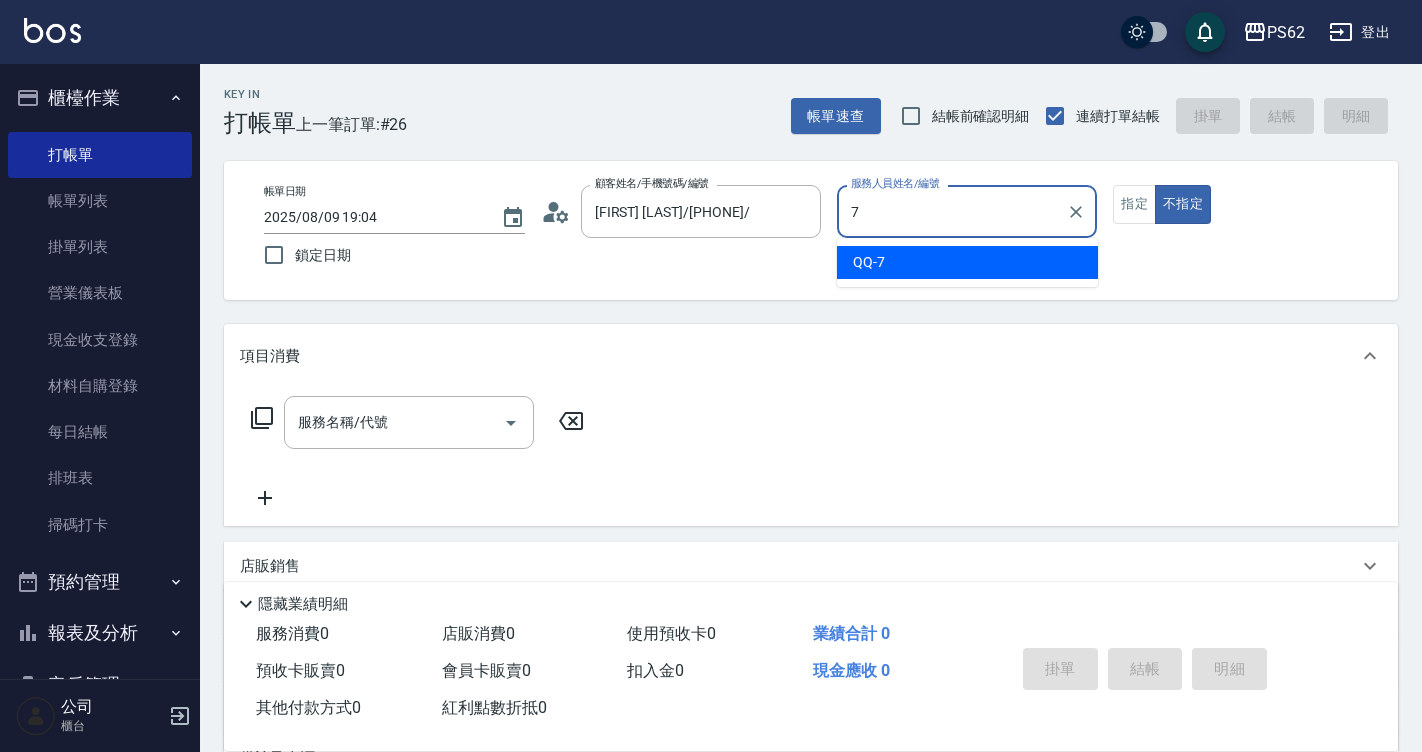 type on "QQ-7" 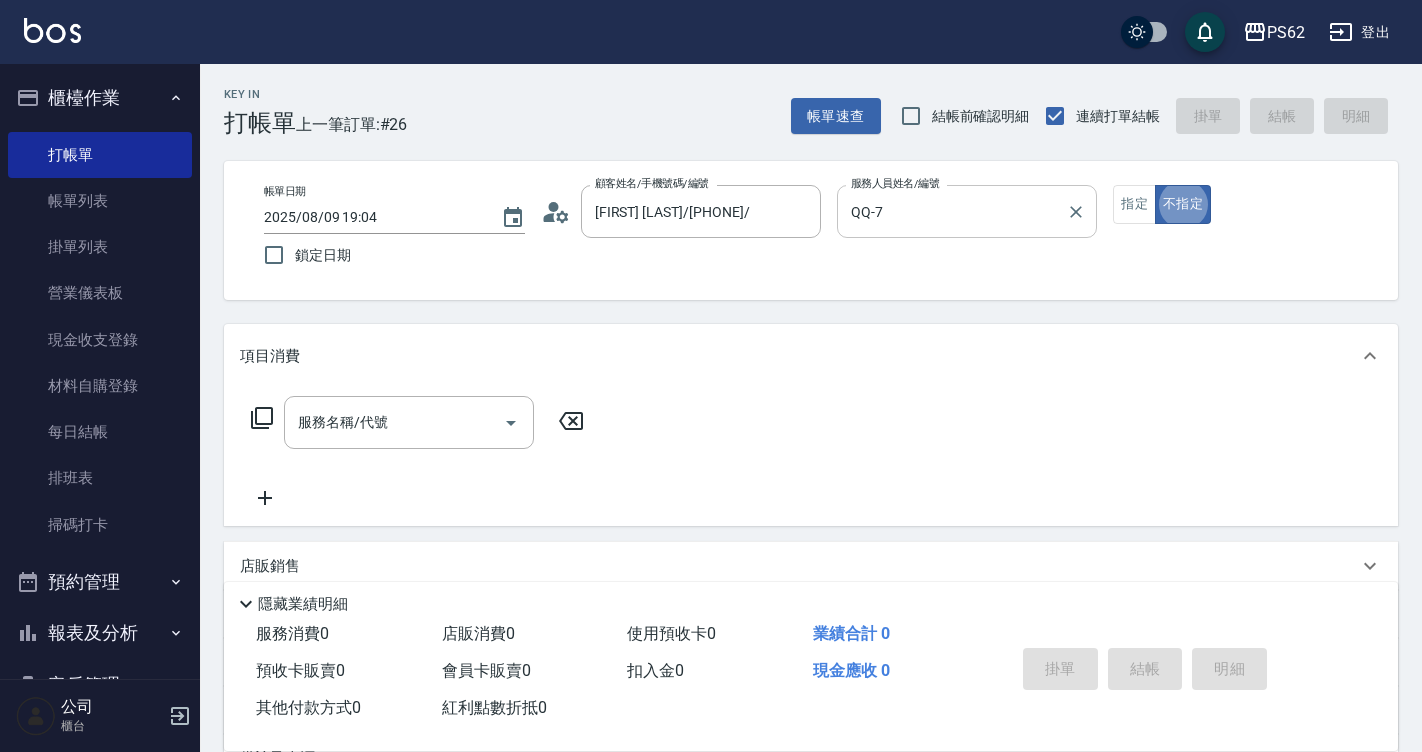 type on "false" 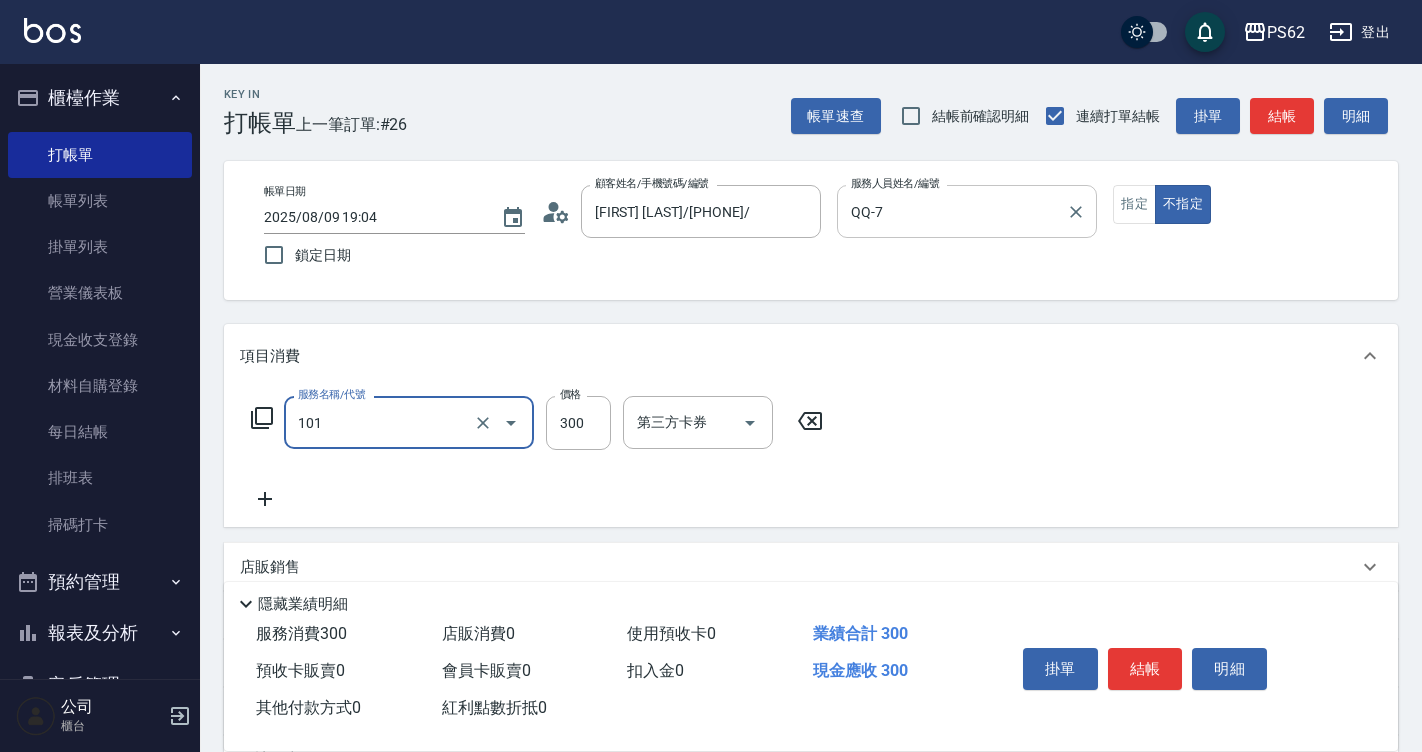 type on "洗髮(101)" 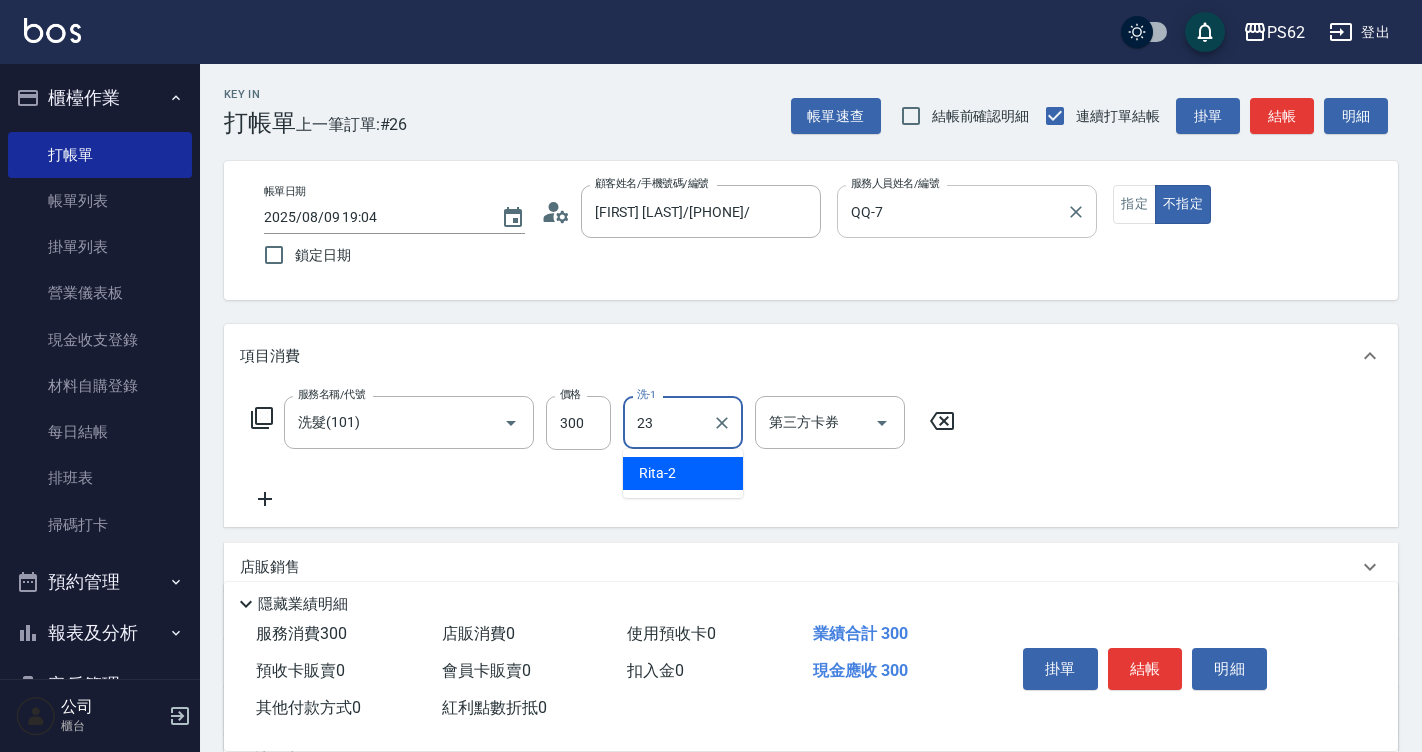 type on "Sunny-23" 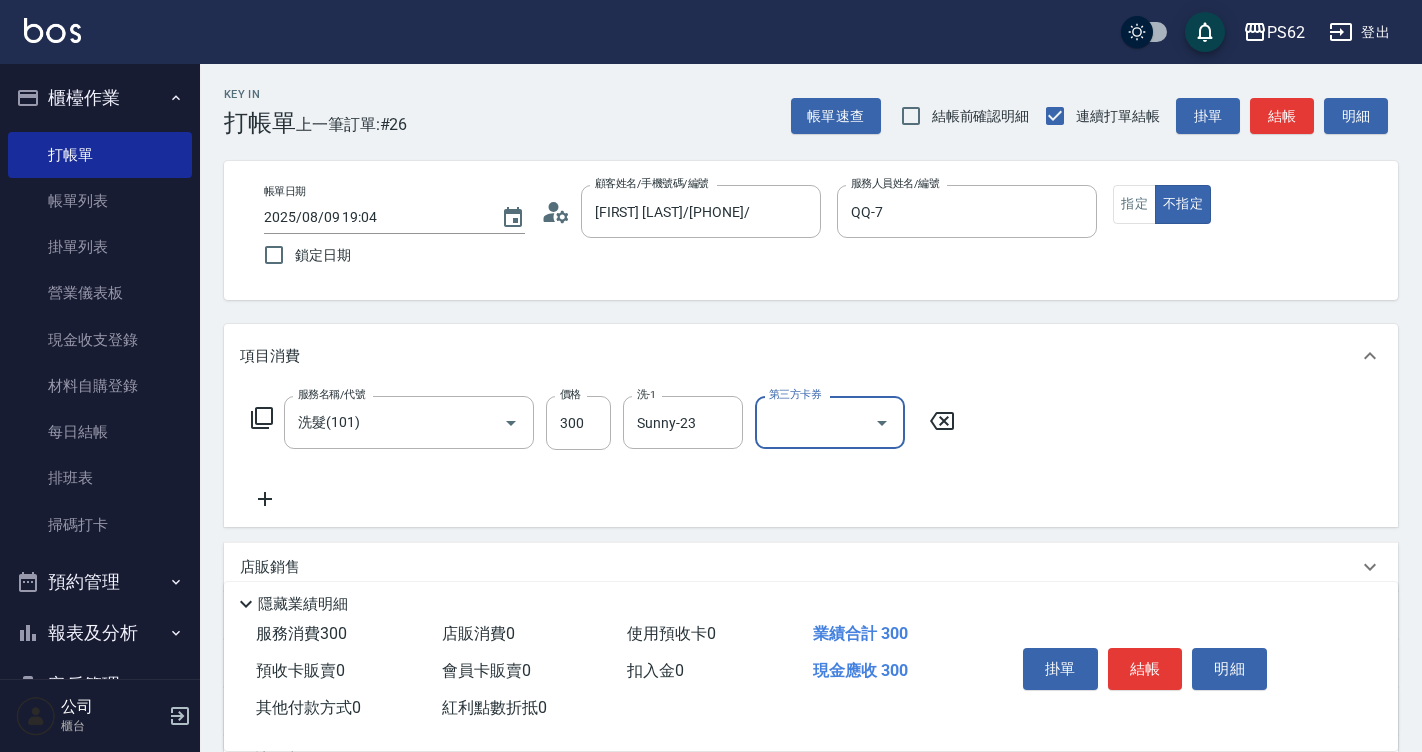click on "結帳" at bounding box center (1145, 669) 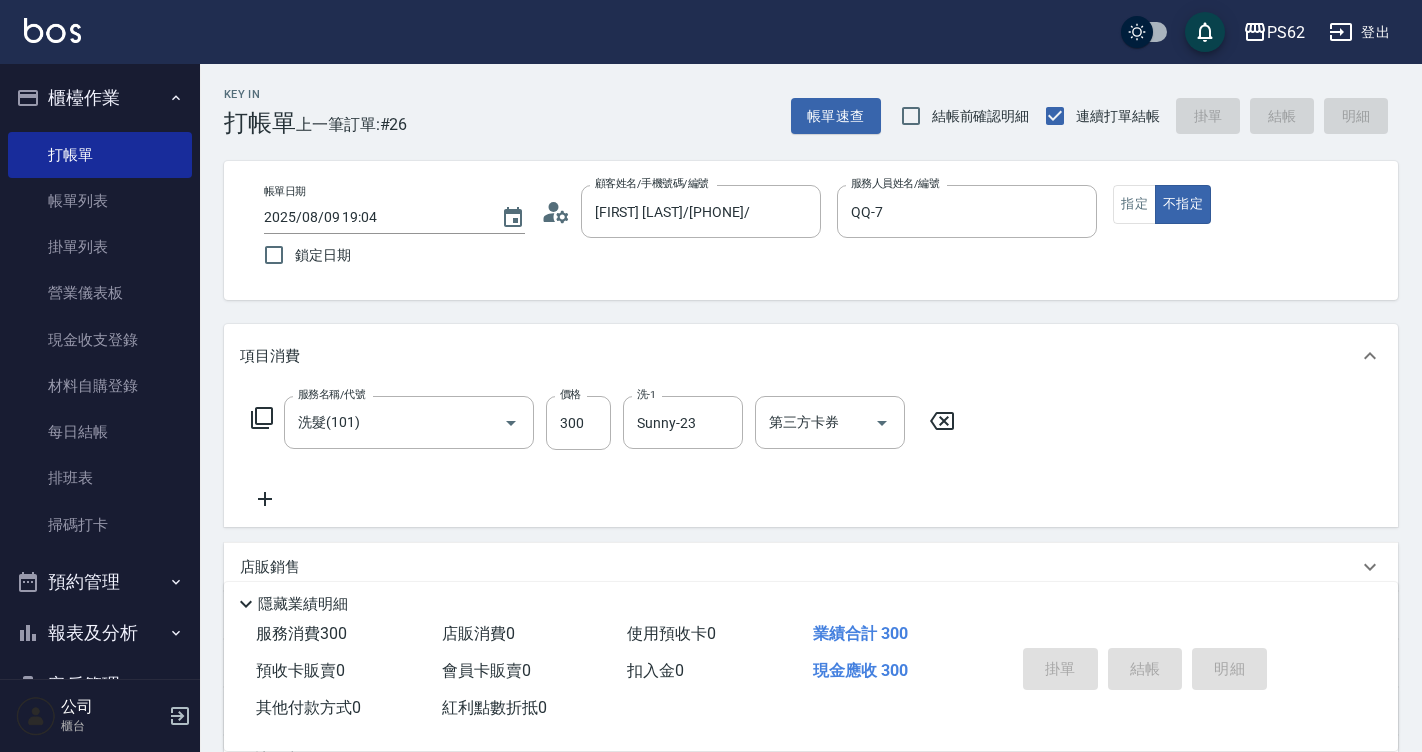 type on "2025/08/09 19:05" 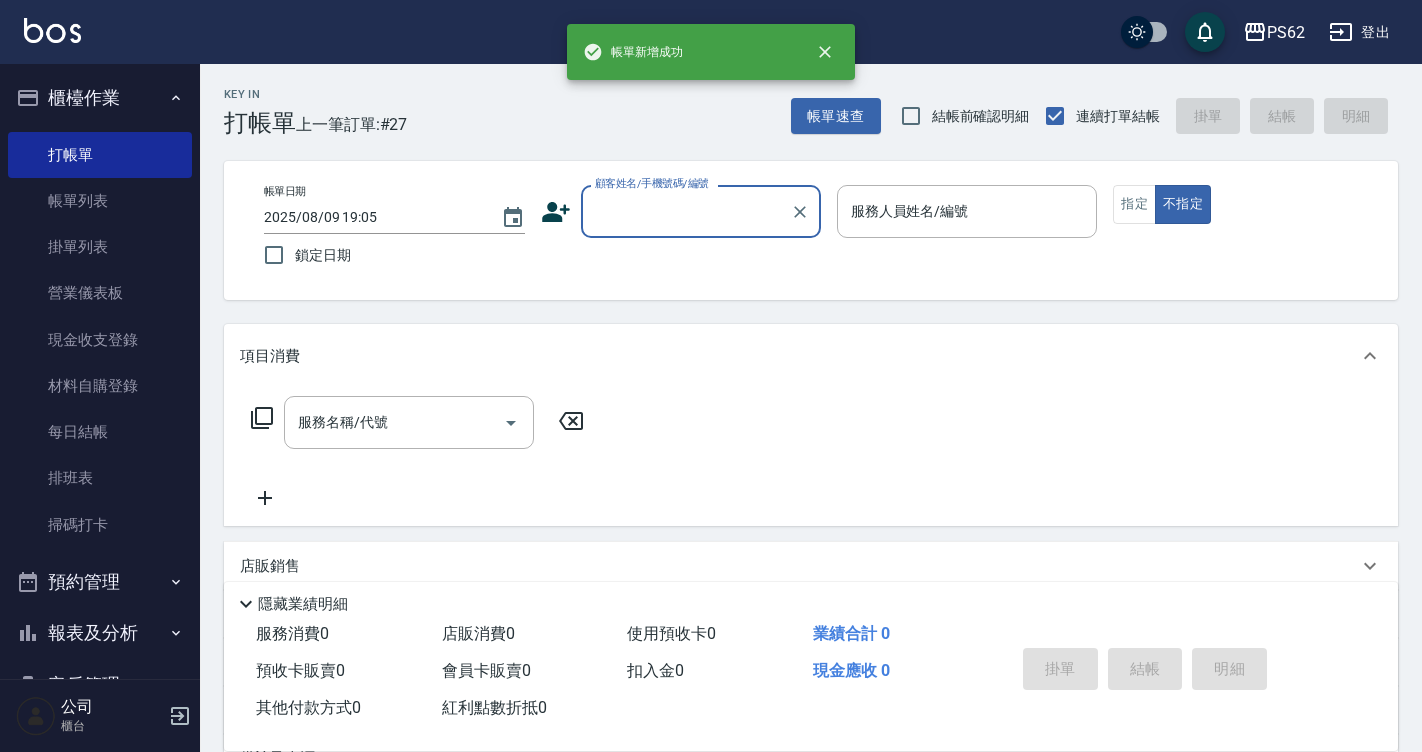 scroll, scrollTop: 210, scrollLeft: 0, axis: vertical 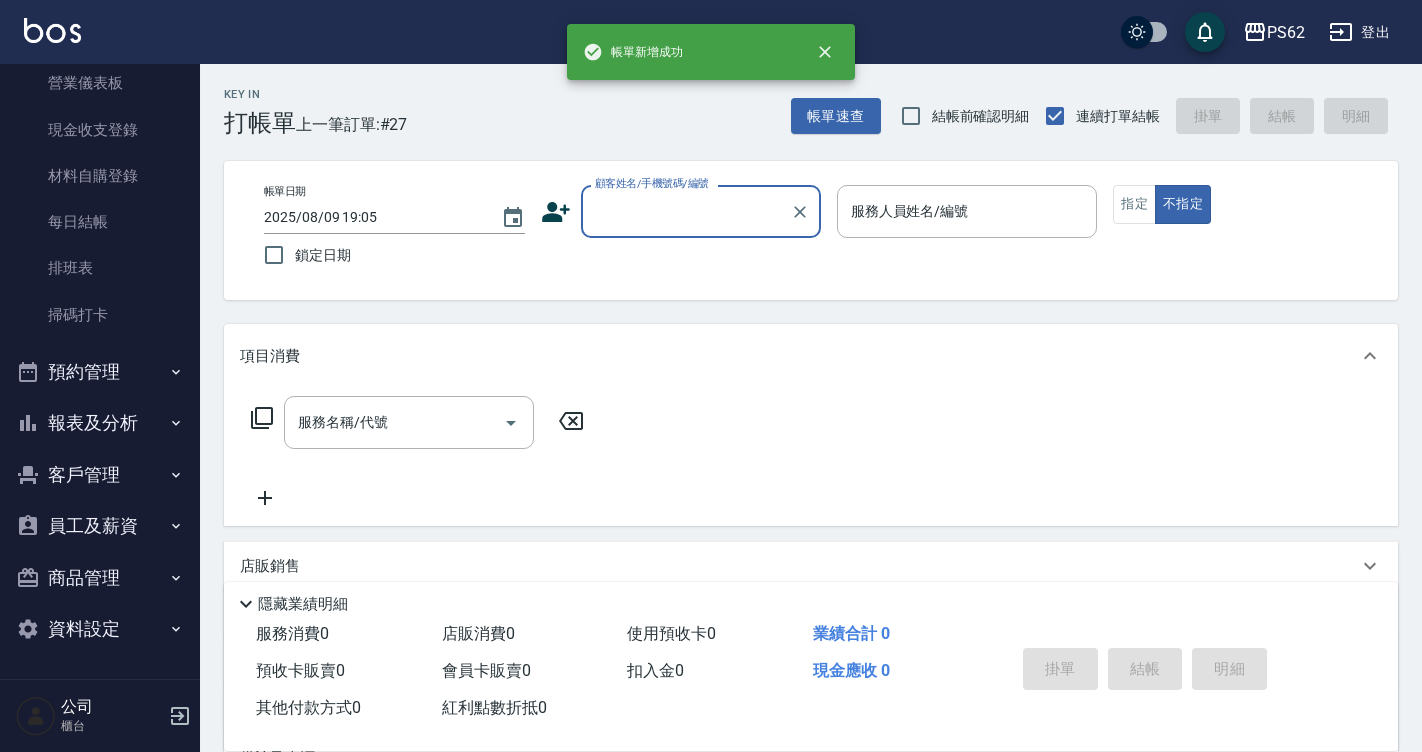 click on "報表及分析" at bounding box center [100, 423] 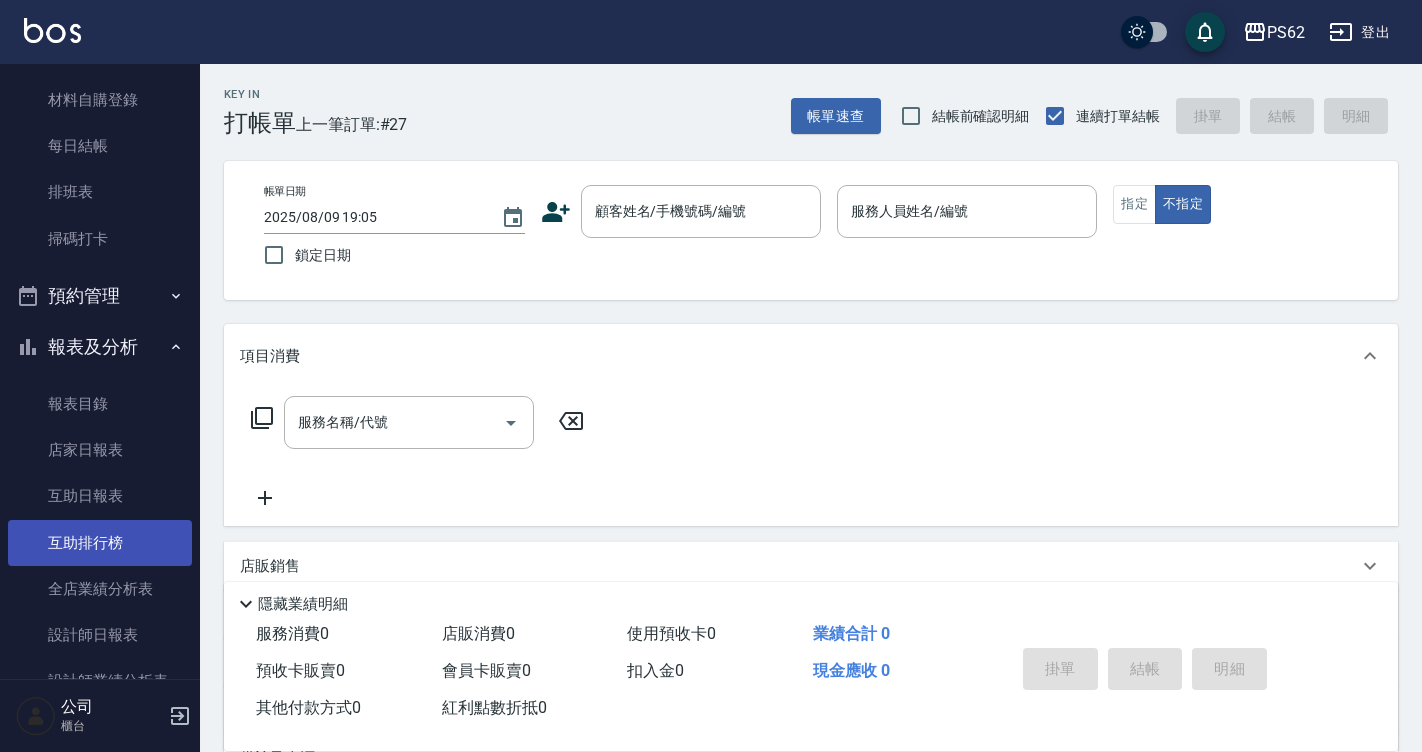 scroll, scrollTop: 510, scrollLeft: 0, axis: vertical 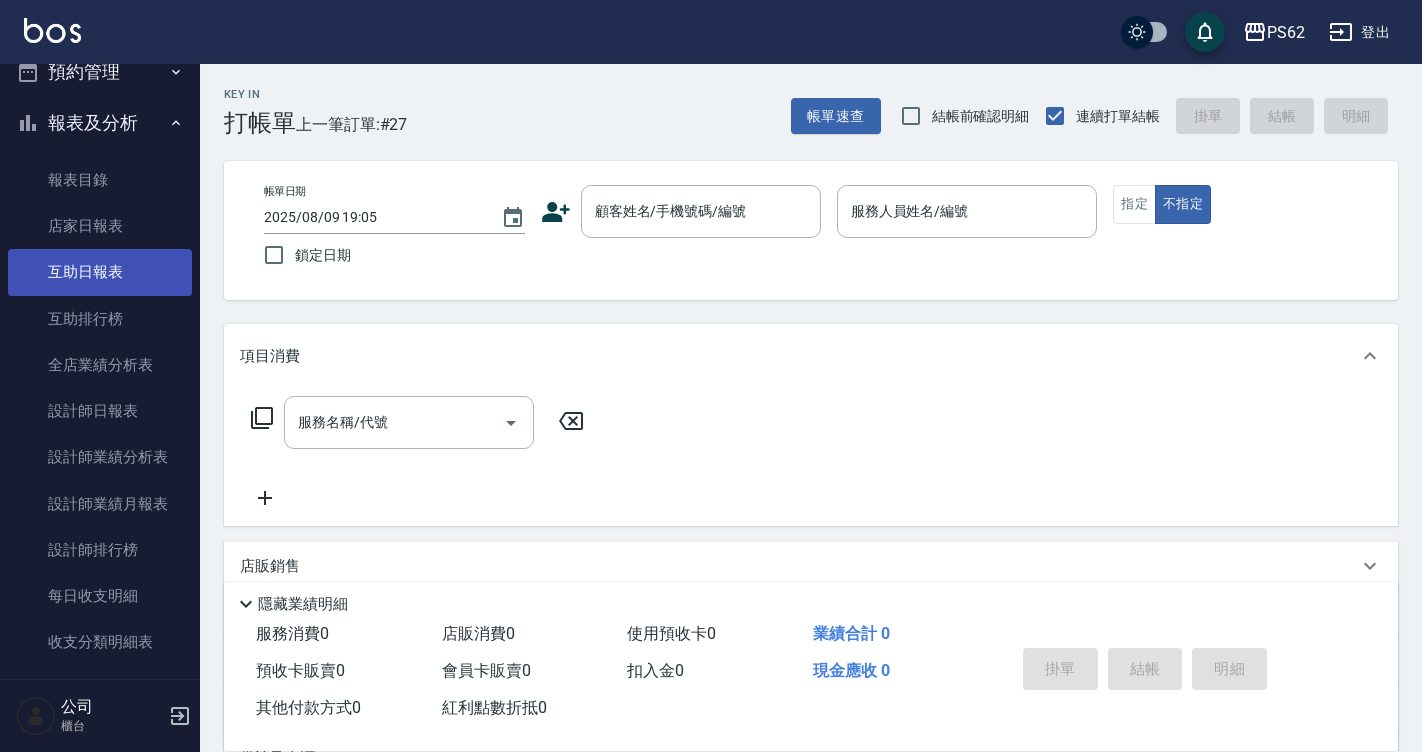 click on "互助日報表" at bounding box center (100, 272) 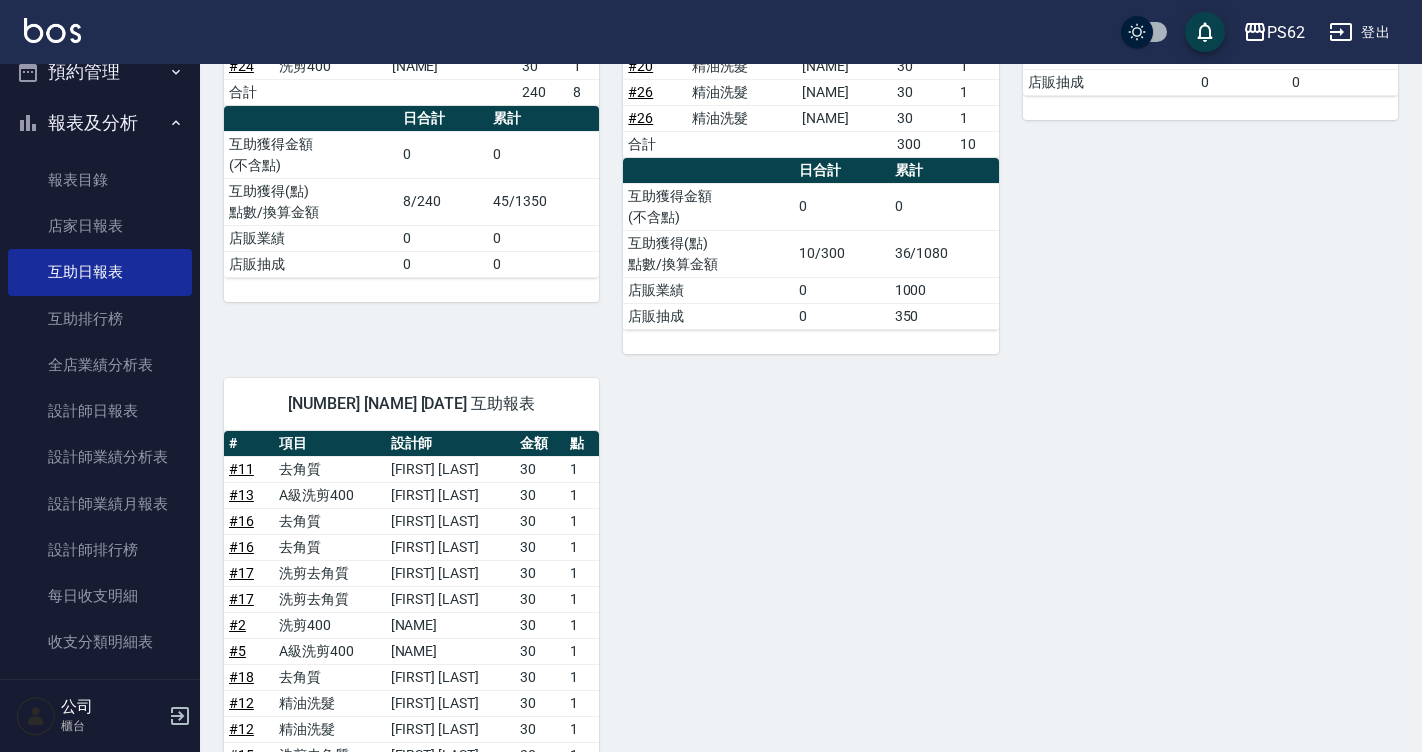 scroll, scrollTop: 600, scrollLeft: 0, axis: vertical 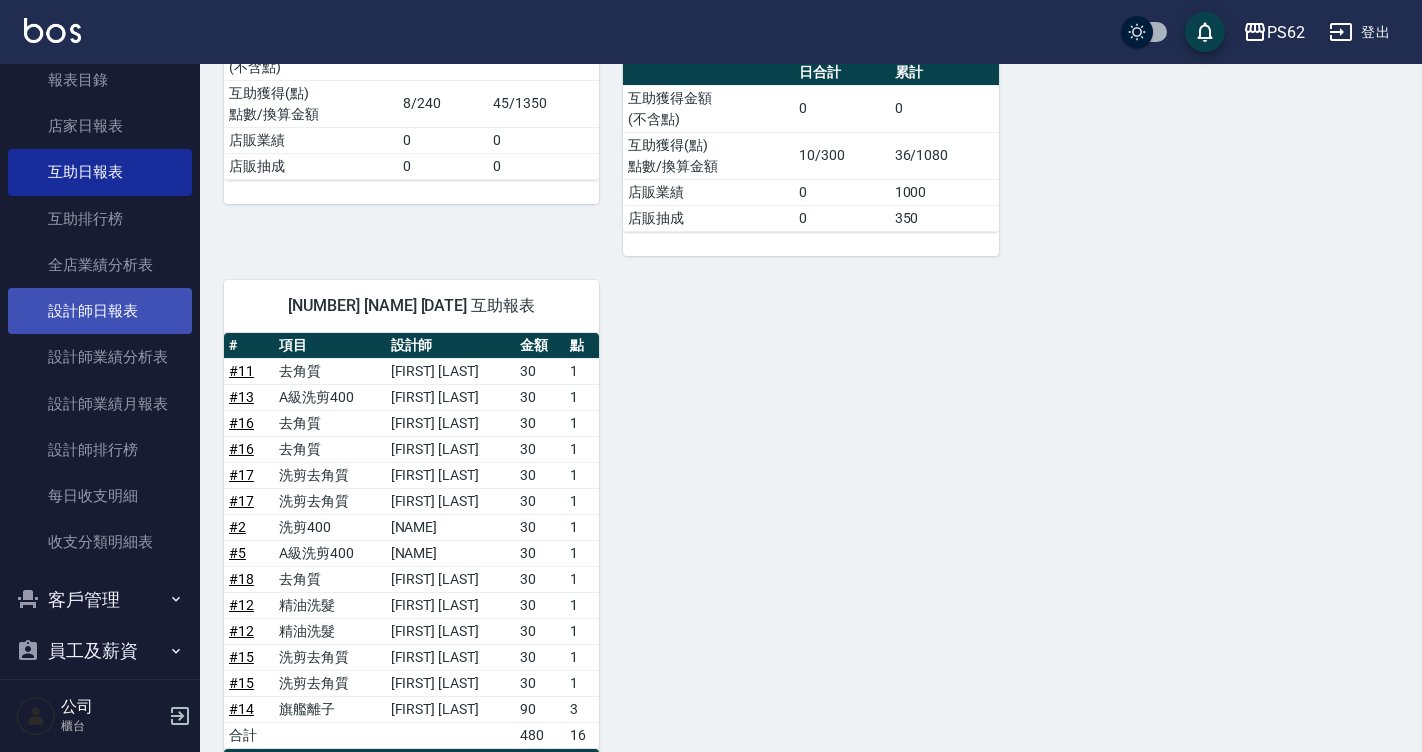 click on "設計師日報表" at bounding box center [100, 311] 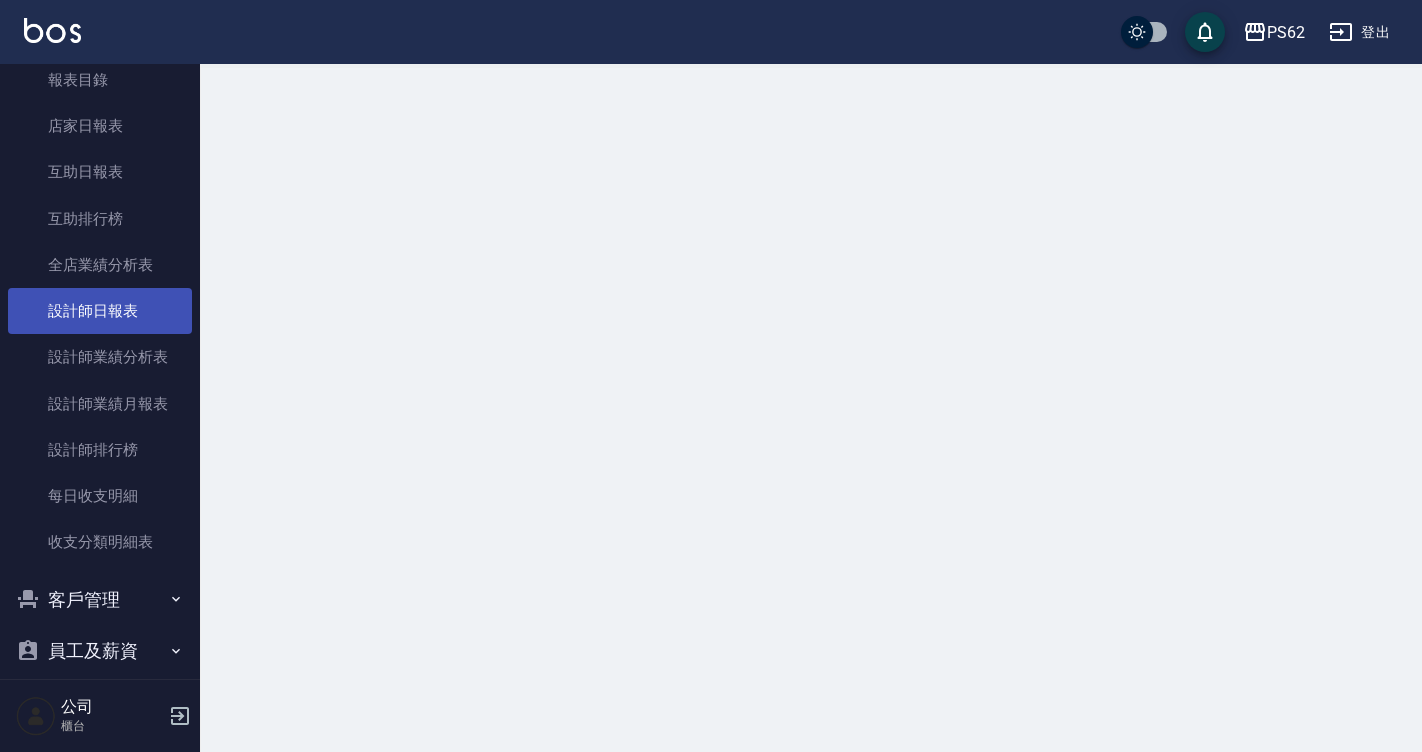 scroll, scrollTop: 0, scrollLeft: 0, axis: both 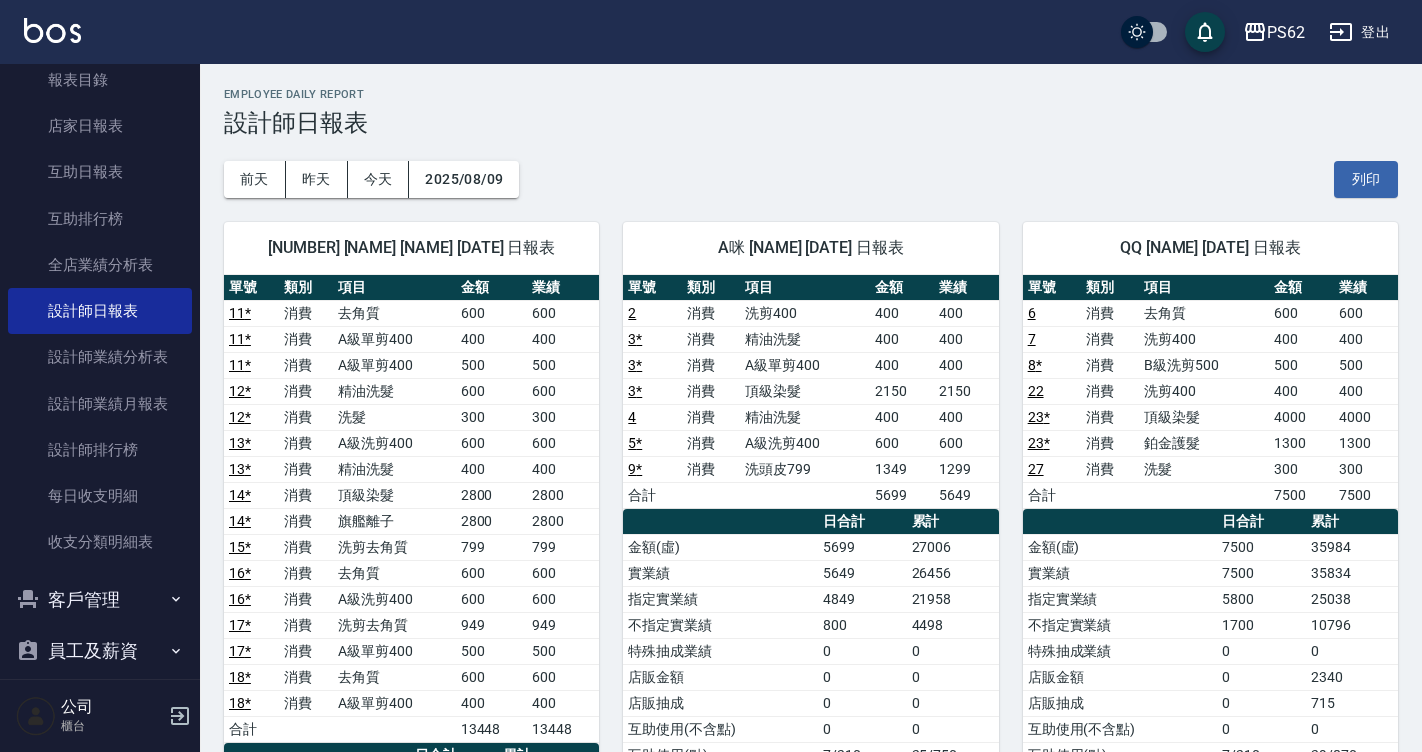 click on "精油洗髮" at bounding box center [805, 339] 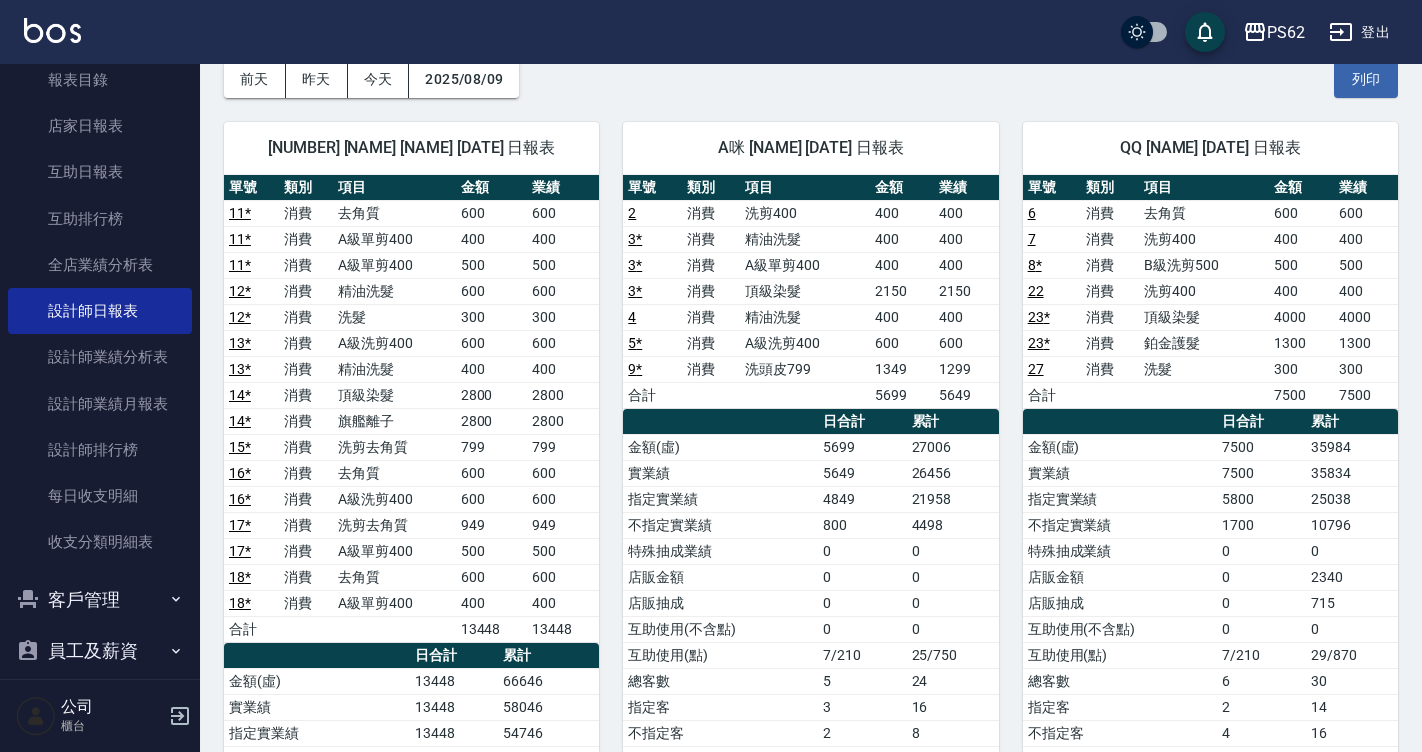 scroll, scrollTop: 0, scrollLeft: 0, axis: both 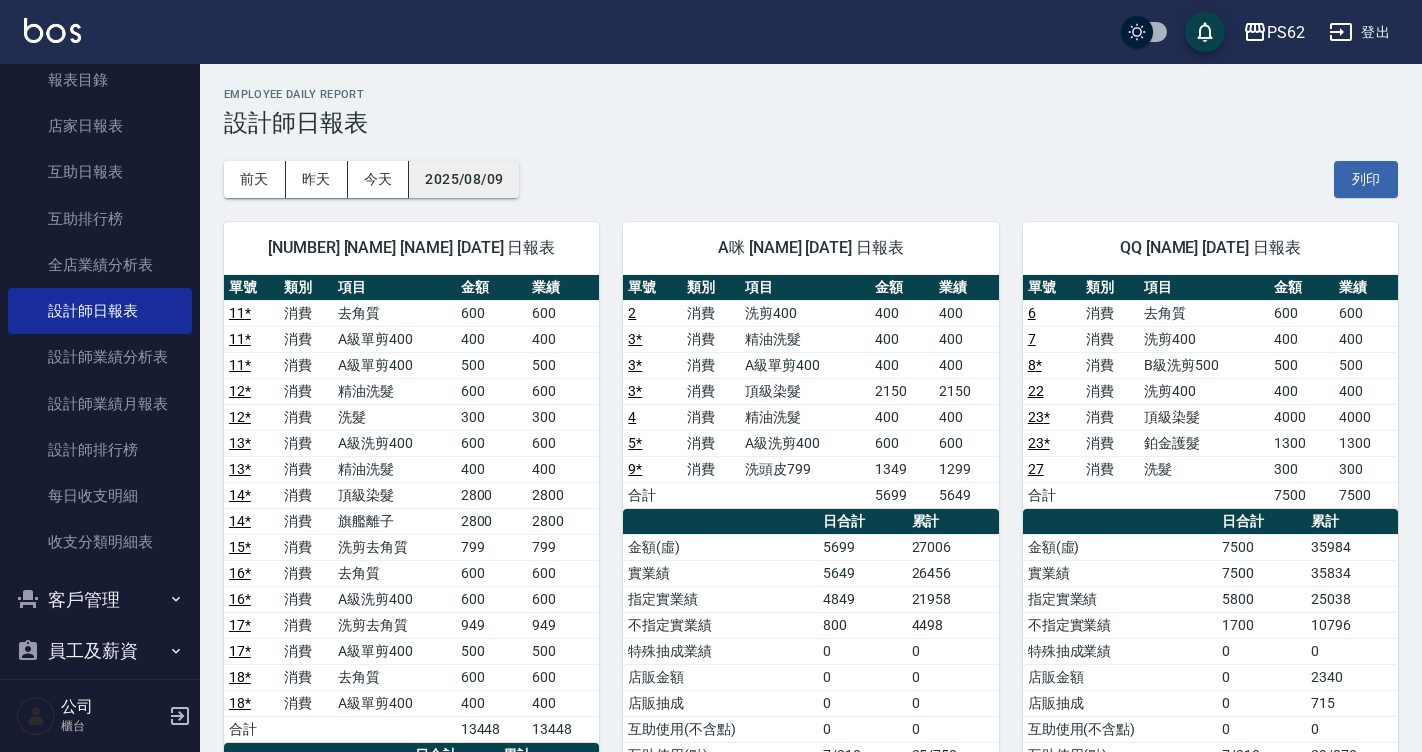 click on "2025/08/09" at bounding box center [464, 179] 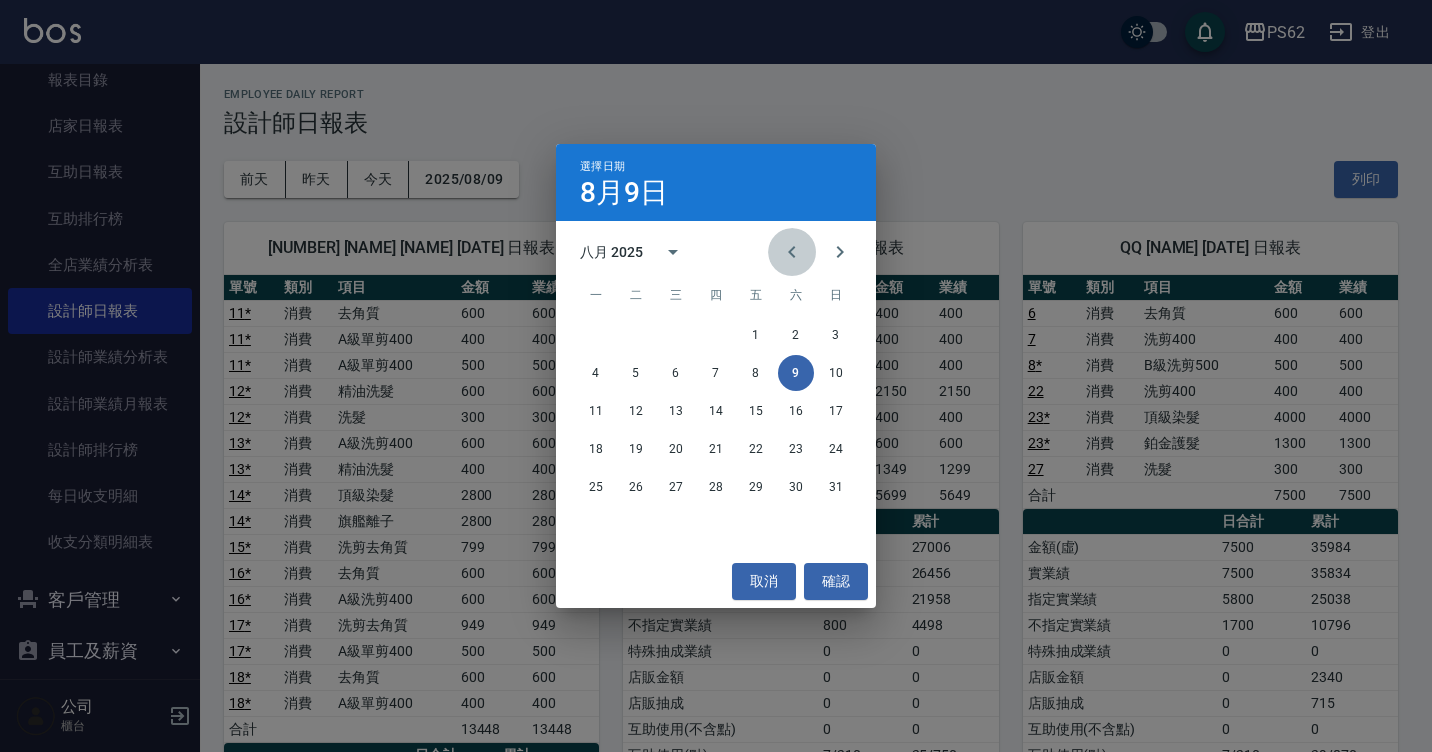 click 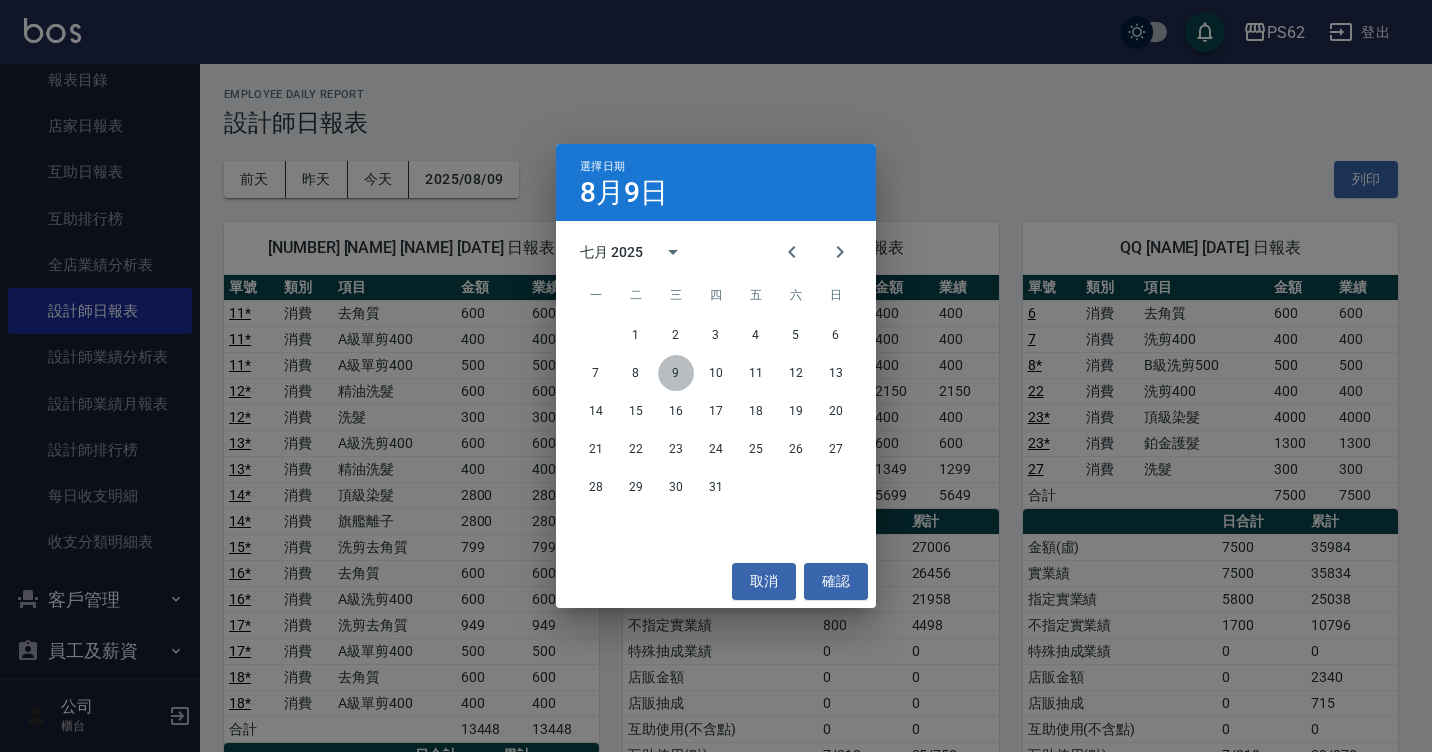 click on "9" at bounding box center [676, 373] 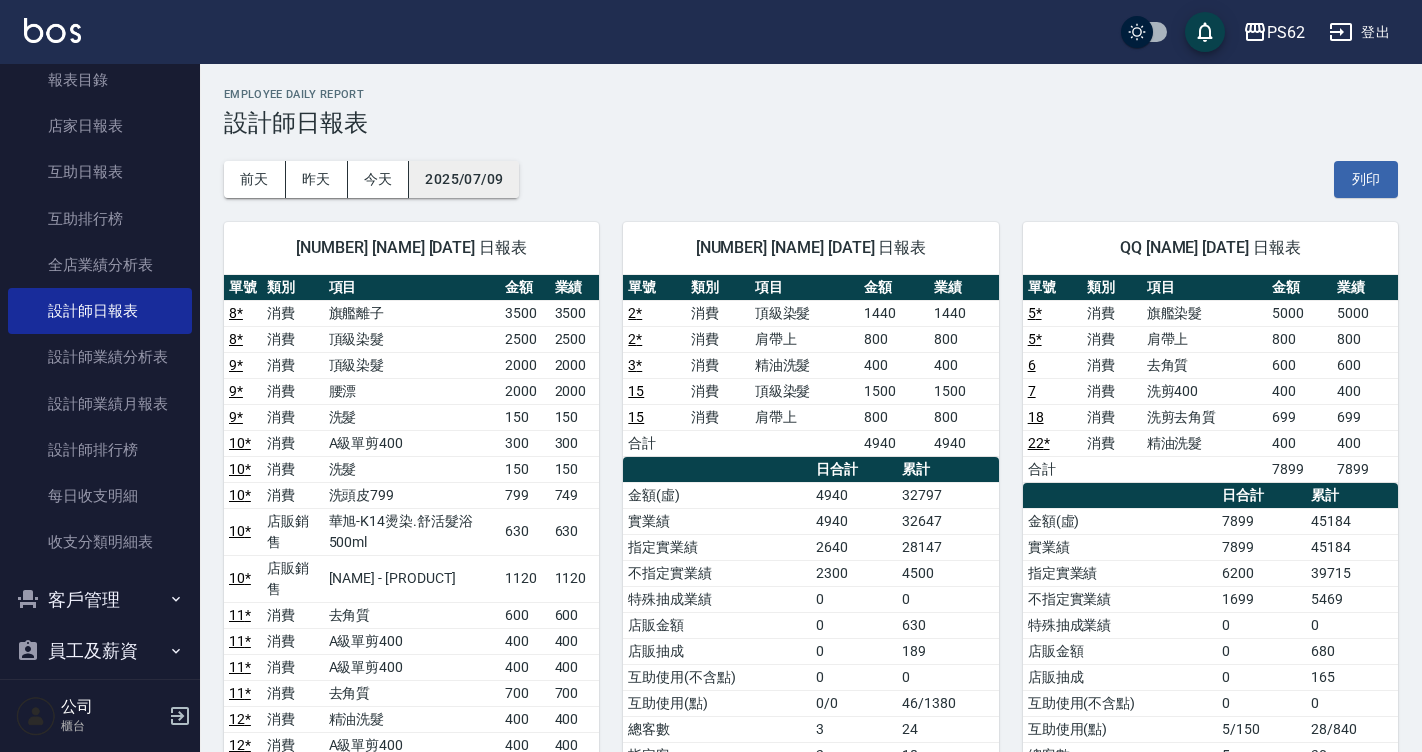 click on "2025/07/09" at bounding box center (464, 179) 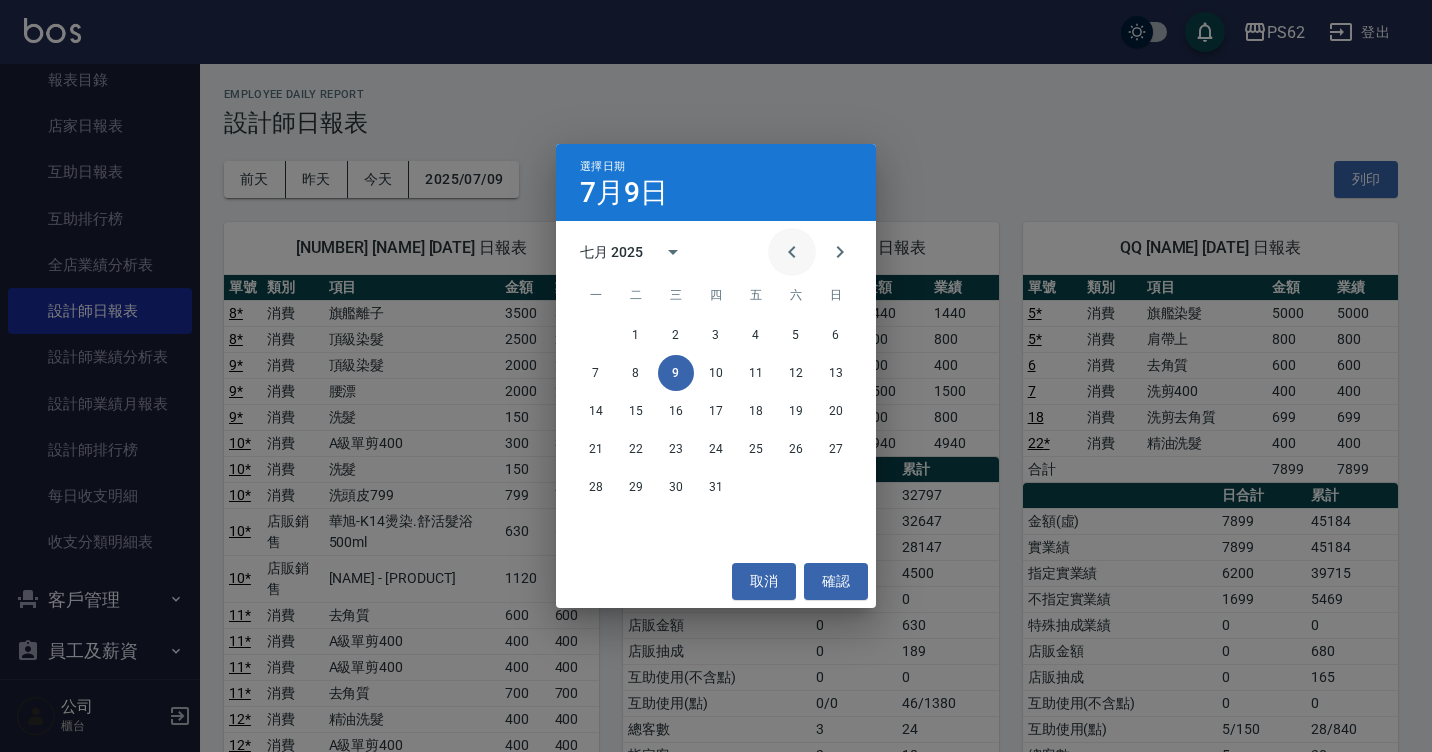 click at bounding box center [792, 252] 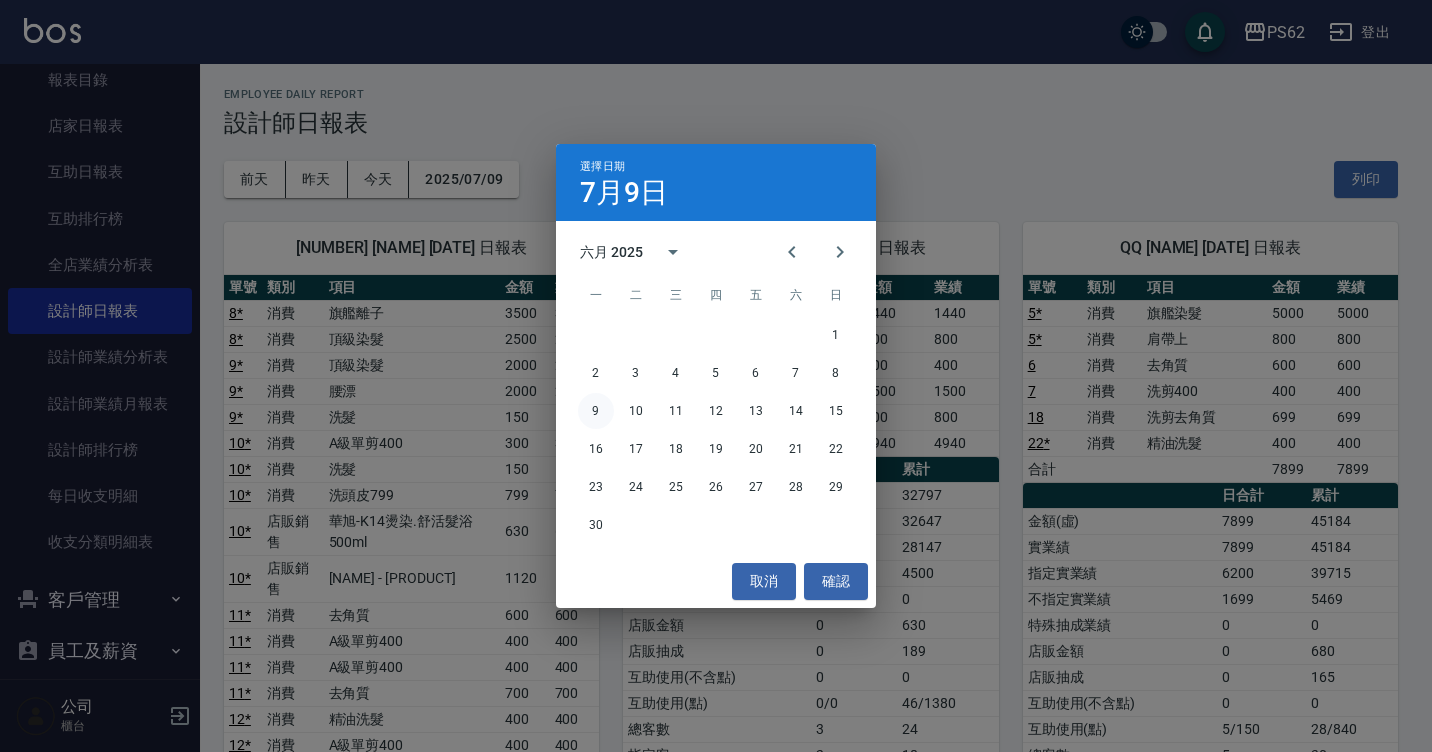 click on "9" at bounding box center [596, 411] 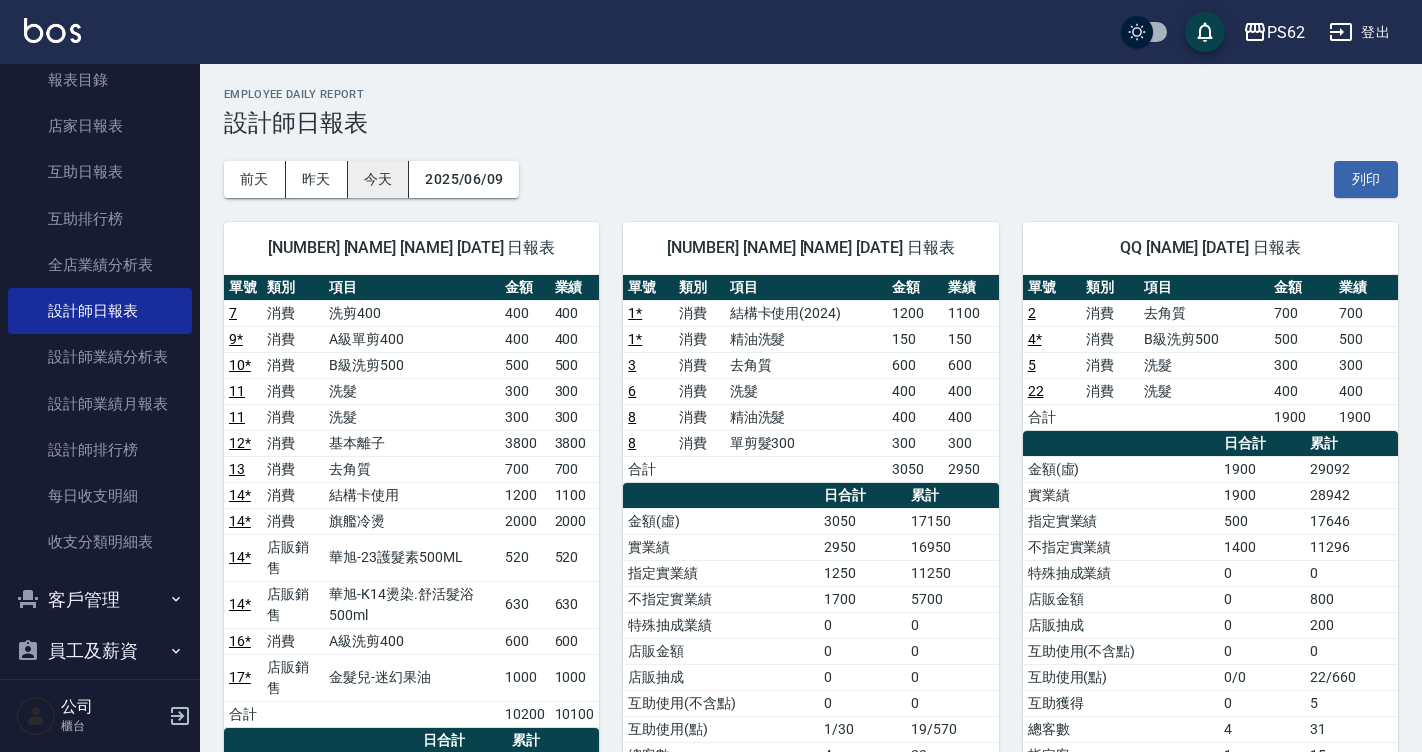 click on "今天" at bounding box center [379, 179] 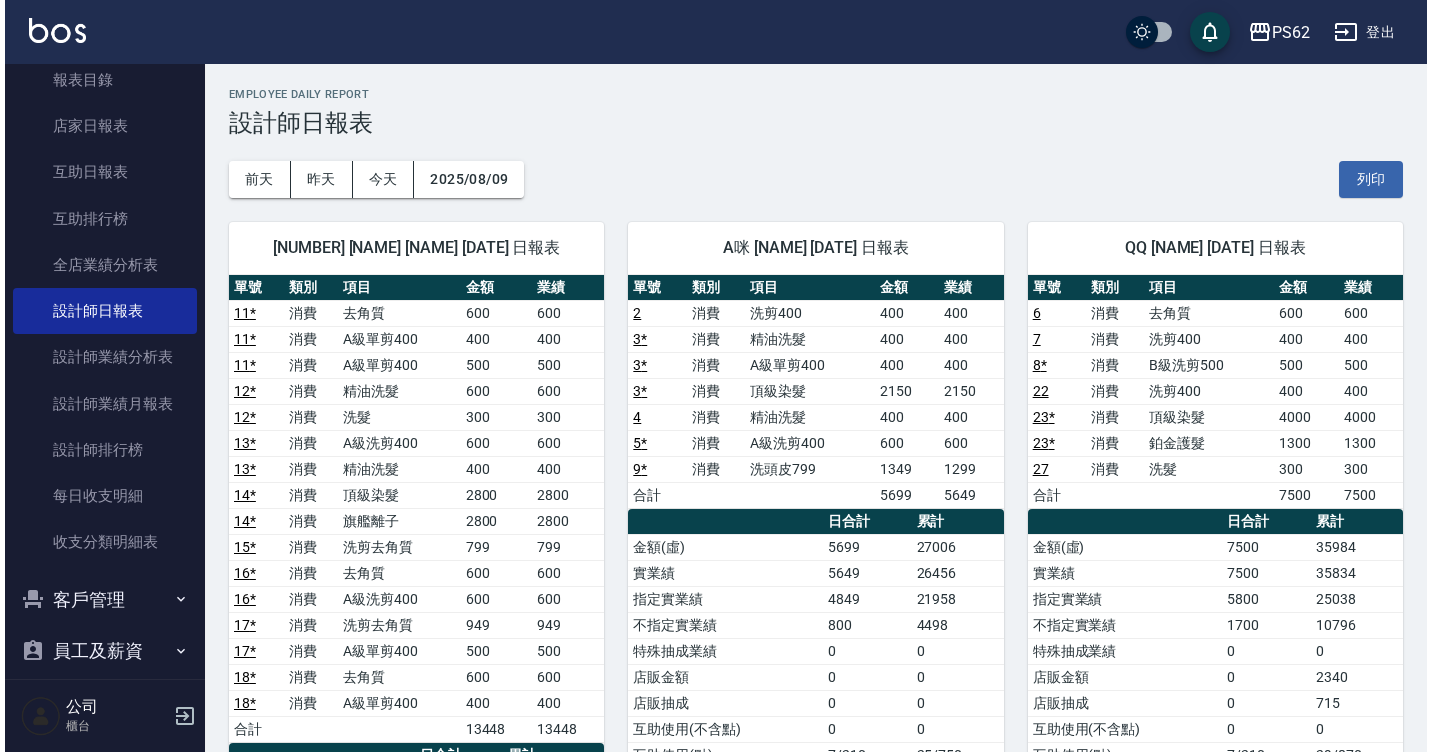scroll, scrollTop: 100, scrollLeft: 0, axis: vertical 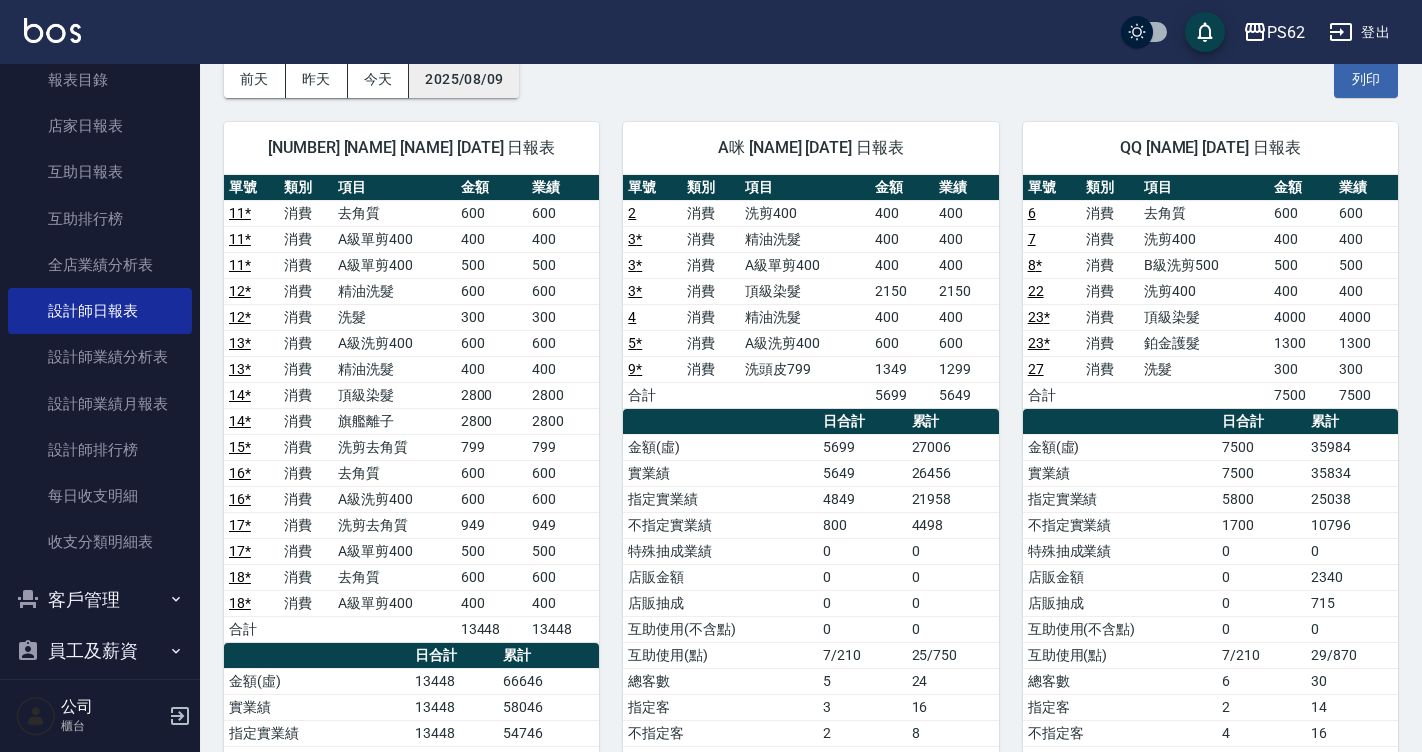 click on "2025/08/09" at bounding box center (464, 79) 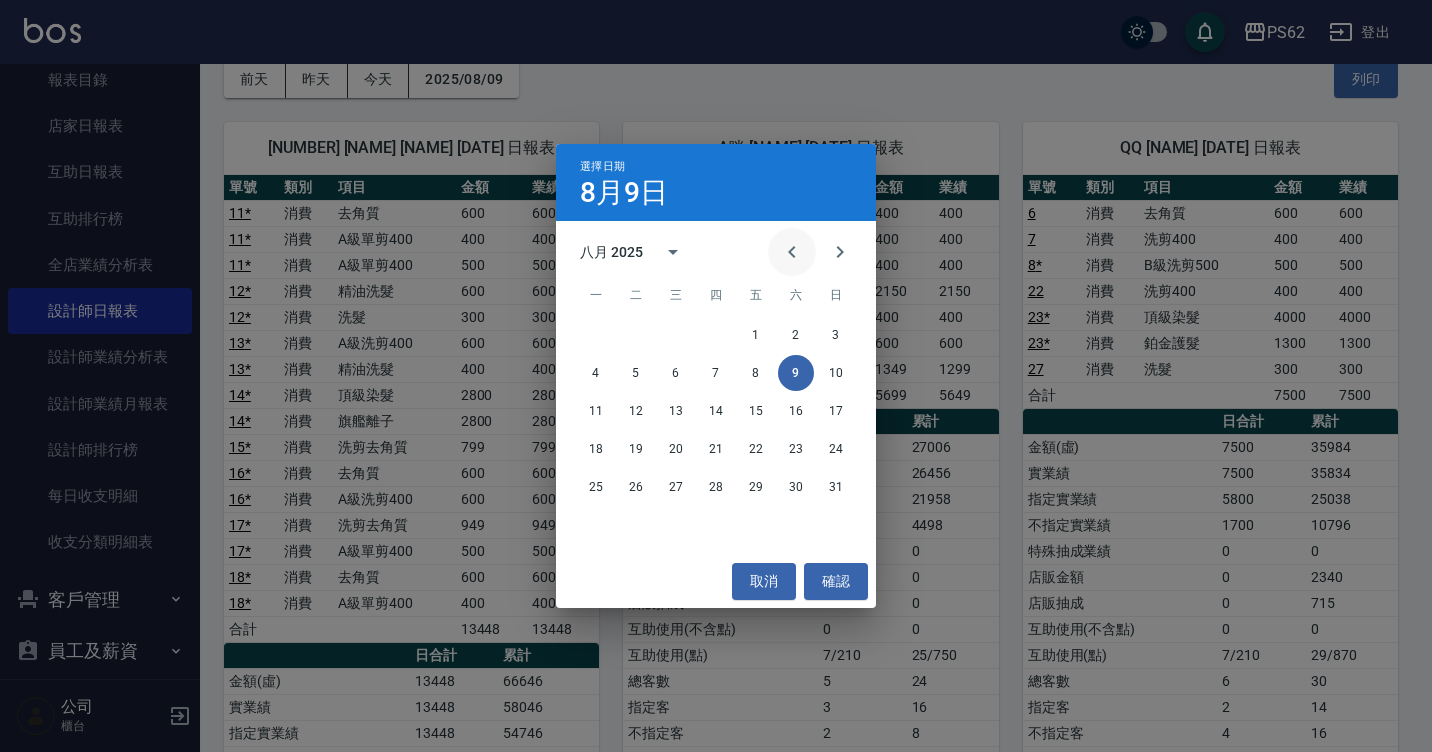 click 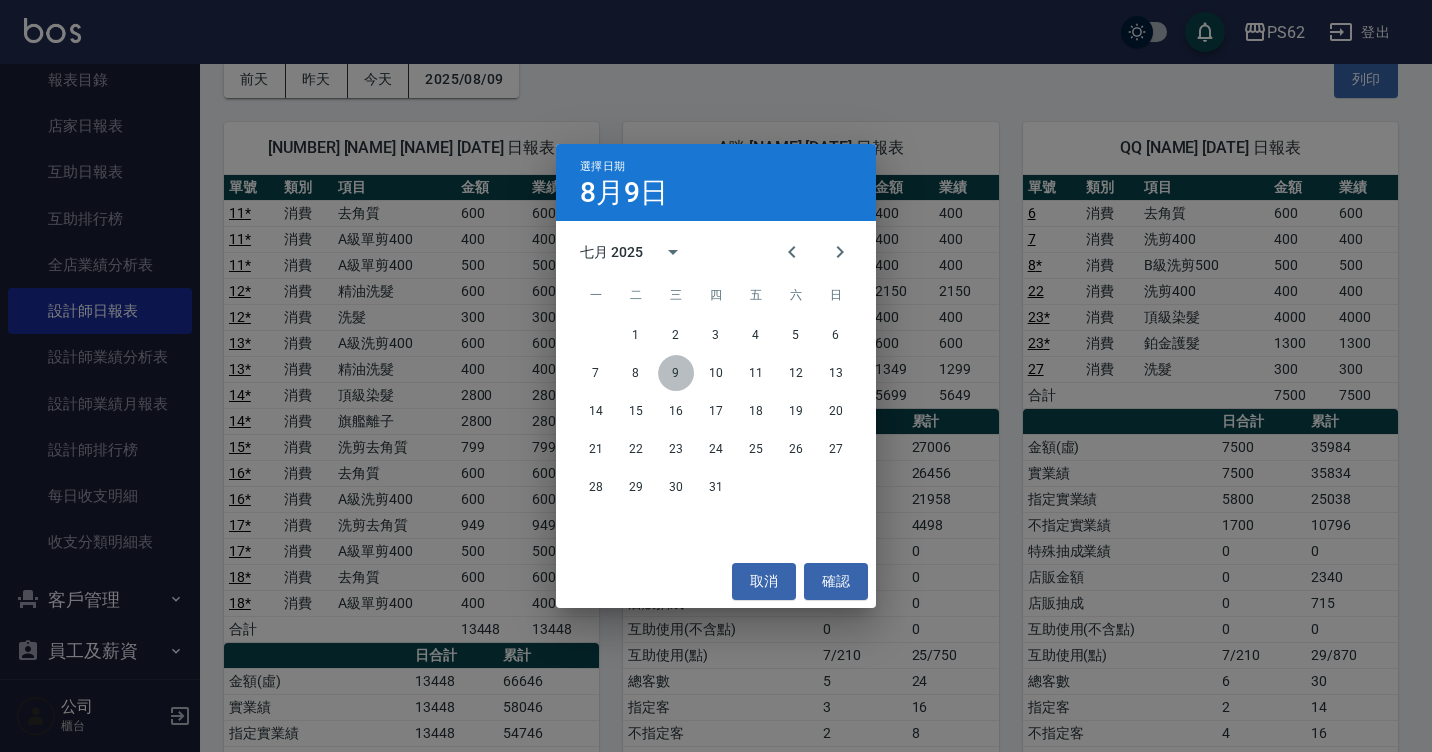 click on "9" at bounding box center [676, 373] 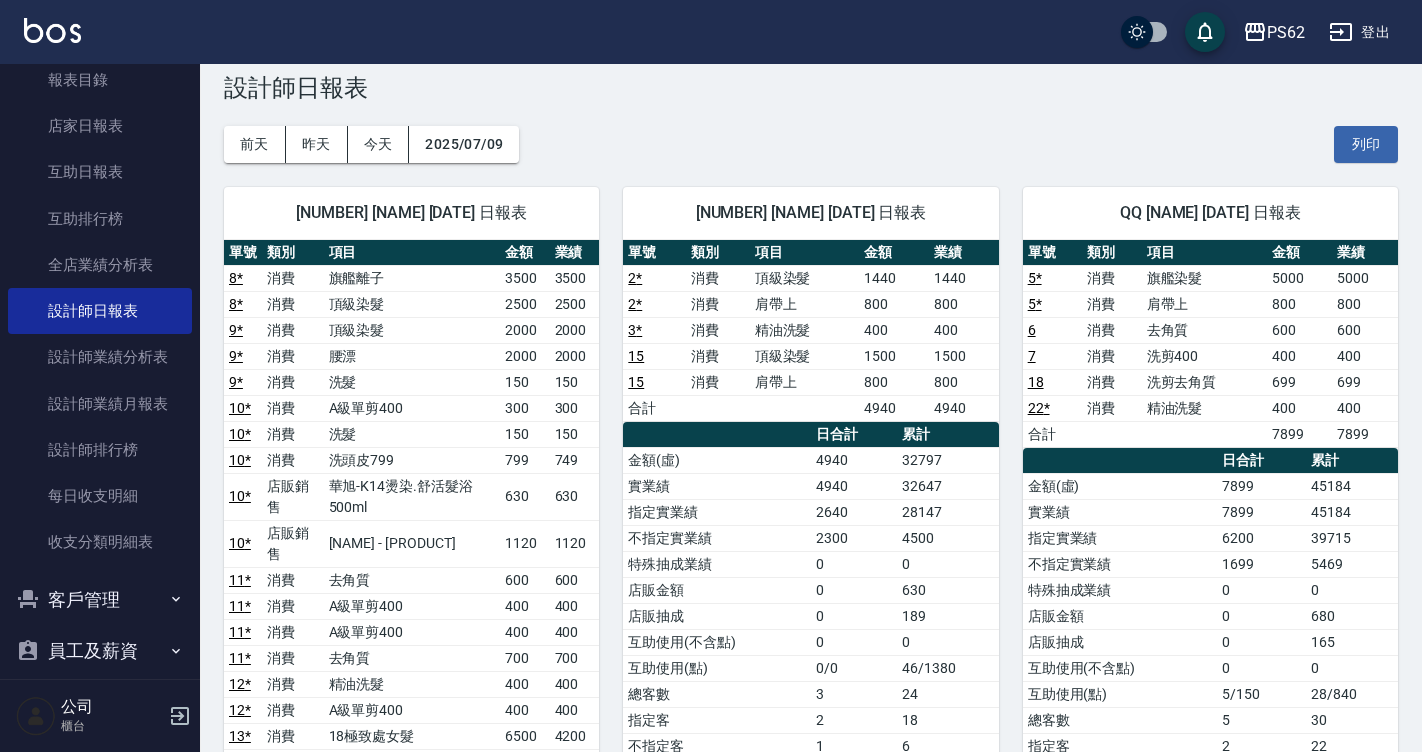 scroll, scrollTop: 0, scrollLeft: 0, axis: both 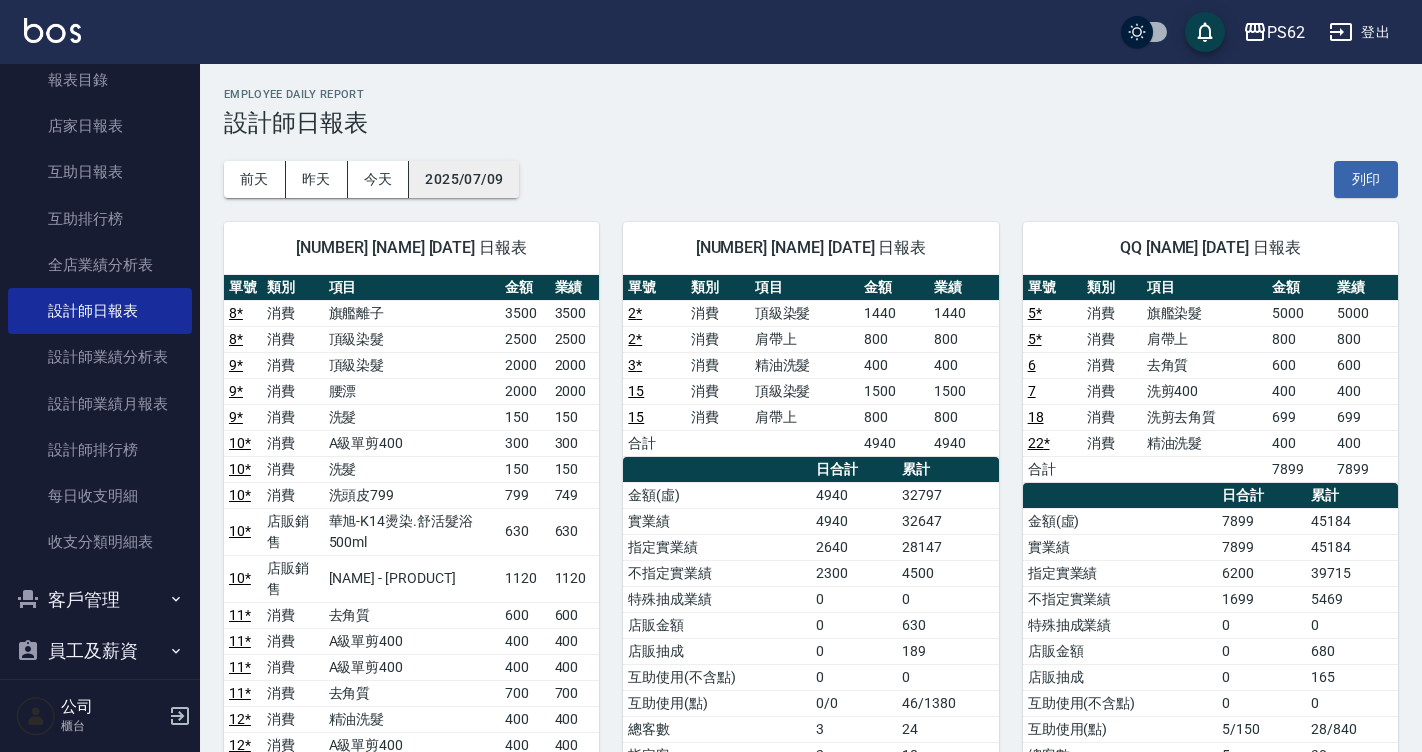 click on "2025/07/09" at bounding box center (464, 179) 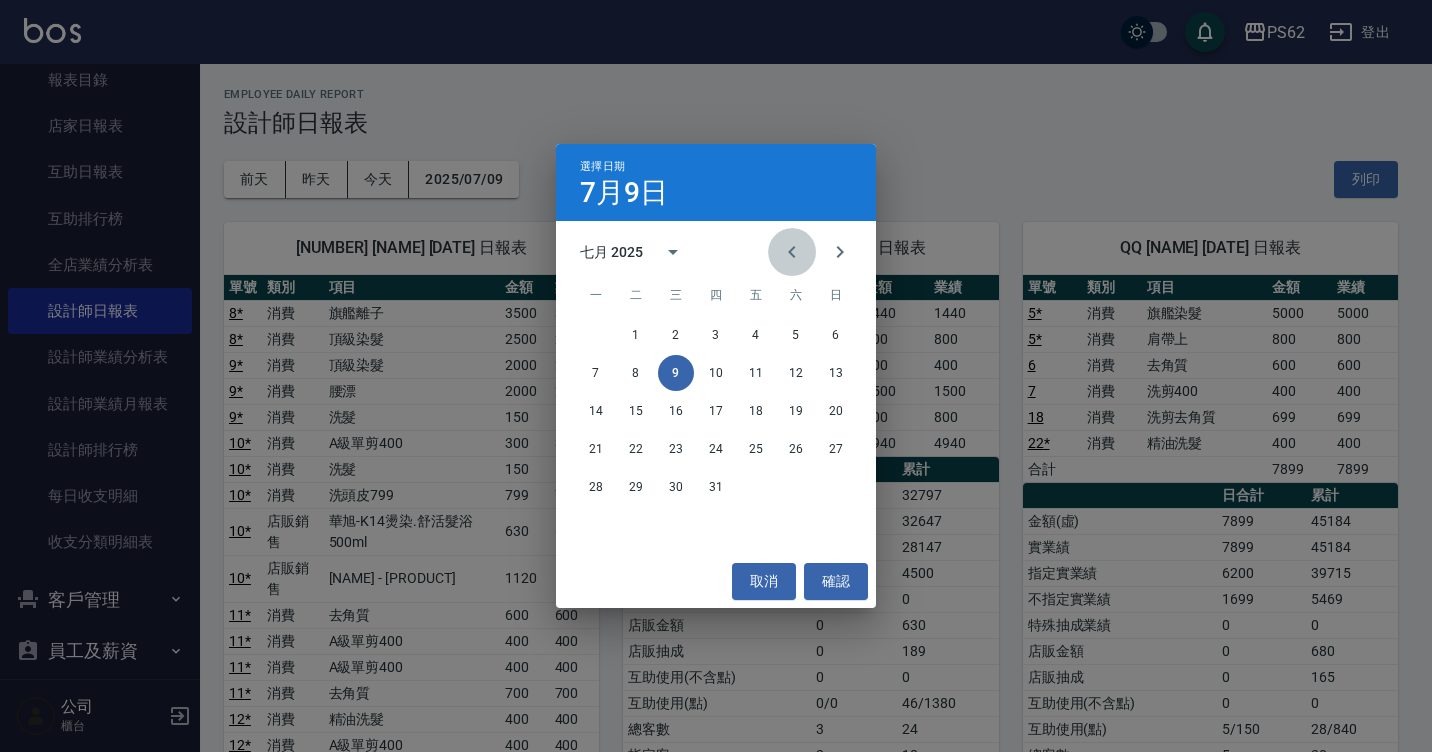 click 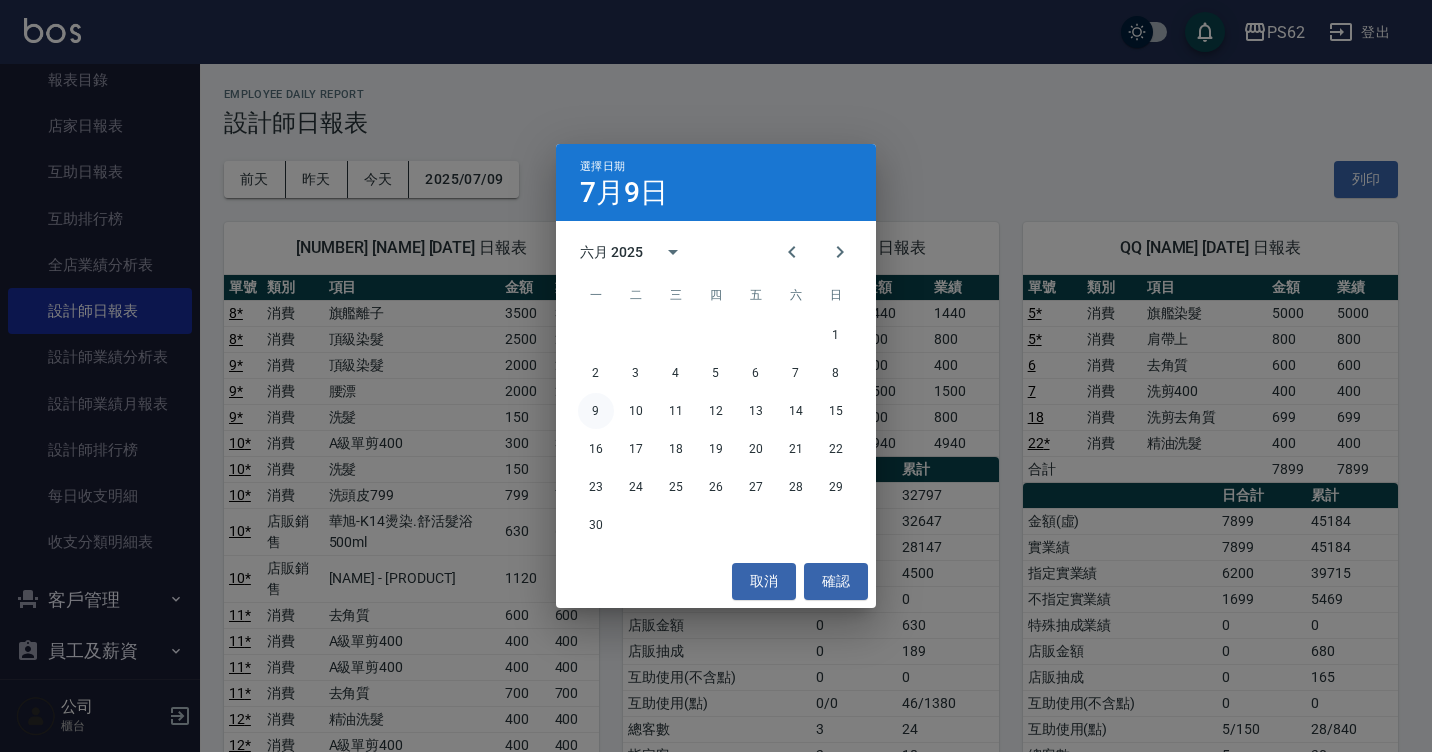 click on "9" at bounding box center [596, 411] 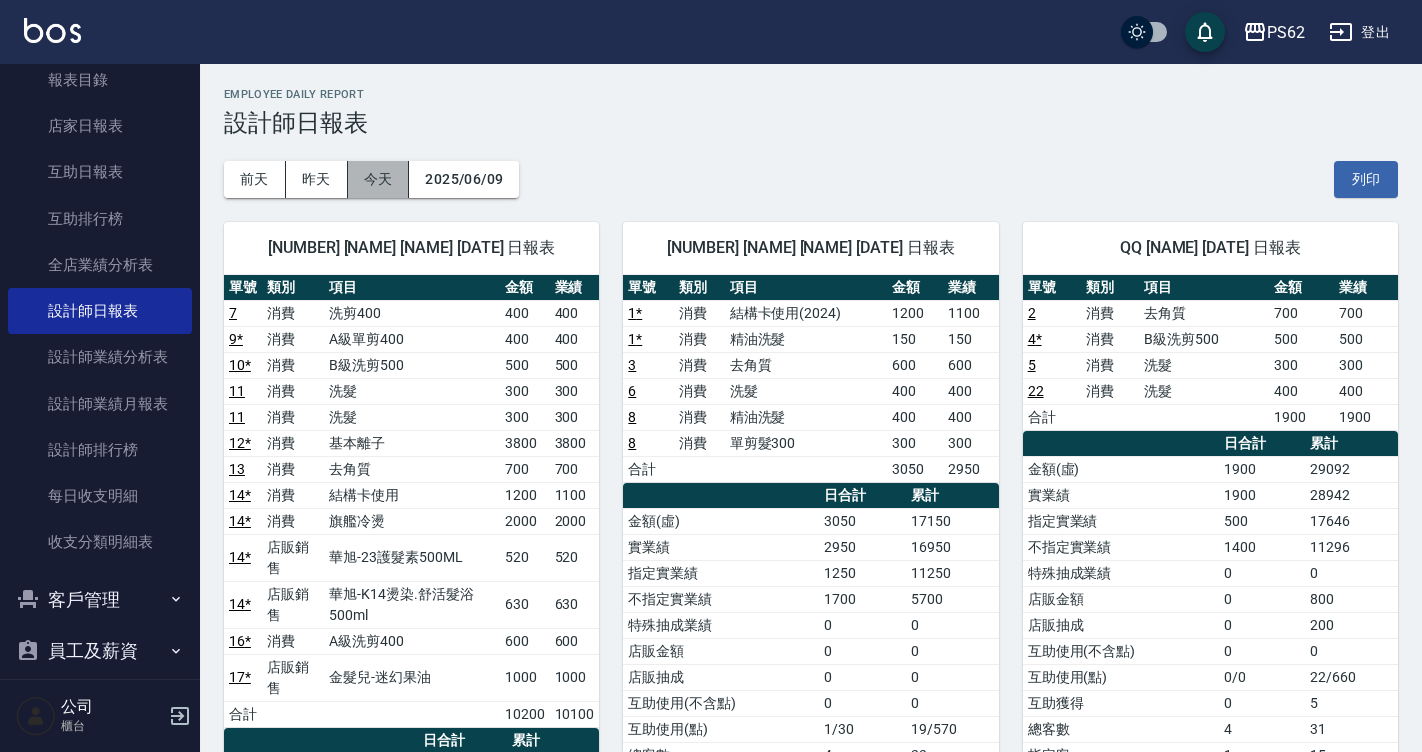 click on "今天" at bounding box center [379, 179] 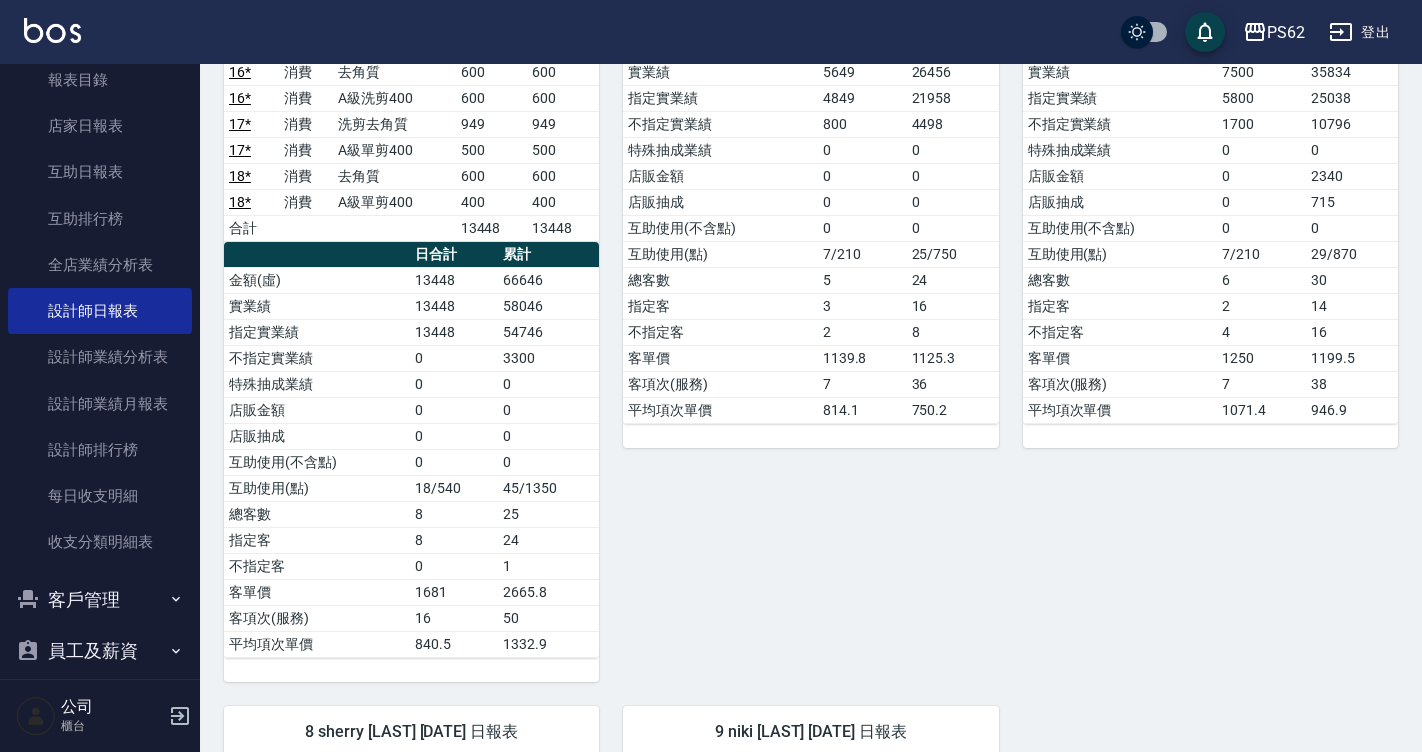 scroll, scrollTop: 500, scrollLeft: 0, axis: vertical 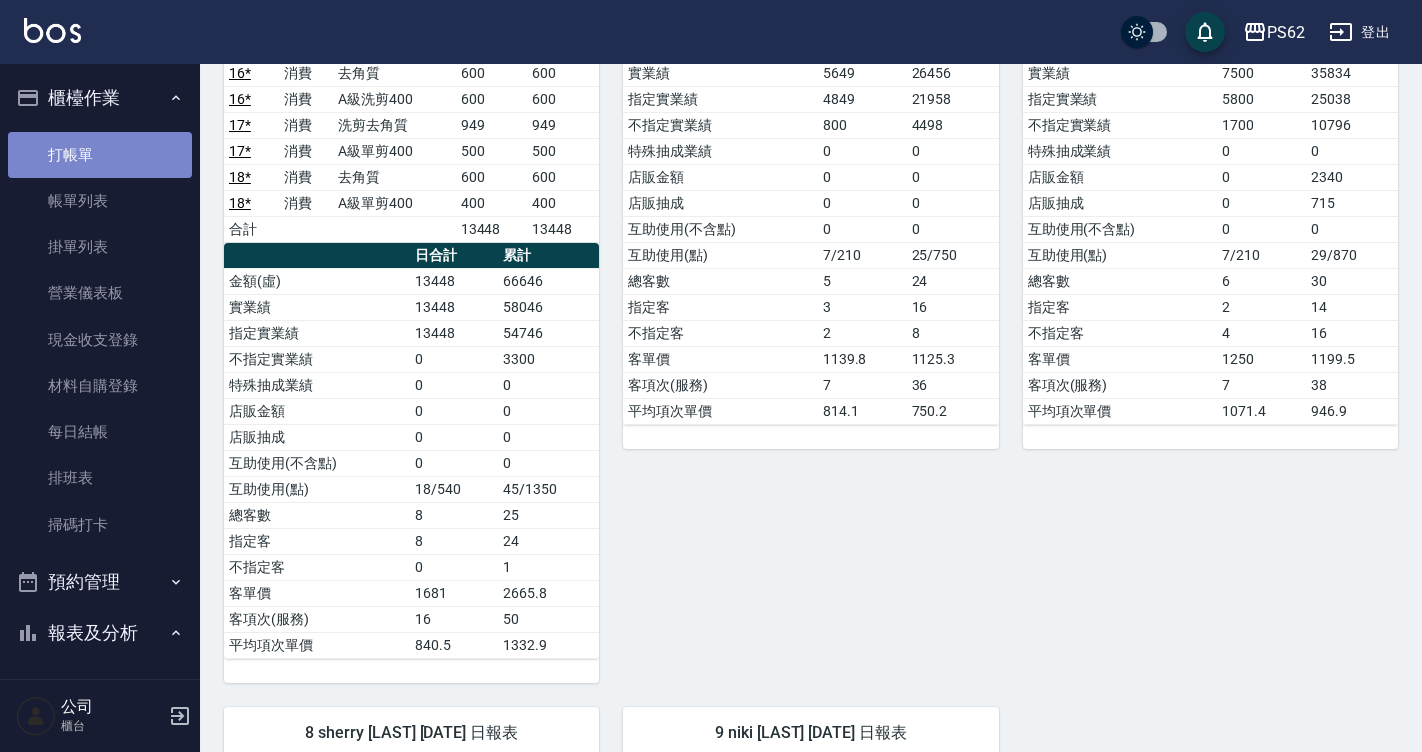 click on "打帳單" at bounding box center [100, 155] 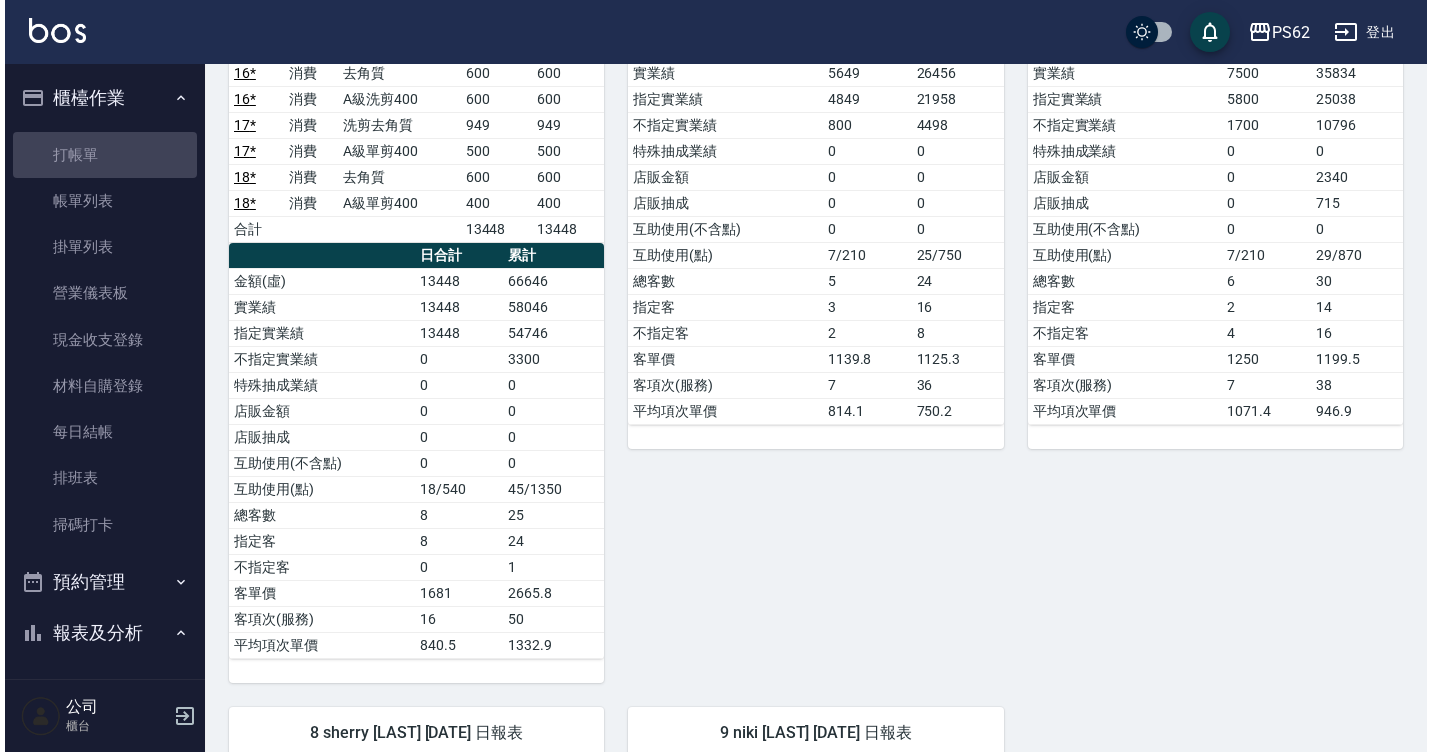 scroll, scrollTop: 0, scrollLeft: 0, axis: both 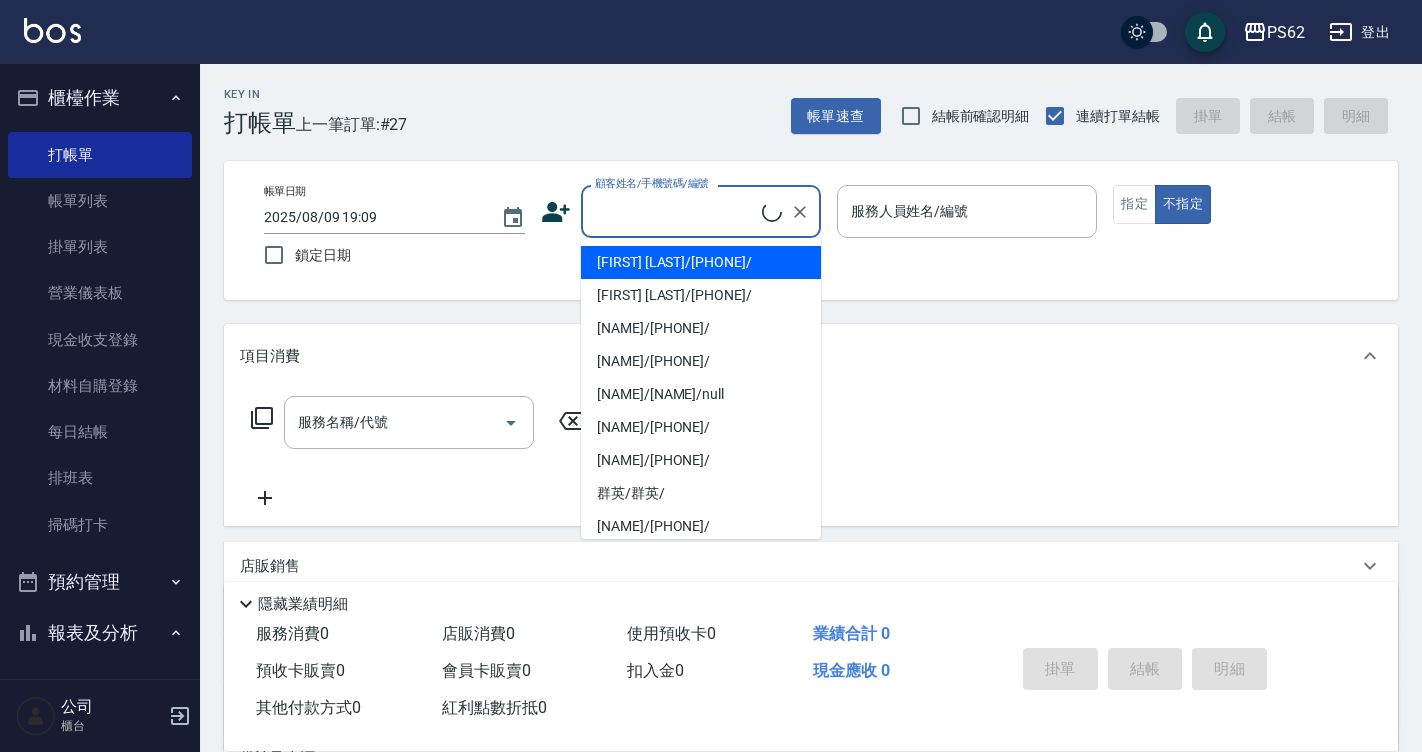 click on "顧客姓名/手機號碼/編號" at bounding box center [676, 211] 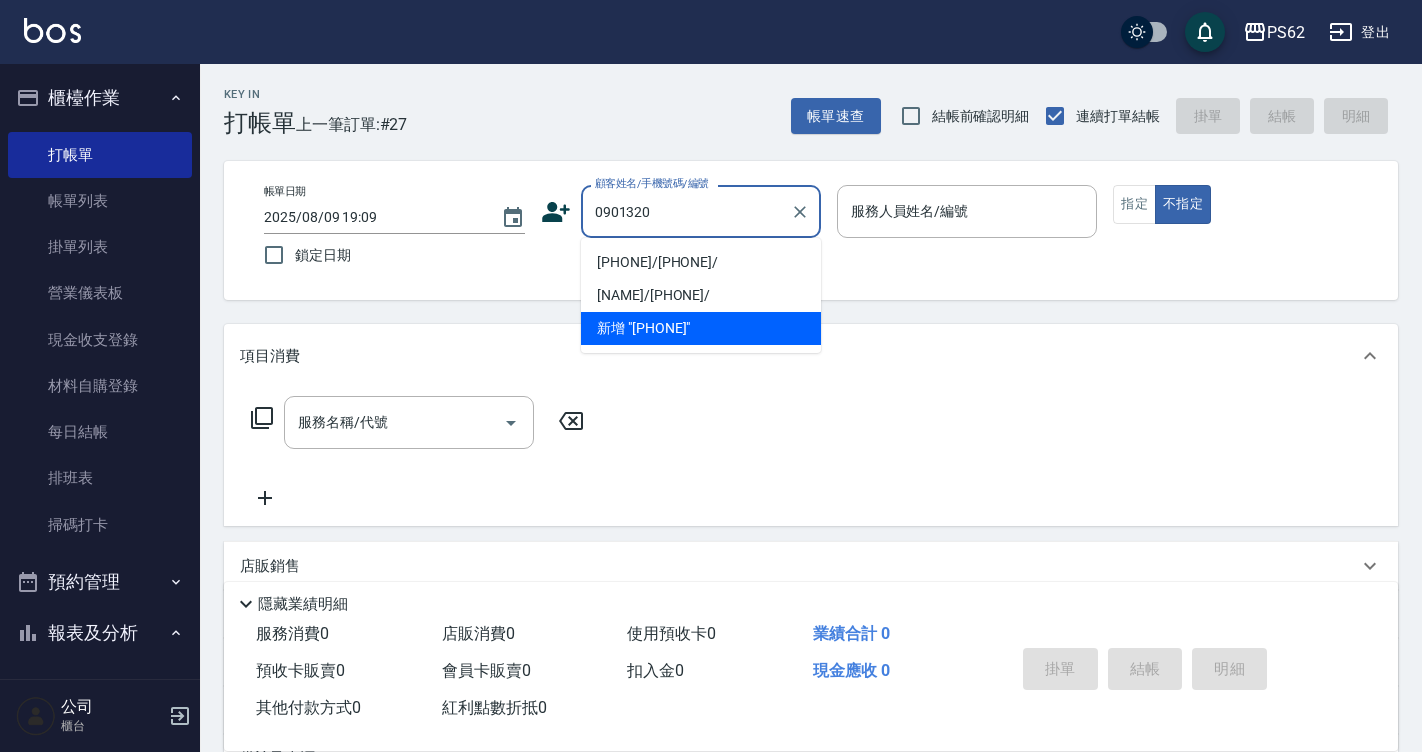 click on "[PHONE]/[PHONE]/" at bounding box center (701, 262) 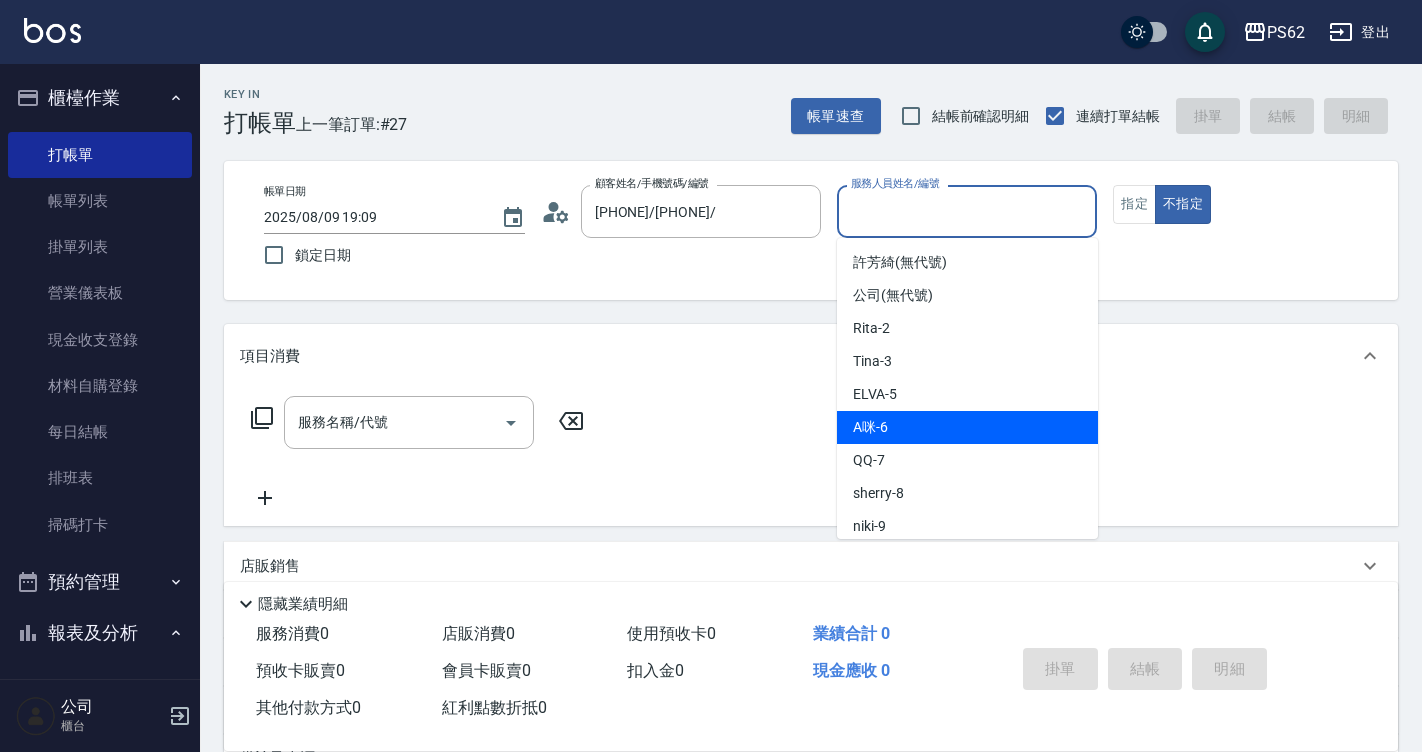 drag, startPoint x: 869, startPoint y: 212, endPoint x: 884, endPoint y: 419, distance: 207.54277 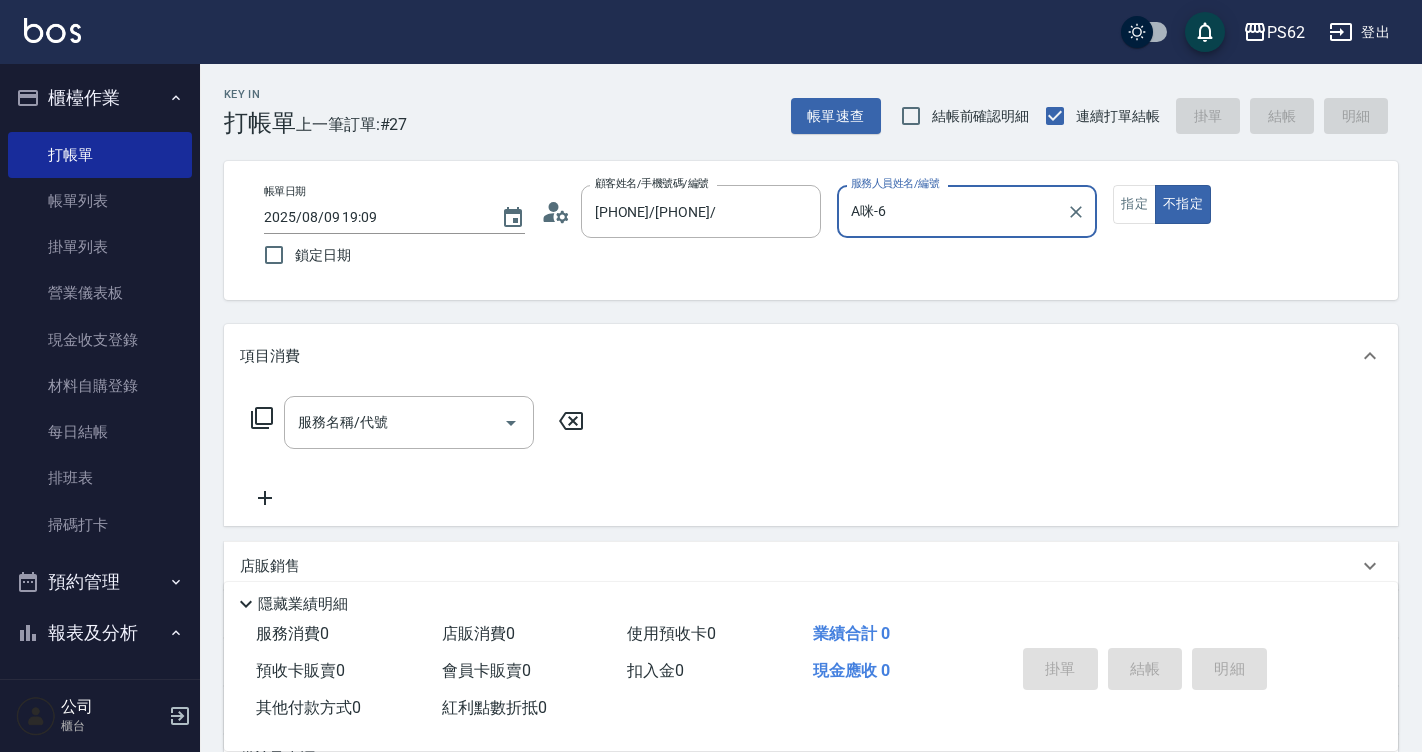 click on "服務名稱/代號 服務名稱/代號" at bounding box center [811, 457] 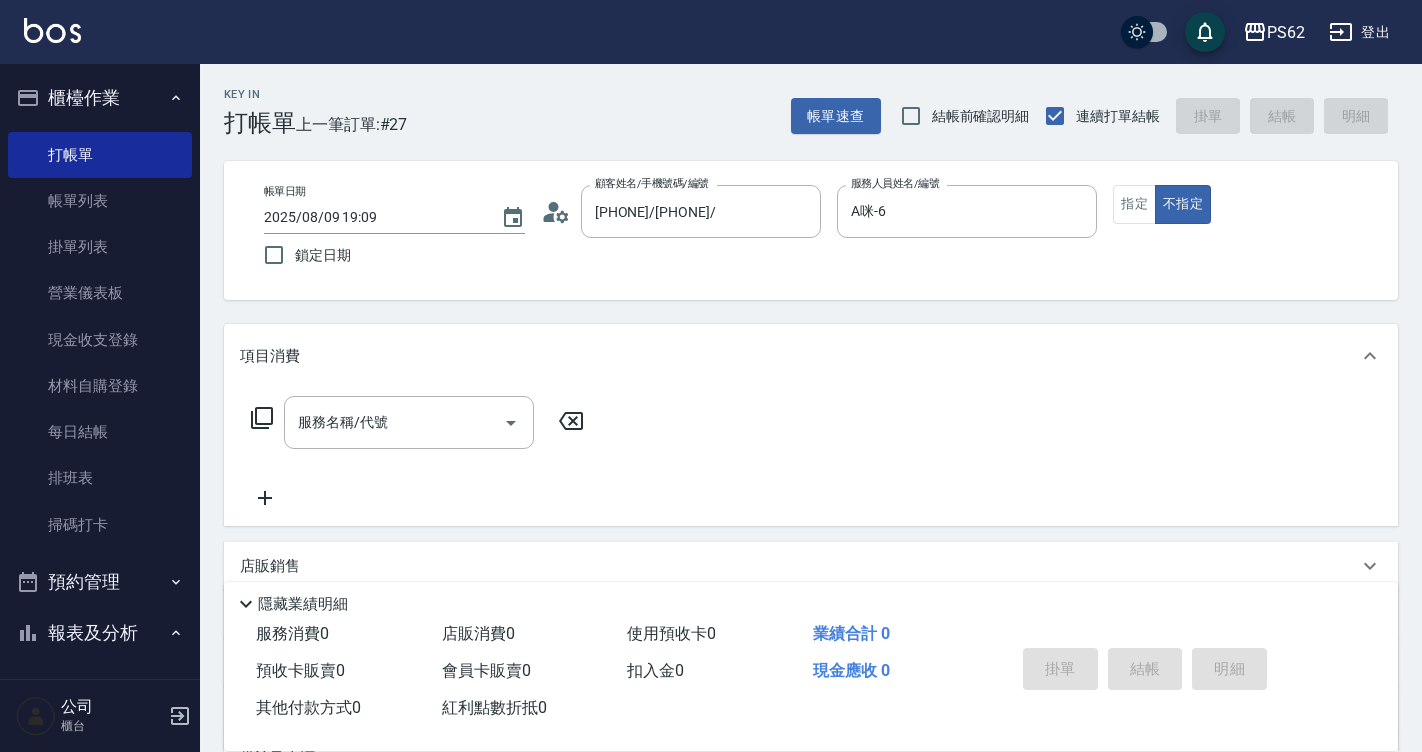 click on "服務名稱/代號 服務名稱/代號" at bounding box center [811, 457] 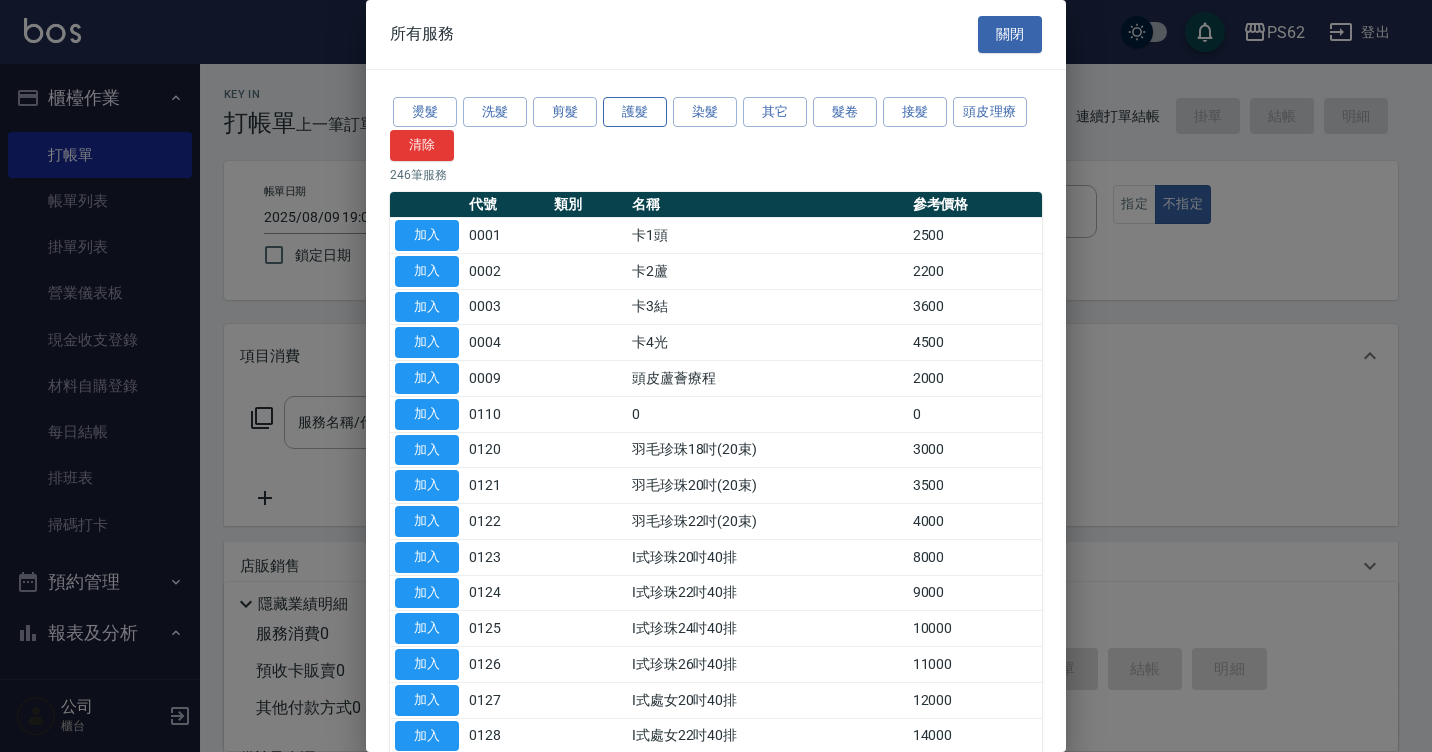 click on "護髮" at bounding box center [635, 112] 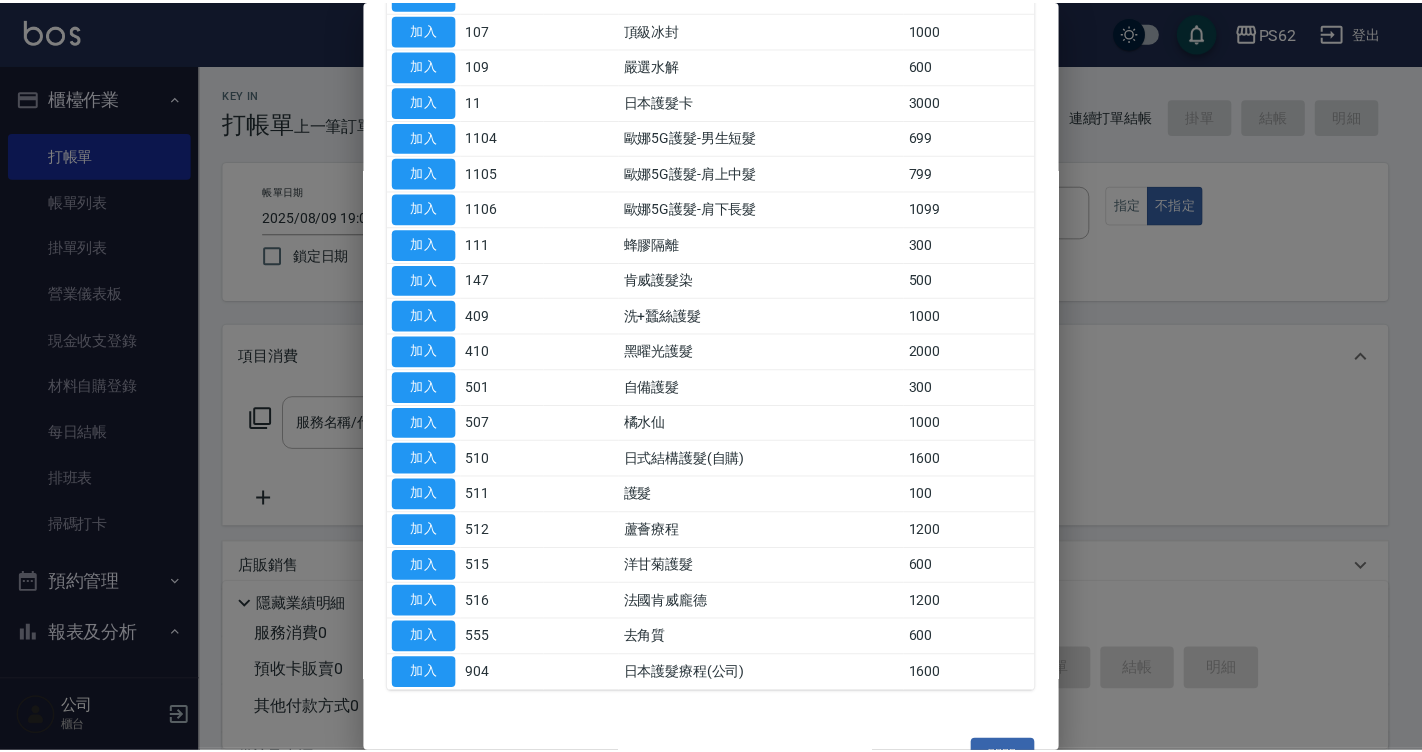 scroll, scrollTop: 600, scrollLeft: 0, axis: vertical 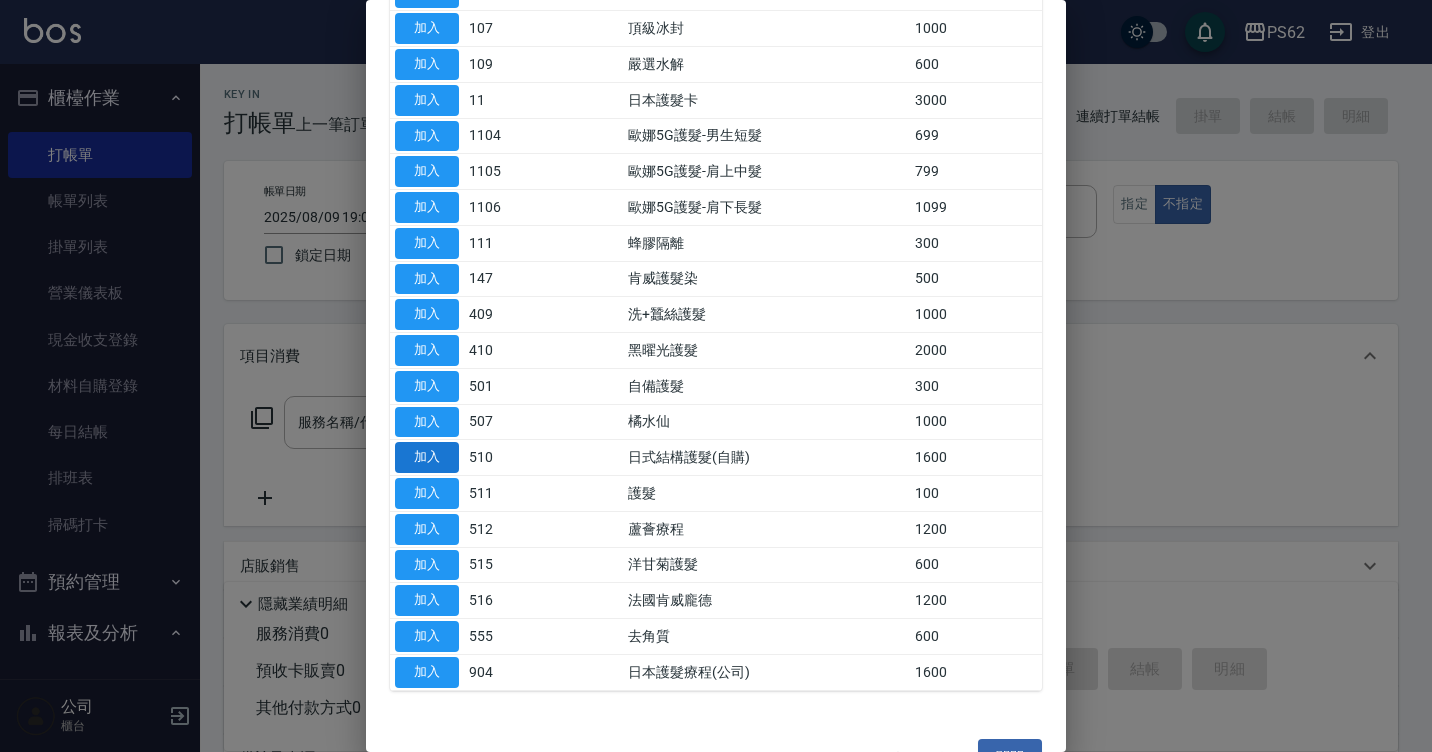 click on "加入" at bounding box center (427, 457) 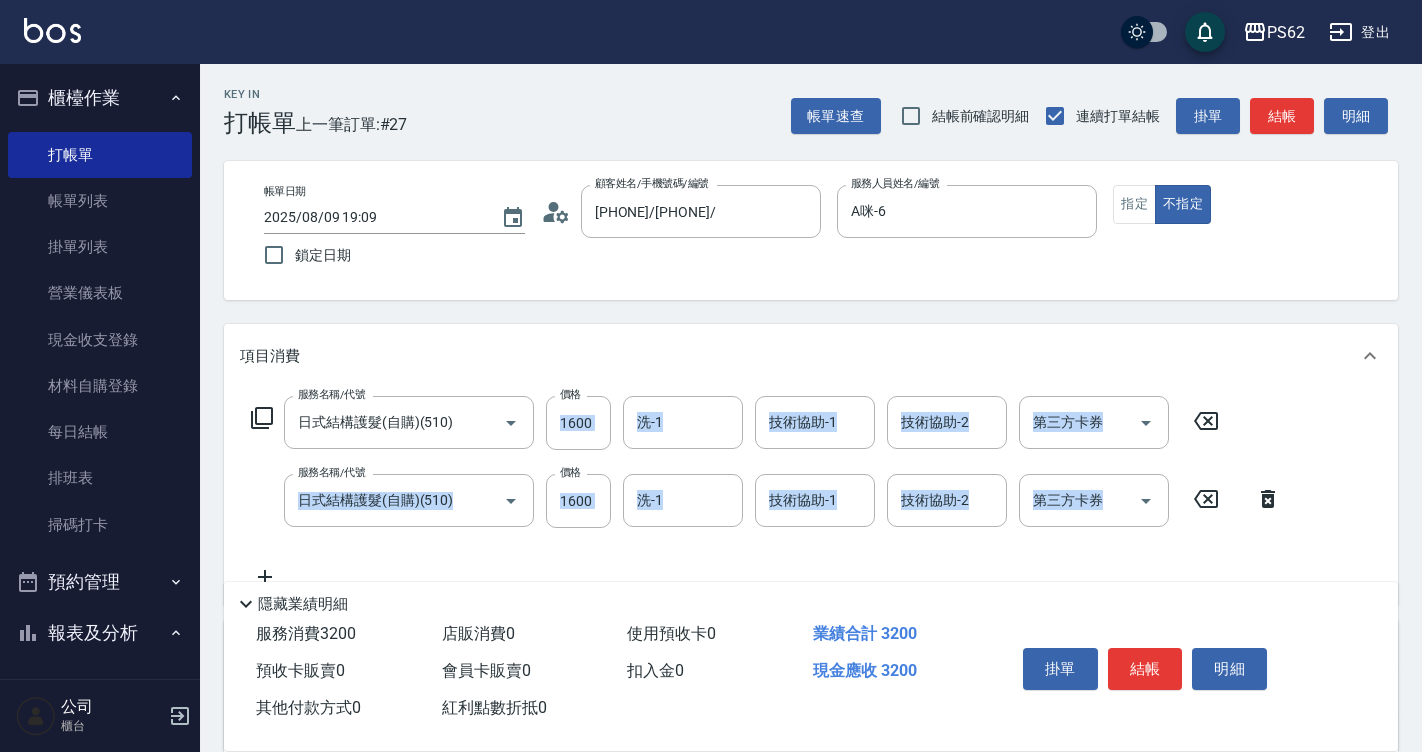 click 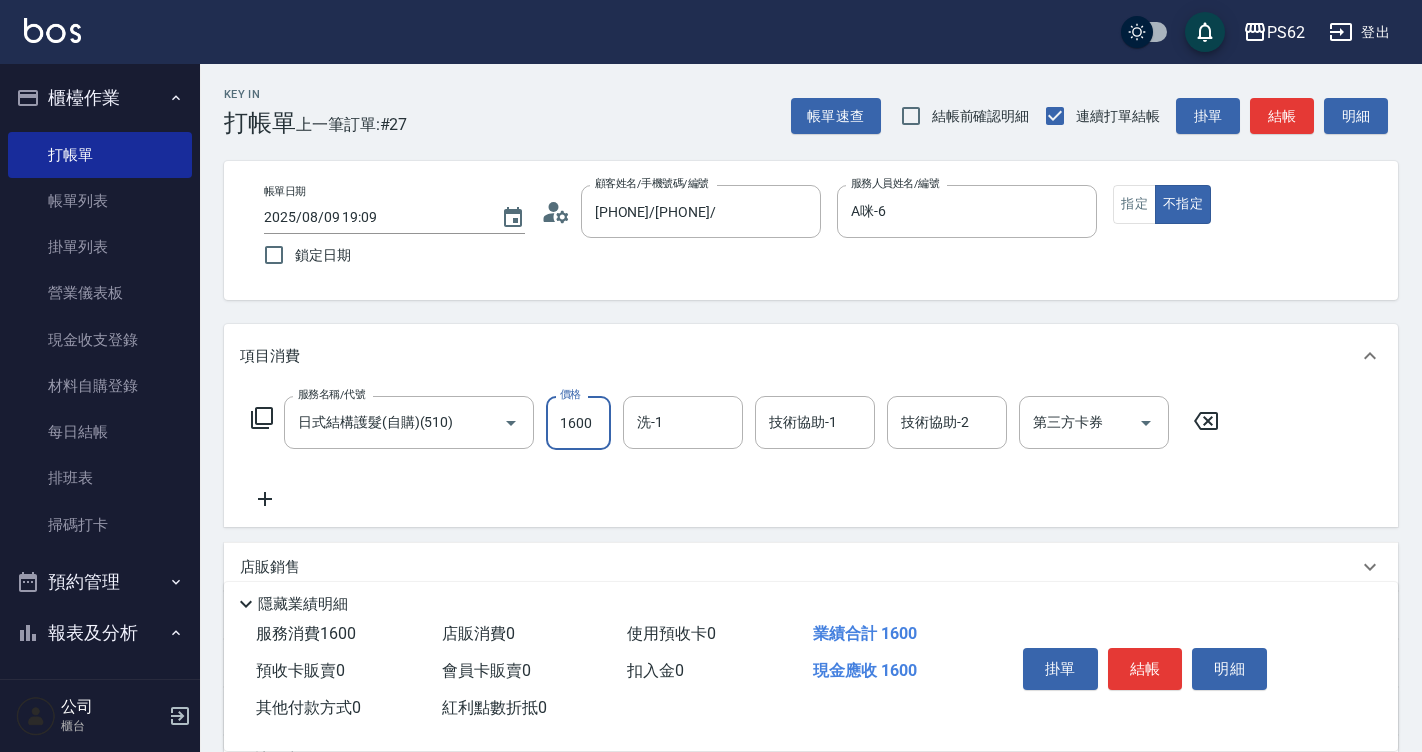 click on "1600" at bounding box center (578, 423) 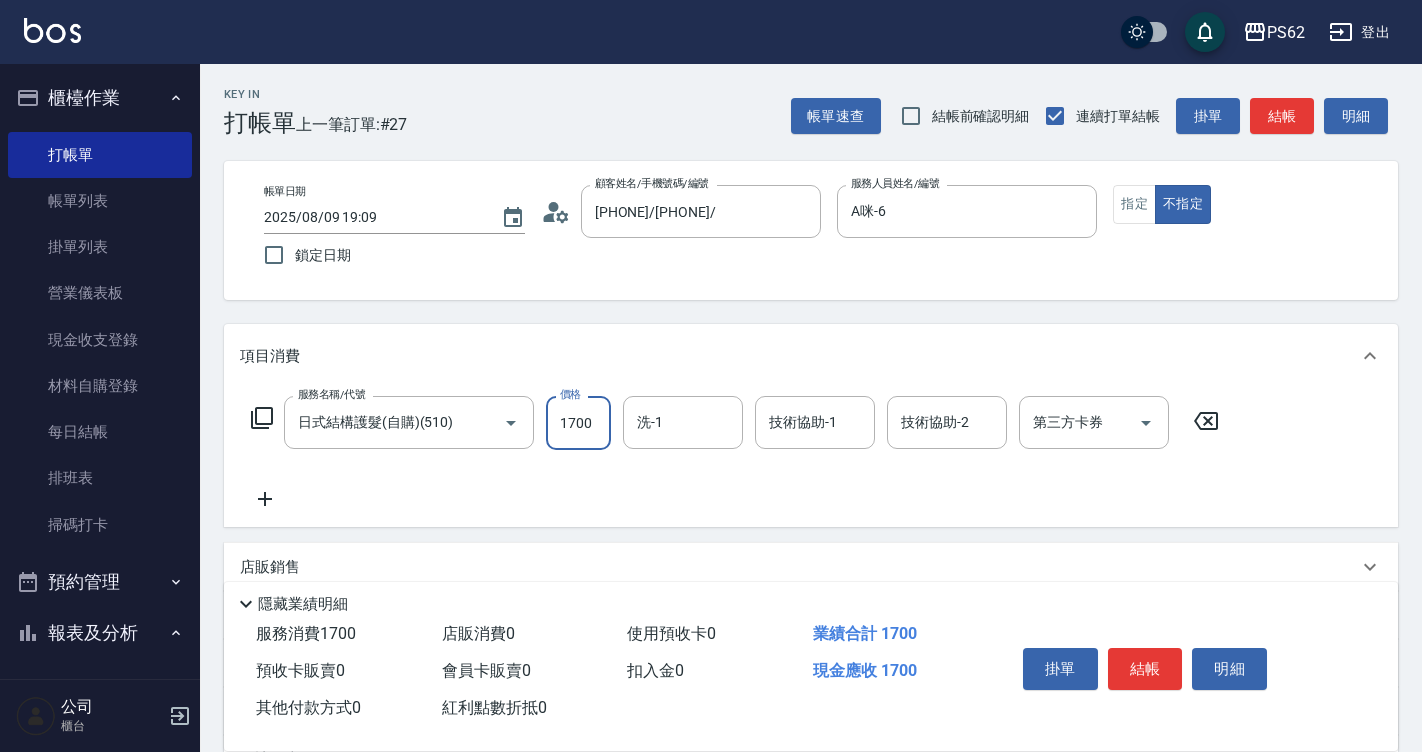 type on "1700" 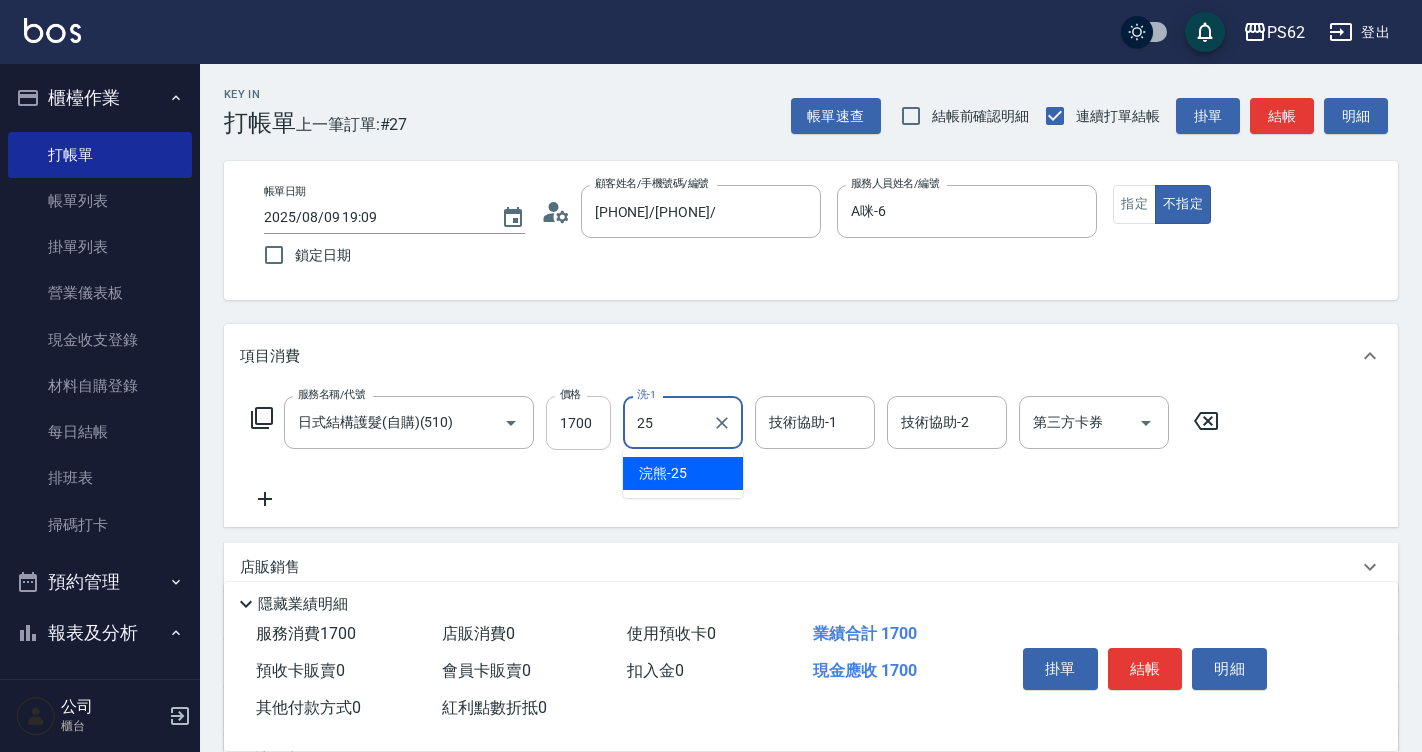 type on "浣熊-25" 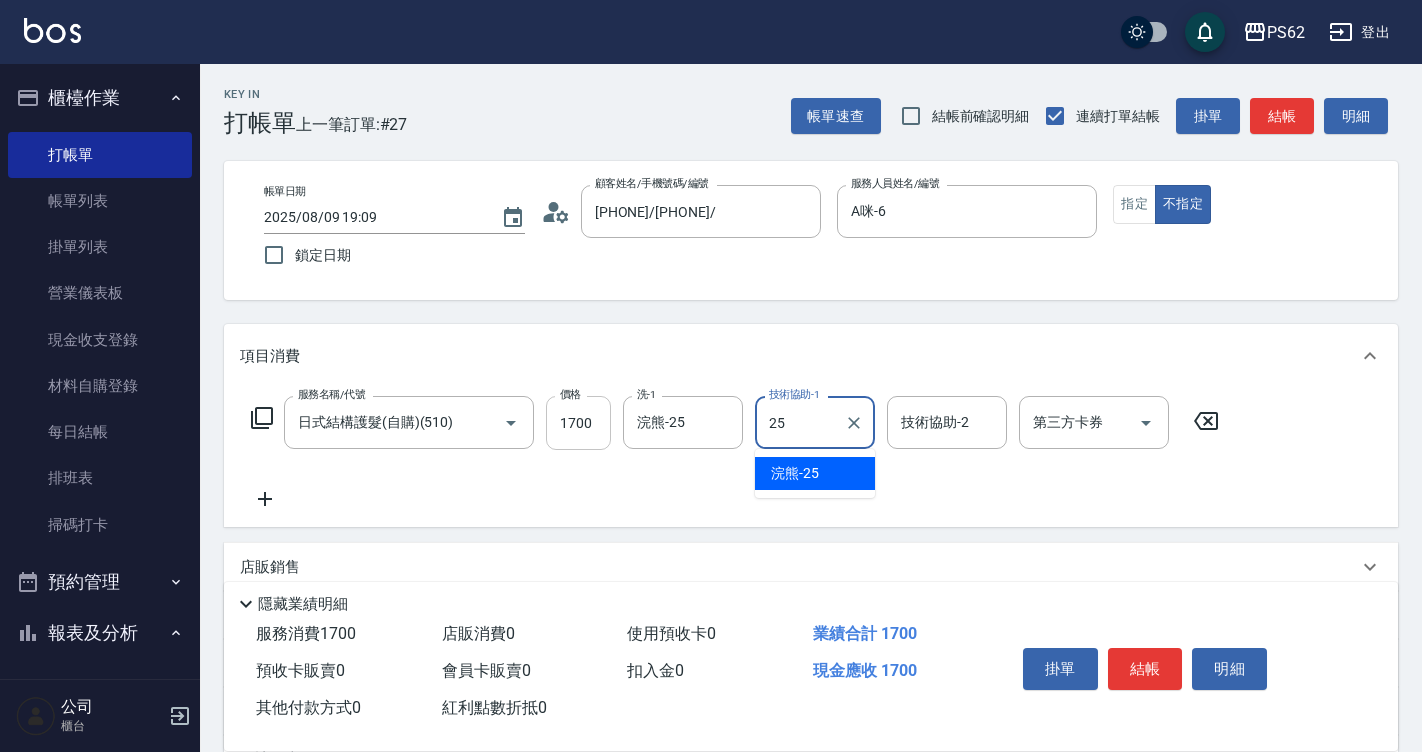 type on "浣熊-25" 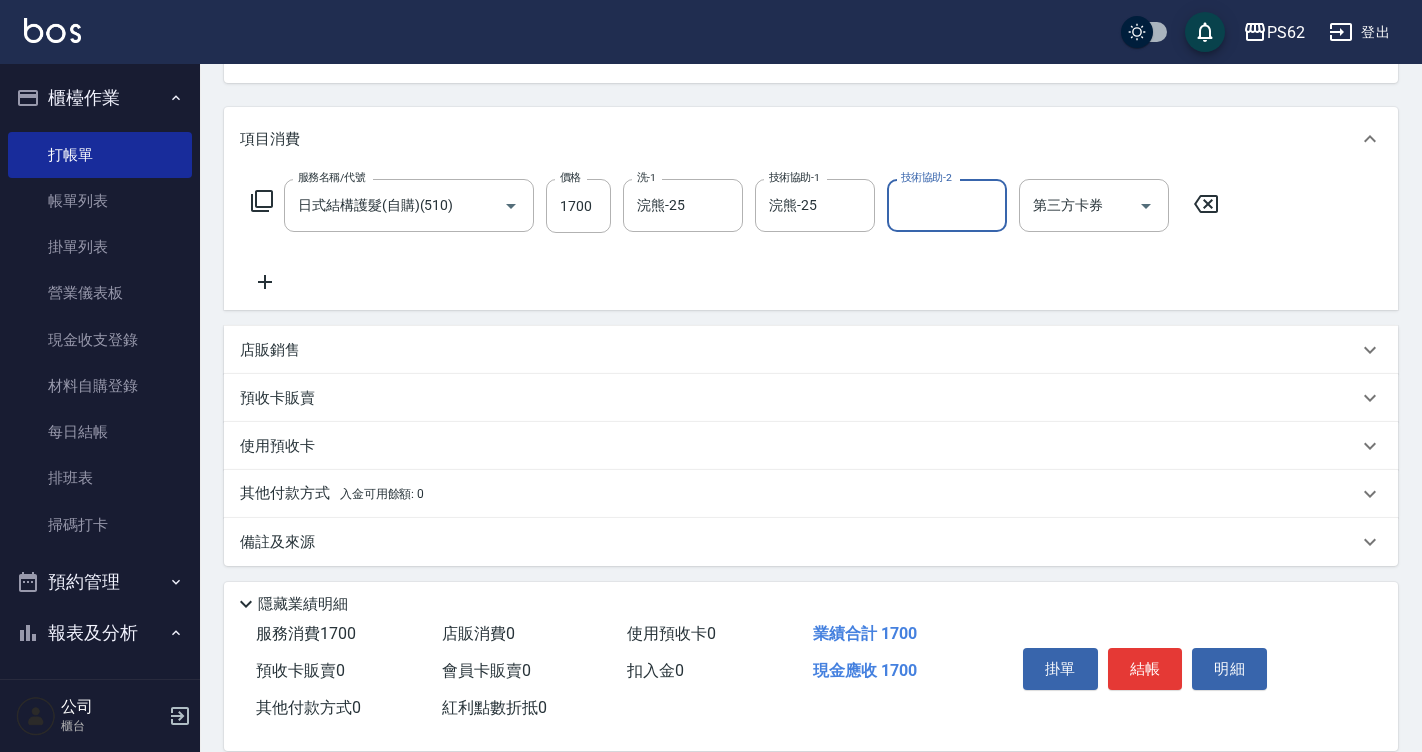 scroll, scrollTop: 223, scrollLeft: 0, axis: vertical 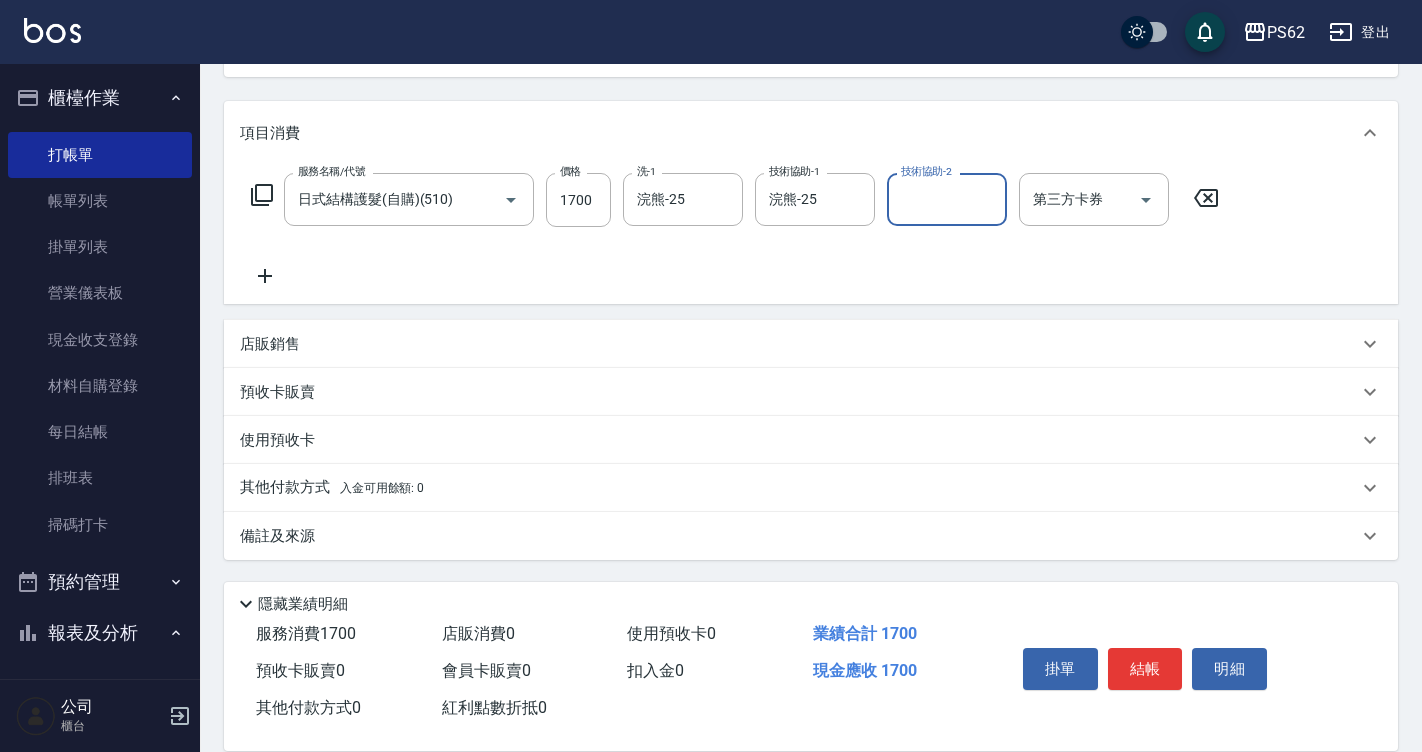 click on "其他付款方式 入金可用餘額: 0" at bounding box center (332, 488) 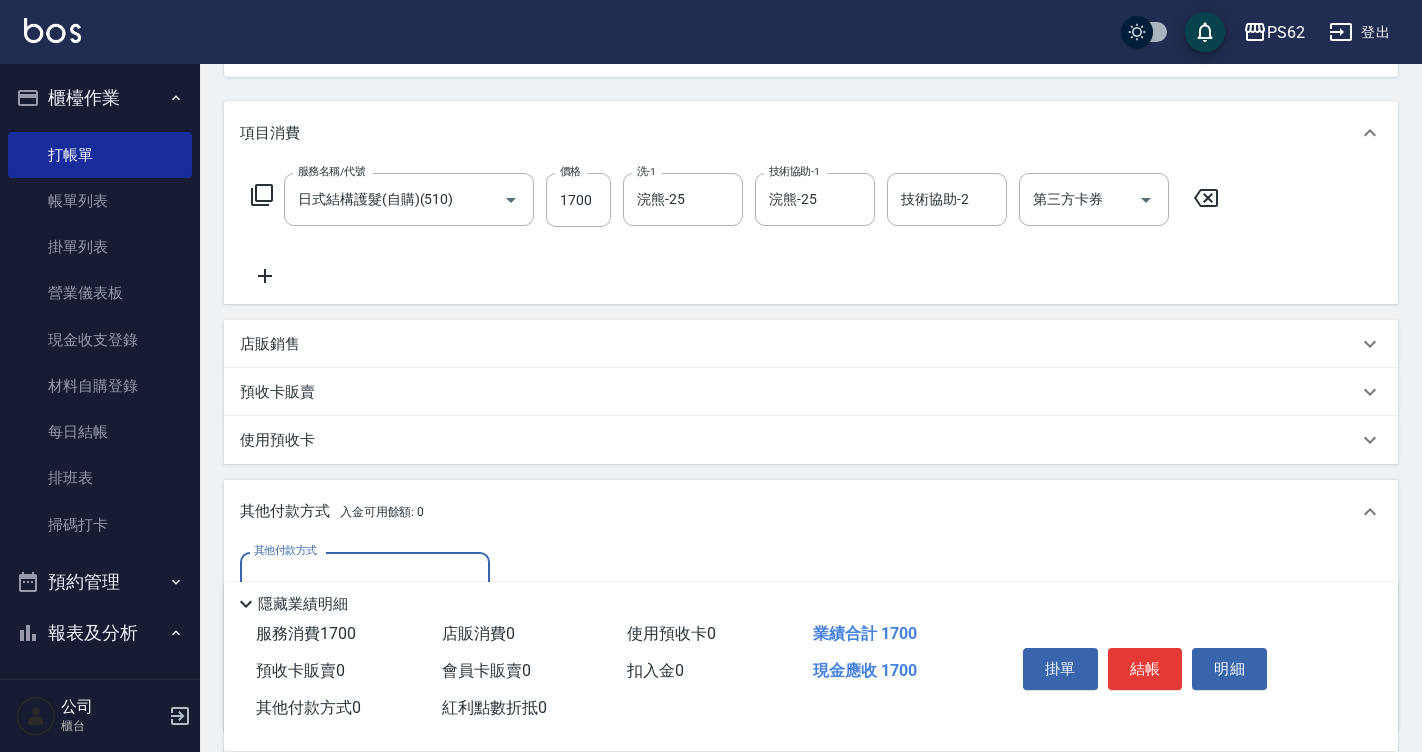 scroll, scrollTop: 0, scrollLeft: 0, axis: both 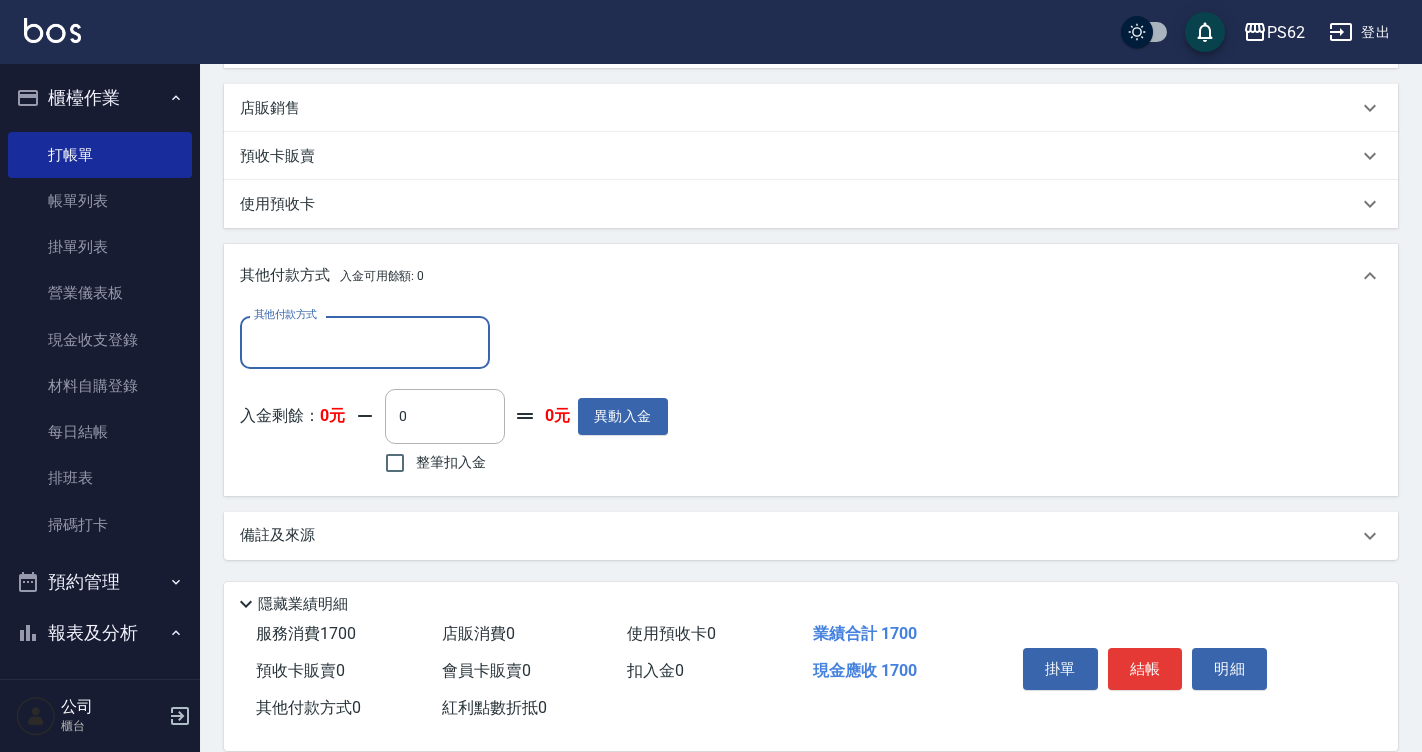 click on "其他付款方式" at bounding box center (365, 342) 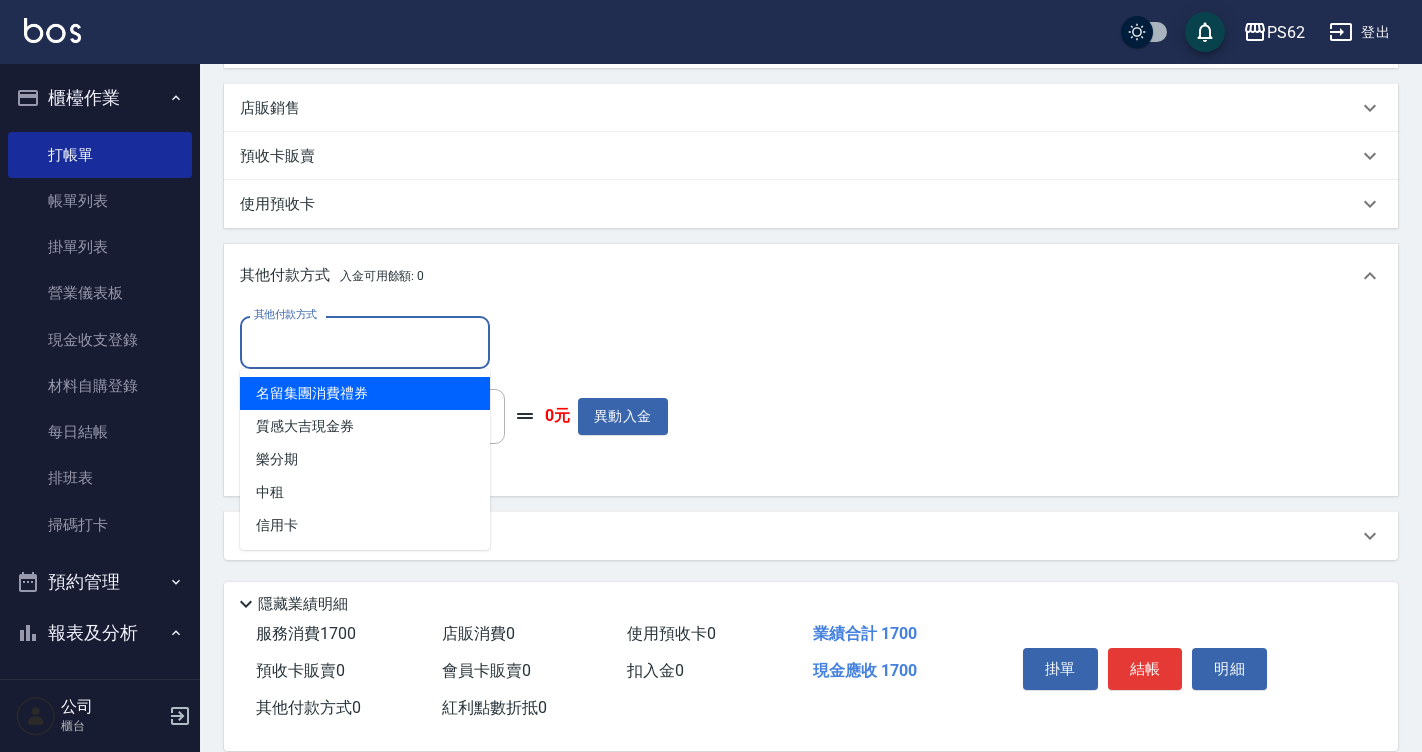 click on "其他付款方式" at bounding box center [365, 342] 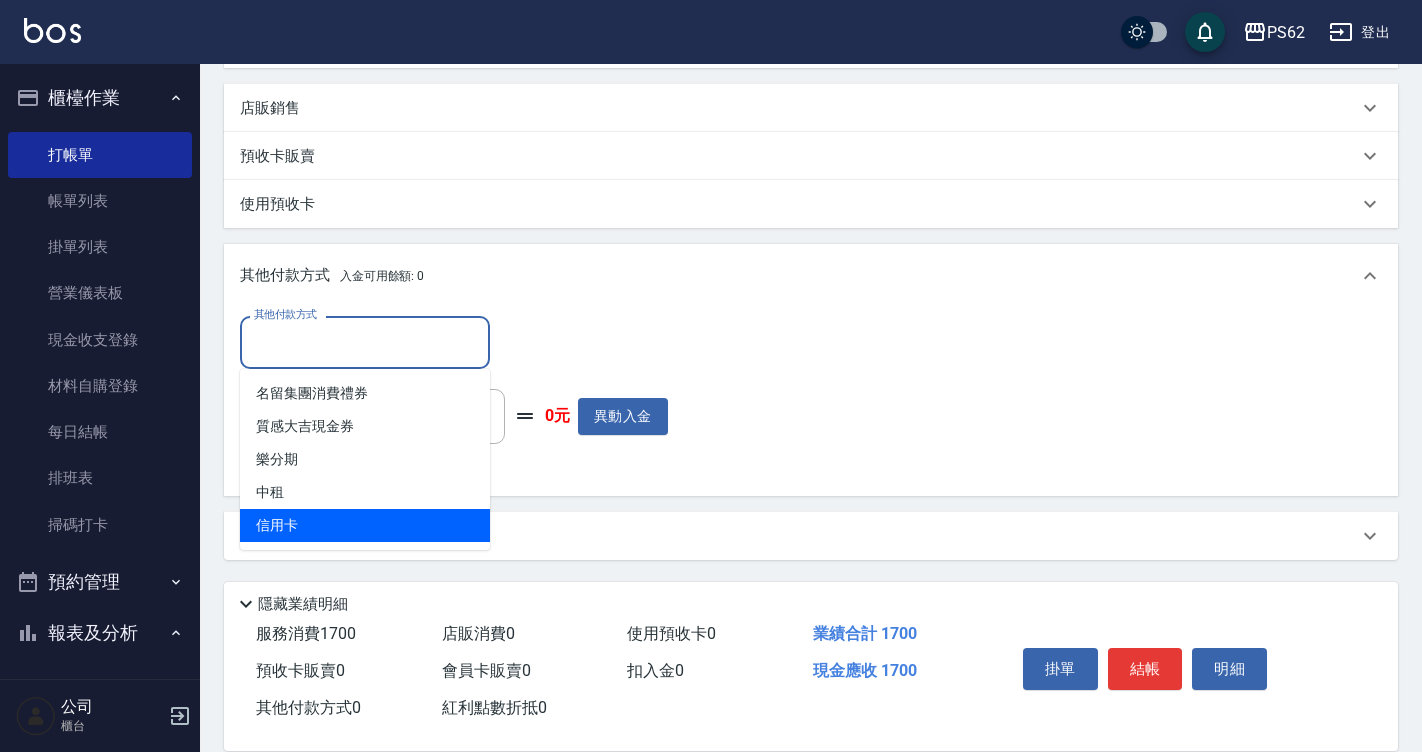 click on "信用卡" at bounding box center [365, 525] 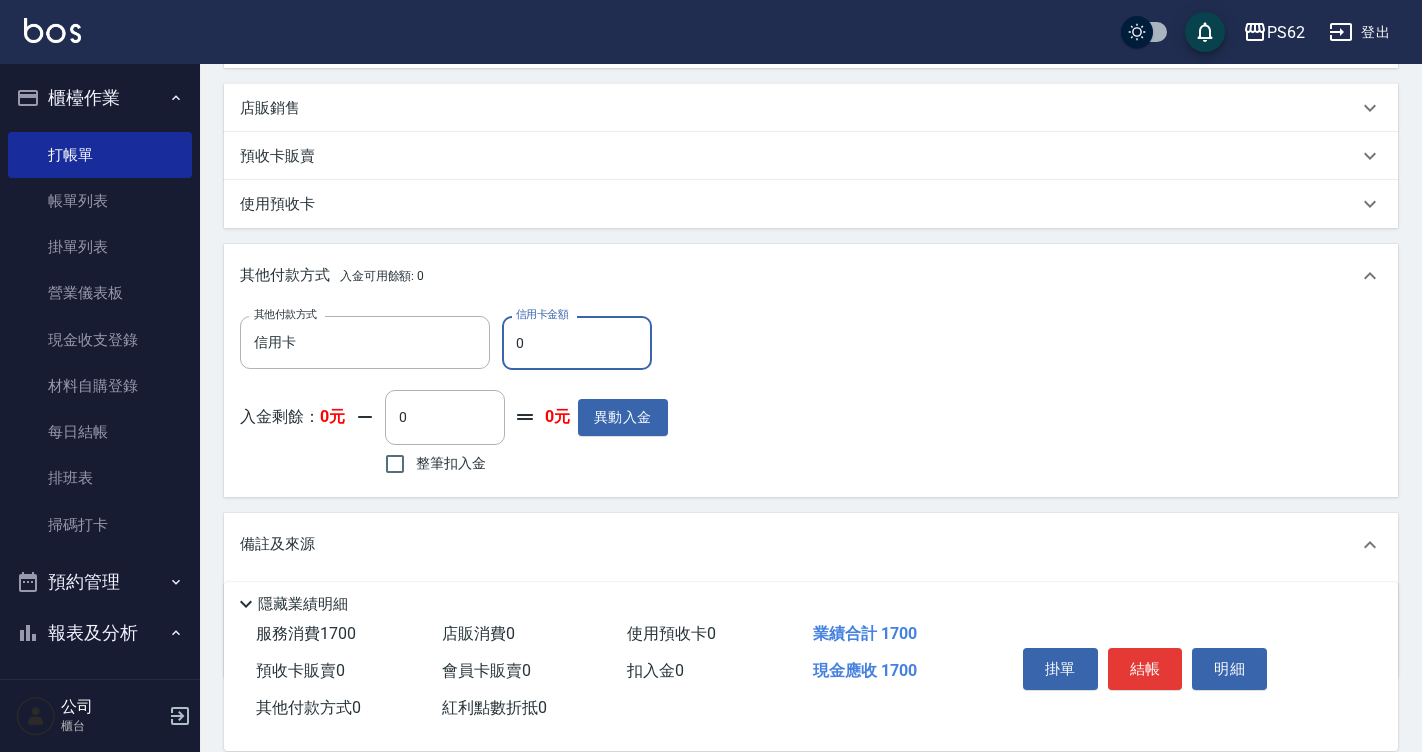 click on "0" at bounding box center [577, 343] 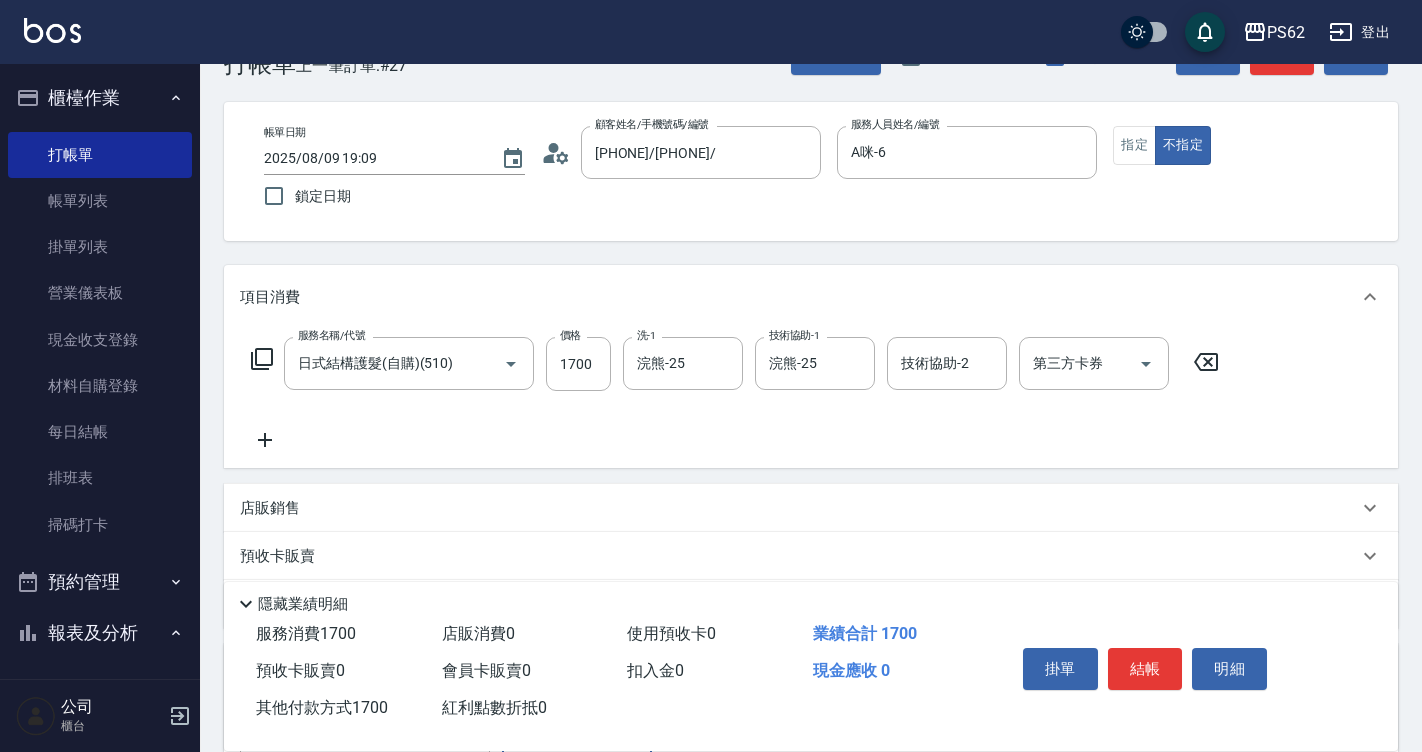 scroll, scrollTop: 259, scrollLeft: 0, axis: vertical 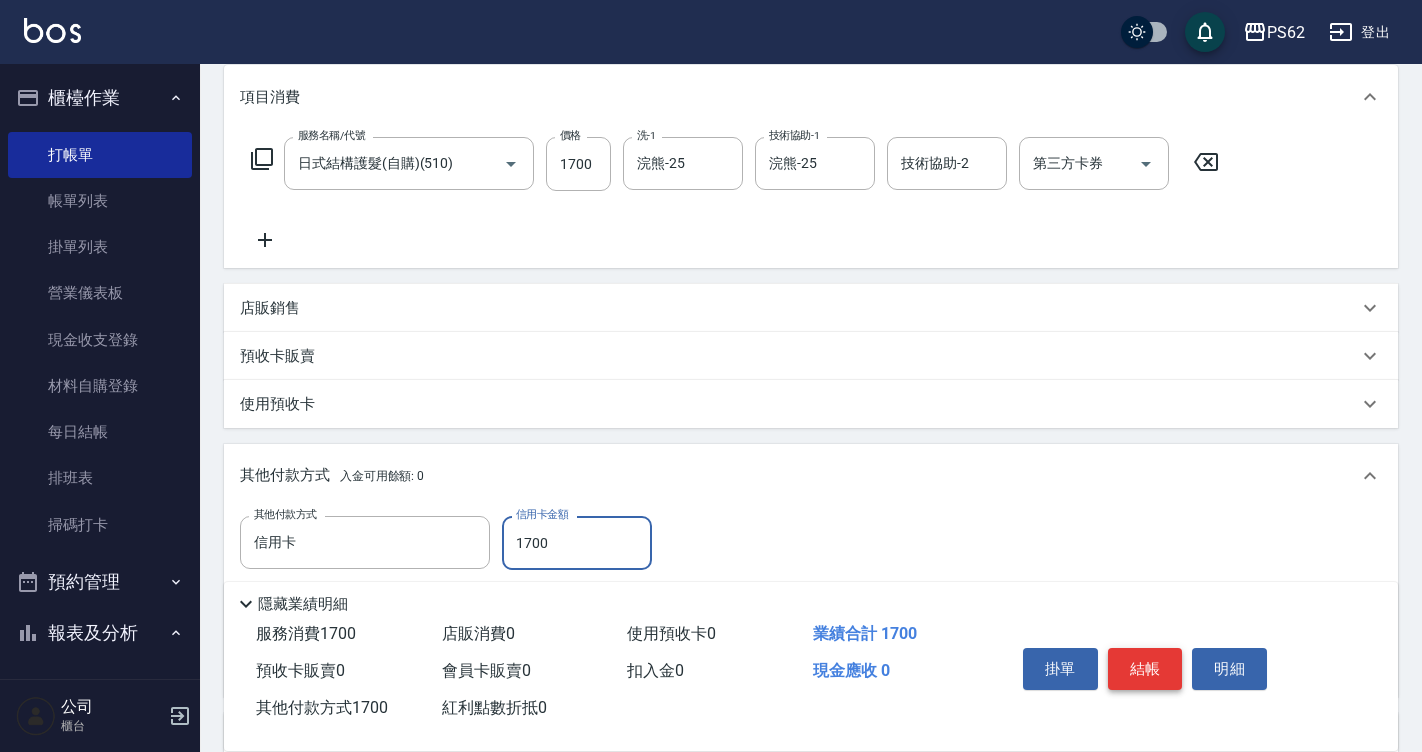 type on "1700" 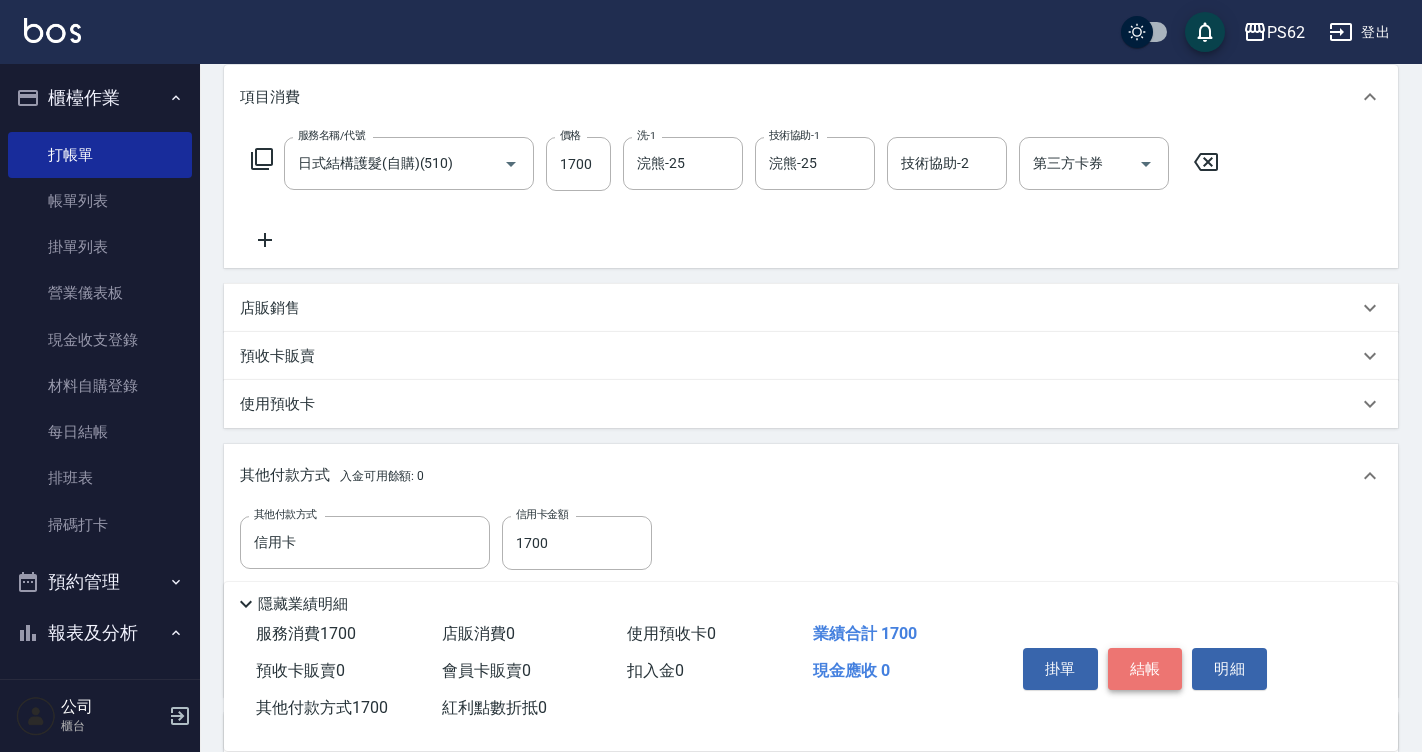 click on "結帳" at bounding box center [1145, 669] 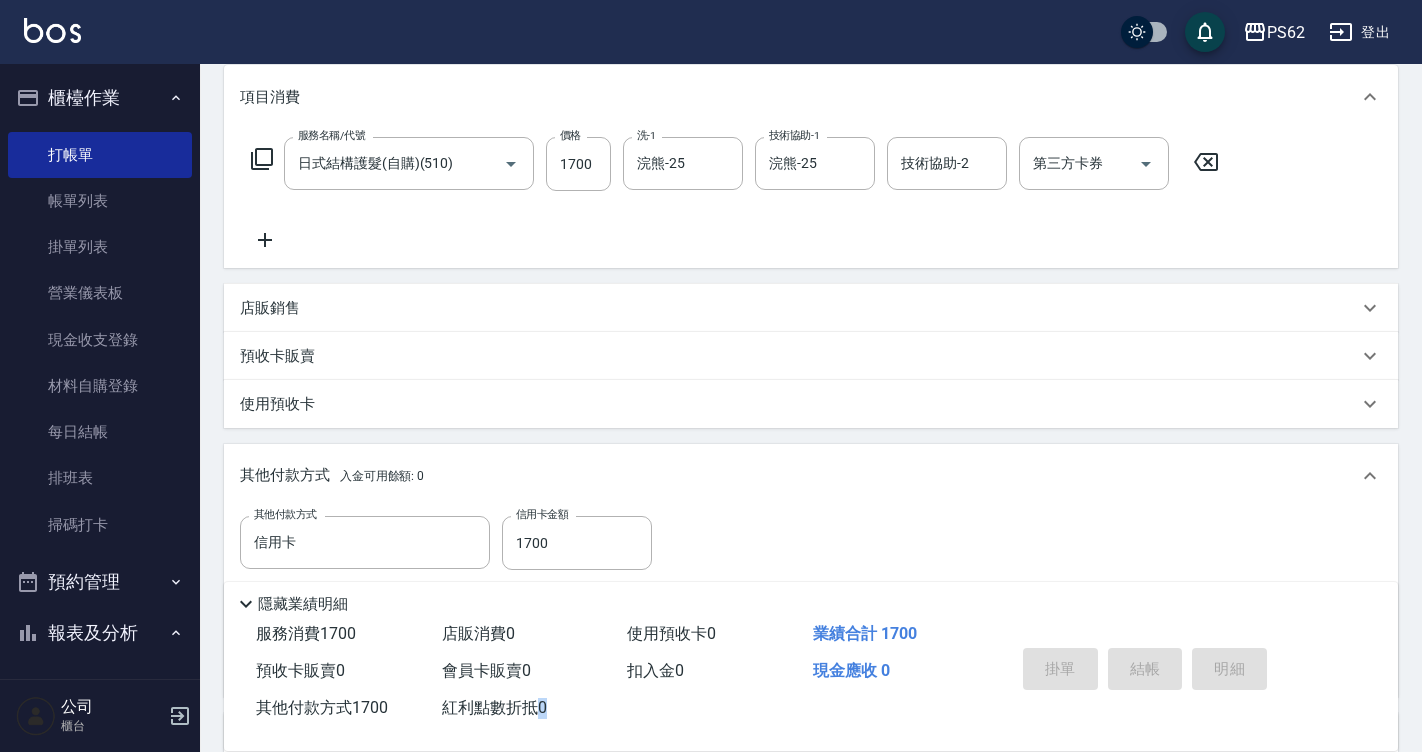 type on "2025/08/09 19:10" 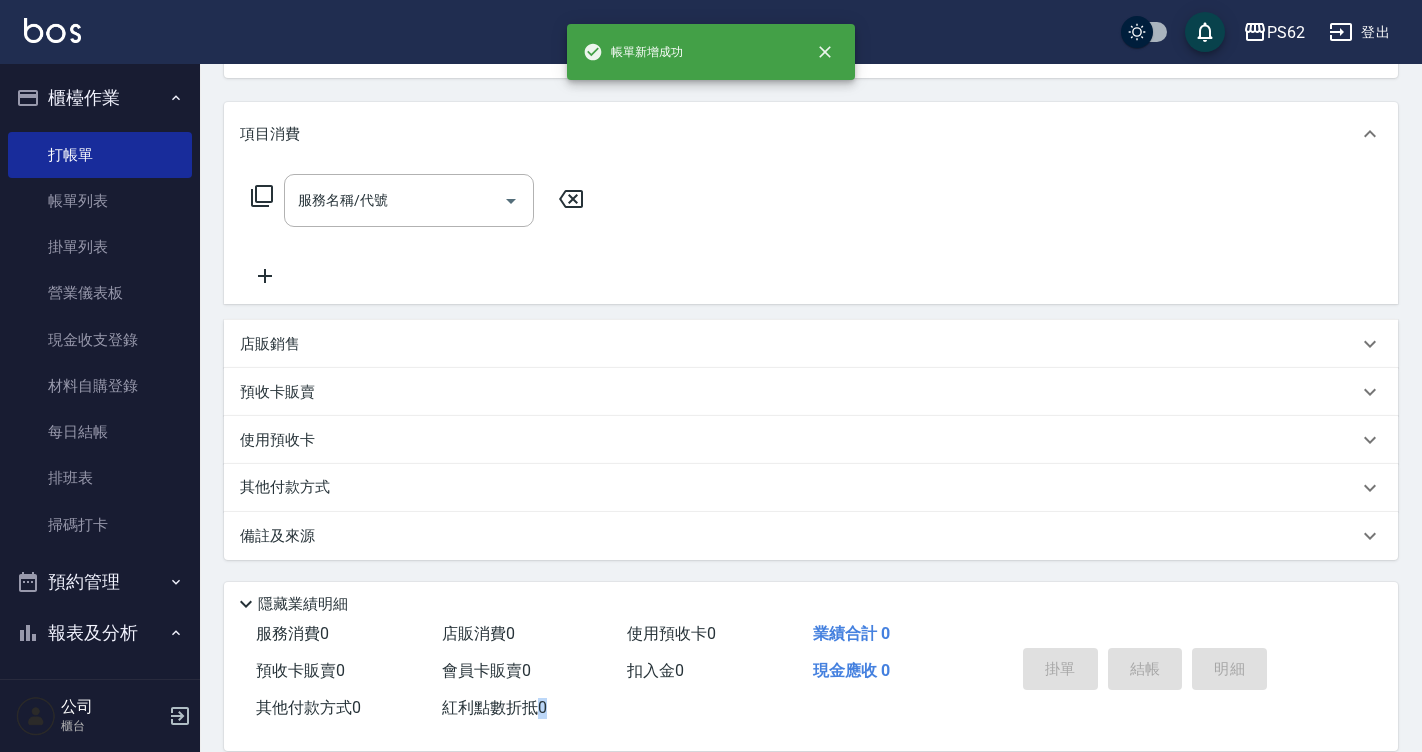 scroll, scrollTop: 0, scrollLeft: 0, axis: both 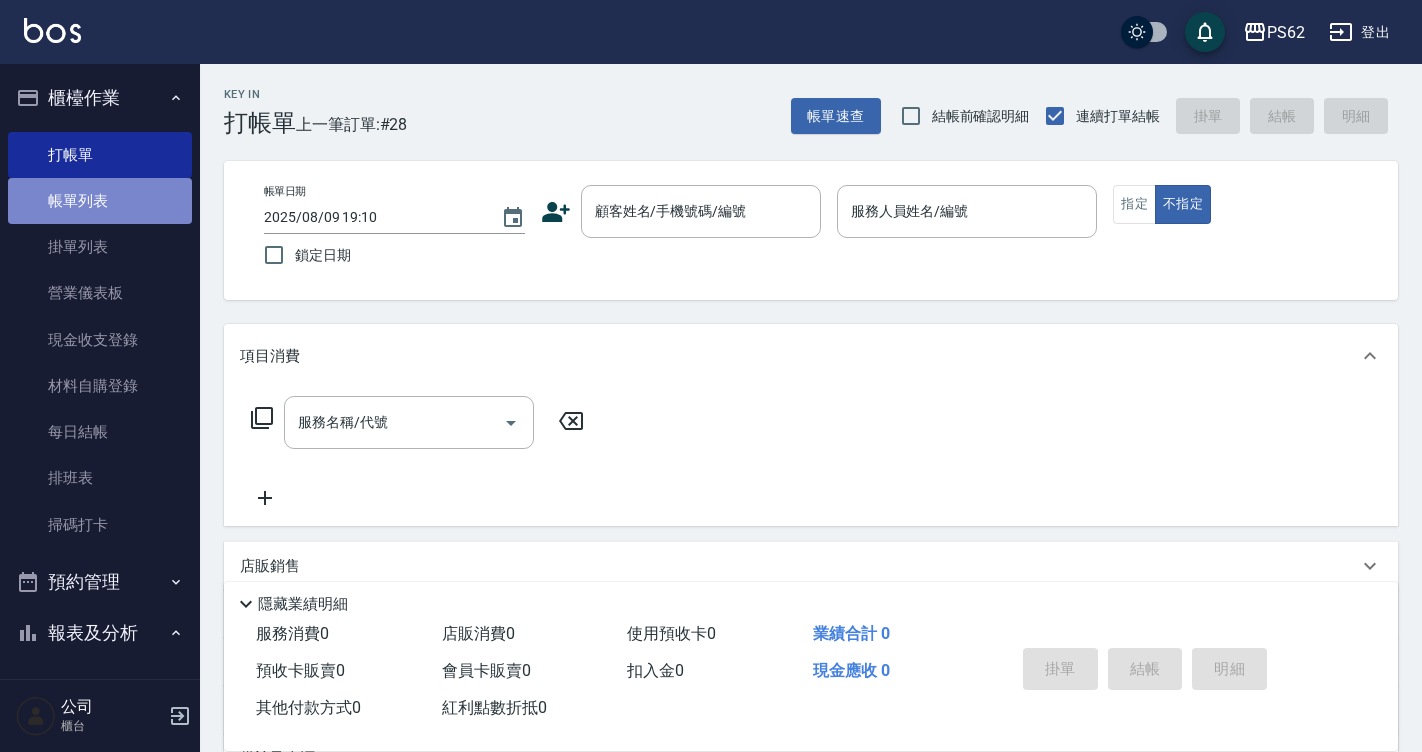click on "帳單列表" at bounding box center [100, 201] 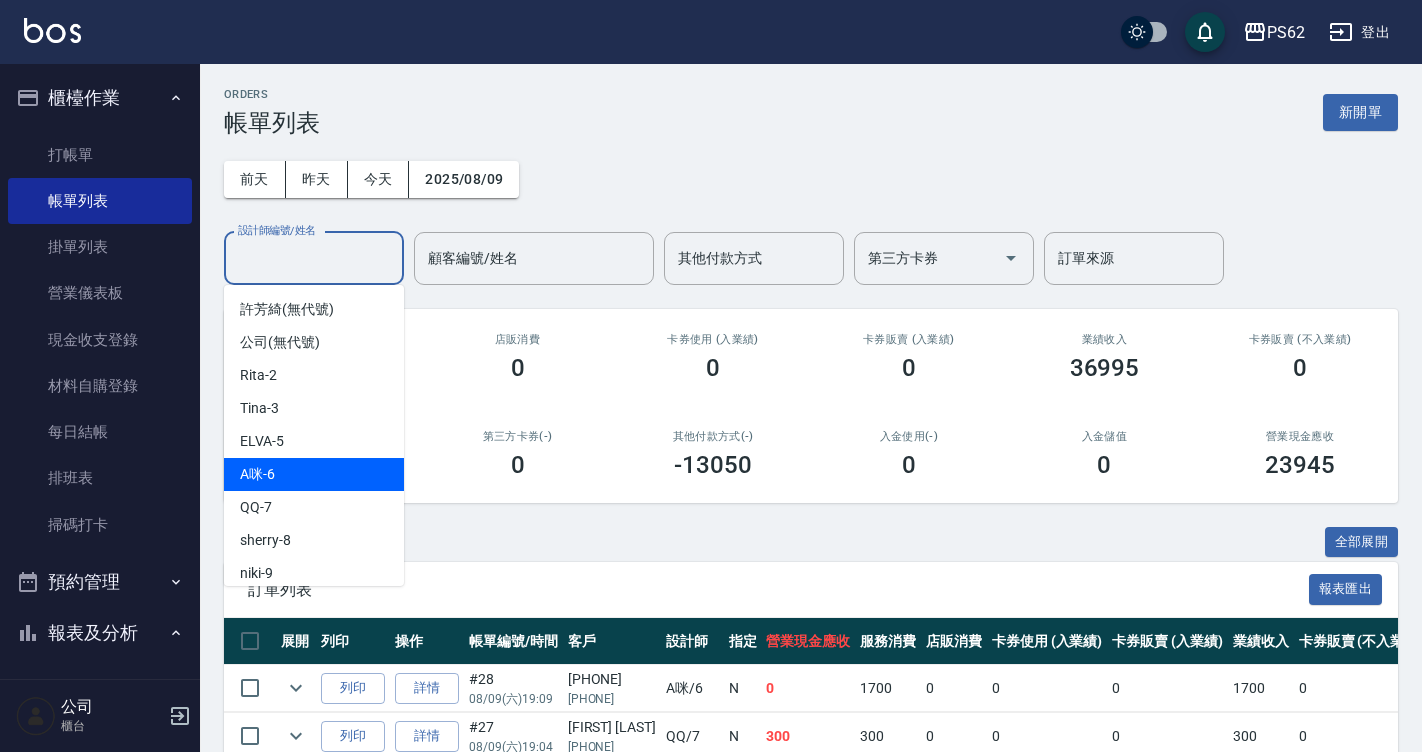 drag, startPoint x: 301, startPoint y: 257, endPoint x: 313, endPoint y: 473, distance: 216.33308 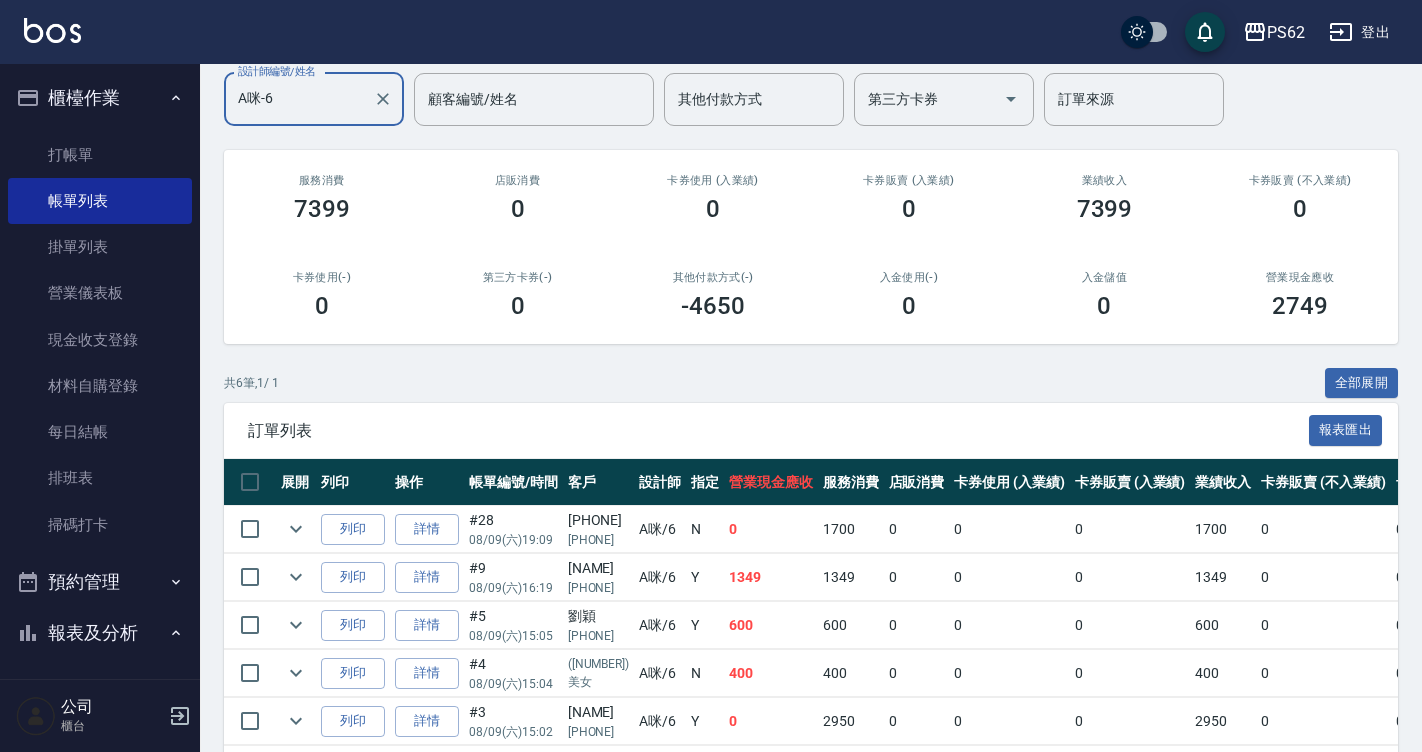 scroll, scrollTop: 0, scrollLeft: 0, axis: both 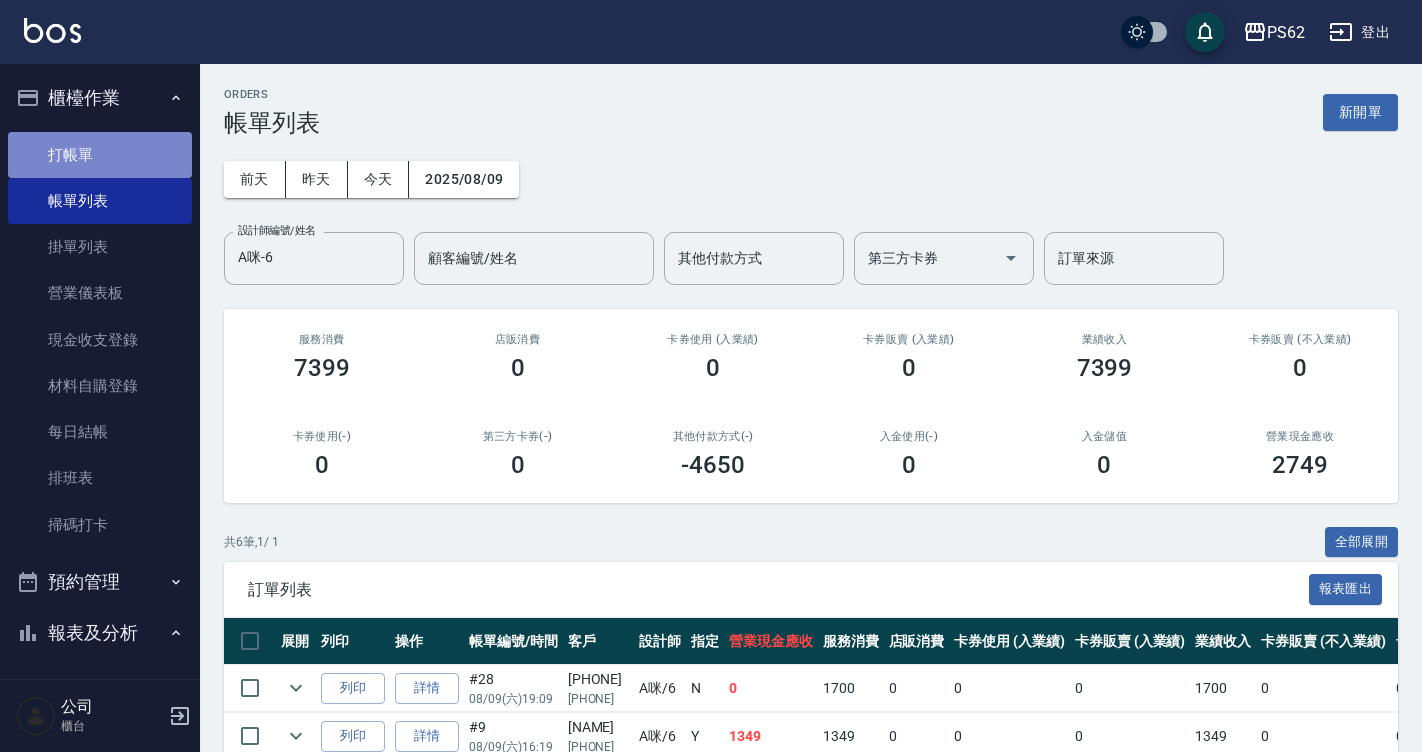 click on "打帳單" at bounding box center [100, 155] 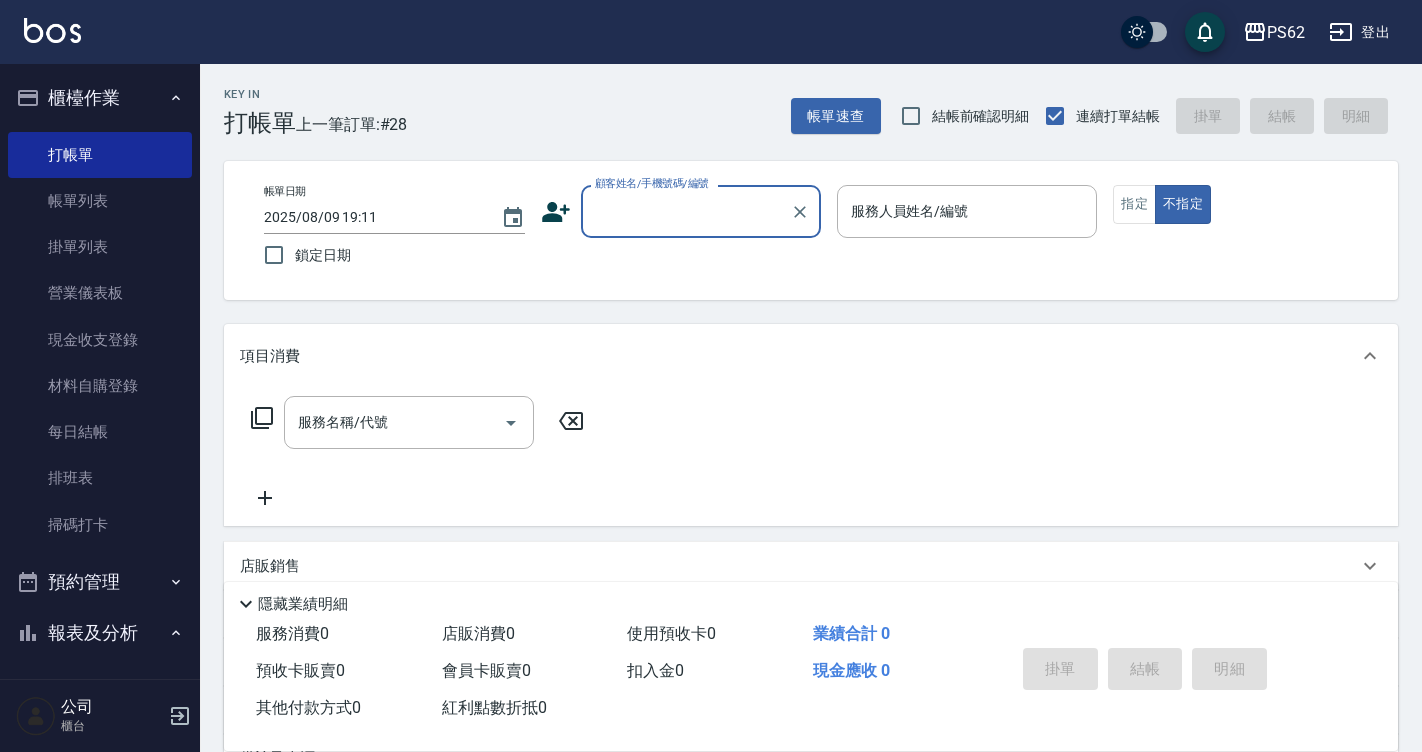 click on "顧客姓名/手機號碼/編號" at bounding box center (686, 211) 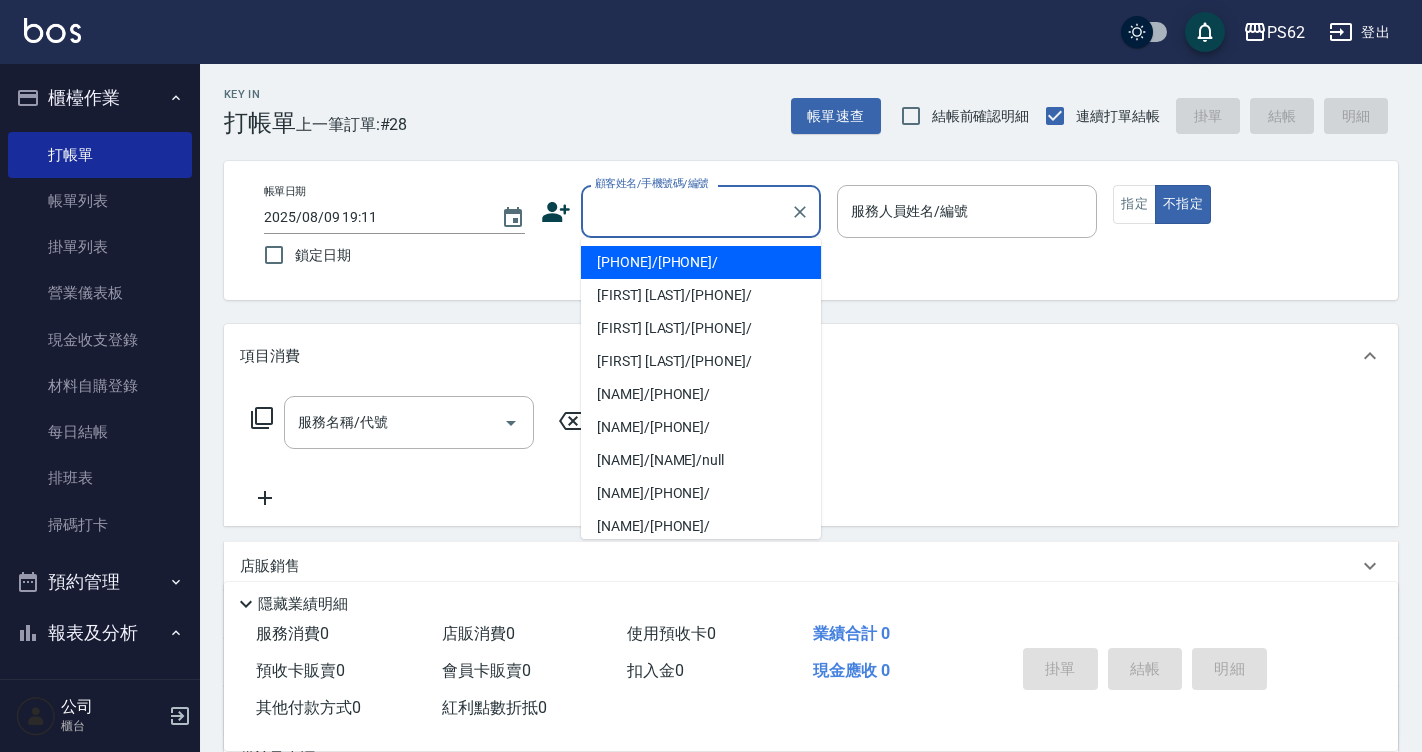 click on "顧客姓名/手機號碼/編號" at bounding box center (686, 211) 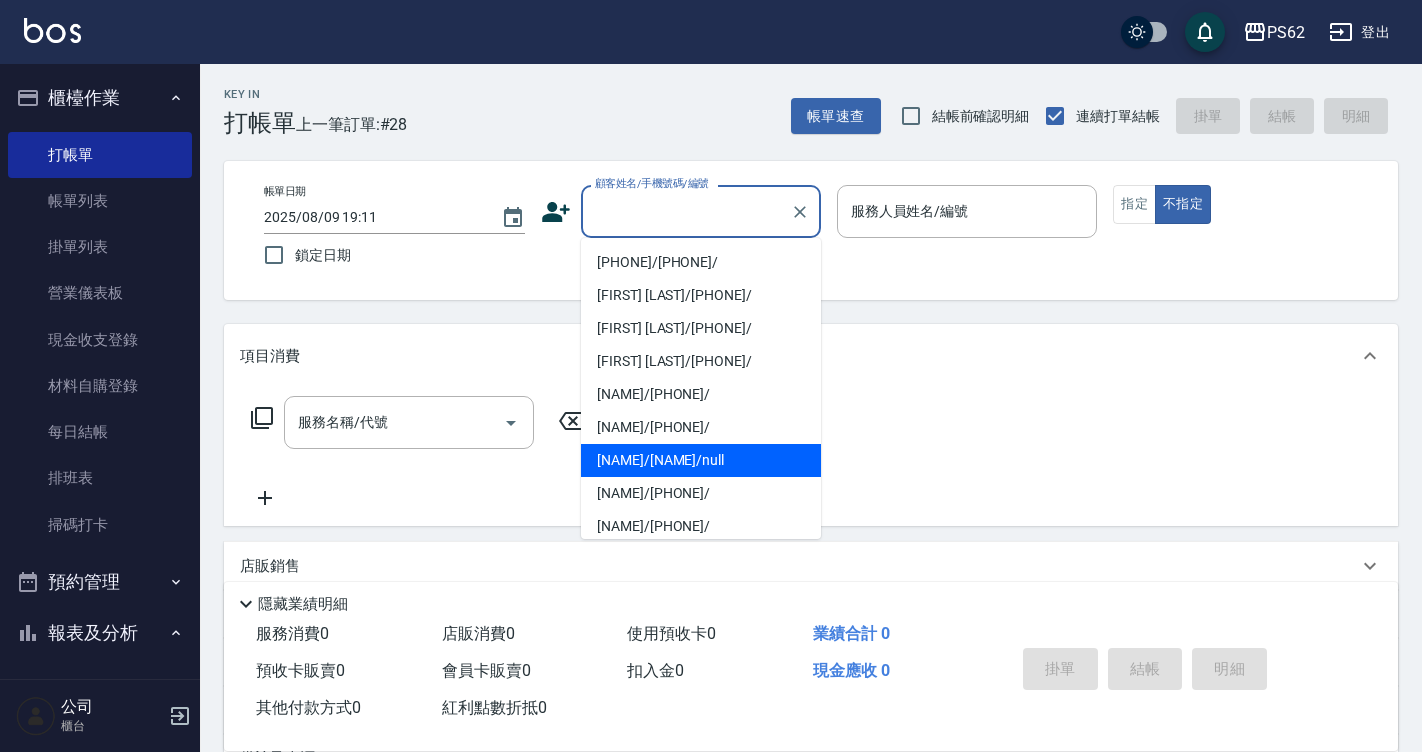 drag, startPoint x: 639, startPoint y: 214, endPoint x: 631, endPoint y: 457, distance: 243.13165 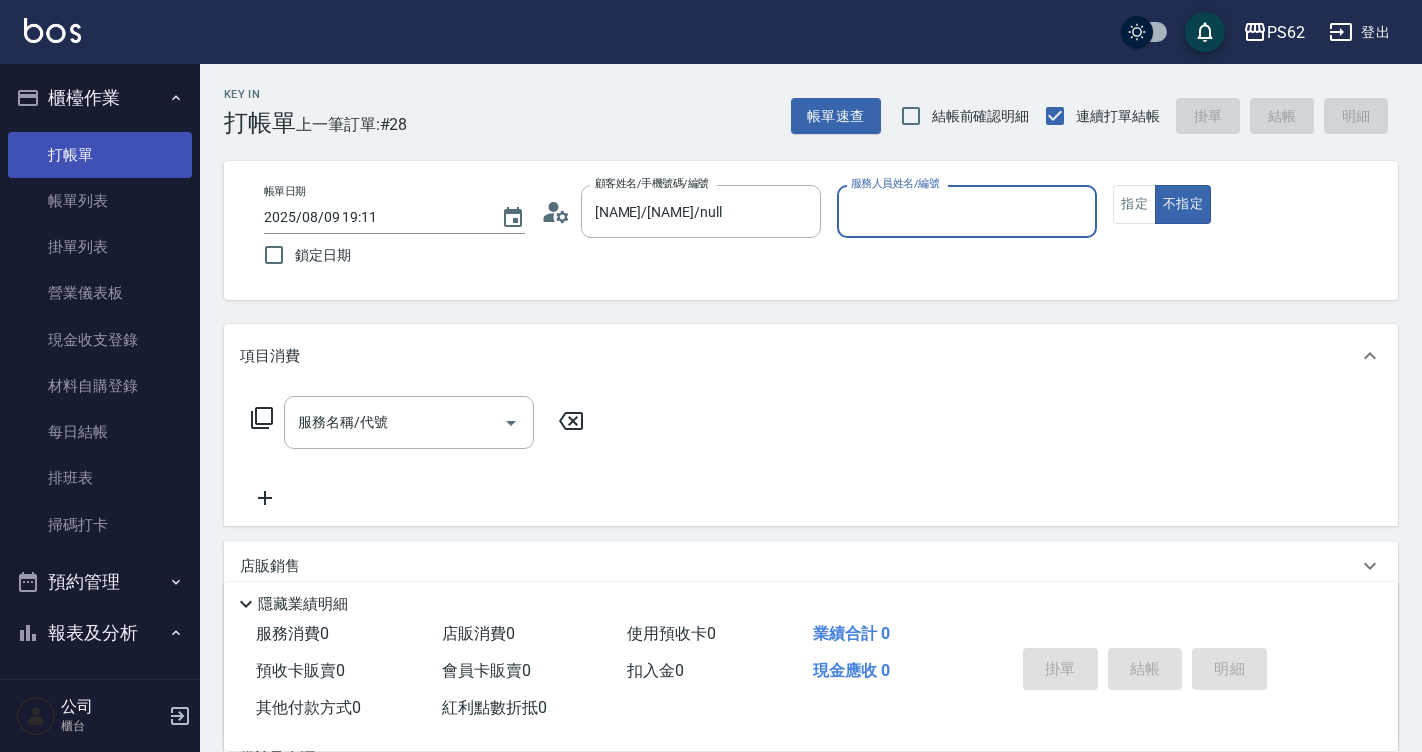 drag, startPoint x: 144, startPoint y: 189, endPoint x: 143, endPoint y: 159, distance: 30.016663 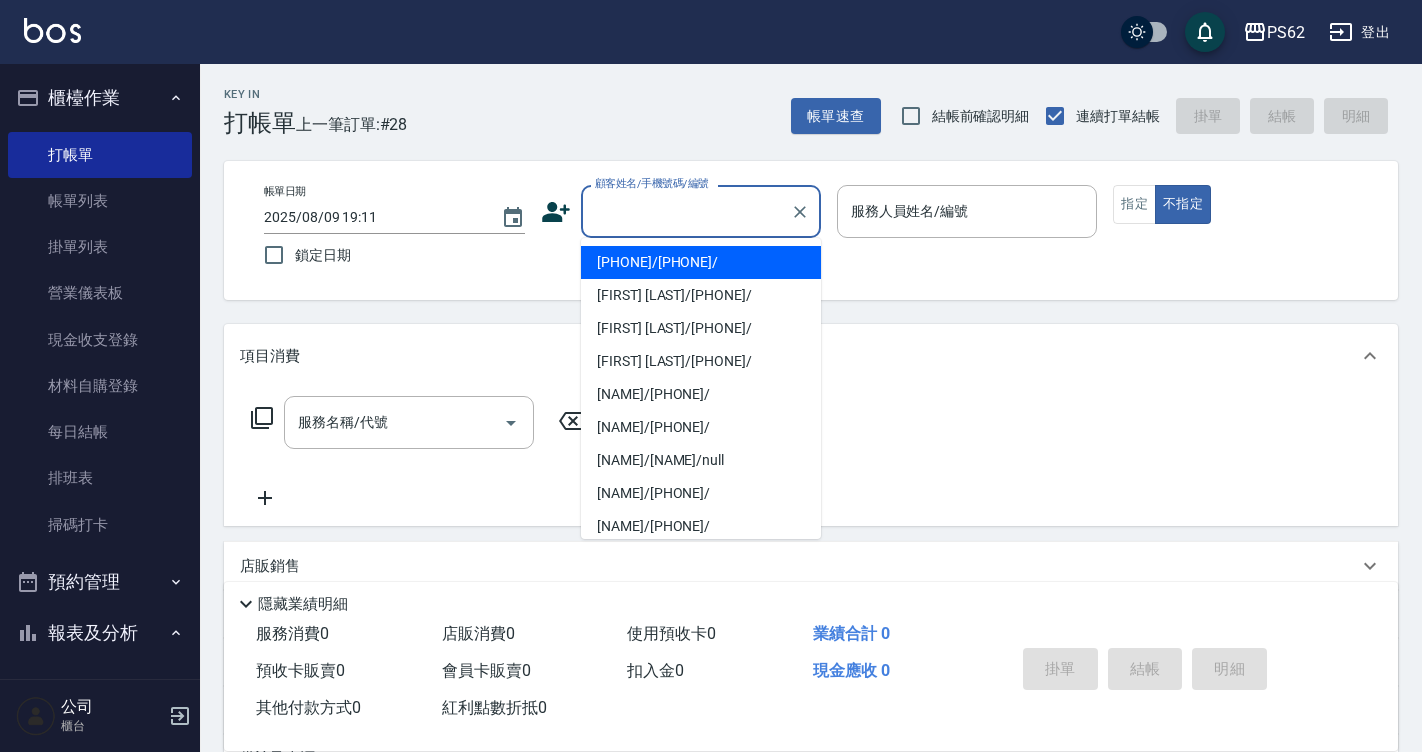 click on "顧客姓名/手機號碼/編號" at bounding box center (686, 211) 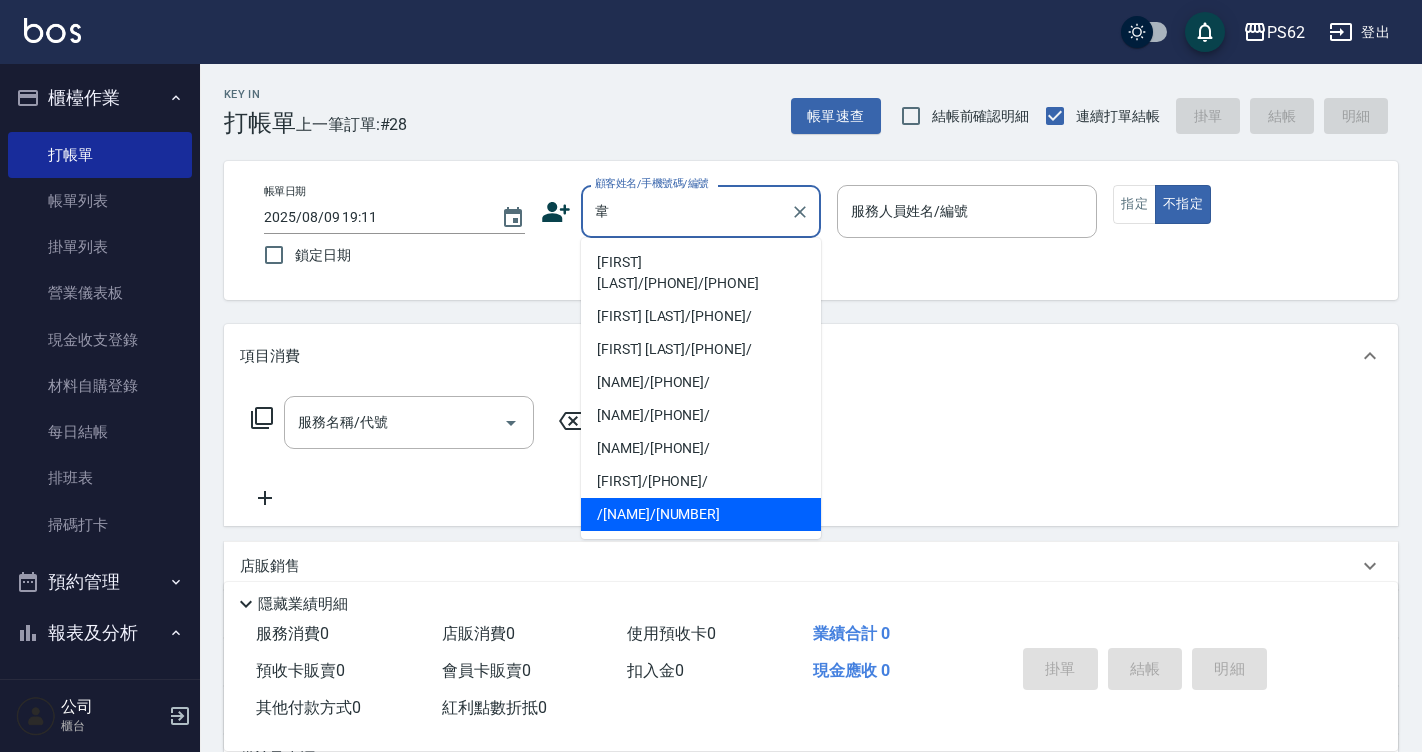 click on "/[NAME]/[NUMBER]" at bounding box center [701, 514] 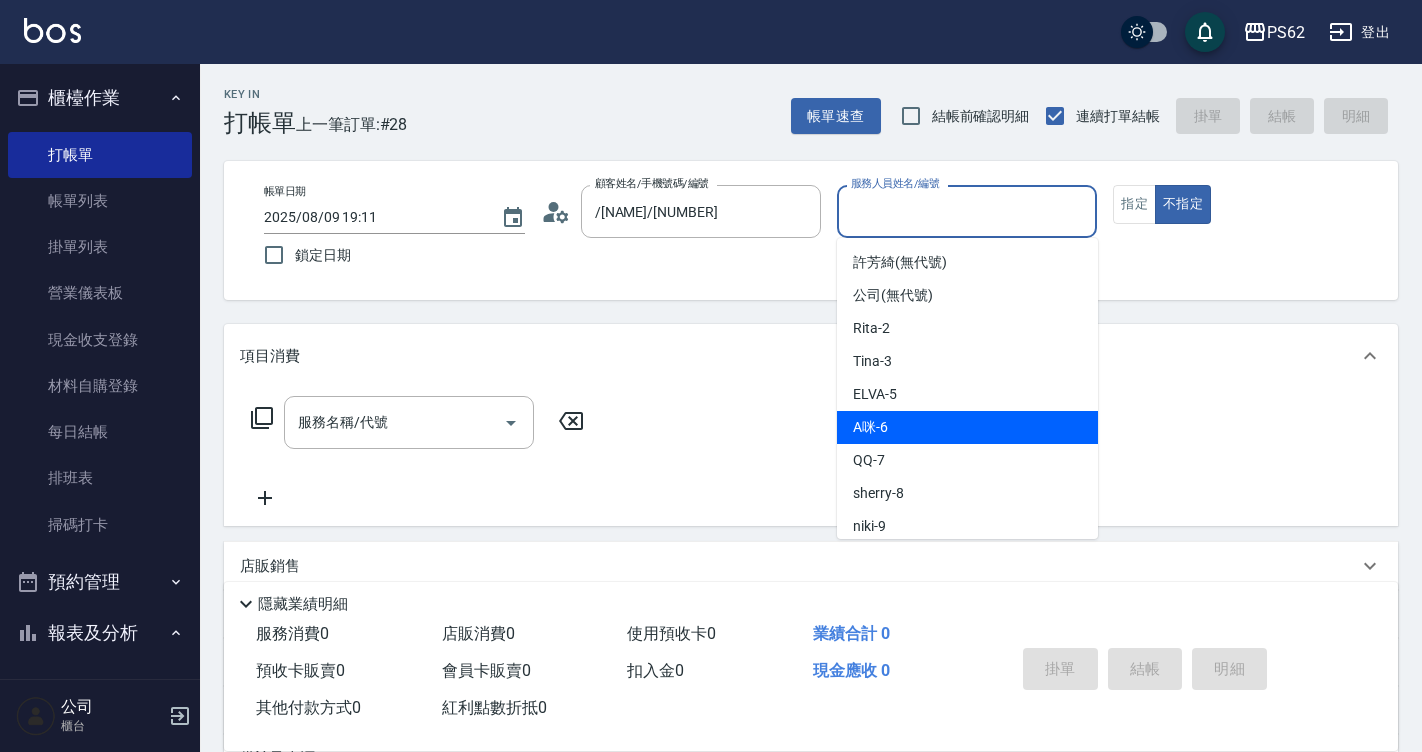 drag, startPoint x: 902, startPoint y: 205, endPoint x: 902, endPoint y: 415, distance: 210 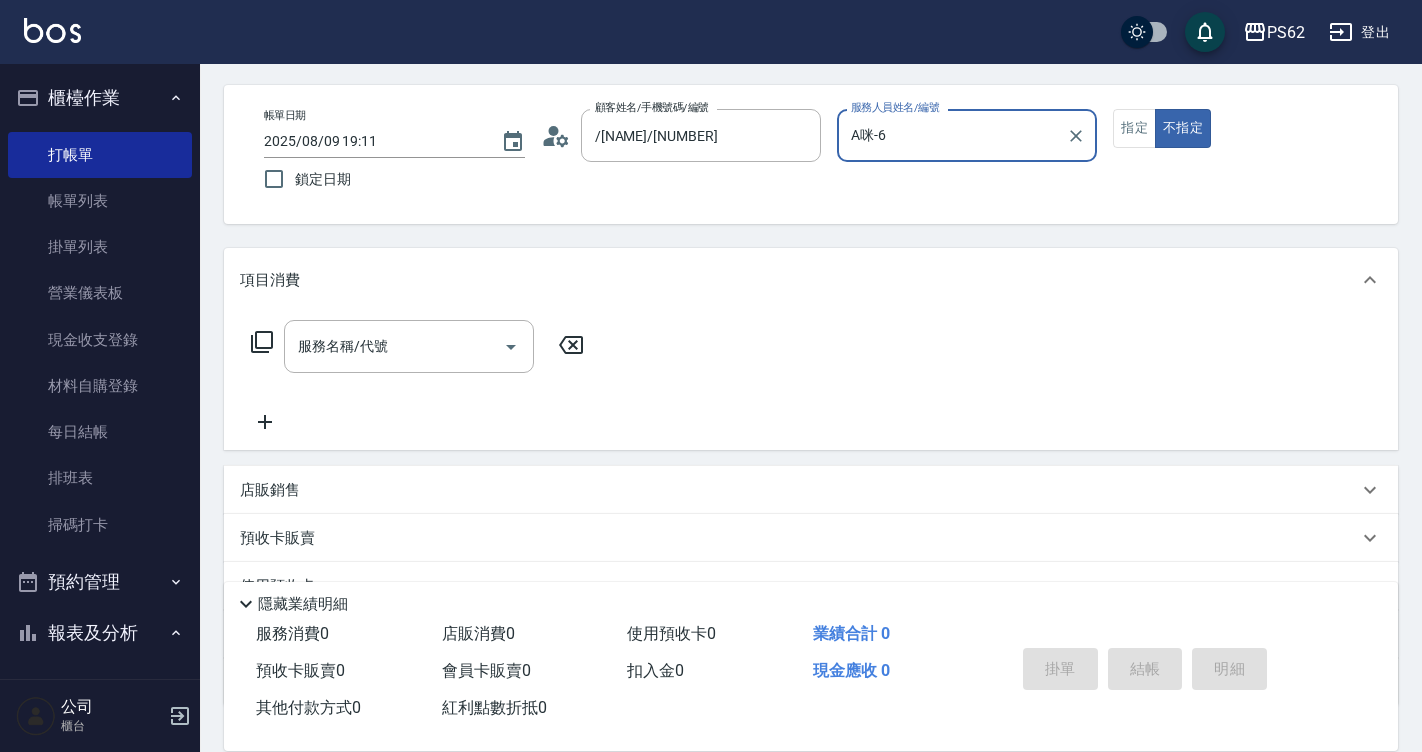 scroll, scrollTop: 200, scrollLeft: 0, axis: vertical 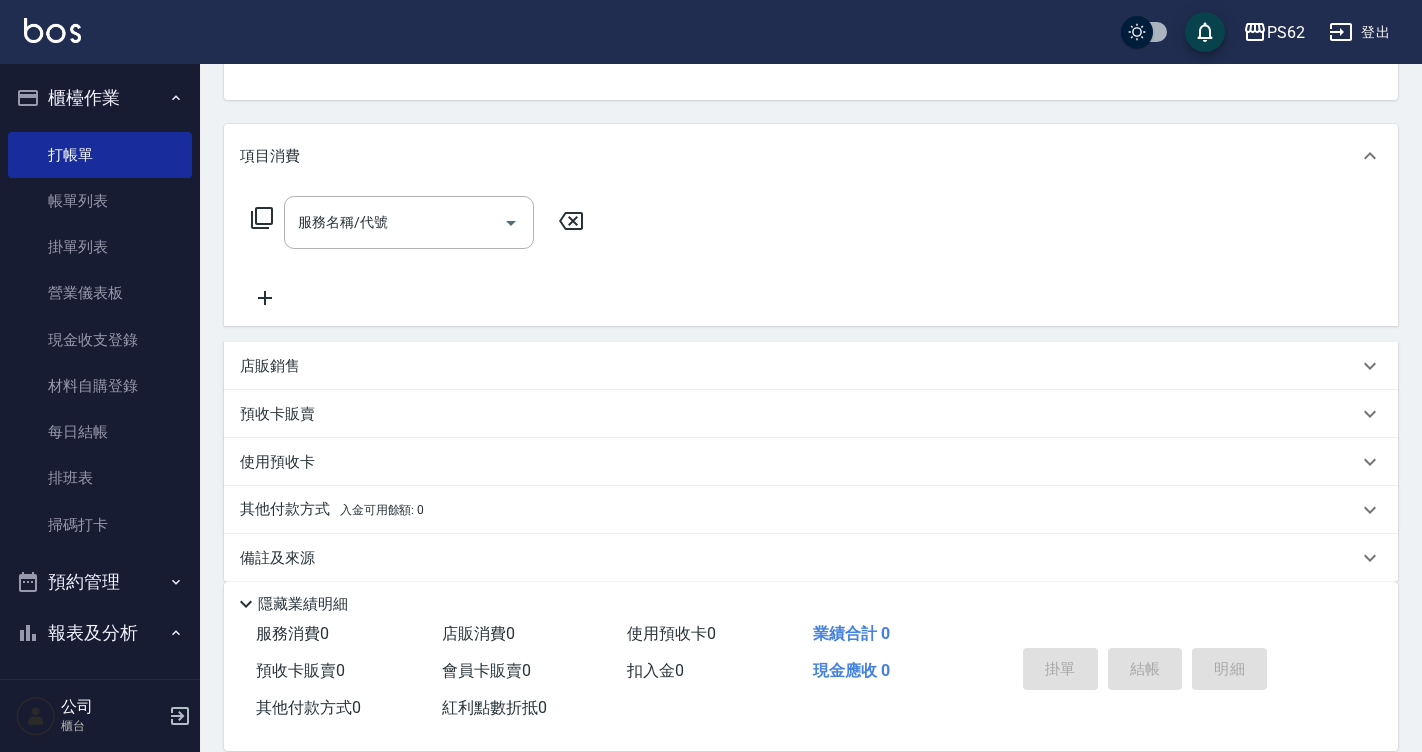 click on "店販銷售" at bounding box center [270, 366] 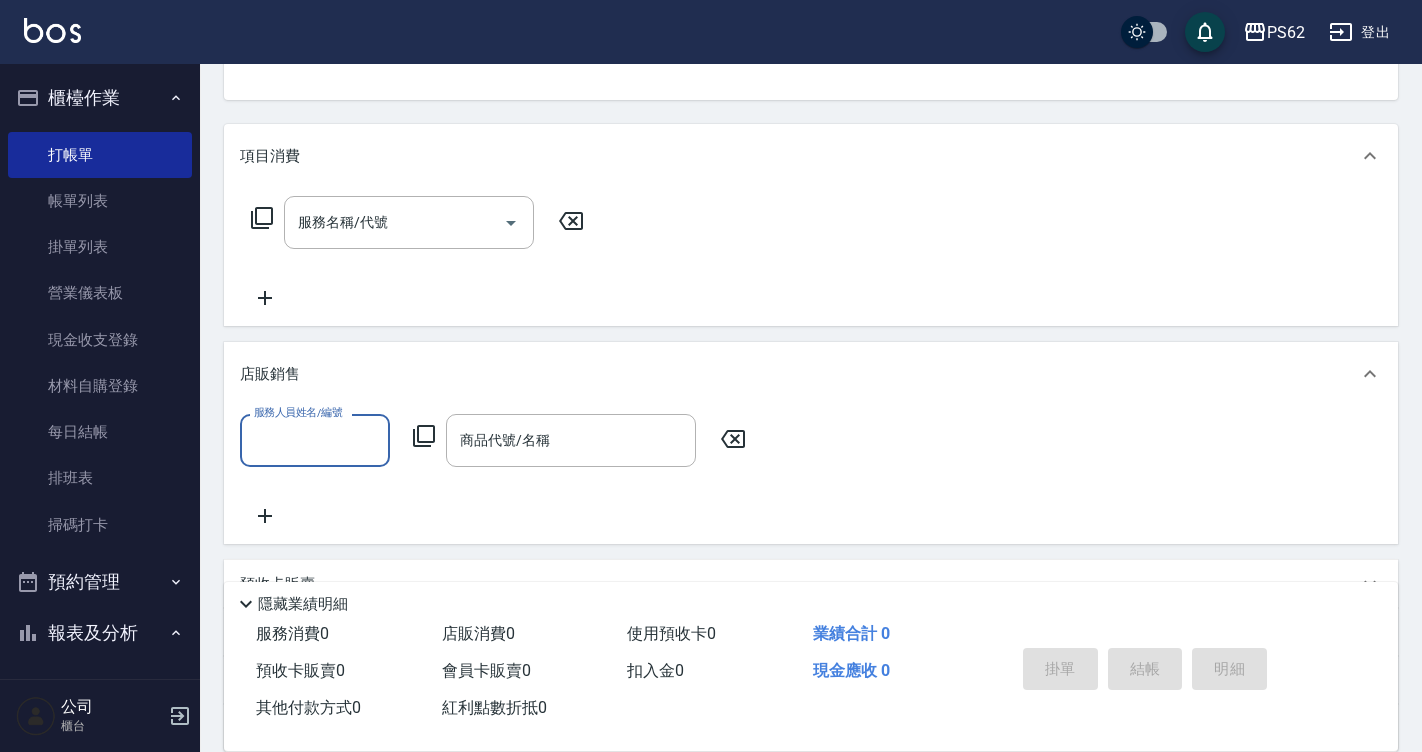scroll, scrollTop: 0, scrollLeft: 0, axis: both 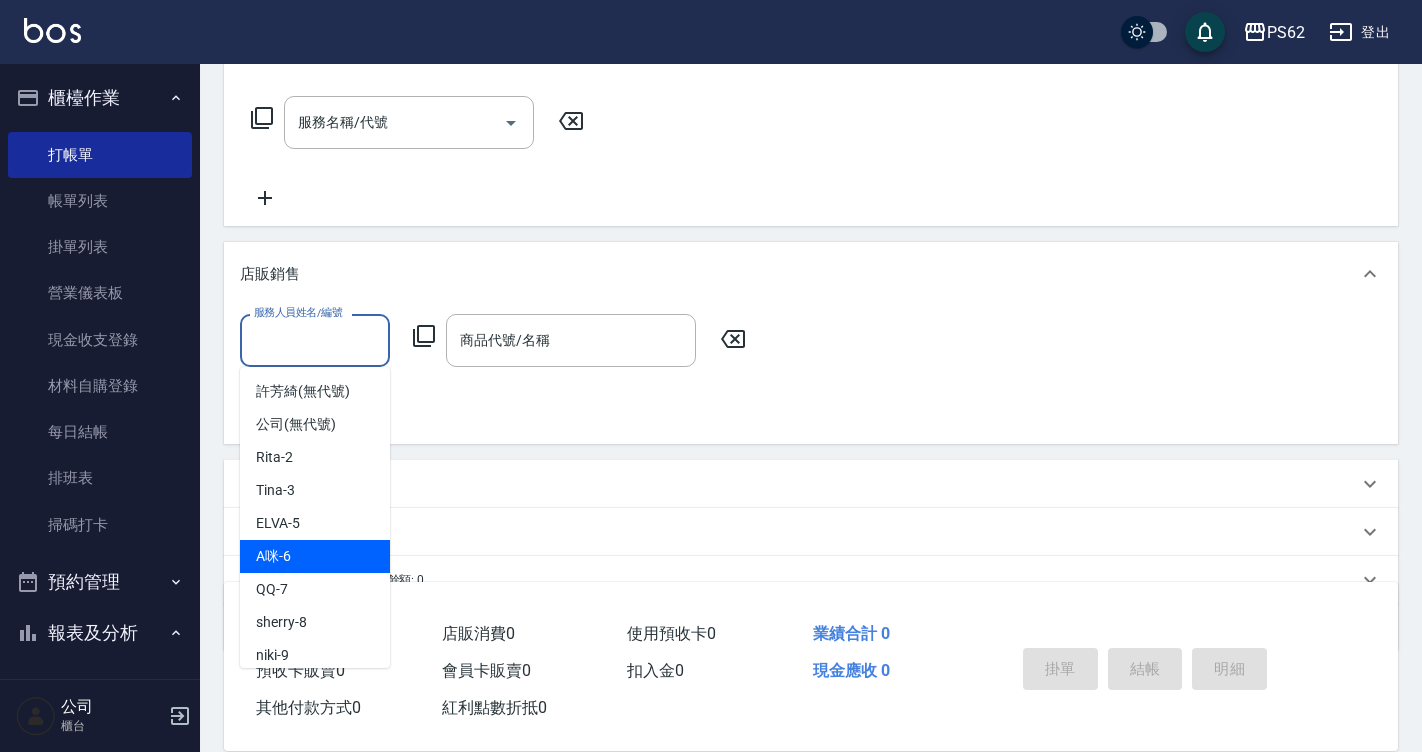 drag, startPoint x: 273, startPoint y: 343, endPoint x: 302, endPoint y: 557, distance: 215.95601 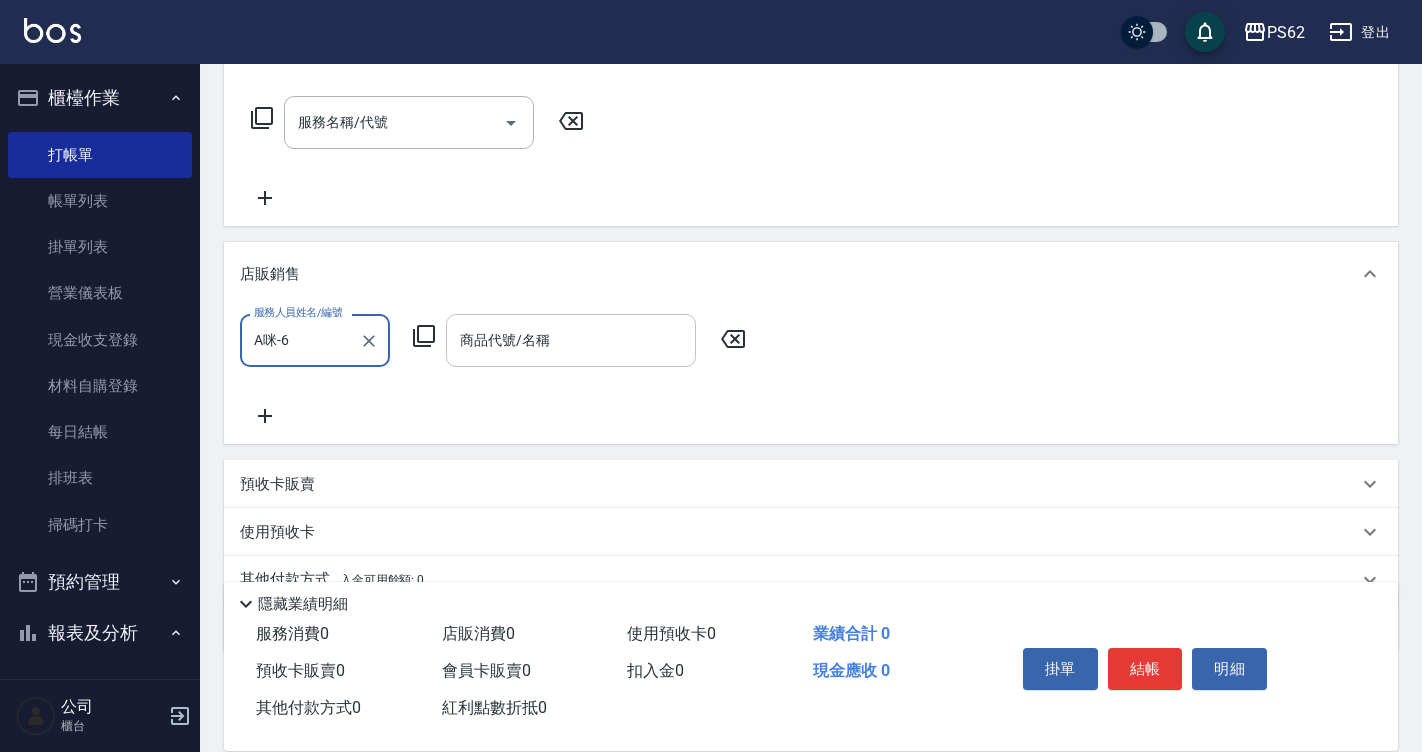 click on "商品代號/名稱 商品代號/名稱" at bounding box center [571, 340] 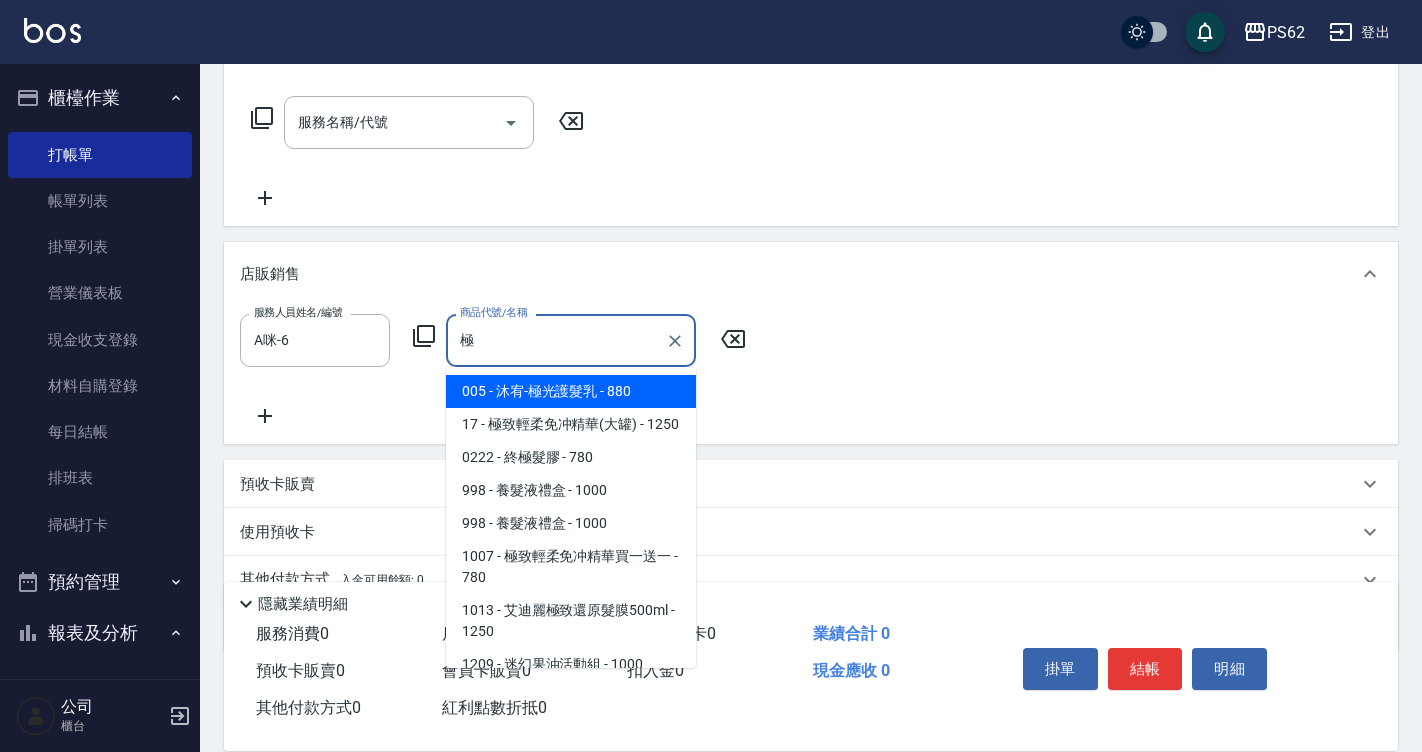 click on "1007 - 極致輕柔免冲精華買一送一 - 780" at bounding box center [571, 567] 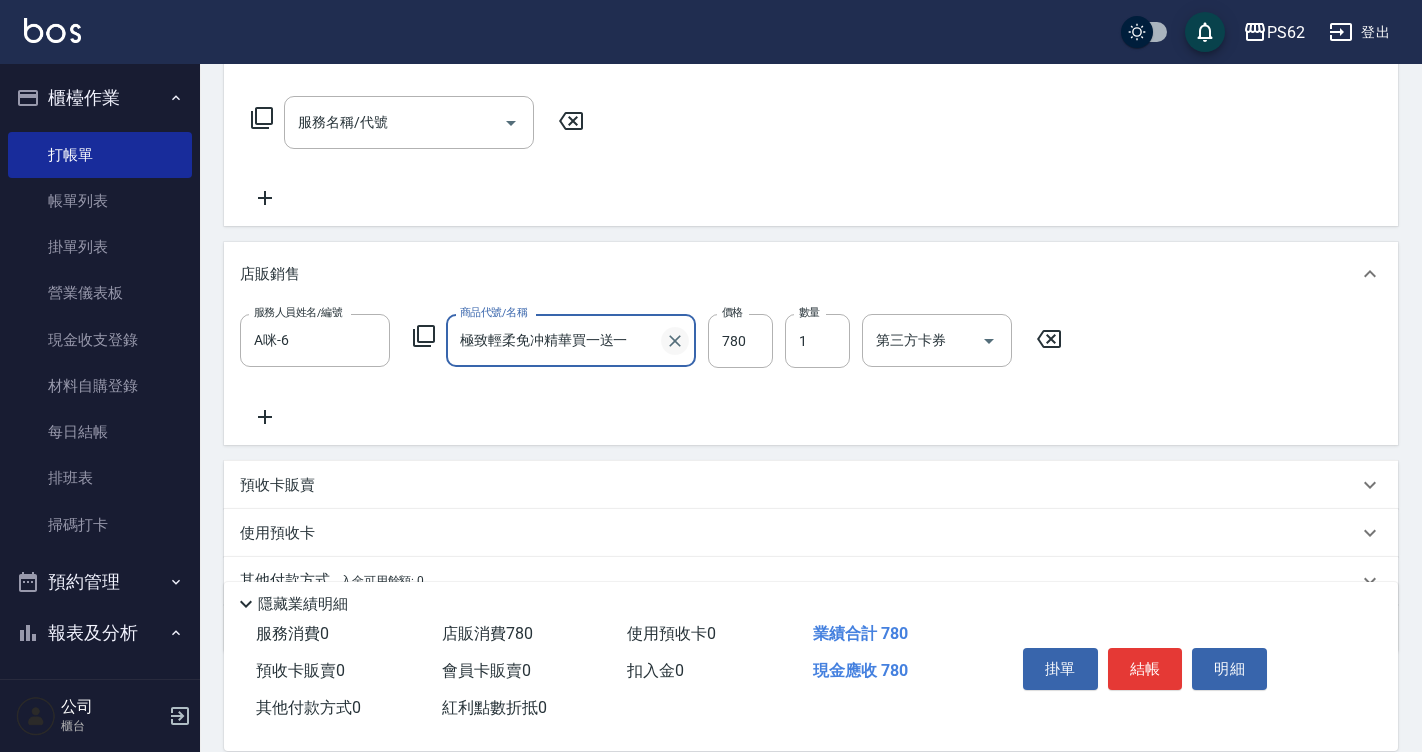 click 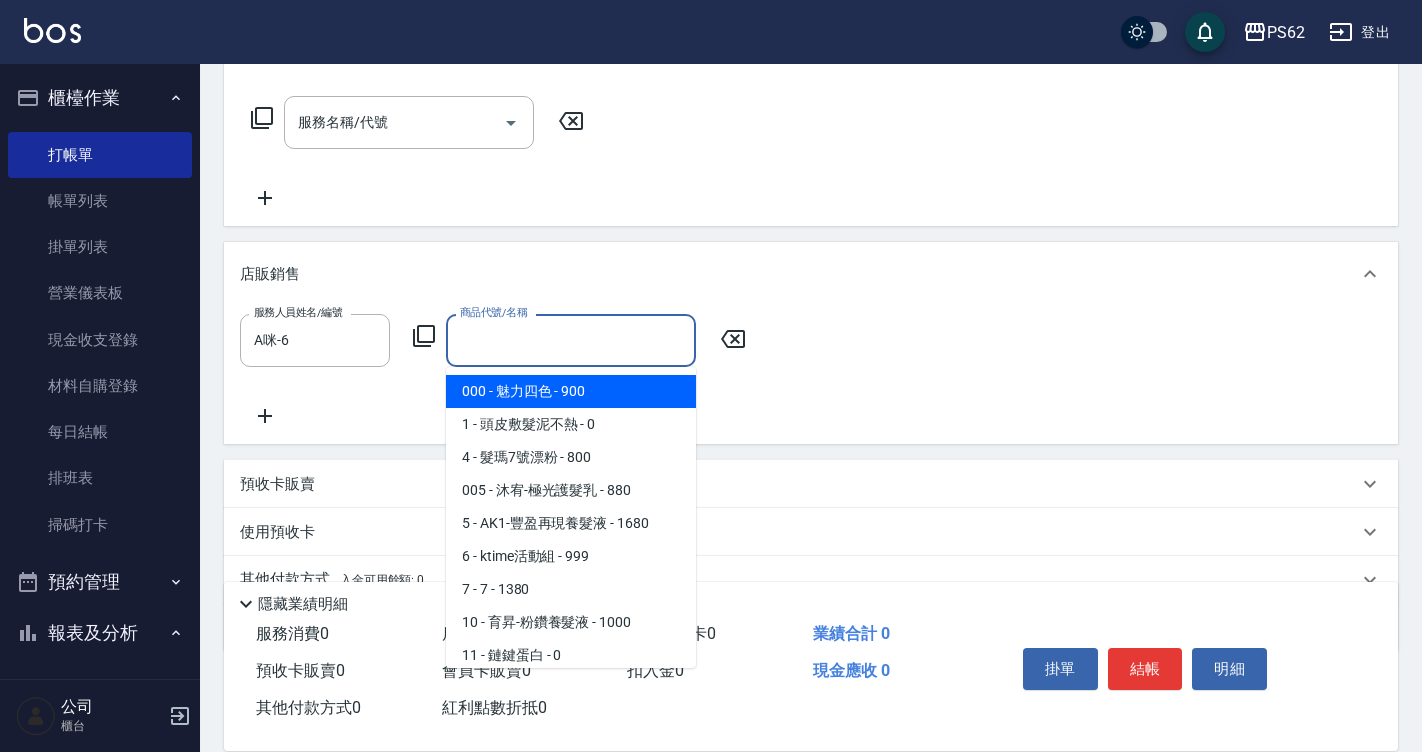 click on "商品代號/名稱" at bounding box center [571, 340] 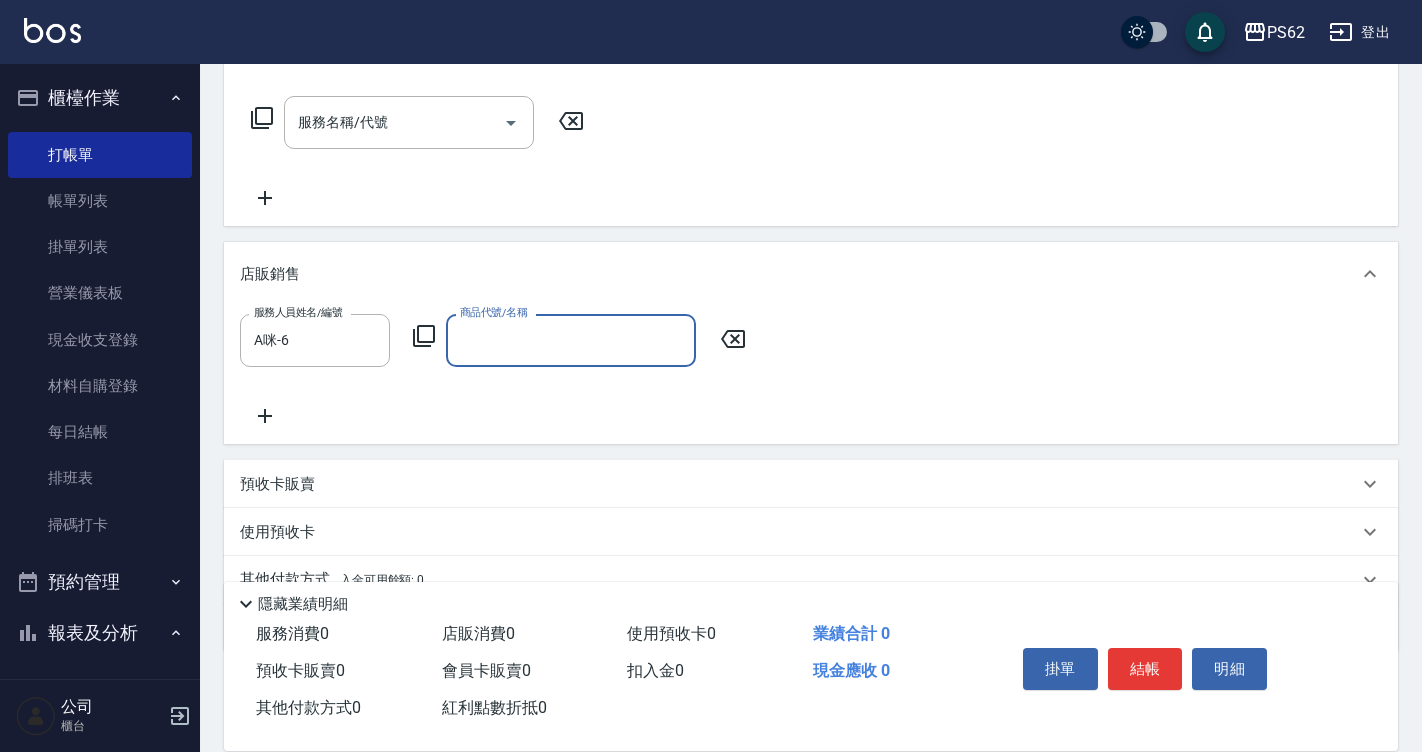 click on "商品代號/名稱" at bounding box center (571, 340) 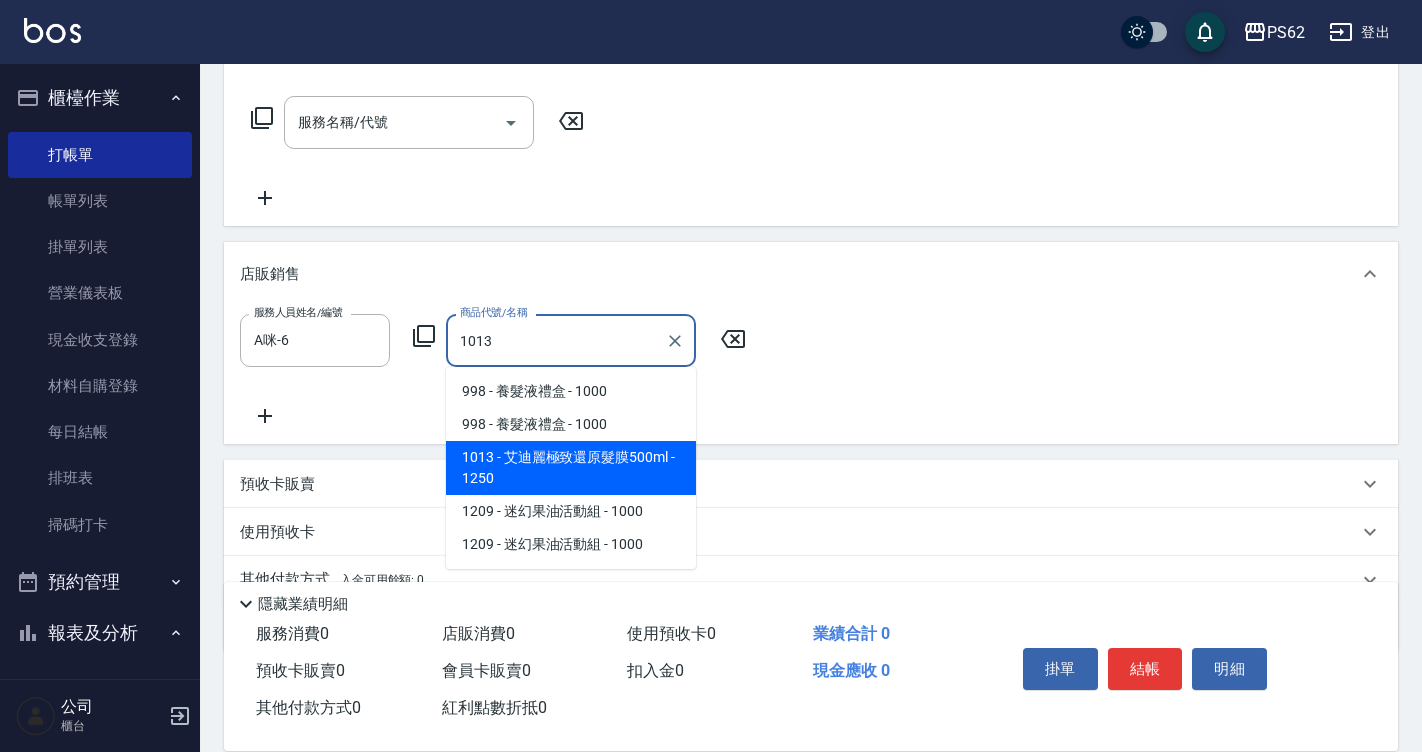 type on "艾迪麗極致還原髮膜500ml" 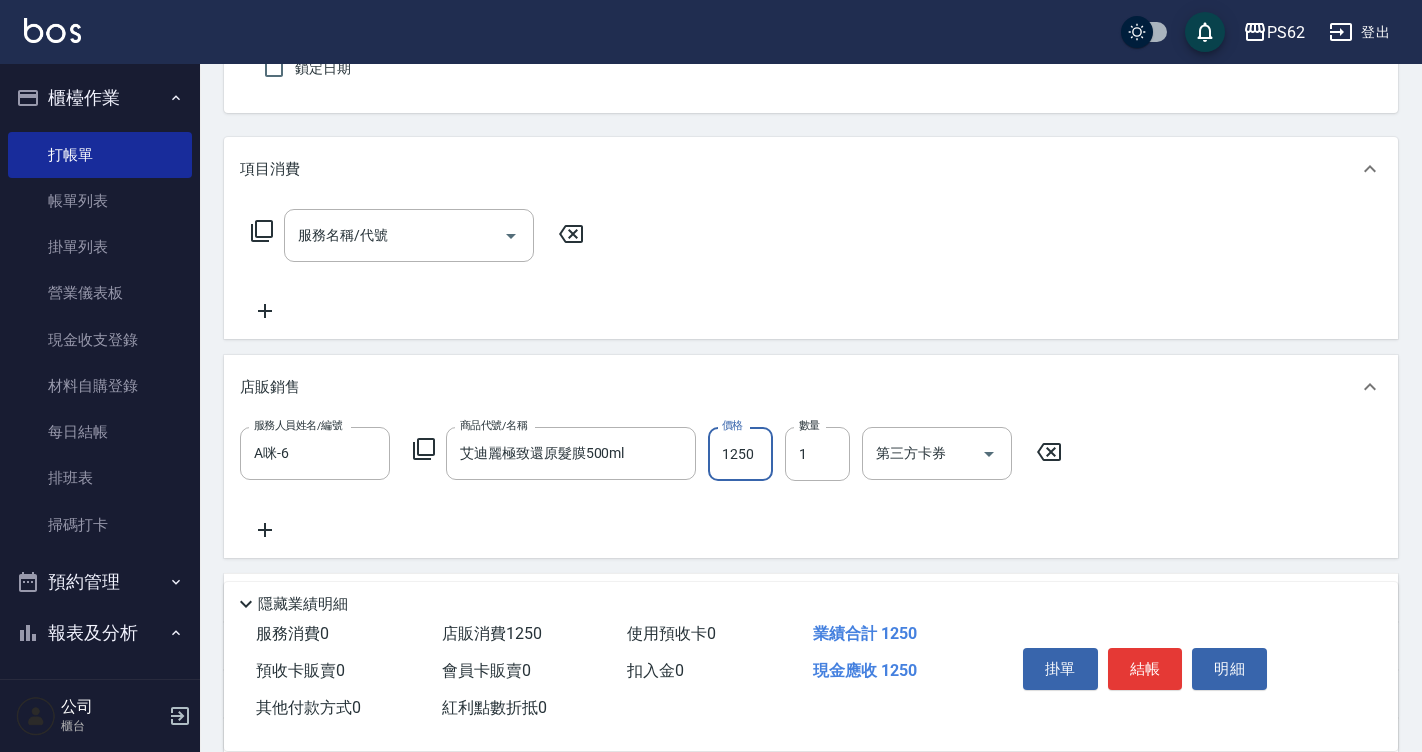 scroll, scrollTop: 300, scrollLeft: 0, axis: vertical 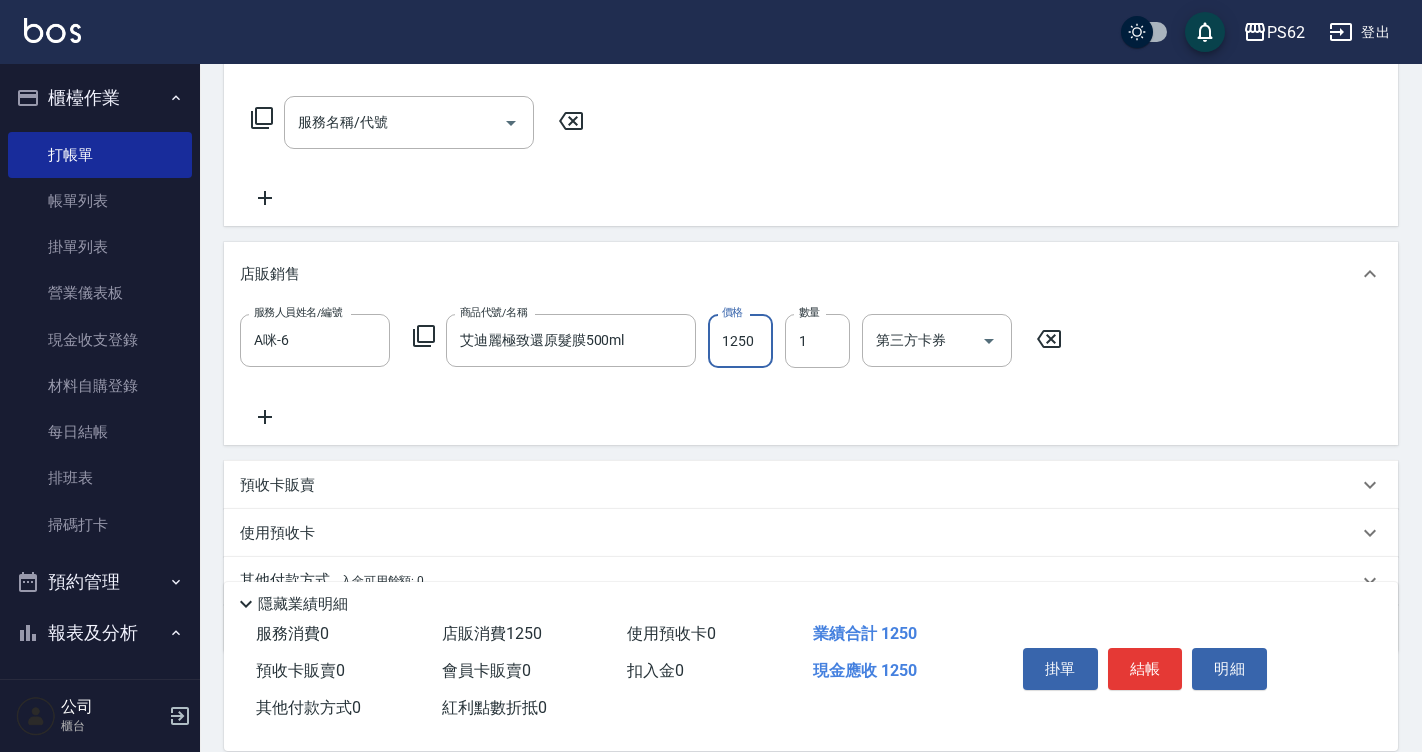 click on "預收卡販賣" at bounding box center [799, 485] 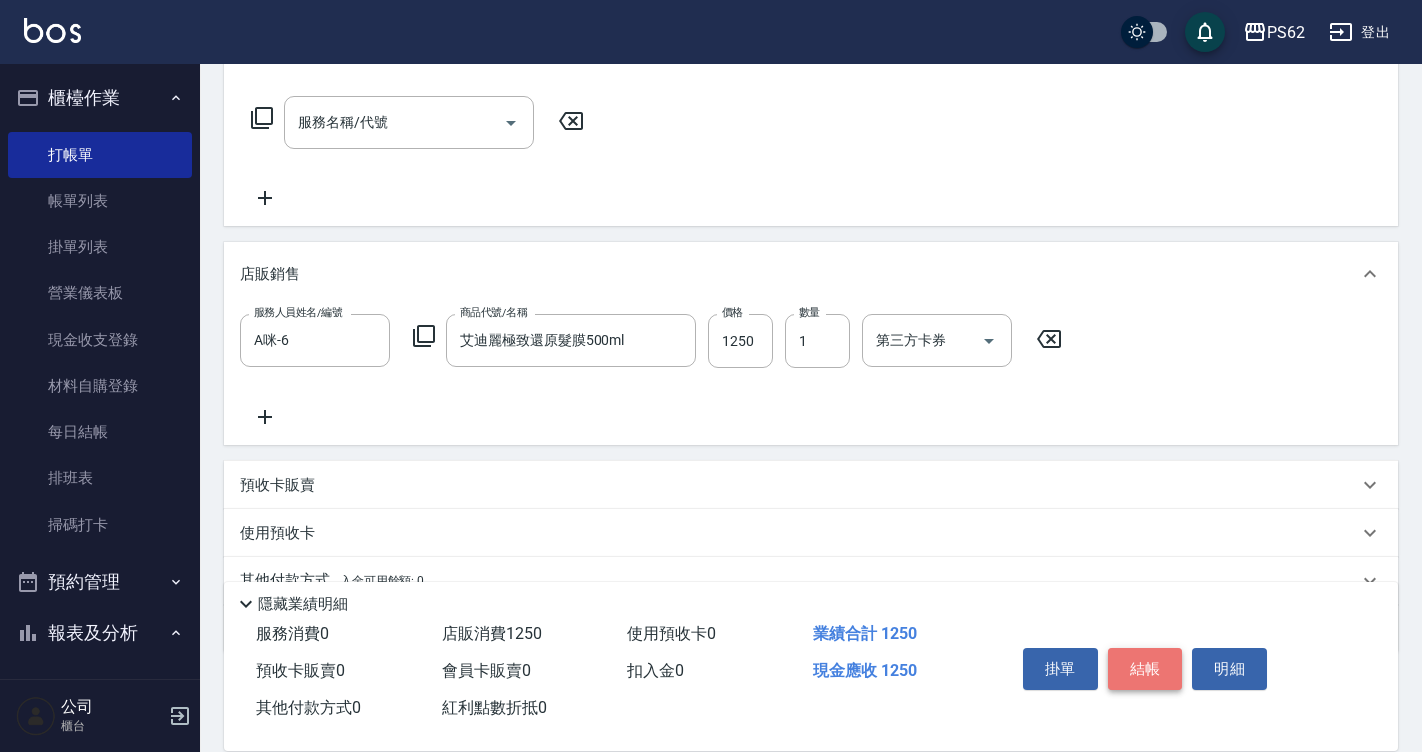 click on "結帳" at bounding box center [1145, 669] 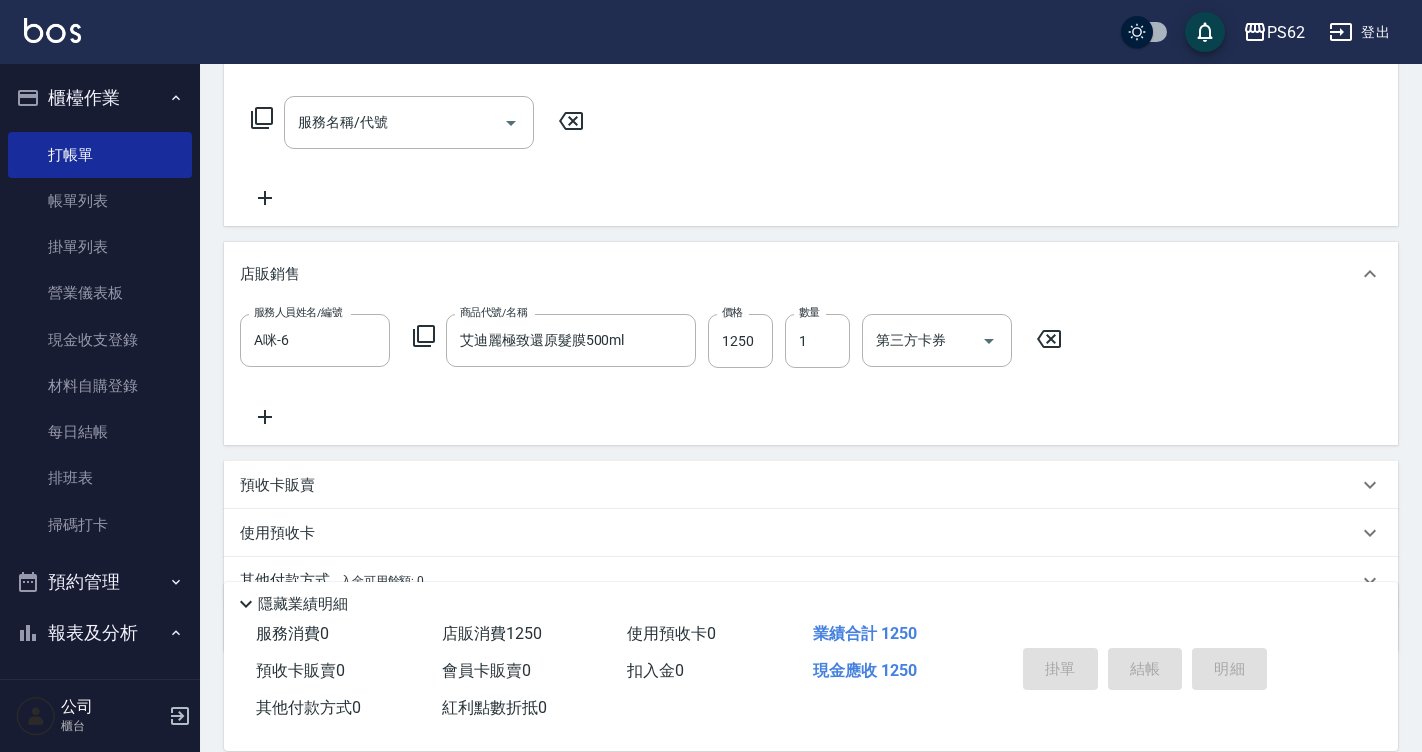 type on "2025/08/09 19:12" 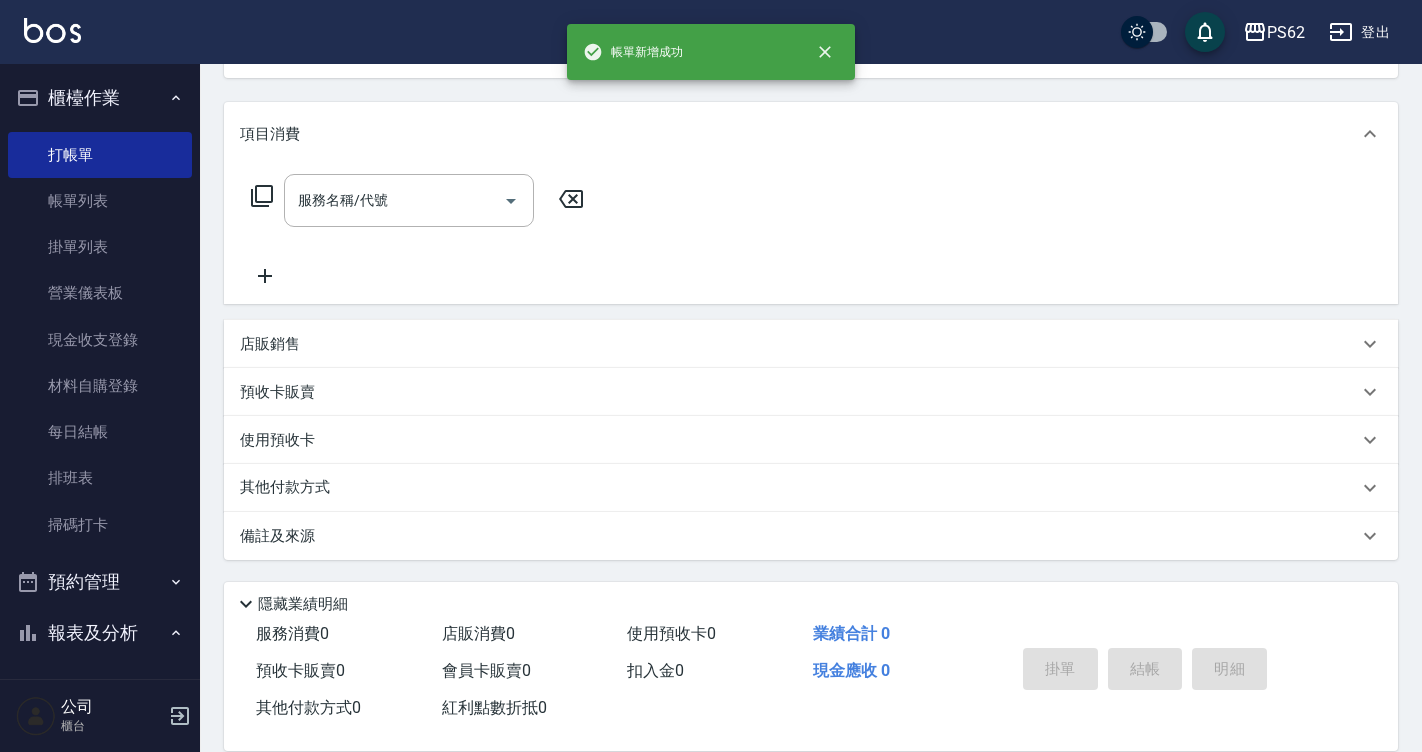scroll, scrollTop: 0, scrollLeft: 0, axis: both 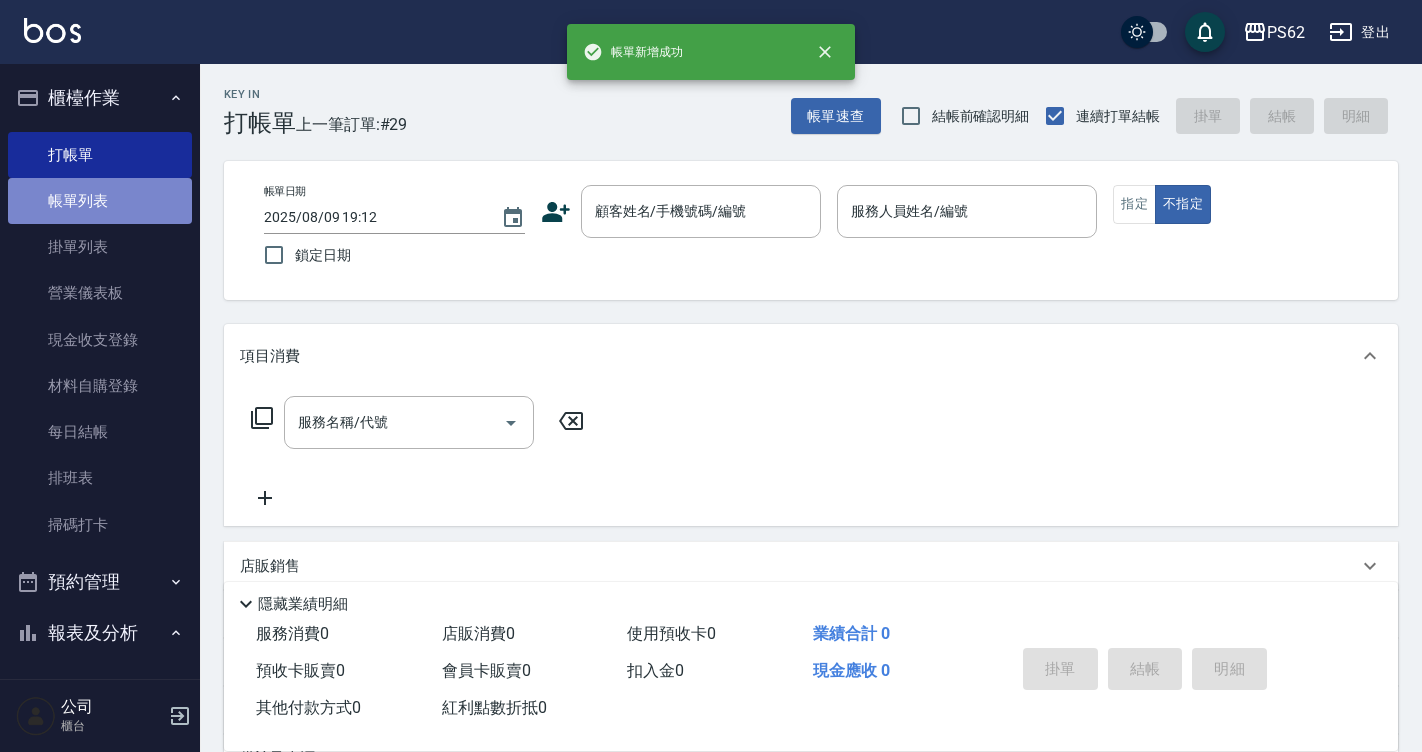 click on "帳單列表" at bounding box center [100, 201] 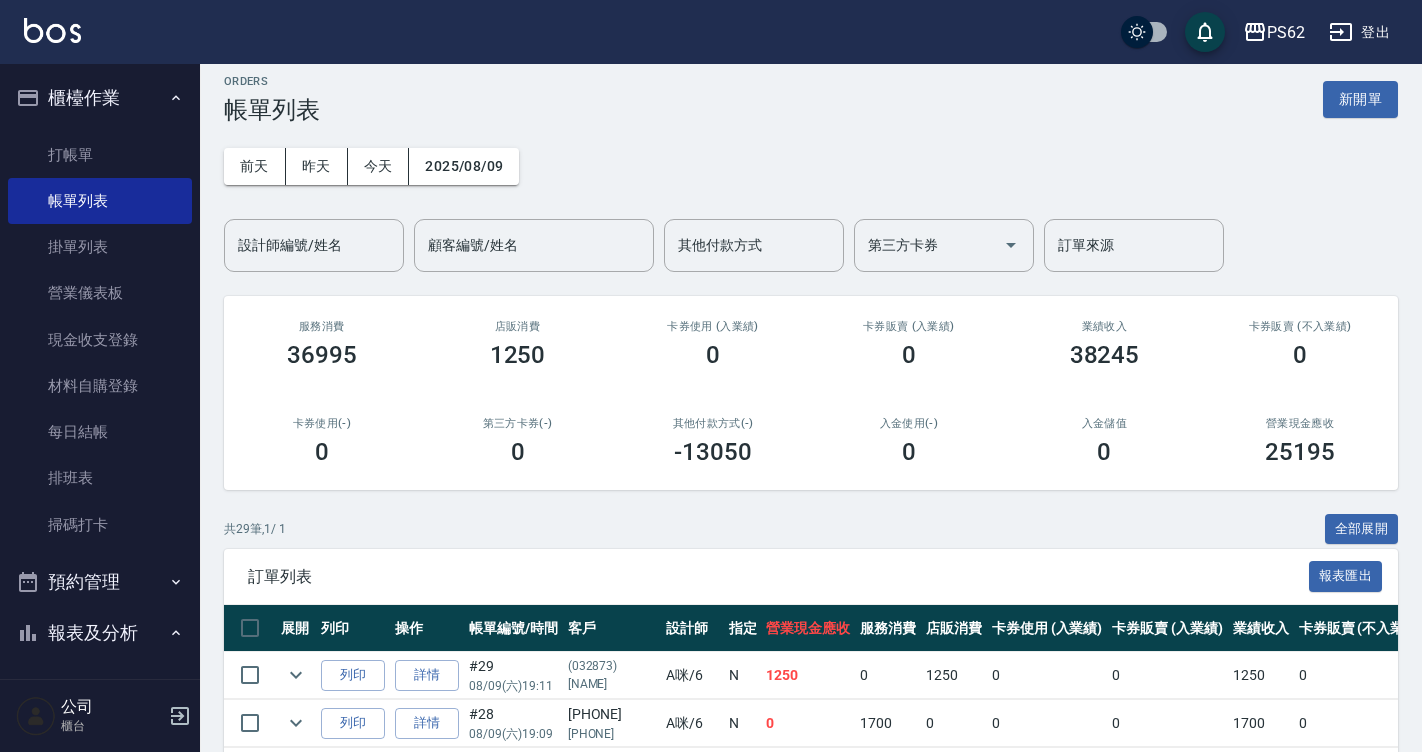 scroll, scrollTop: 0, scrollLeft: 0, axis: both 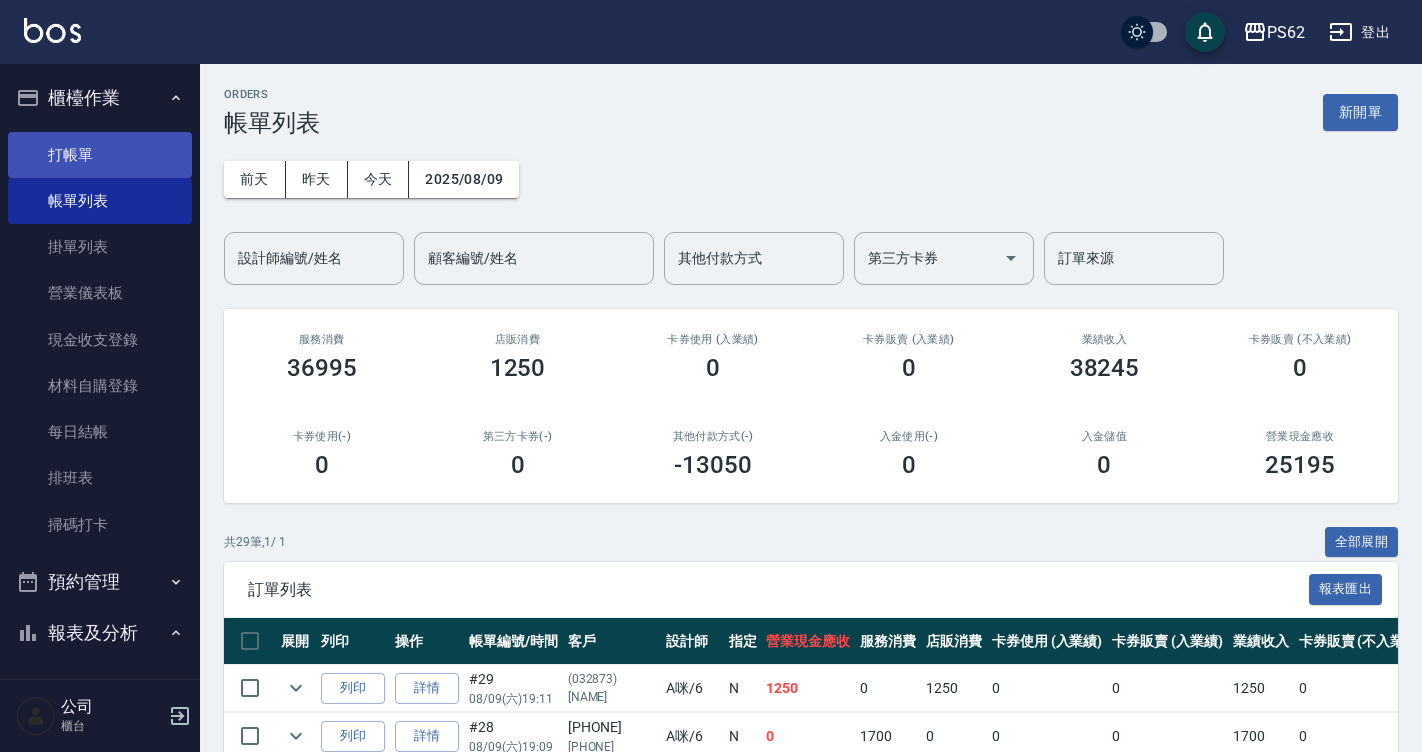 click on "打帳單" at bounding box center [100, 155] 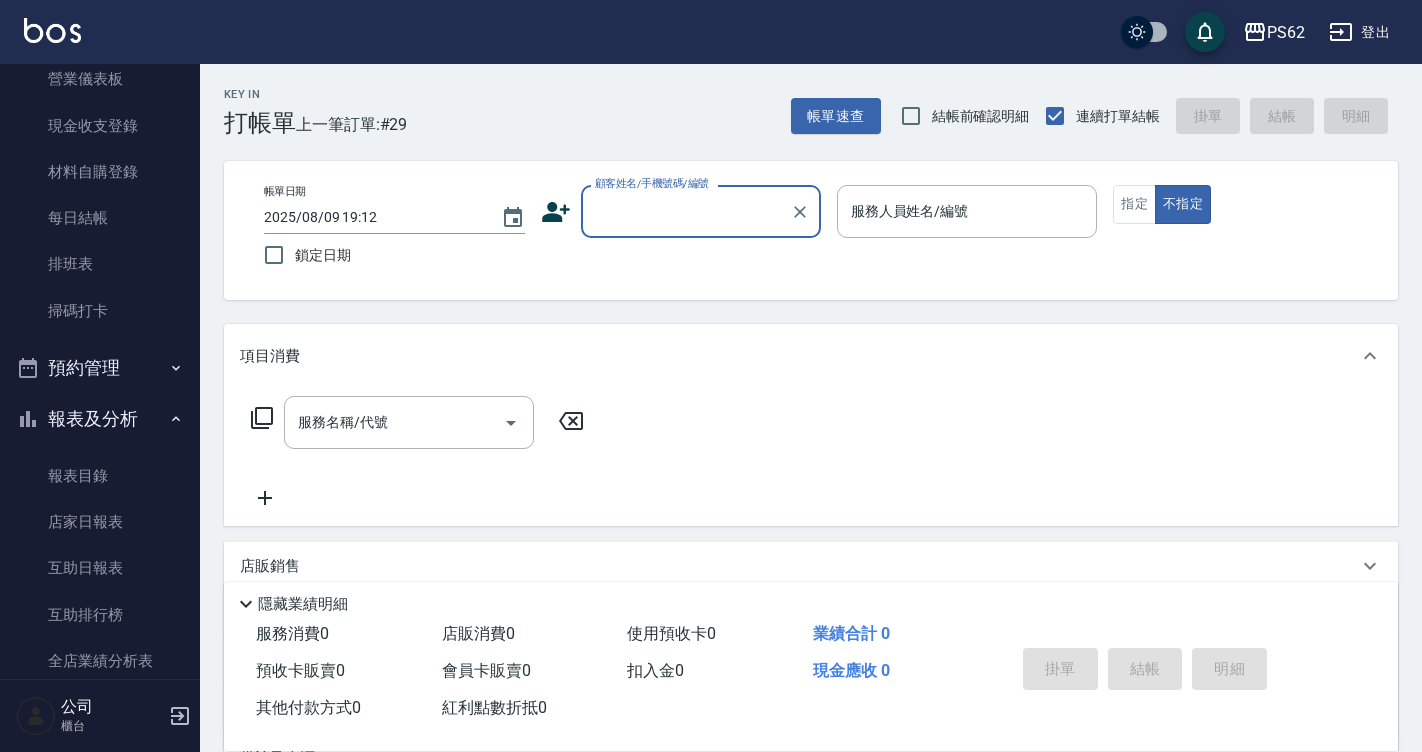 scroll, scrollTop: 400, scrollLeft: 0, axis: vertical 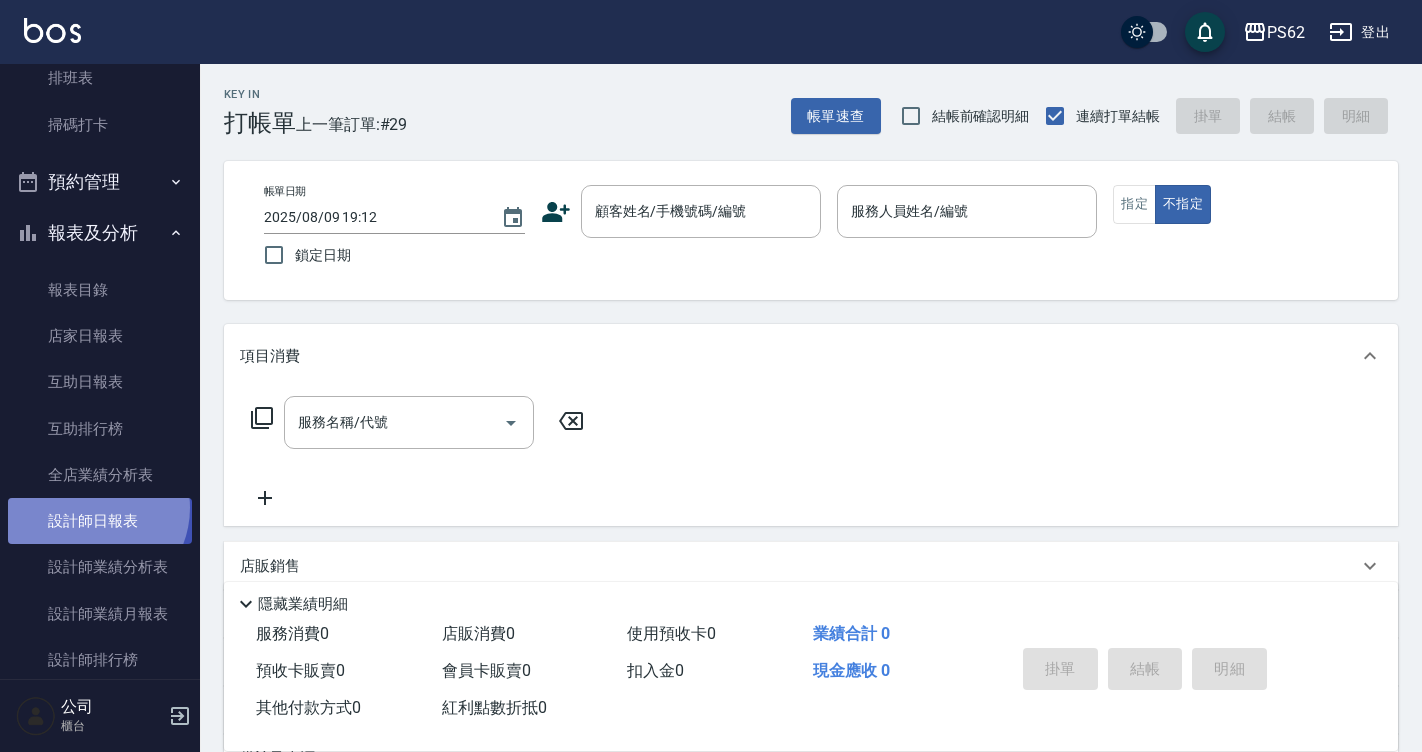 click on "設計師日報表" at bounding box center (100, 521) 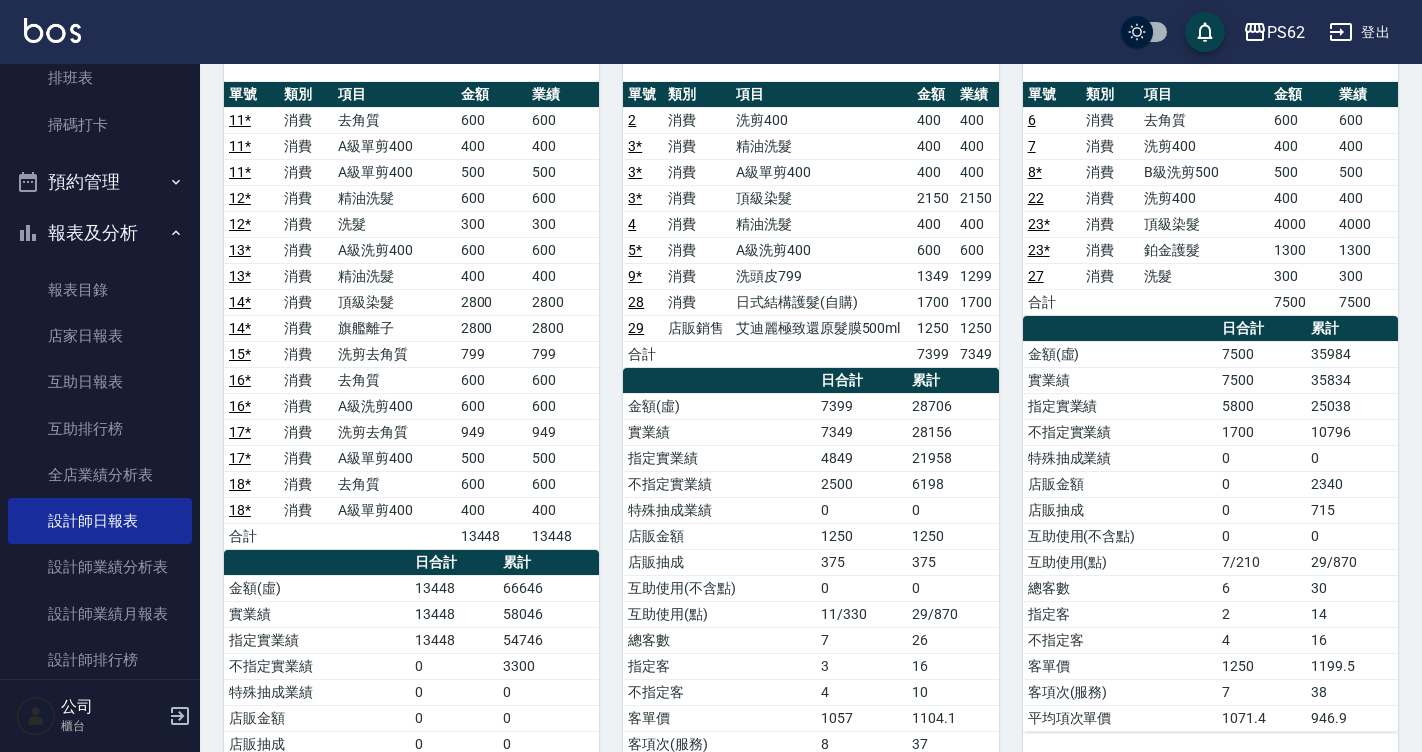 scroll, scrollTop: 200, scrollLeft: 0, axis: vertical 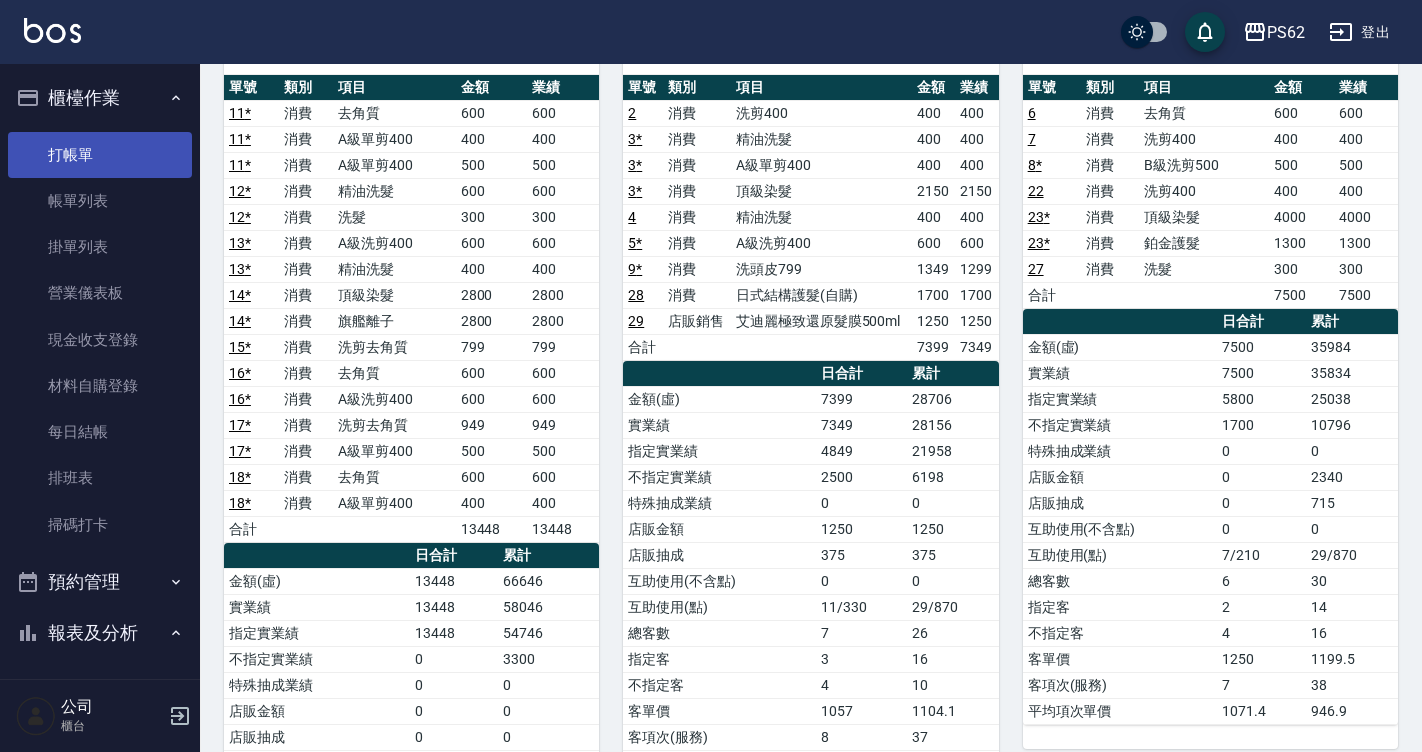 click on "打帳單" at bounding box center [100, 155] 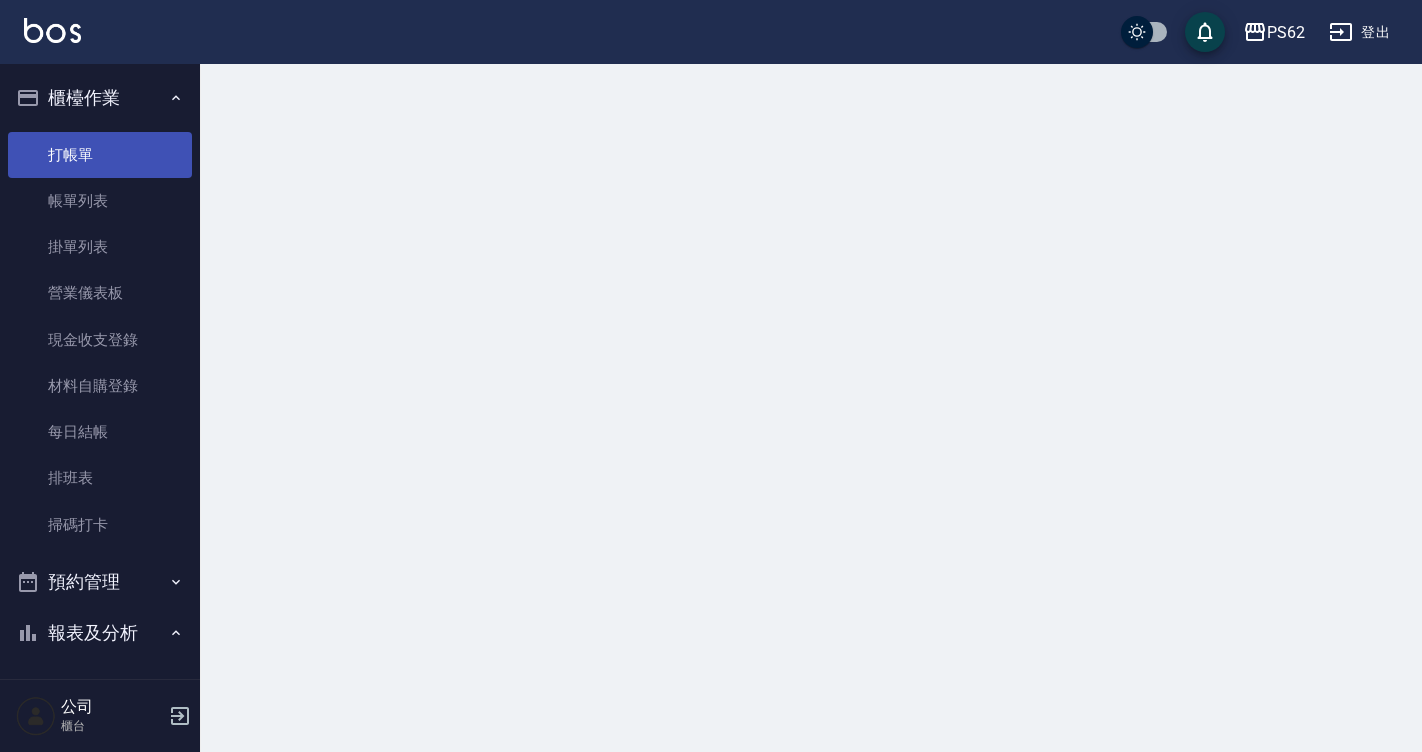 scroll, scrollTop: 0, scrollLeft: 0, axis: both 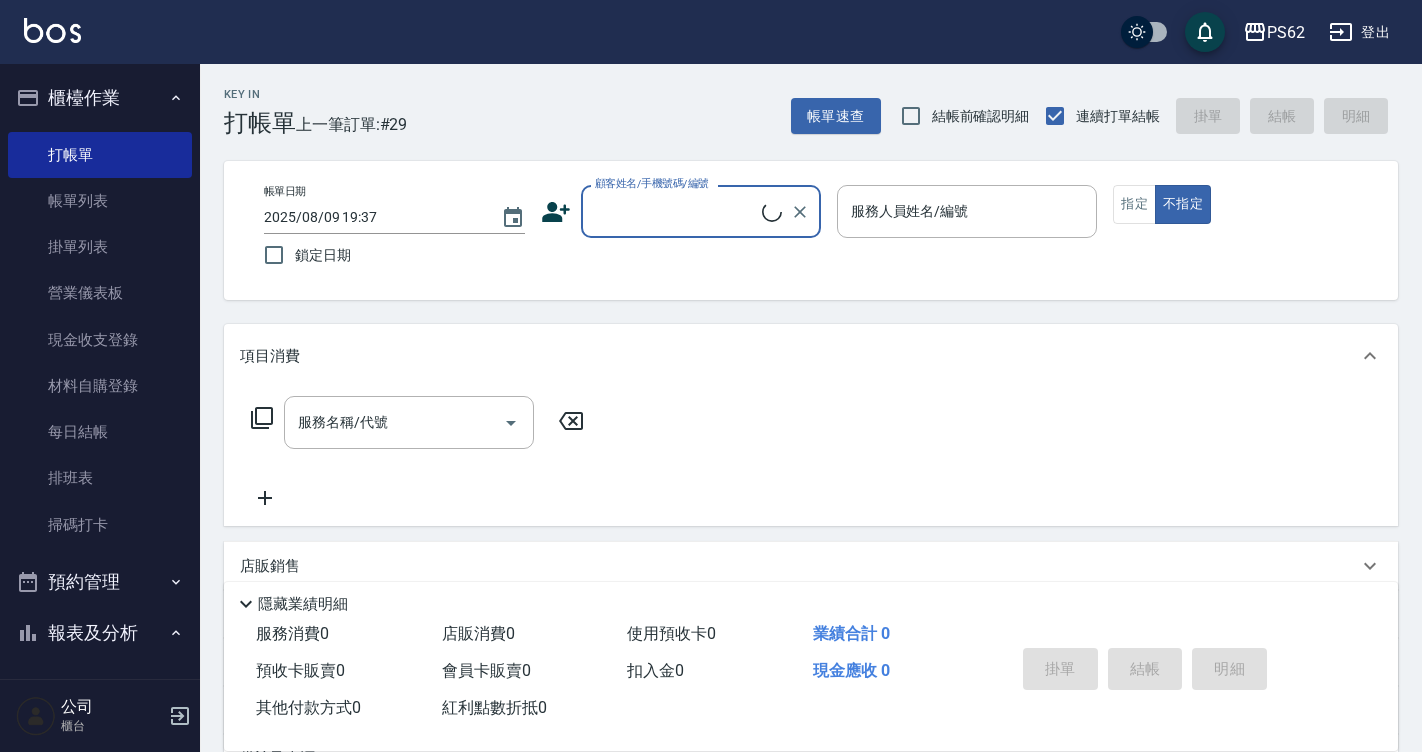 drag, startPoint x: 171, startPoint y: 176, endPoint x: 695, endPoint y: 225, distance: 526.2861 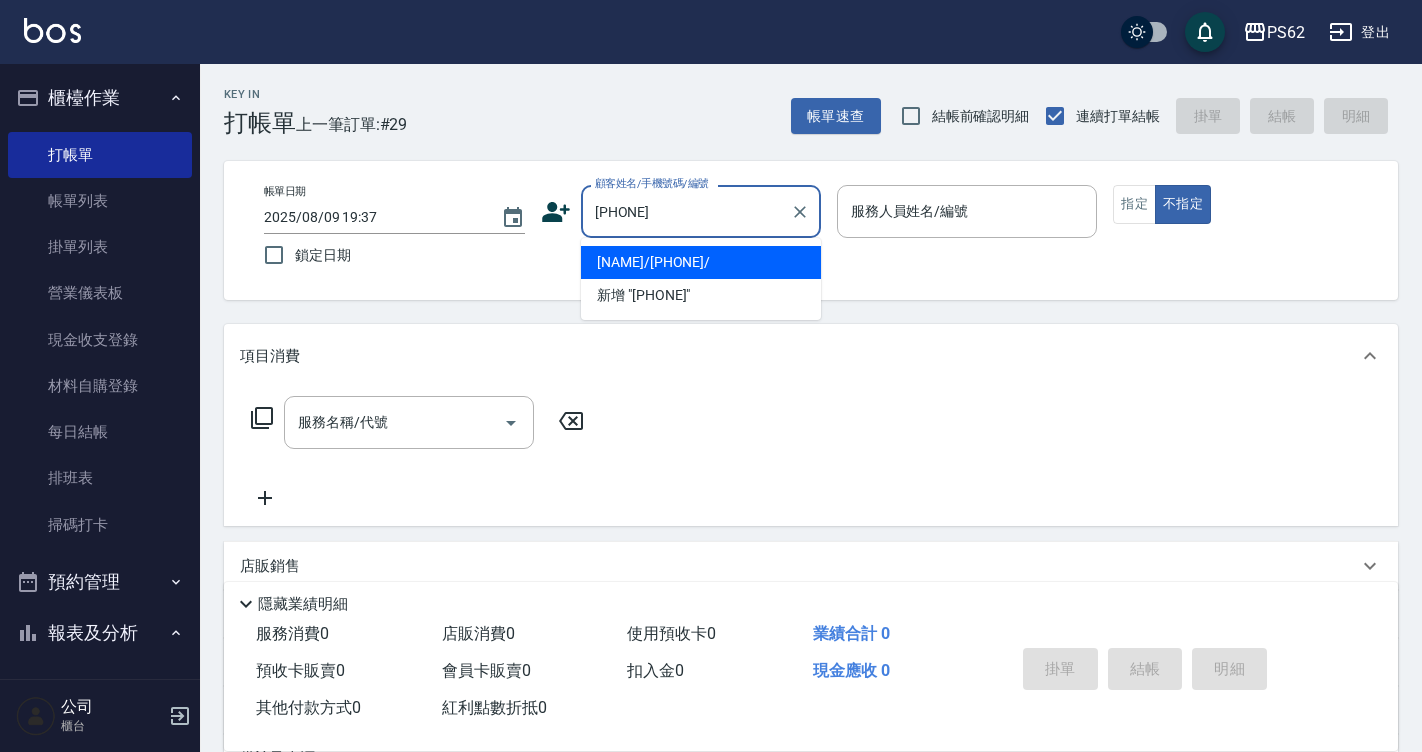 click on "[NAME]/[PHONE]/" at bounding box center [701, 262] 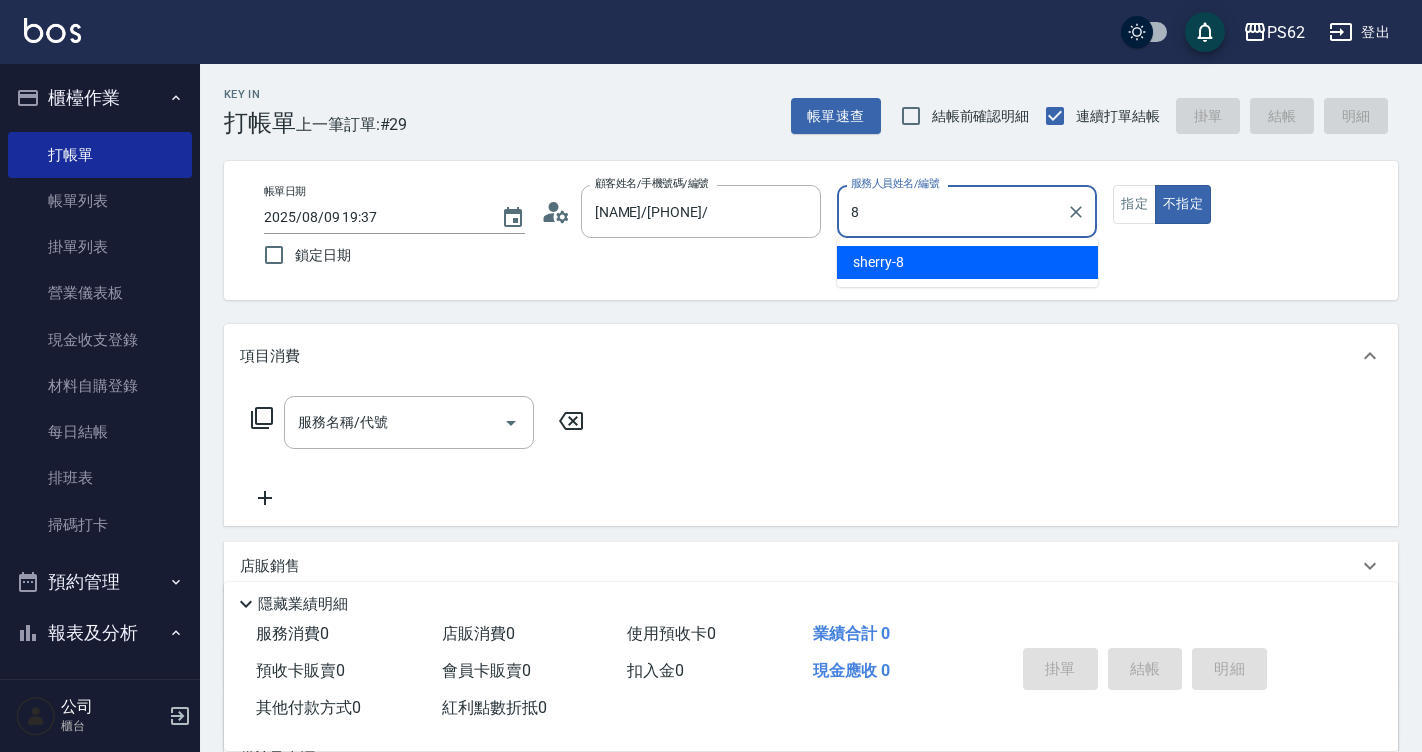 type on "sherry-8" 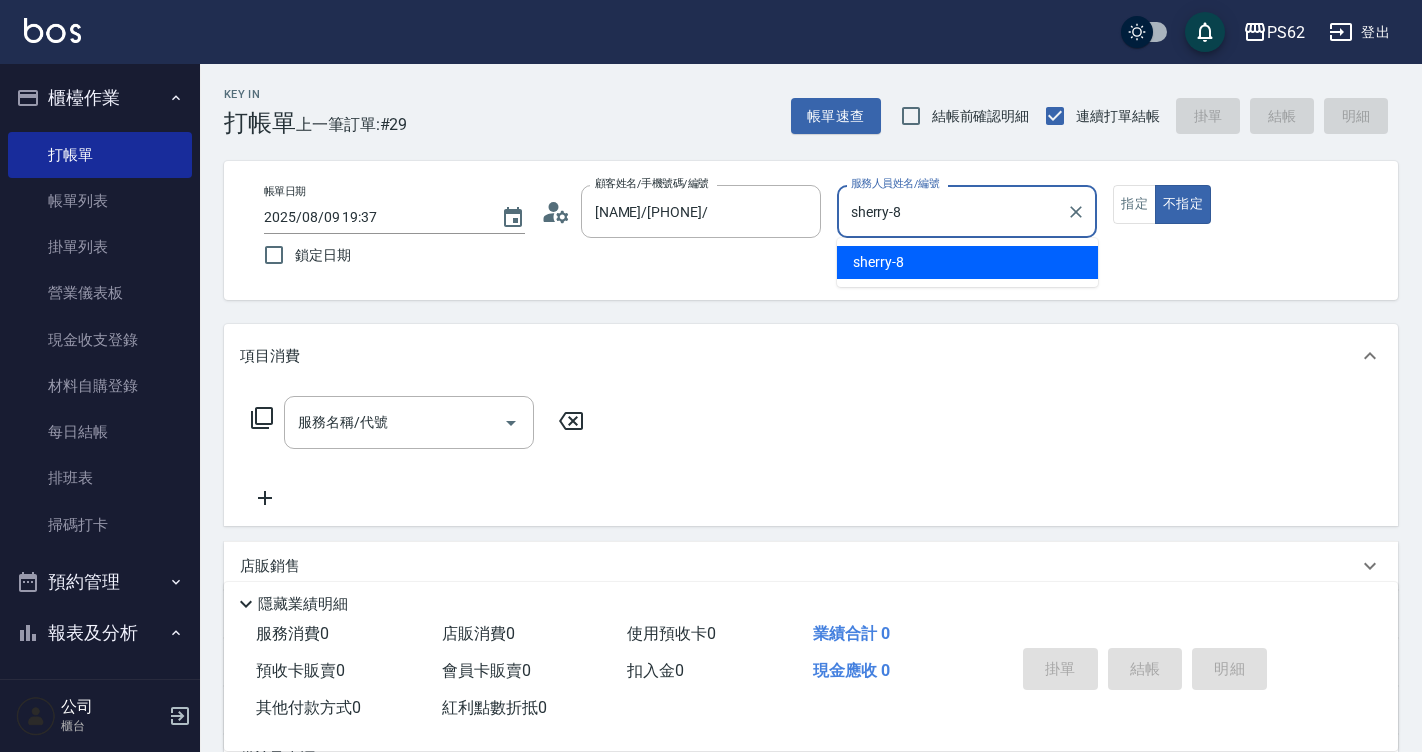type on "false" 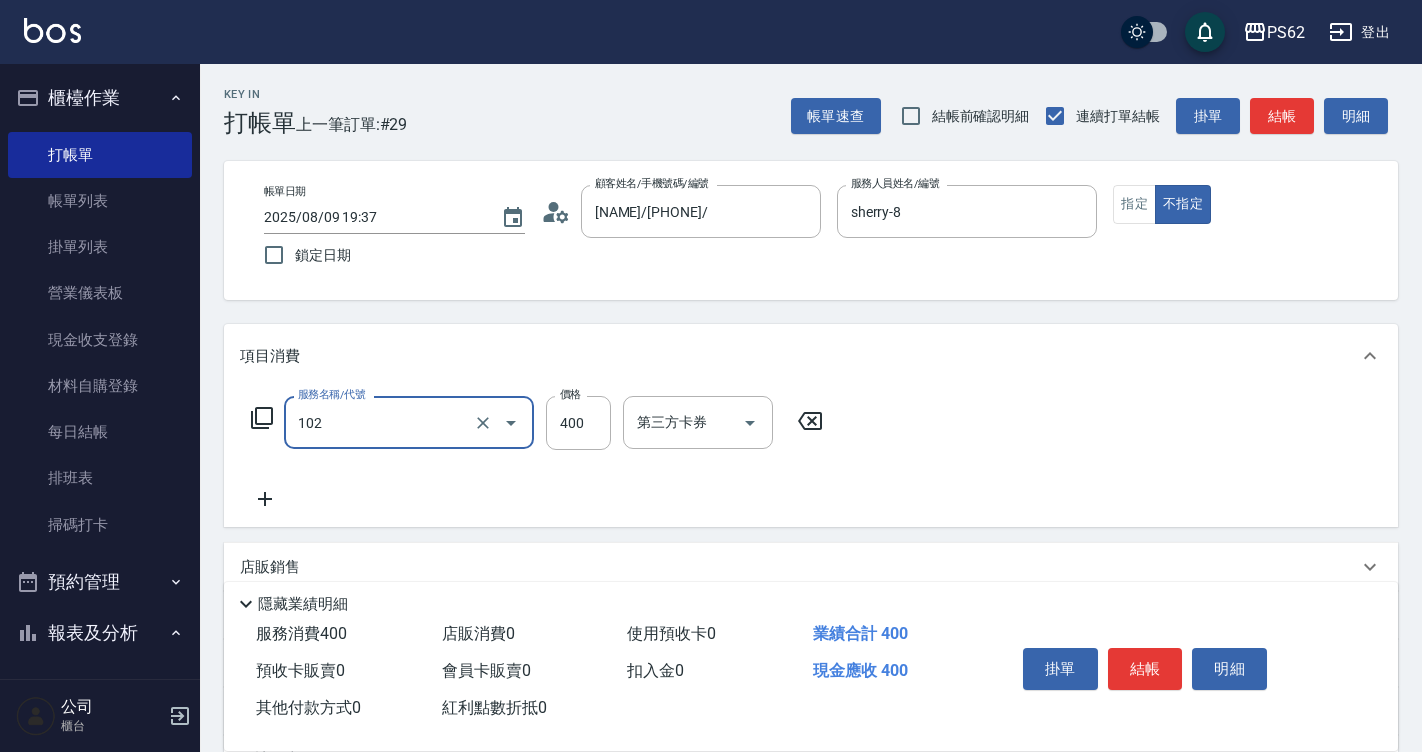 type on "精油洗髮(102)" 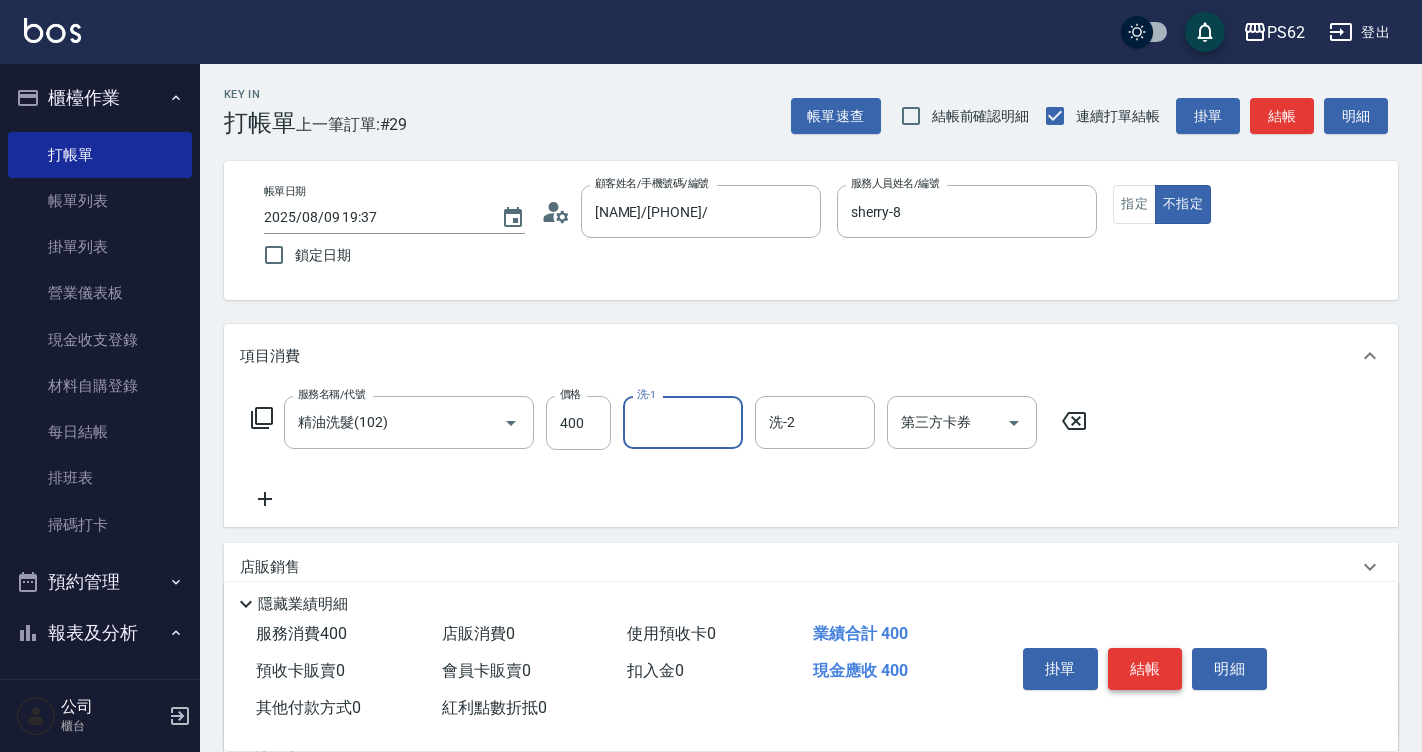 click on "結帳" at bounding box center (1145, 669) 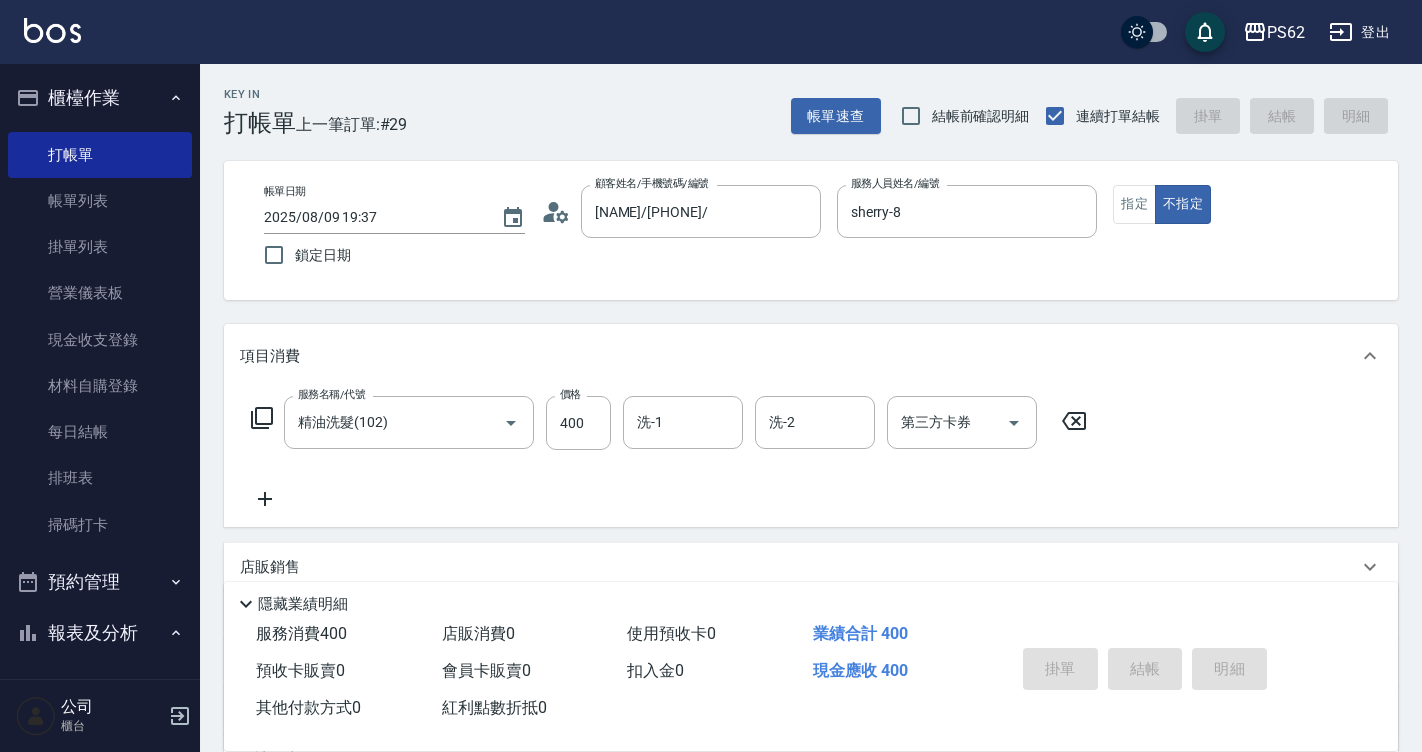 type 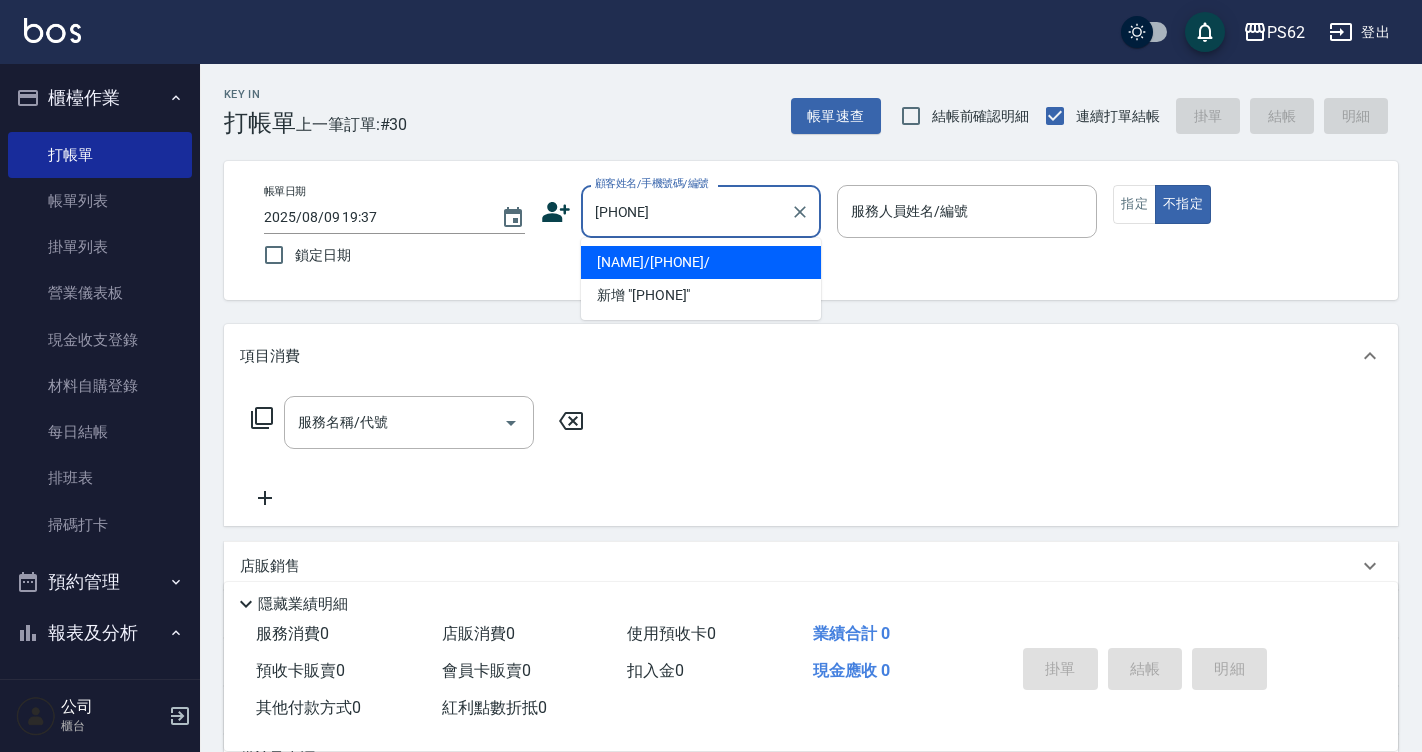 type on "[NAME]/[PHONE]/" 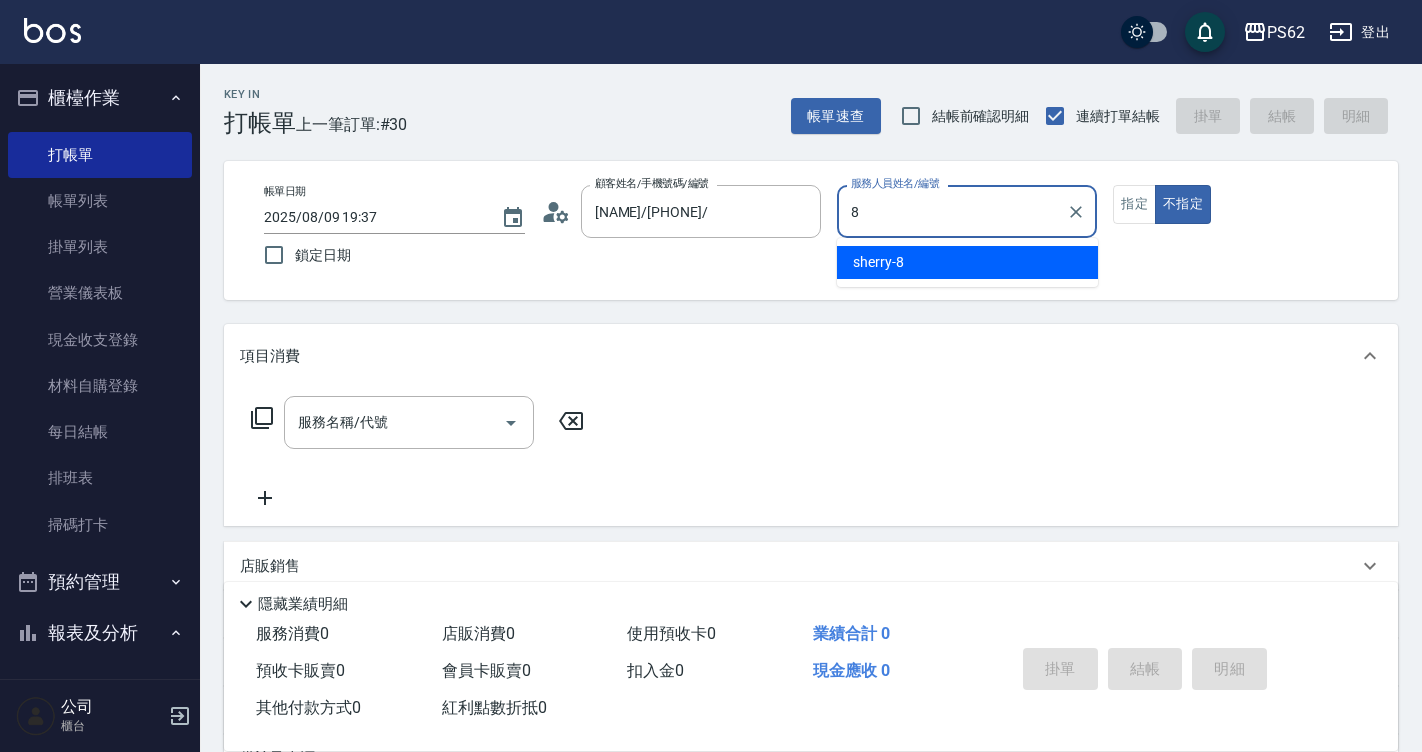 type on "sherry-8" 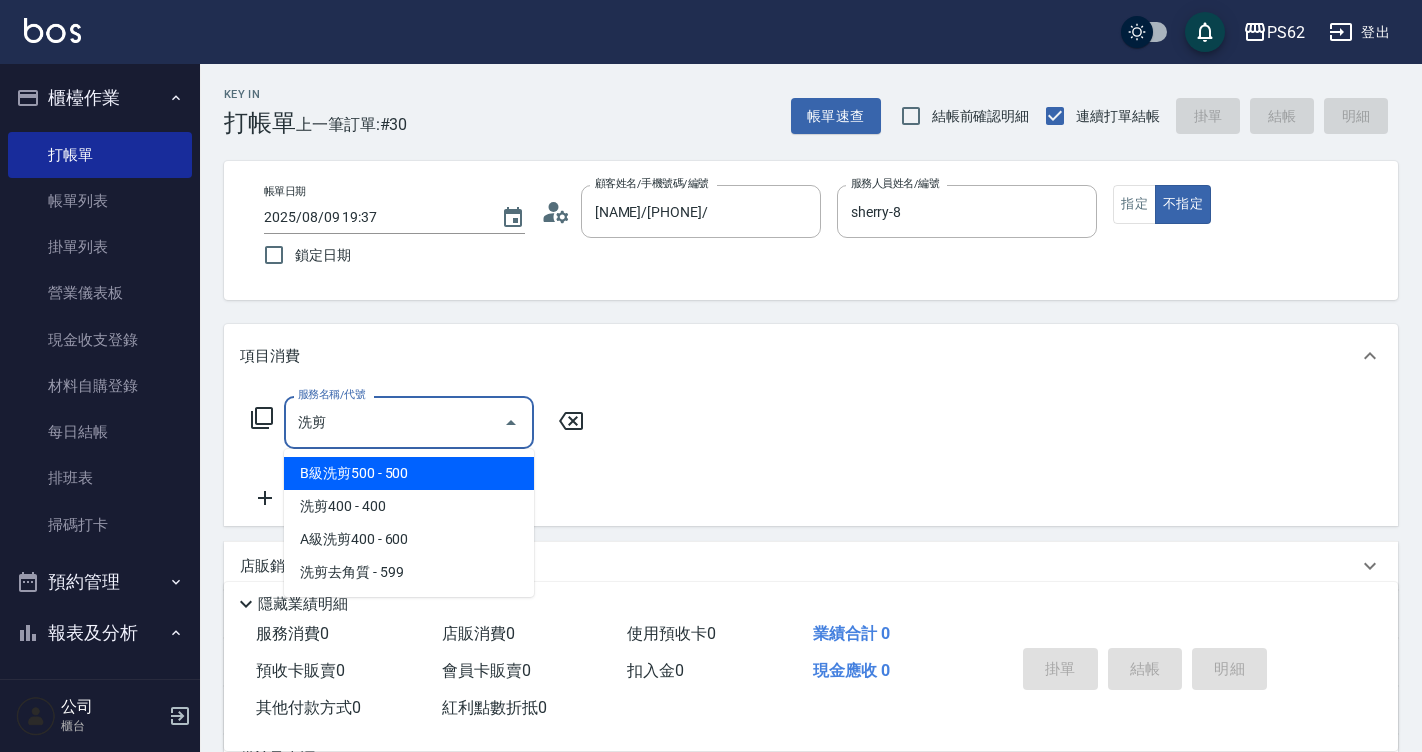 type on "洗" 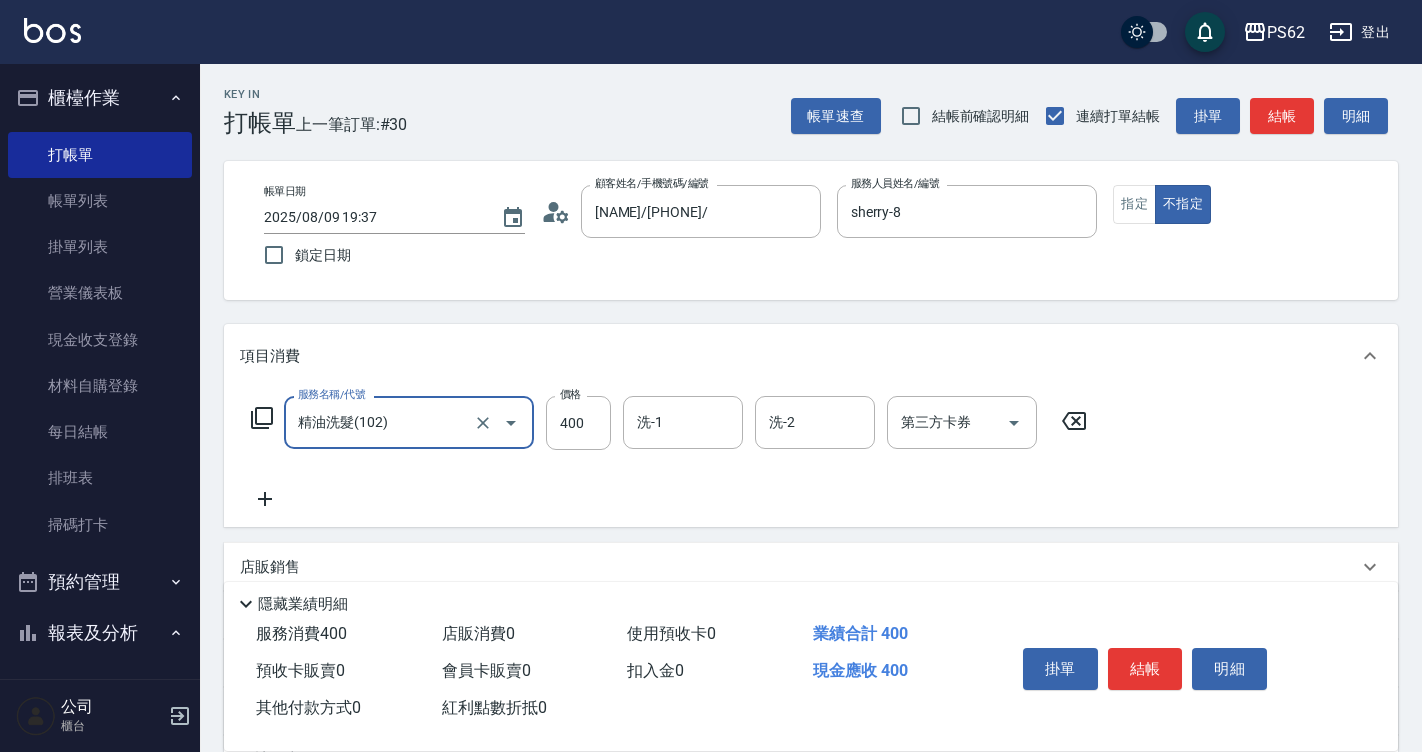 type on "精油洗髮(102)" 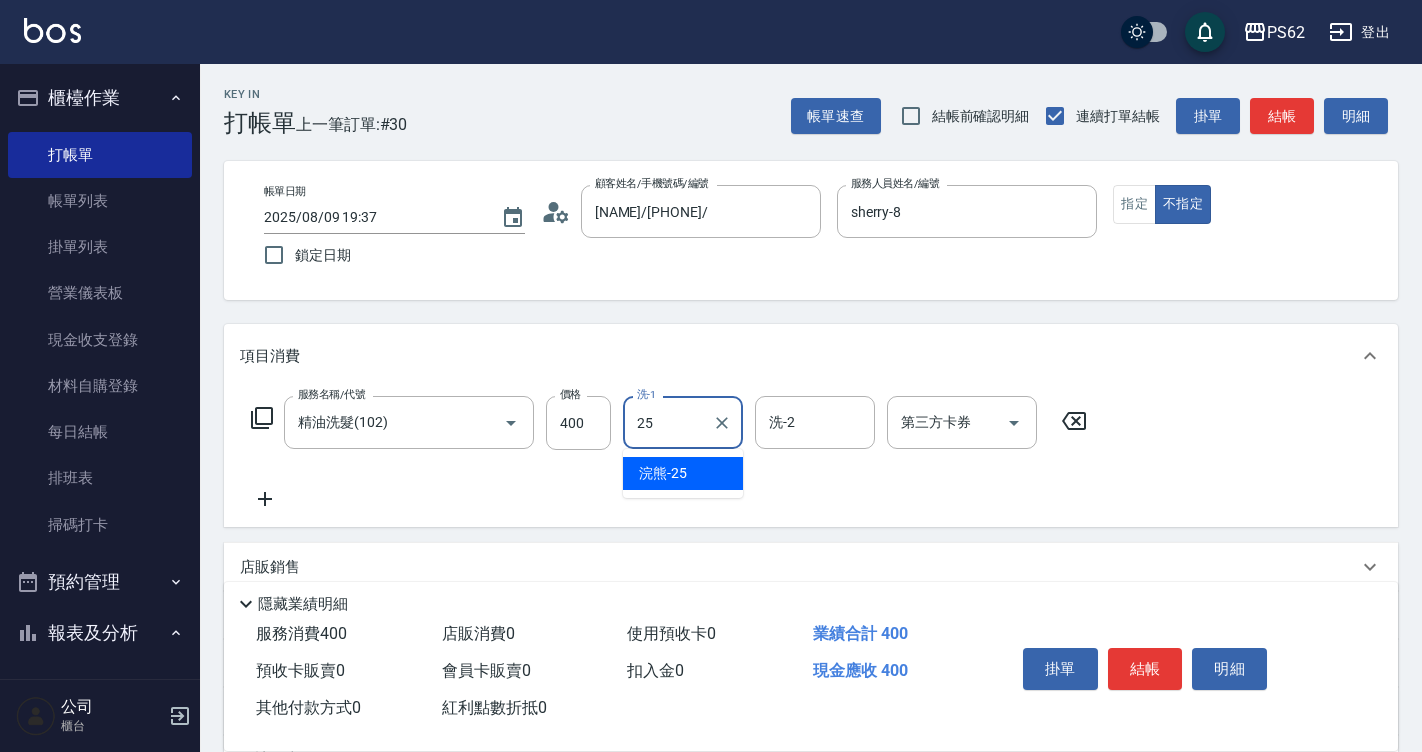 type on "浣熊-25" 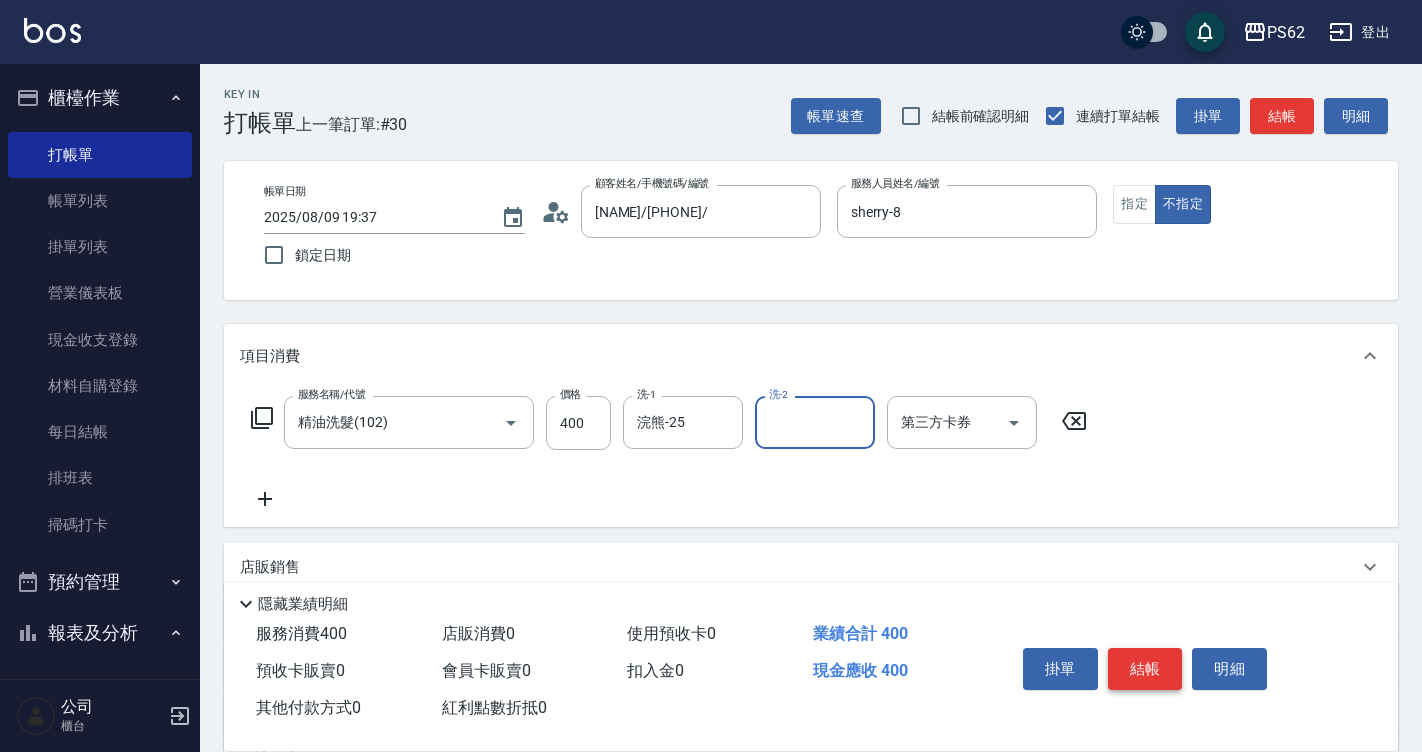 click on "結帳" at bounding box center [1145, 669] 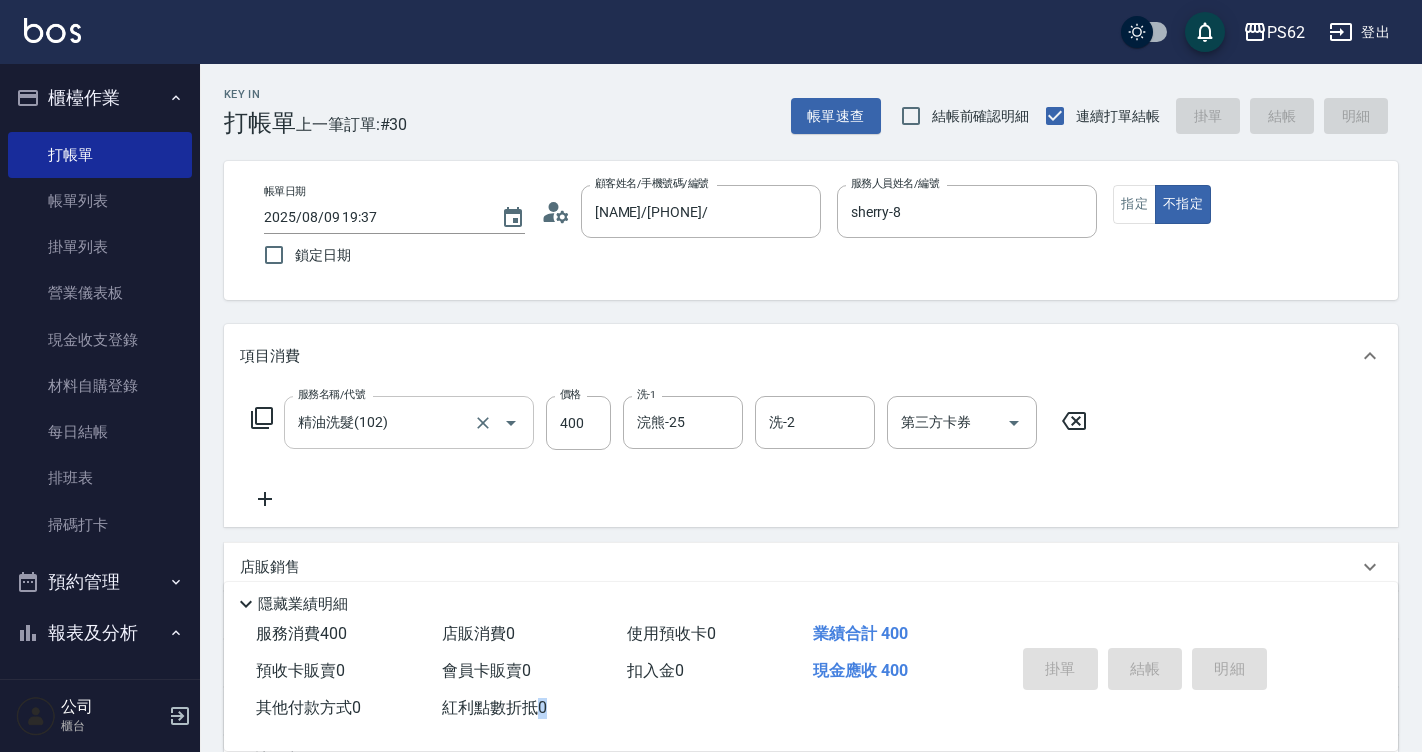 type on "2025/08/09 19:39" 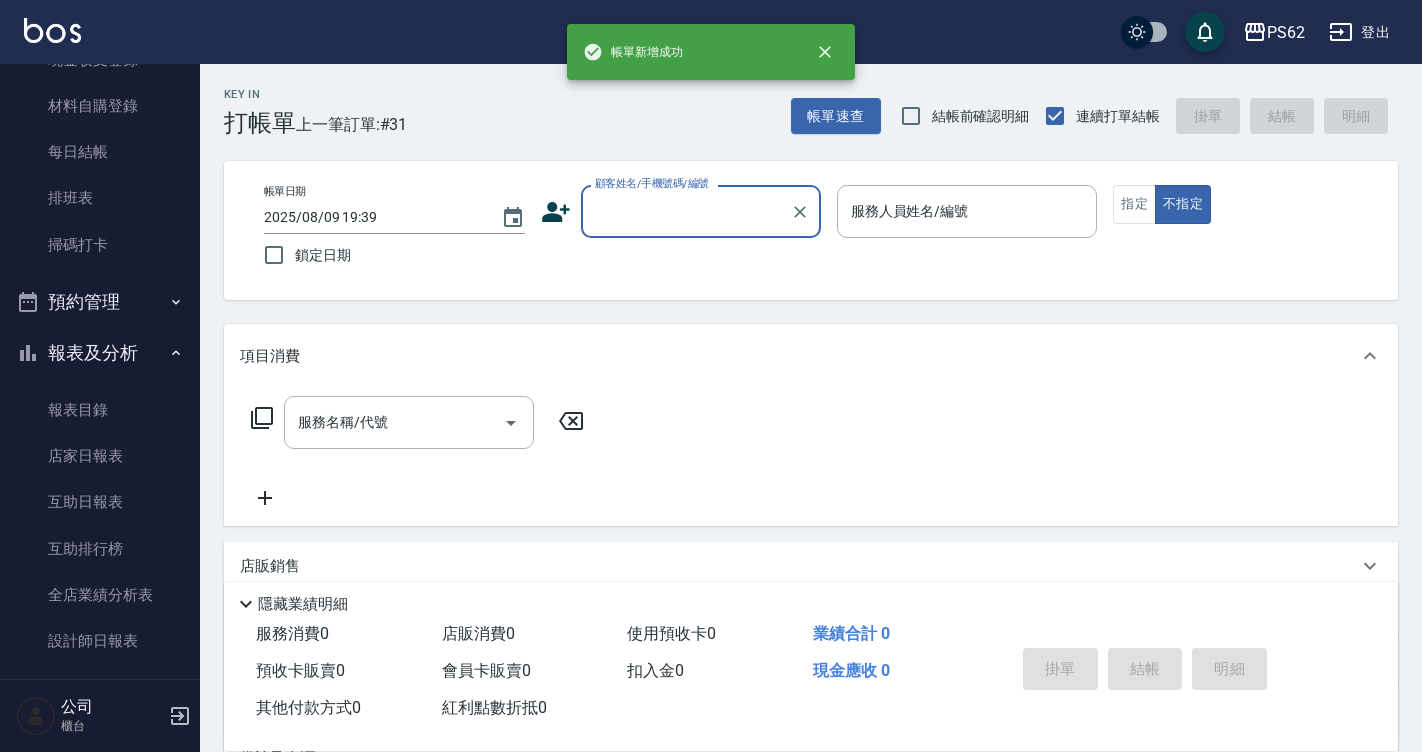scroll, scrollTop: 300, scrollLeft: 0, axis: vertical 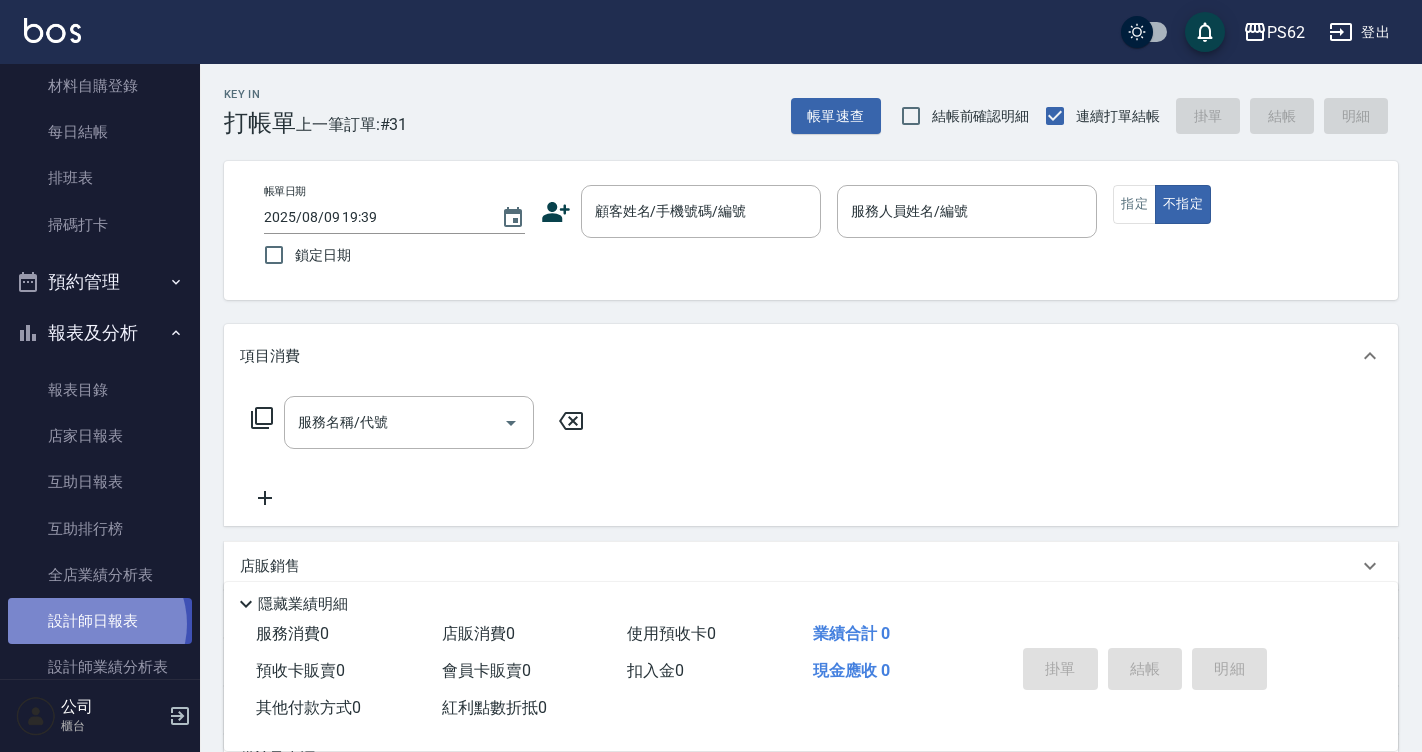 drag, startPoint x: 95, startPoint y: 624, endPoint x: 130, endPoint y: 607, distance: 38.910152 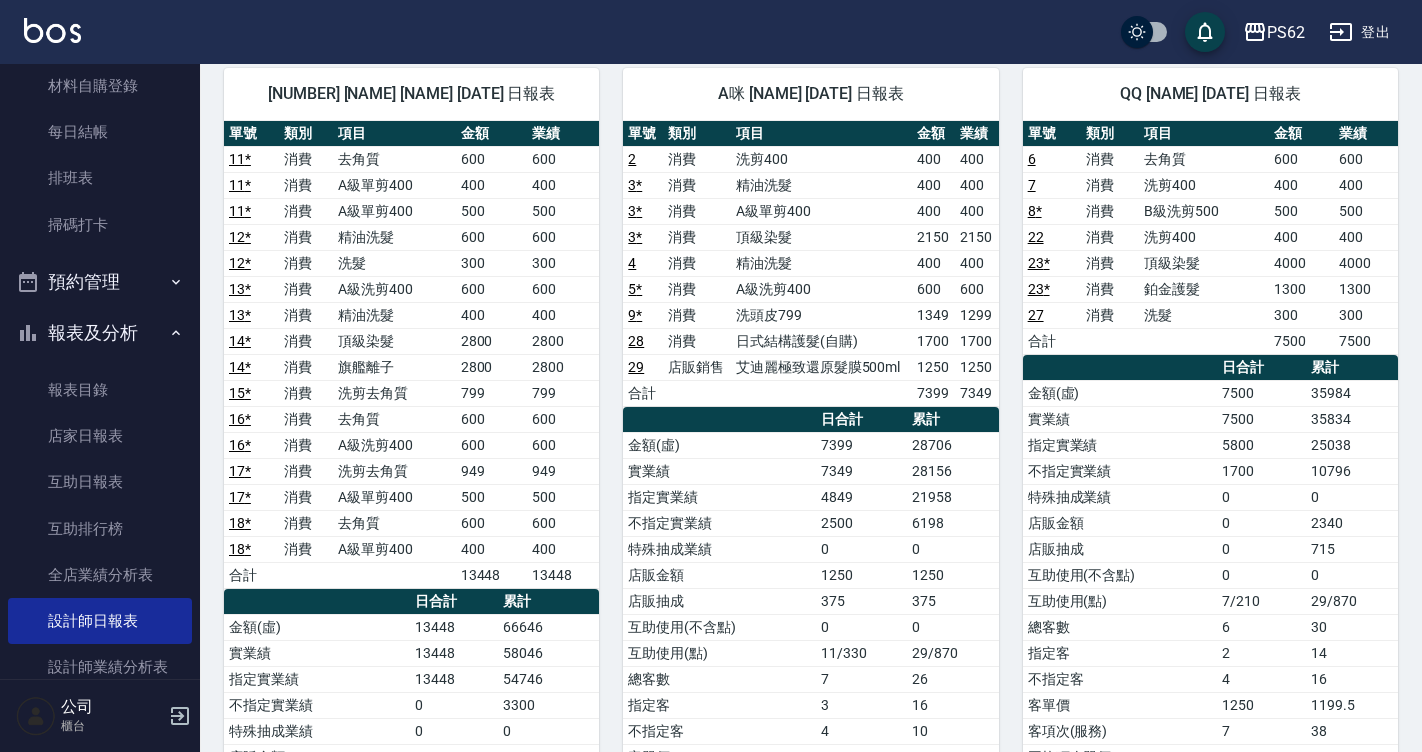 scroll, scrollTop: 100, scrollLeft: 0, axis: vertical 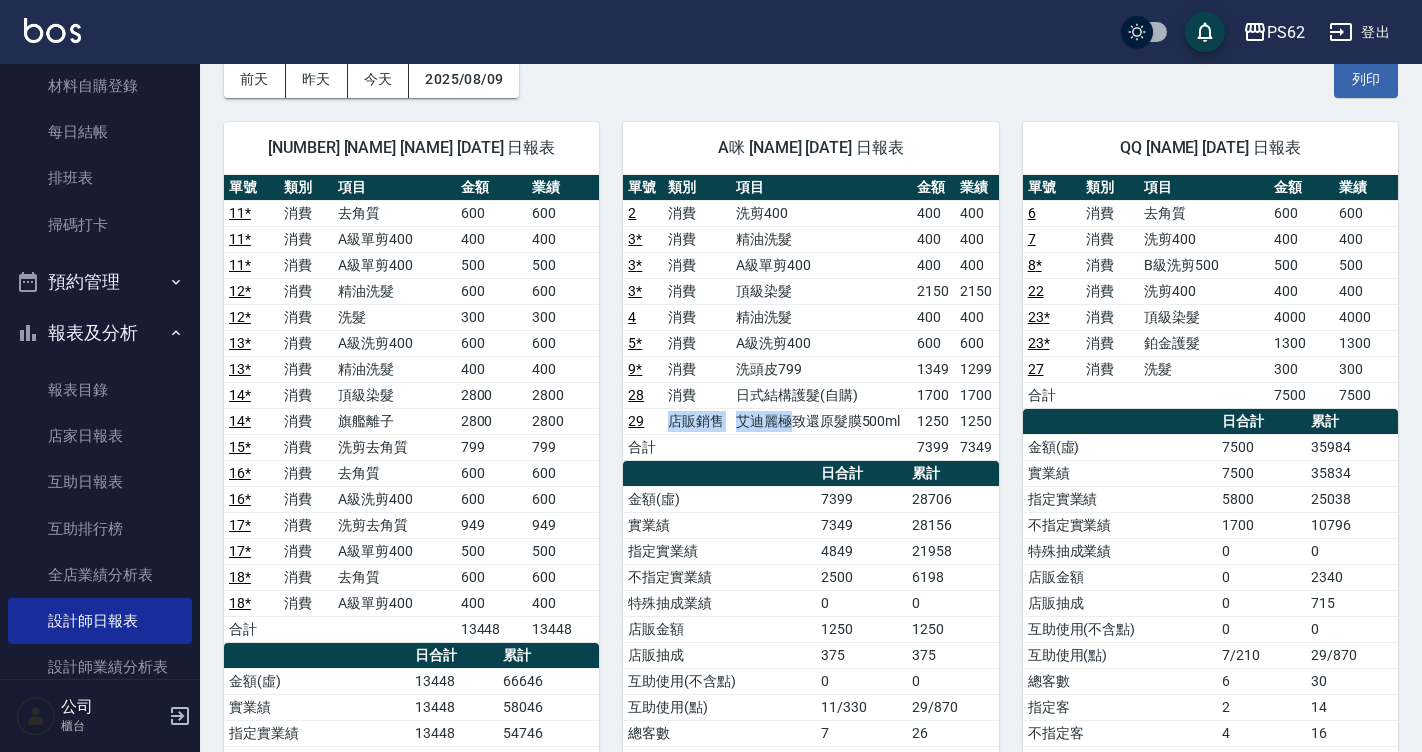 drag, startPoint x: 669, startPoint y: 425, endPoint x: 798, endPoint y: 424, distance: 129.00388 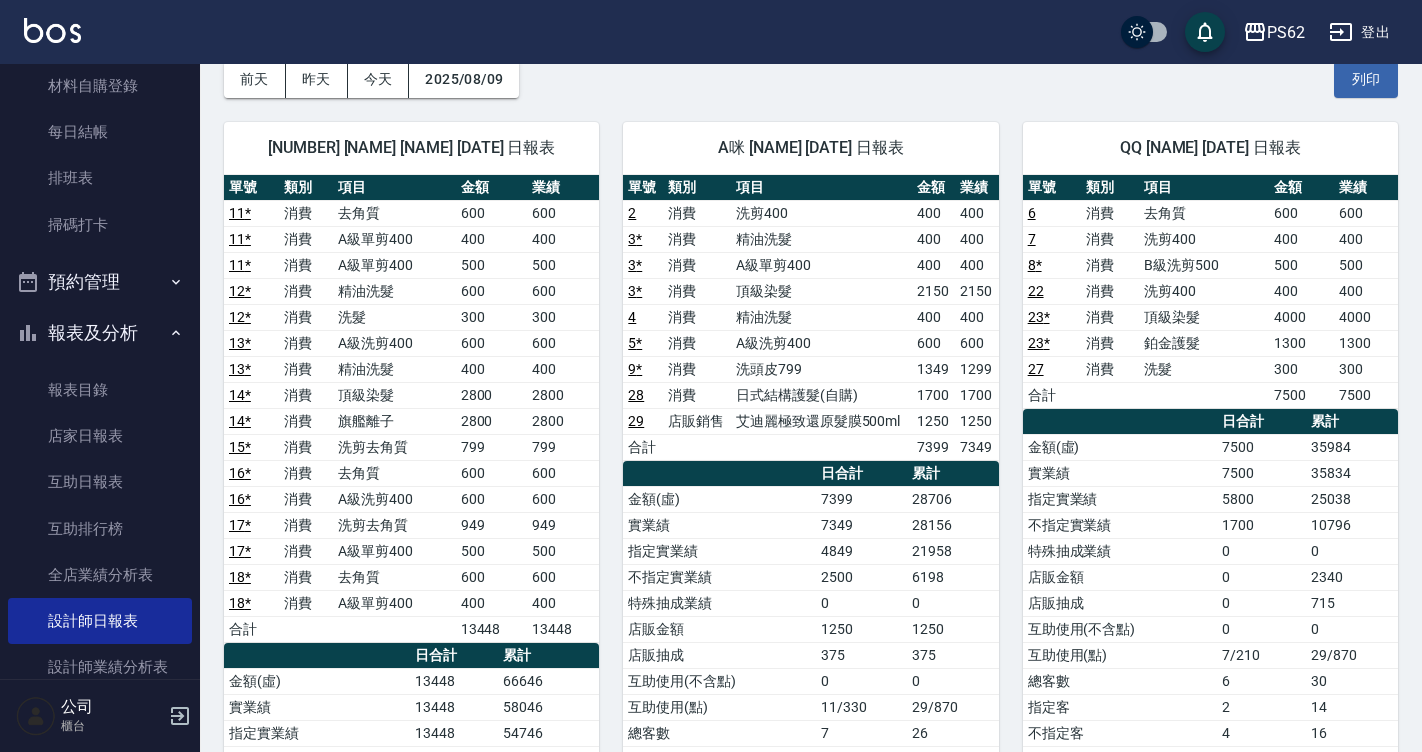 click at bounding box center (821, 447) 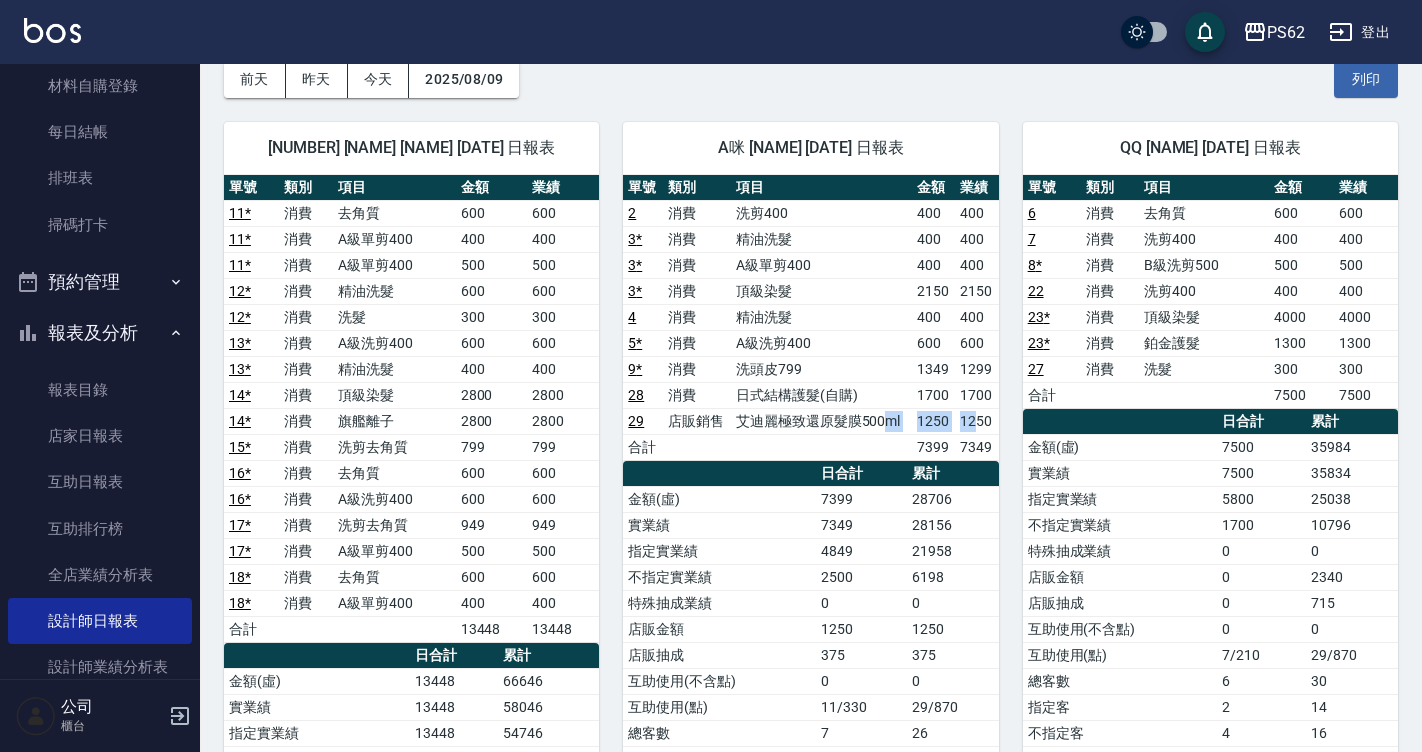 drag, startPoint x: 888, startPoint y: 411, endPoint x: 1017, endPoint y: 414, distance: 129.03488 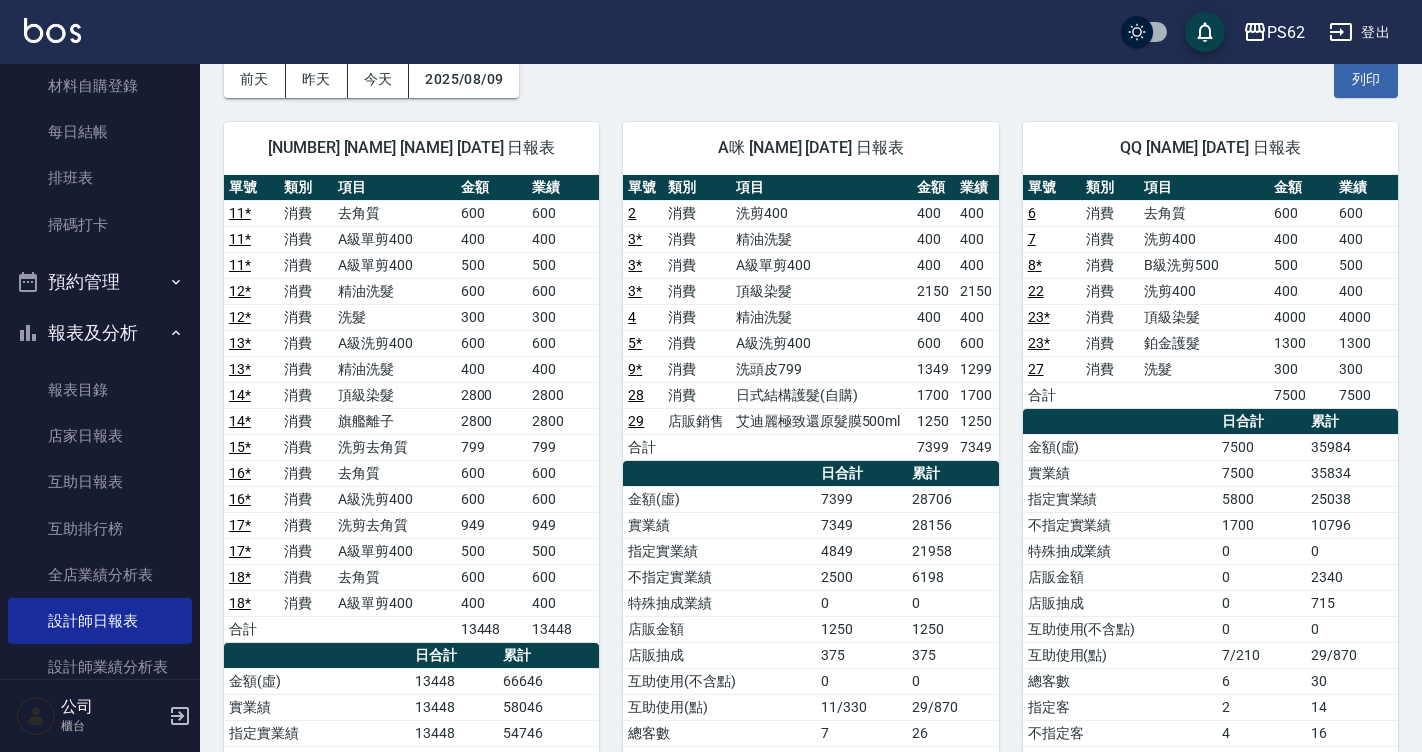 click on "不指定實業績" at bounding box center [1120, 525] 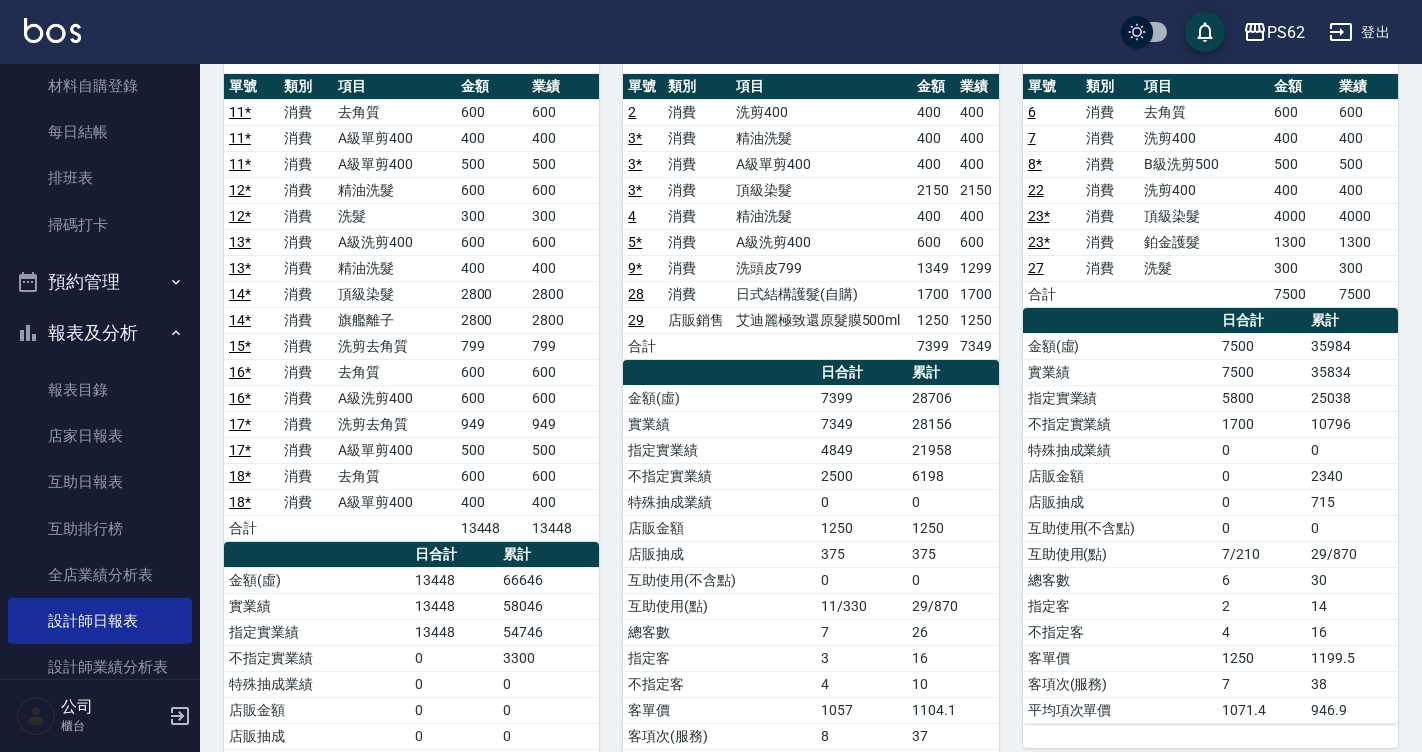 scroll, scrollTop: 200, scrollLeft: 0, axis: vertical 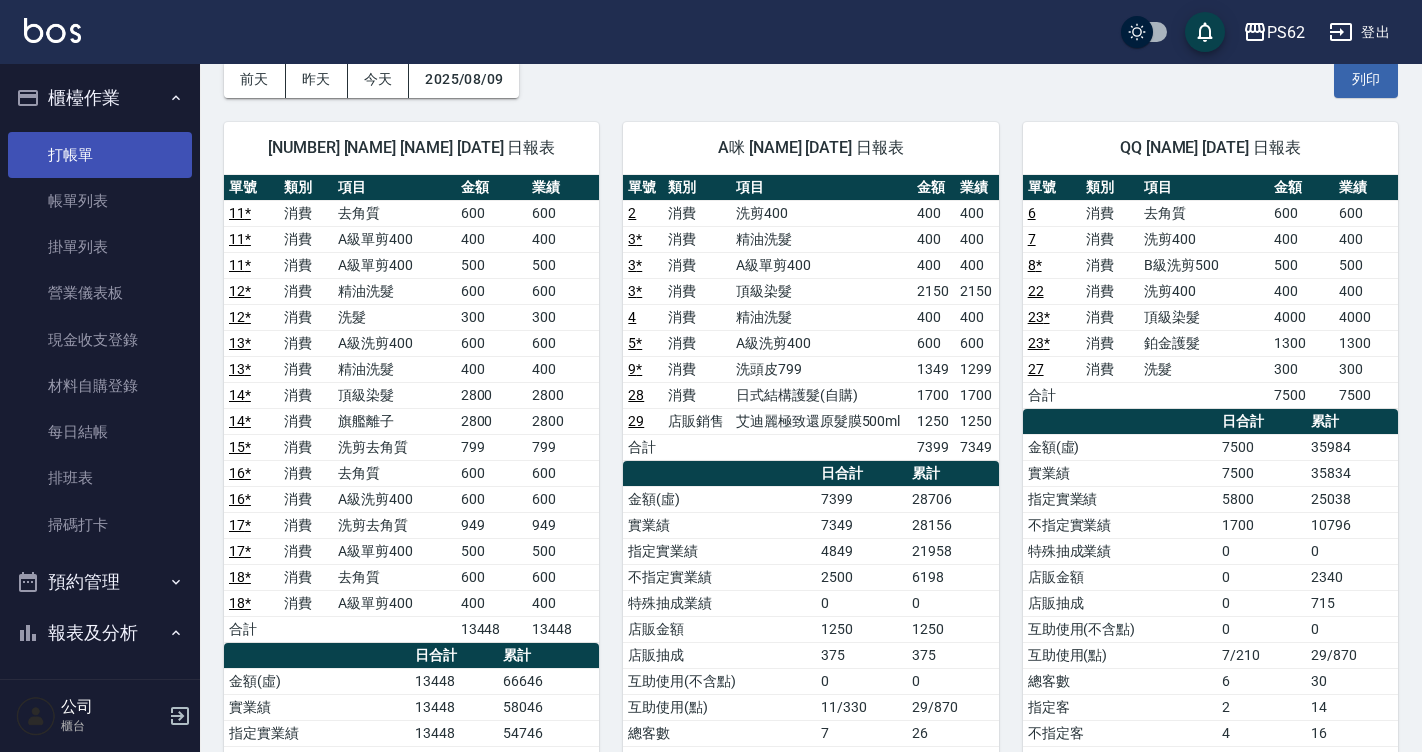 click on "打帳單" at bounding box center (100, 155) 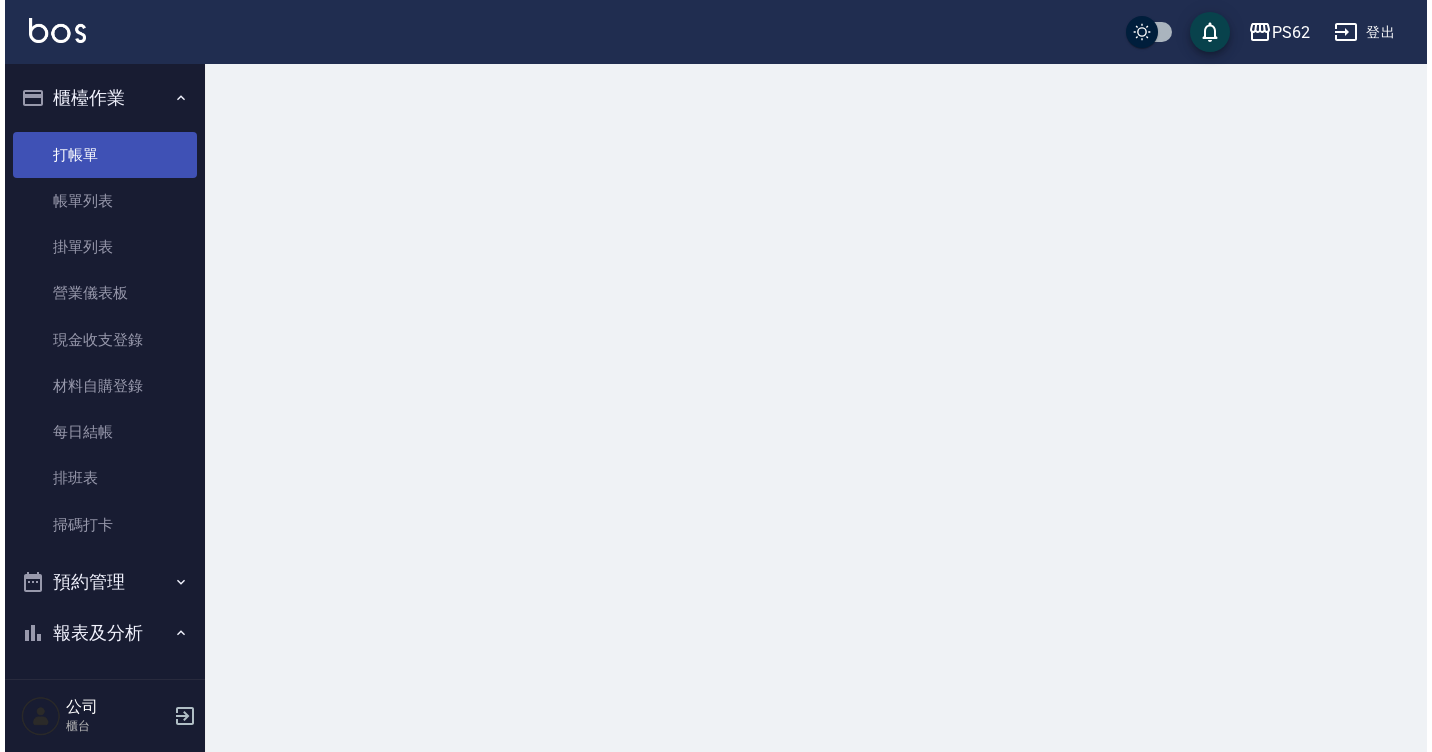 scroll, scrollTop: 0, scrollLeft: 0, axis: both 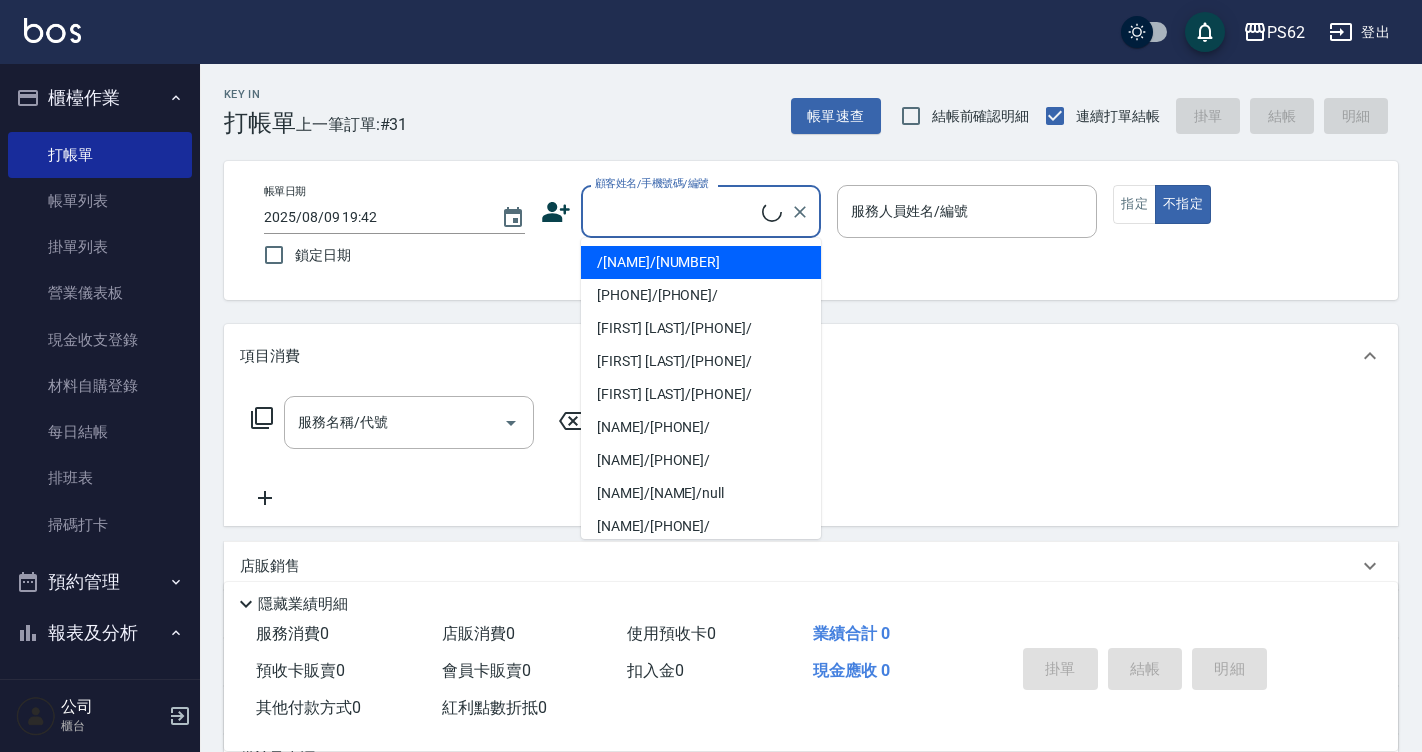 click on "顧客姓名/手機號碼/編號" at bounding box center (676, 211) 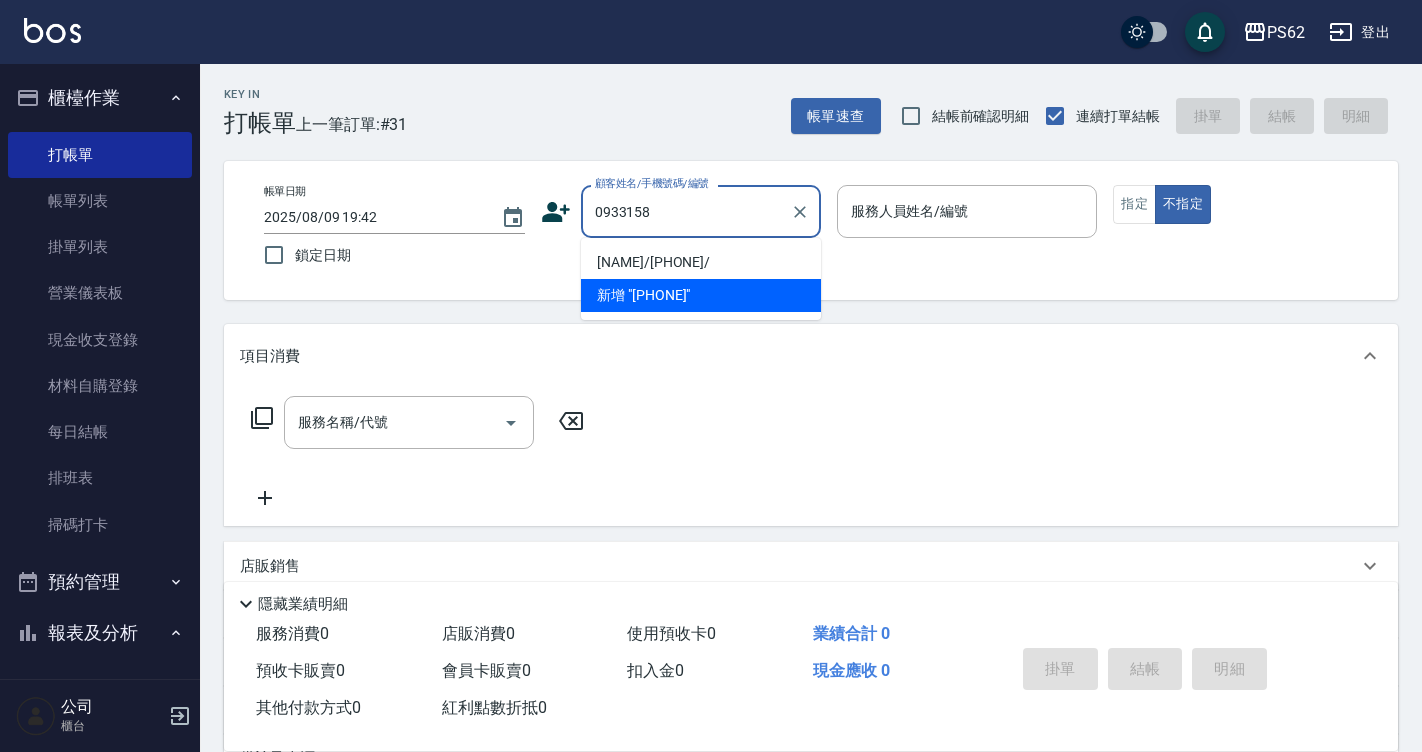 click on "[NAME]/[PHONE]/" at bounding box center [701, 262] 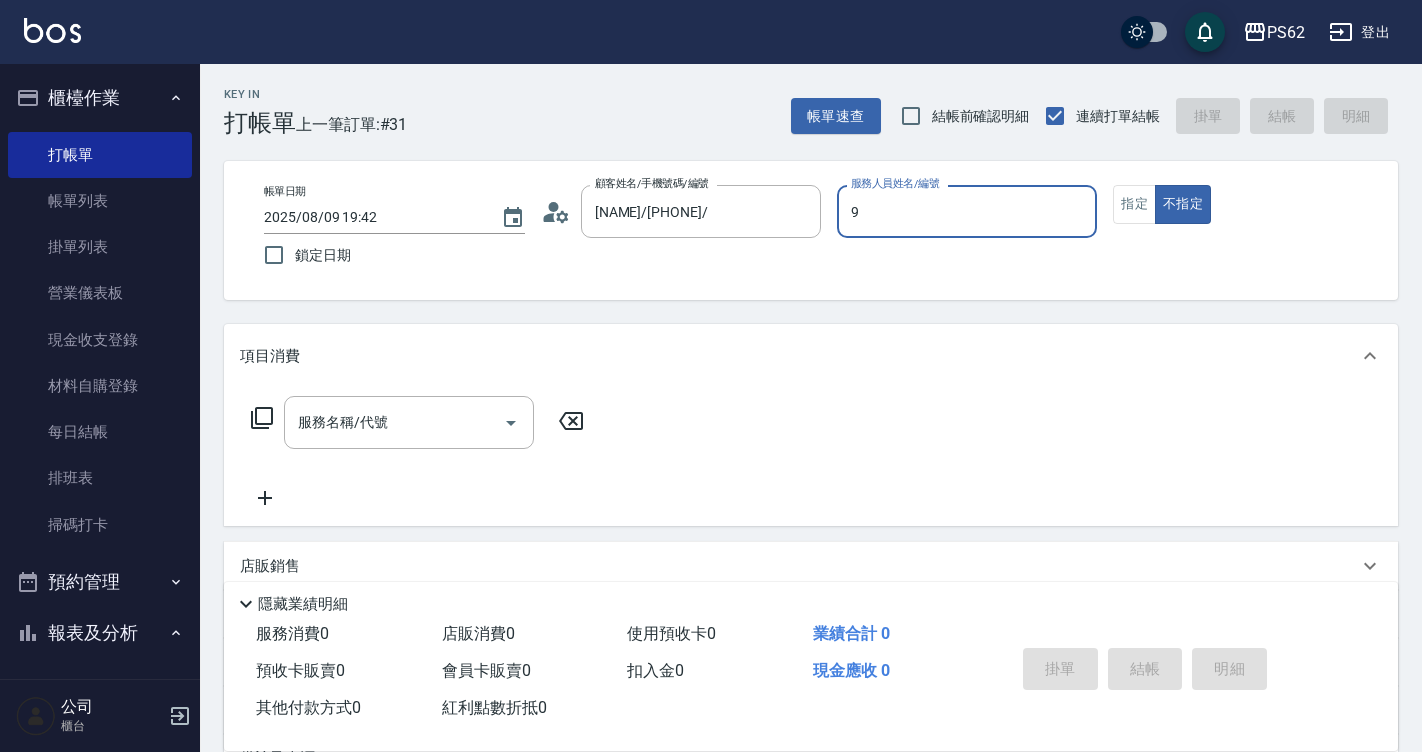 type on "[NAME]-9" 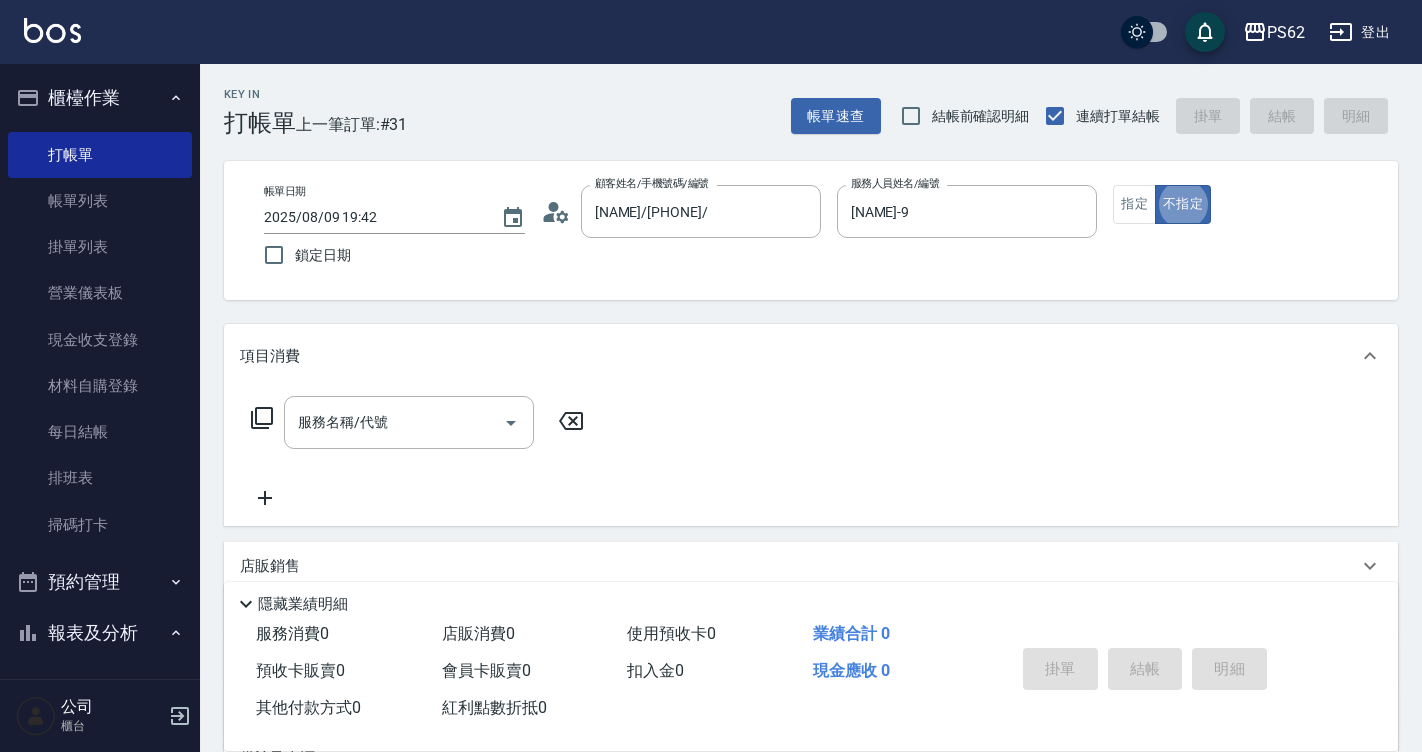 type on "false" 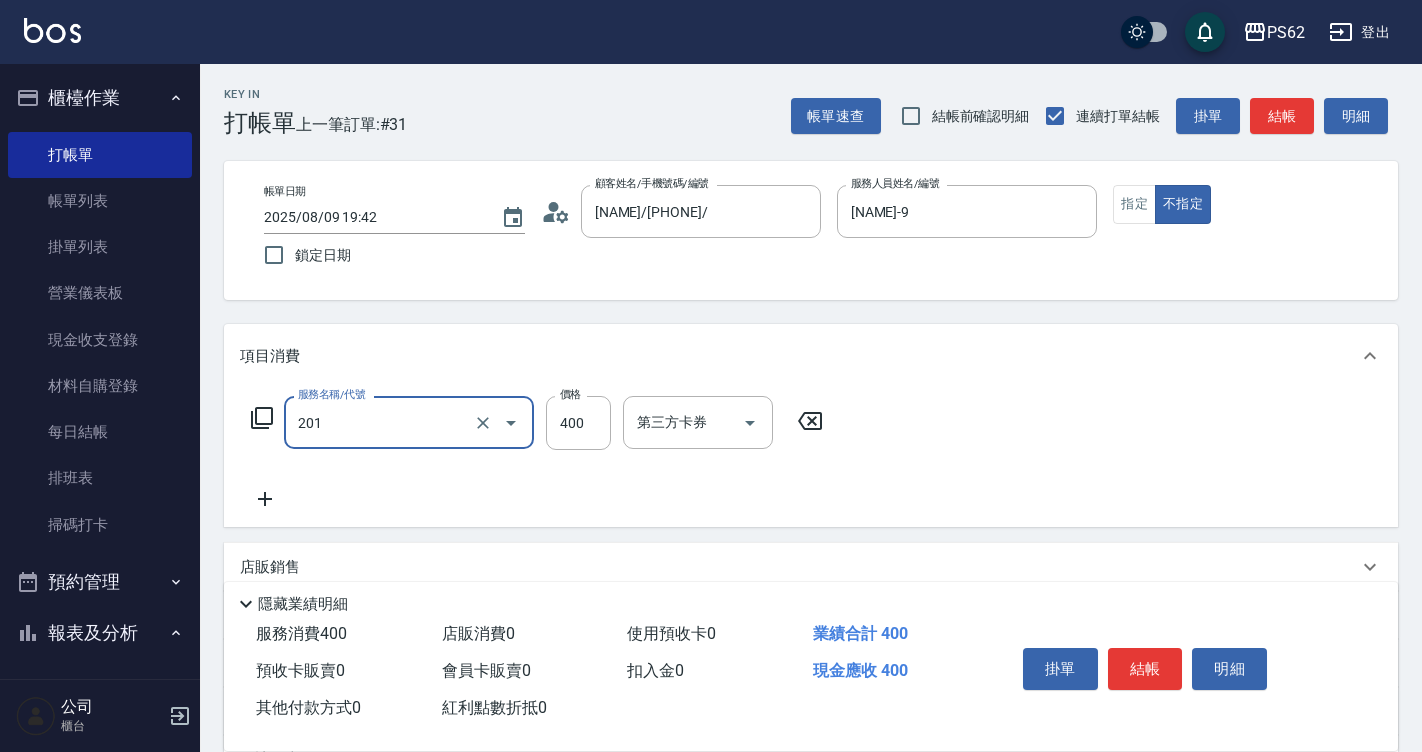 type on "洗剪400(201)" 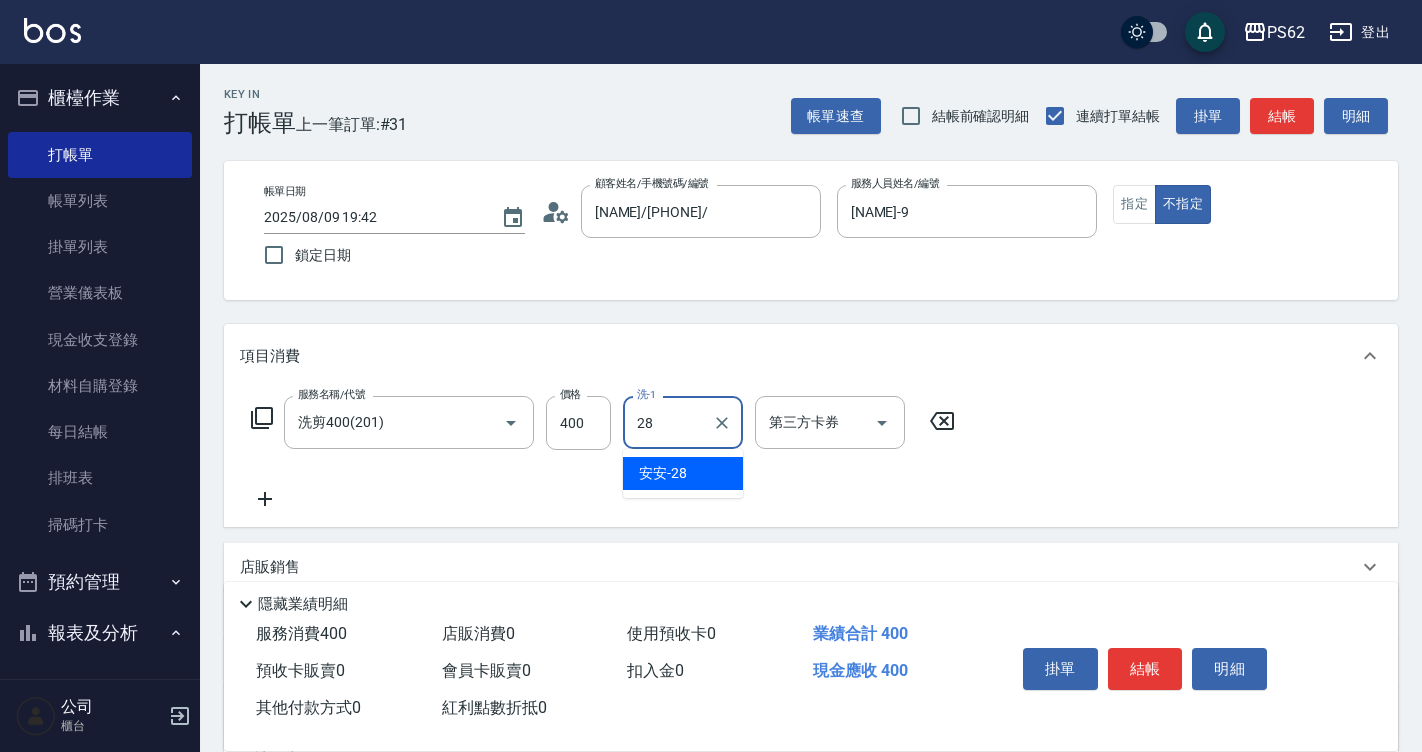 type on "安安-28" 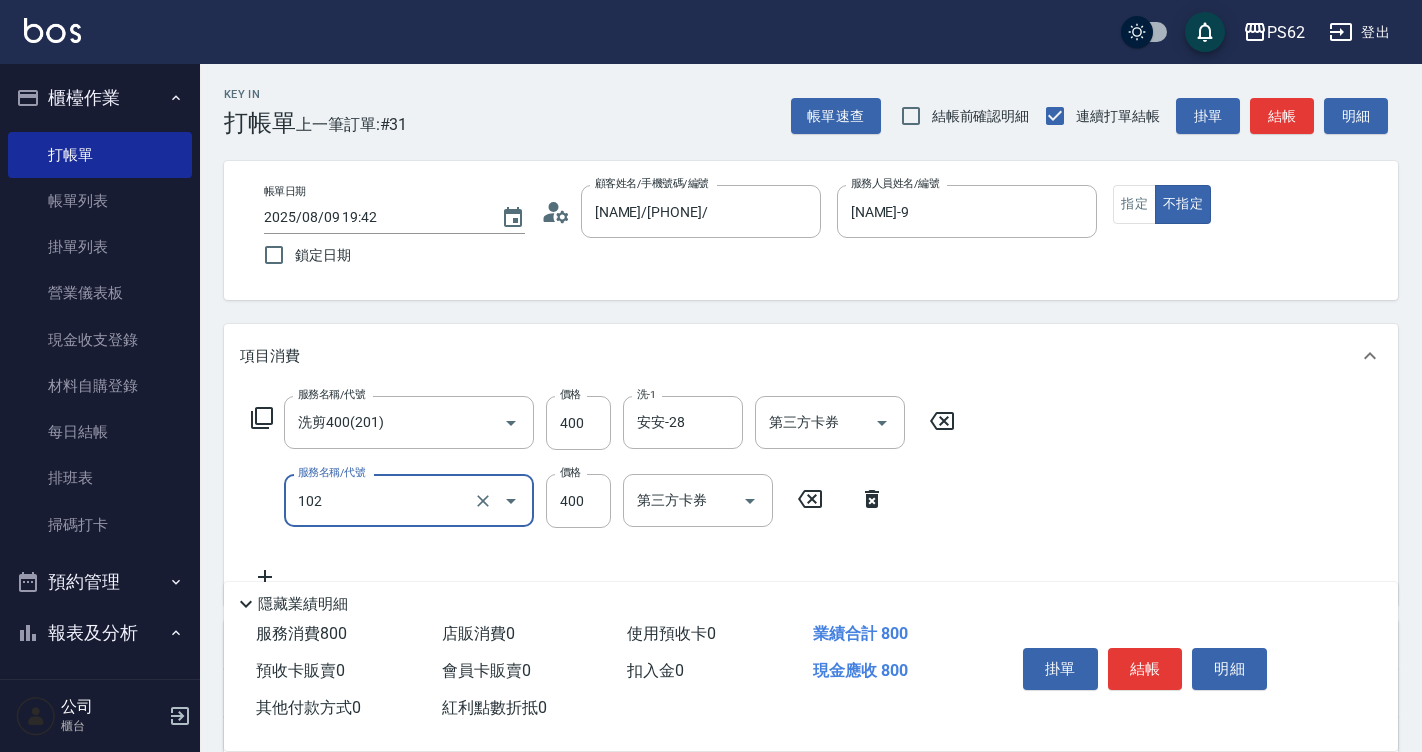 type on "精油洗髮(102)" 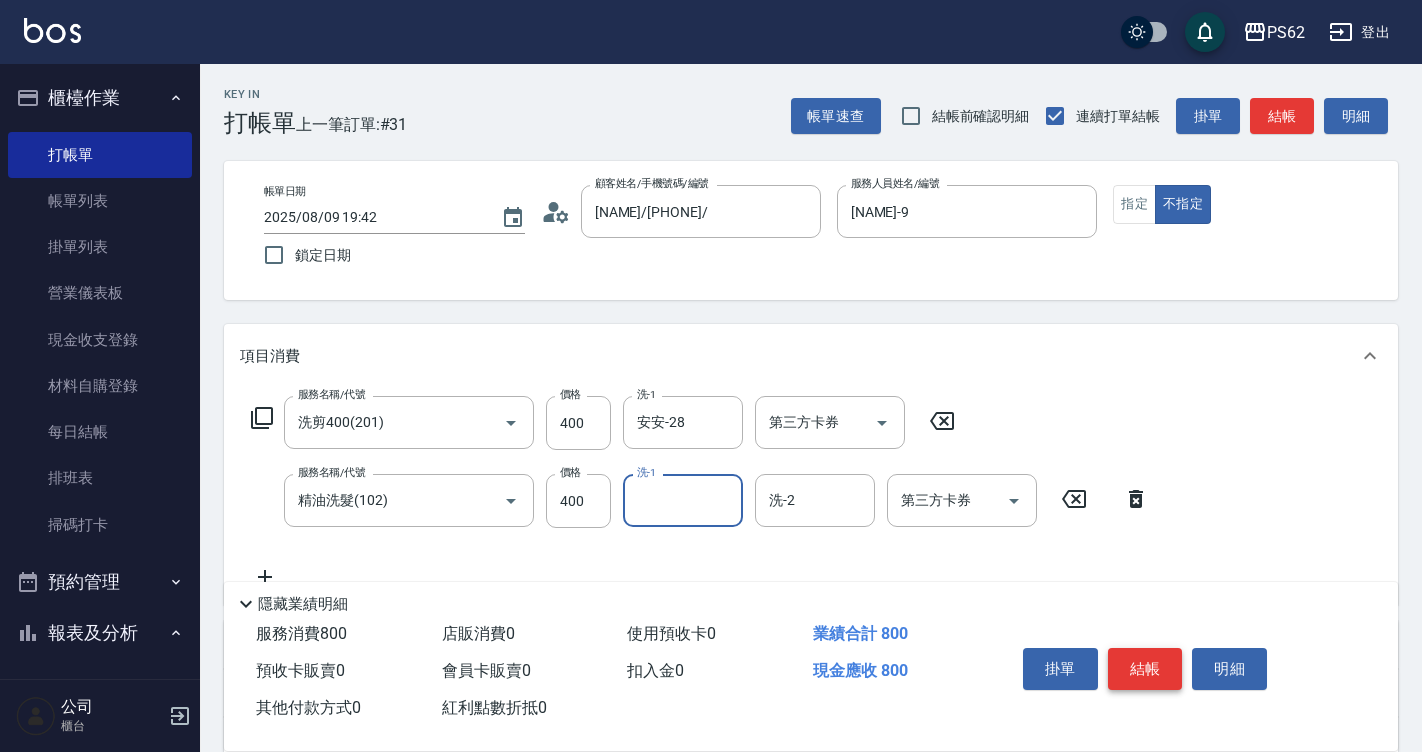click on "結帳" at bounding box center (1145, 669) 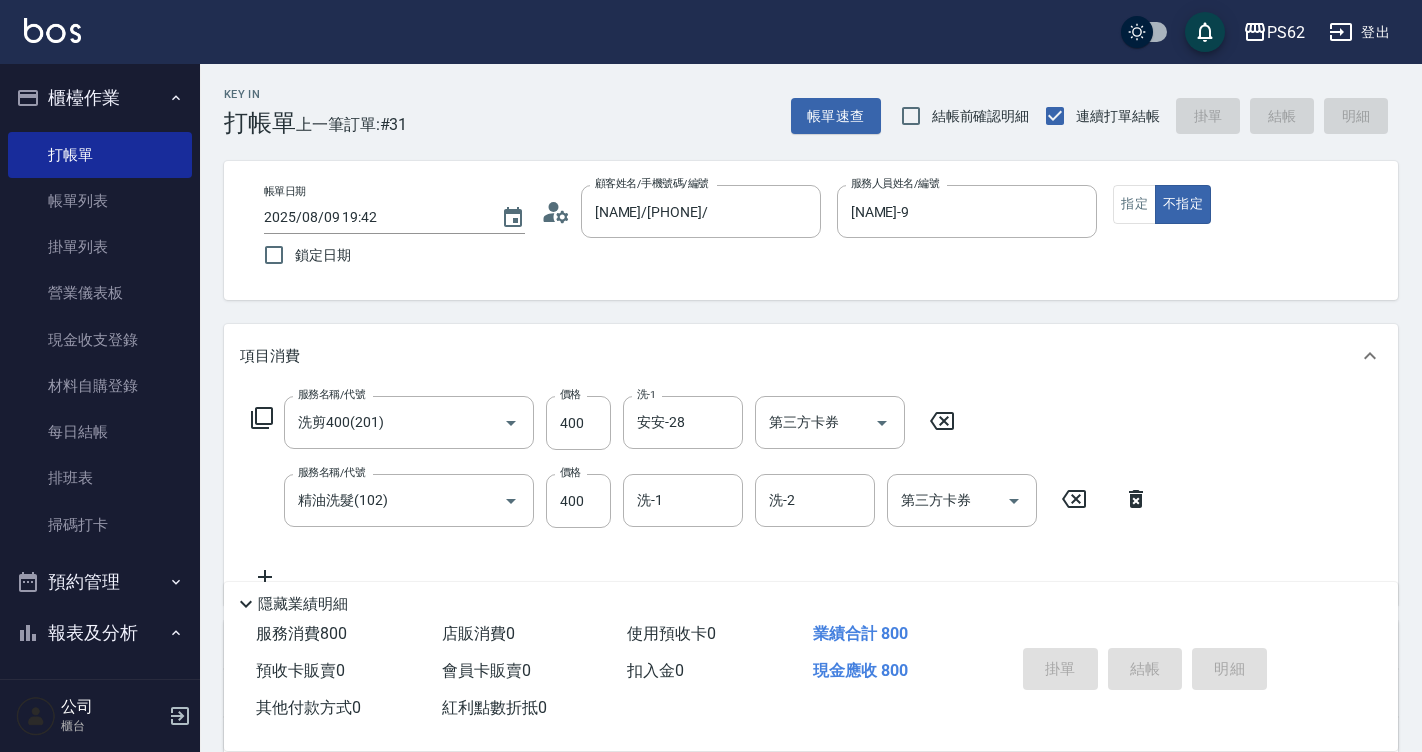 type on "2025/08/09 19:43" 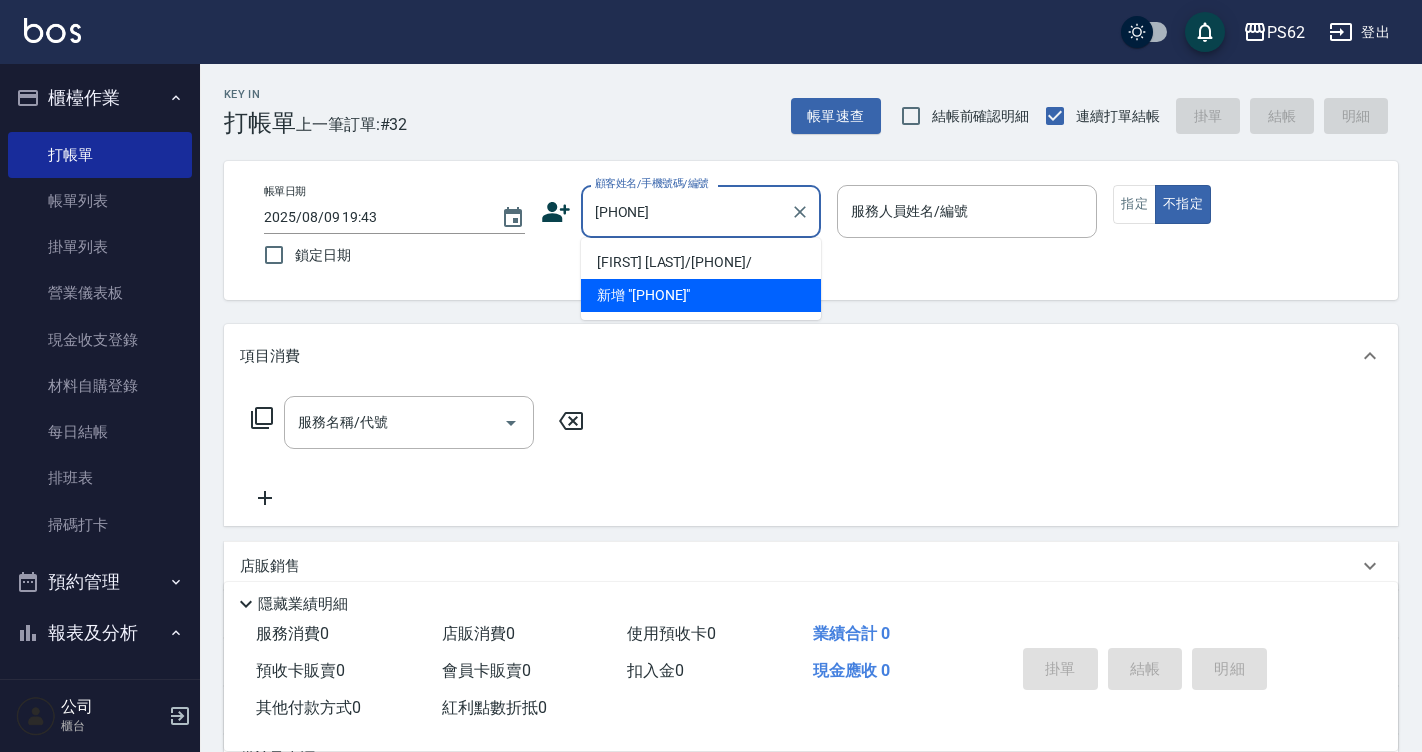 click on "[FIRST] [LAST]/[PHONE]/" at bounding box center (701, 262) 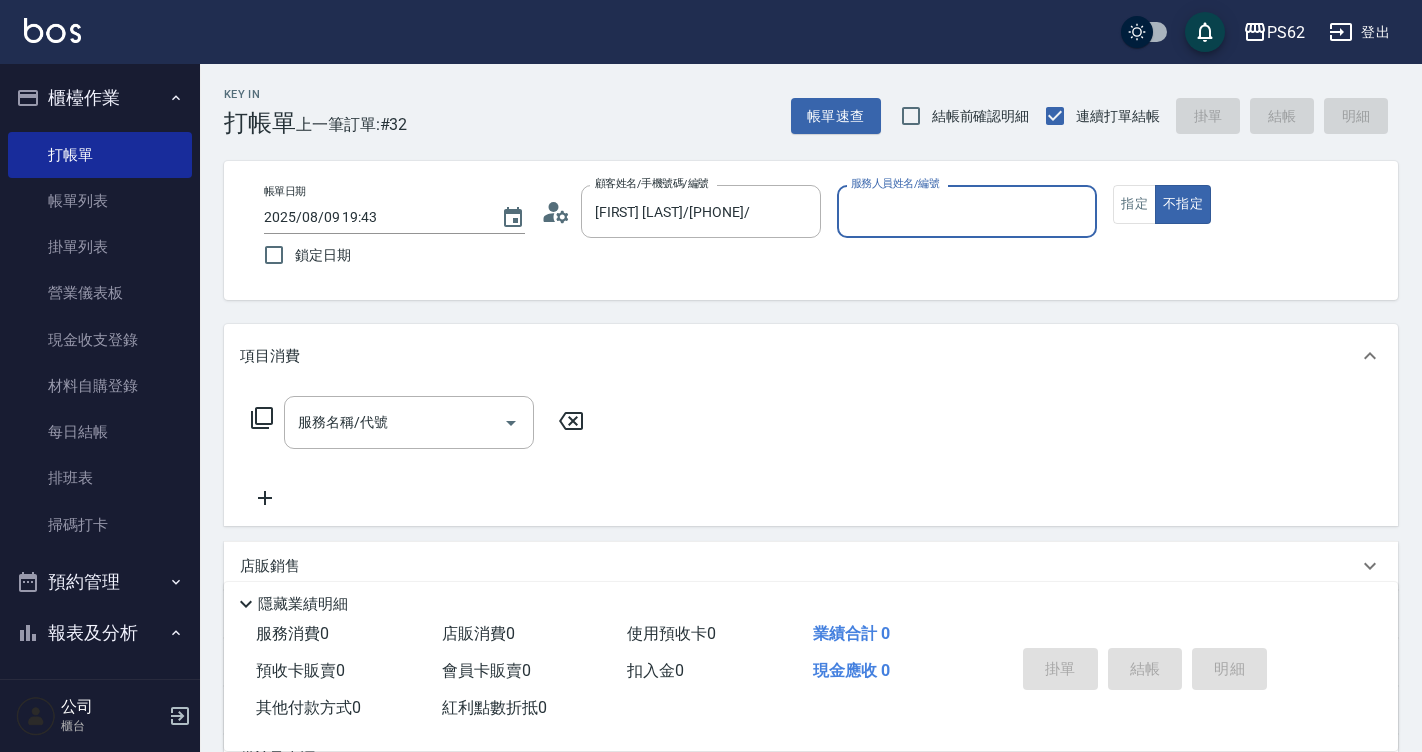type on "A咪-6" 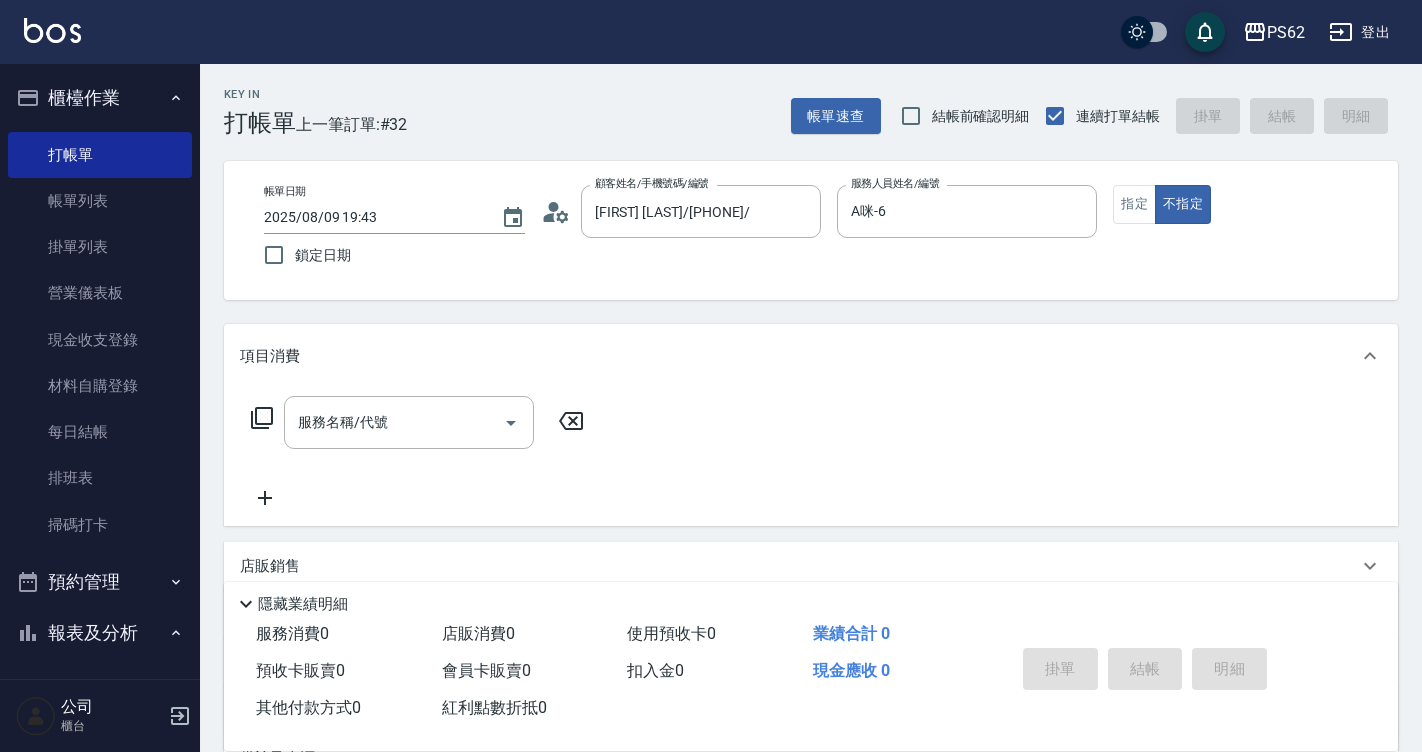 click 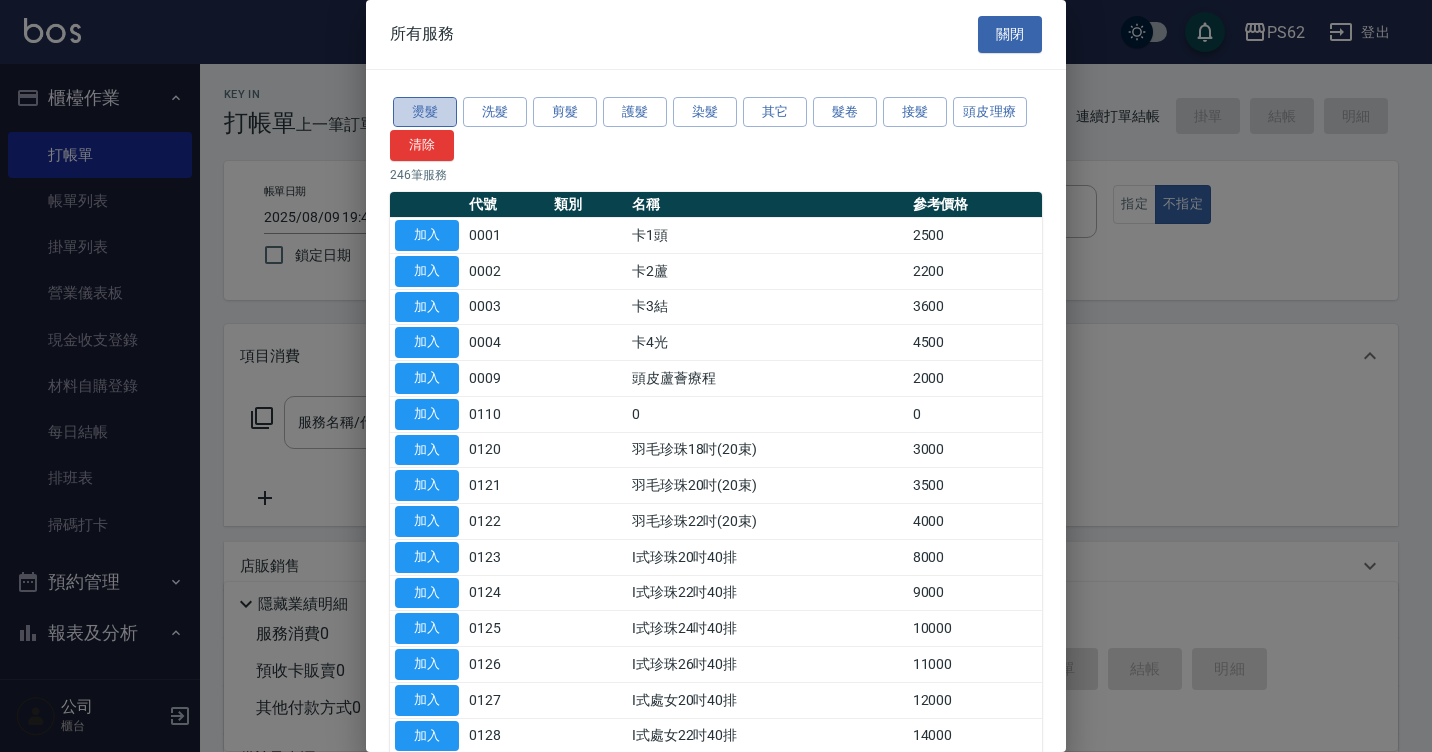 click on "燙髮" at bounding box center (425, 112) 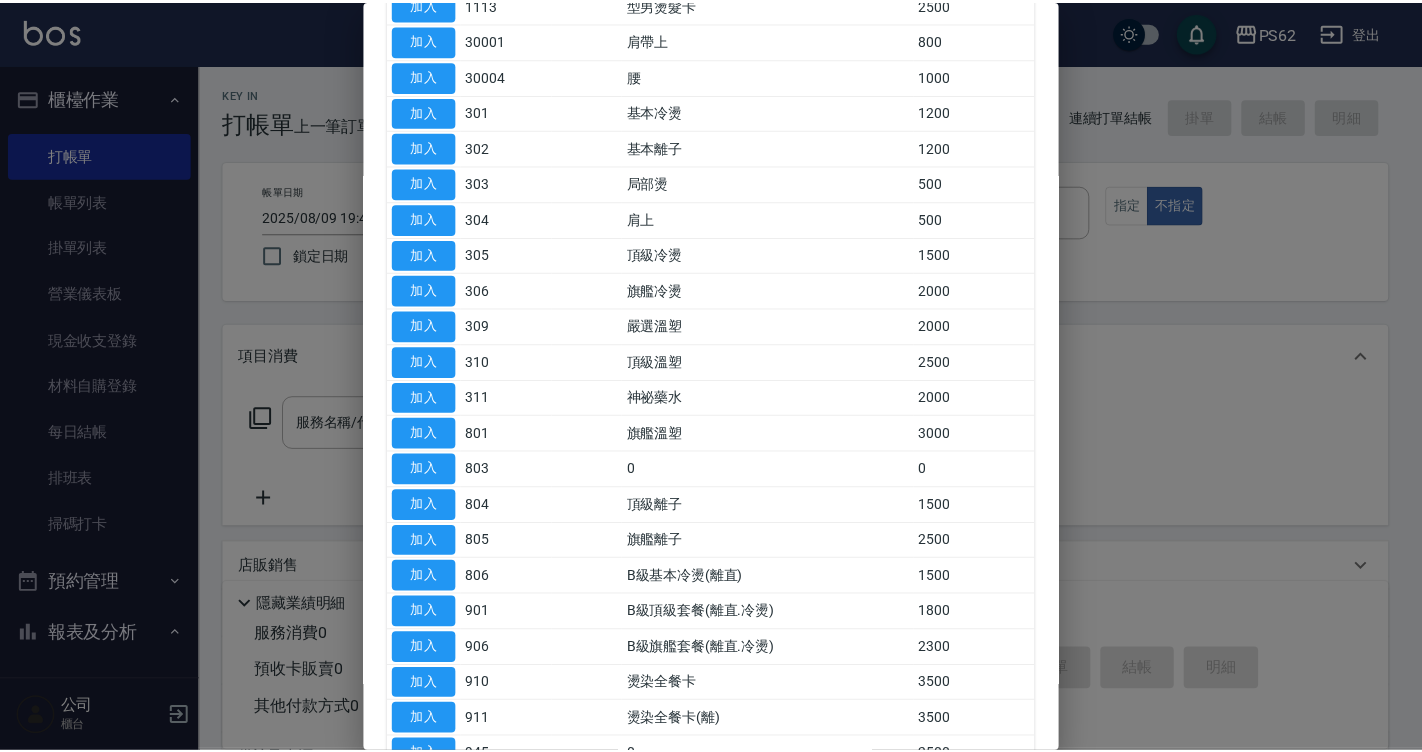 scroll, scrollTop: 400, scrollLeft: 0, axis: vertical 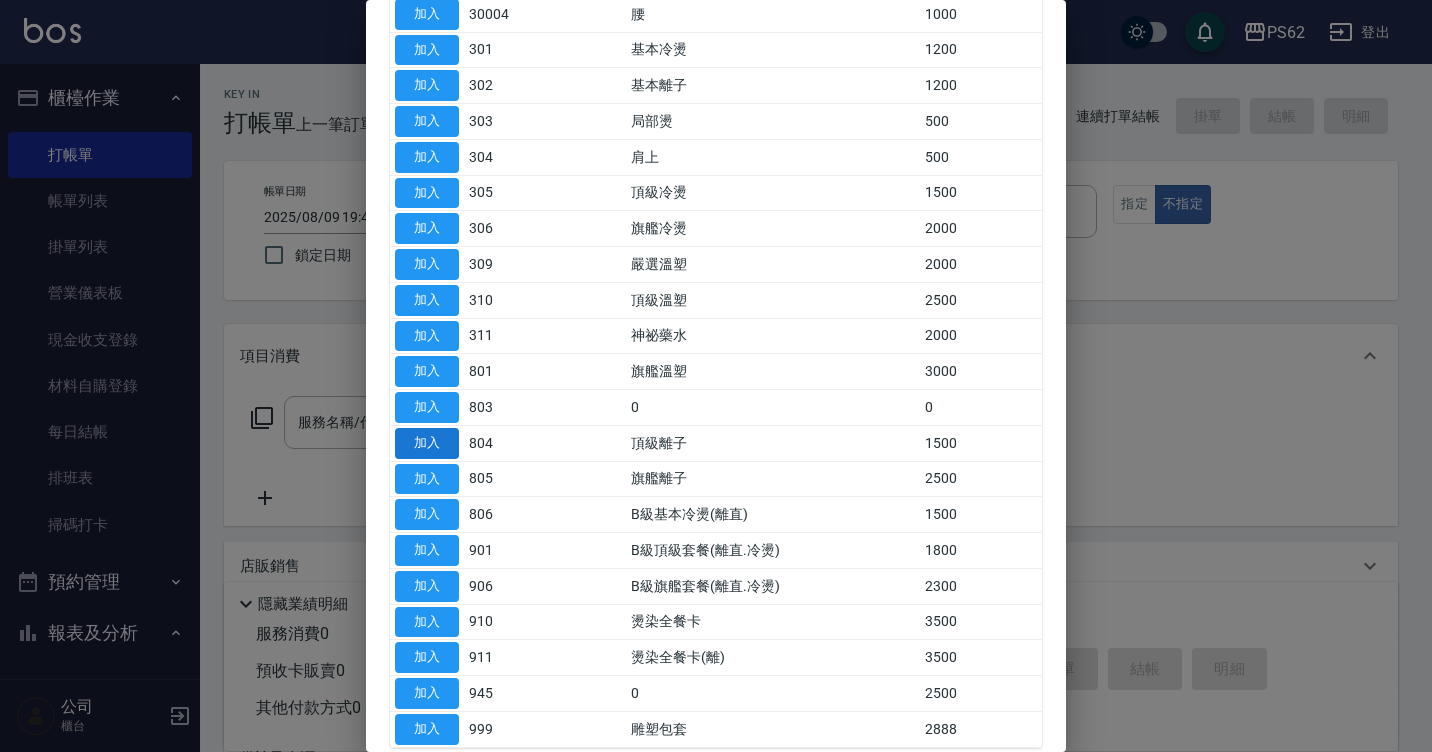 click on "加入" at bounding box center (427, 443) 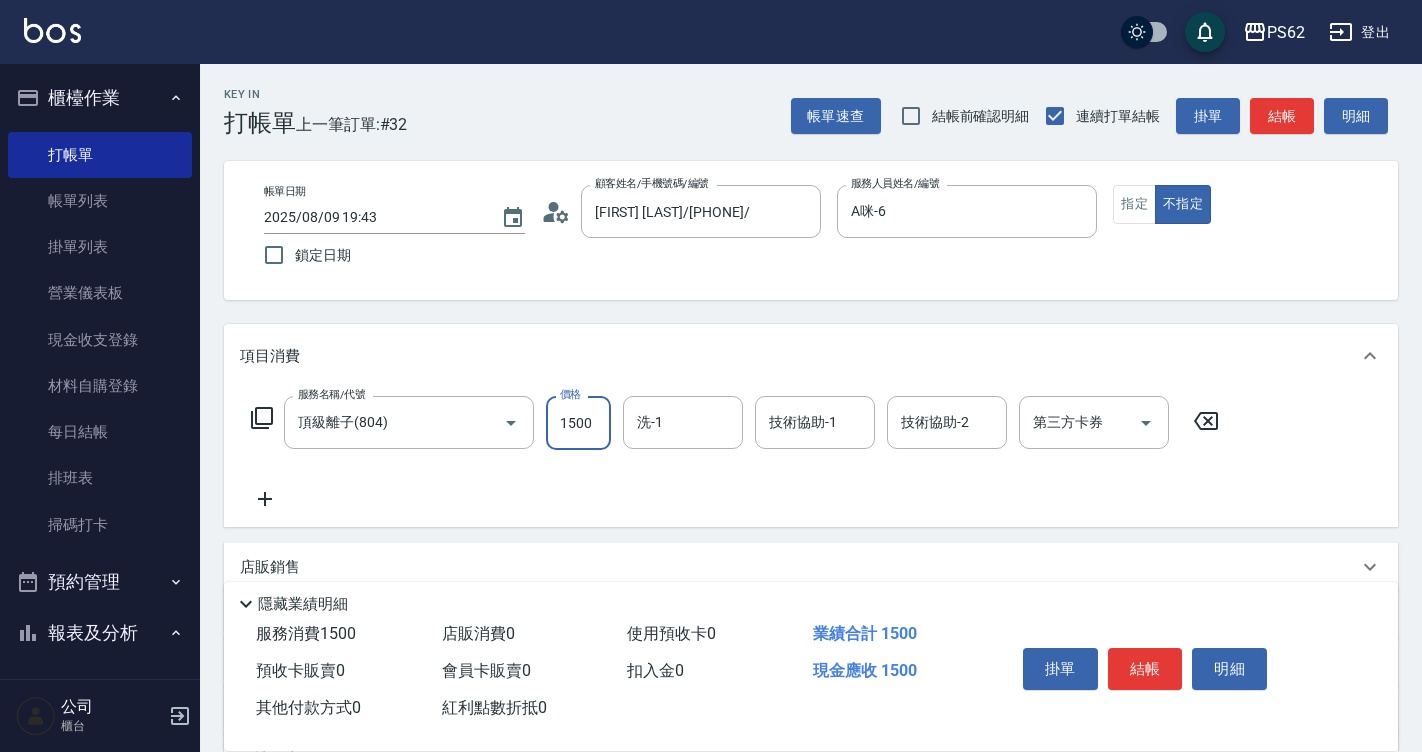 click on "1500" at bounding box center [578, 423] 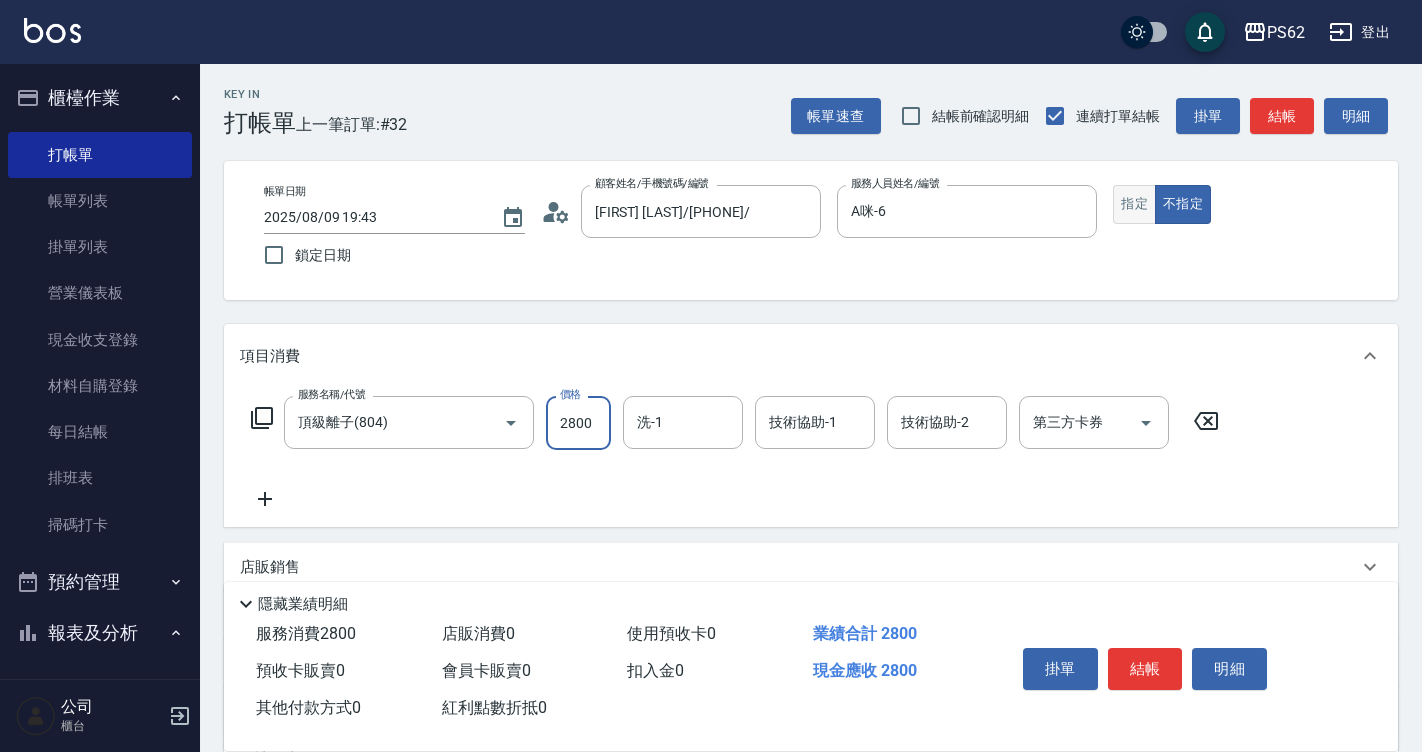 type on "2800" 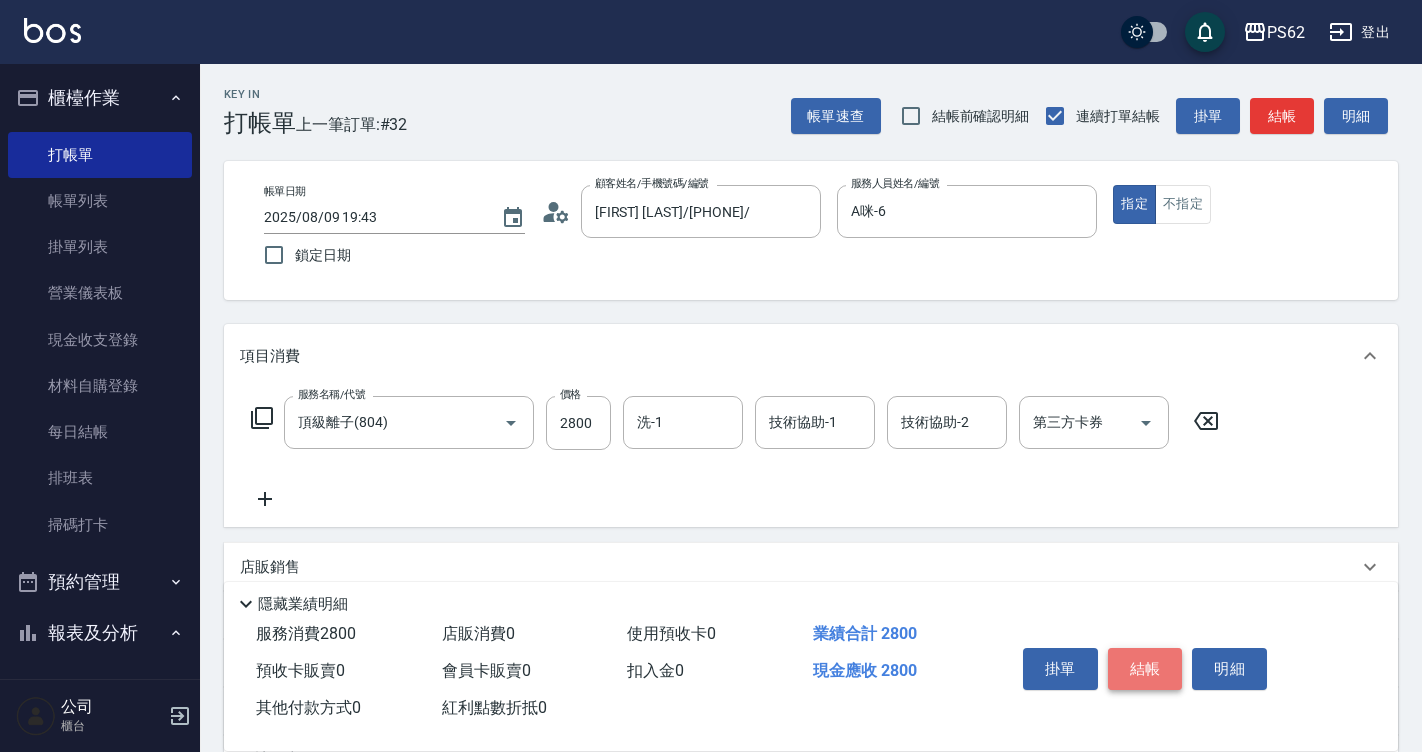 click on "結帳" at bounding box center [1145, 669] 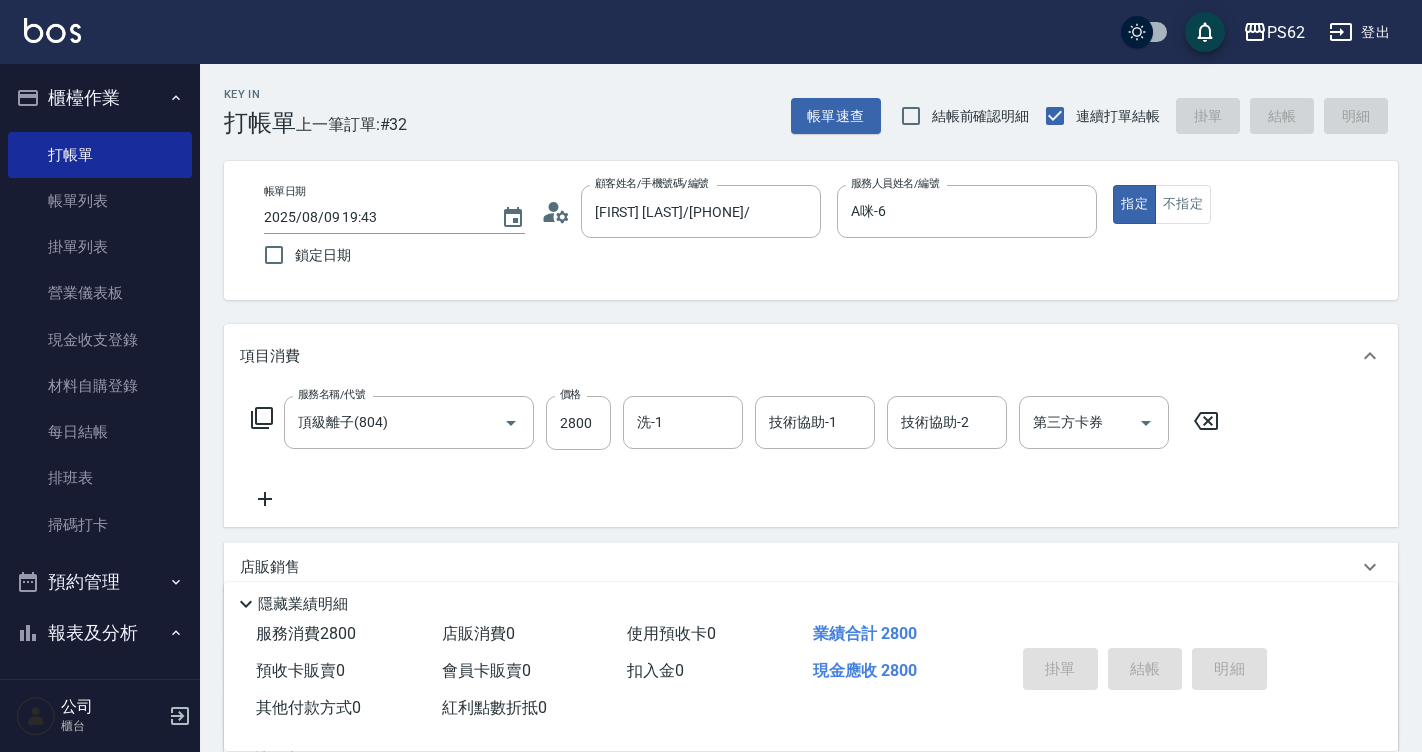 type on "2025/08/09 19:52" 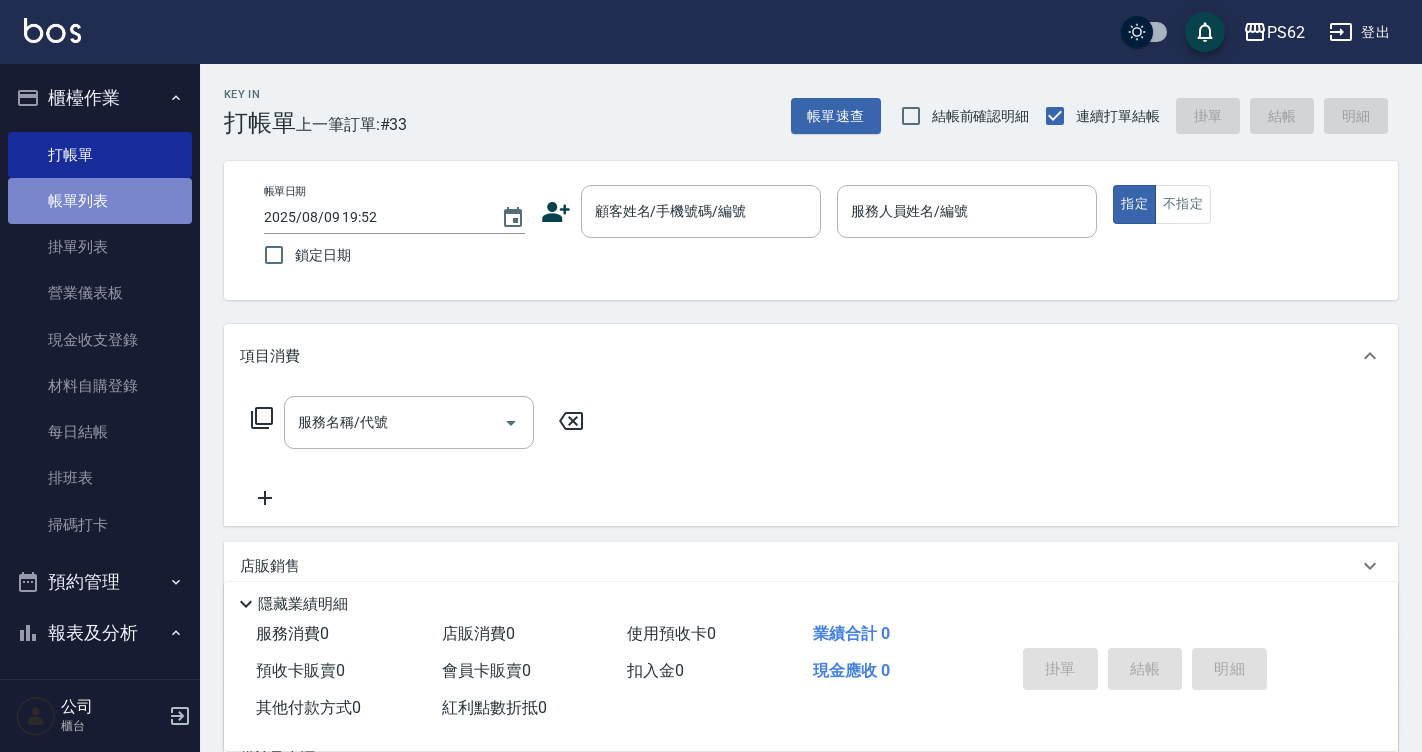 click on "帳單列表" at bounding box center [100, 201] 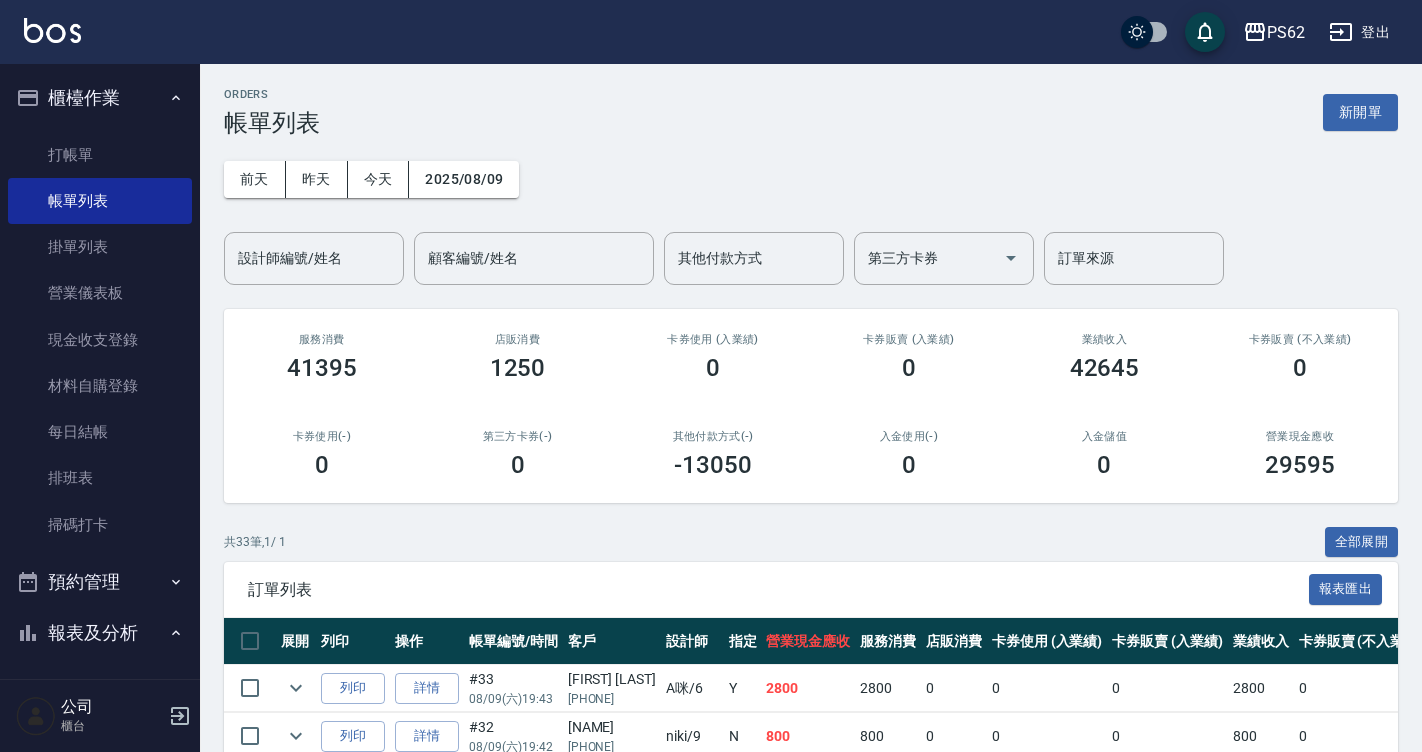 click on "ORDERS 帳單列表 新開單 前天 昨天 今天 [DATE] 設計師編號/姓名 設計師編號/姓名 顧客編號/姓名 顧客編號/姓名 其他付款方式 其他付款方式 第三方卡券 第三方卡券 訂單來源 訂單來源 服務消費 41395 店販消費 1250 卡券使用 (入業績) 0 卡券販賣 (入業績) 0 業績收入 42645 卡券販賣 (不入業績) 0 卡券使用(-) 0 第三方卡券(-) 0 其他付款方式(-) -13050 入金使用(-) 0 入金儲值 0 營業現金應收 29595 共  33  筆,  1  /   1 全部展開 訂單列表 報表匯出 展開 列印 操作 帳單編號/時間 客戶 設計師 指定 營業現金應收 服務消費 店販消費 卡券使用 (入業績) 卡券販賣 (入業績) 業績收入 卡券販賣 (不入業績) 卡券使用(-) 第三方卡券(-) 其他付款方式(-) 入金使用(-) 備註 訂單來源 列印 詳情 #33 [DATE] (六) 19:43 [NAME] [PHONE] A咪 /6 Y 2800 2800 0 0 0 2800 0 0 0 0 0 列印 詳情 #32 [DATE] (六) 19:42 [NAME] [PHONE]" at bounding box center (811, 1195) 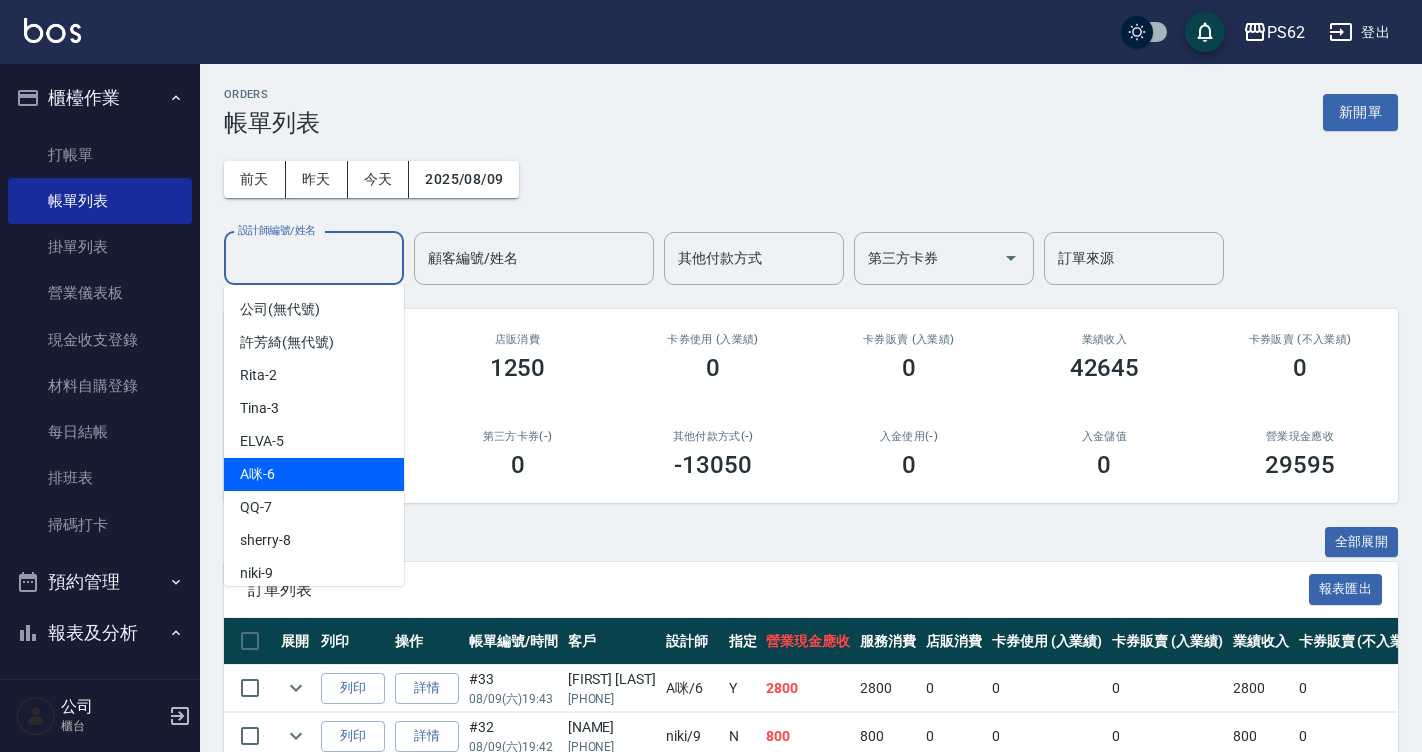 drag, startPoint x: 293, startPoint y: 255, endPoint x: 325, endPoint y: 479, distance: 226.27417 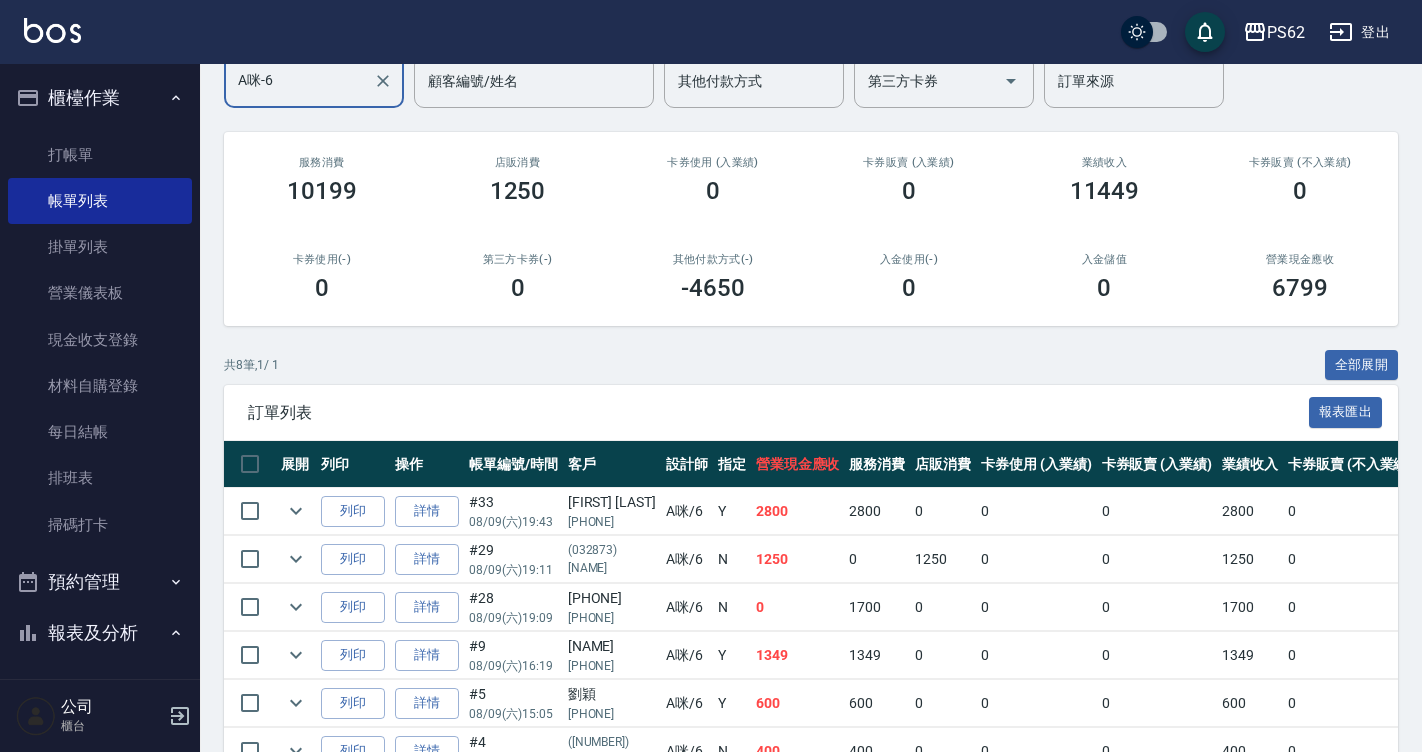 scroll, scrollTop: 390, scrollLeft: 0, axis: vertical 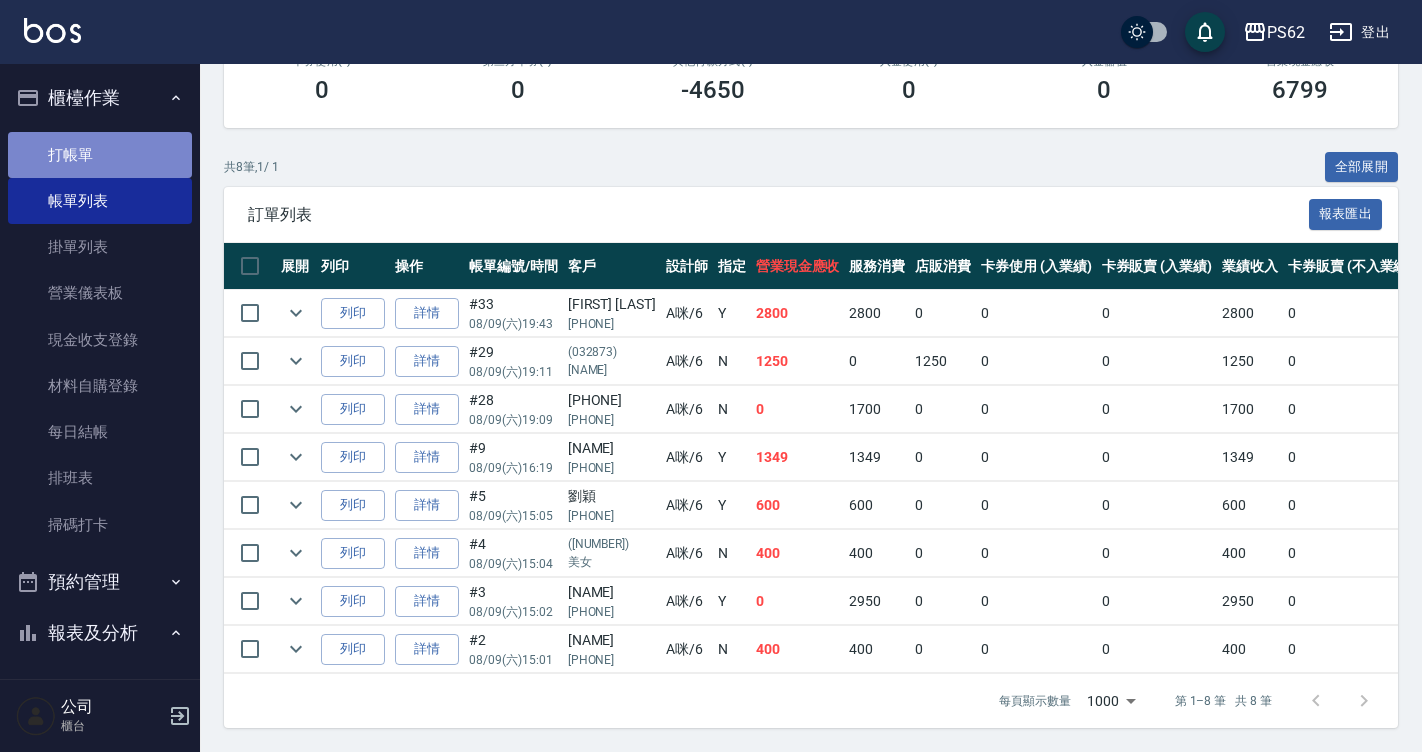 click on "打帳單" at bounding box center [100, 155] 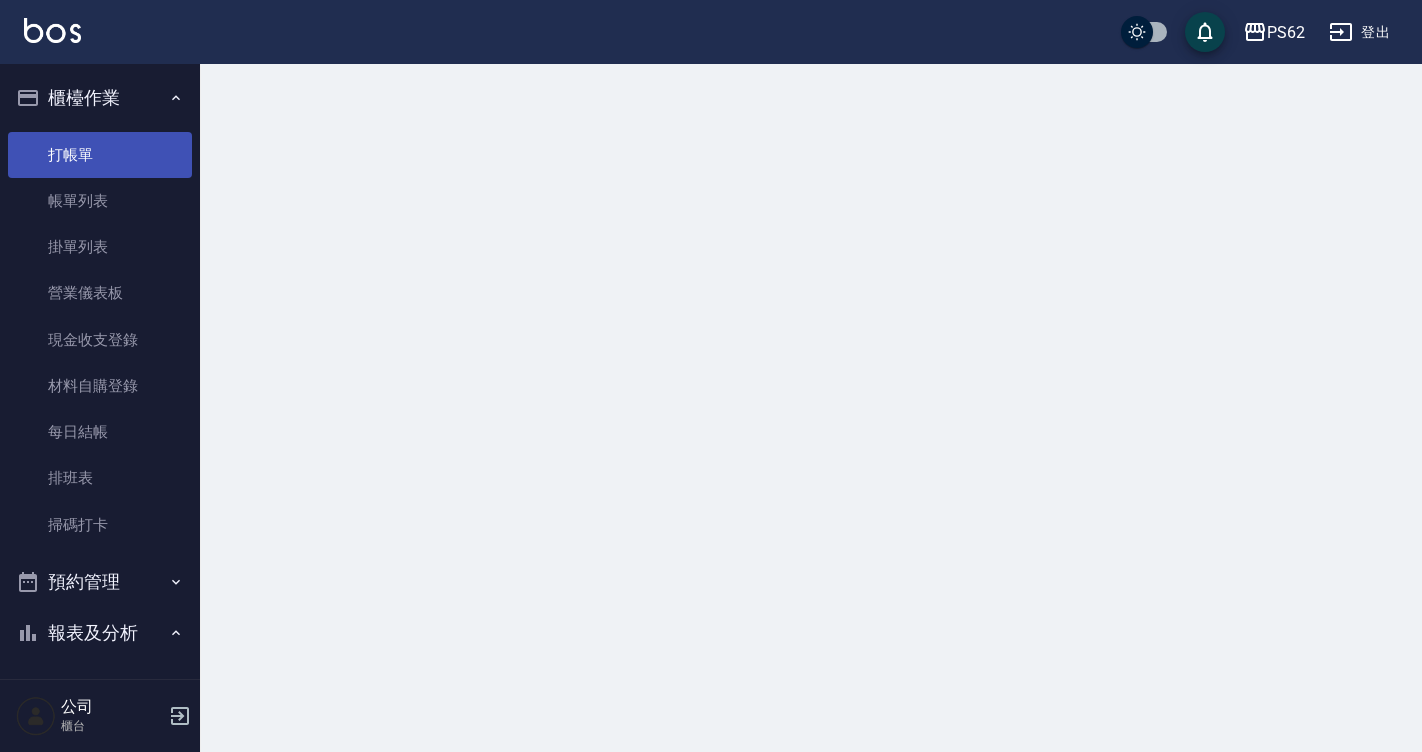 scroll, scrollTop: 0, scrollLeft: 0, axis: both 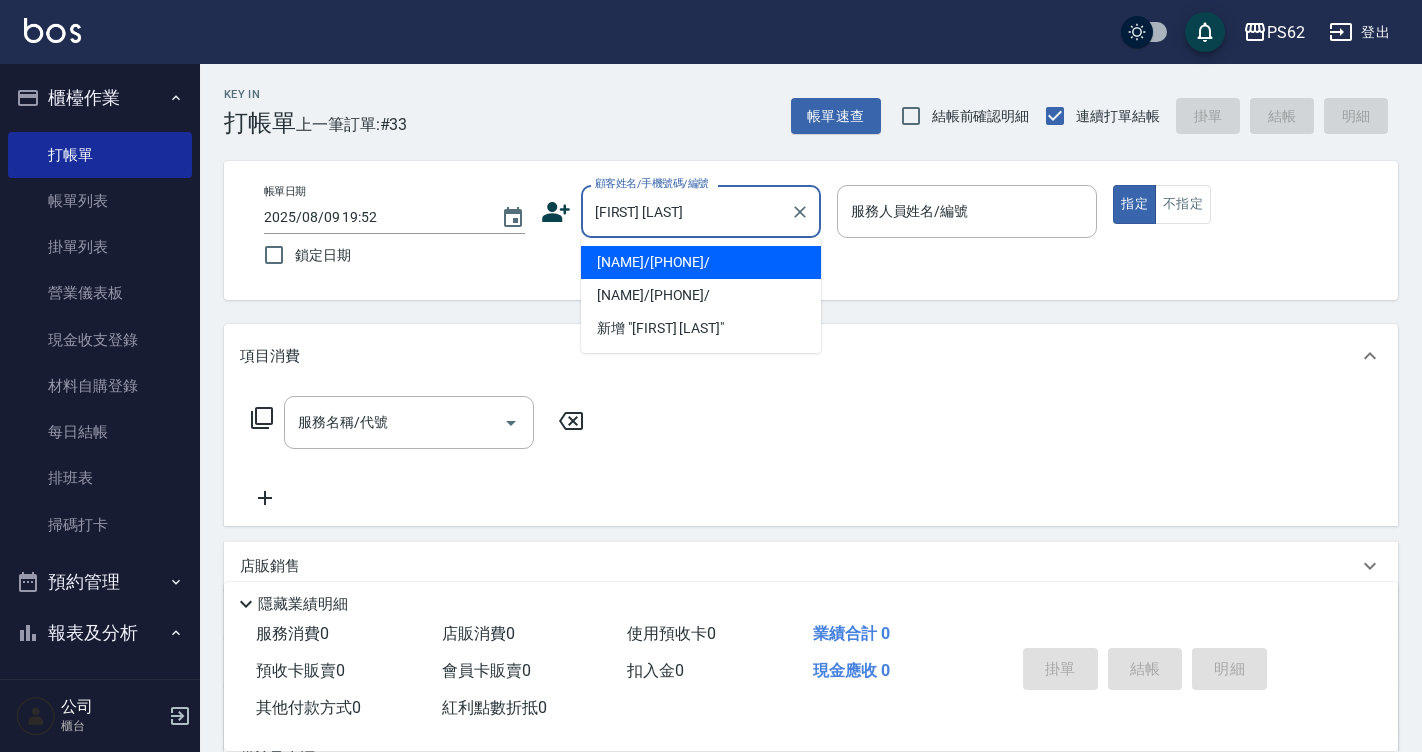 click on "[NAME]/[PHONE]/" at bounding box center (701, 295) 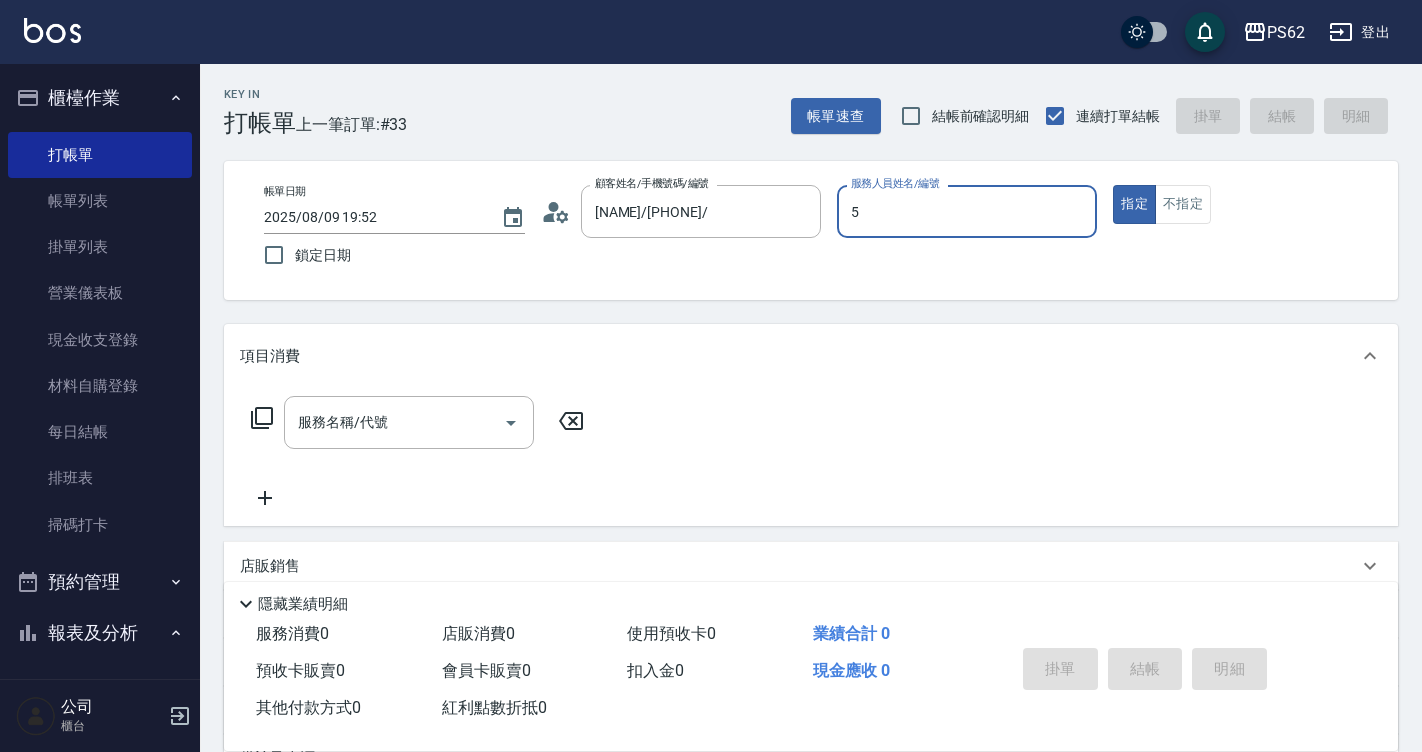 type on "ELVA-5" 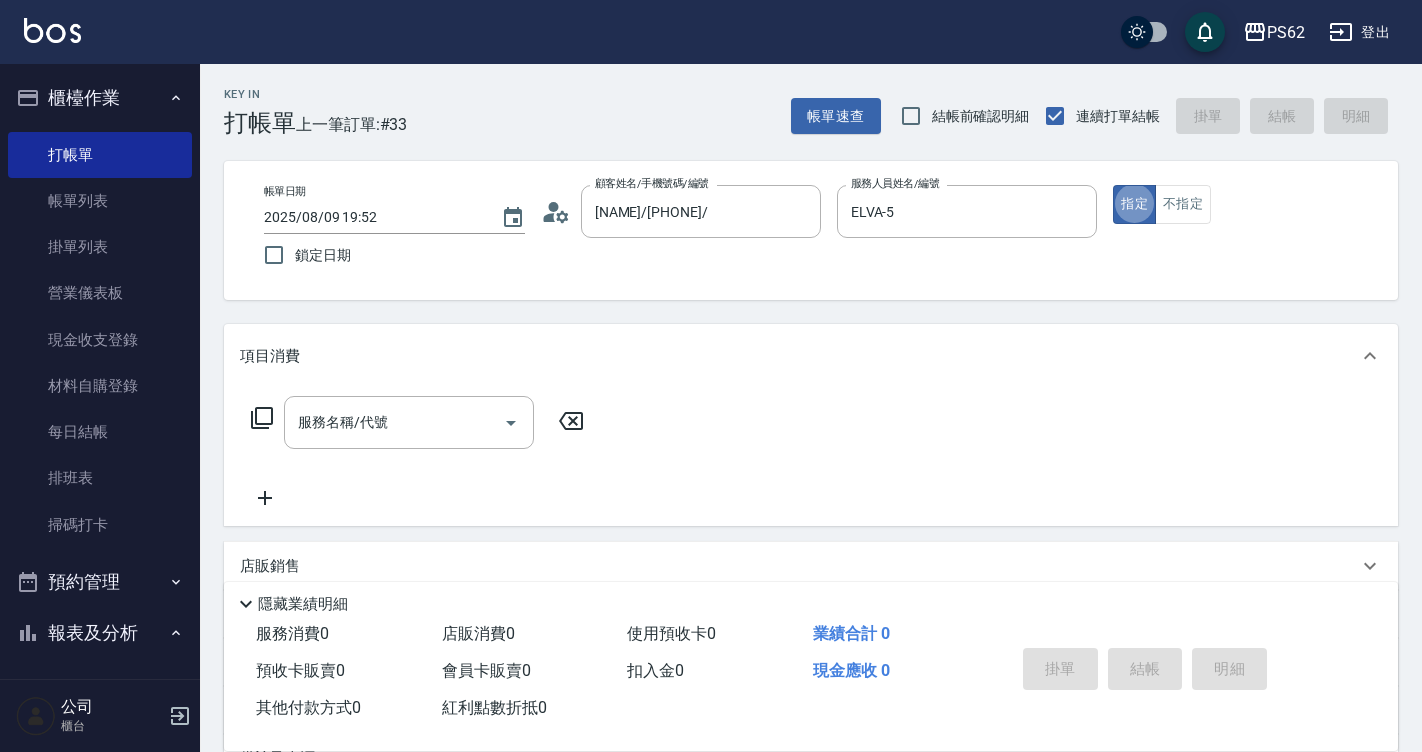 type on "true" 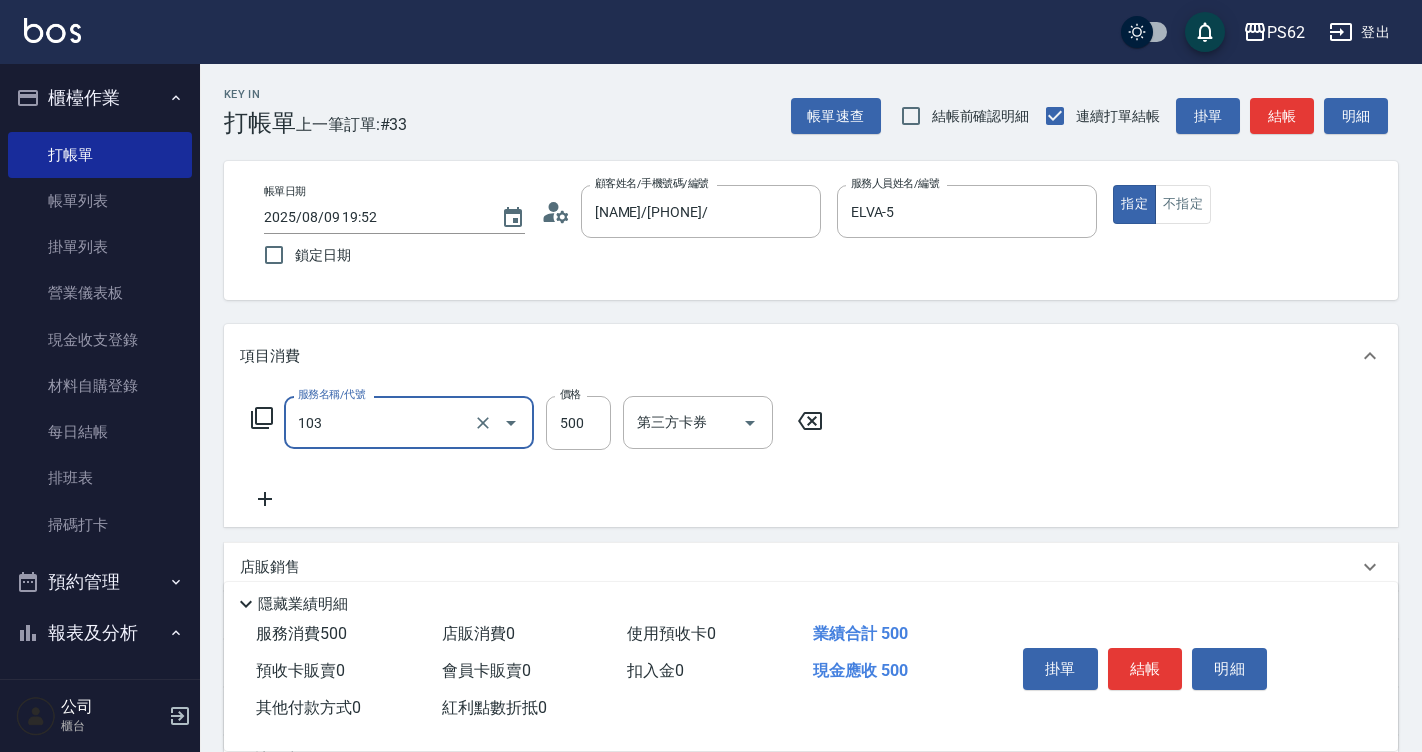 type on "B級洗剪500(103)" 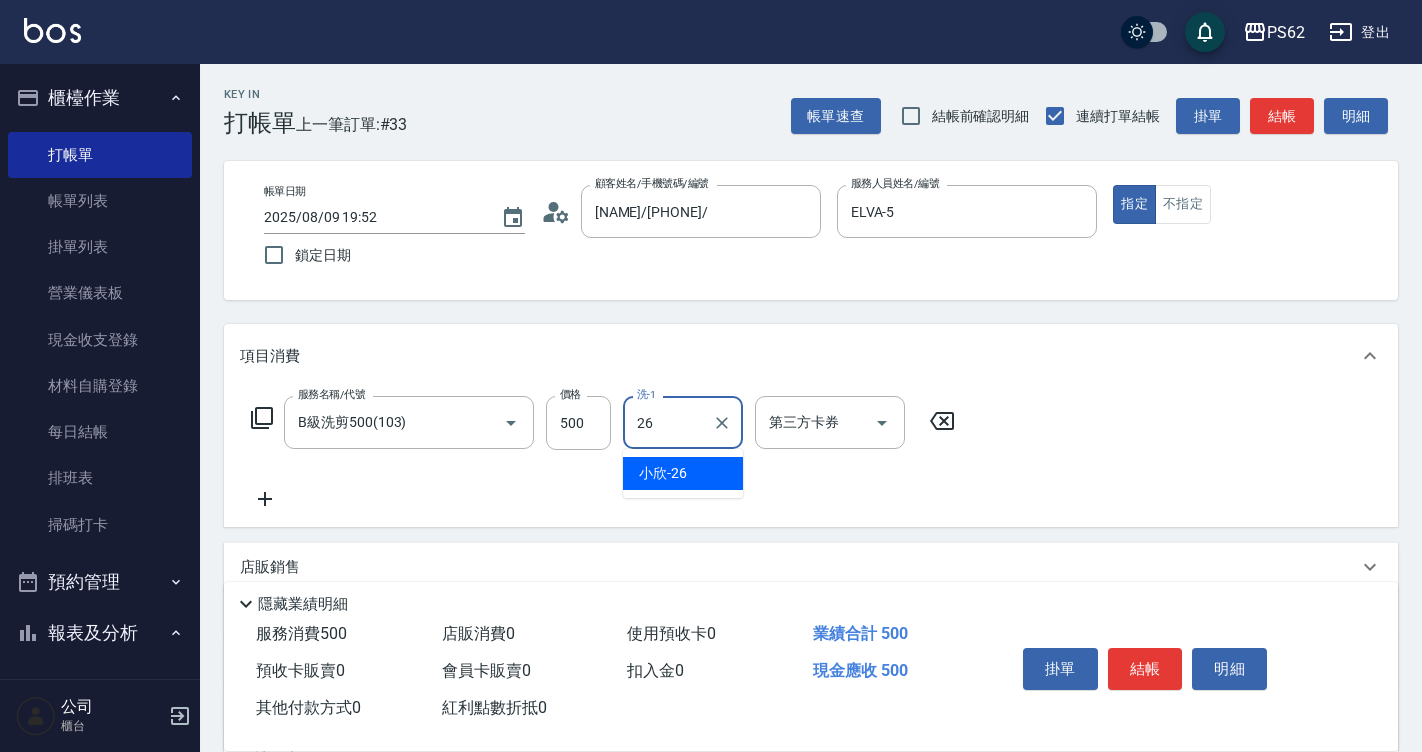 type on "小欣-26" 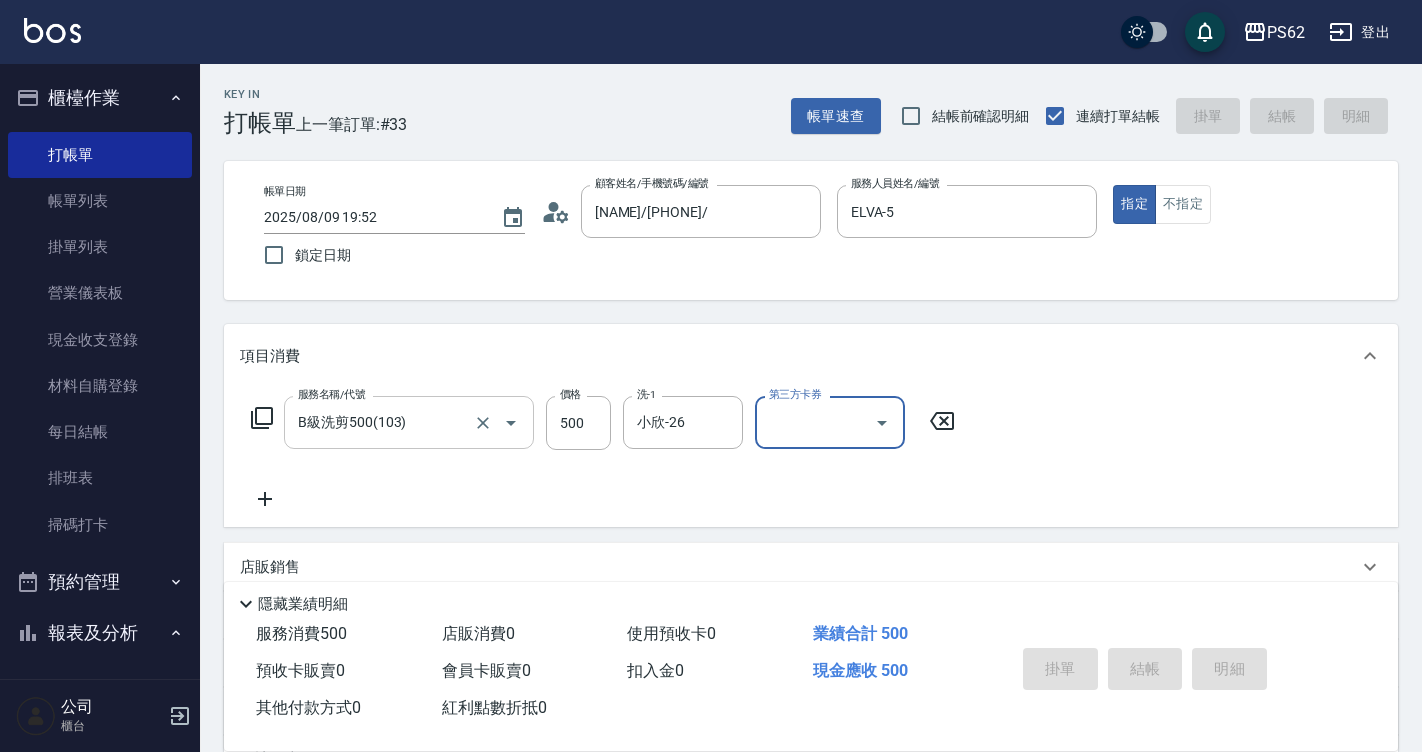 type on "2025/08/09 19:53" 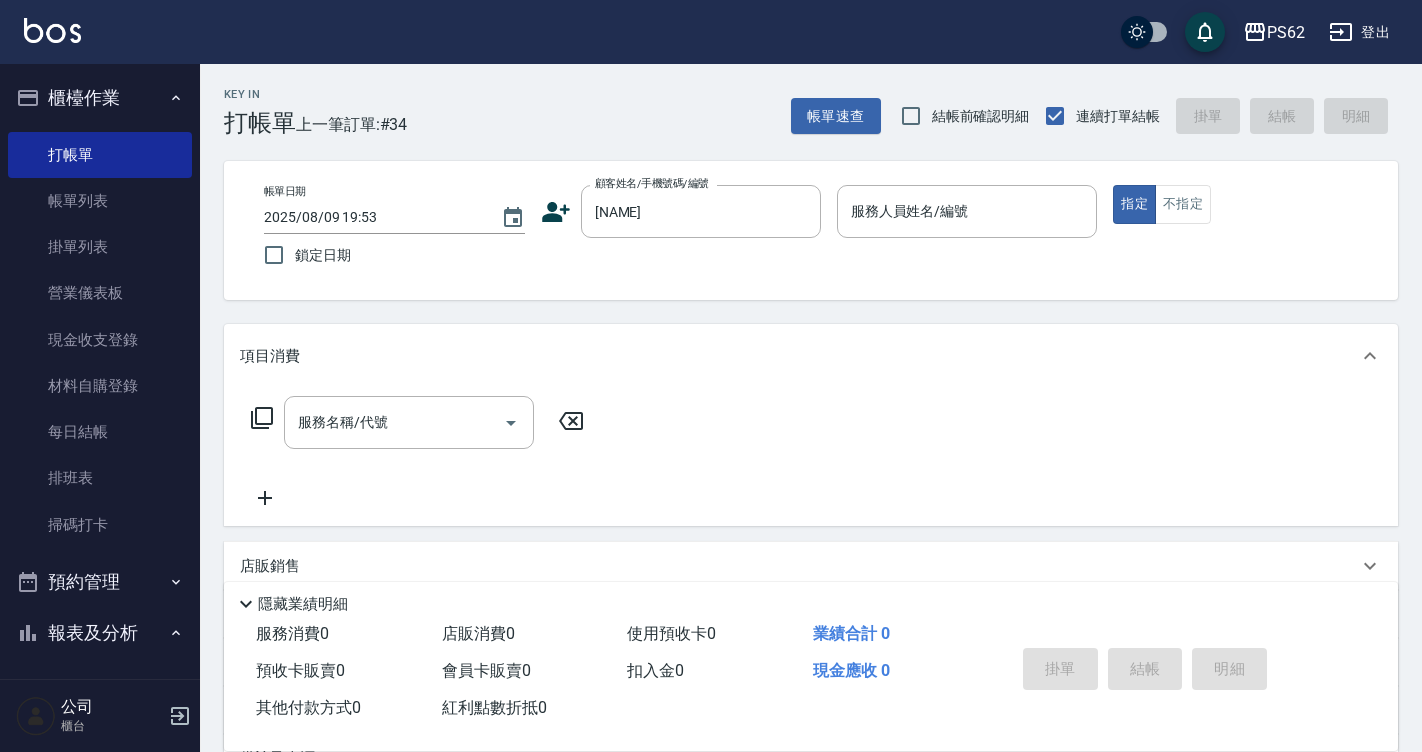 click on "帳單日期 [DATE] [TIME] 鎖定日期 顧客姓名/手機號碼/編號 [NAME] 顧客姓名/手機號碼/編號 服務人員姓名/編號 服務人員姓名/編號 指定 不指定" at bounding box center [811, 230] 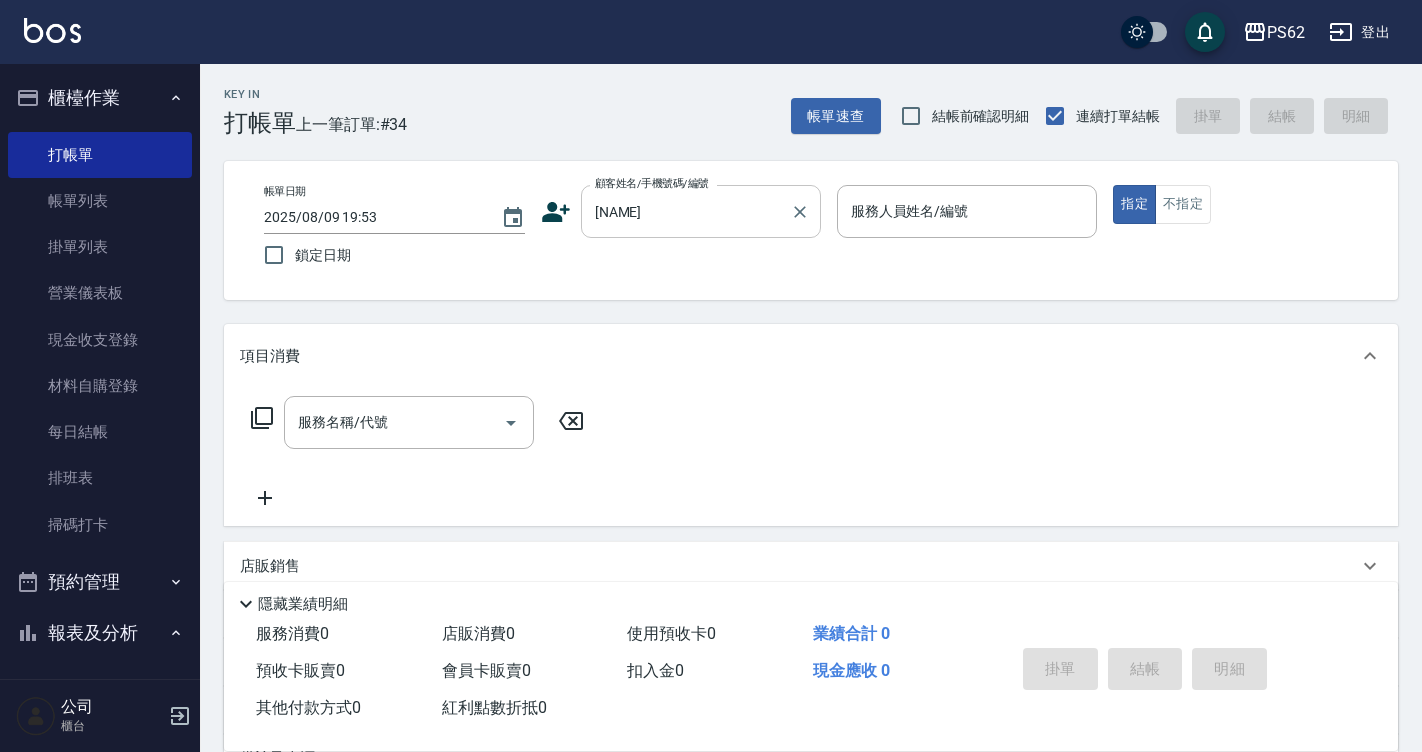 click on "[NAME]" at bounding box center [686, 211] 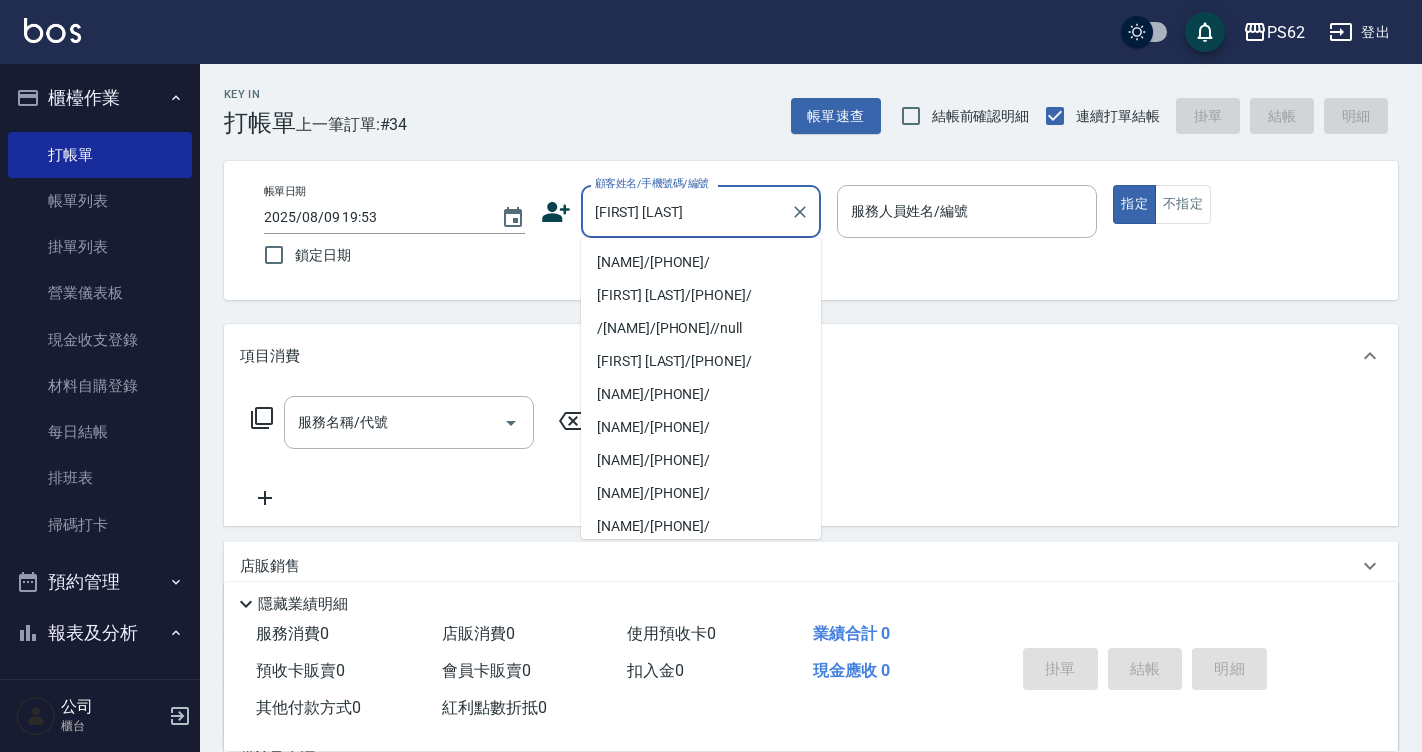 click on "[NAME]/[PHONE]/" at bounding box center (701, 262) 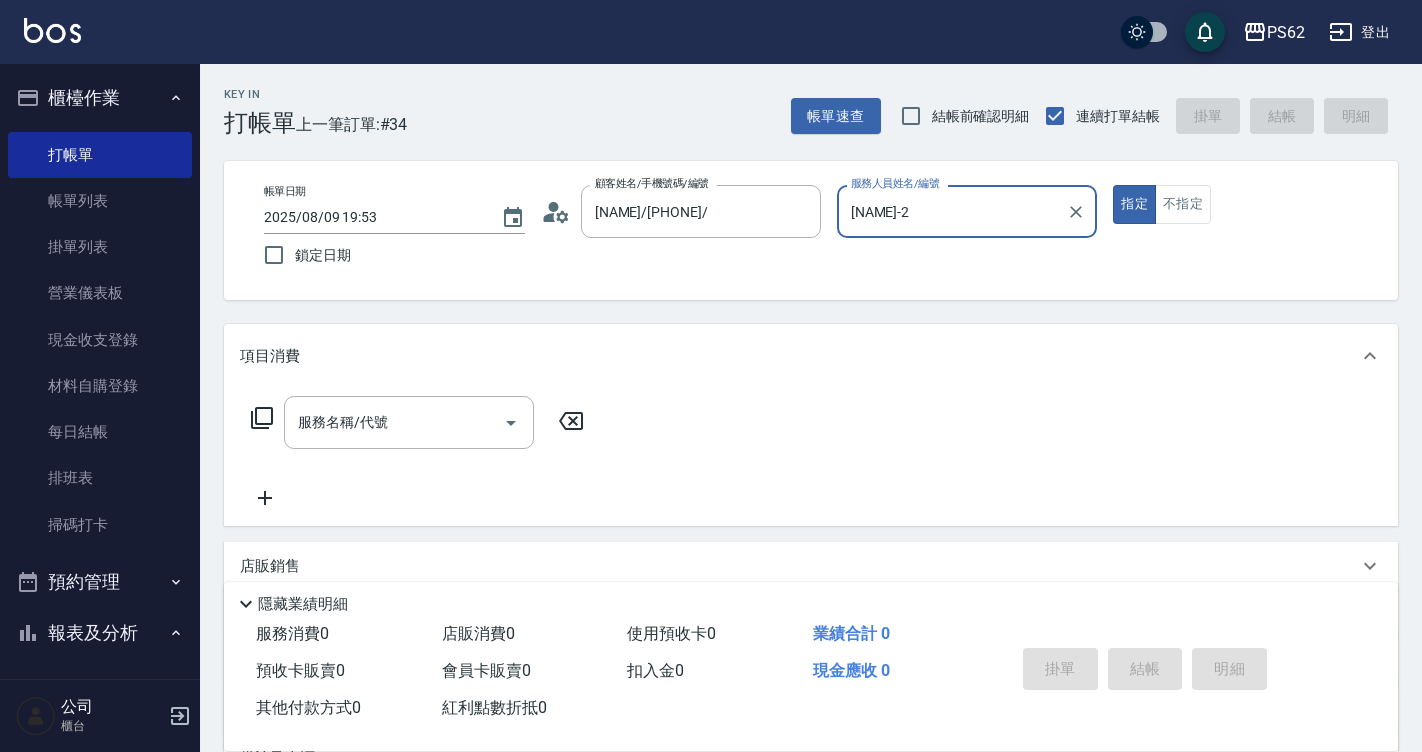 click on "指定" at bounding box center [1134, 204] 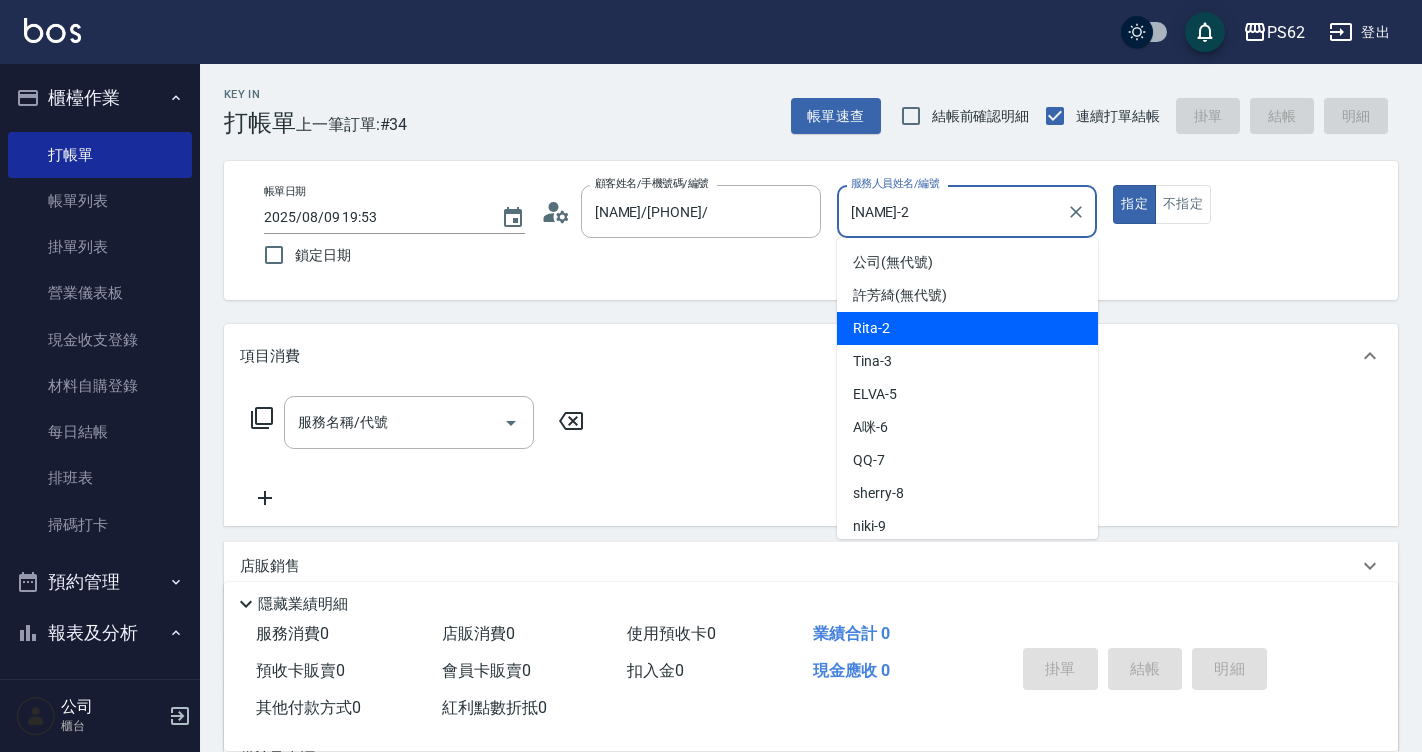click on "[NAME]-2" at bounding box center (952, 211) 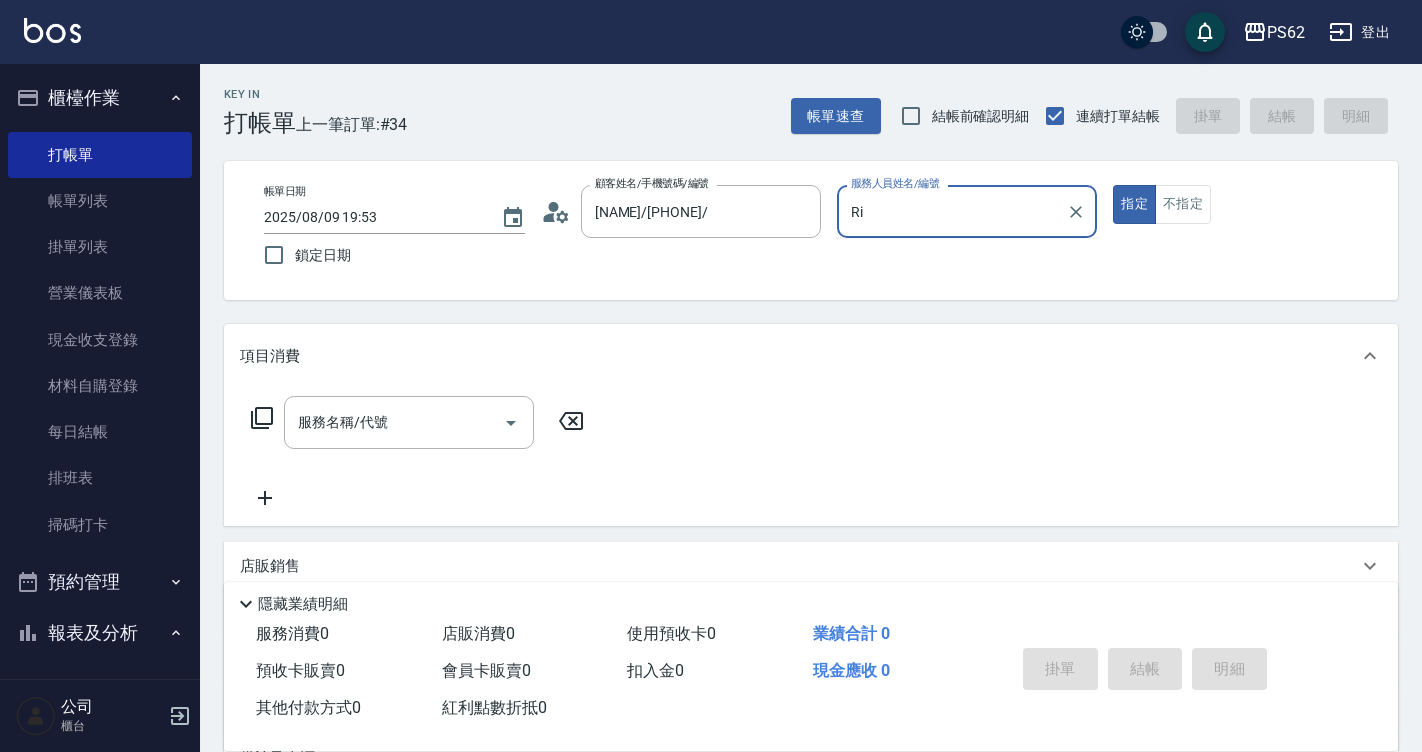 type on "R" 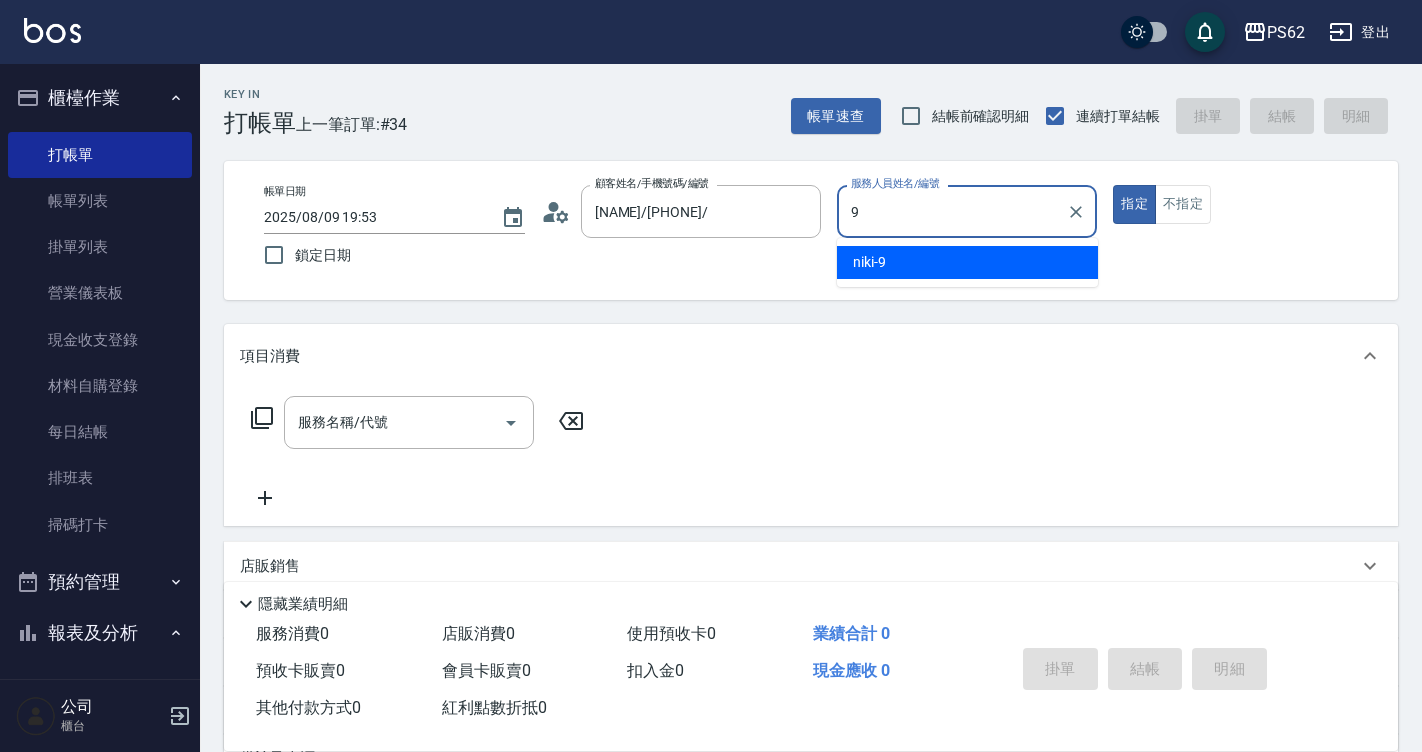 type on "[NAME]-9" 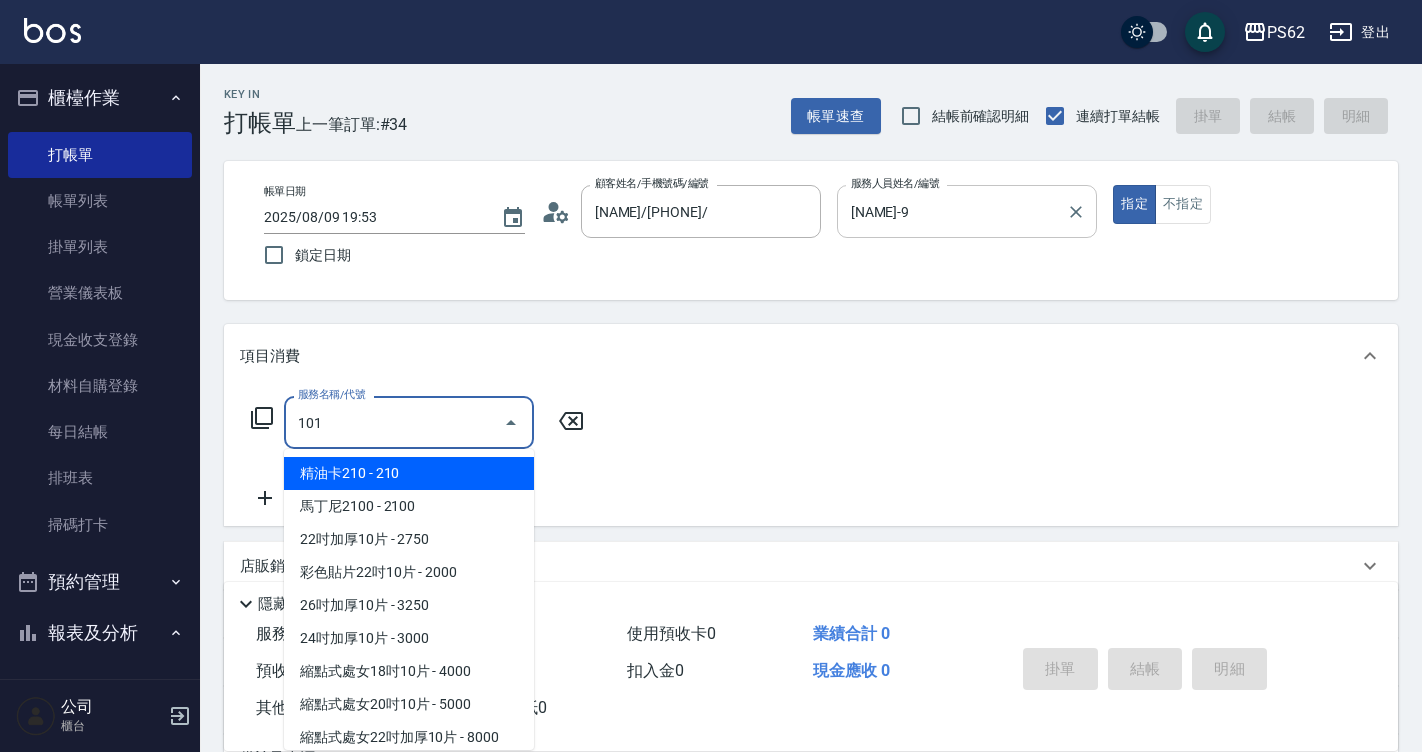 type on "洗髮(101)" 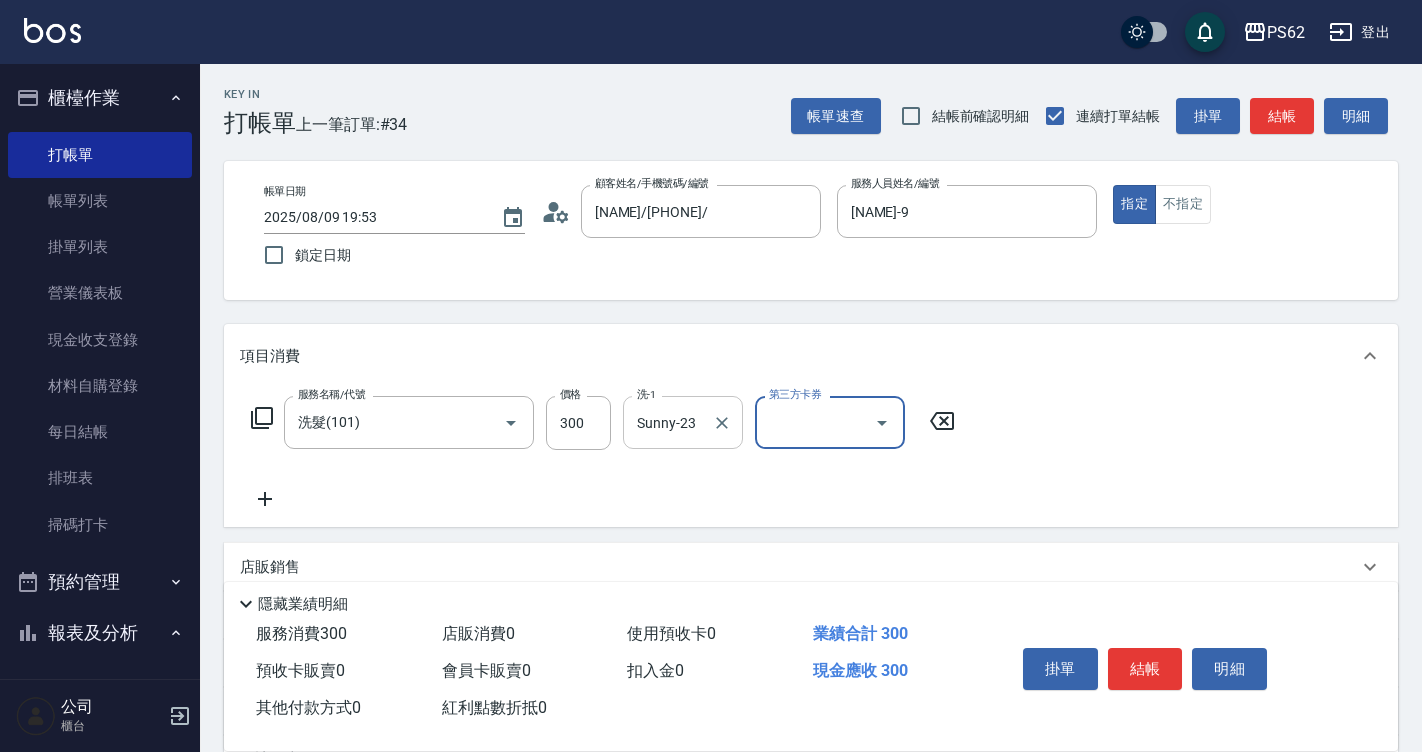 click on "Sunny-23" at bounding box center [668, 422] 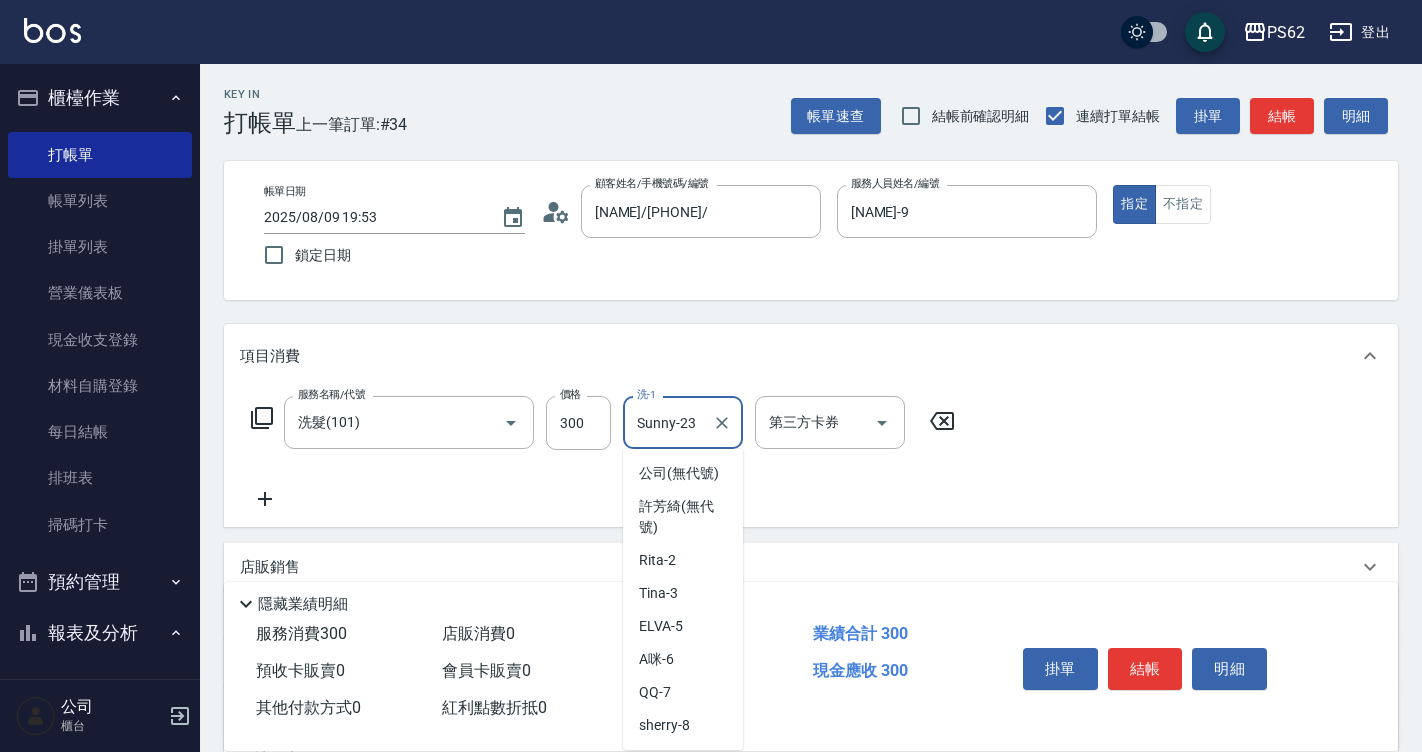 scroll, scrollTop: 79, scrollLeft: 0, axis: vertical 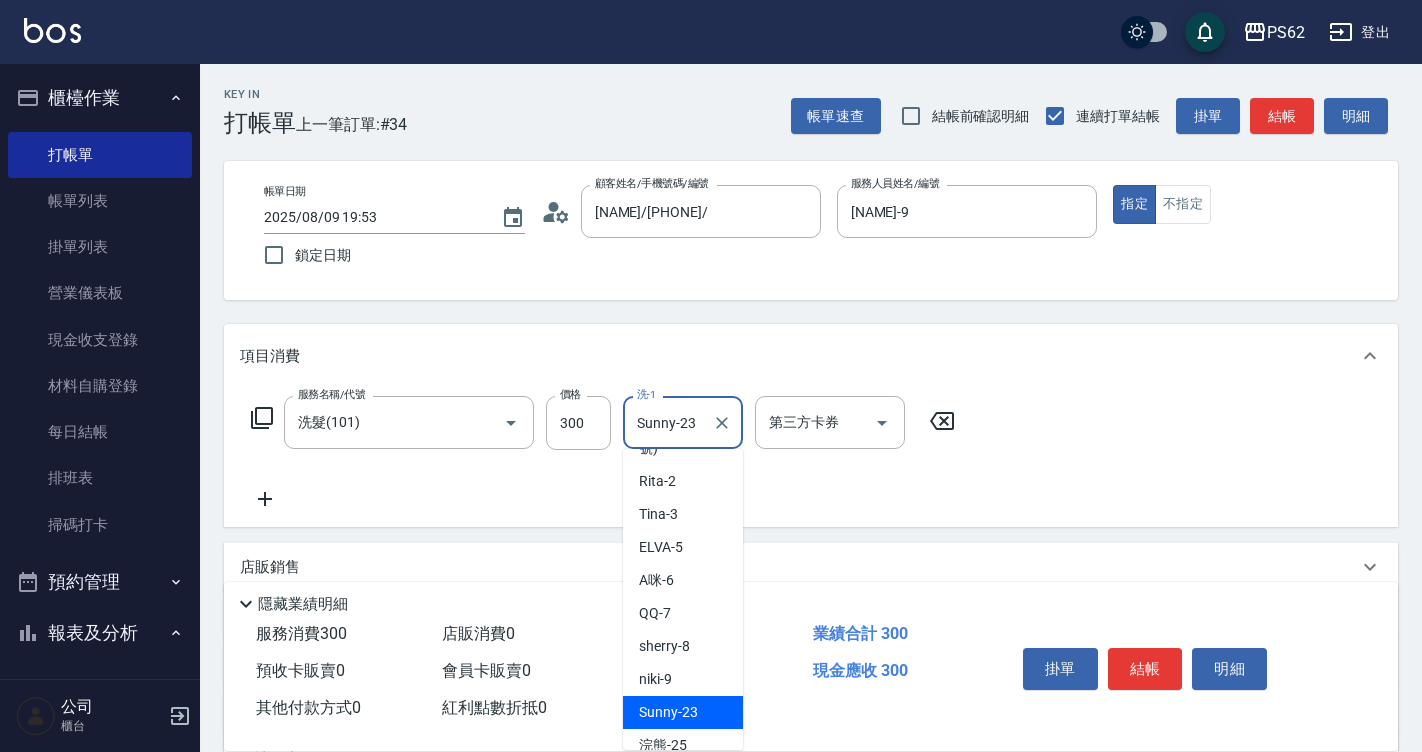 drag, startPoint x: 694, startPoint y: 421, endPoint x: 647, endPoint y: 422, distance: 47.010635 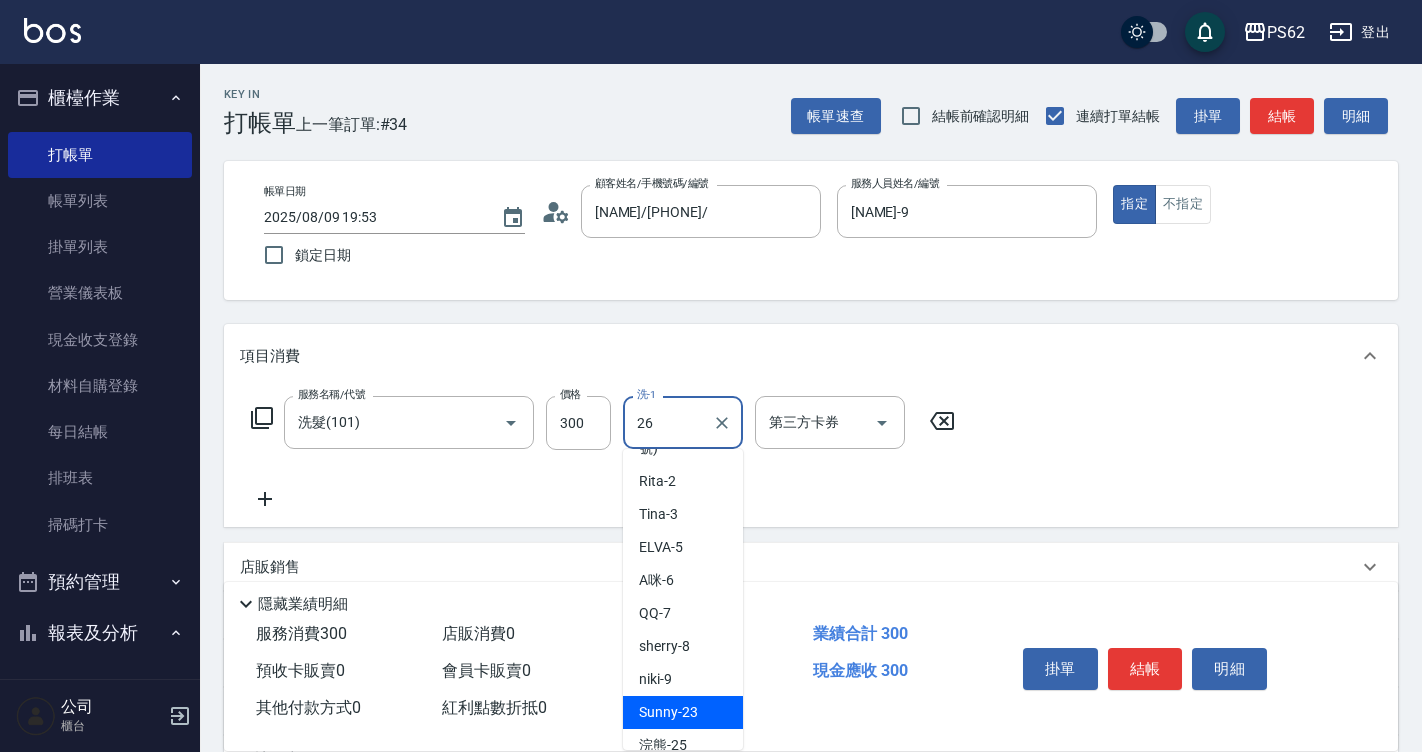 scroll, scrollTop: 0, scrollLeft: 0, axis: both 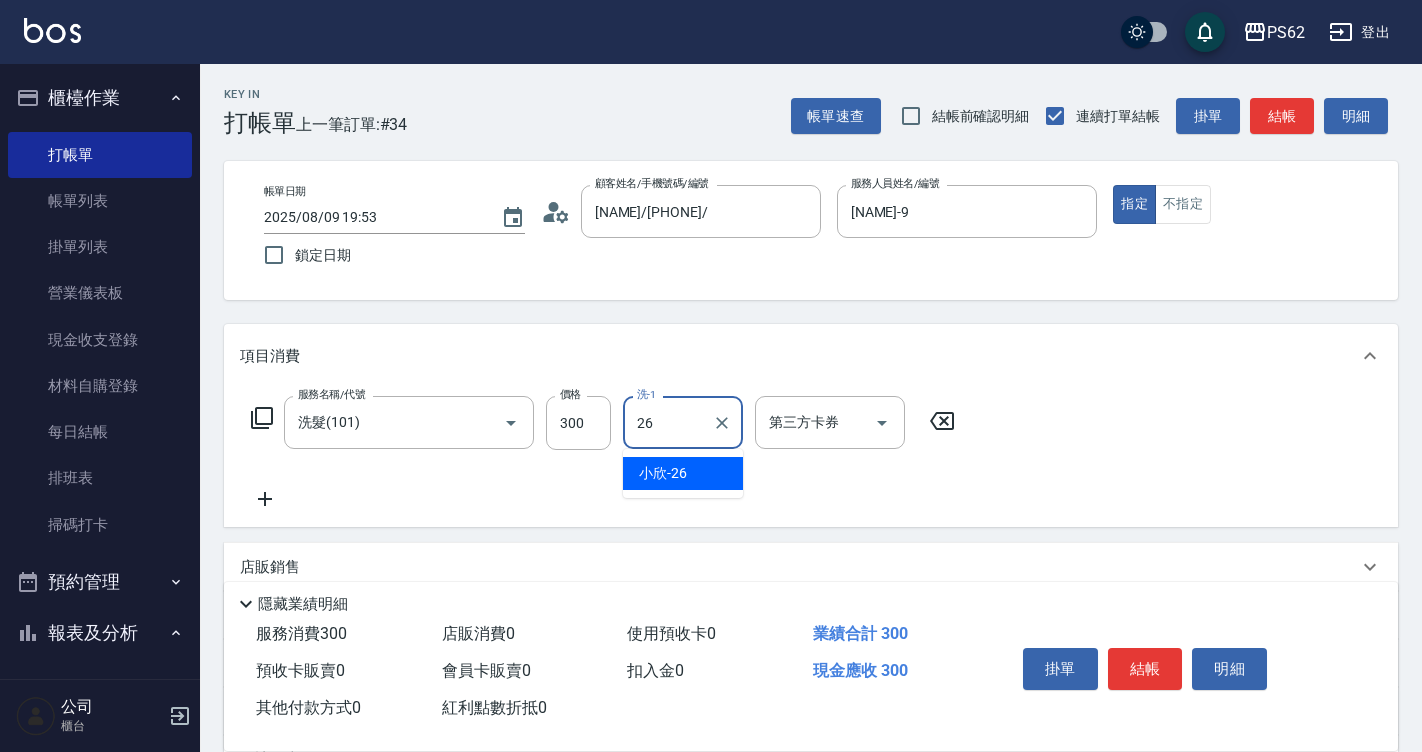 type on "小欣-26" 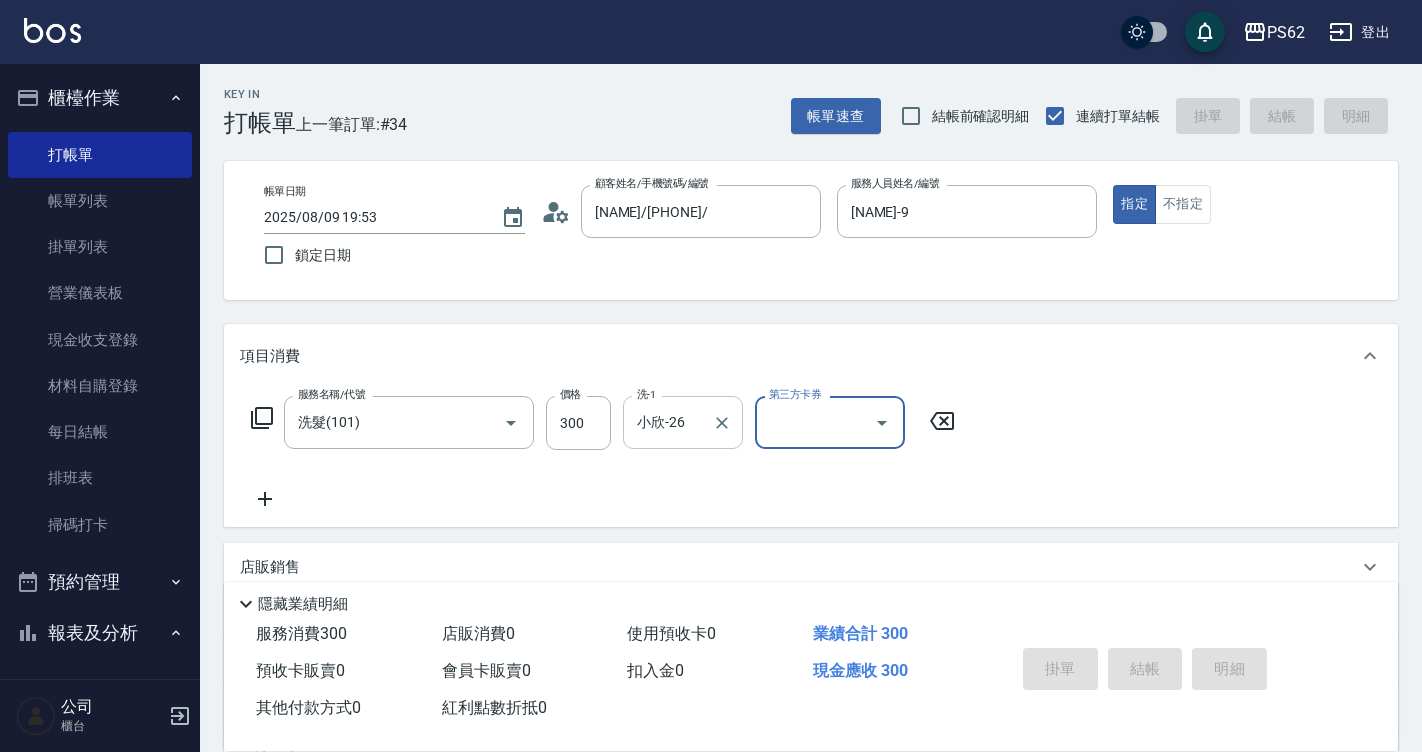 type on "2025/08/09 19:54" 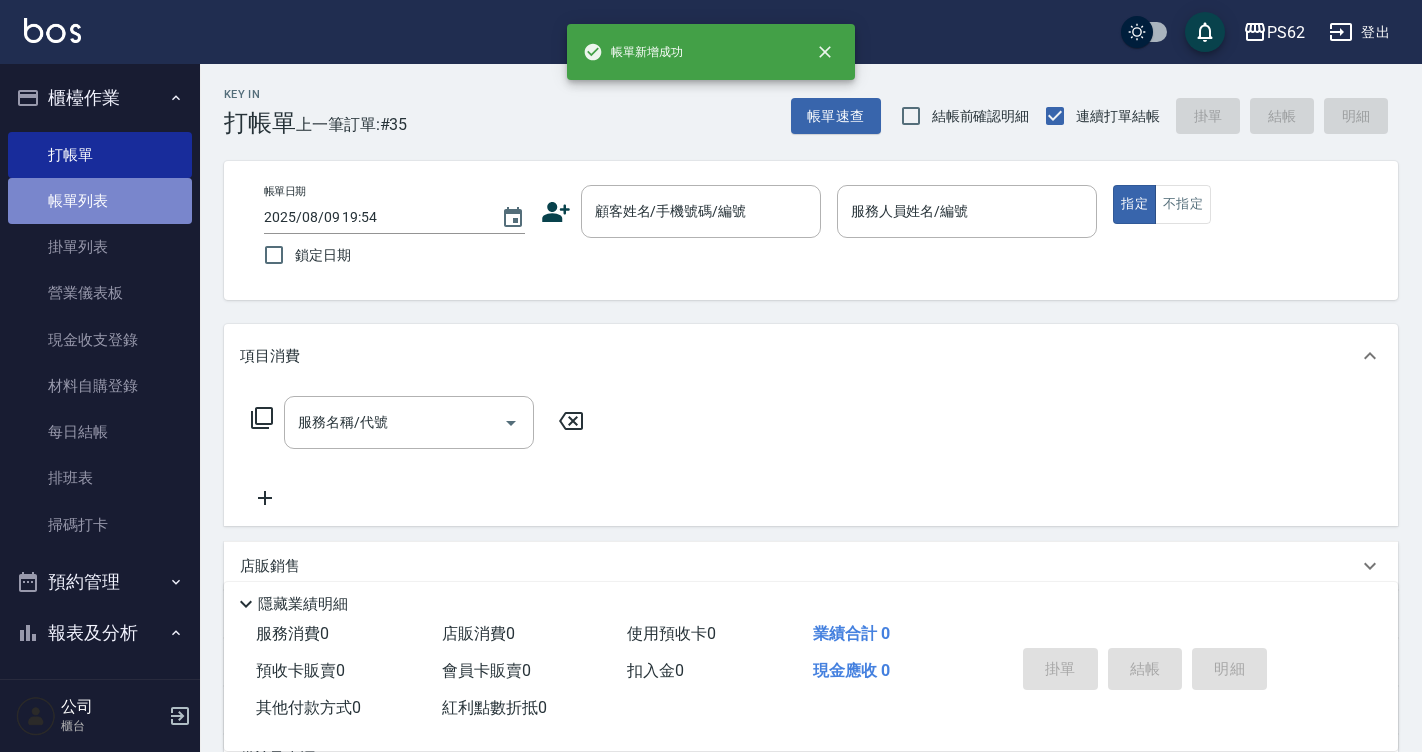 click on "帳單列表" at bounding box center [100, 201] 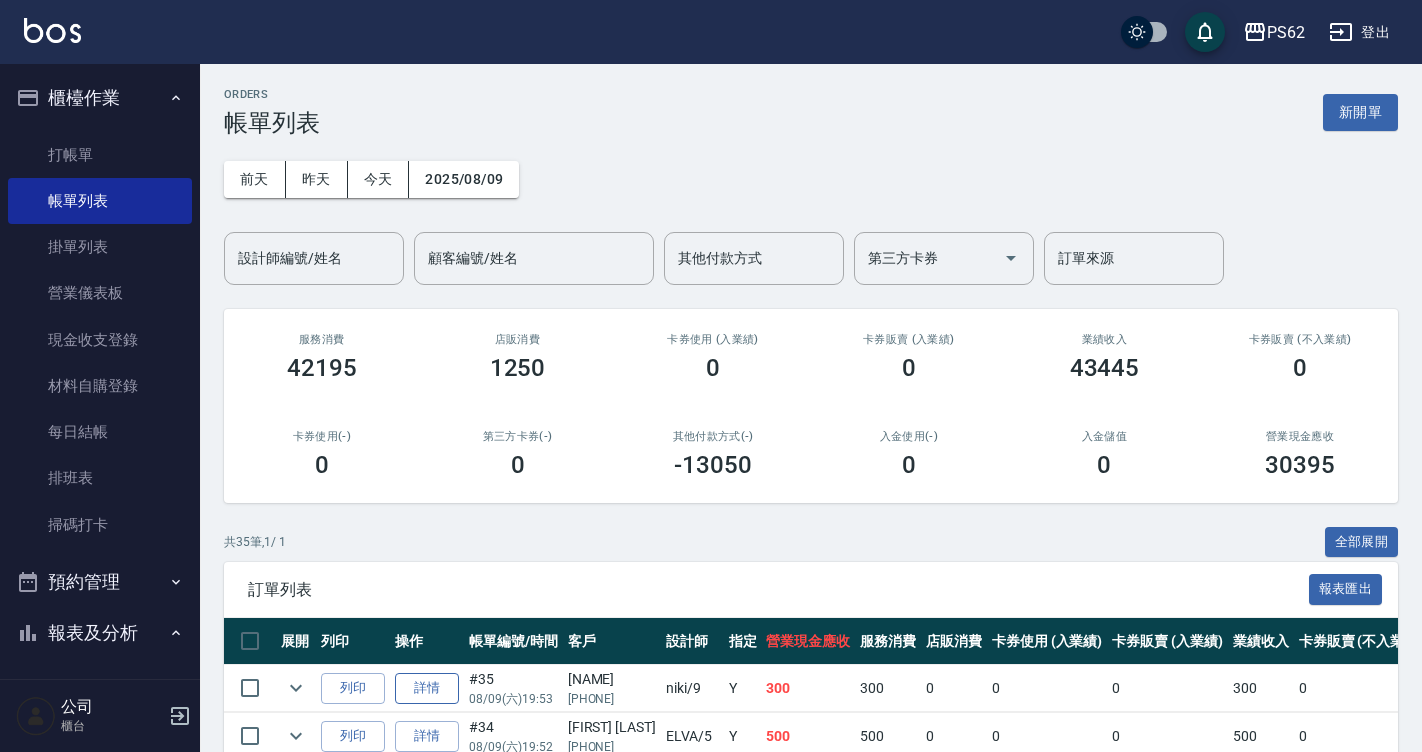 click on "詳情" at bounding box center [427, 688] 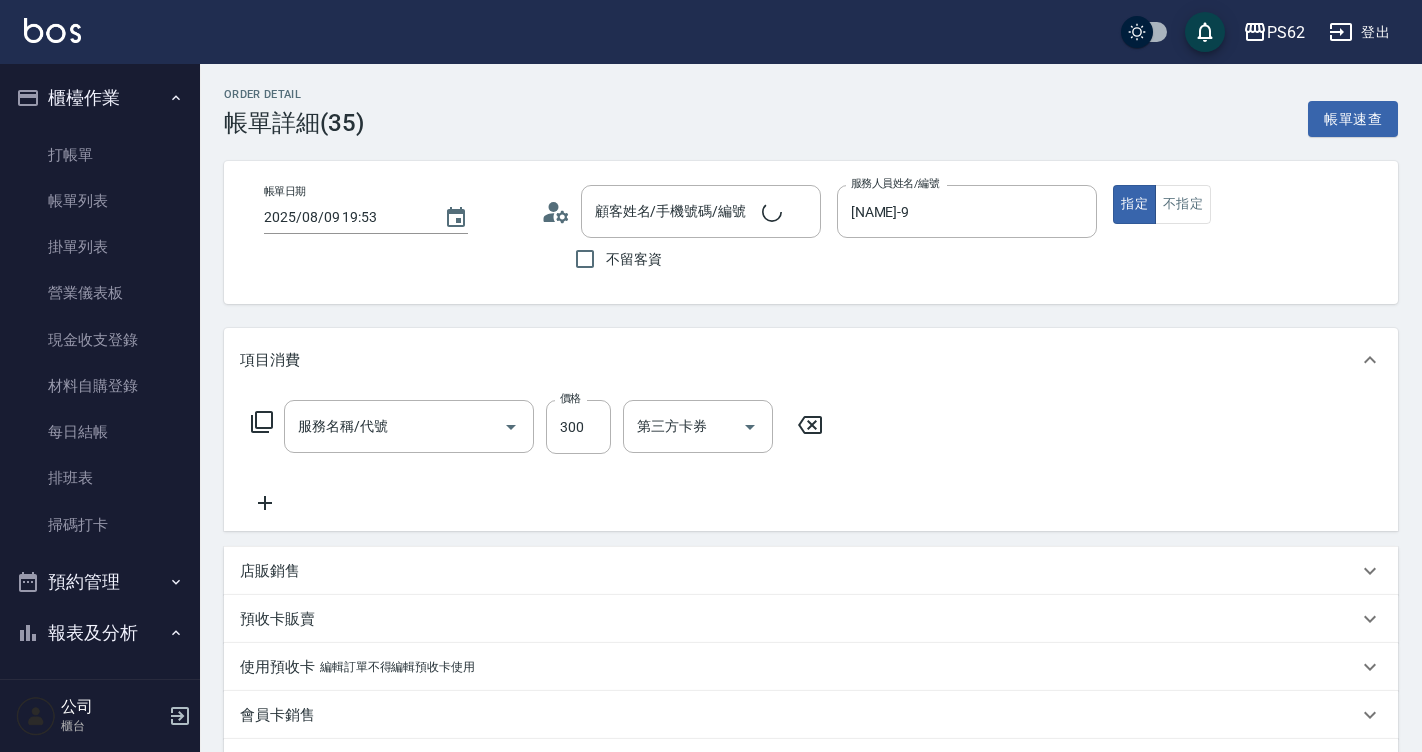 type on "2025/08/09 19:53" 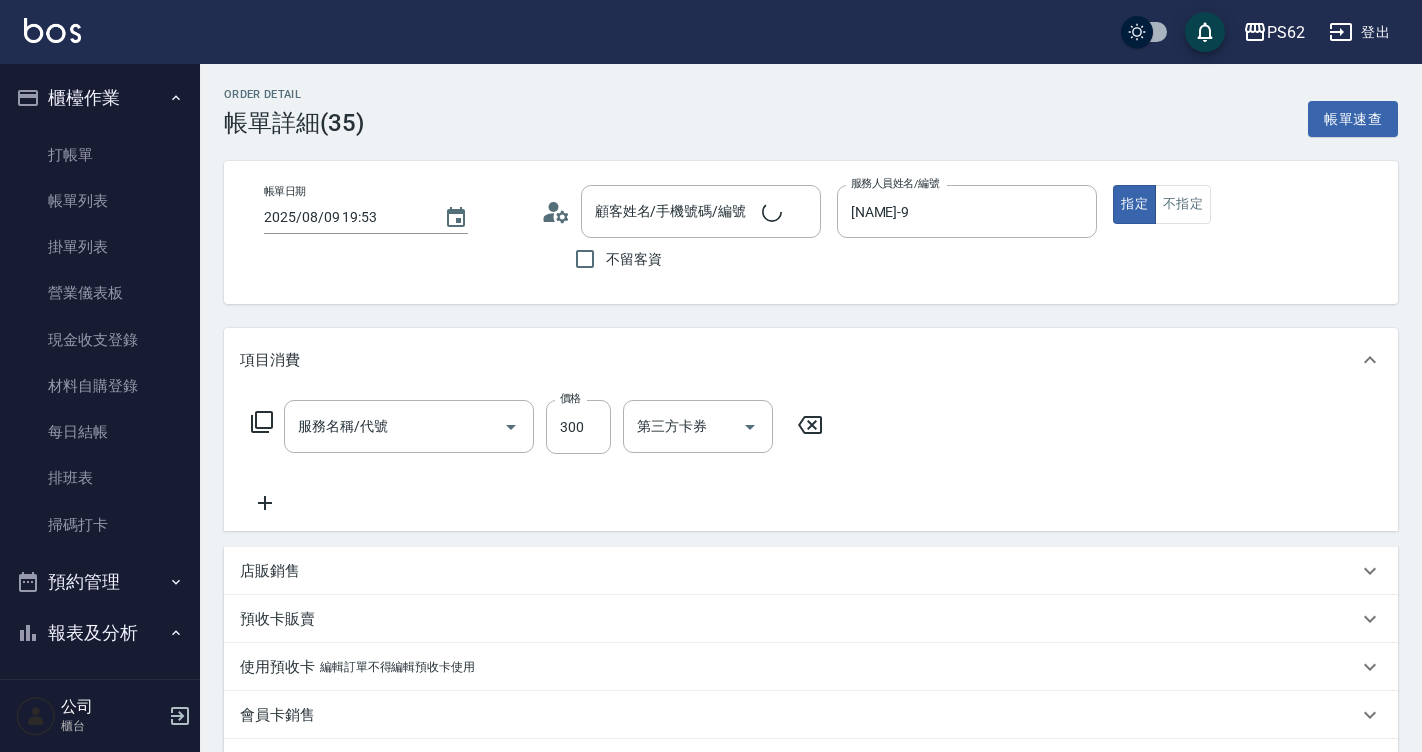 type on "[NAME]-9" 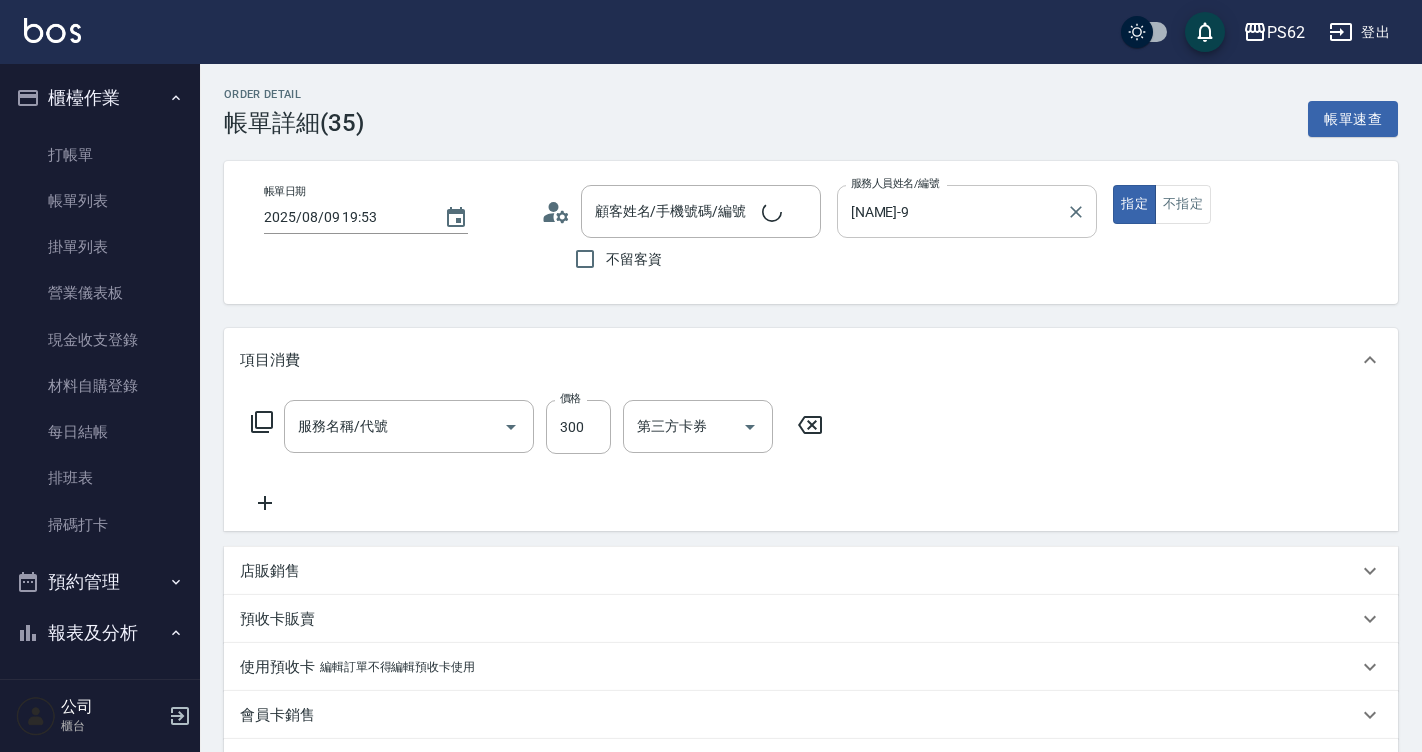 type on "洗髮(101)" 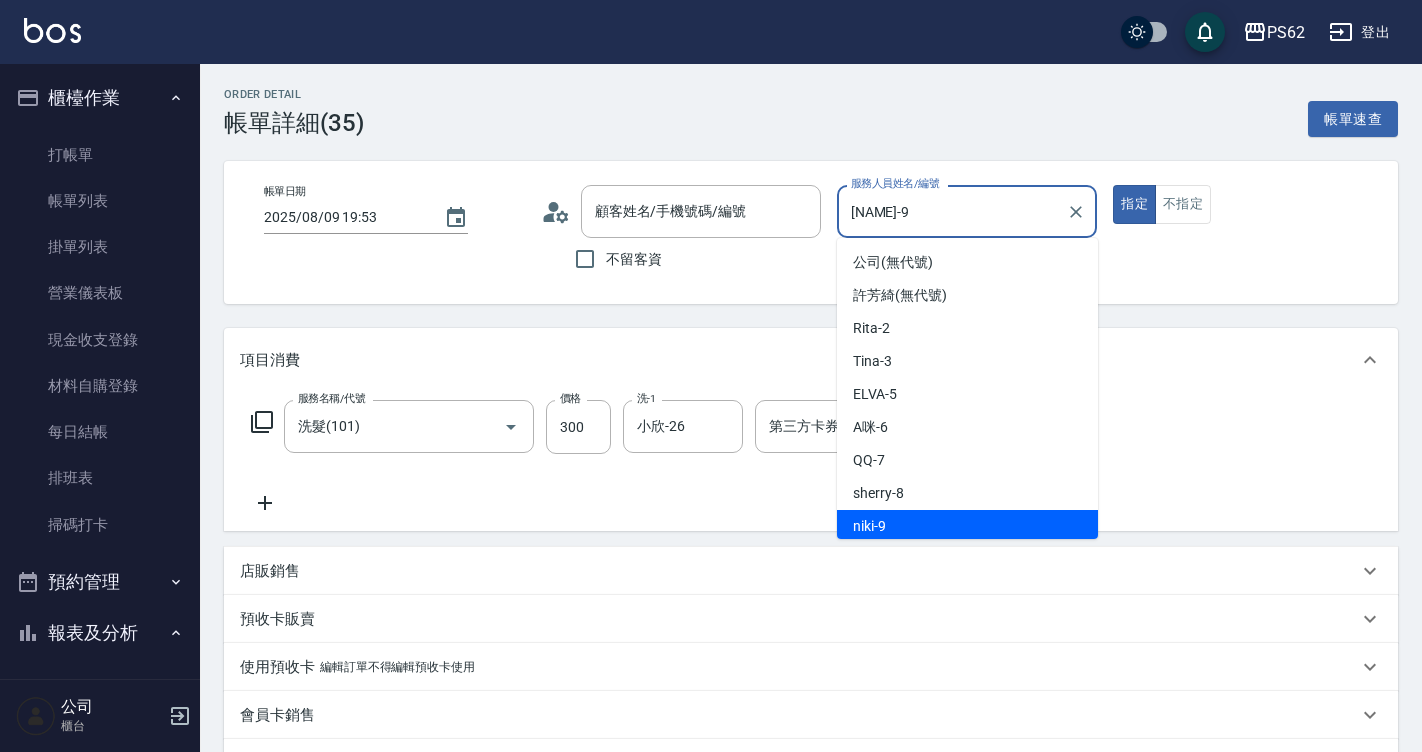 scroll, scrollTop: 4, scrollLeft: 0, axis: vertical 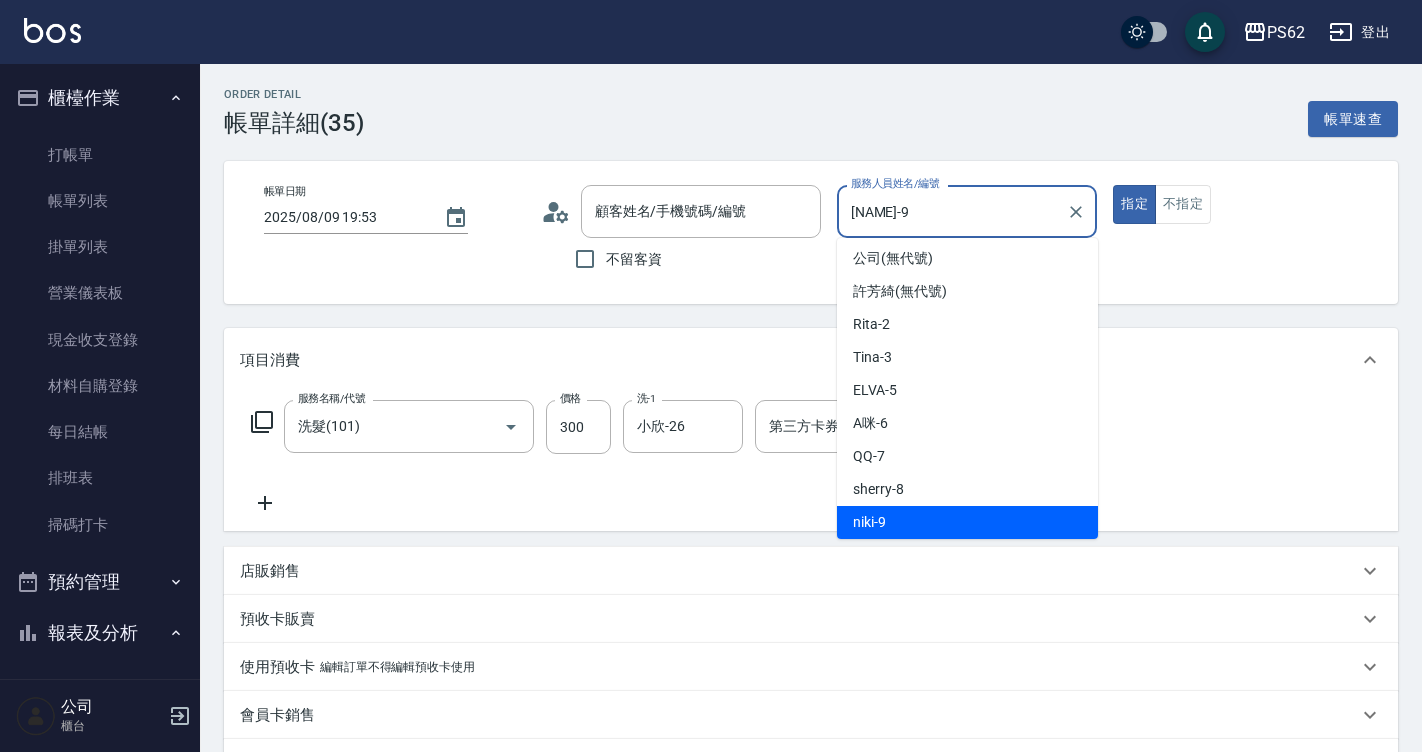 click on "[NAME]-9" at bounding box center [952, 211] 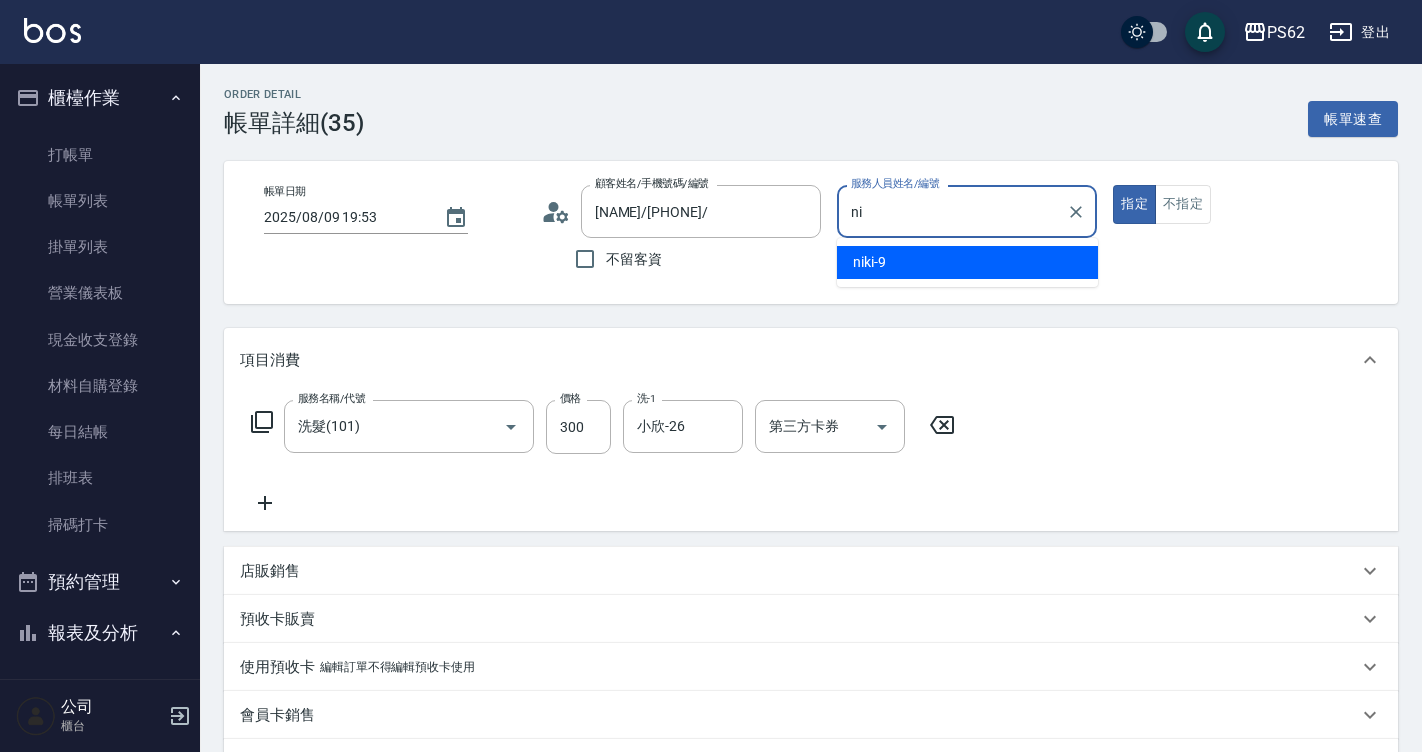type on "n" 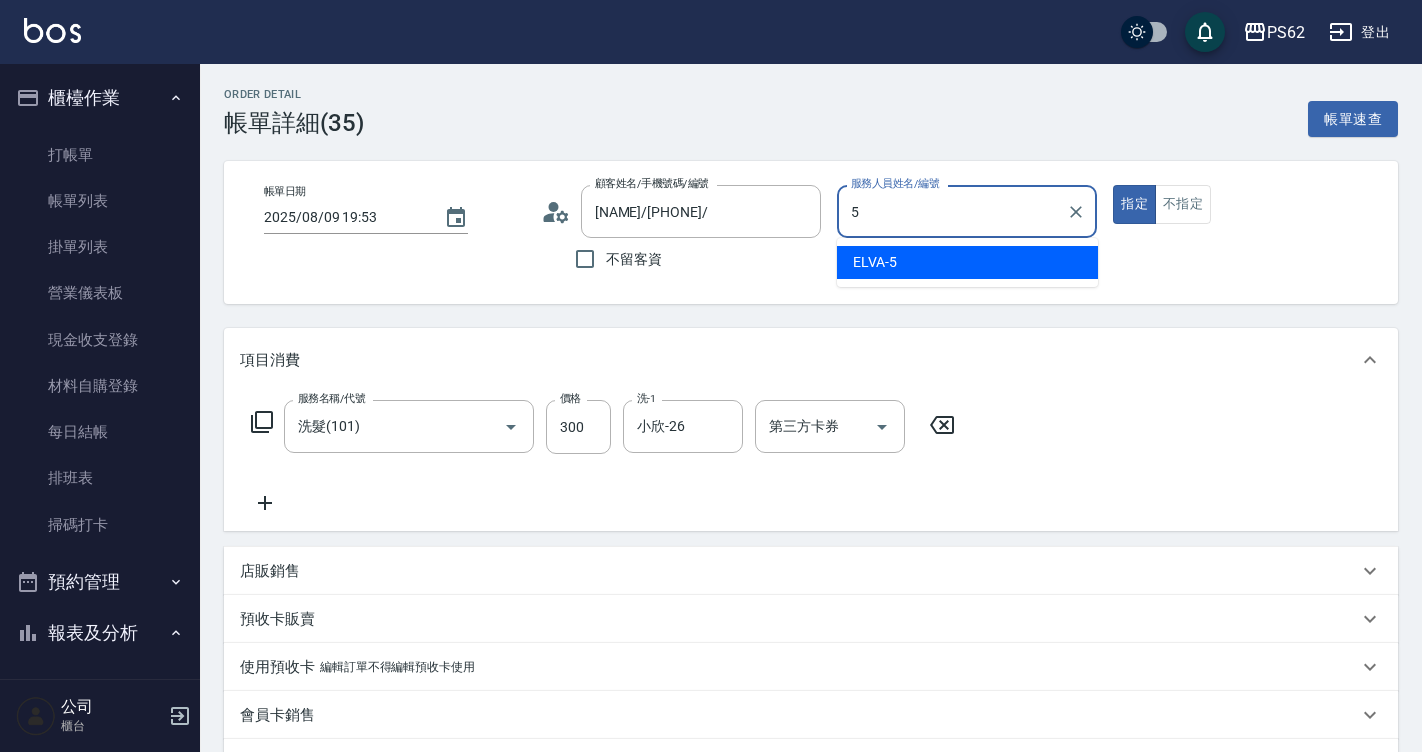 type on "ELVA-5" 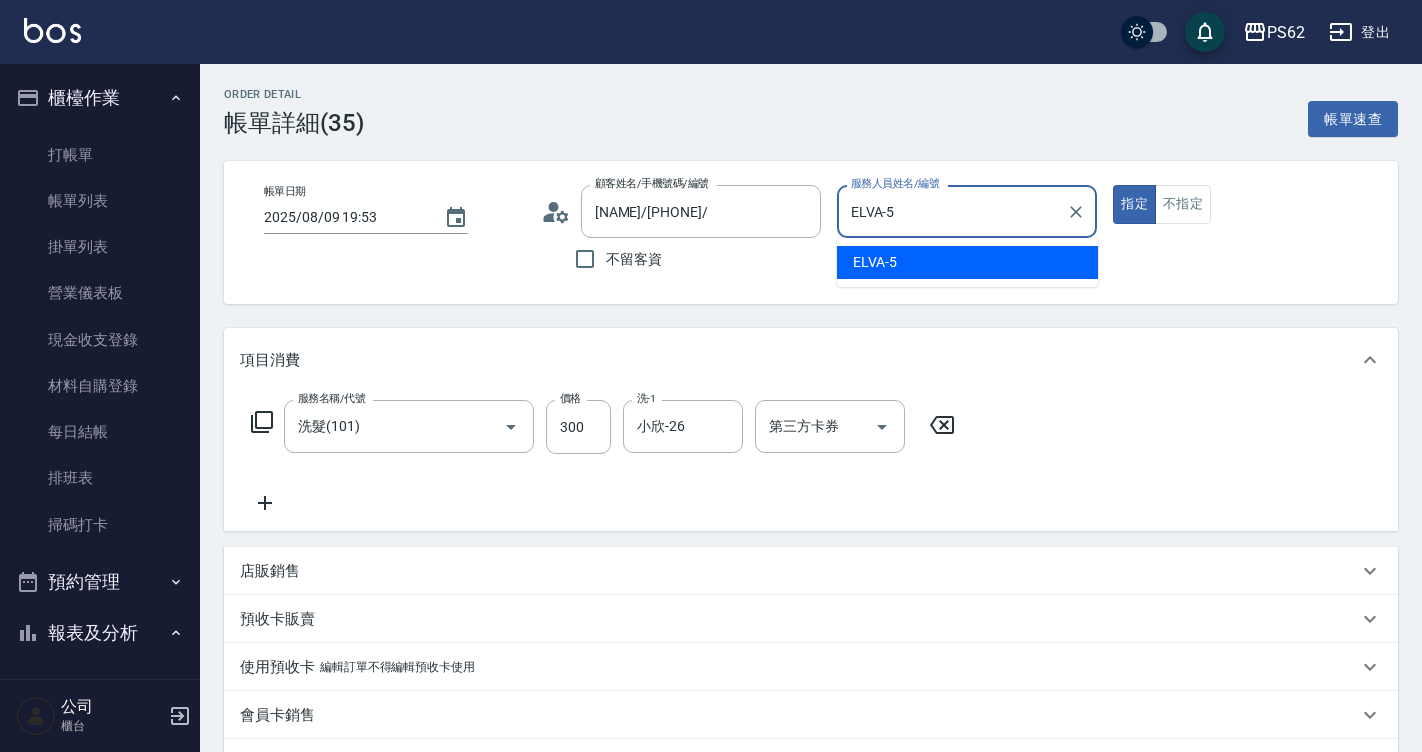 type on "true" 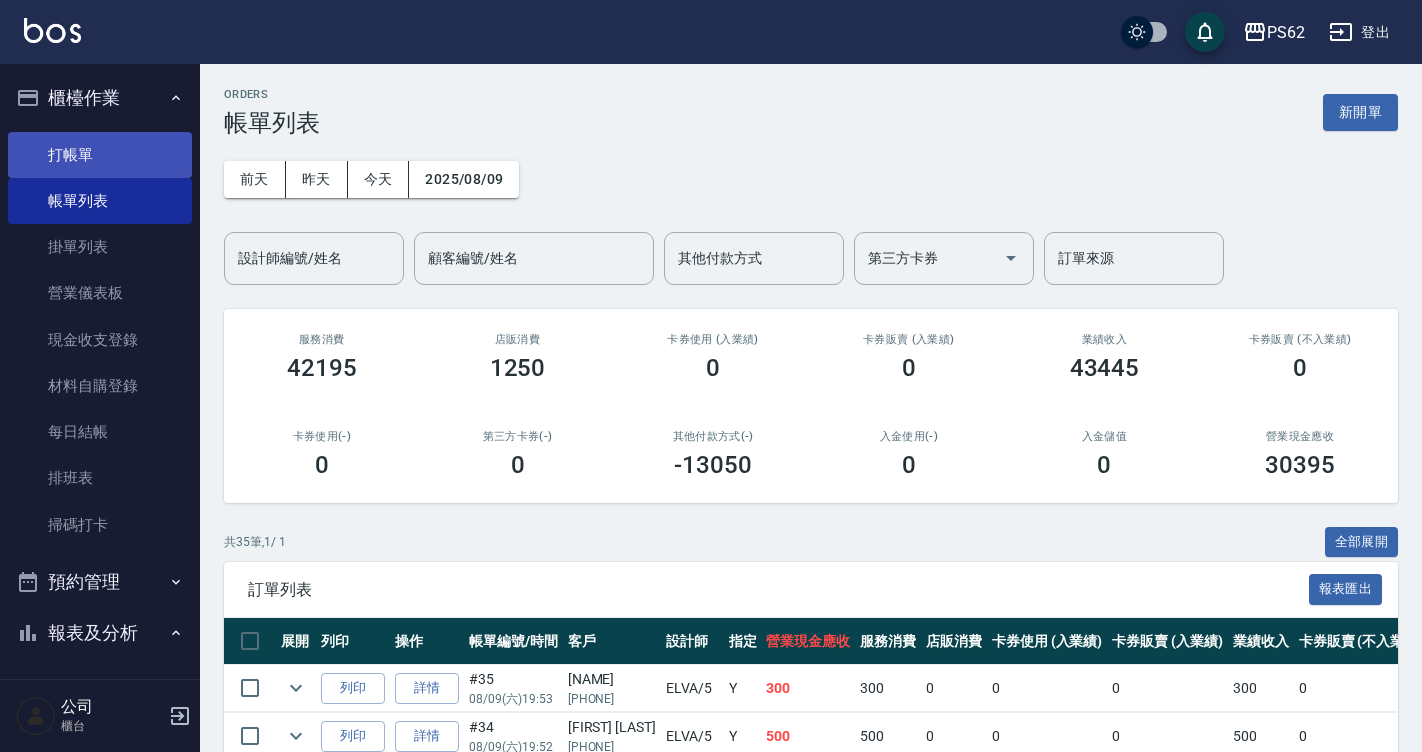 click on "打帳單" at bounding box center [100, 155] 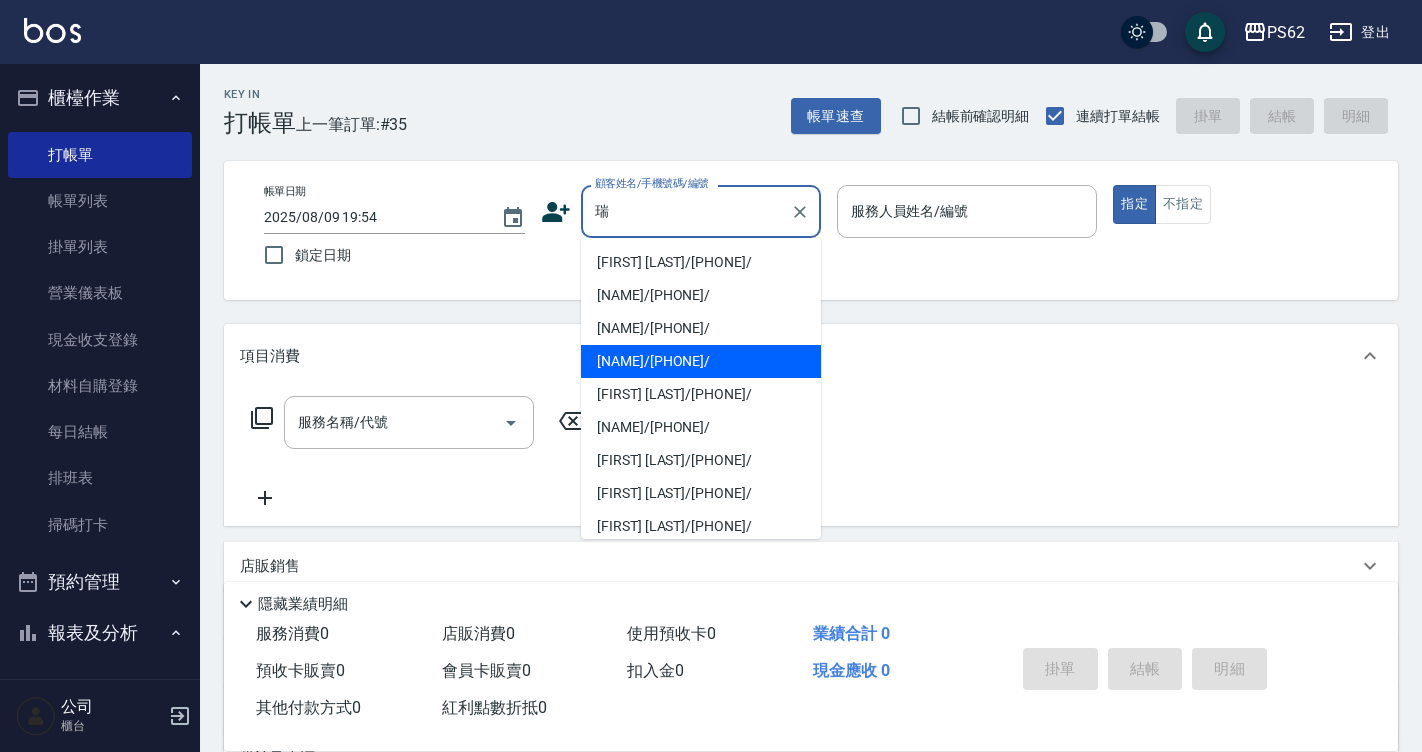 click on "[NAME]/[PHONE]/" at bounding box center (701, 361) 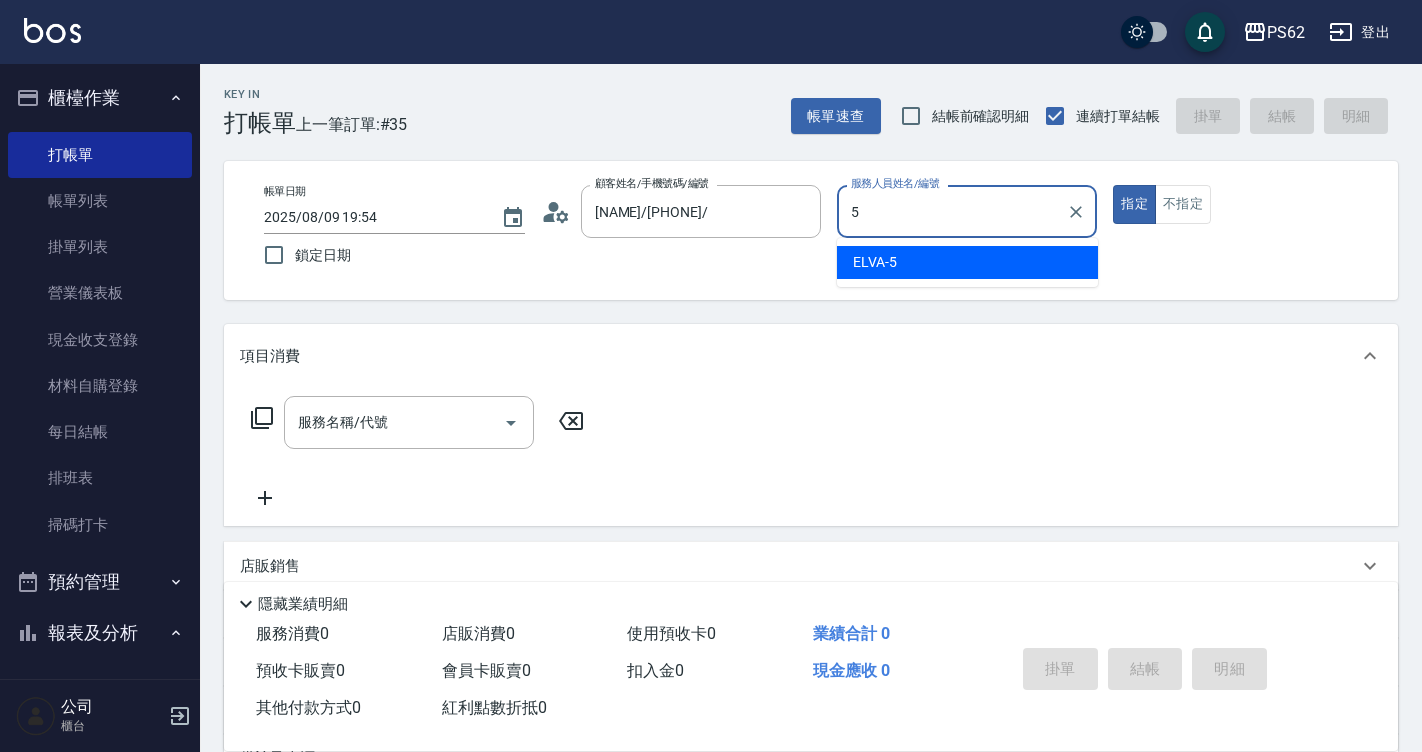 type on "5" 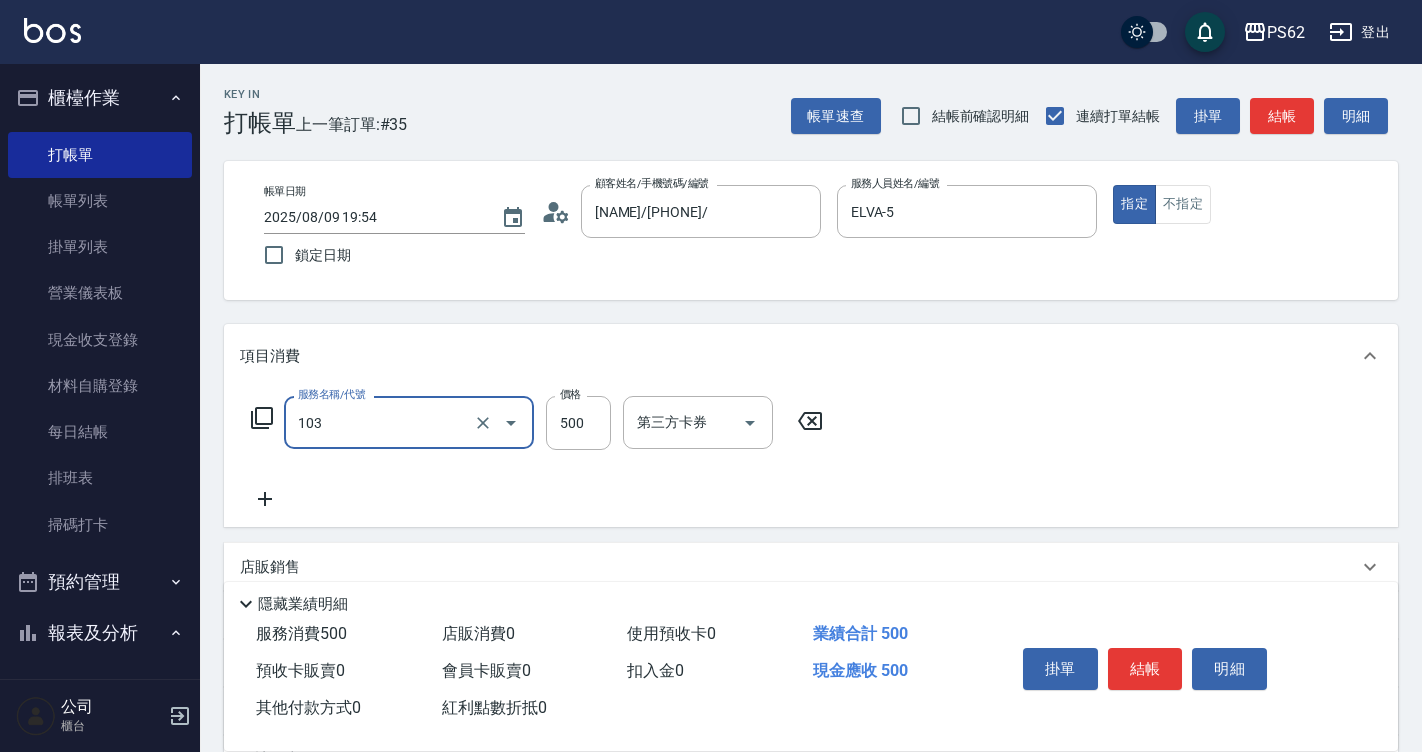 type on "B級洗剪500(103)" 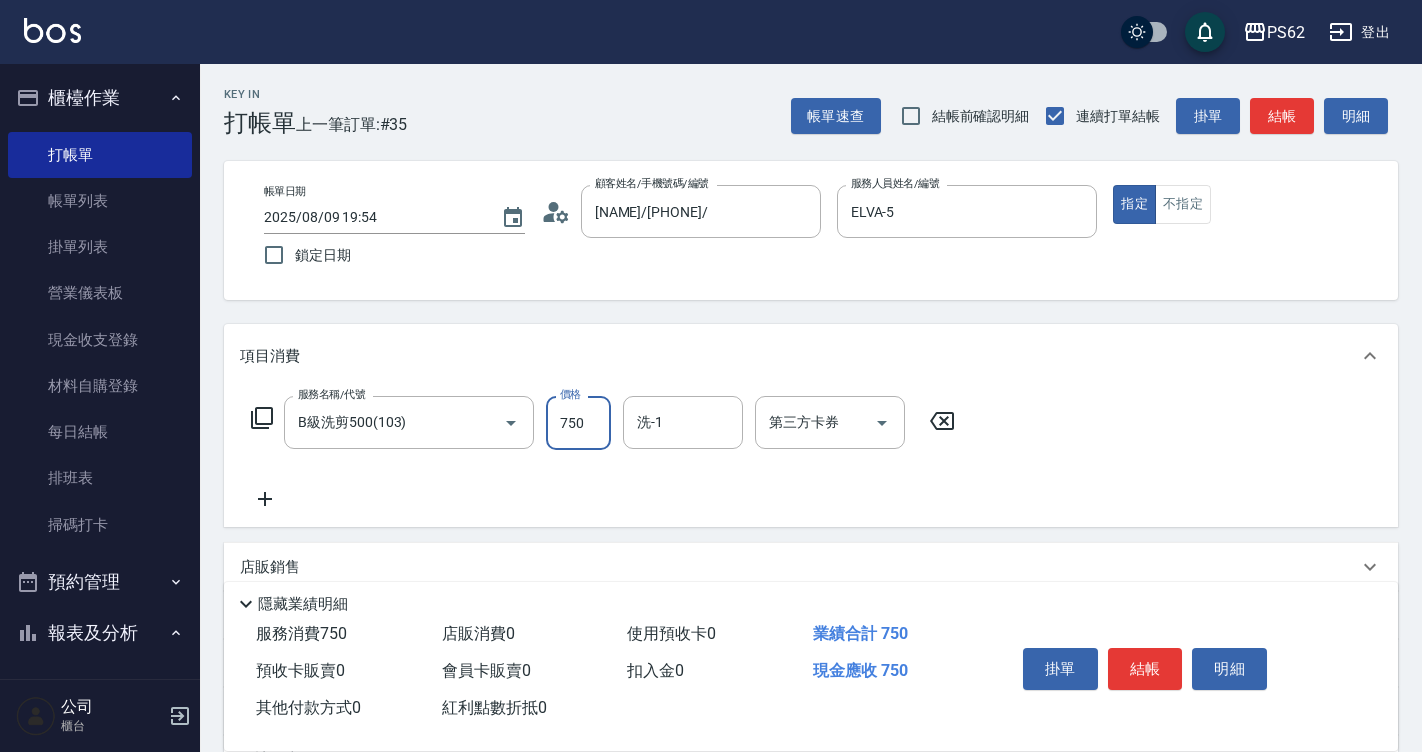 type on "750" 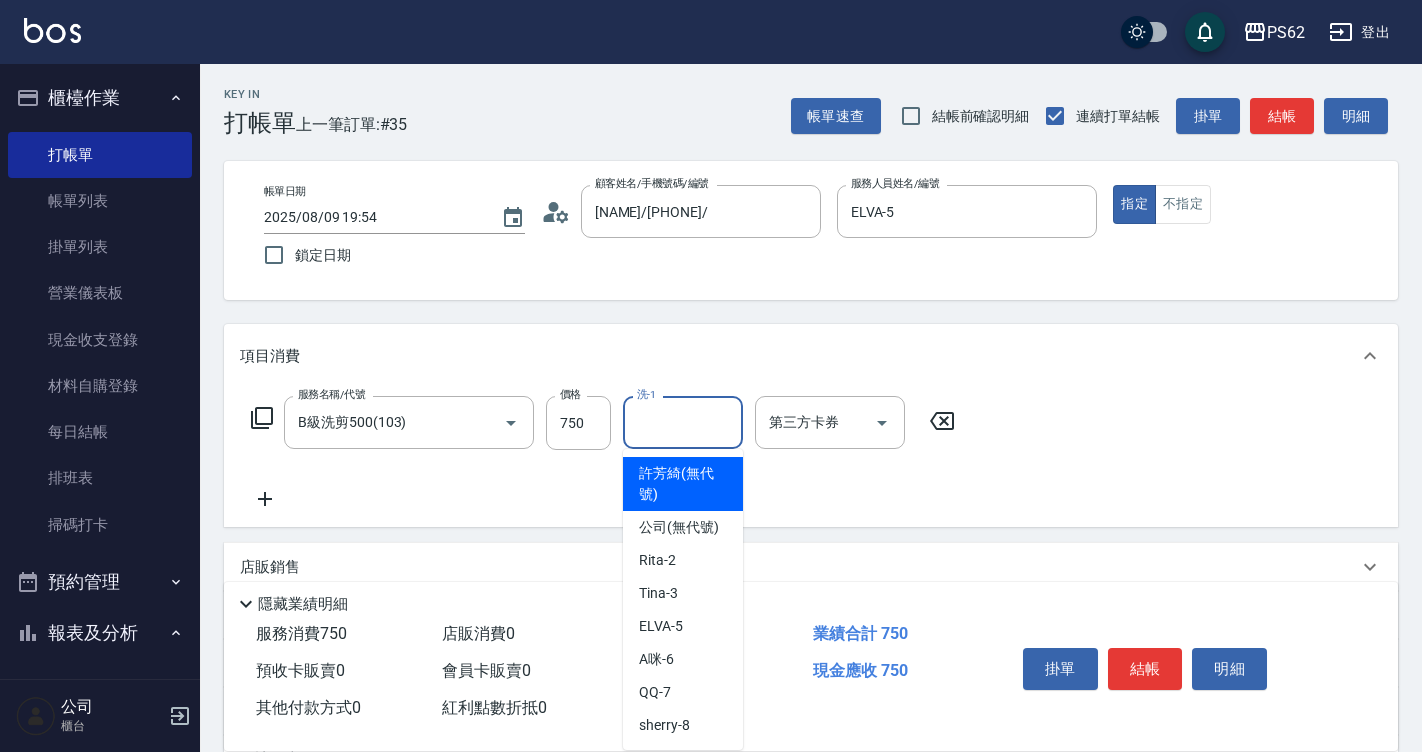 click on "洗-1" at bounding box center (683, 422) 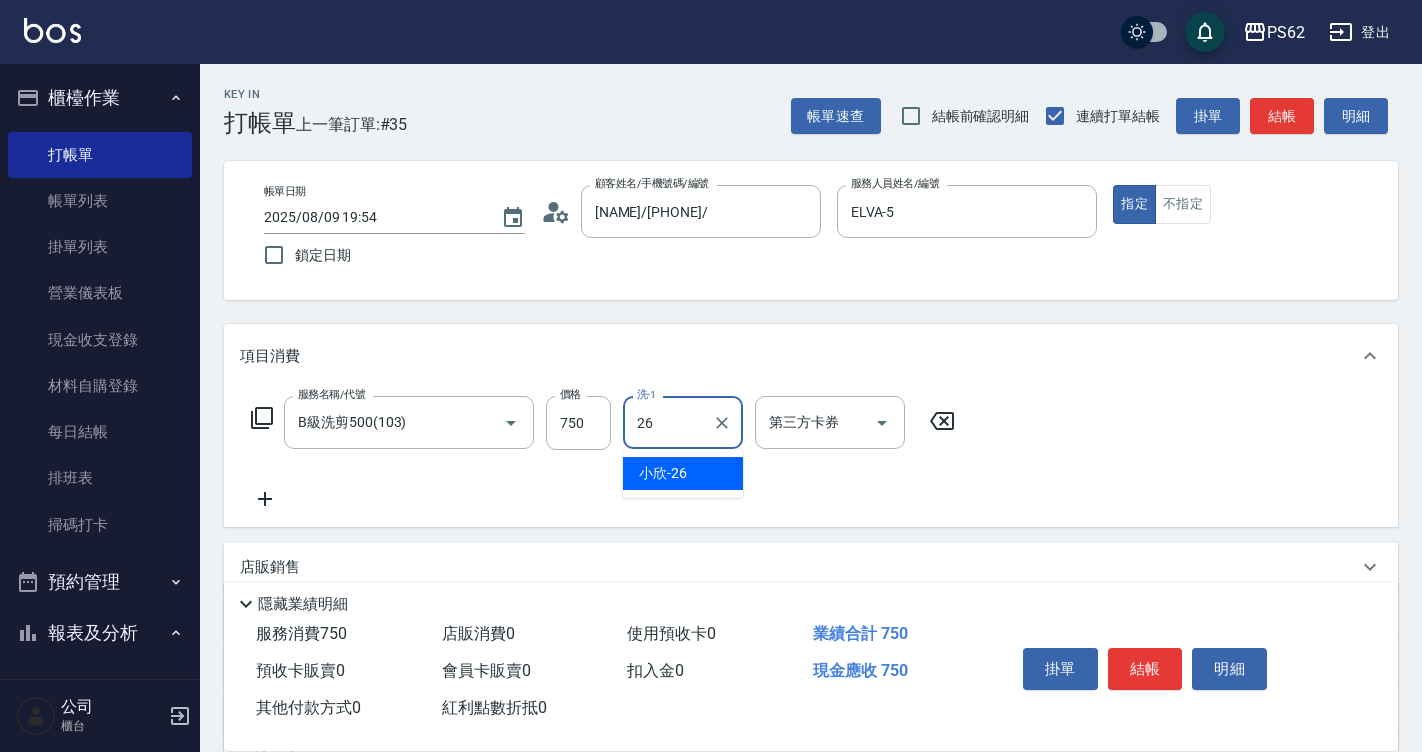 type on "小欣-26" 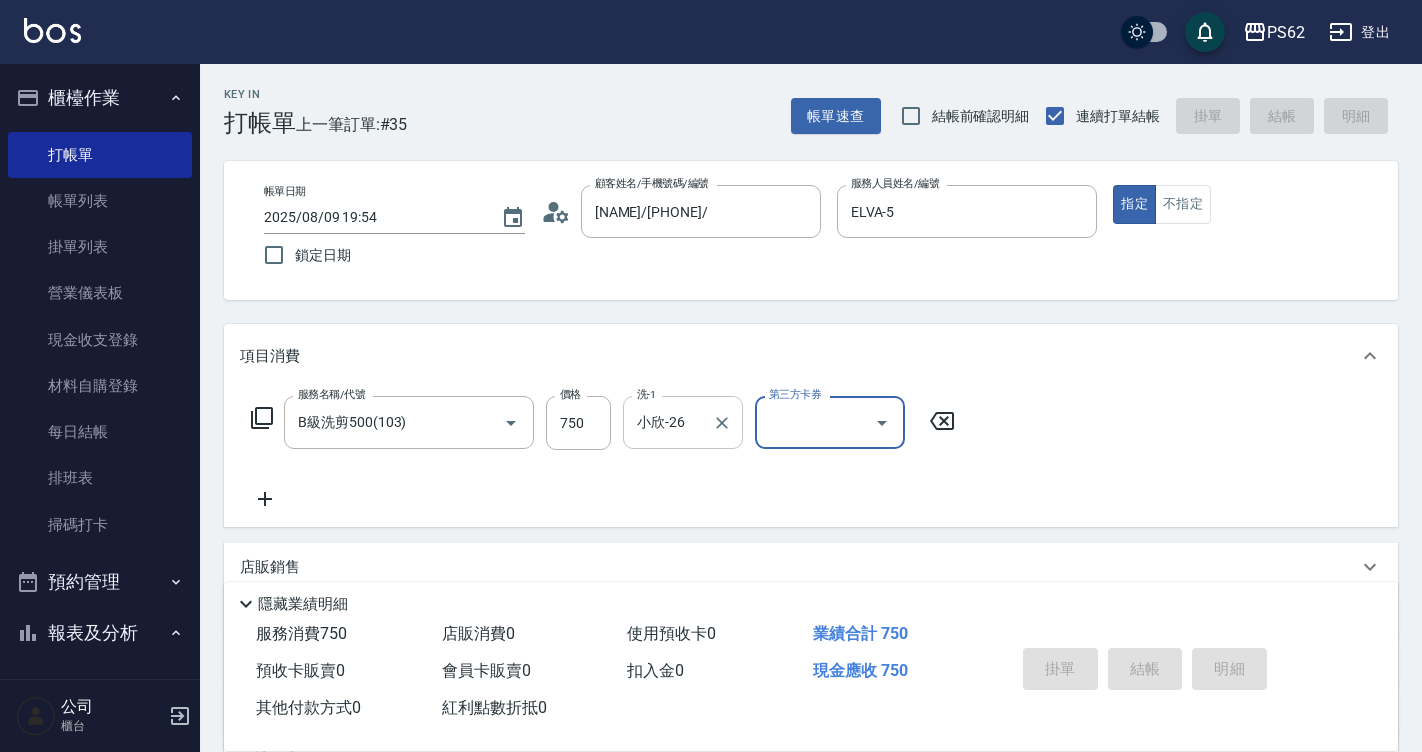 type 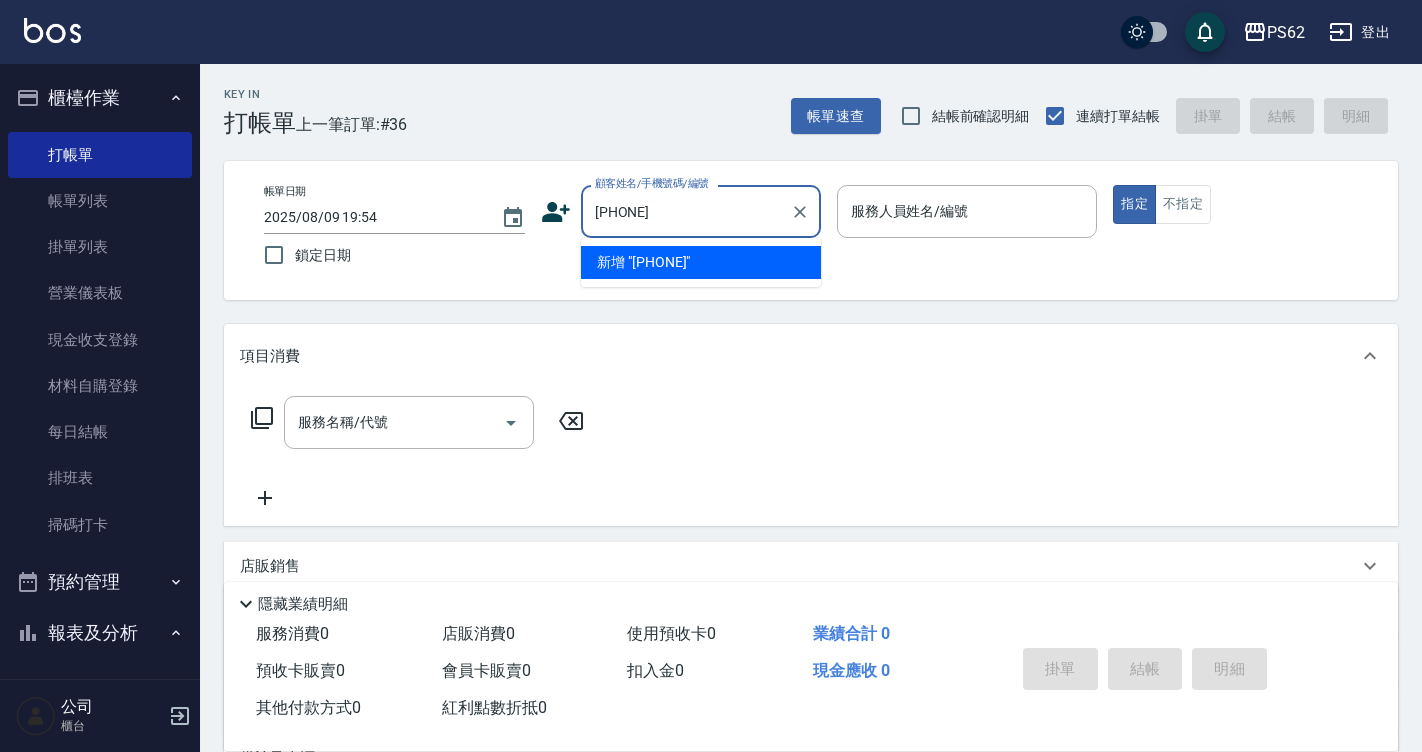 click on "新增 "[PHONE]"" at bounding box center (701, 262) 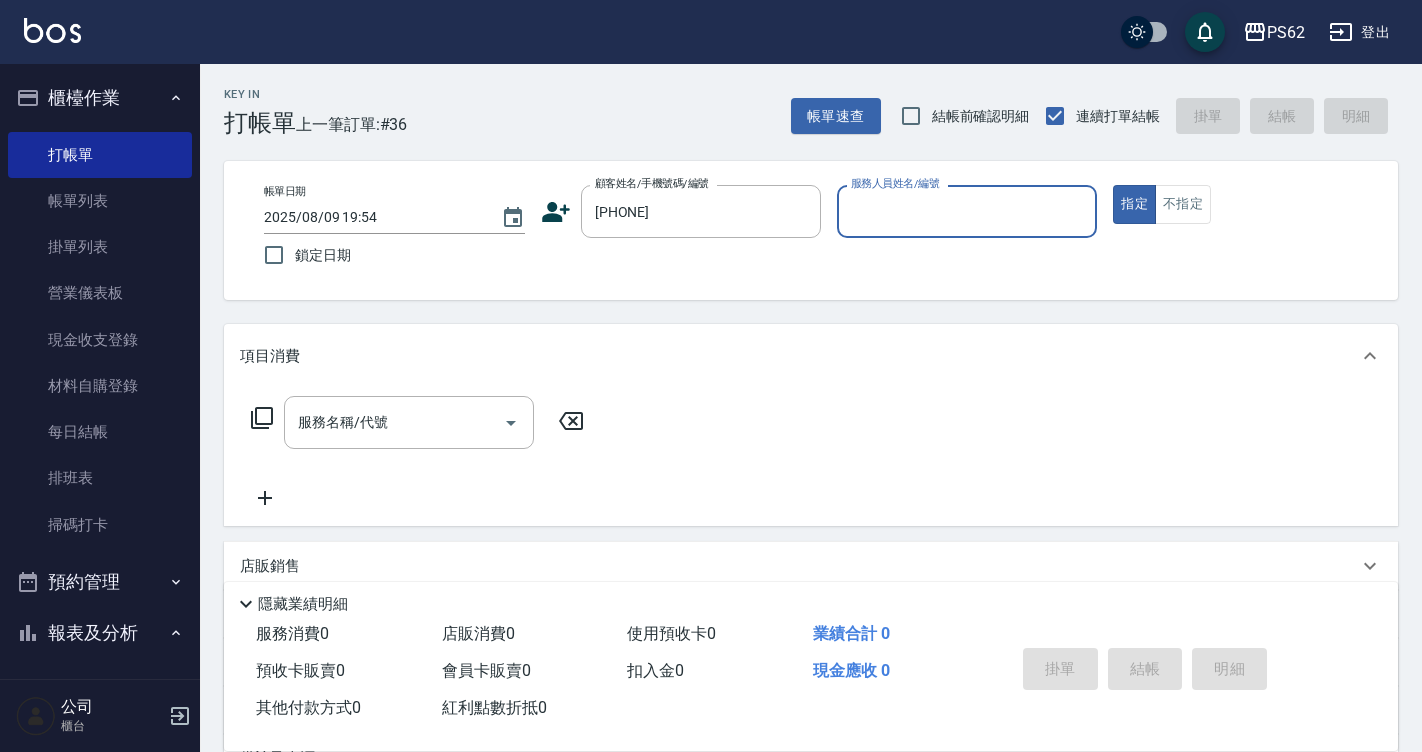 click 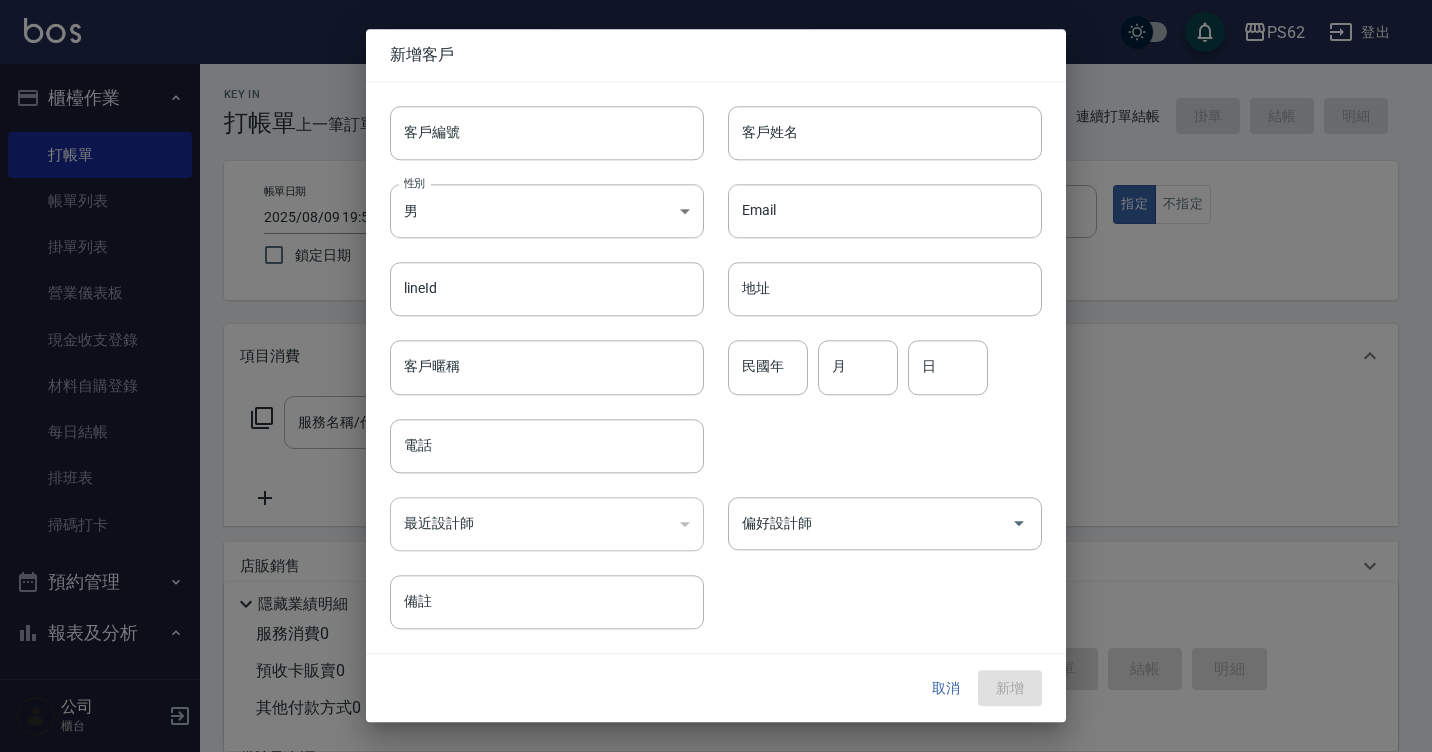 type on "[PHONE]" 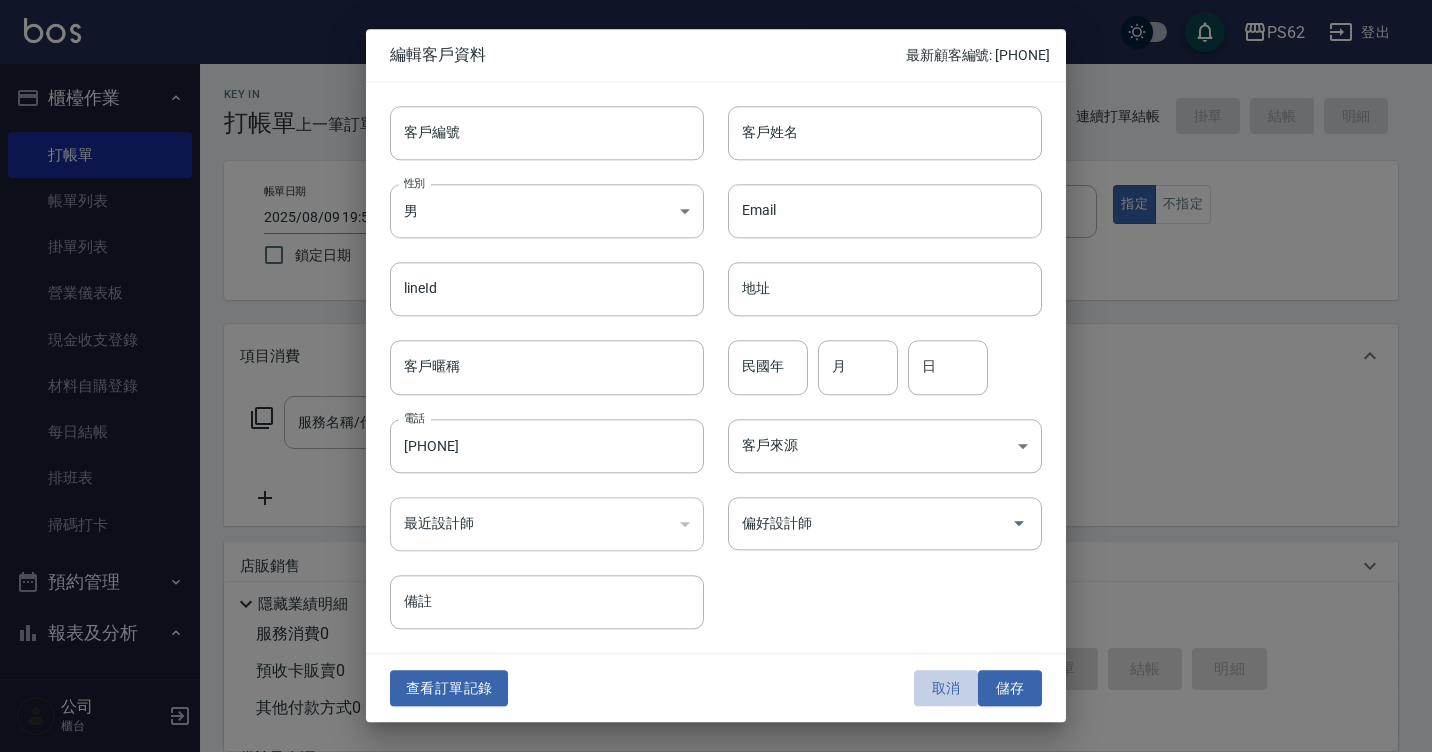 click on "取消" at bounding box center [946, 688] 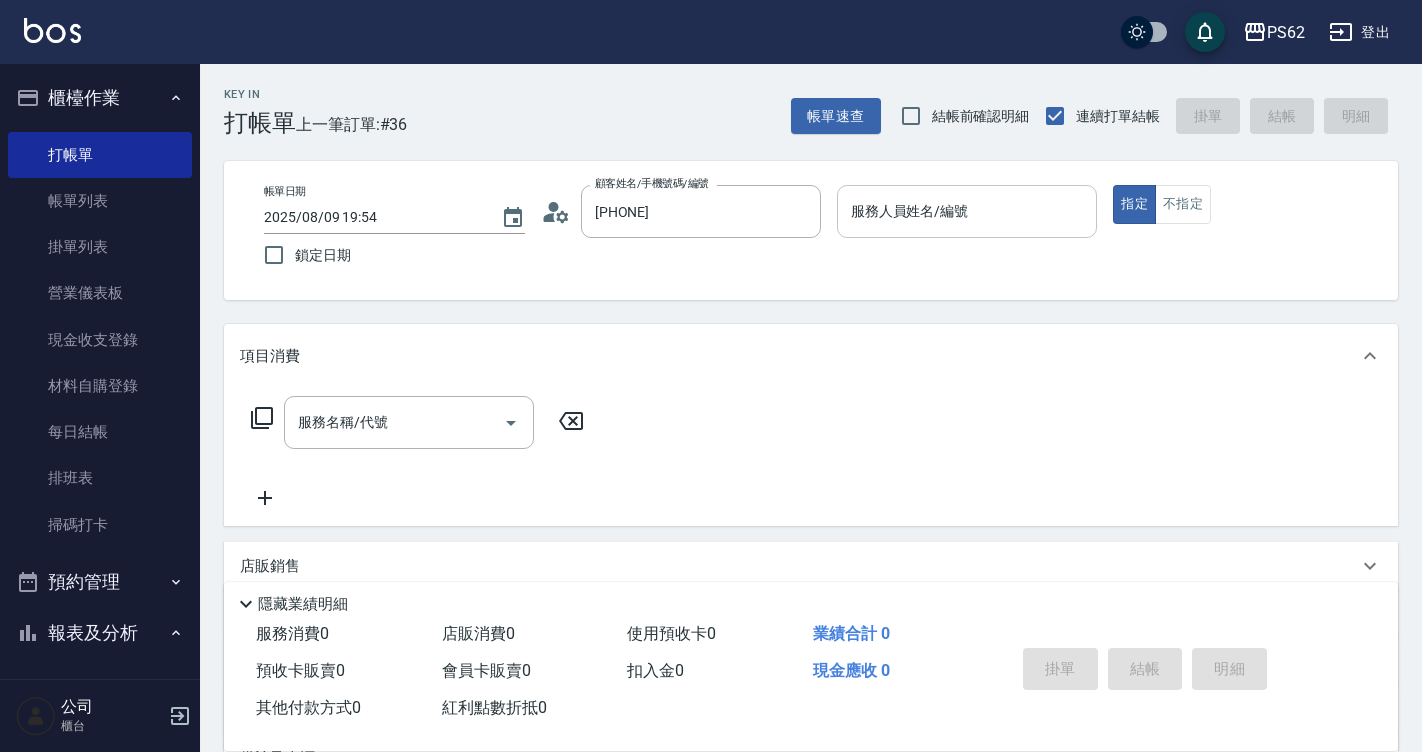 click on "服務人員姓名/編號" at bounding box center (967, 211) 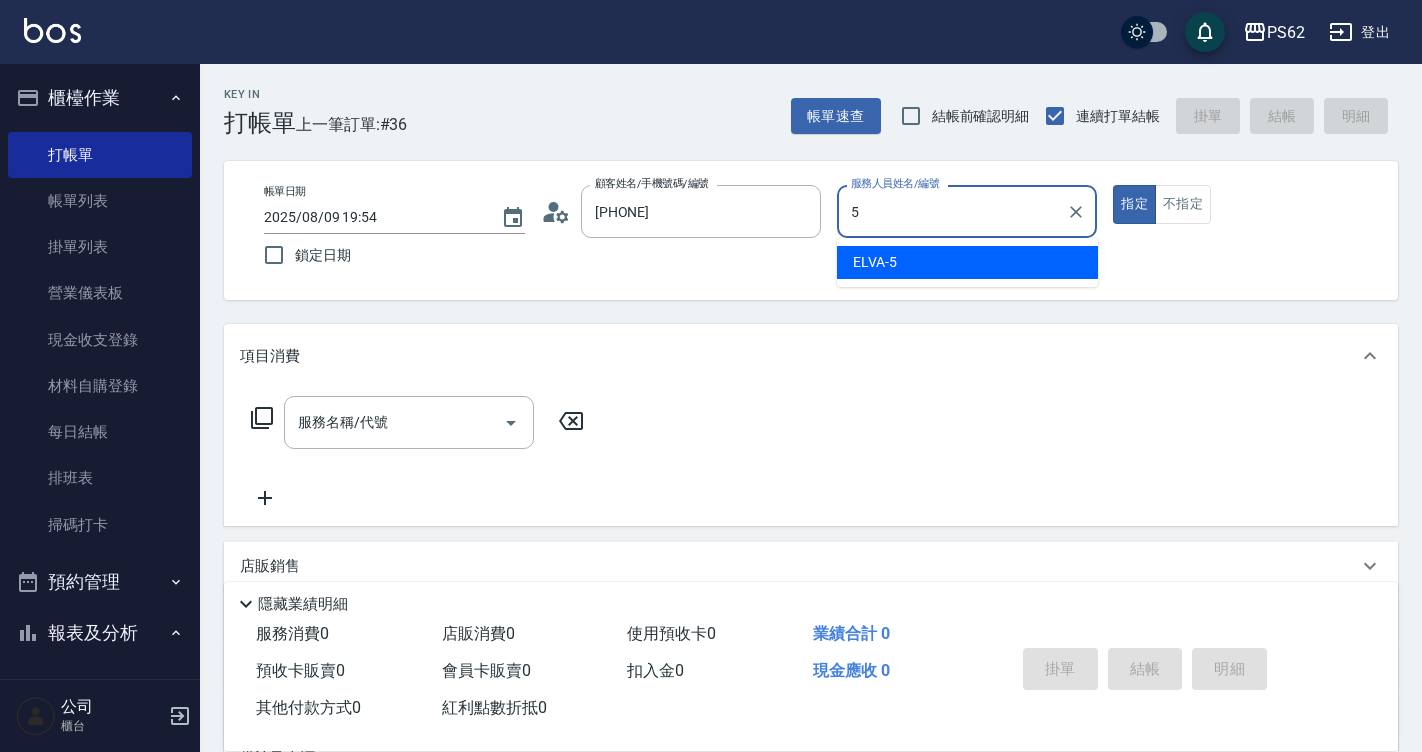 type on "ELVA-5" 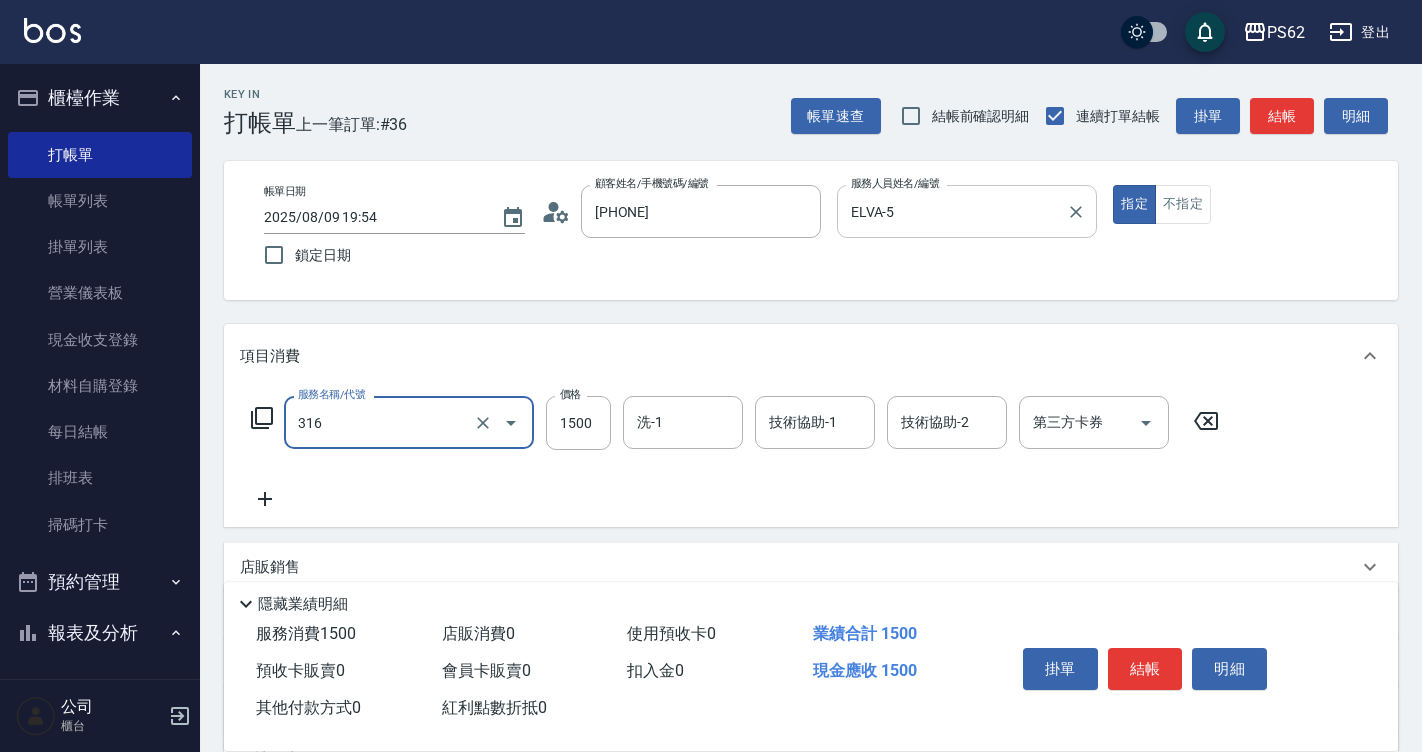 type on "頂級染髮(316)" 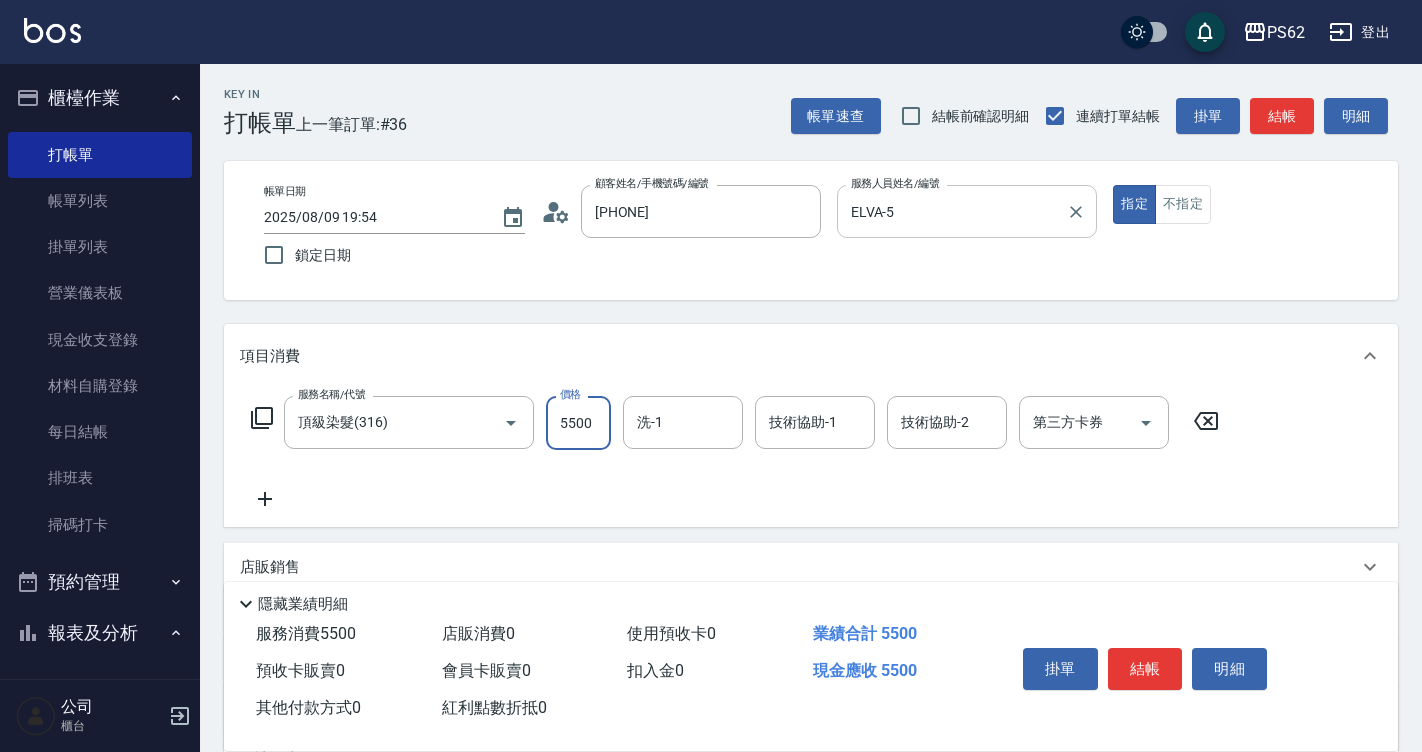 type on "5500" 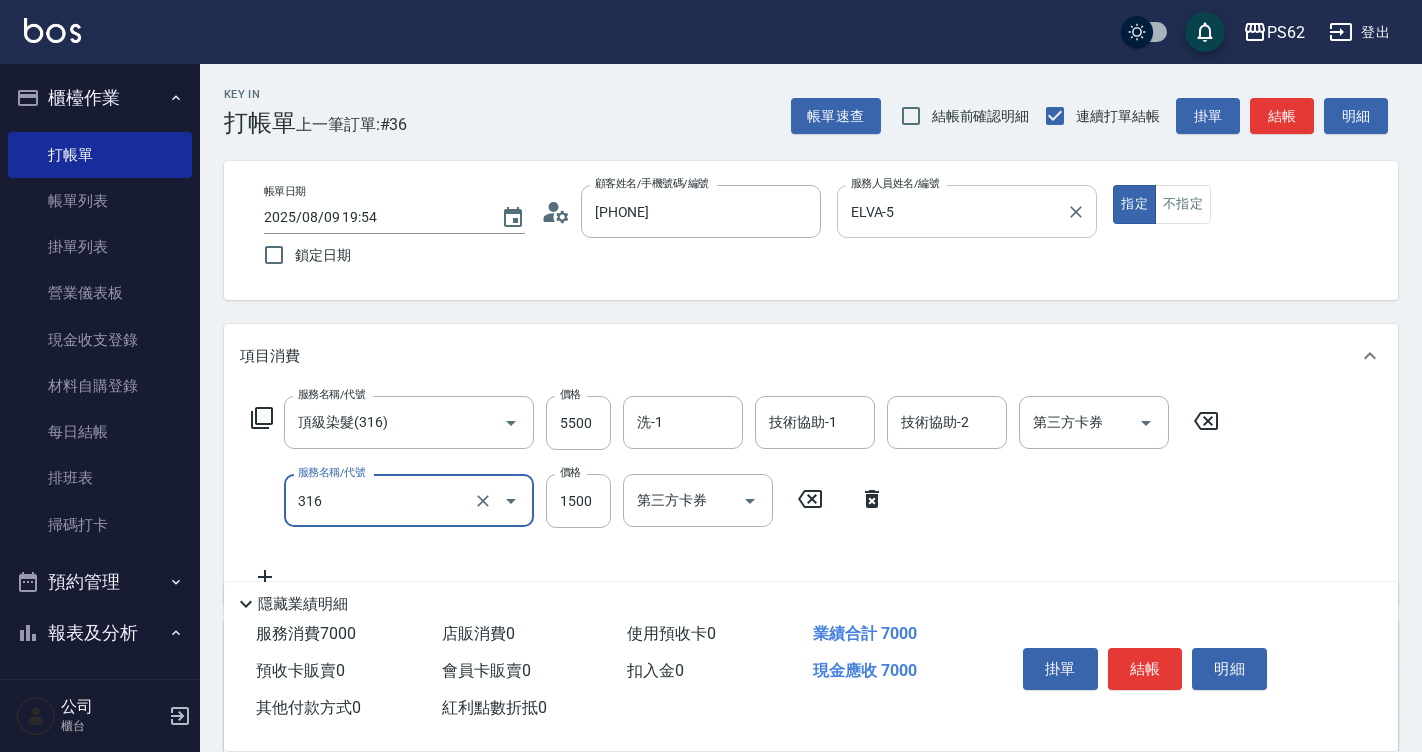 type on "頂級染髮(316)" 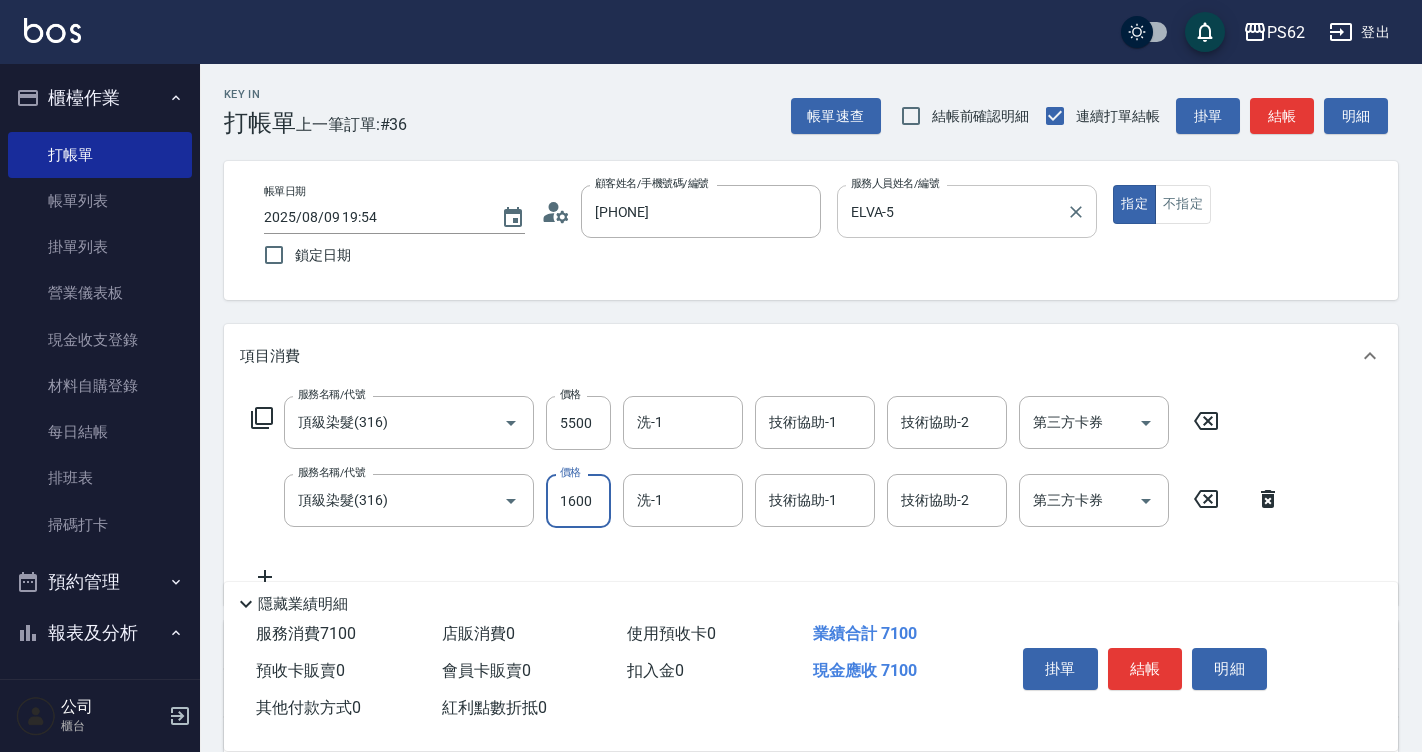 type on "1600" 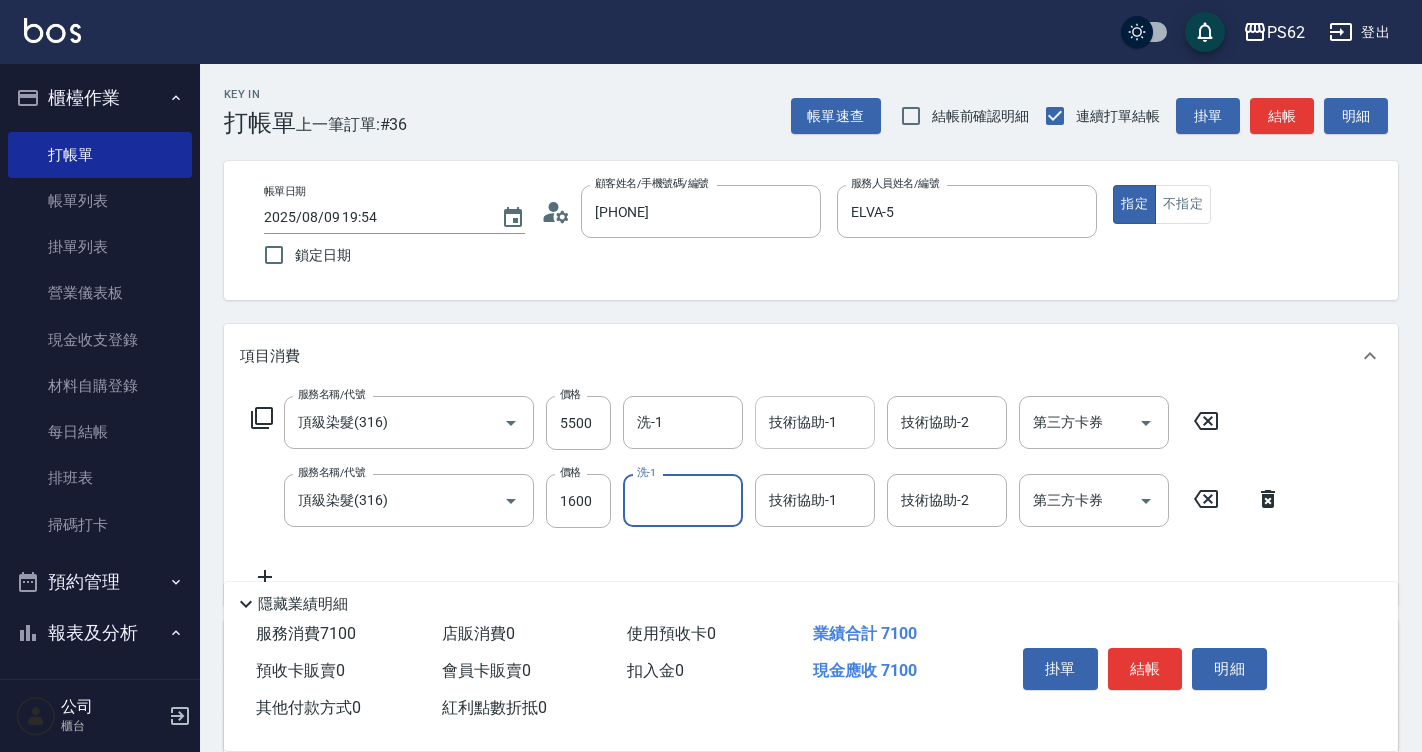 click on "技術協助-1" at bounding box center [815, 422] 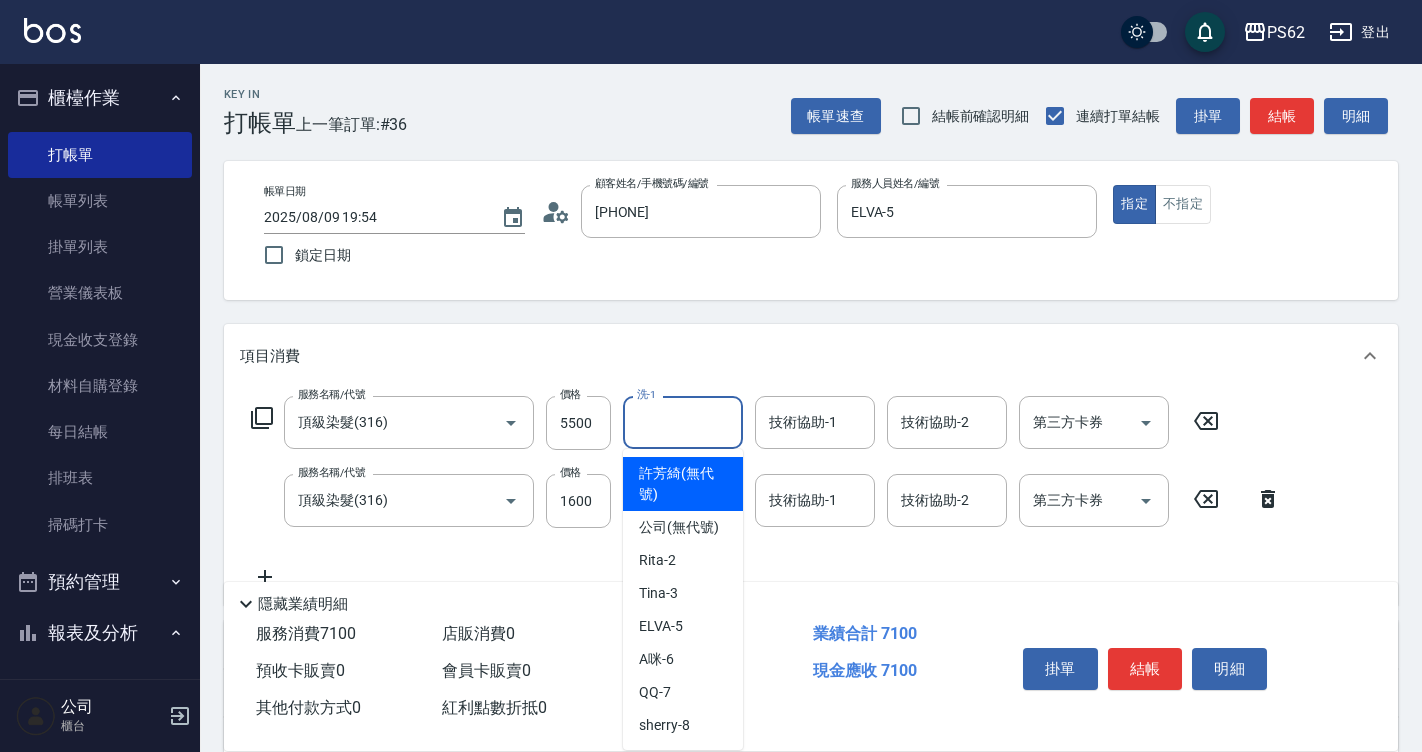 click on "洗-1" at bounding box center [683, 422] 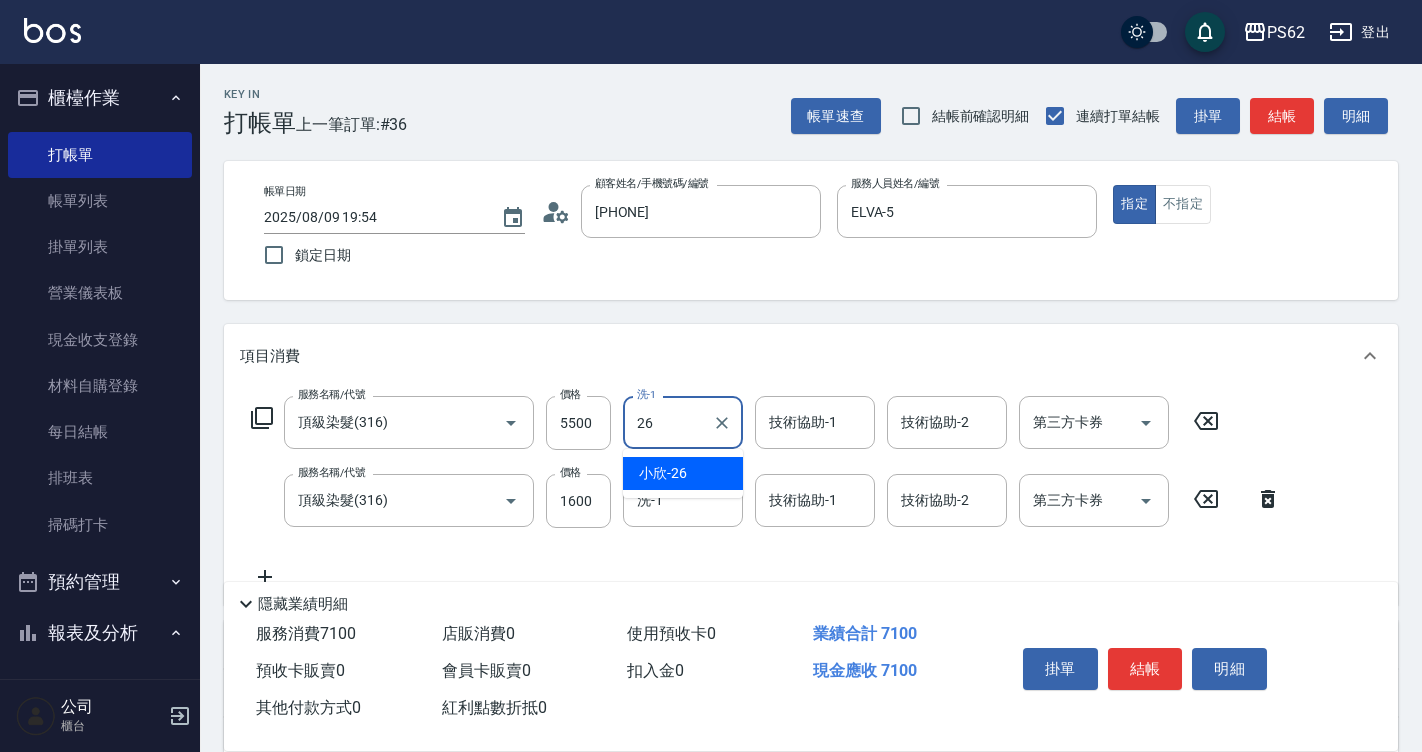 type on "小欣-26" 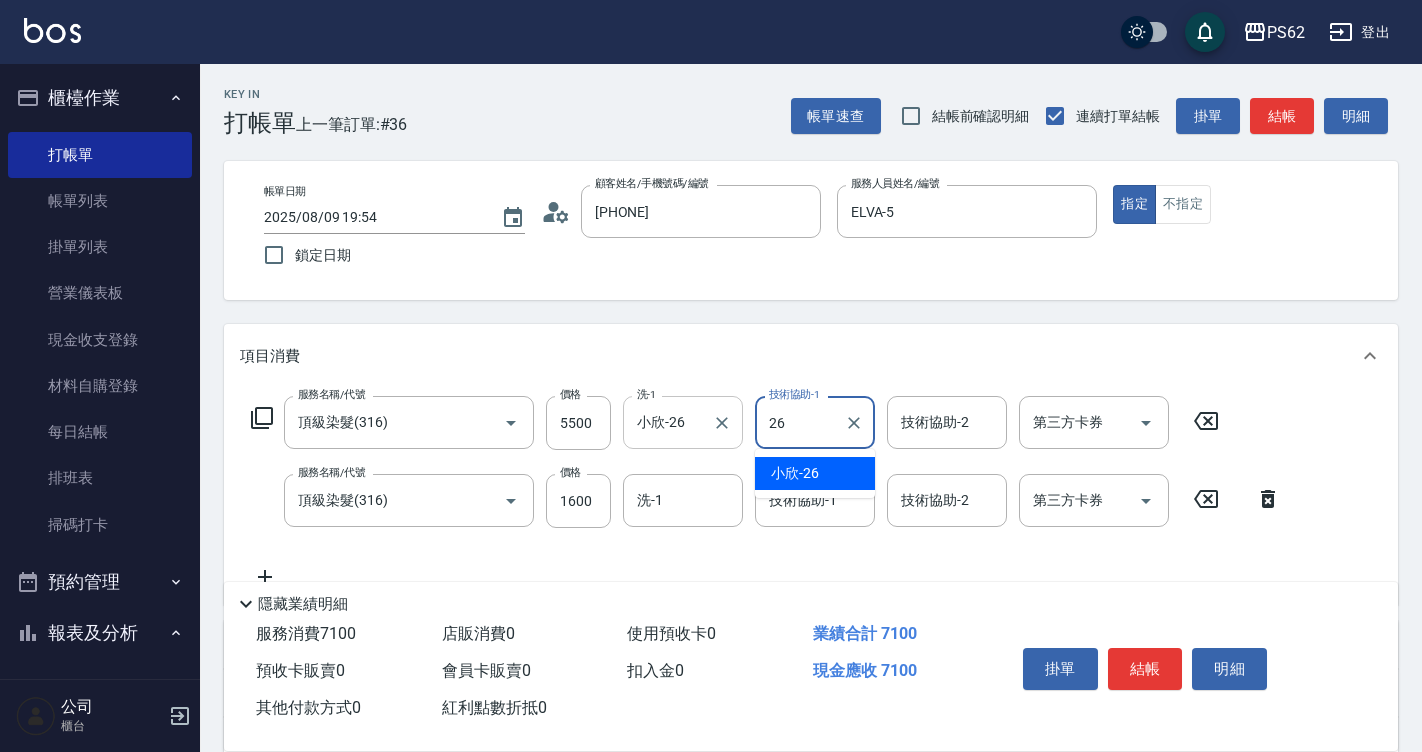 type on "小欣-26" 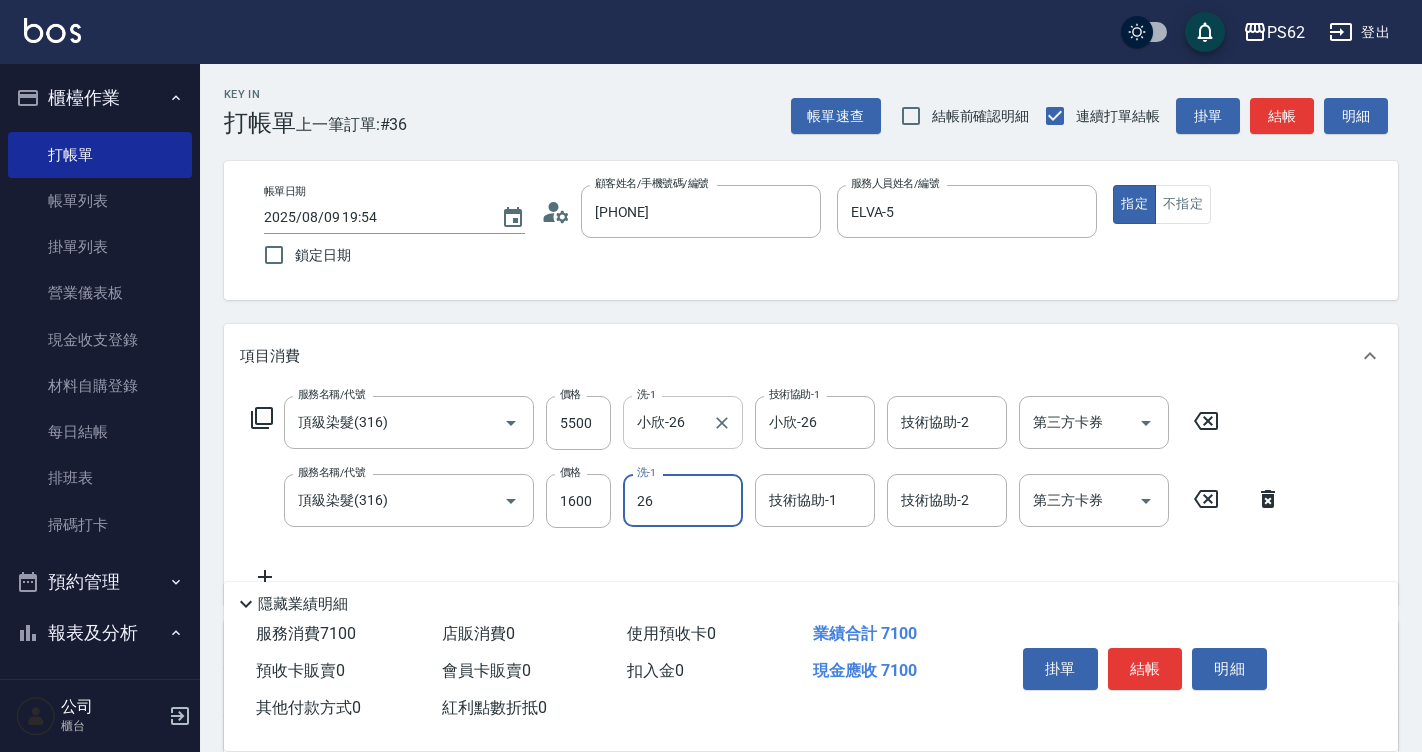 type on "小欣-26" 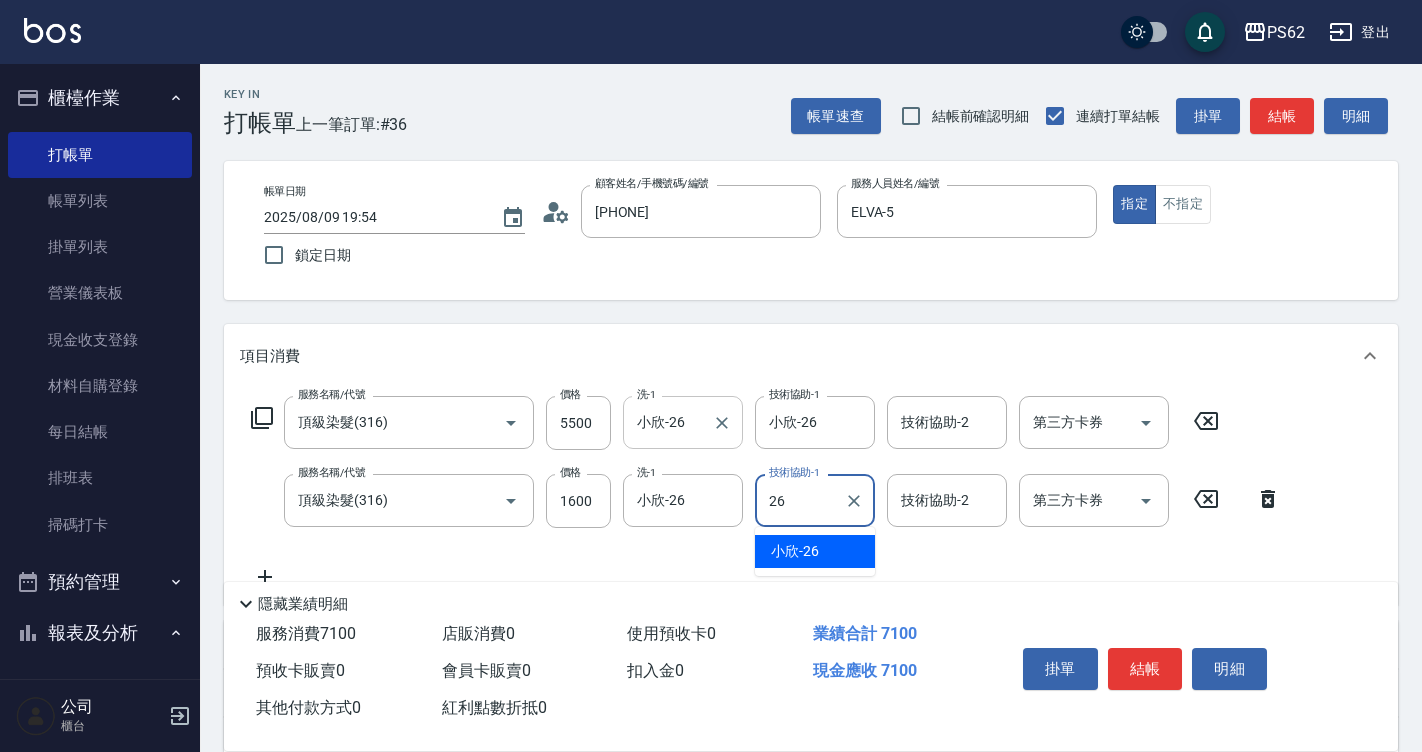 type on "小欣-26" 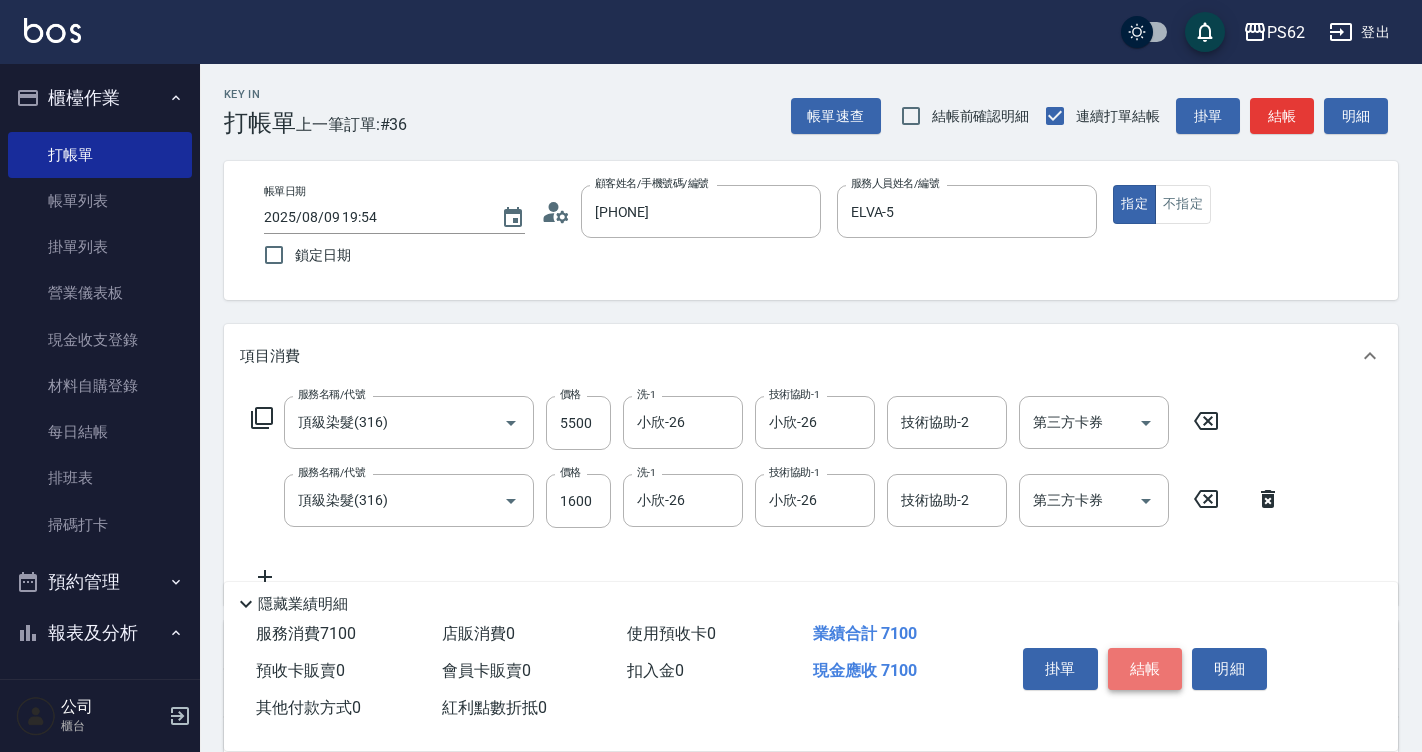 click on "結帳" at bounding box center (1145, 669) 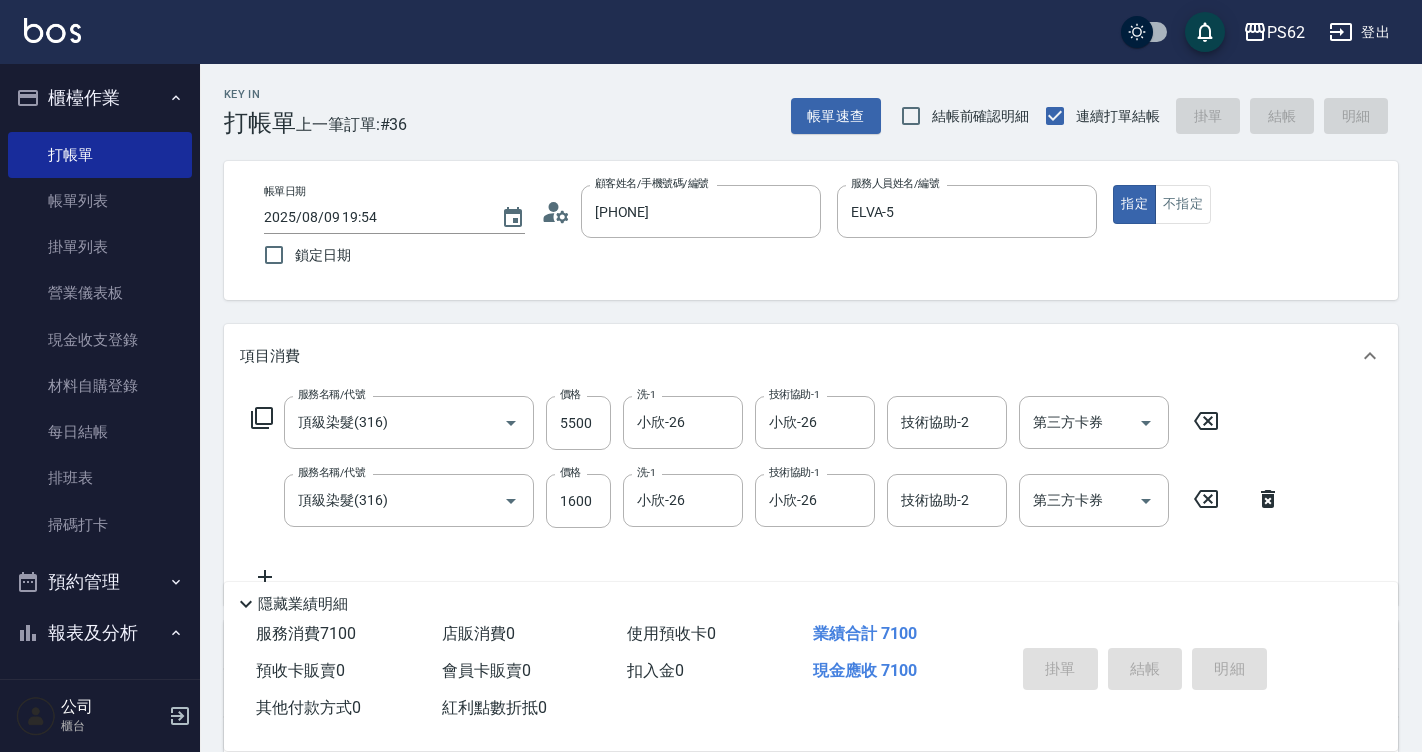 type on "2025/08/09 19:55" 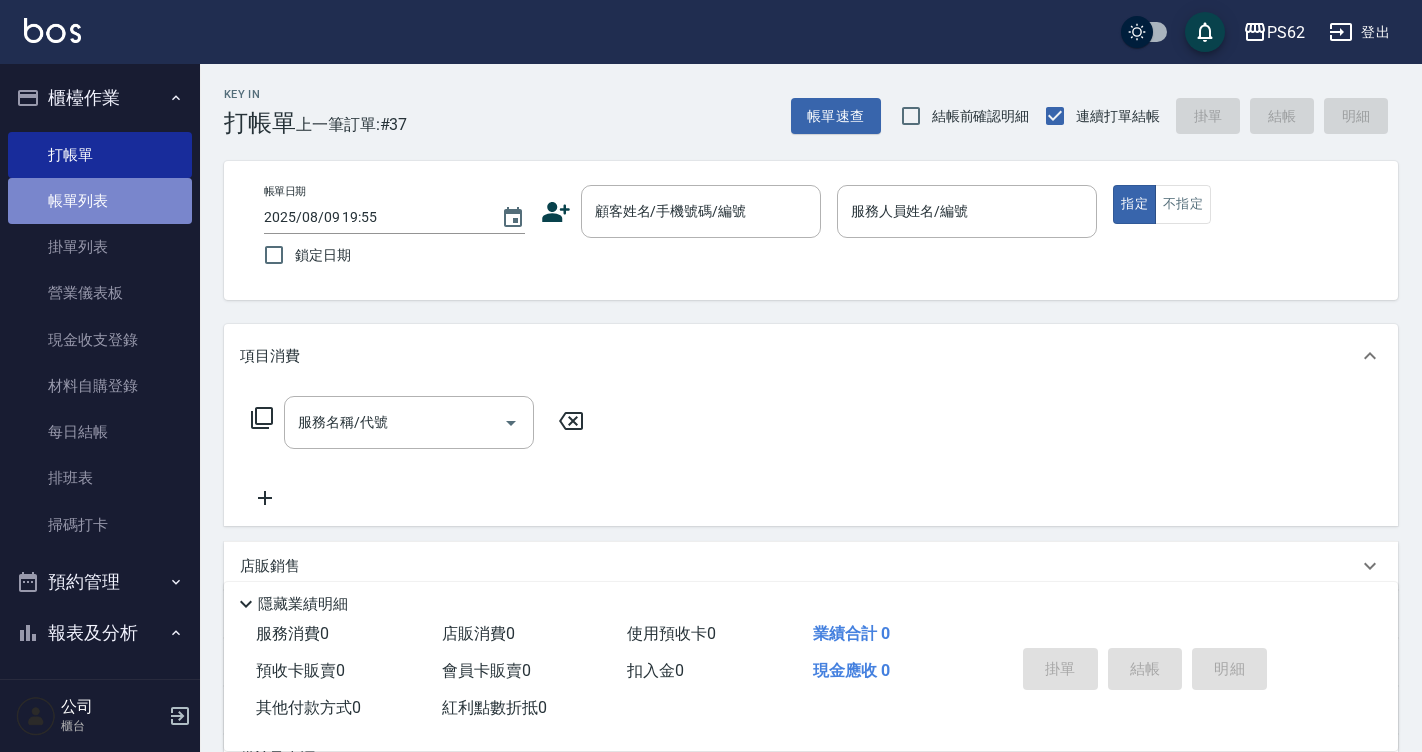 click on "帳單列表" at bounding box center [100, 201] 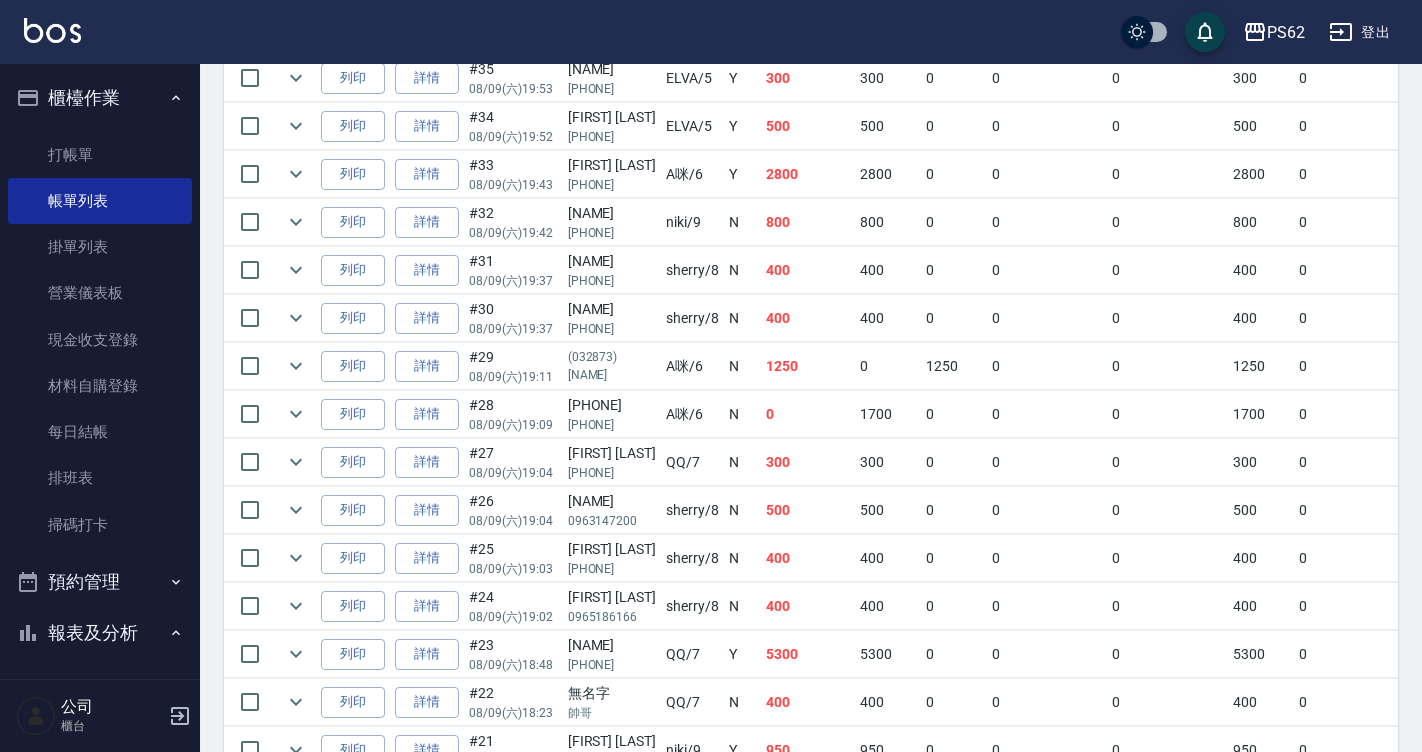 scroll, scrollTop: 400, scrollLeft: 0, axis: vertical 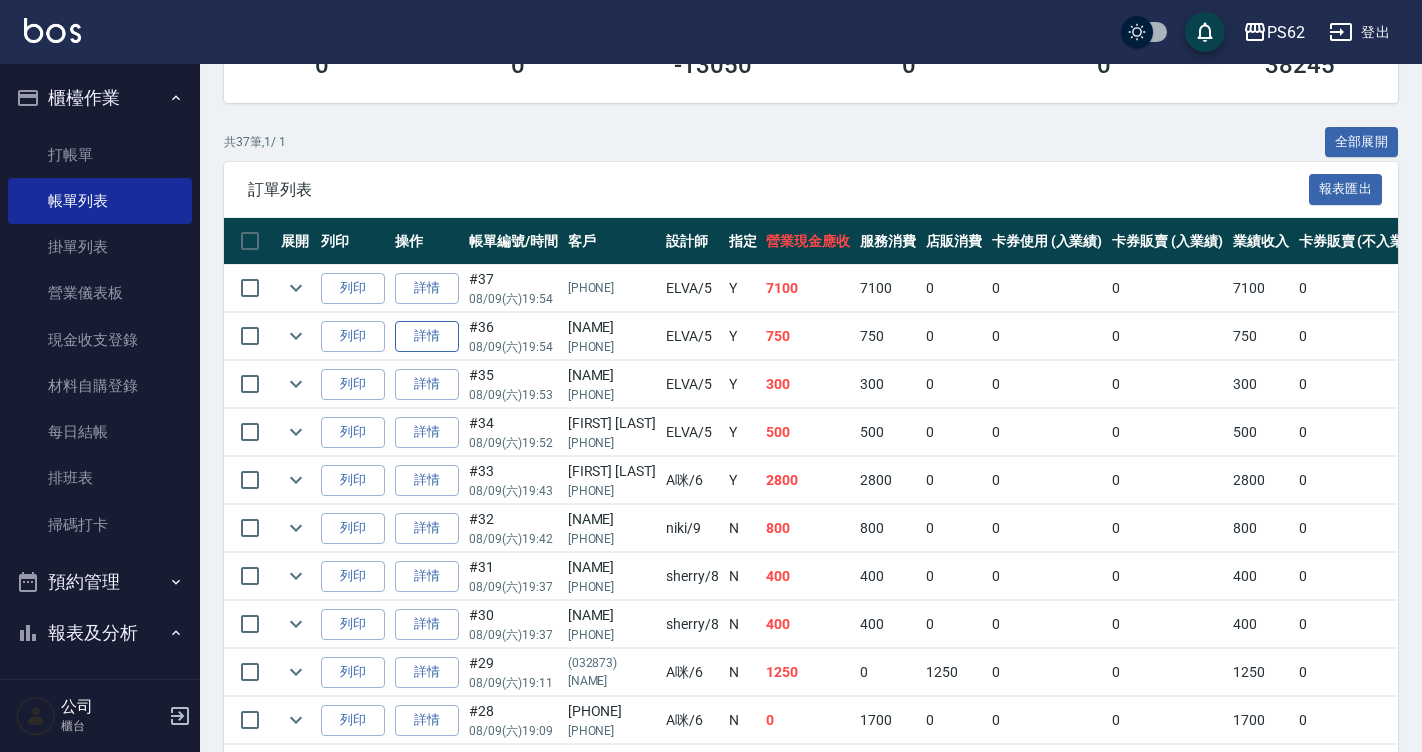 click on "詳情" at bounding box center [427, 336] 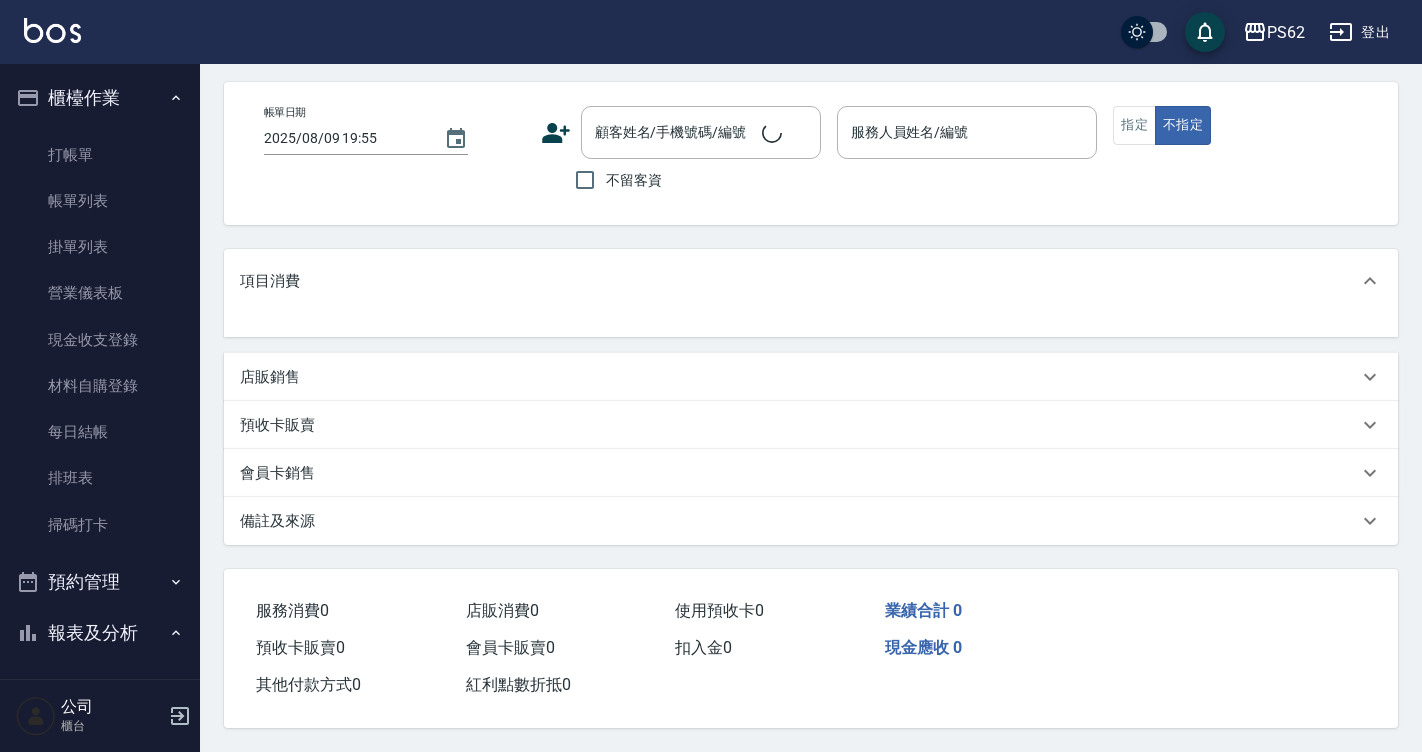 scroll, scrollTop: 0, scrollLeft: 0, axis: both 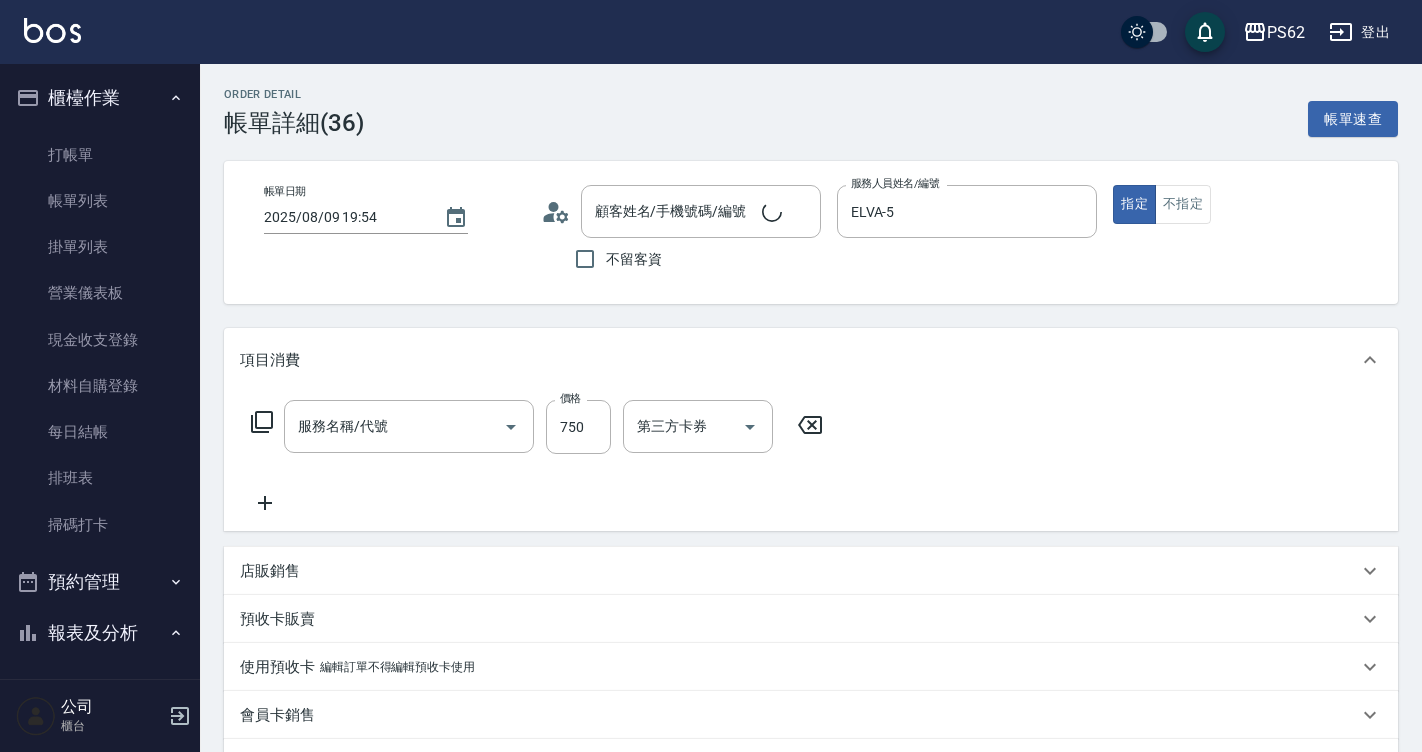 type on "2025/08/09 19:54" 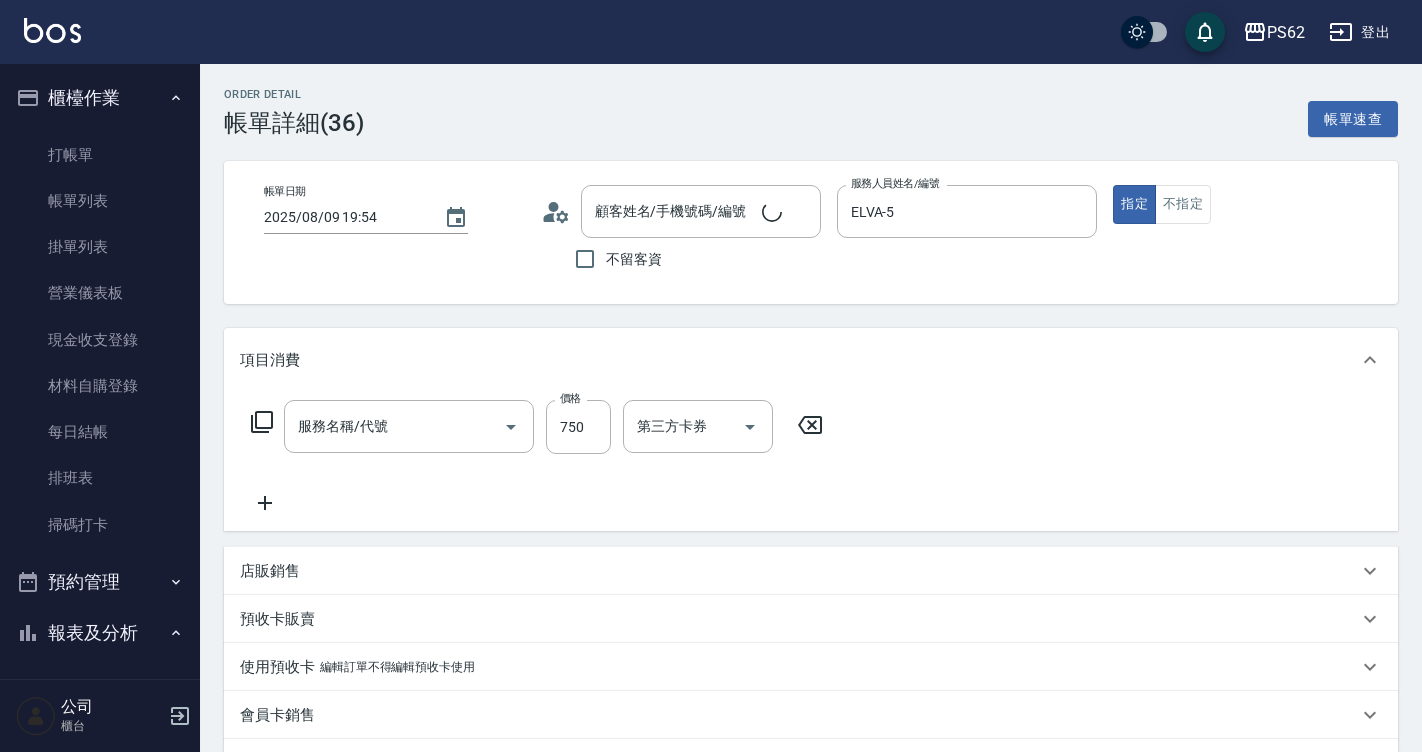 type on "ELVA-5" 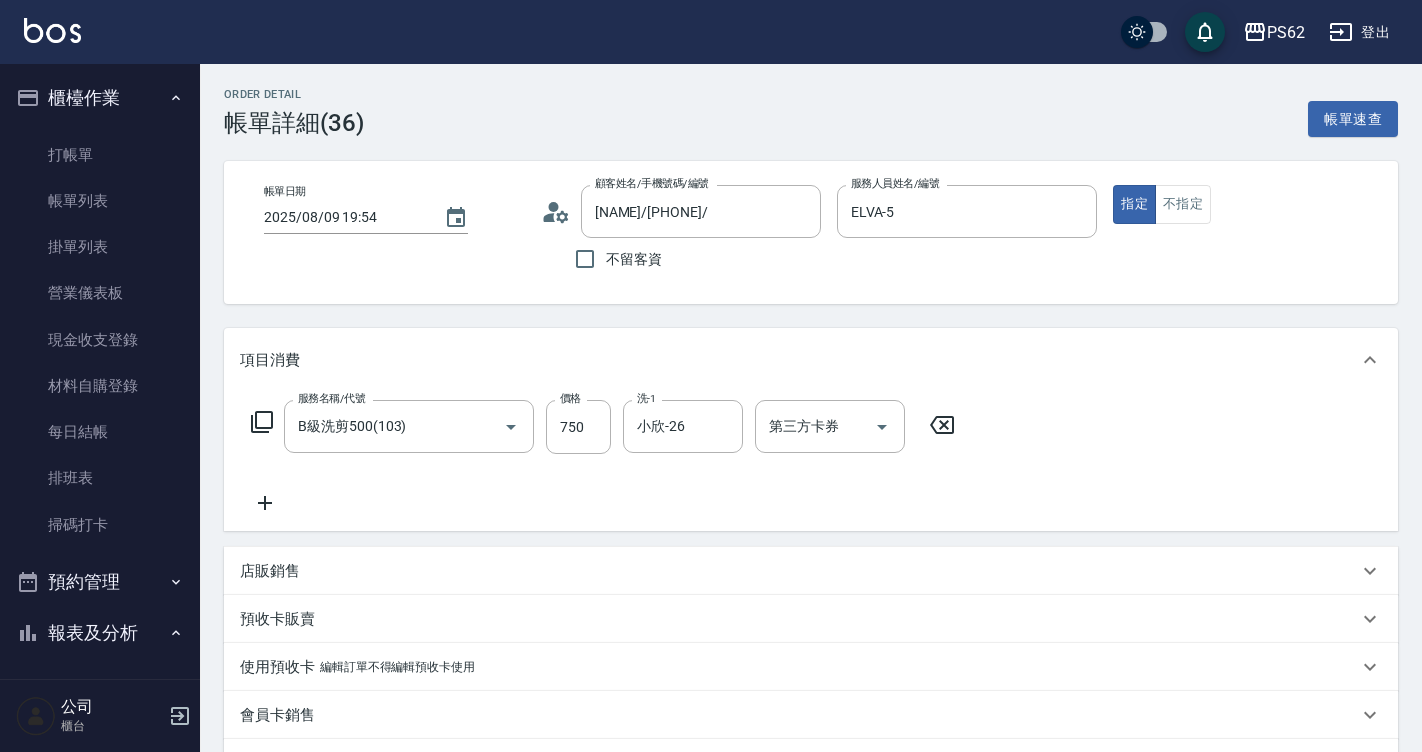 click 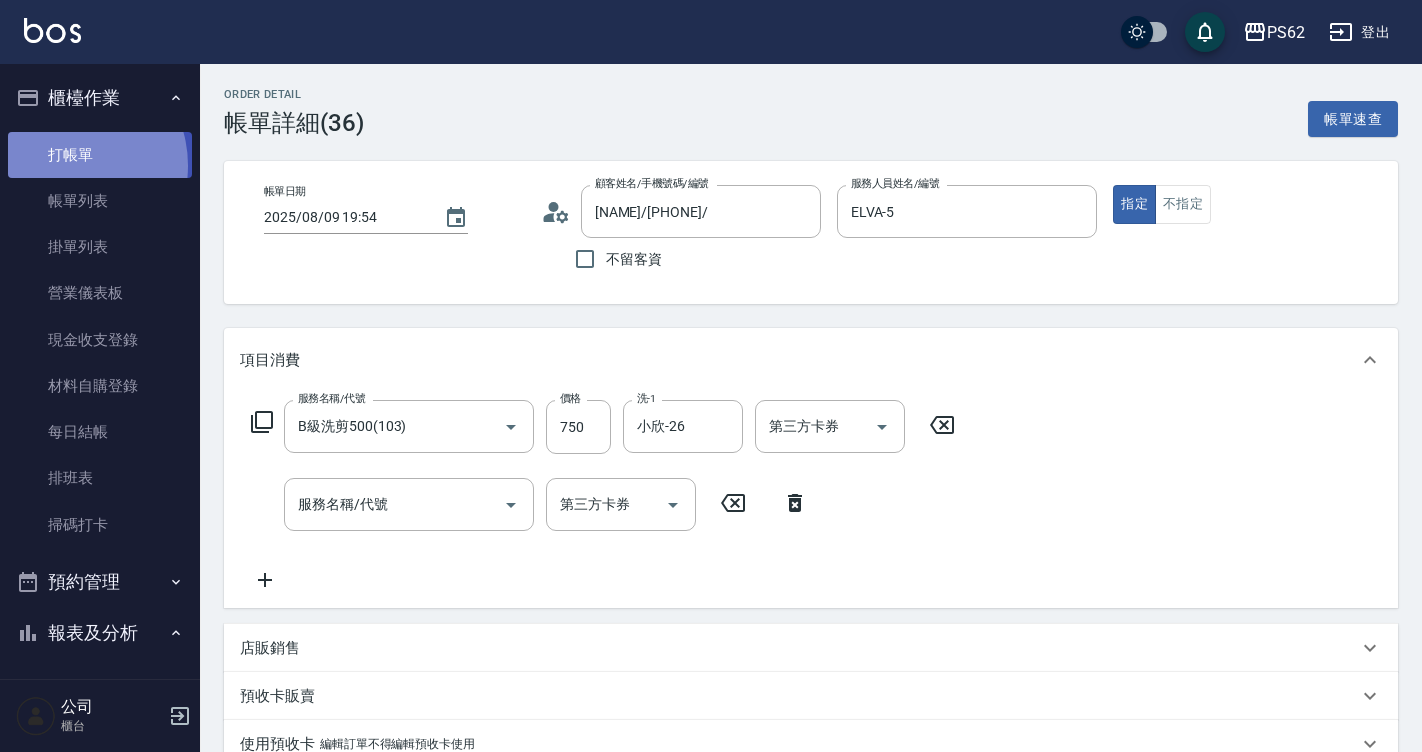 click on "打帳單" at bounding box center (100, 155) 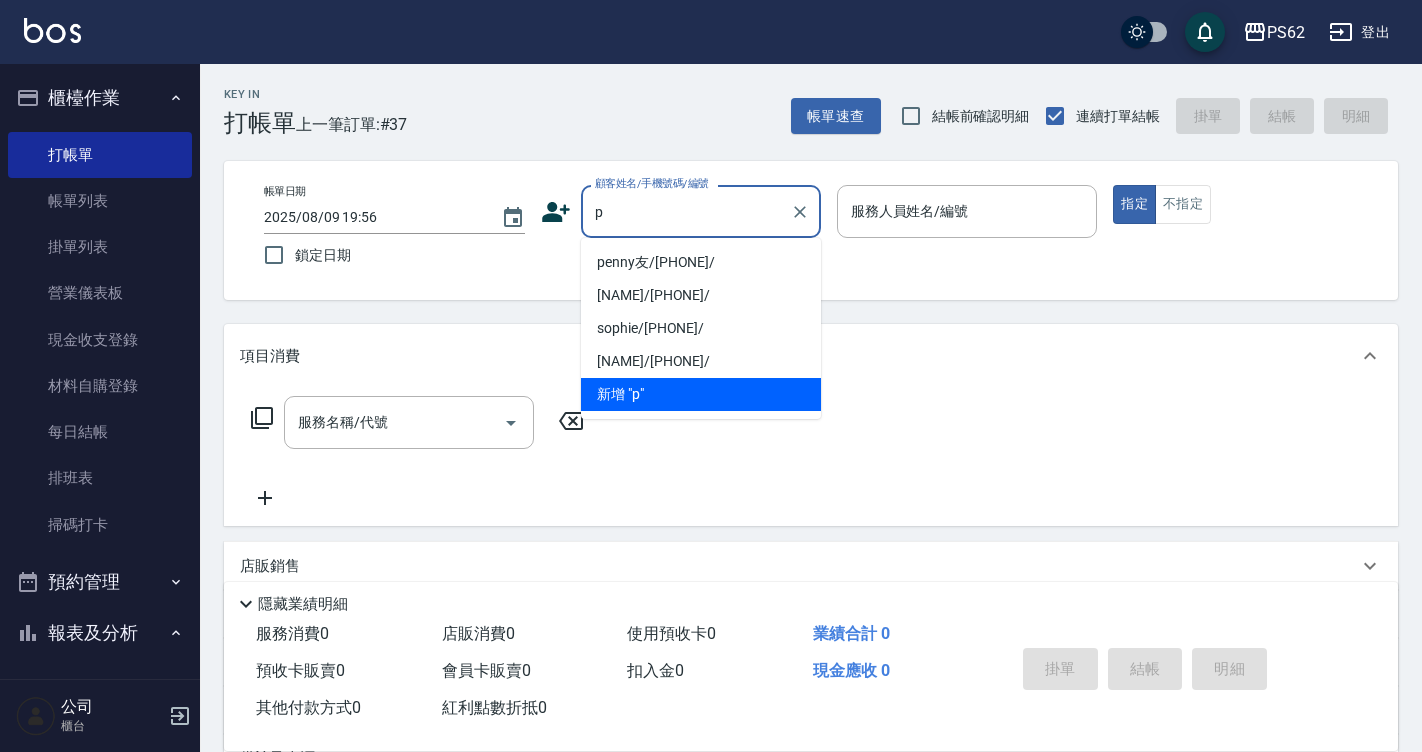 click on "penny友/[PHONE]/" at bounding box center [701, 262] 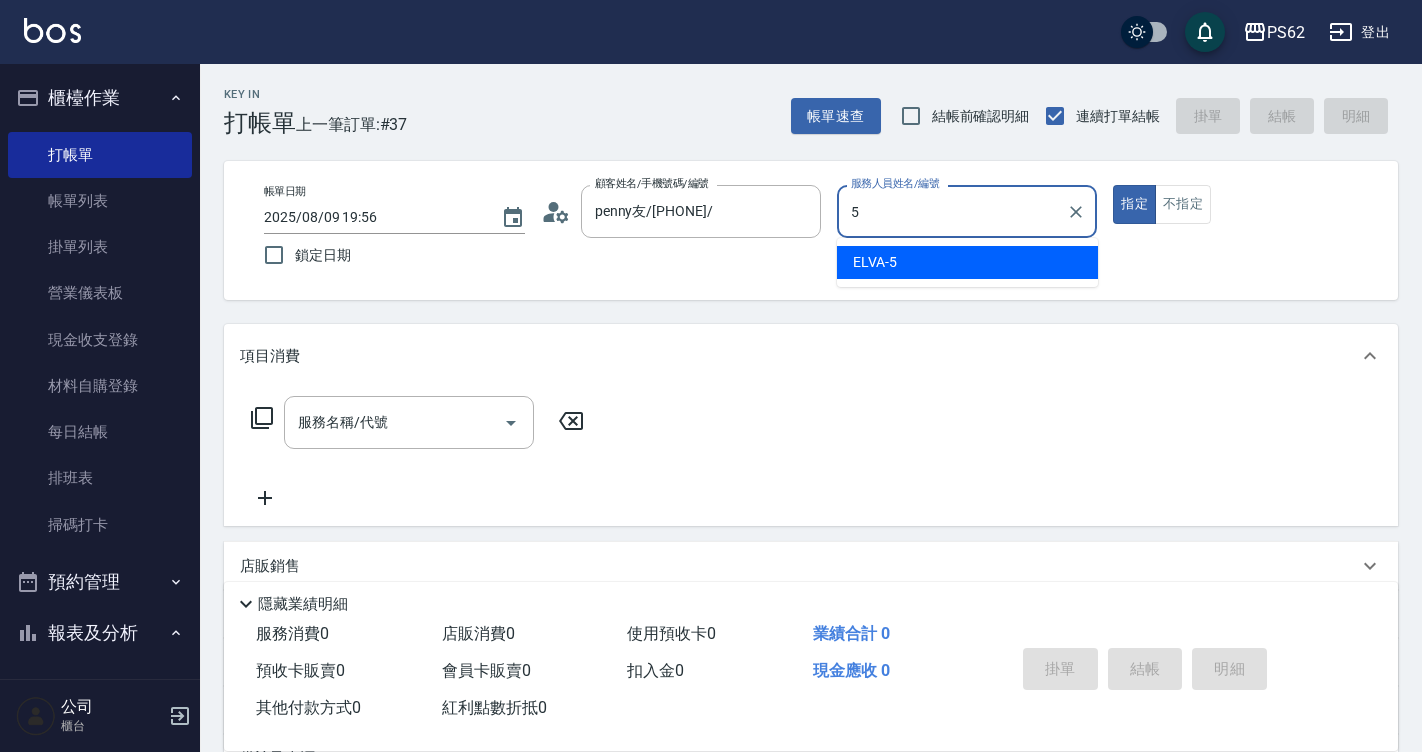 type on "ELVA-5" 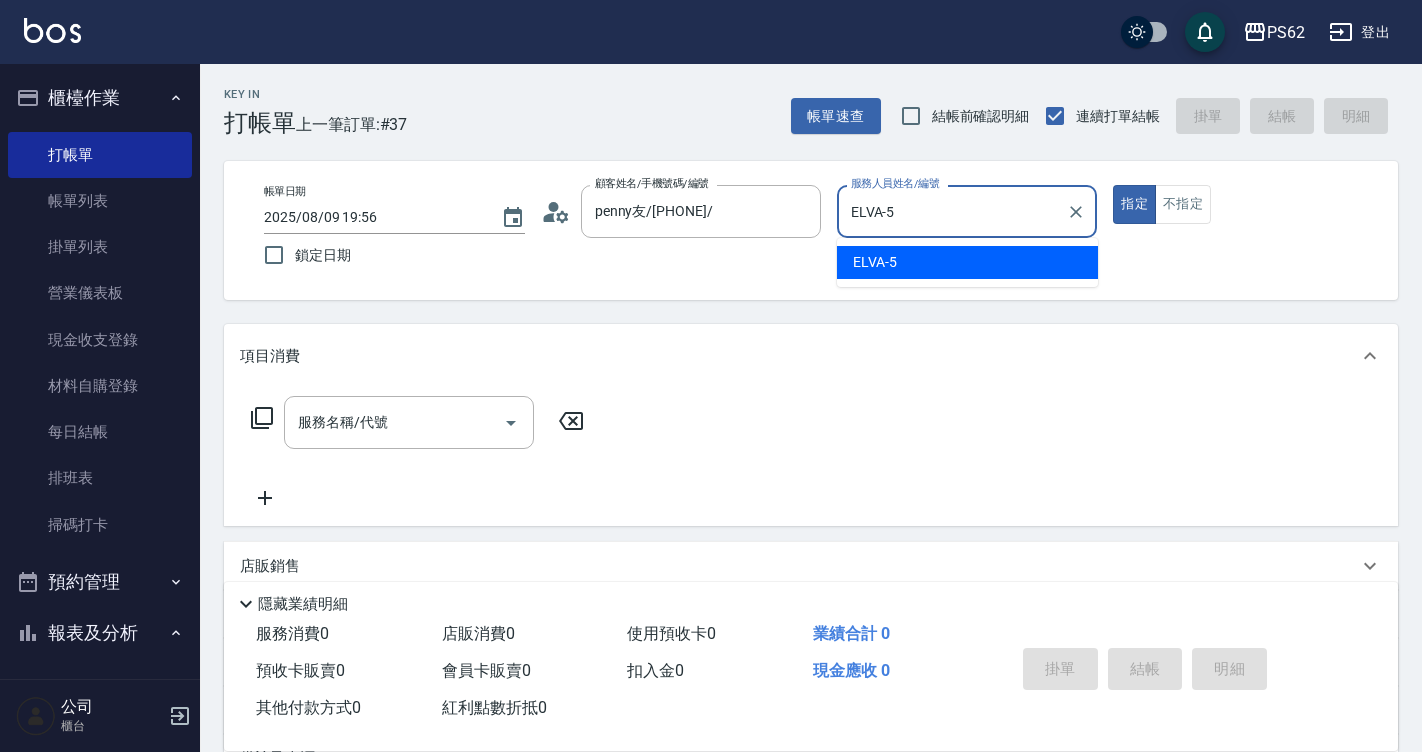 type on "true" 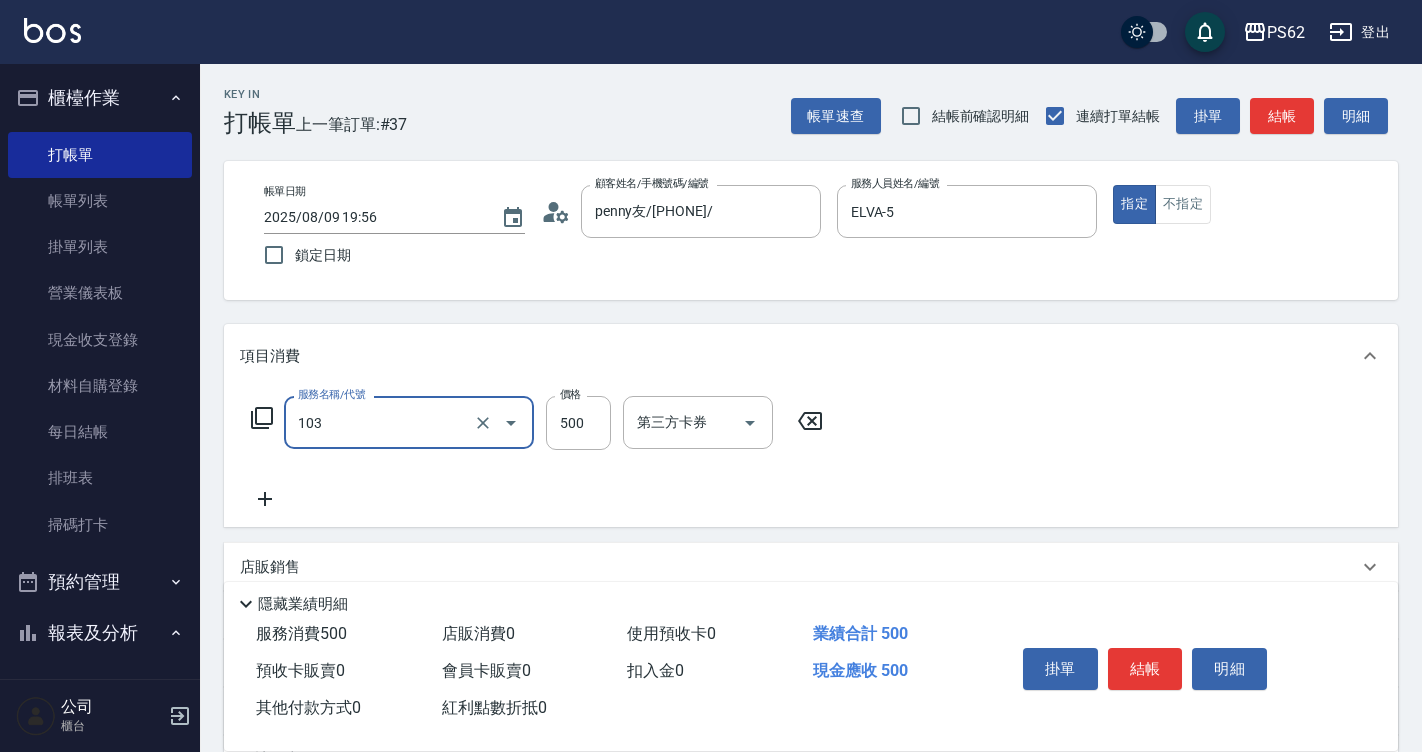 type on "B級洗剪500(103)" 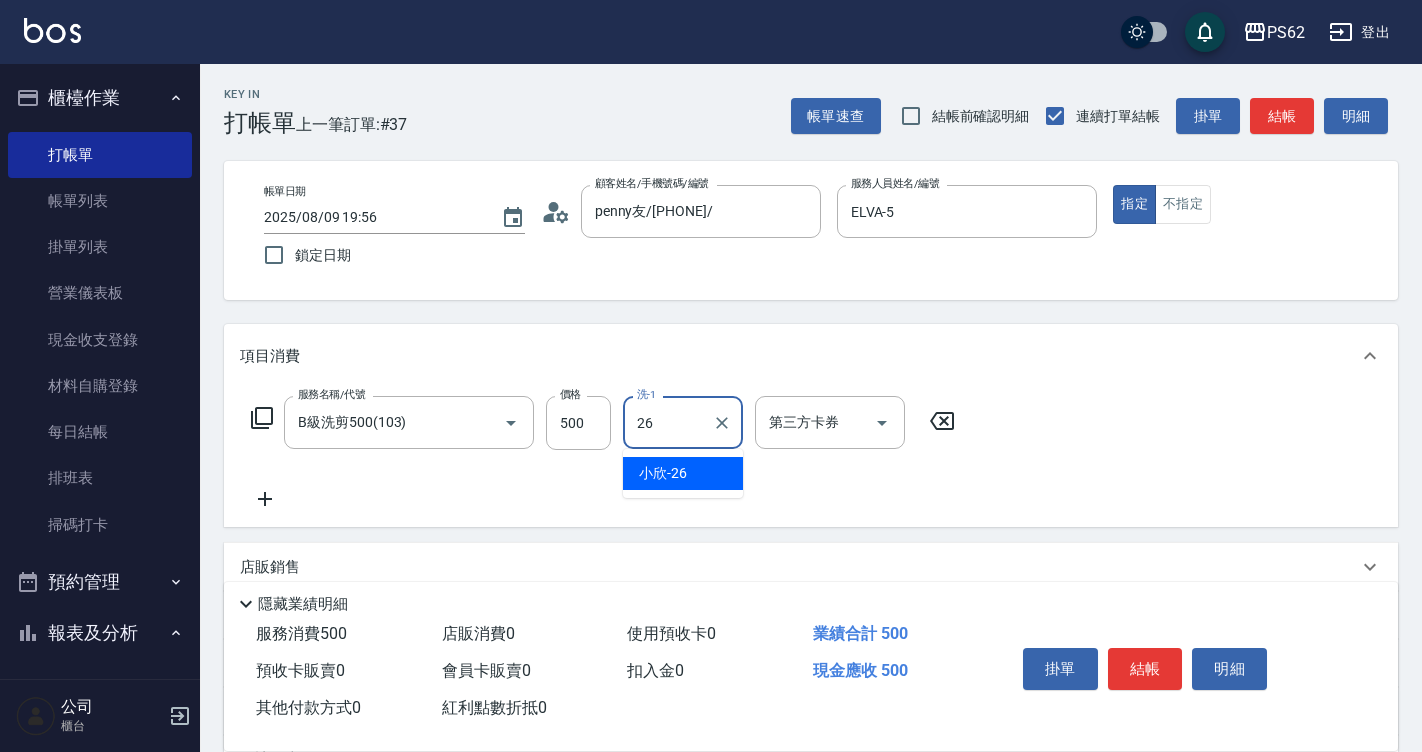 type on "小欣-26" 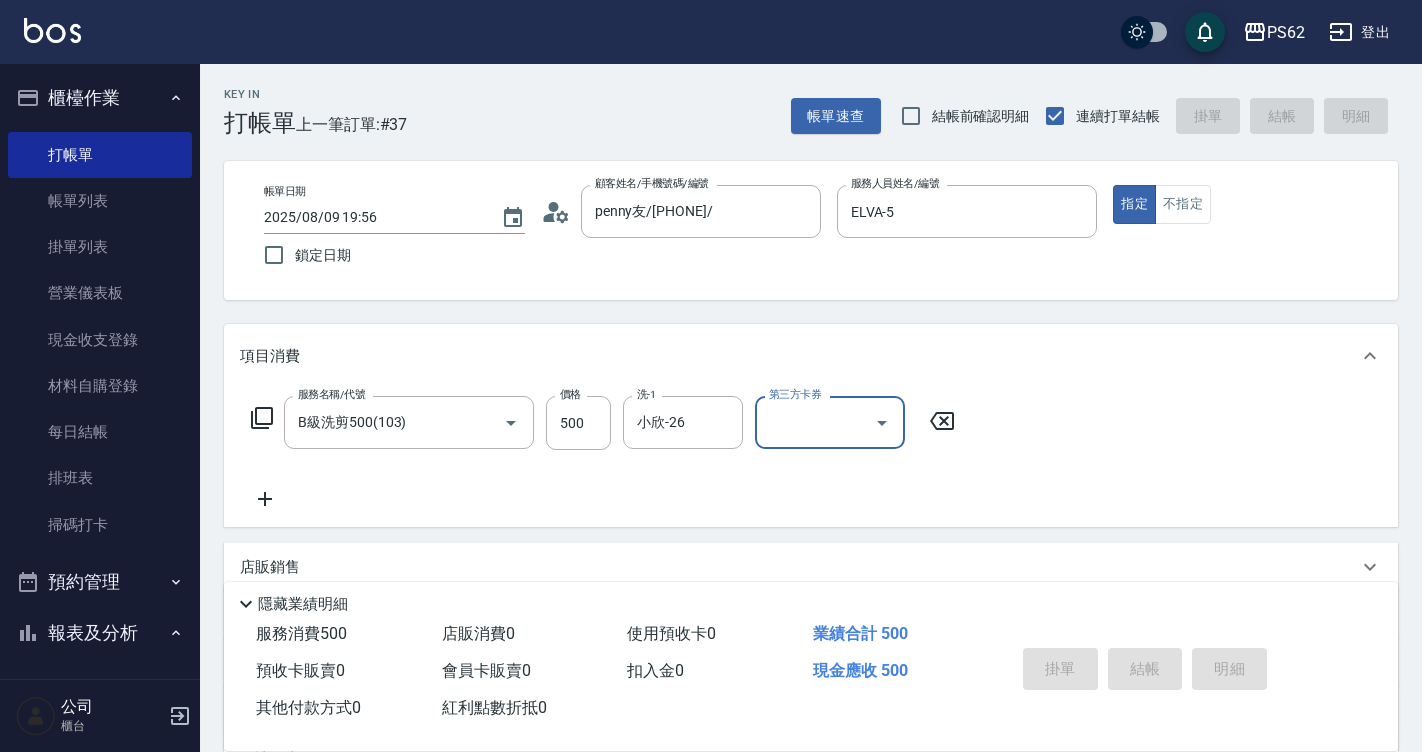 type 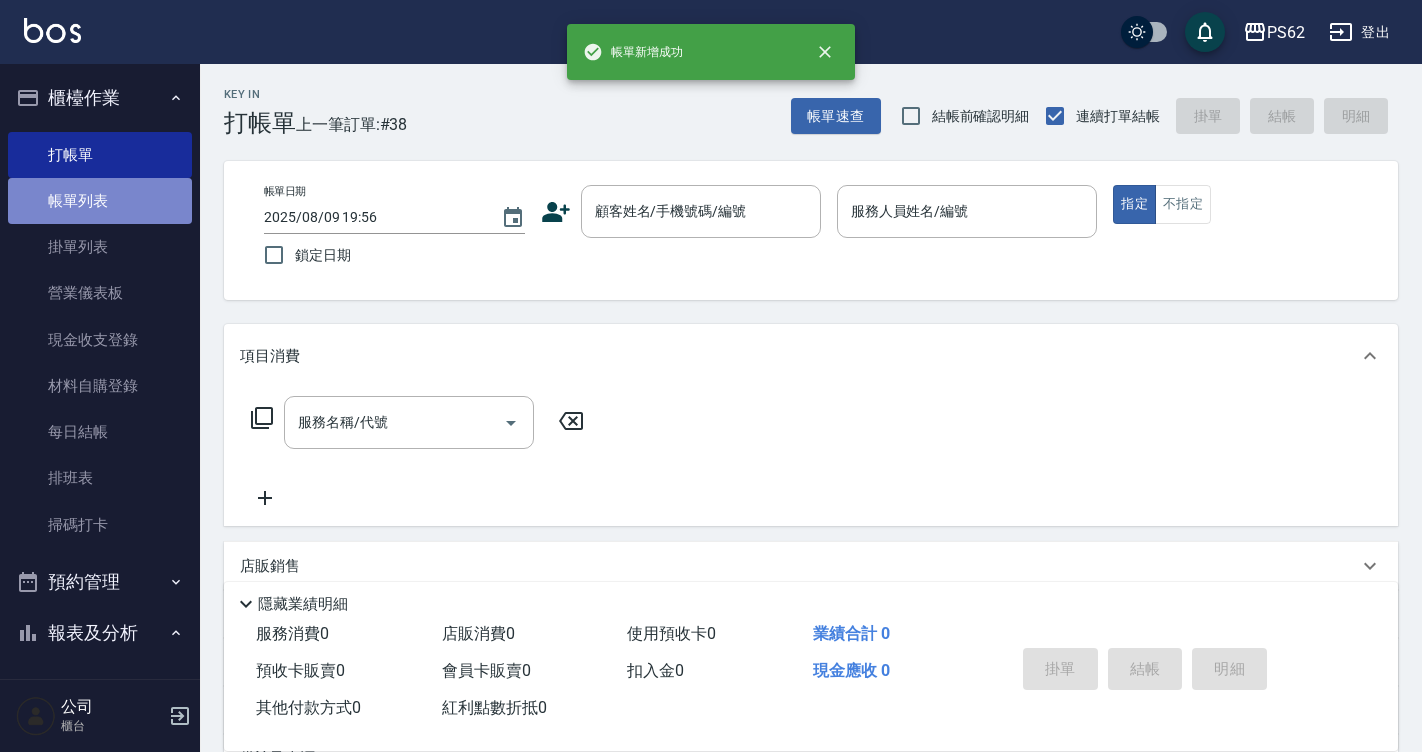 click on "帳單列表" at bounding box center (100, 201) 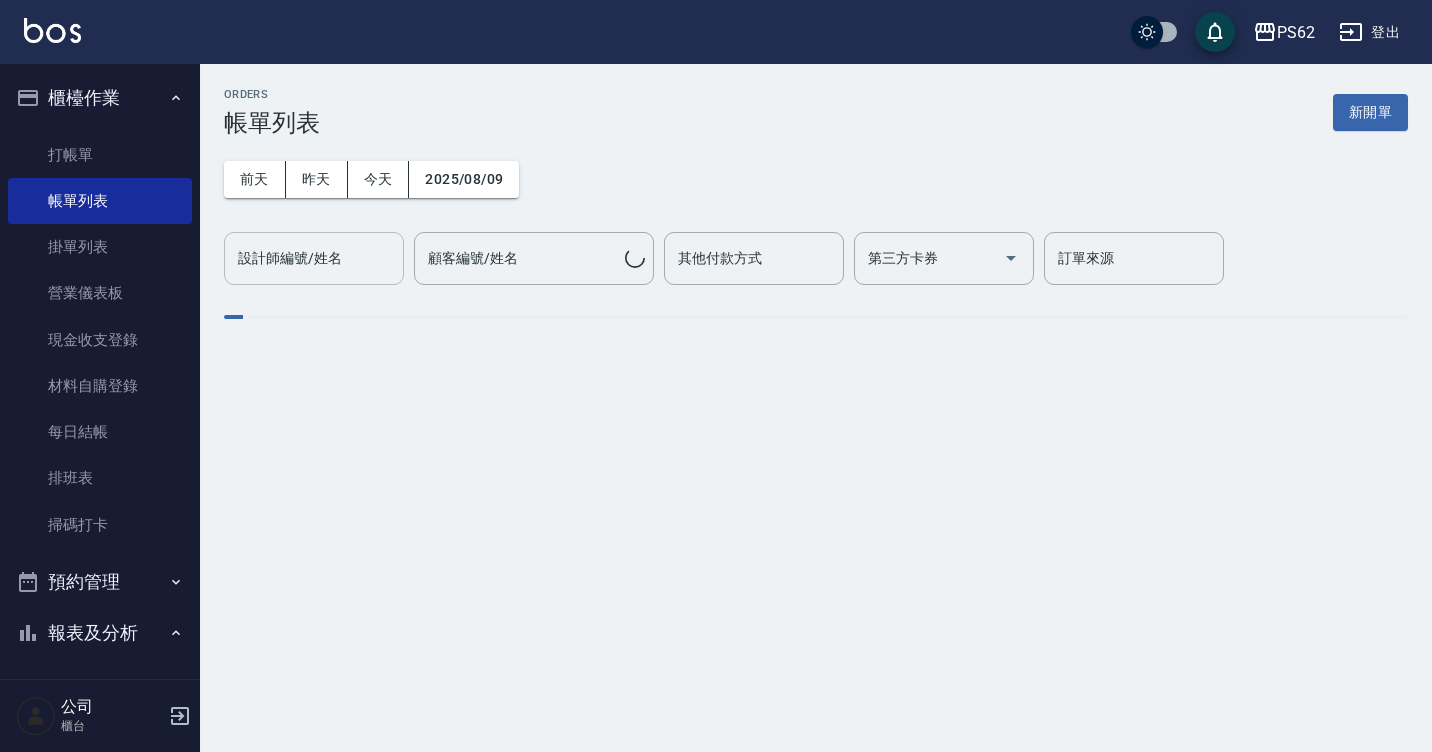 click on "設計師編號/姓名" at bounding box center [314, 258] 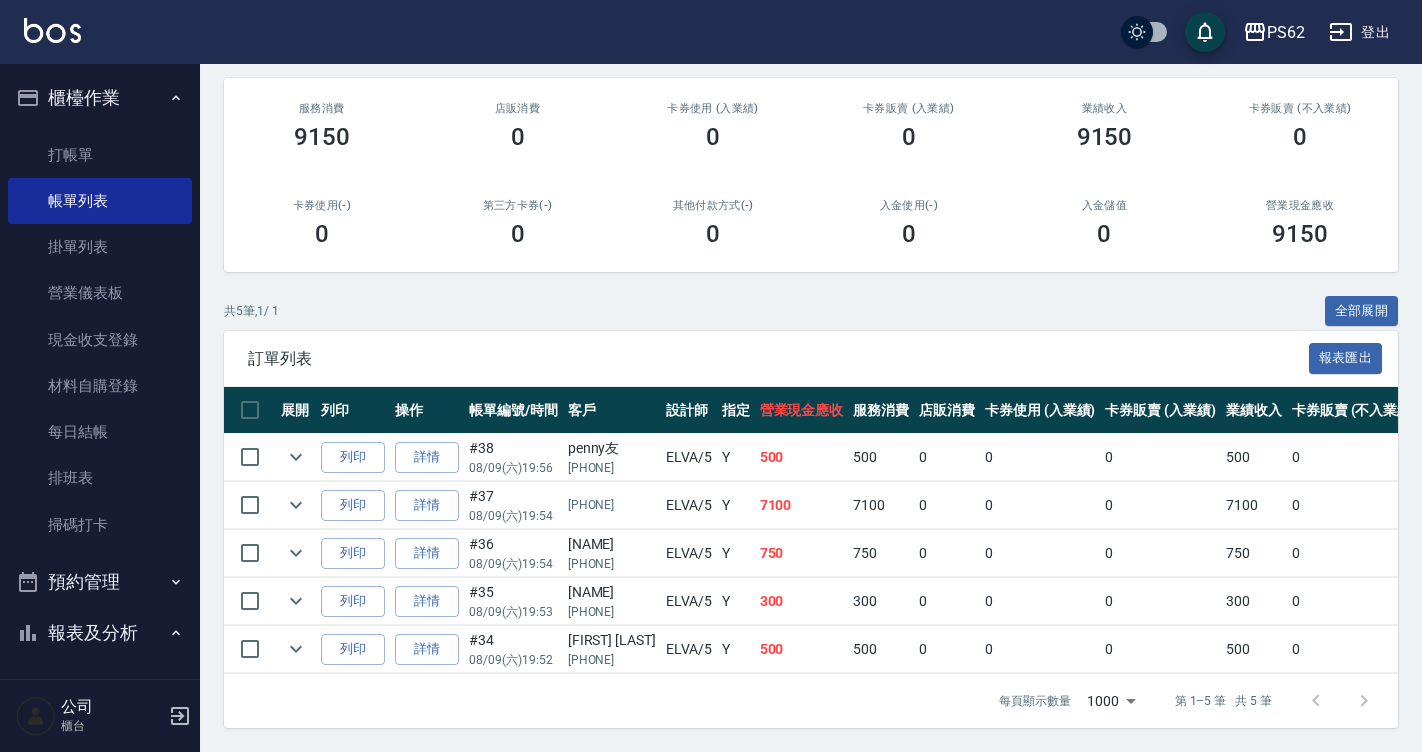 scroll, scrollTop: 246, scrollLeft: 0, axis: vertical 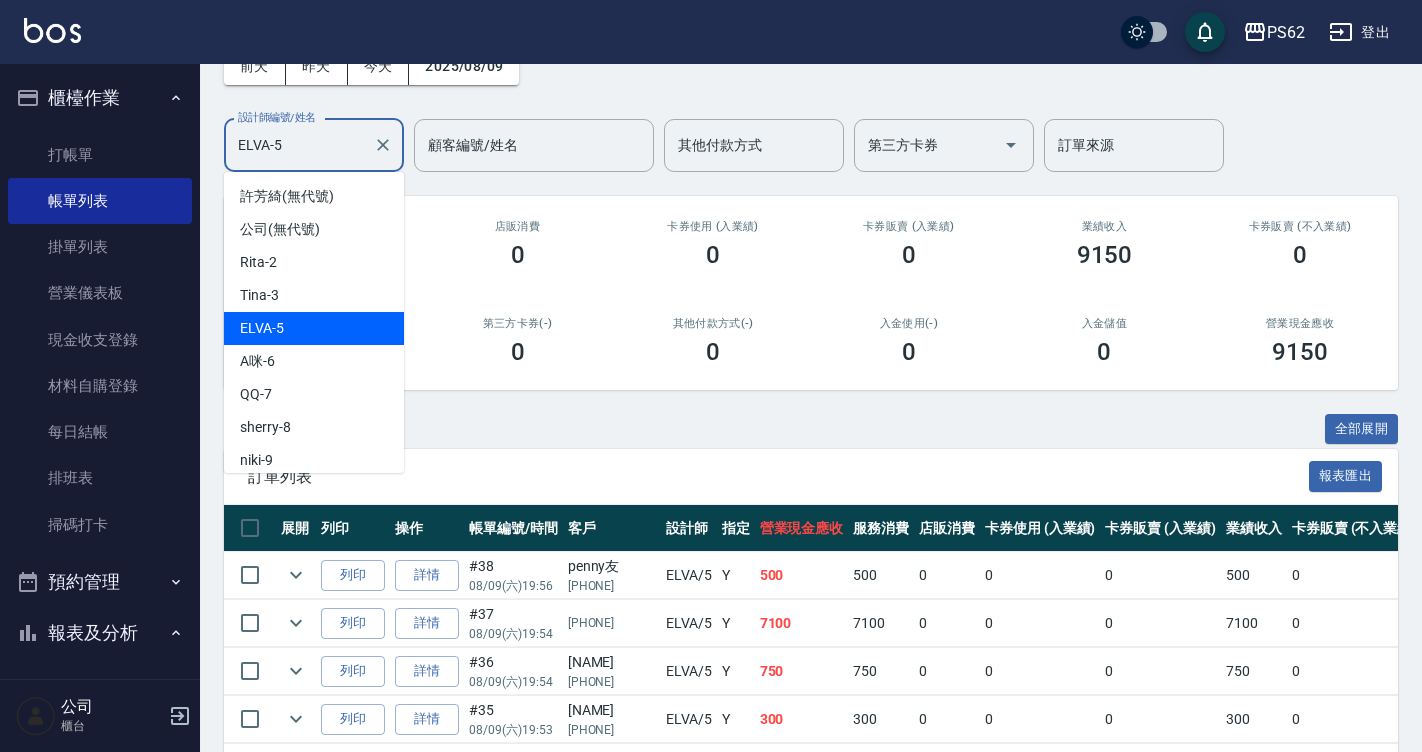 drag, startPoint x: 287, startPoint y: 141, endPoint x: 240, endPoint y: 151, distance: 48.052055 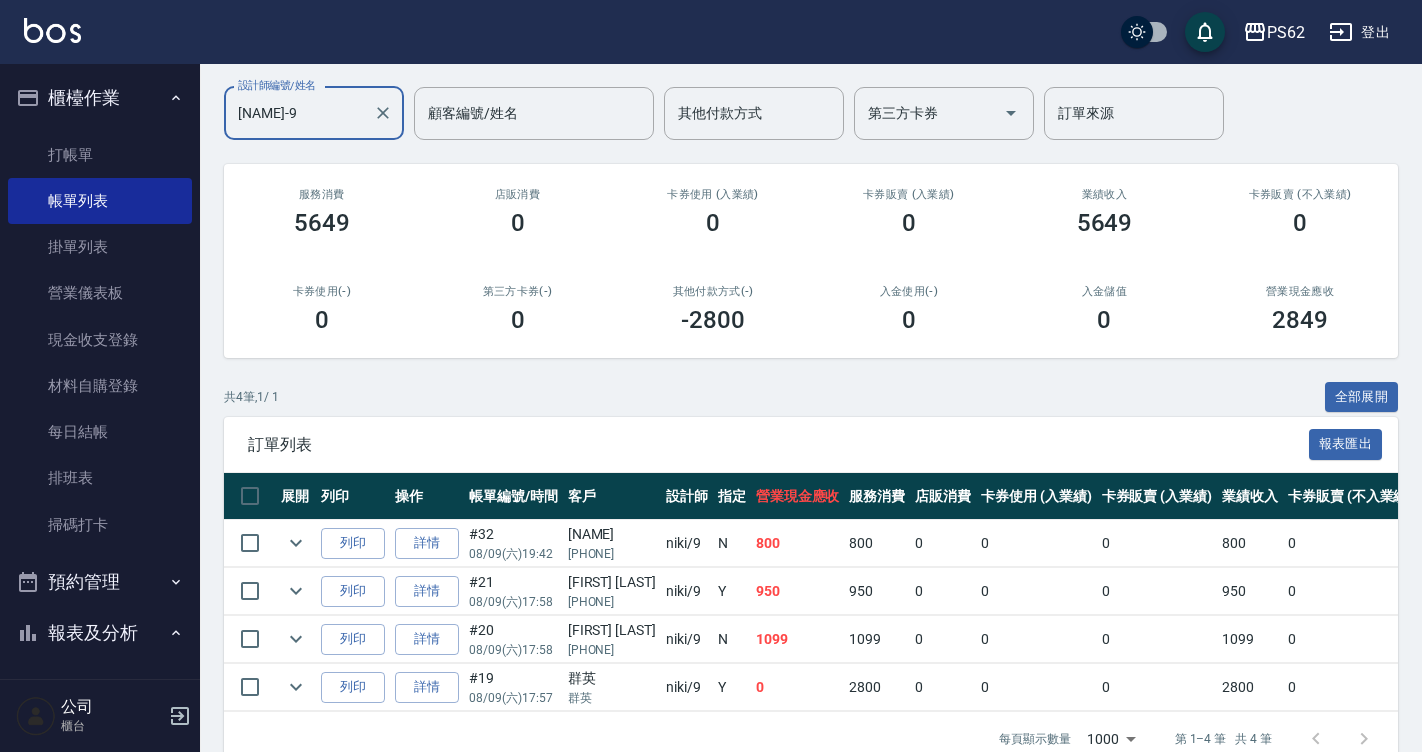scroll, scrollTop: 98, scrollLeft: 0, axis: vertical 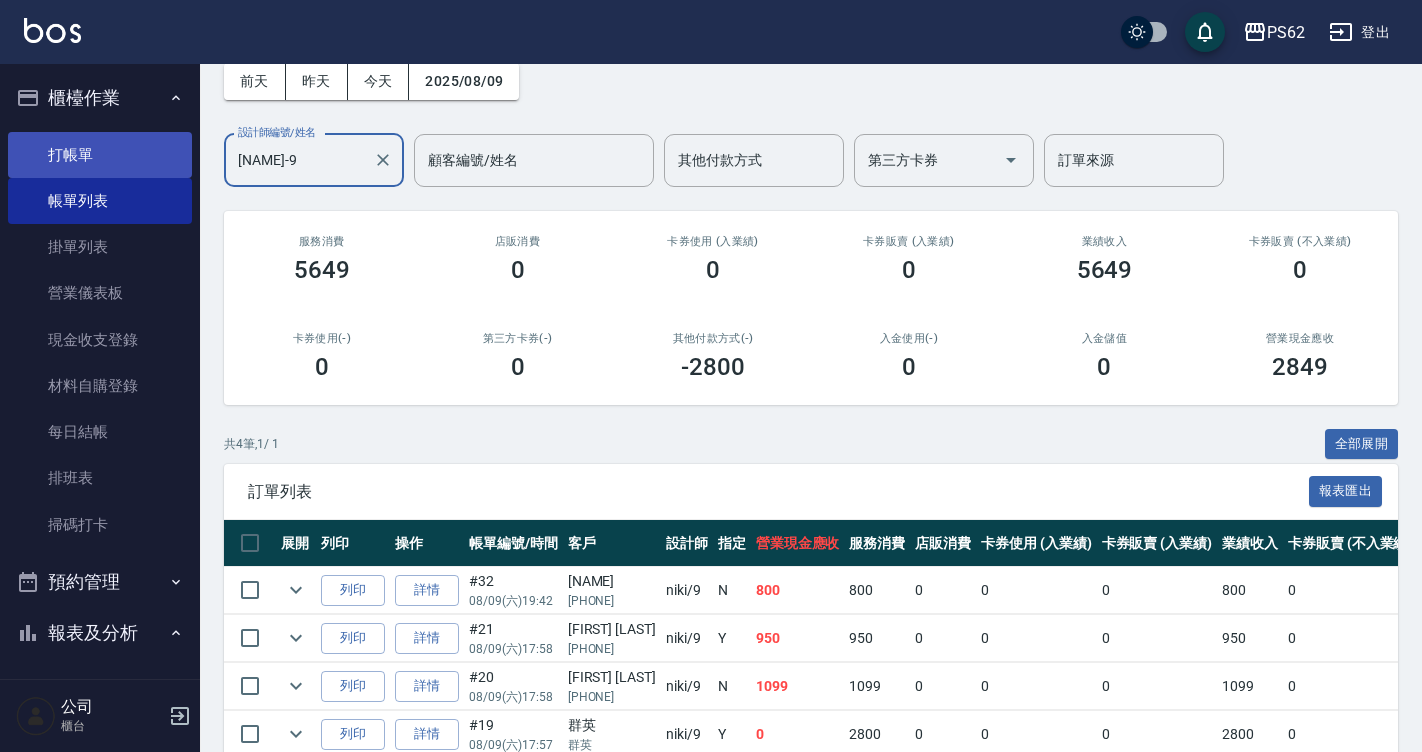 type on "[NAME]-9" 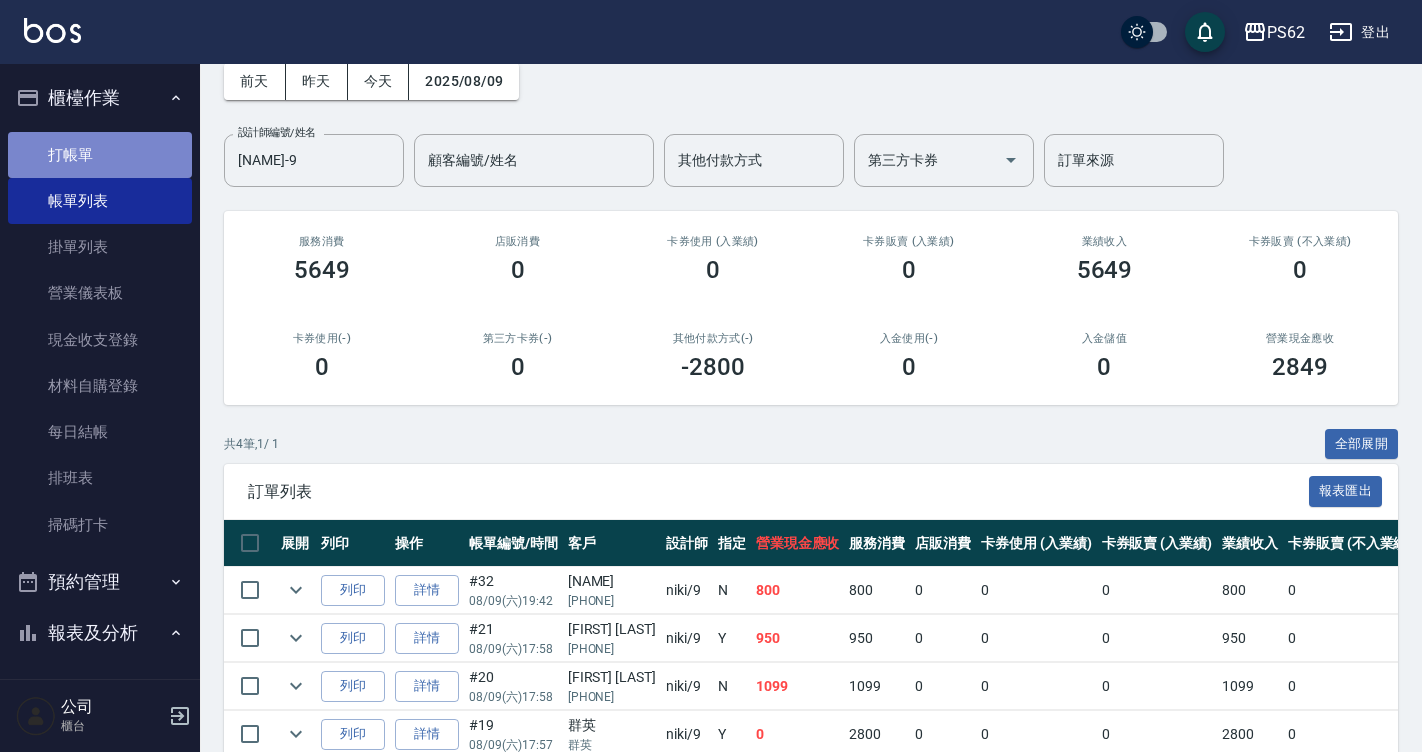 click on "打帳單" at bounding box center (100, 155) 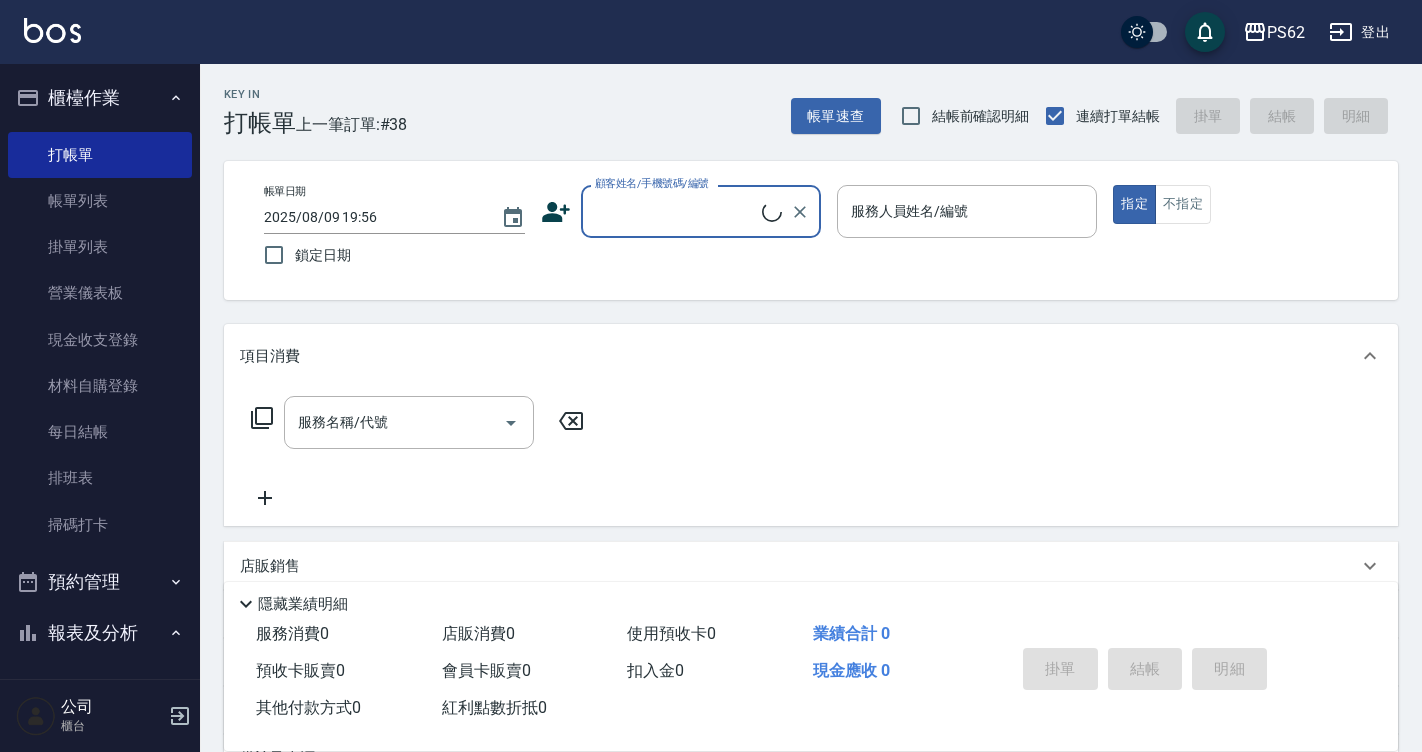 scroll, scrollTop: 500, scrollLeft: 0, axis: vertical 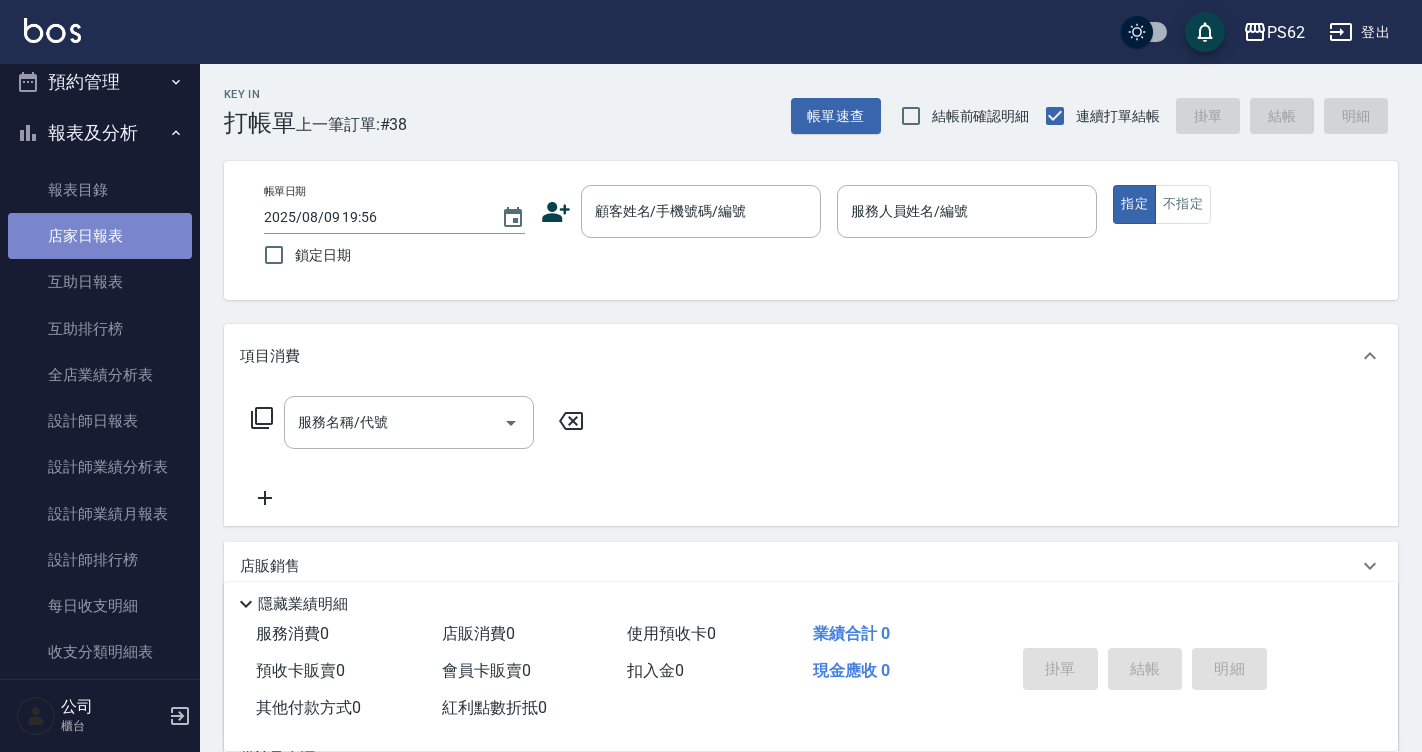 click on "店家日報表" at bounding box center [100, 236] 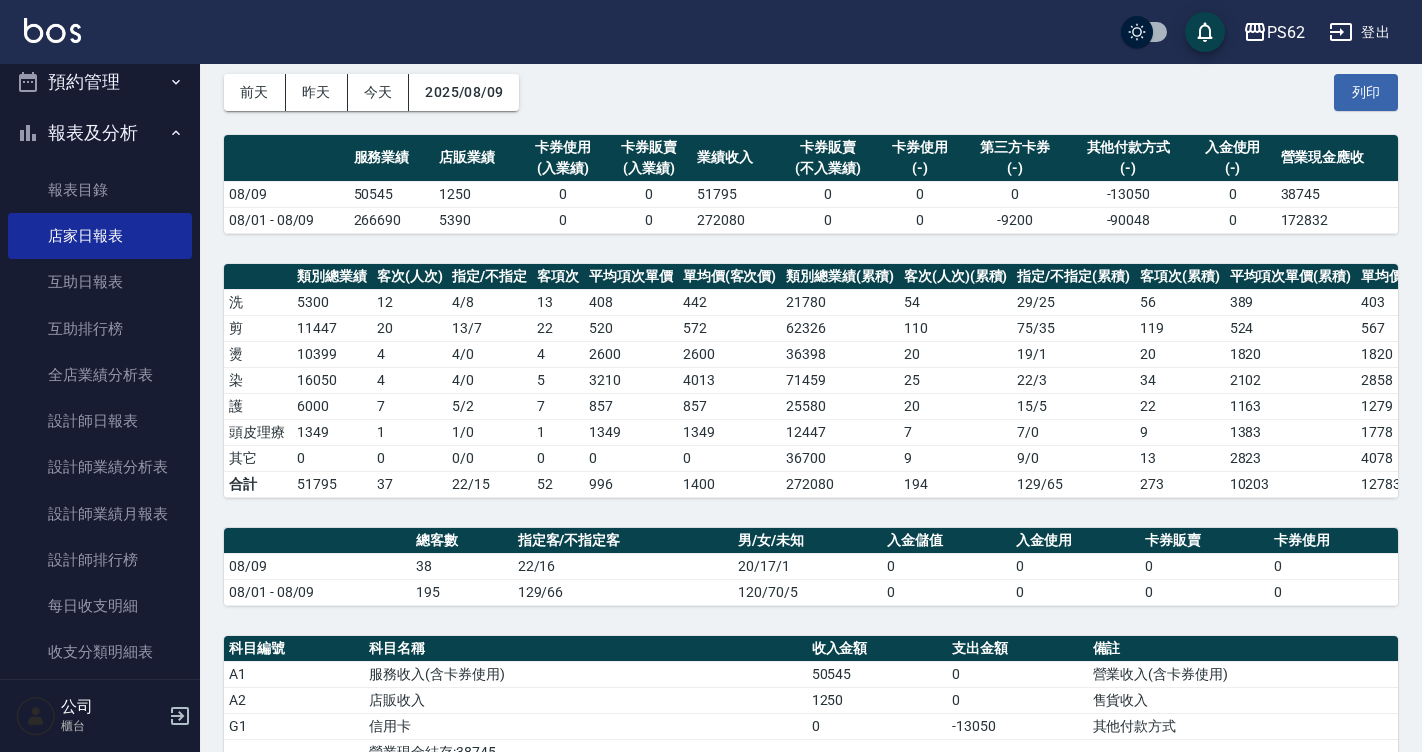 scroll, scrollTop: 81, scrollLeft: 0, axis: vertical 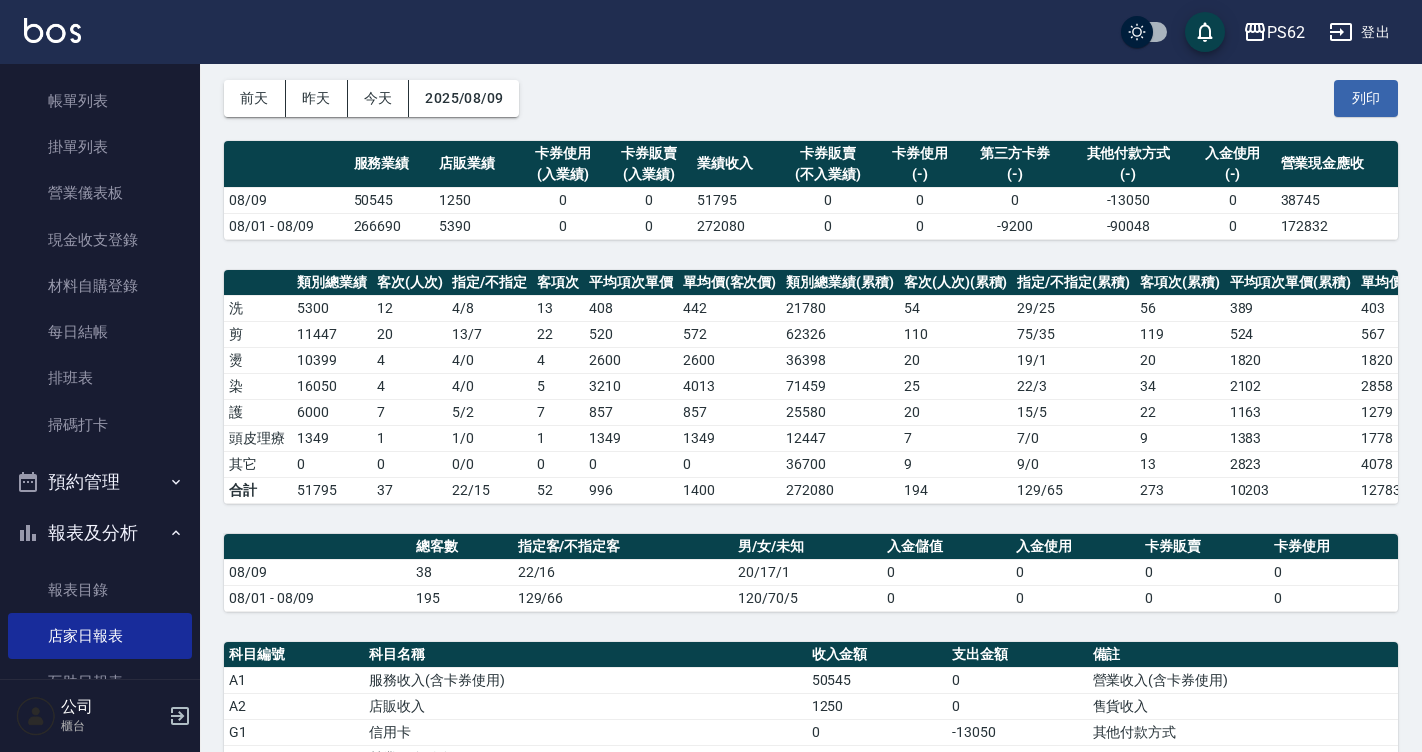click on "預約管理" at bounding box center (100, 482) 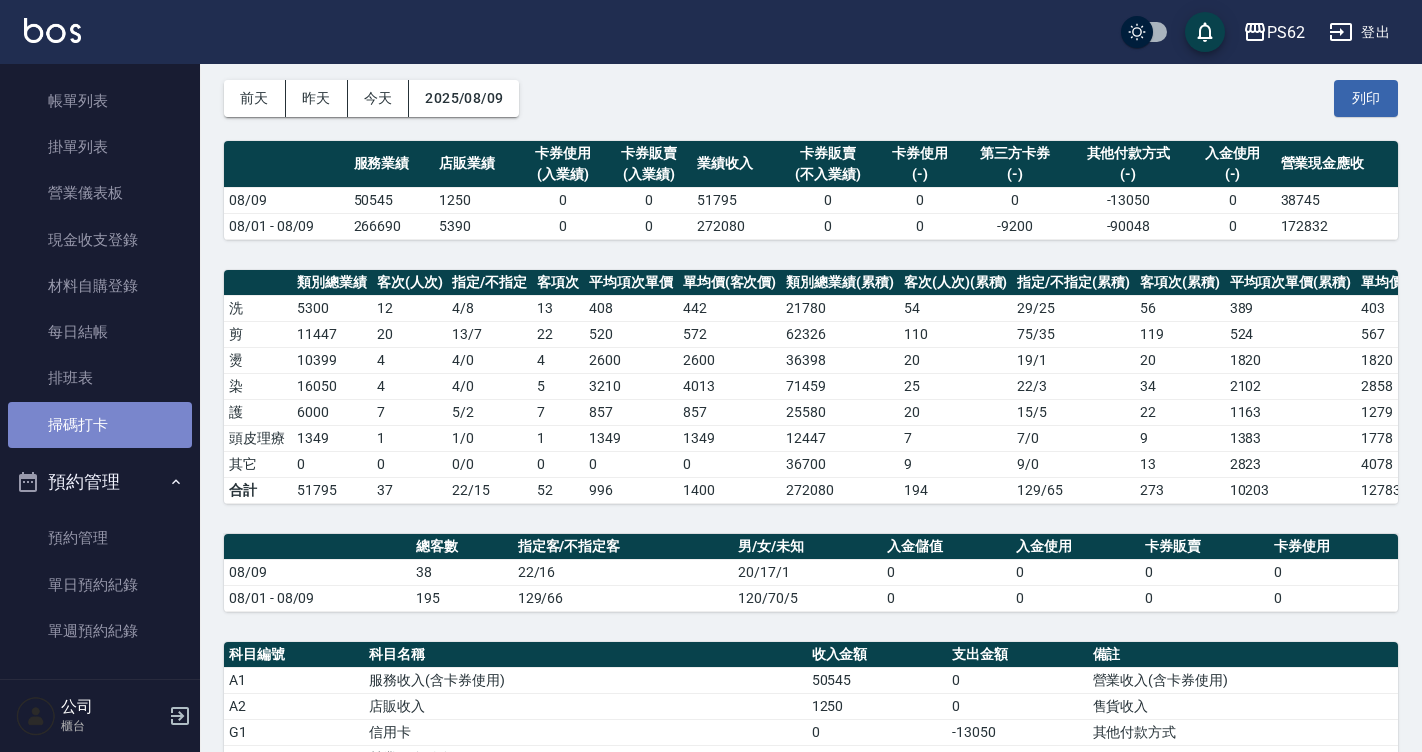 click on "掃碼打卡" at bounding box center [100, 425] 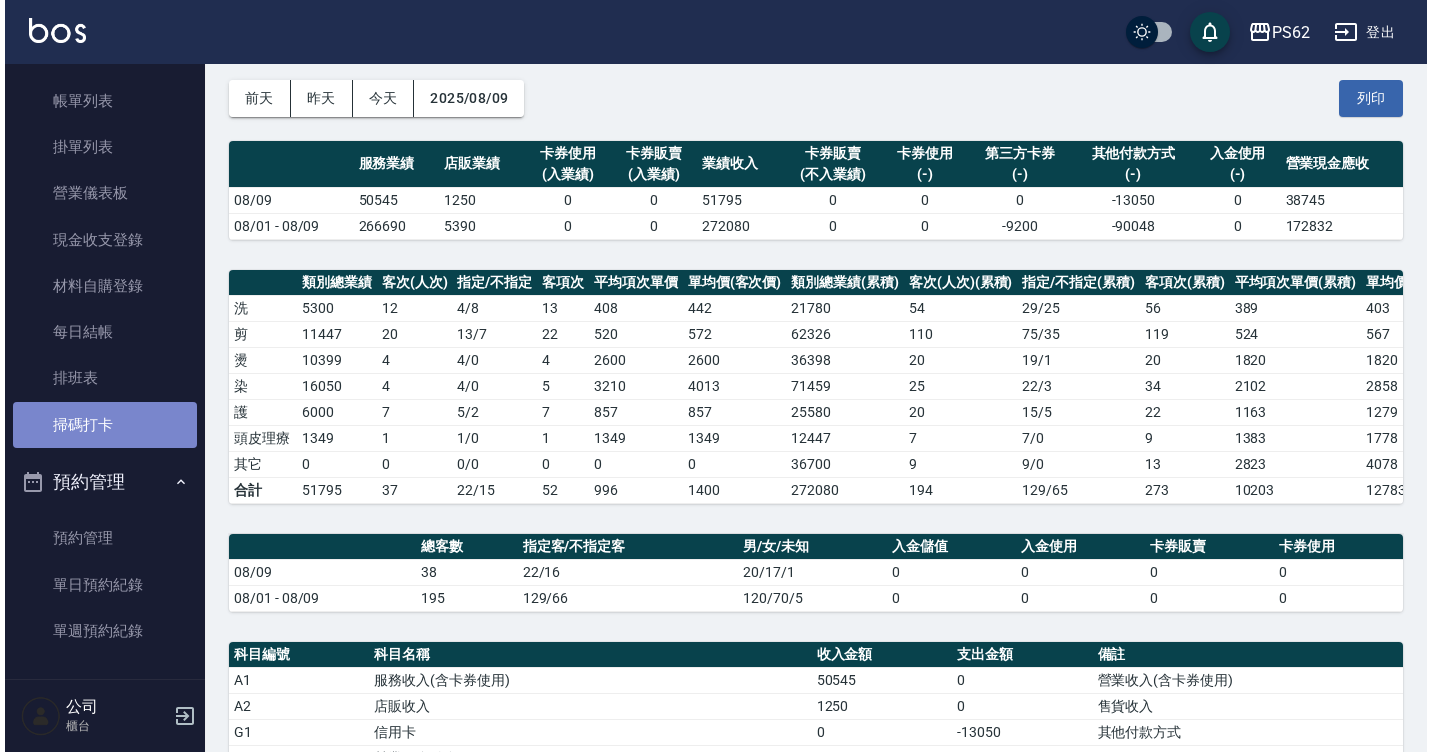 scroll, scrollTop: 0, scrollLeft: 0, axis: both 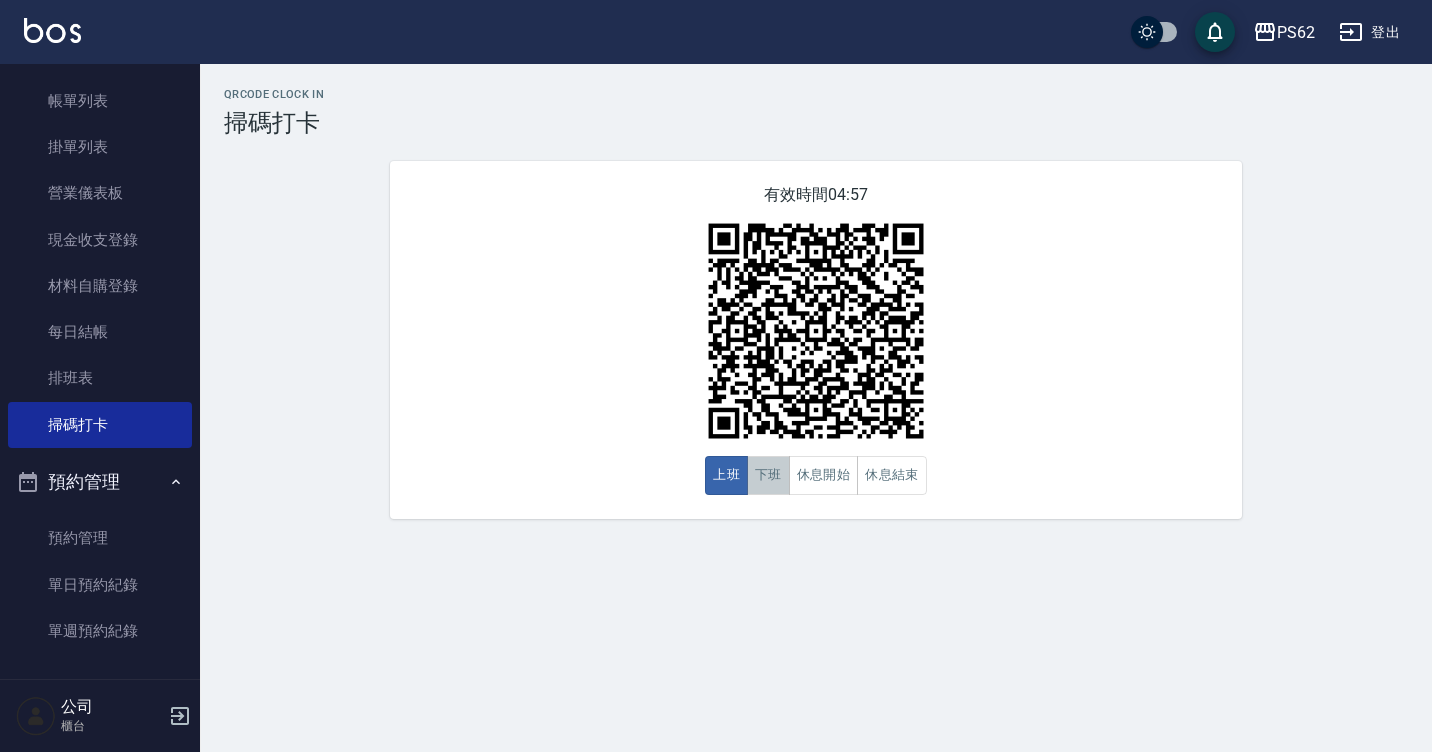 click on "下班" at bounding box center (768, 475) 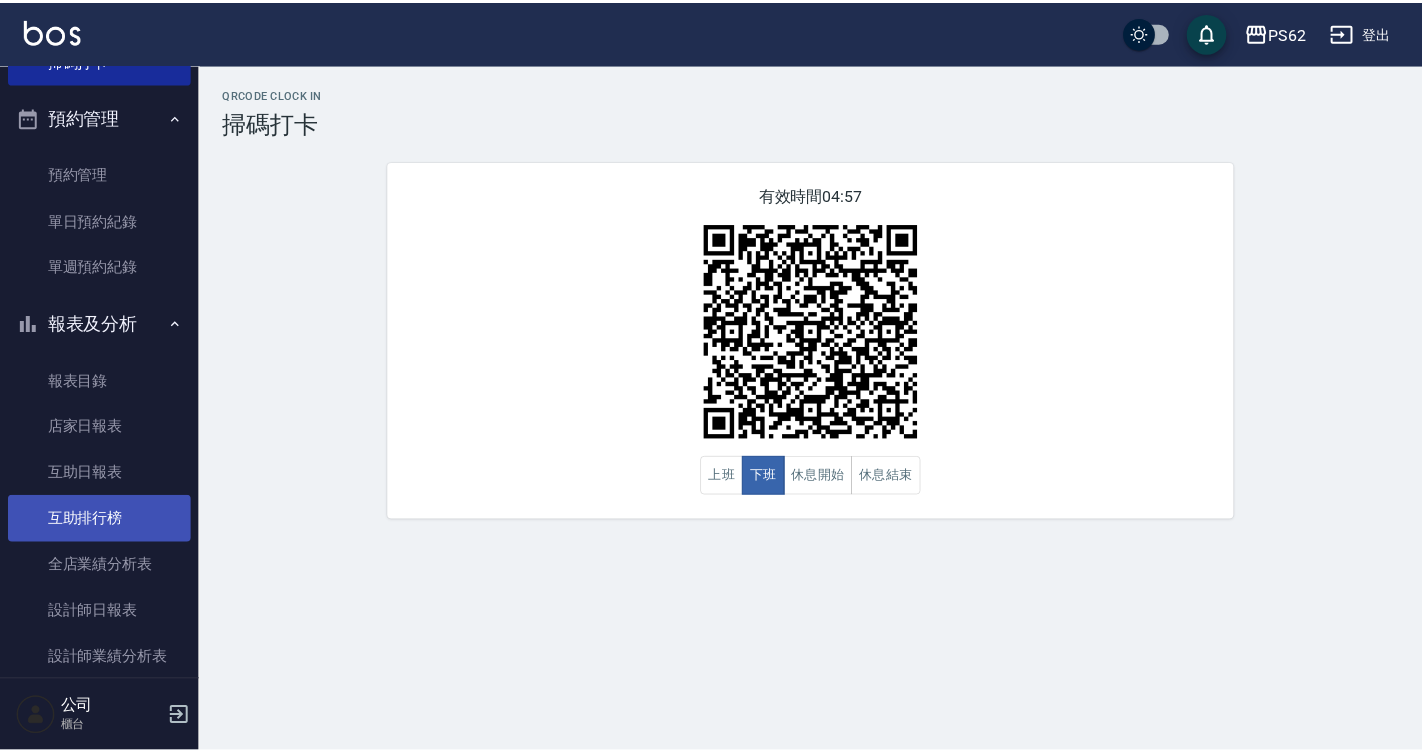 scroll, scrollTop: 600, scrollLeft: 0, axis: vertical 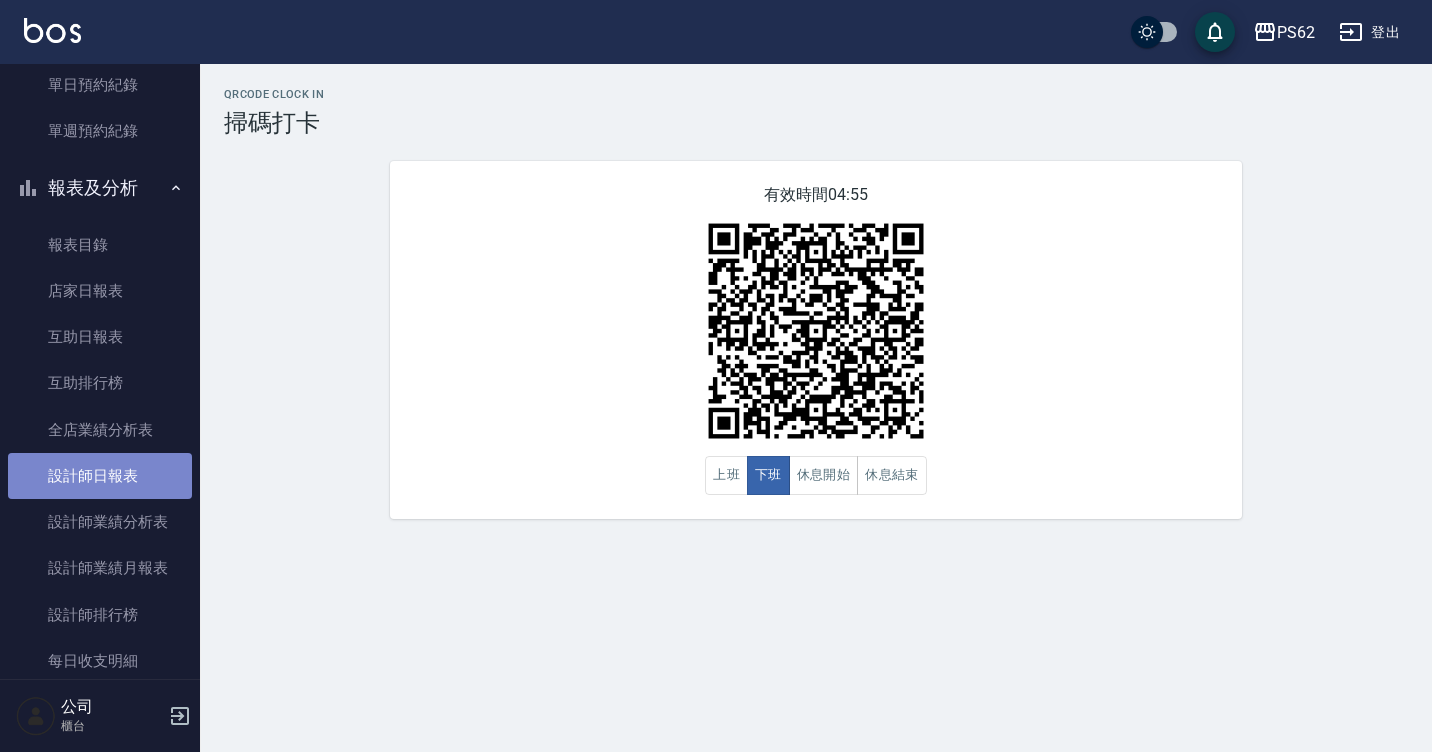 click on "設計師日報表" at bounding box center (100, 476) 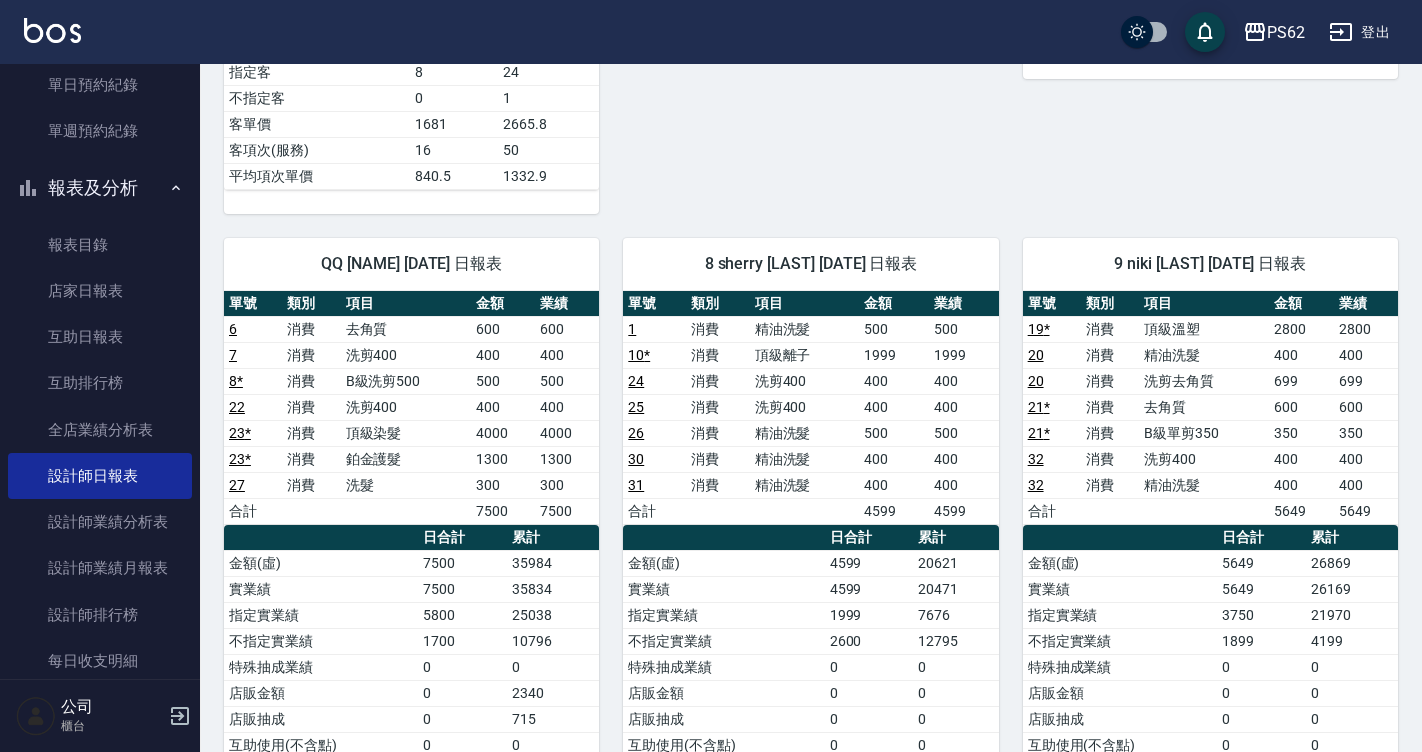 scroll, scrollTop: 1100, scrollLeft: 0, axis: vertical 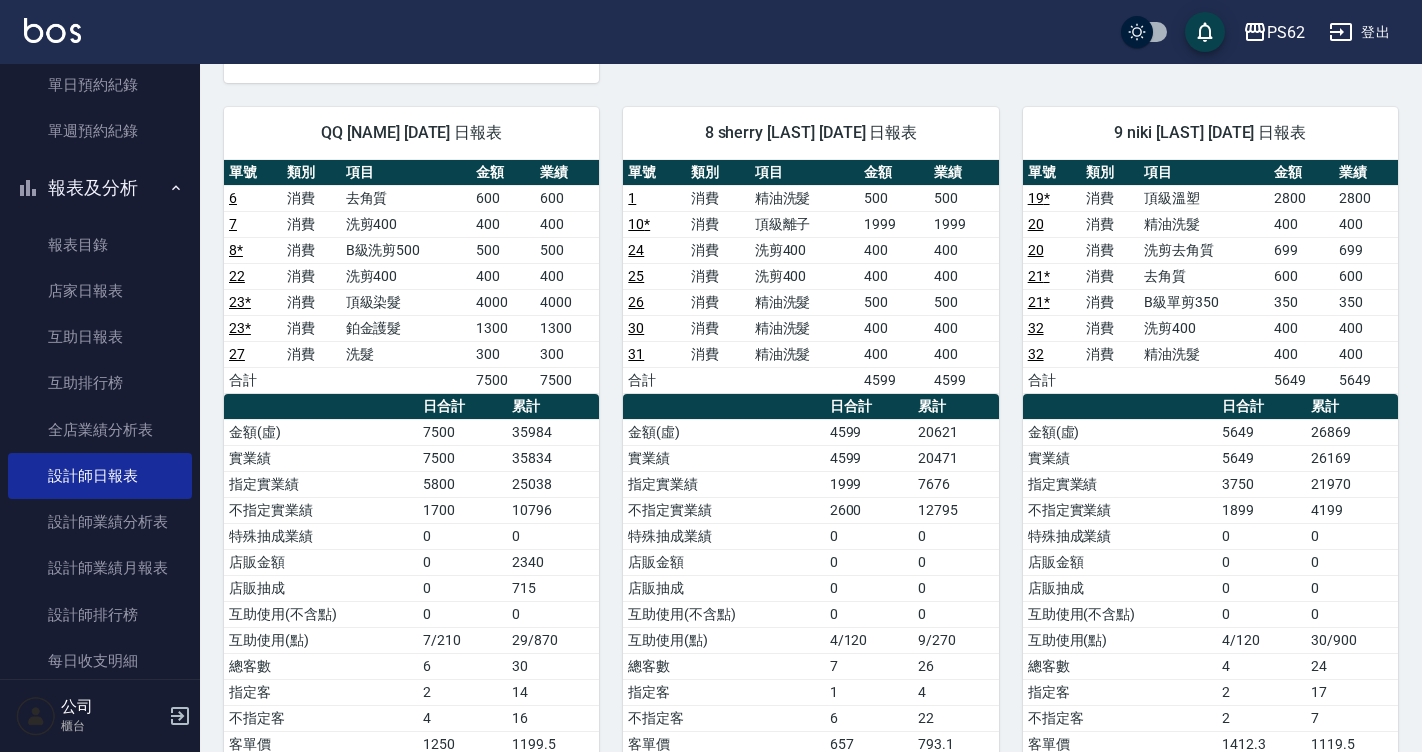 click on "8 sherry [LAST] [DATE] 日報表  單號 類別 項目 金額 業績 1 消費 精油洗髮 500 500 10 * 消費 頂級離子 1999 1999 24 消費 洗剪400 400 400 25 消費 洗剪400 400 400 26 消費 精油洗髮 500 500 30 消費 精油洗髮 400 400 31 消費 精油洗髮 400 400 合計 4599 4599 日合計 累計 金額(虛) 4599 20621 實業績 4599 20471 指定實業績 1999 7676 不指定實業績 2600 12795 特殊抽成業績 0 0 店販金額 0 0 店販抽成 0 0 互助使用(不含點) 0 0 互助使用(點) 4/120 9/270 總客數 7 26 指定客 1 4 不指定客 6 22 客單價 657 793.1 客項次(服務) 7 28 平均項次單價 657 736.5" at bounding box center [798, 458] 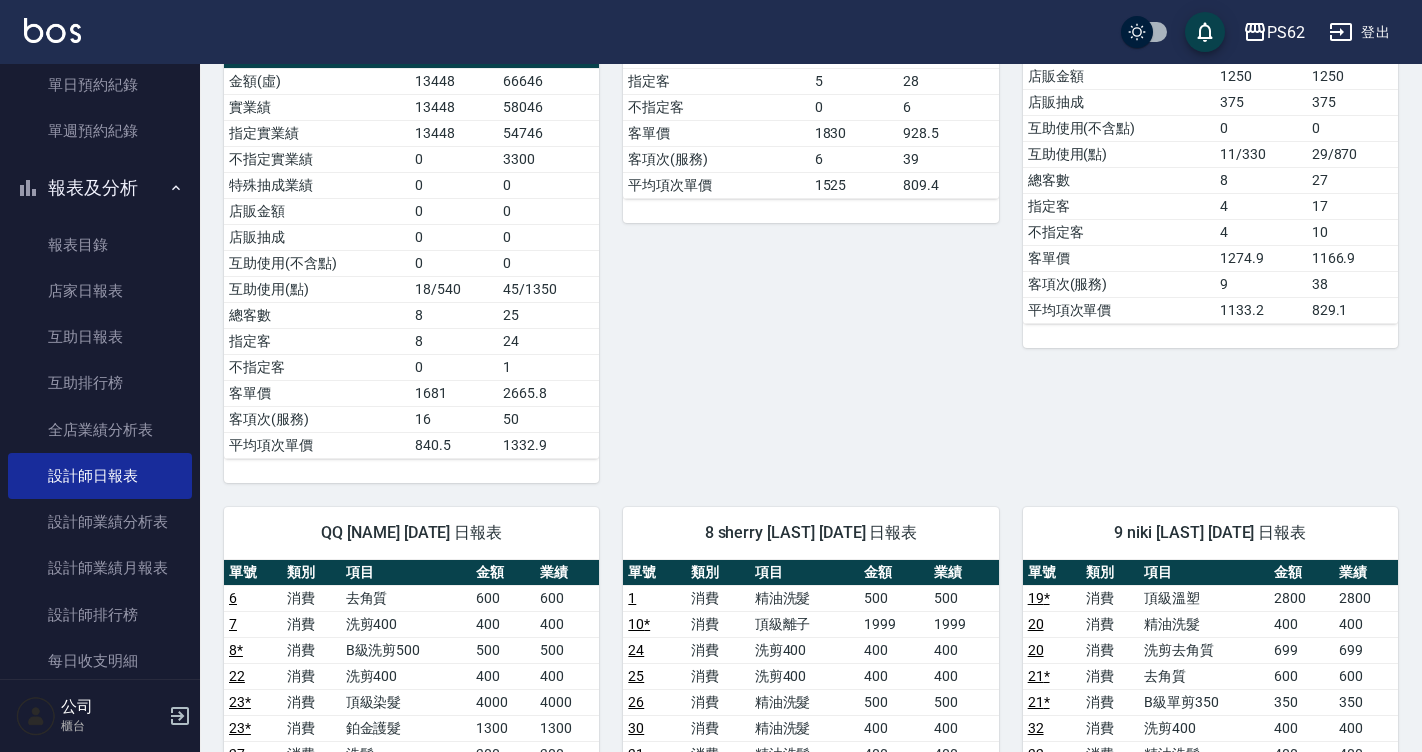 click on "[NUMBER] [NAME] [DATE] 日報表  單號 類別 項目 金額 業績 34 * 消費 B級洗剪500 500 500 35 * 消費 洗髮 300 300 36 * 消費 B級洗剪500 750 750 37 * 消費 頂級染髮 5500 5500 37 * 消費 頂級染髮 1600 1600 38 * 消費 B級洗剪500 500 500 合計 9150 9150 日合計 累計 金額(虛) 9150 31568 實業績 9150 31568 指定實業績 9150 28868 不指定實業績 0 2700 特殊抽成業績 0 0 店販金額 0 800 店販抽成 0 275 互助使用(不含點) 0 0 互助使用(點) 14/420 58/1740 總客數 5 34 指定客 5 28 不指定客 0 6 客單價 1830 928.5 客項次(服務) 6 39 平均項次單價 1525 809.4" at bounding box center (798, -10) 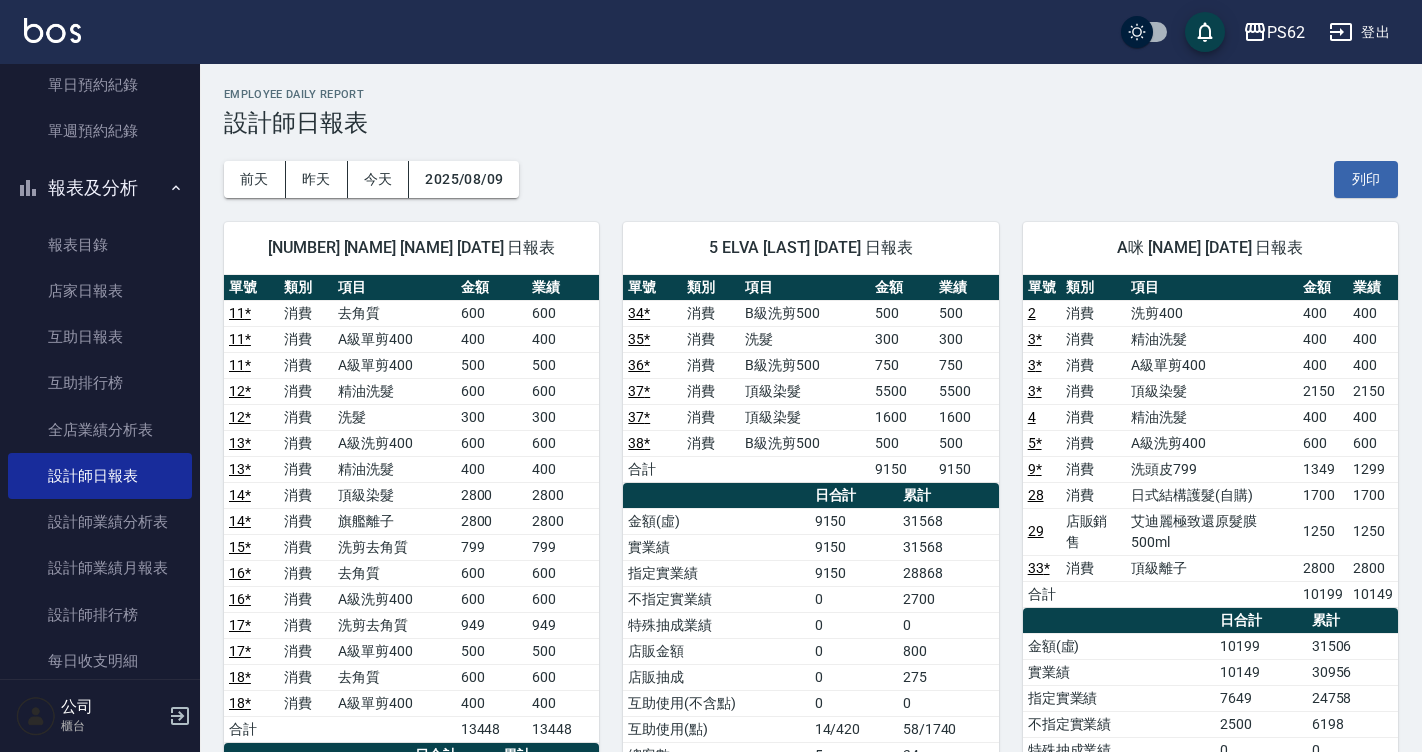 scroll, scrollTop: 200, scrollLeft: 0, axis: vertical 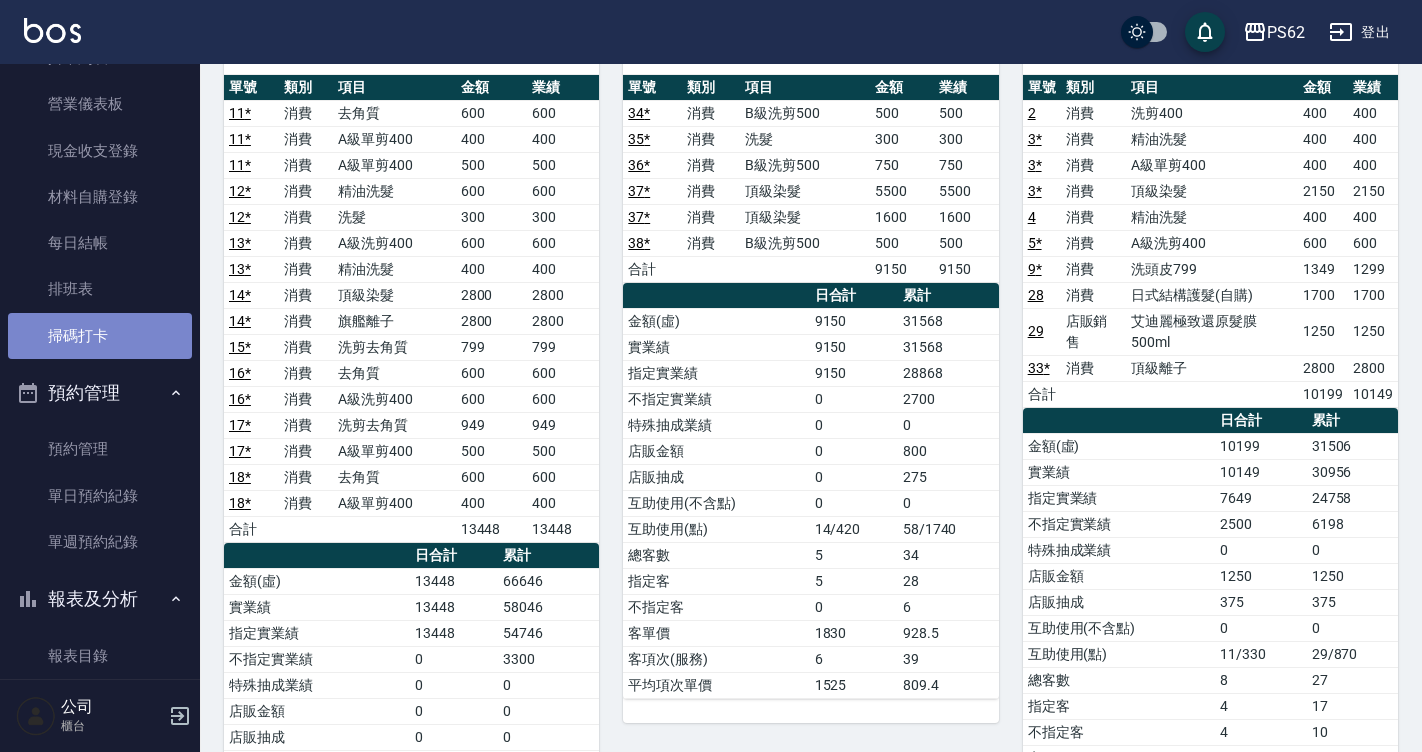click on "掃碼打卡" at bounding box center (100, 336) 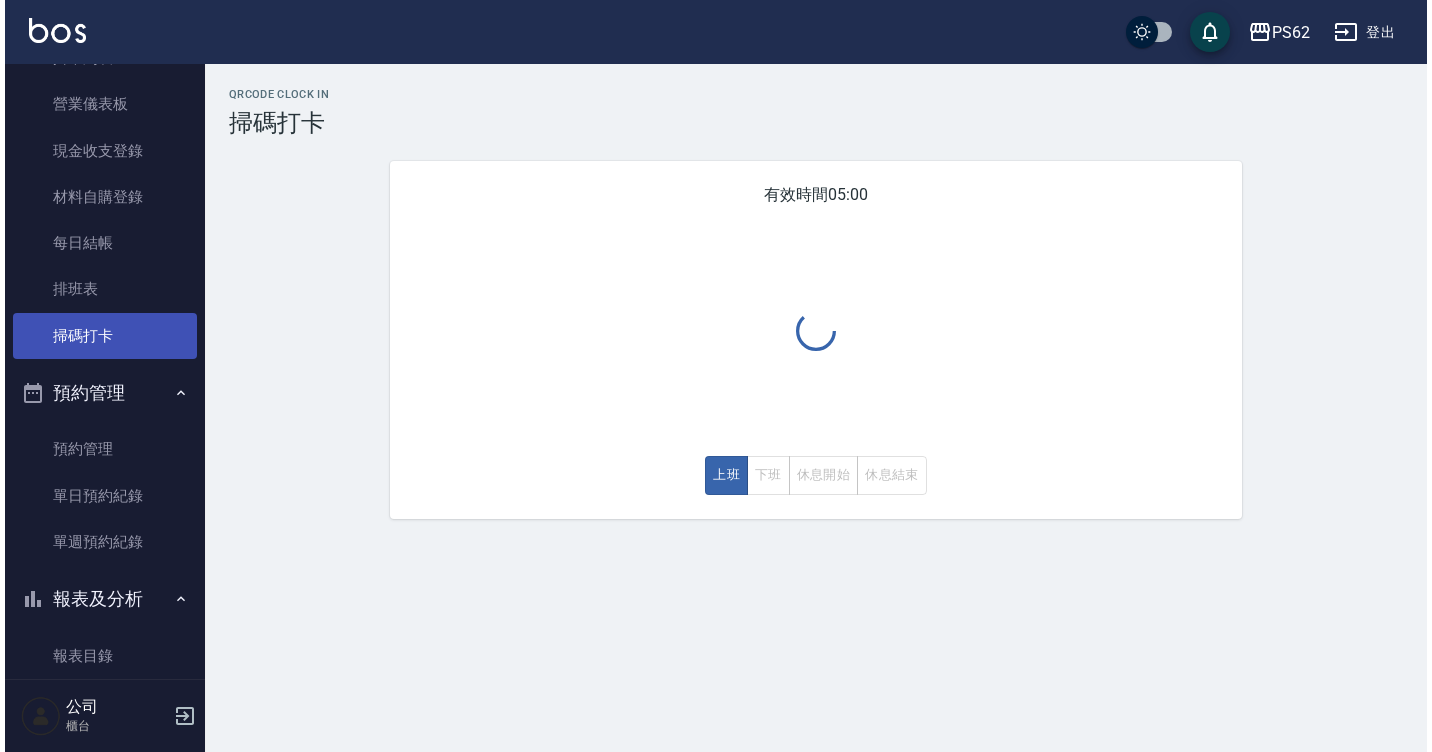 scroll, scrollTop: 0, scrollLeft: 0, axis: both 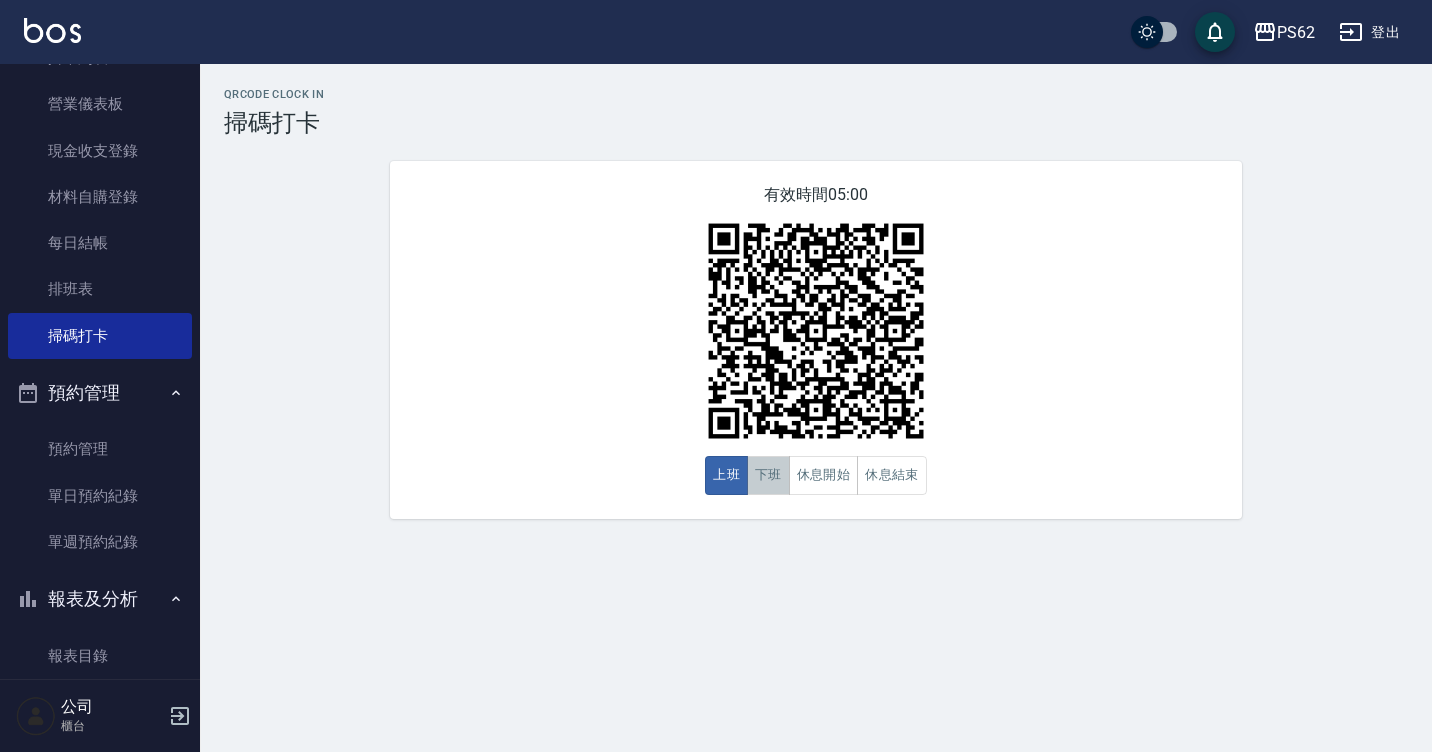click on "下班" at bounding box center [768, 475] 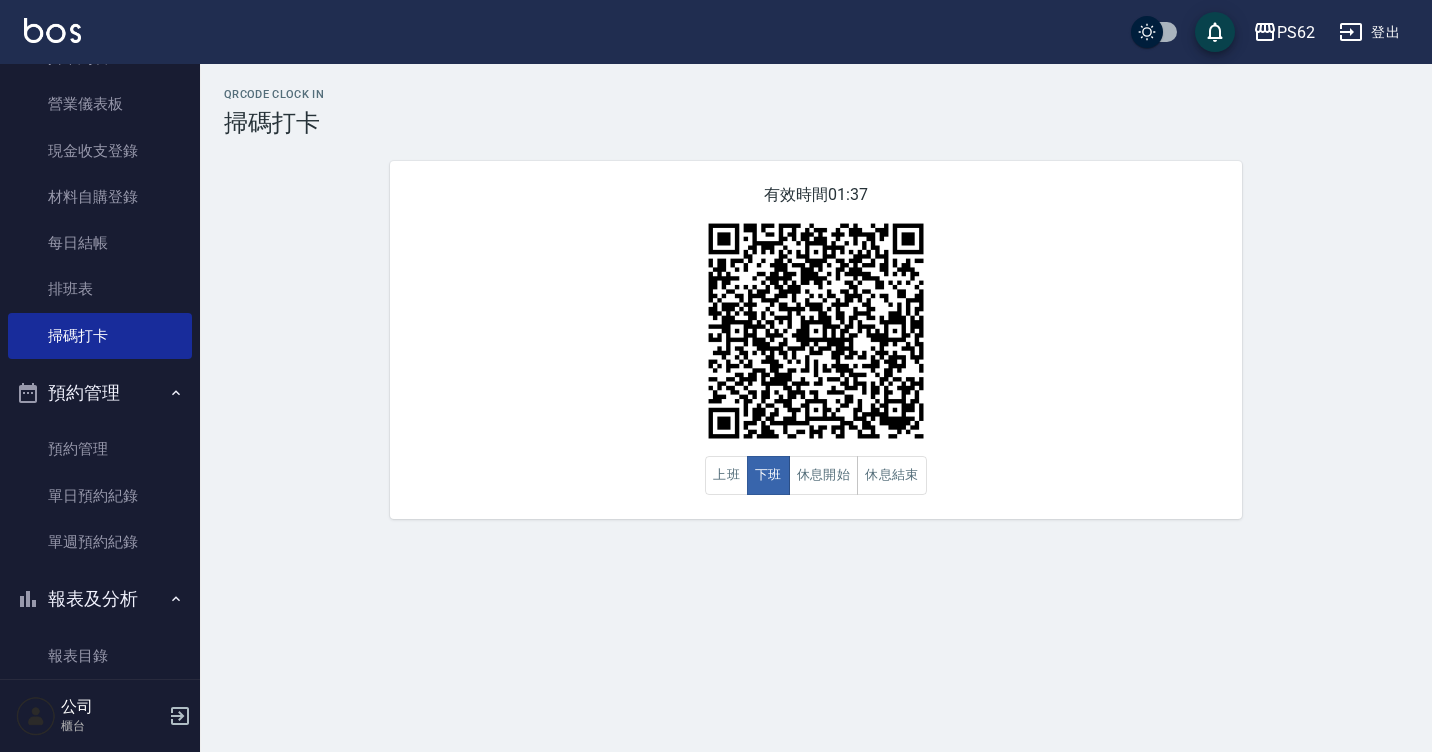 click on "有效時間 01:37 上班 下班 休息開始 休息結束" at bounding box center (816, 340) 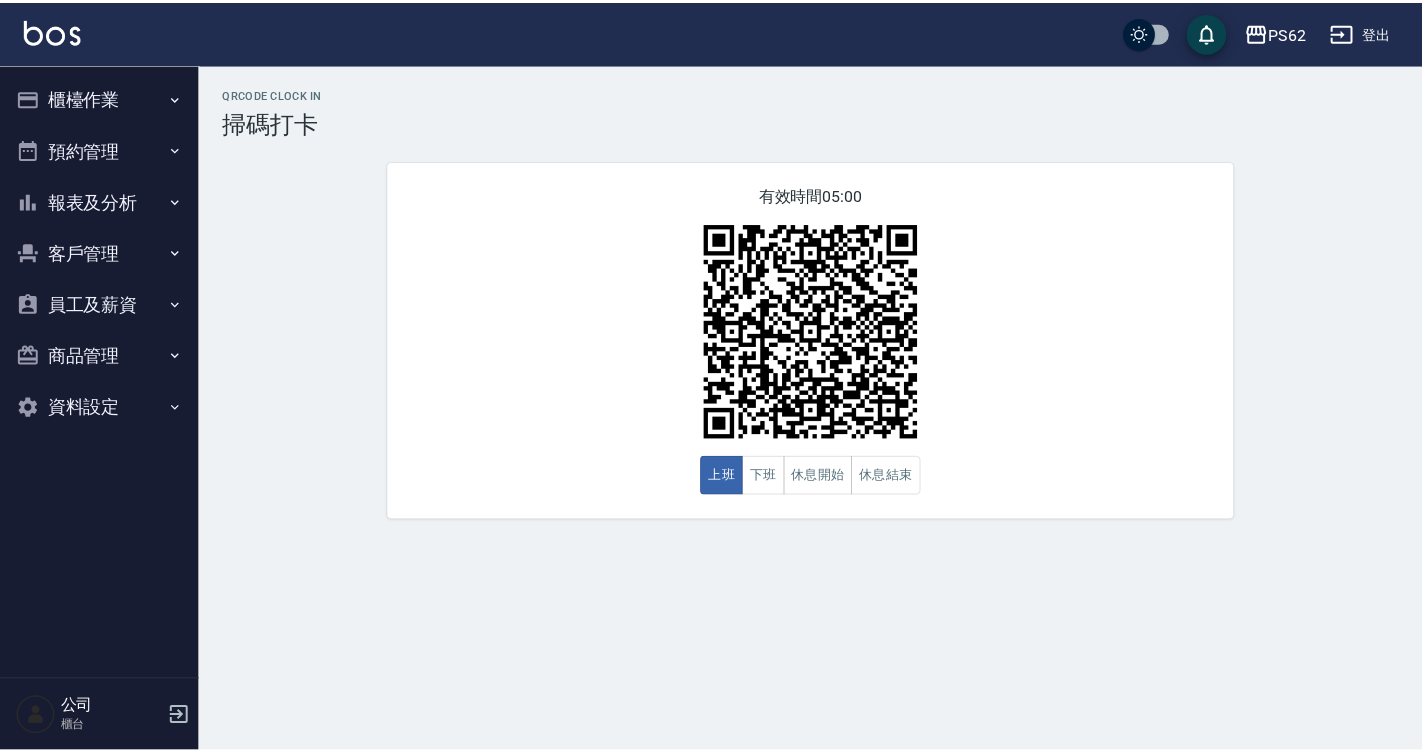 scroll, scrollTop: 0, scrollLeft: 0, axis: both 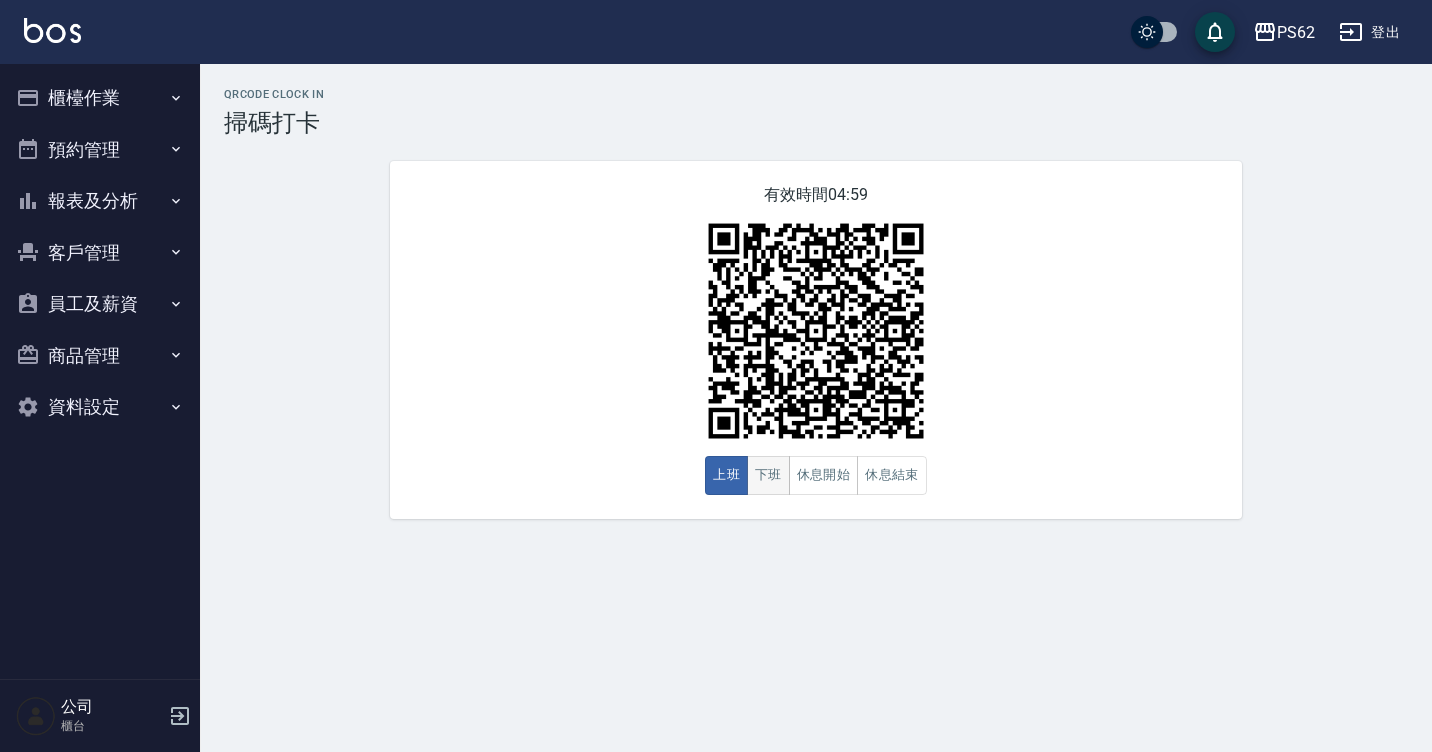 click on "下班" at bounding box center (768, 475) 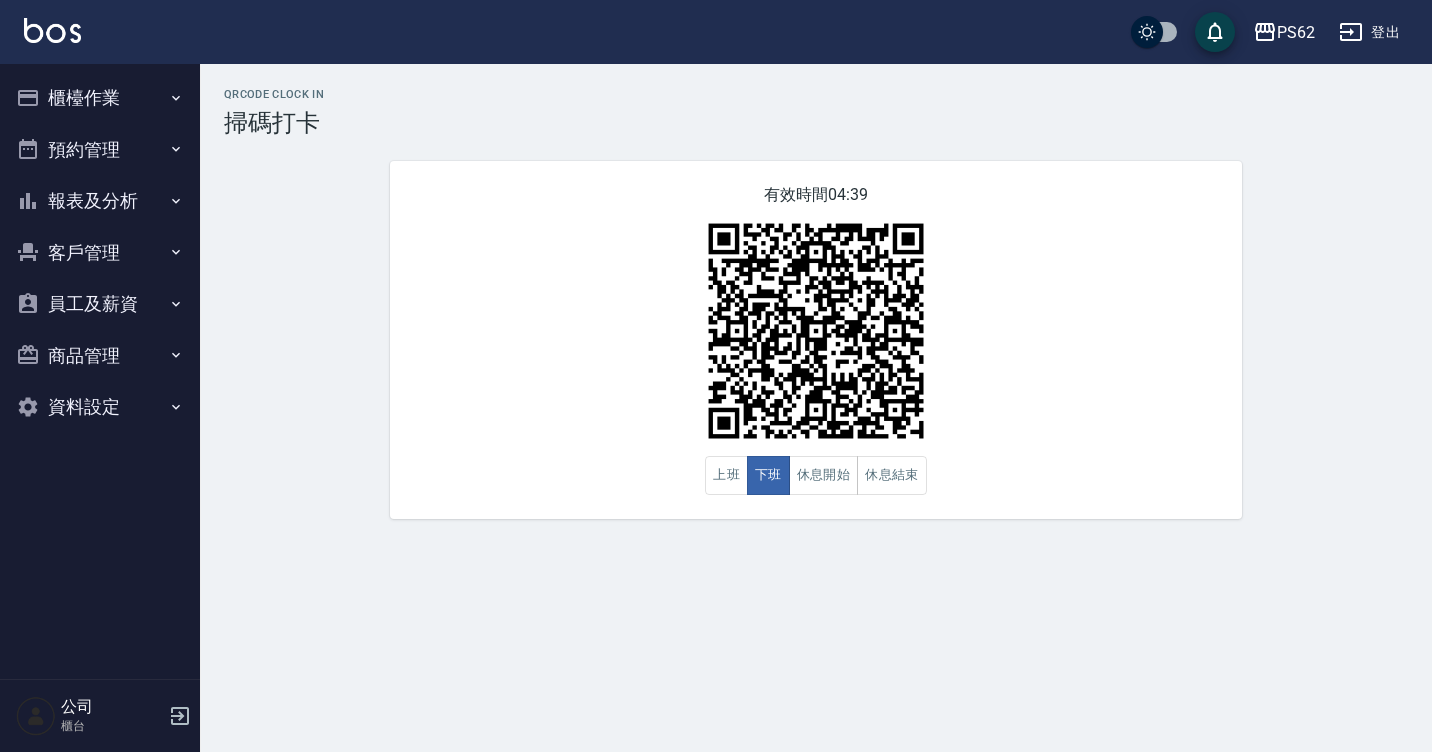 click on "報表及分析" at bounding box center (100, 201) 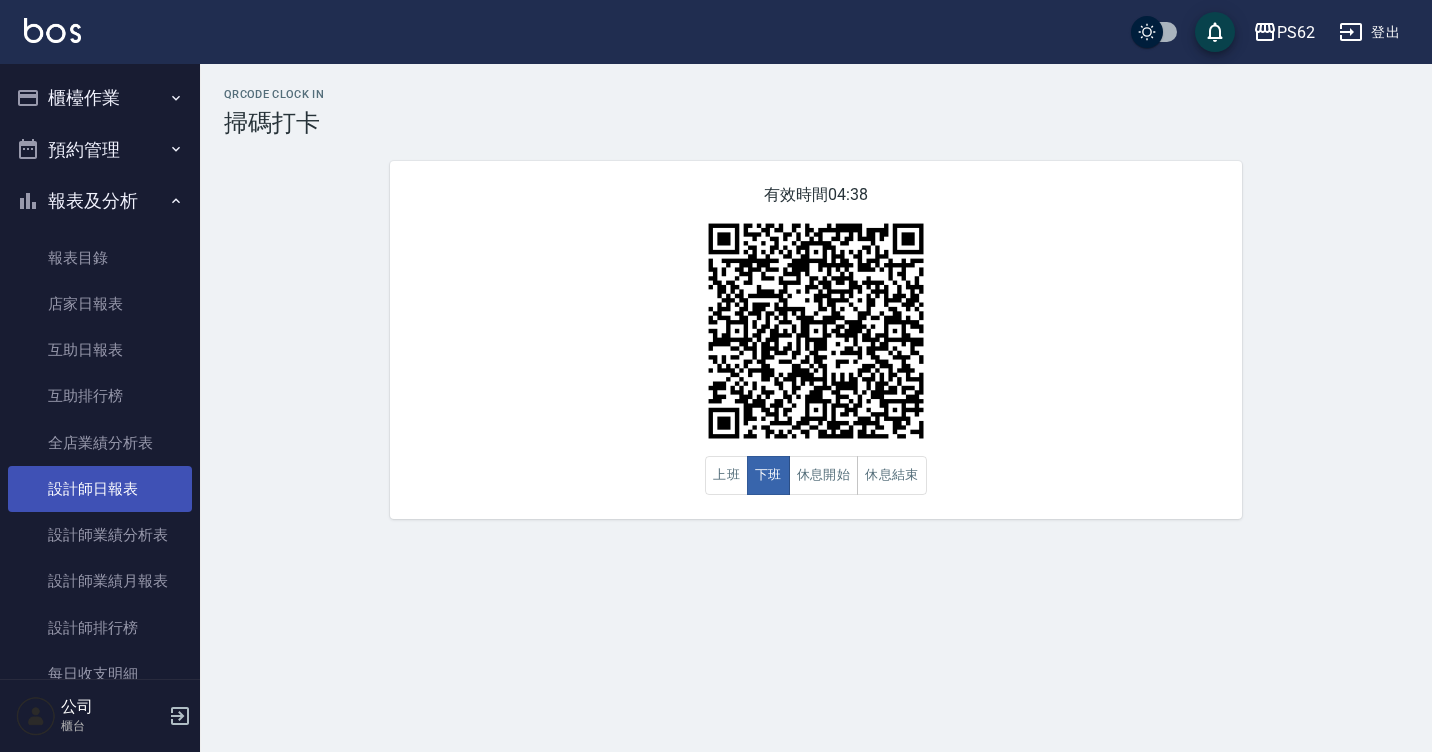 click on "設計師日報表" at bounding box center (100, 489) 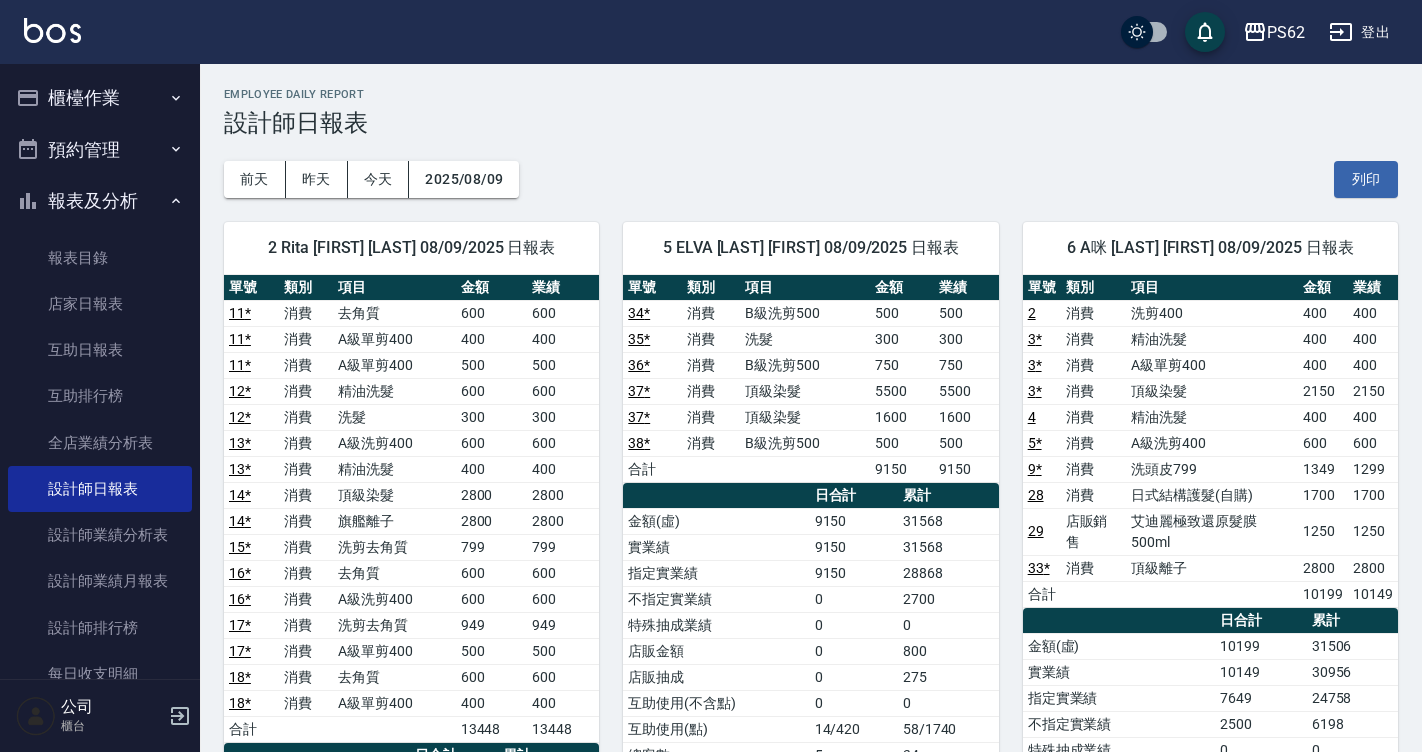 click on "4" at bounding box center [1042, 417] 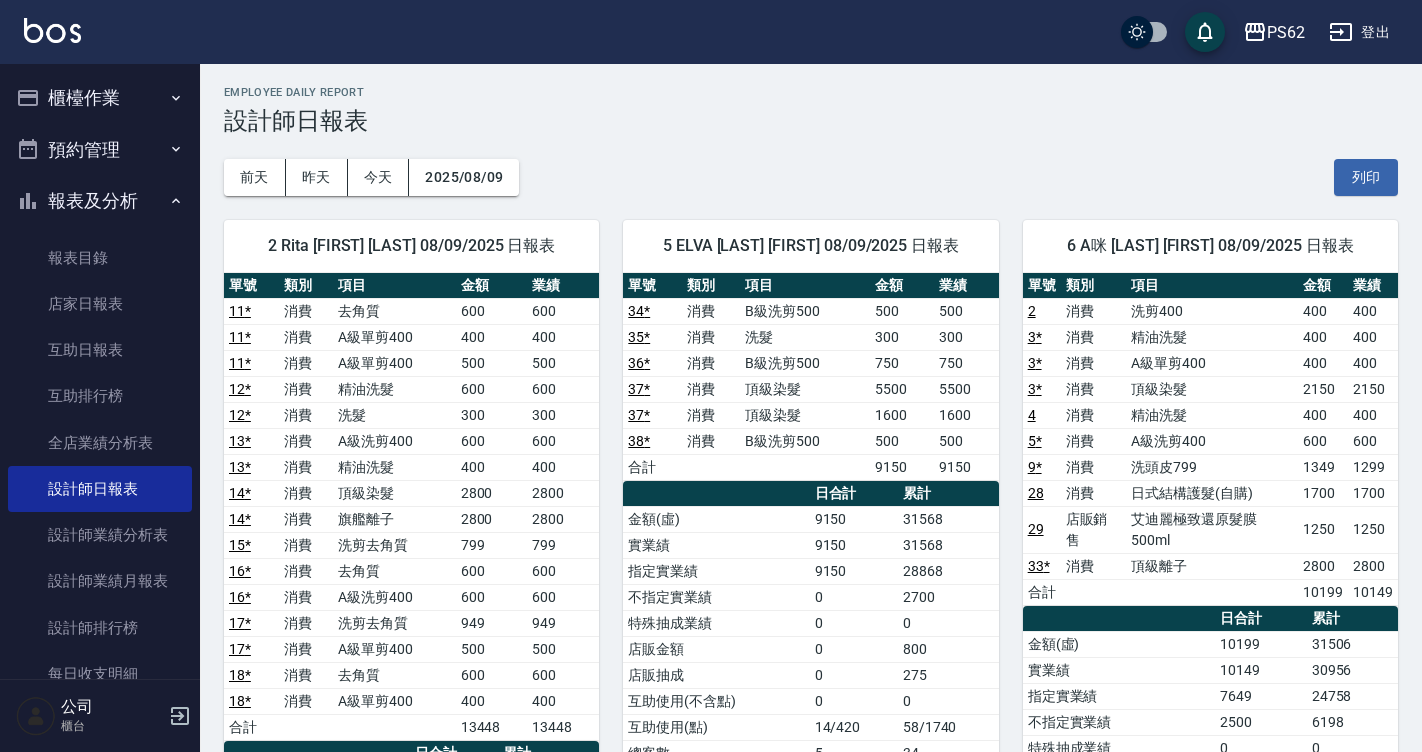 scroll, scrollTop: 0, scrollLeft: 0, axis: both 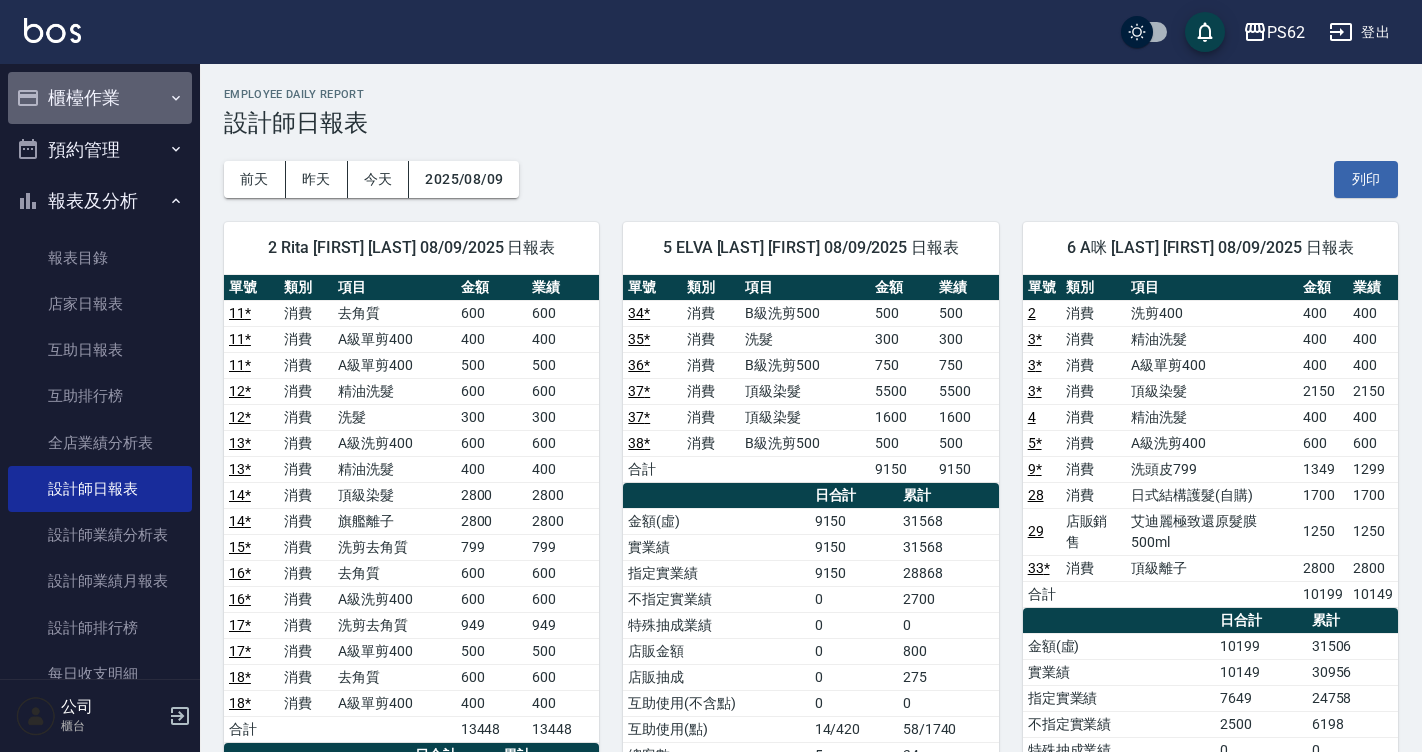 click on "櫃檯作業" at bounding box center (100, 98) 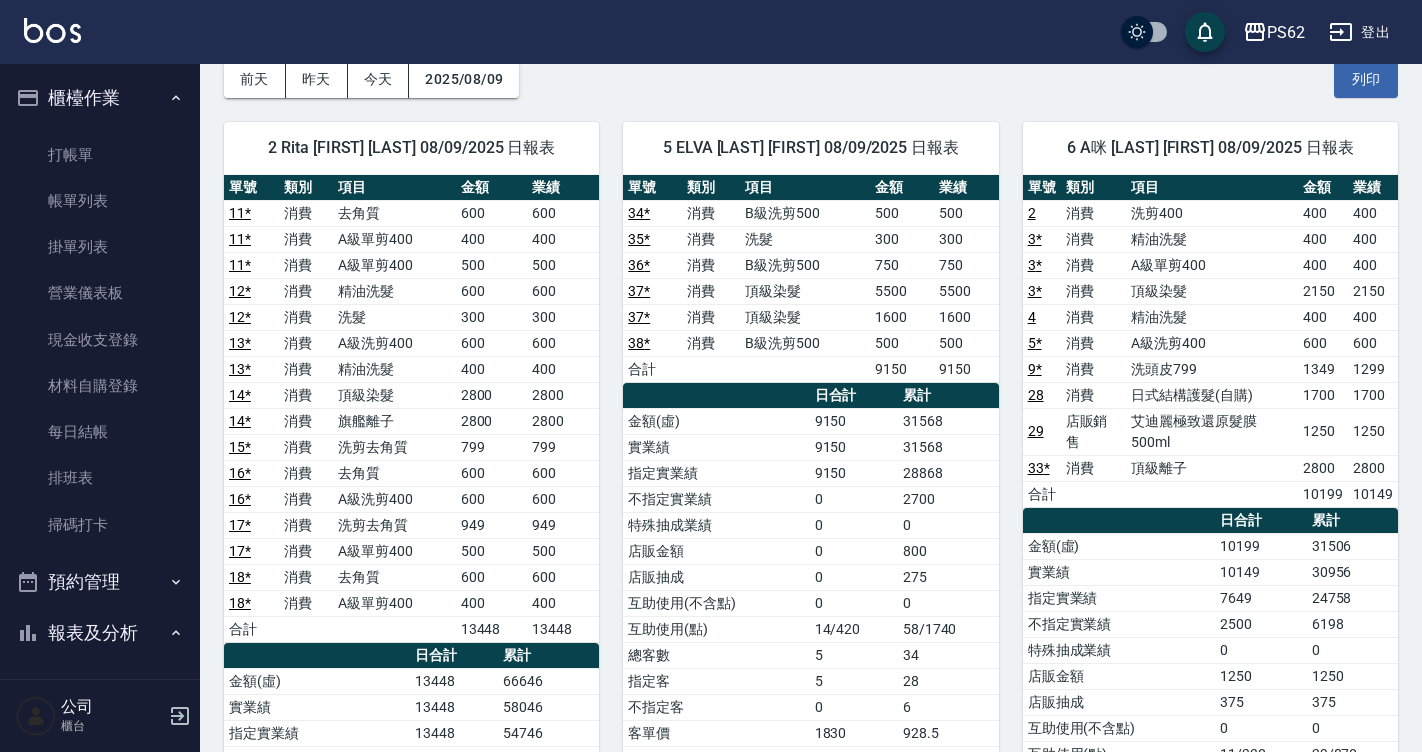 scroll, scrollTop: 0, scrollLeft: 0, axis: both 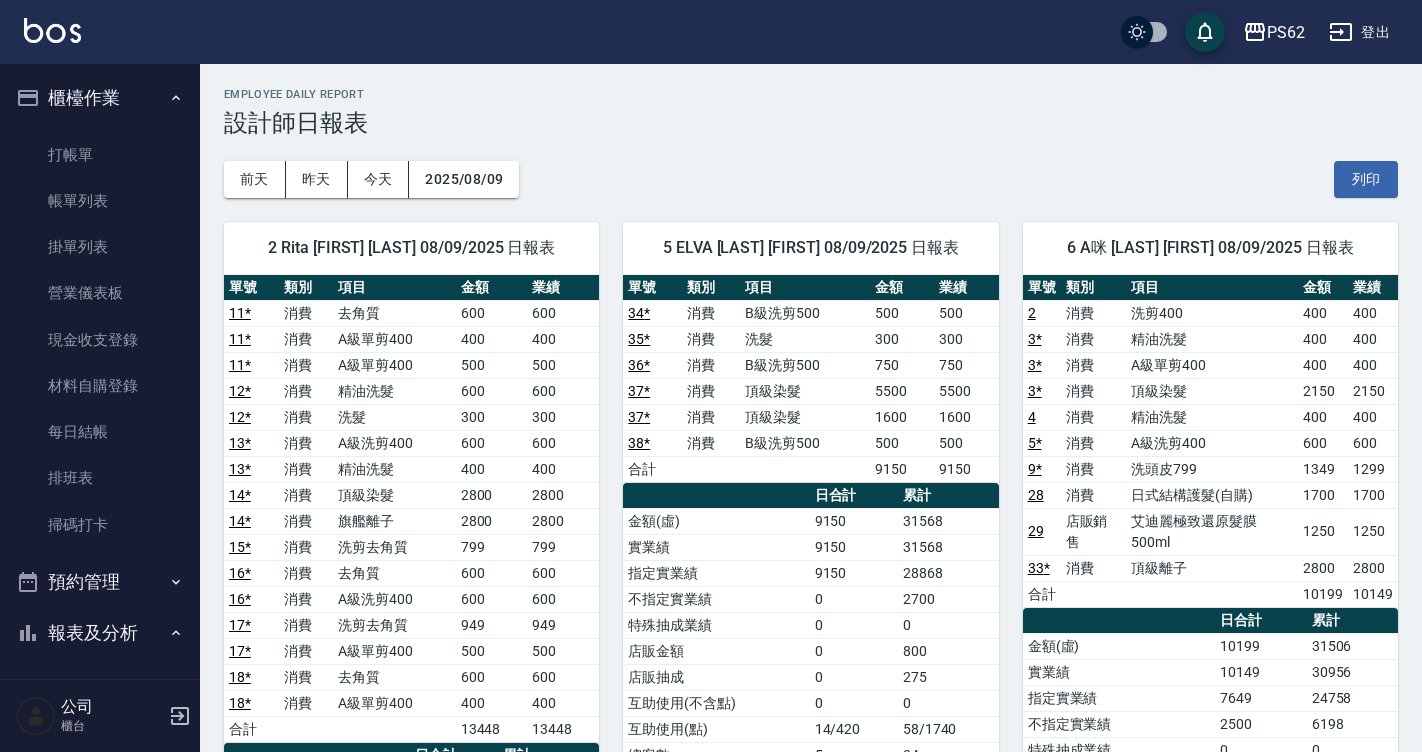 click on "櫃檯作業 打帳單 帳單列表 掛單列表 營業儀表板 現金收支登錄 材料自購登錄 每日結帳 排班表 掃碼打卡 預約管理 預約管理 單日預約紀錄 單週預約紀錄 報表及分析 報表目錄 店家日報表 互助日報表 互助排行榜 全店業績分析表 設計師日報表 設計師業績分析表 設計師業績月報表 設計師排行榜 每日收支明細 收支分類明細表 客戶管理 客戶列表 卡券管理 入金管理 員工及薪資 員工列表 商品管理 商品分類設定 商品列表 資料設定 服務項目設定" at bounding box center [100, 371] 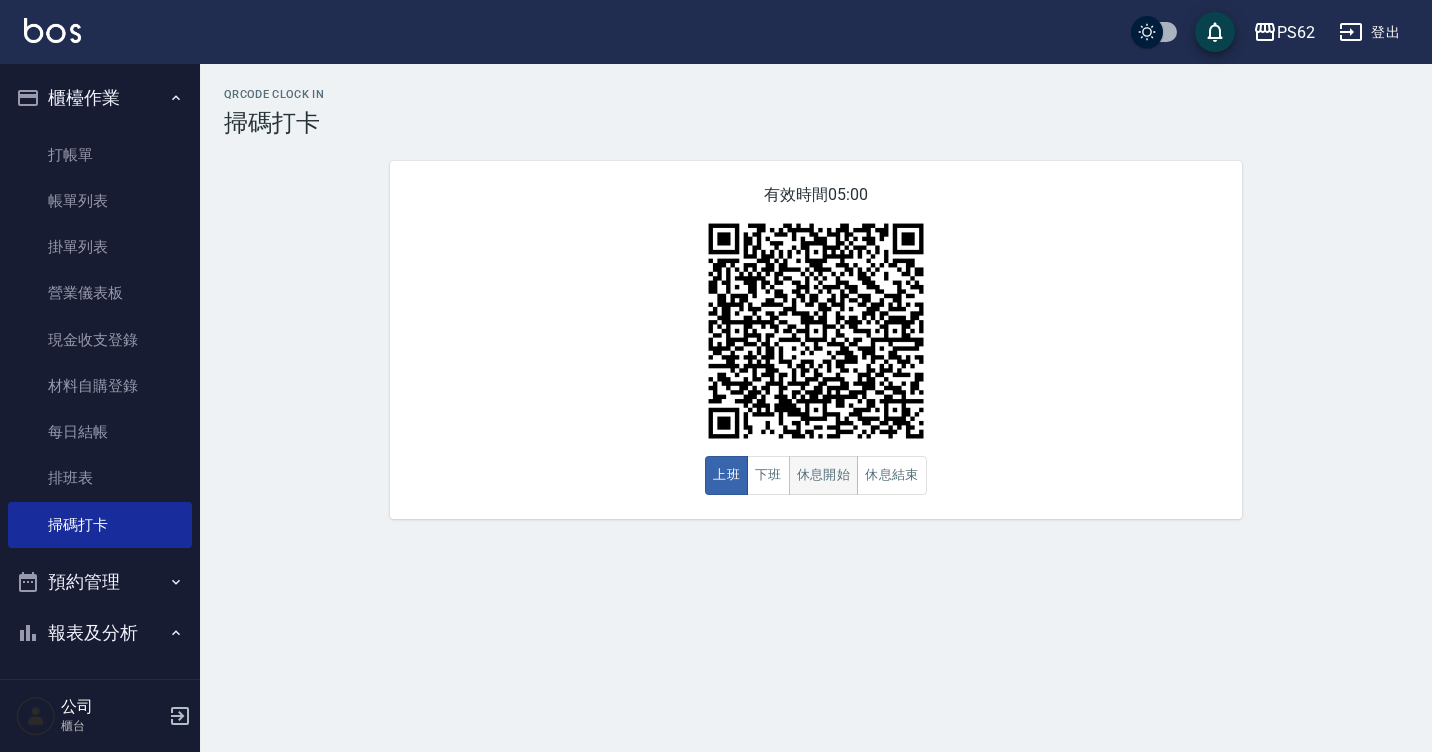 click on "休息開始" at bounding box center [824, 475] 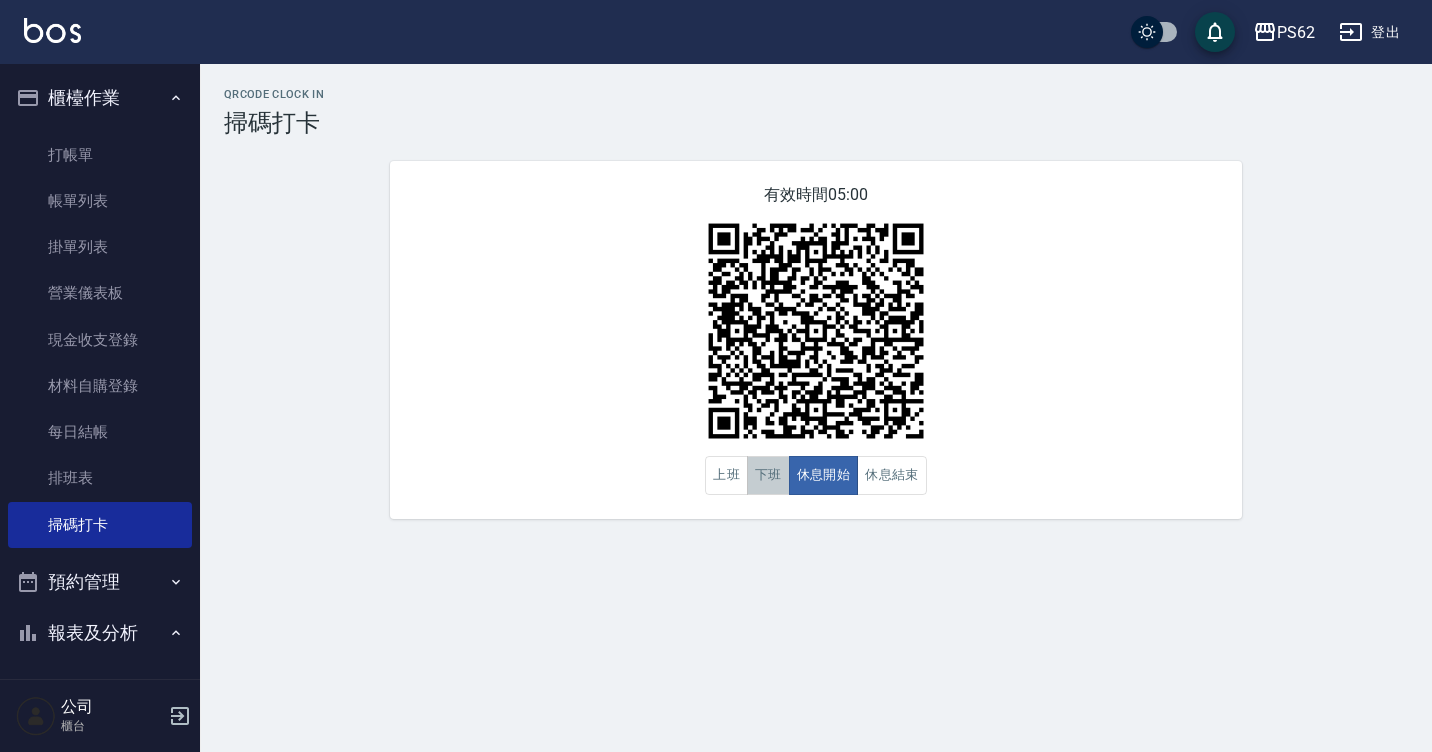 click on "下班" at bounding box center [768, 475] 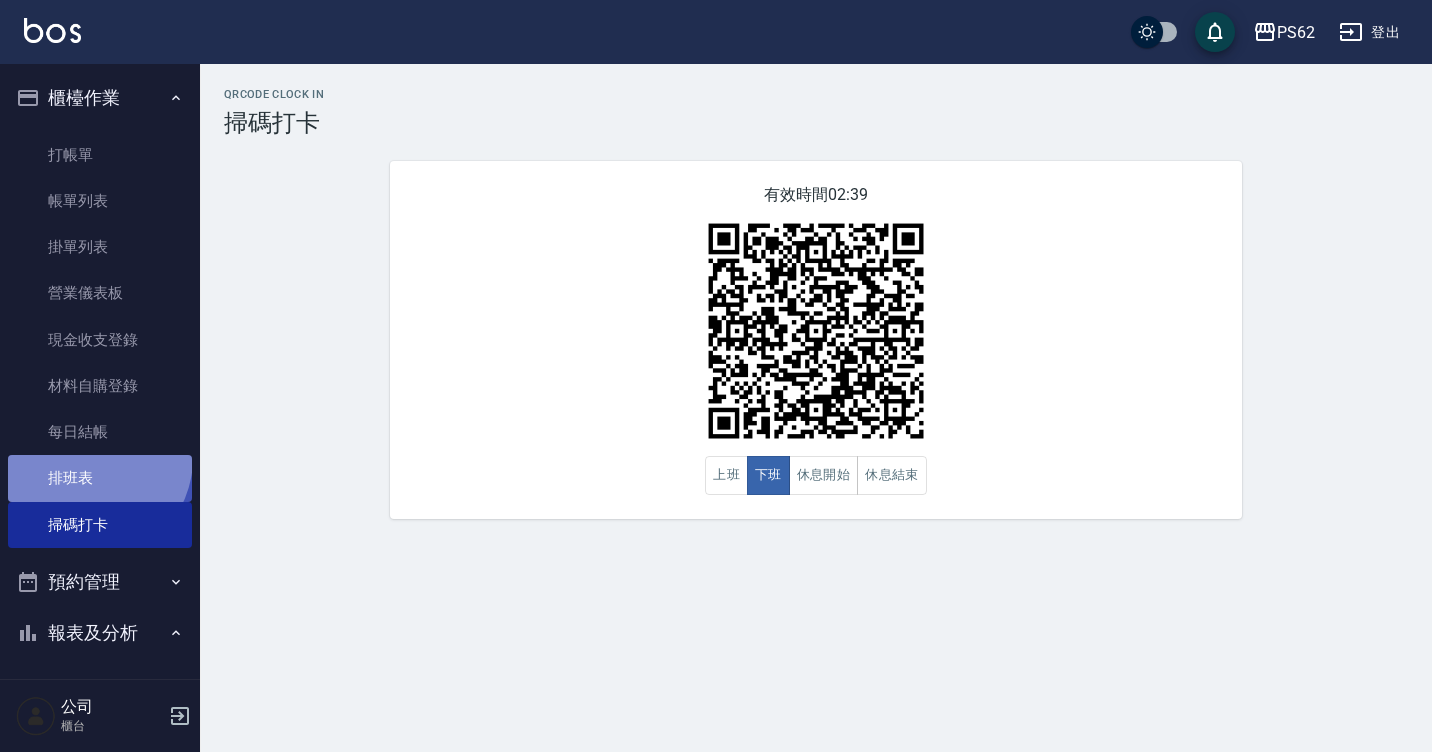 click on "排班表" at bounding box center [100, 478] 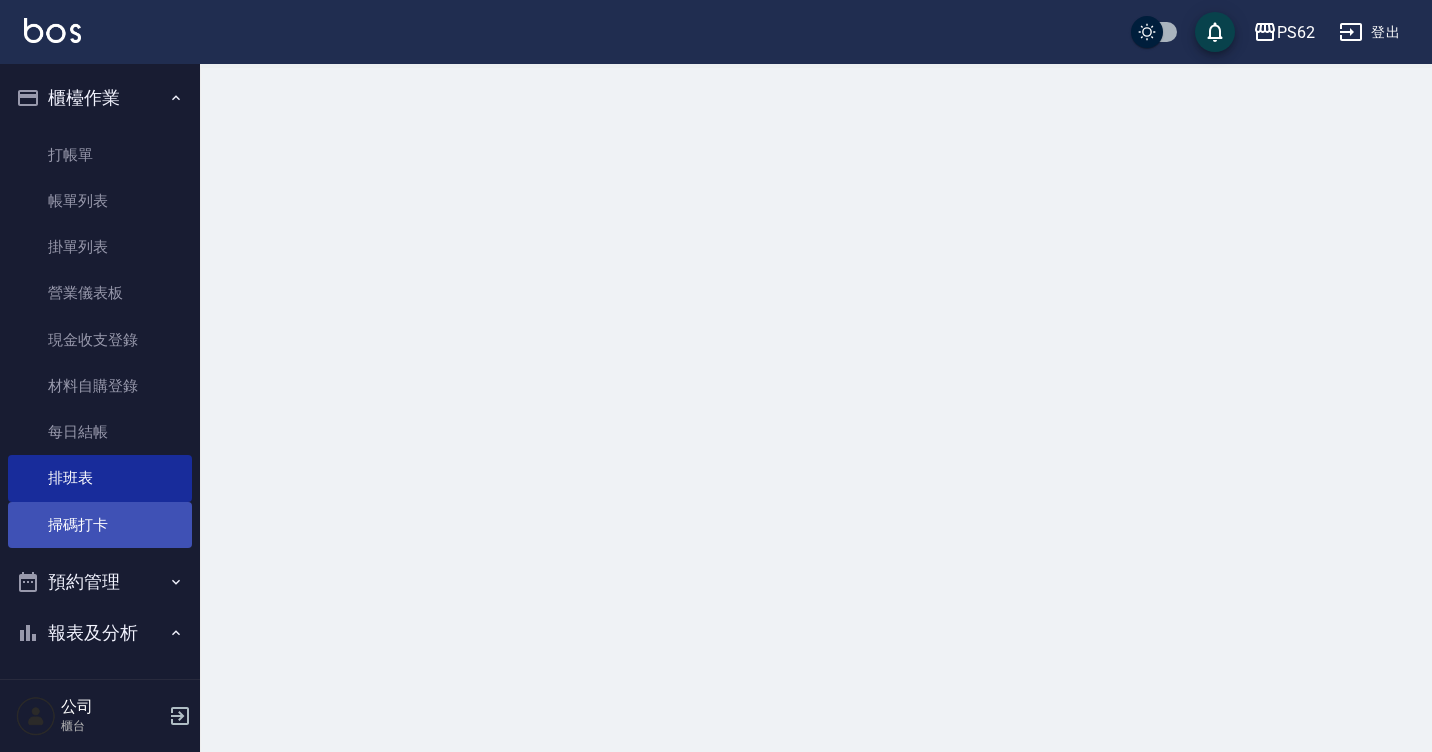 click on "掃碼打卡" at bounding box center (100, 525) 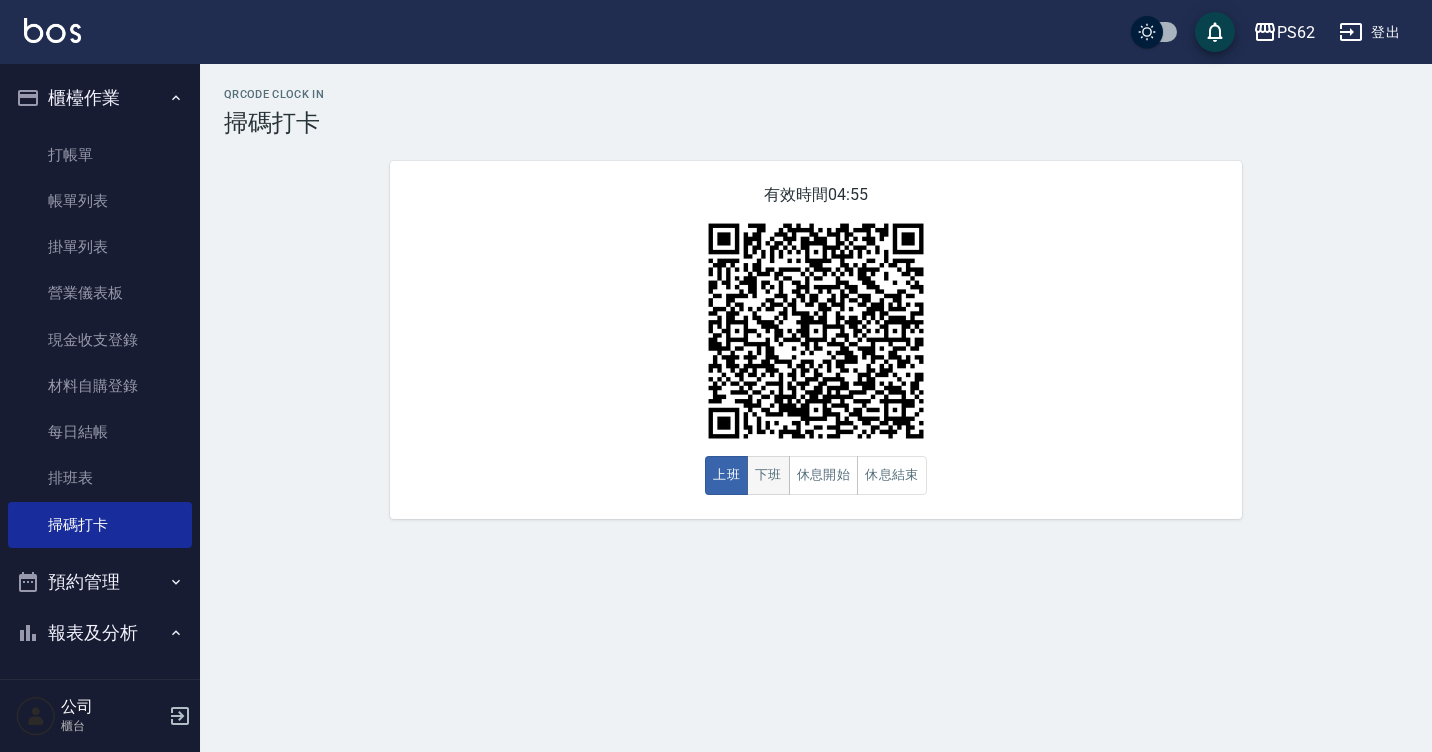 click on "下班" at bounding box center [768, 475] 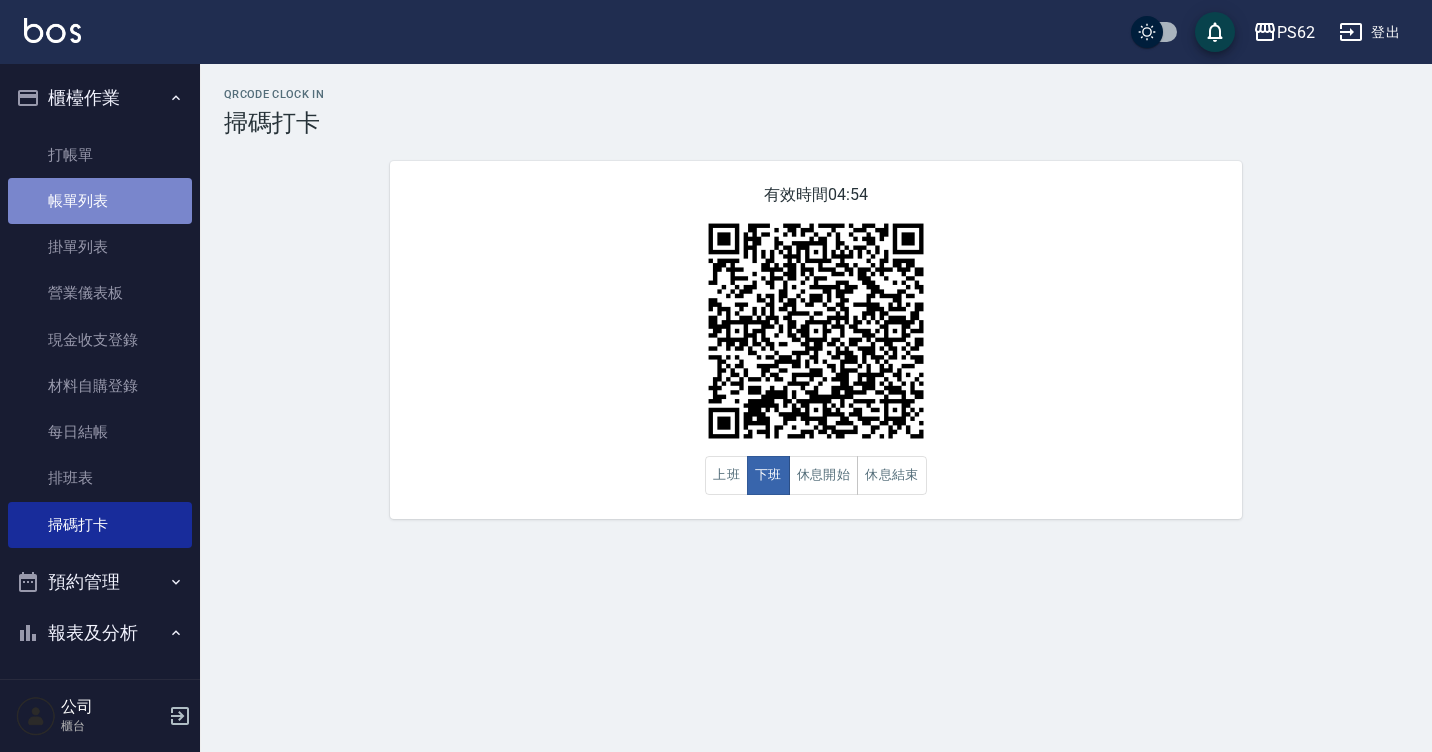 click on "帳單列表" at bounding box center [100, 201] 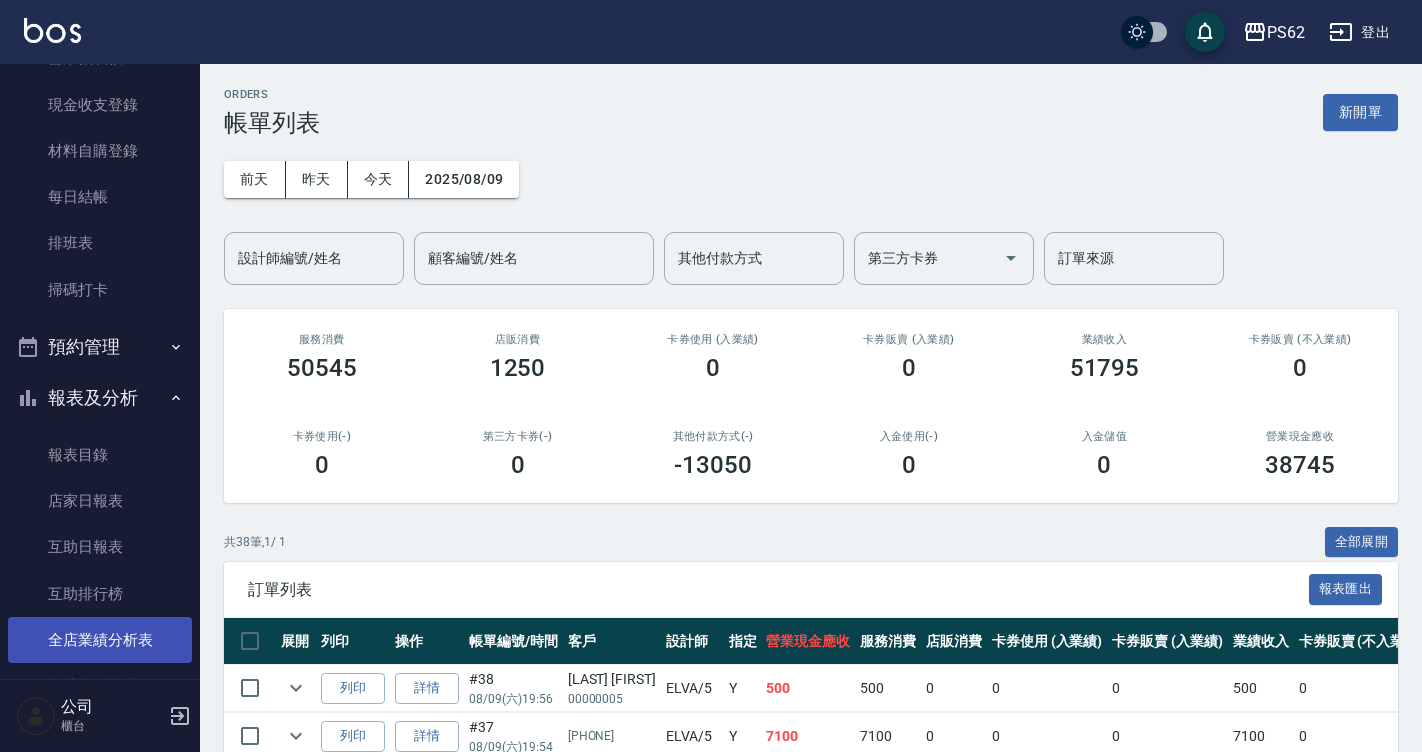 scroll, scrollTop: 335, scrollLeft: 0, axis: vertical 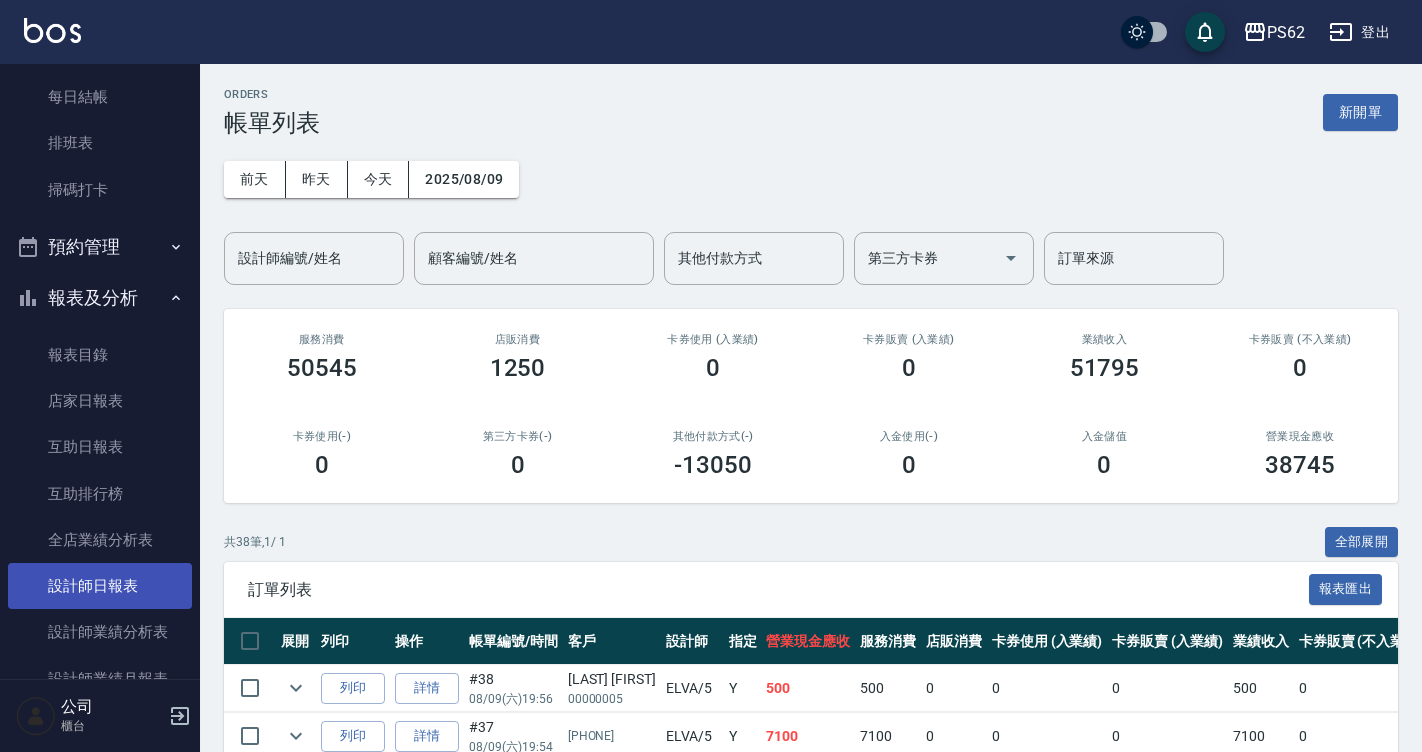 click on "設計師日報表" at bounding box center [100, 586] 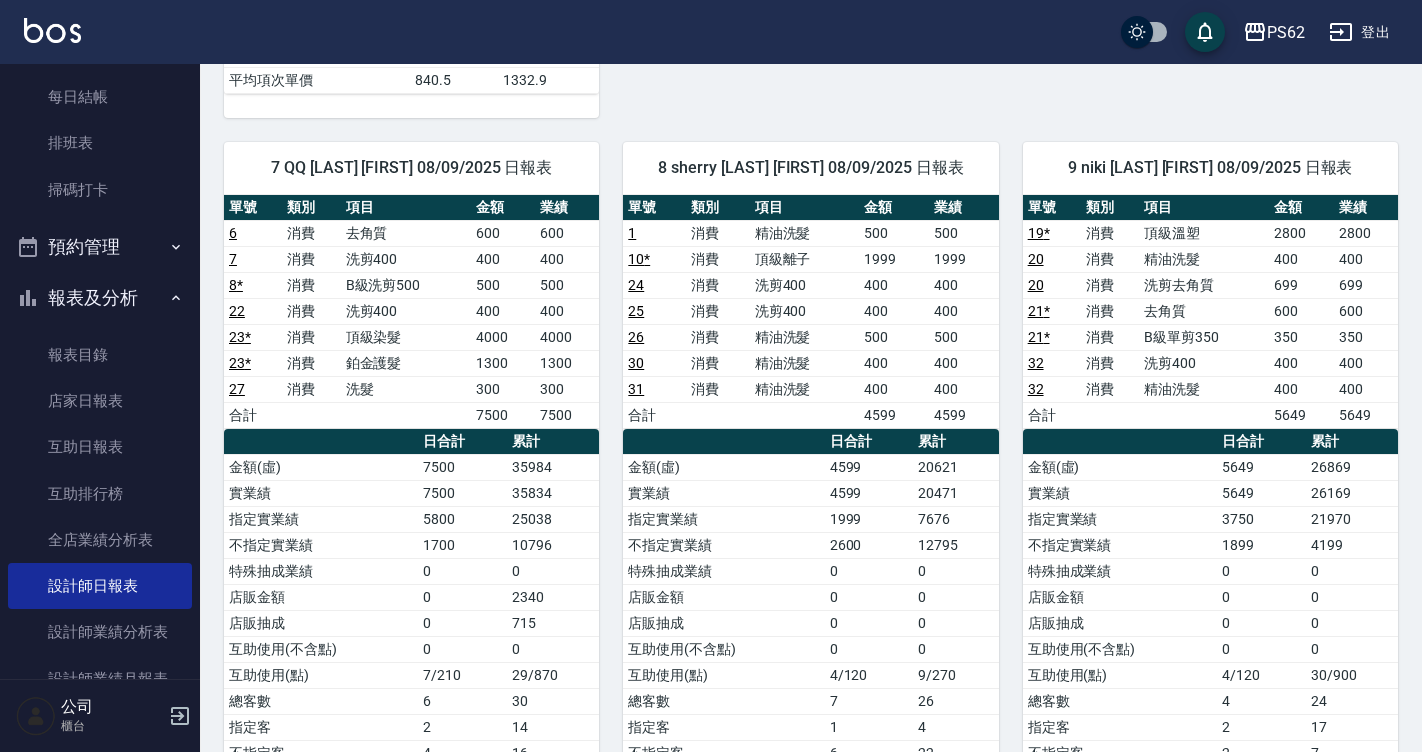 scroll, scrollTop: 1100, scrollLeft: 0, axis: vertical 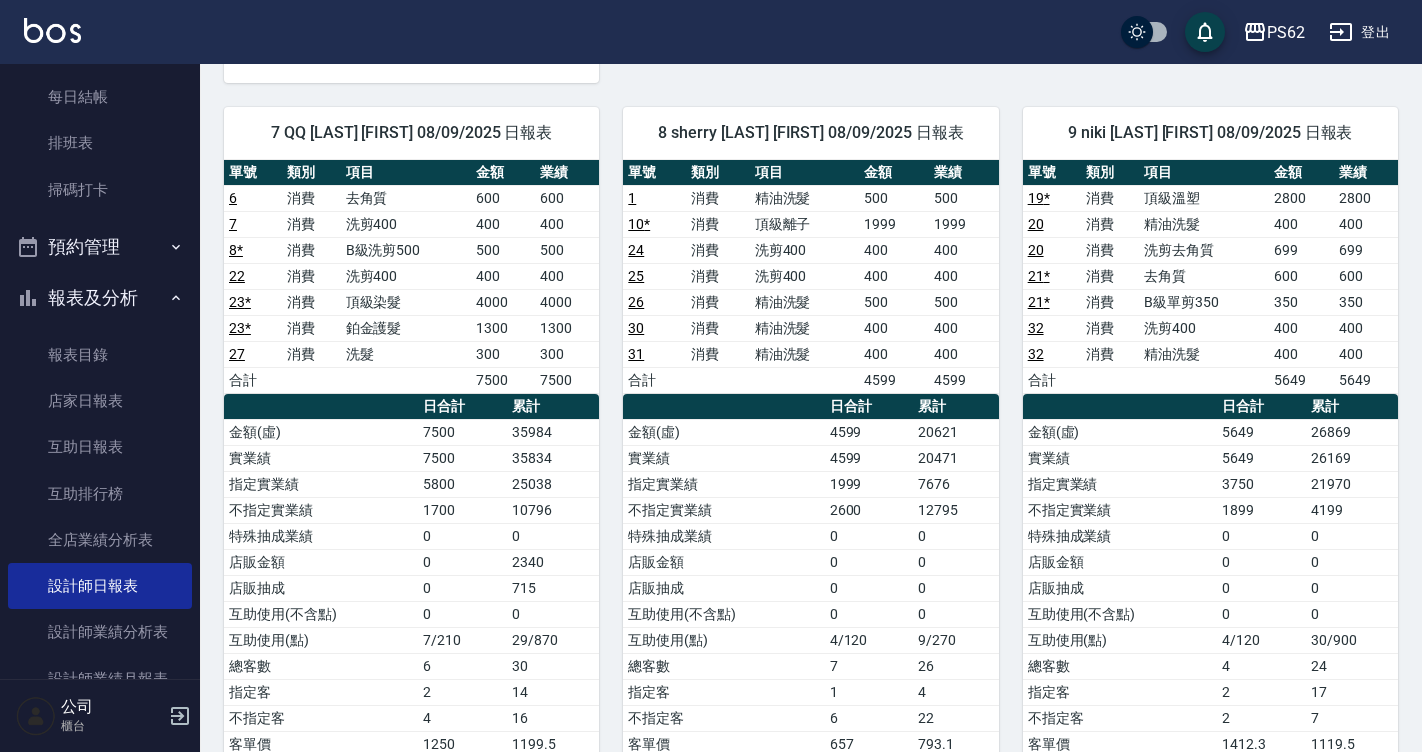 drag, startPoint x: 1201, startPoint y: 445, endPoint x: 1173, endPoint y: 531, distance: 90.44335 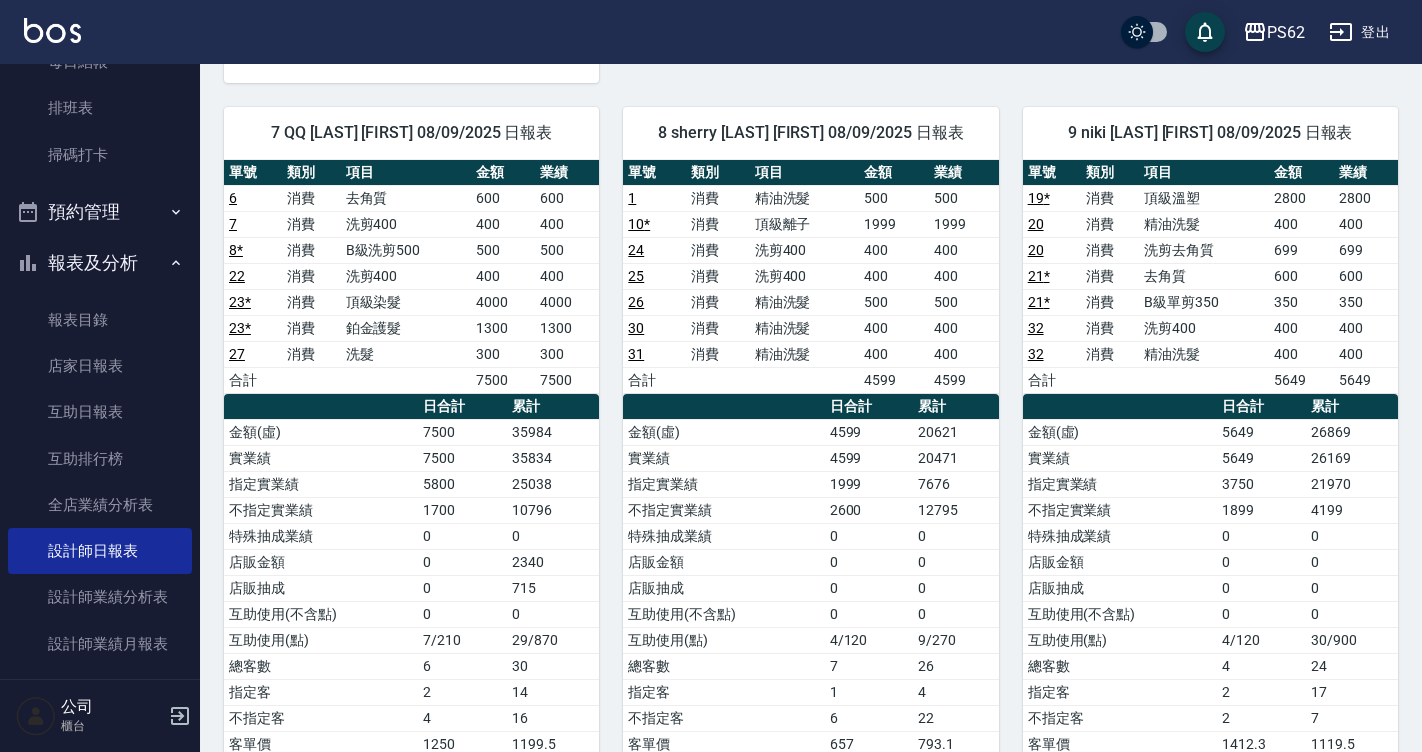 scroll, scrollTop: 335, scrollLeft: 0, axis: vertical 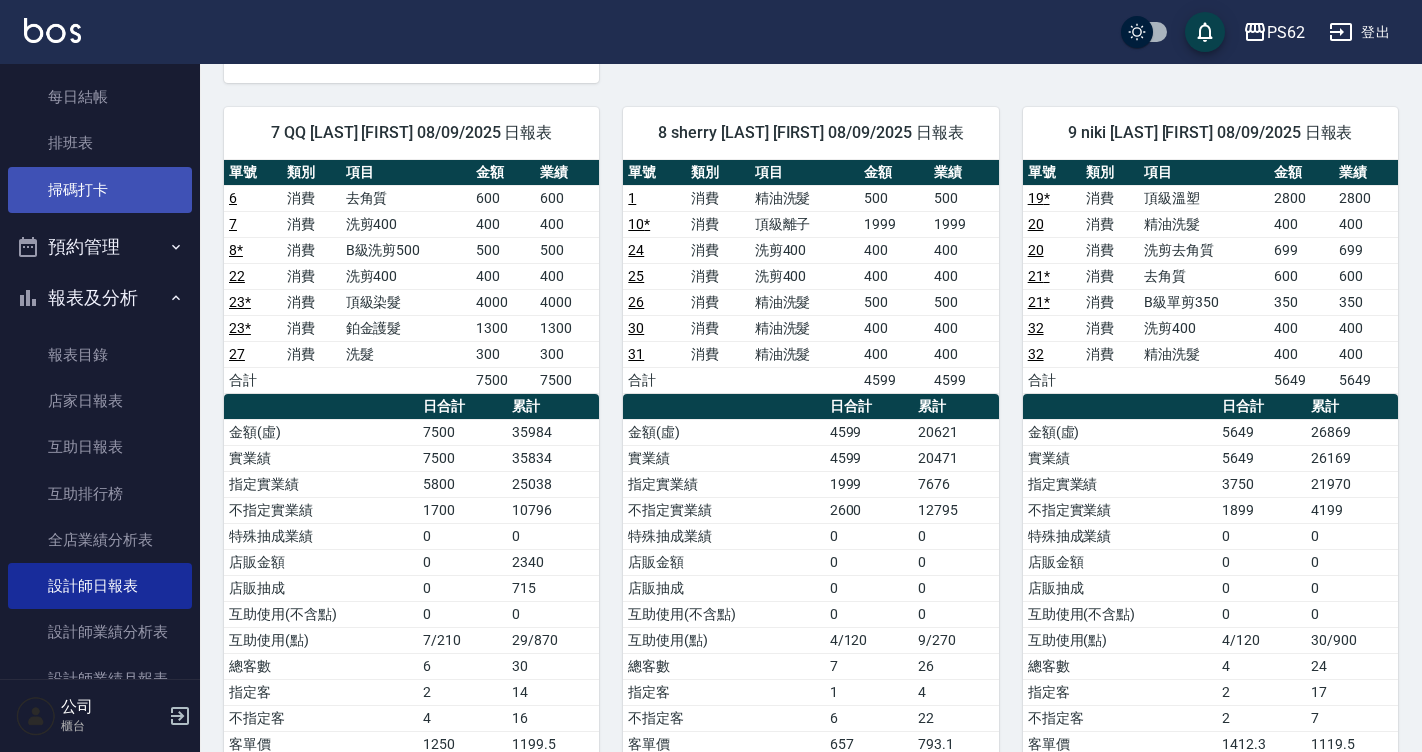 click on "掃碼打卡" at bounding box center (100, 190) 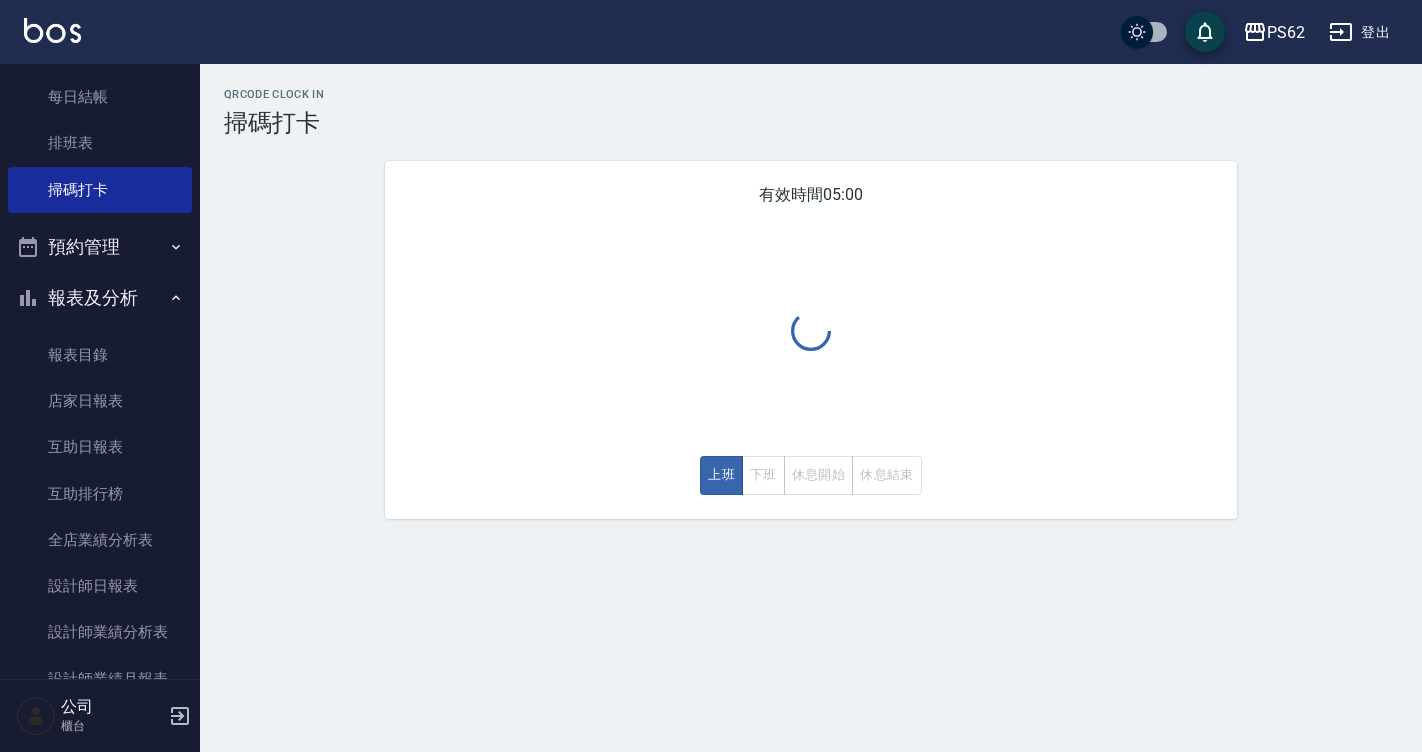 scroll, scrollTop: 0, scrollLeft: 0, axis: both 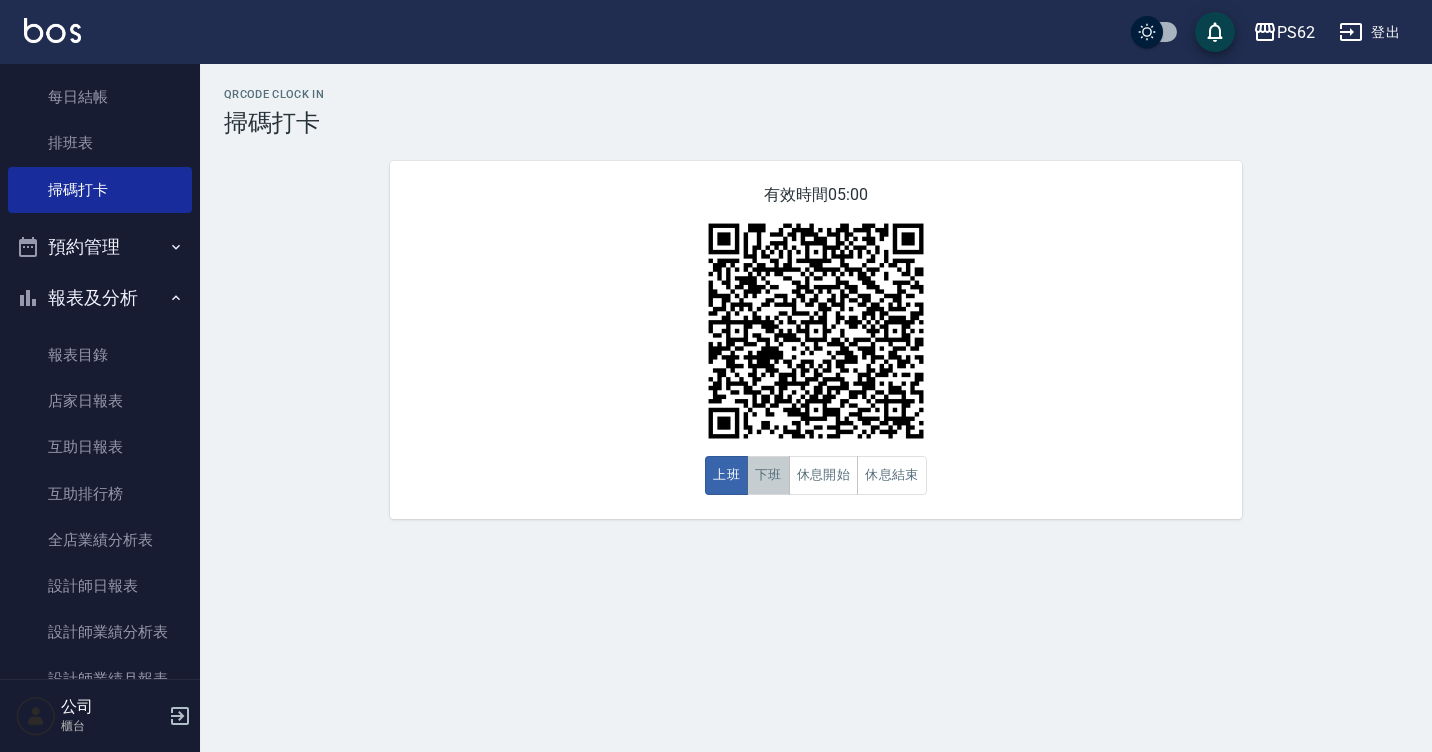 drag, startPoint x: 766, startPoint y: 472, endPoint x: 780, endPoint y: 458, distance: 19.79899 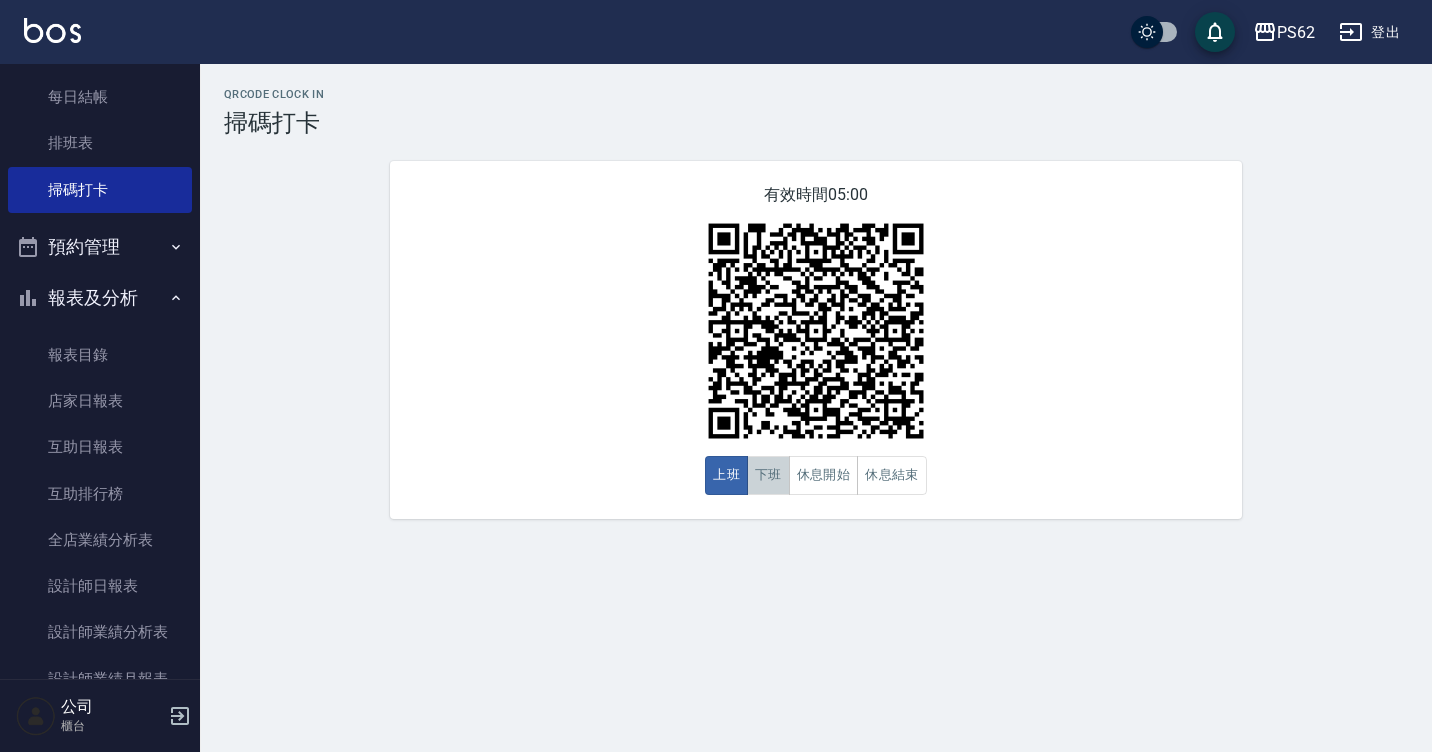 click on "下班" at bounding box center [768, 475] 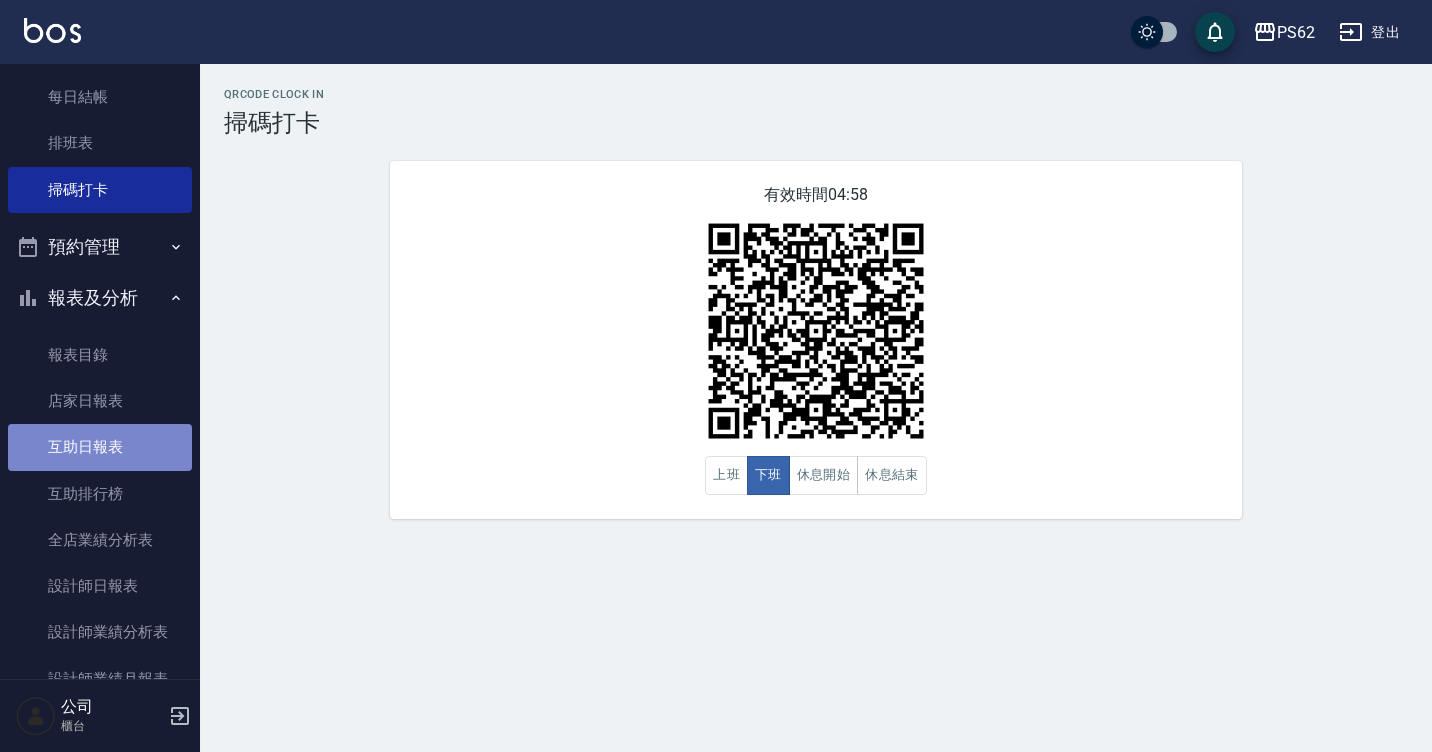 click on "互助日報表" at bounding box center [100, 447] 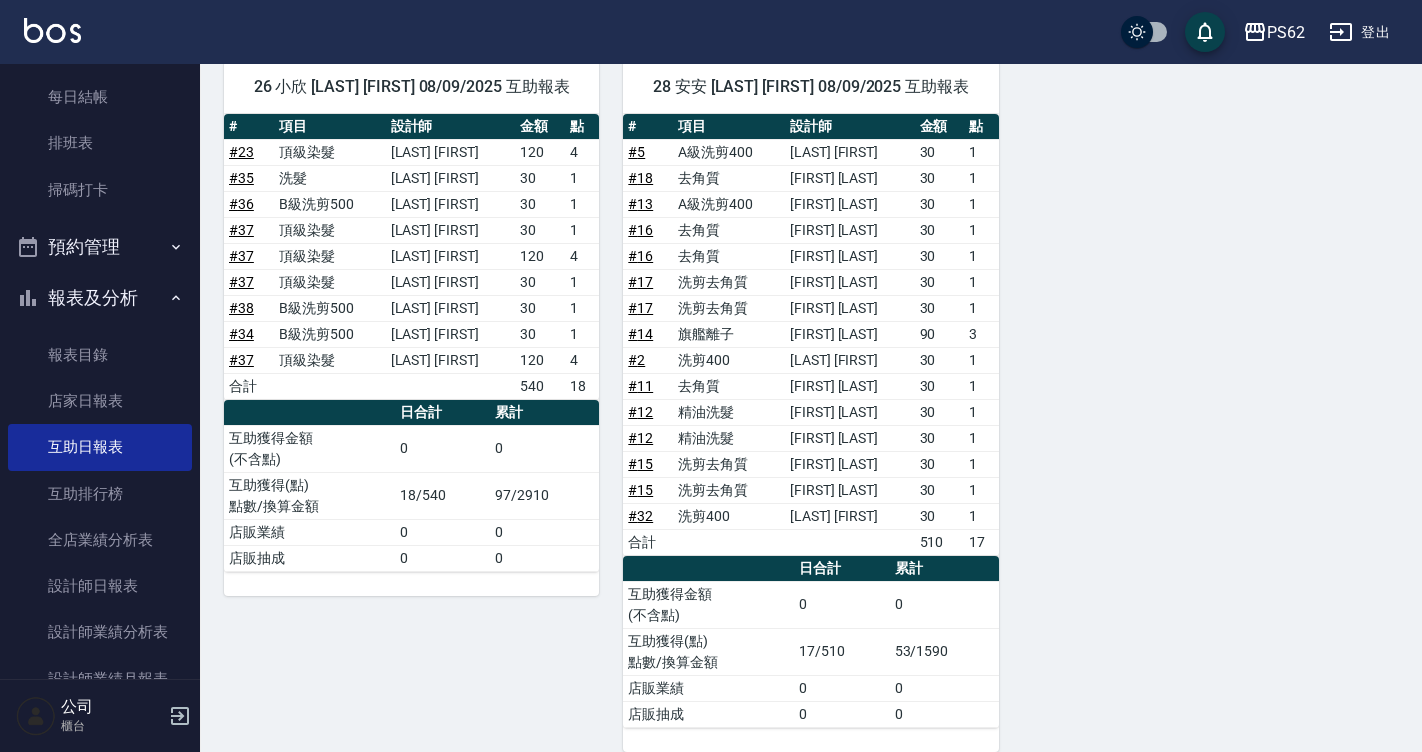 scroll, scrollTop: 900, scrollLeft: 0, axis: vertical 